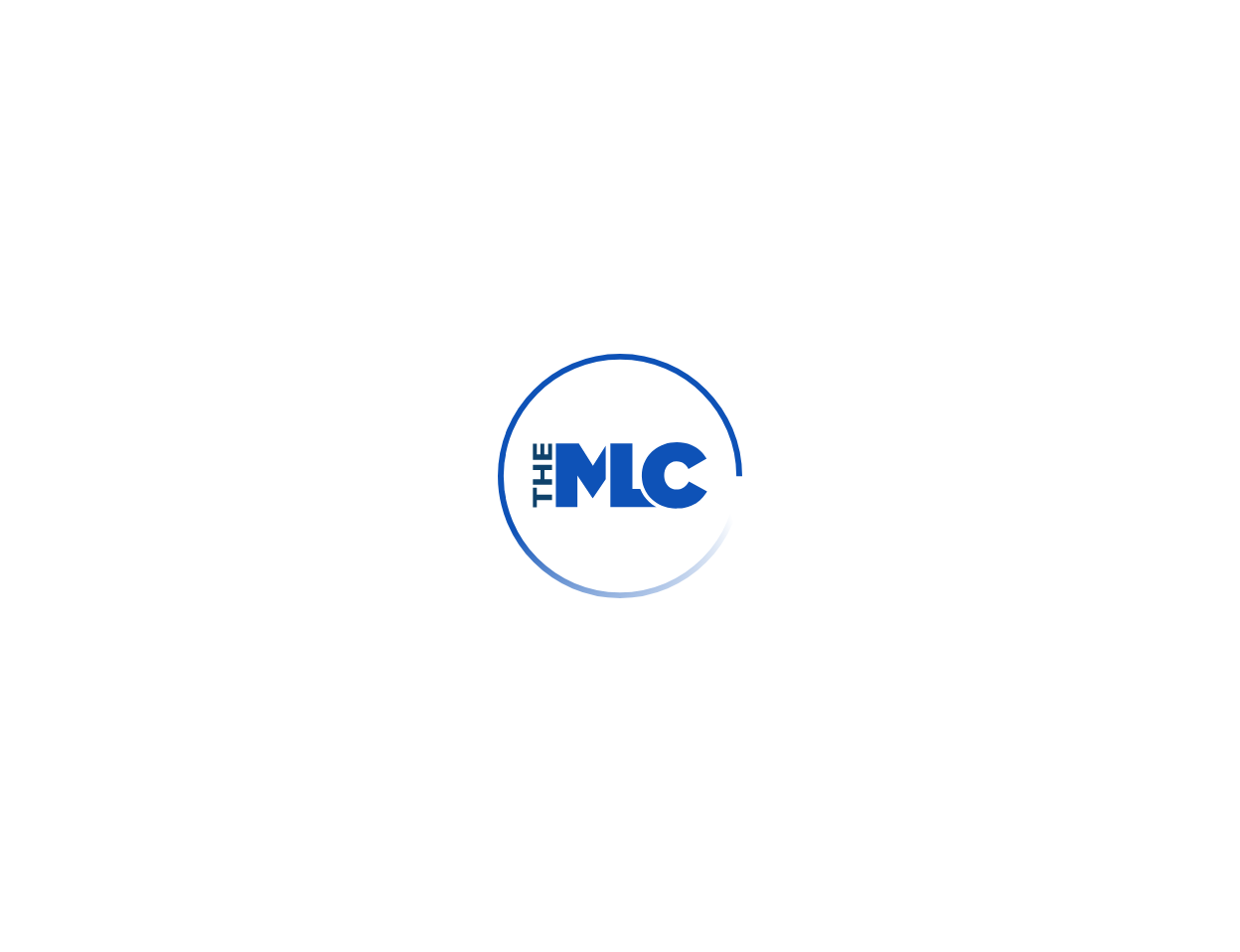 scroll, scrollTop: 0, scrollLeft: 0, axis: both 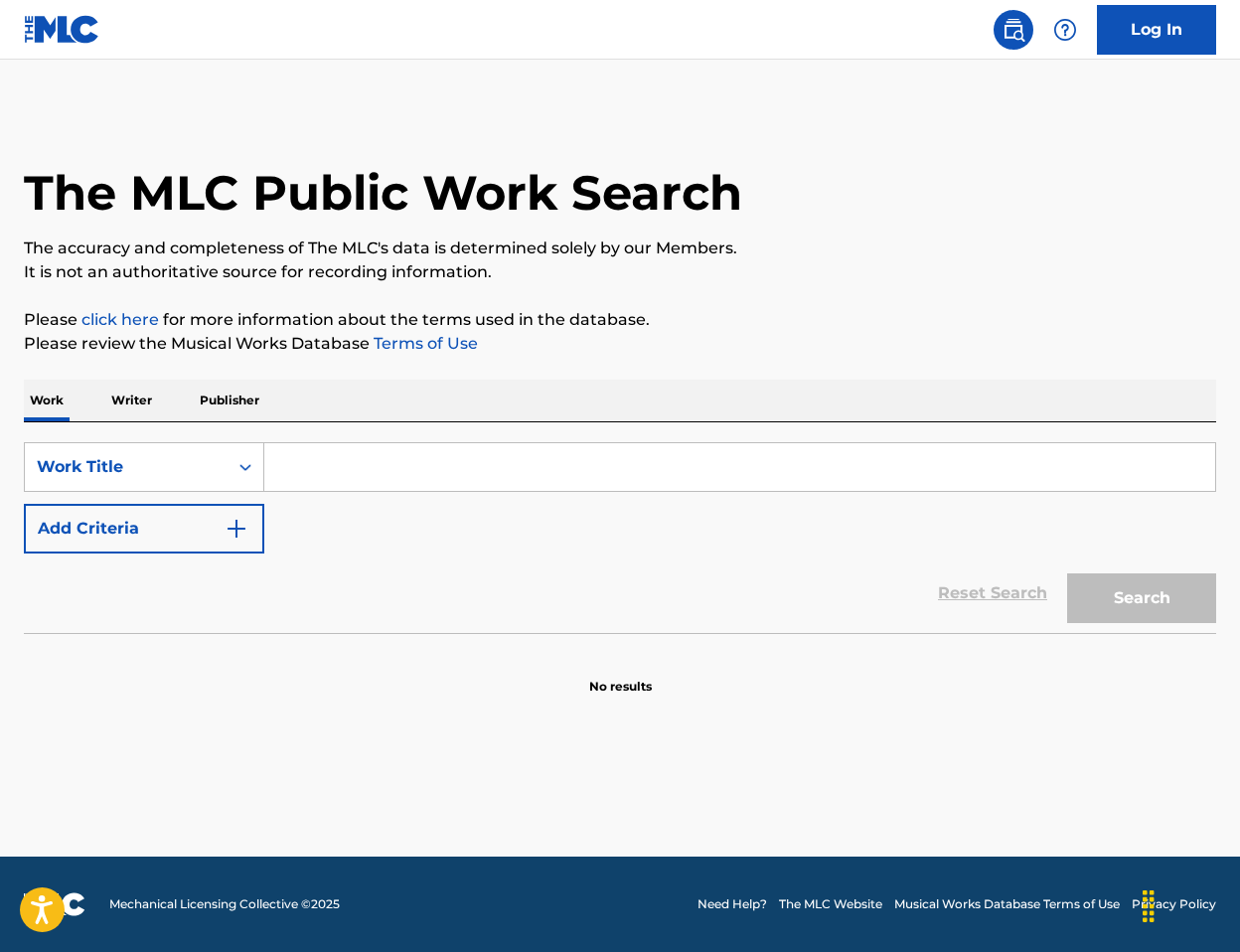 click on "Log In" at bounding box center [1157, 30] 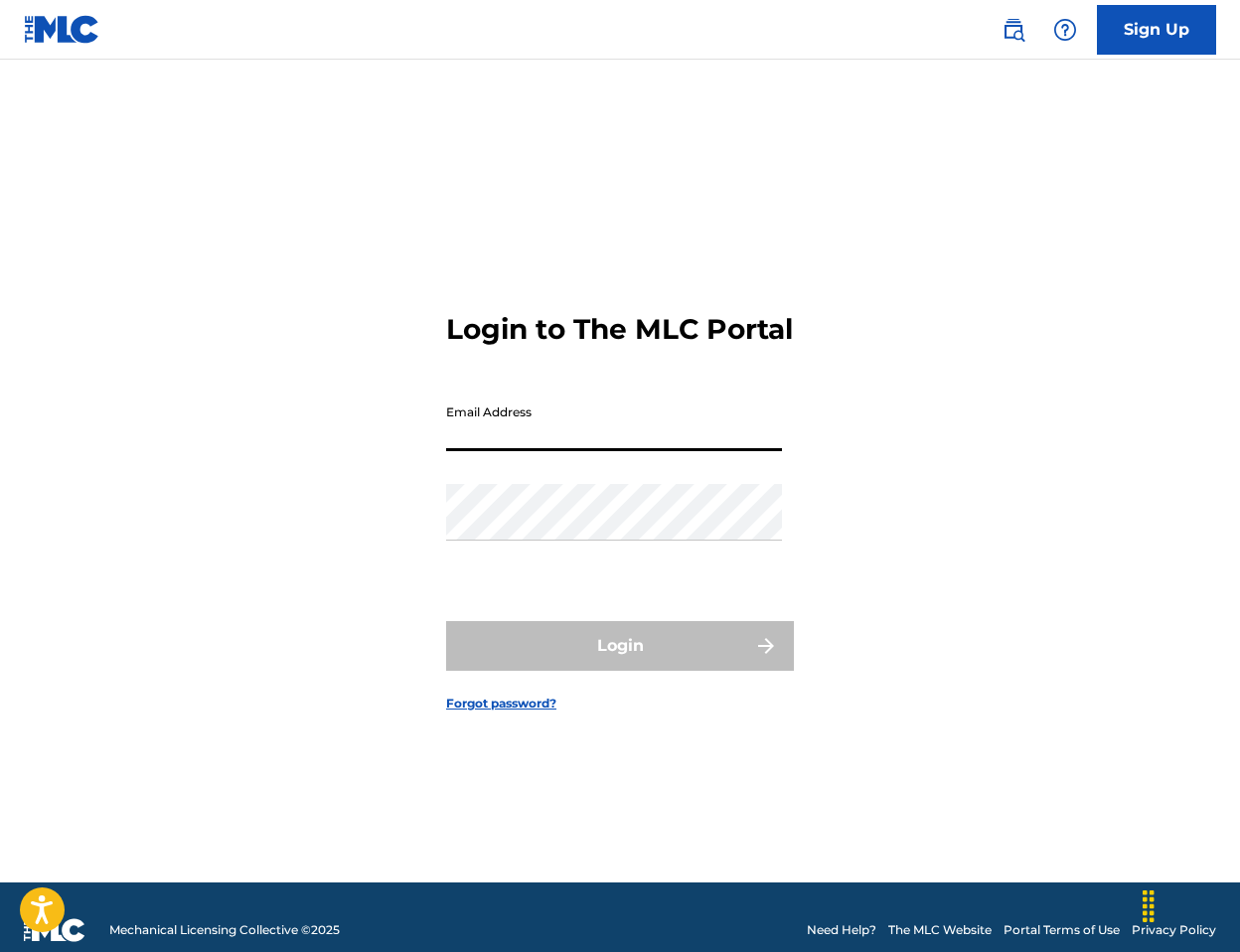 click on "Email Address" at bounding box center [614, 422] 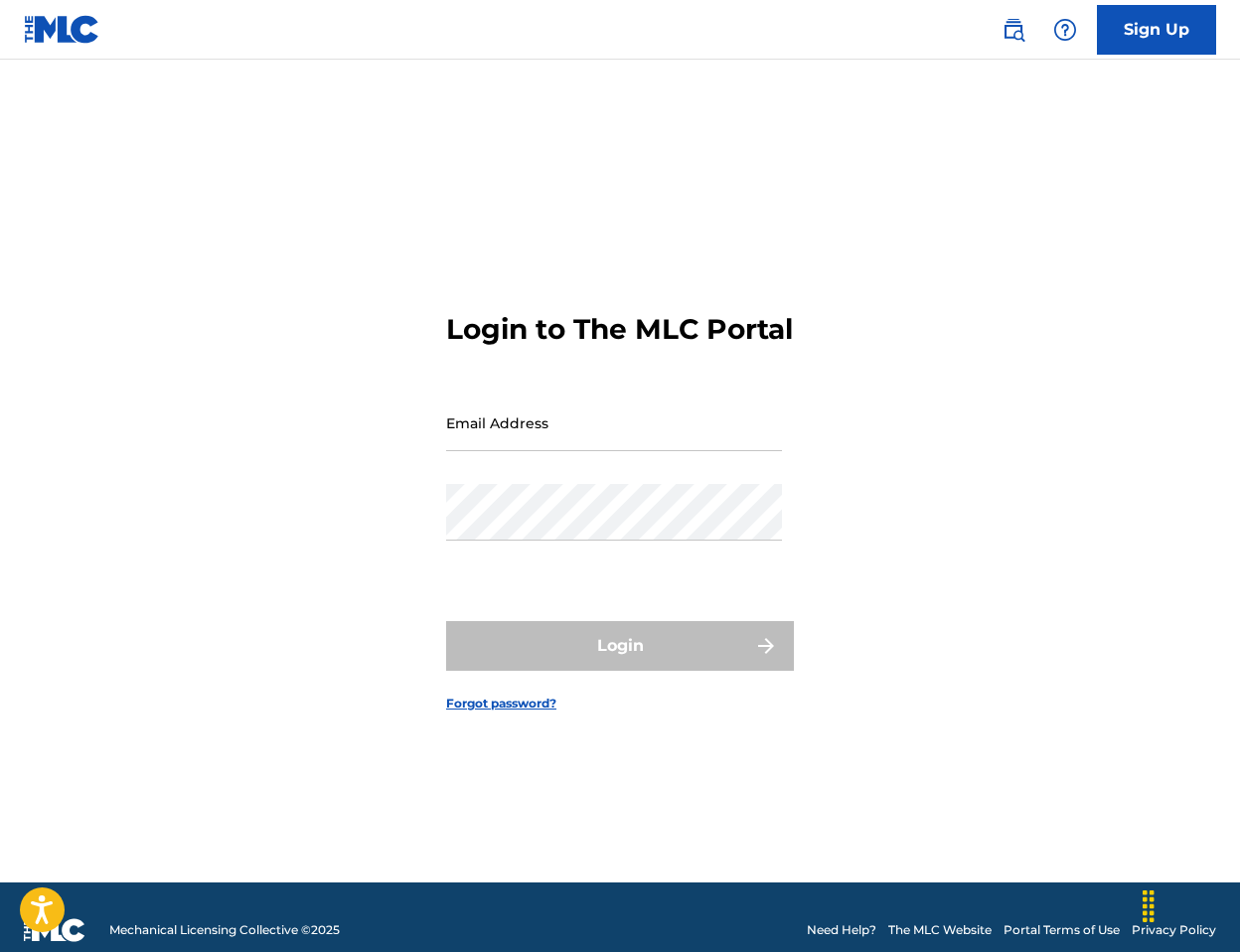type on "publishing@adargagroup.com" 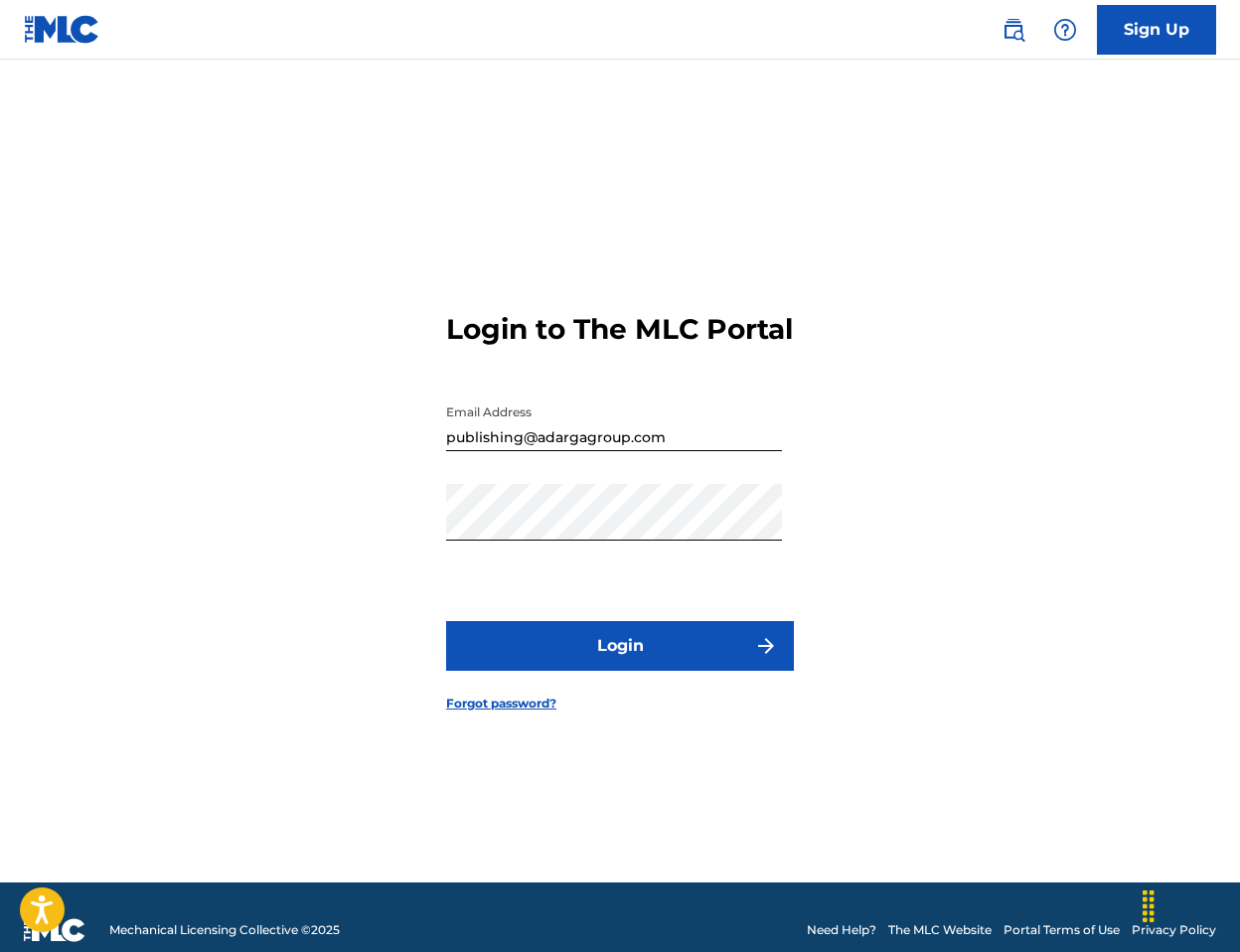 click on "Login" at bounding box center (620, 646) 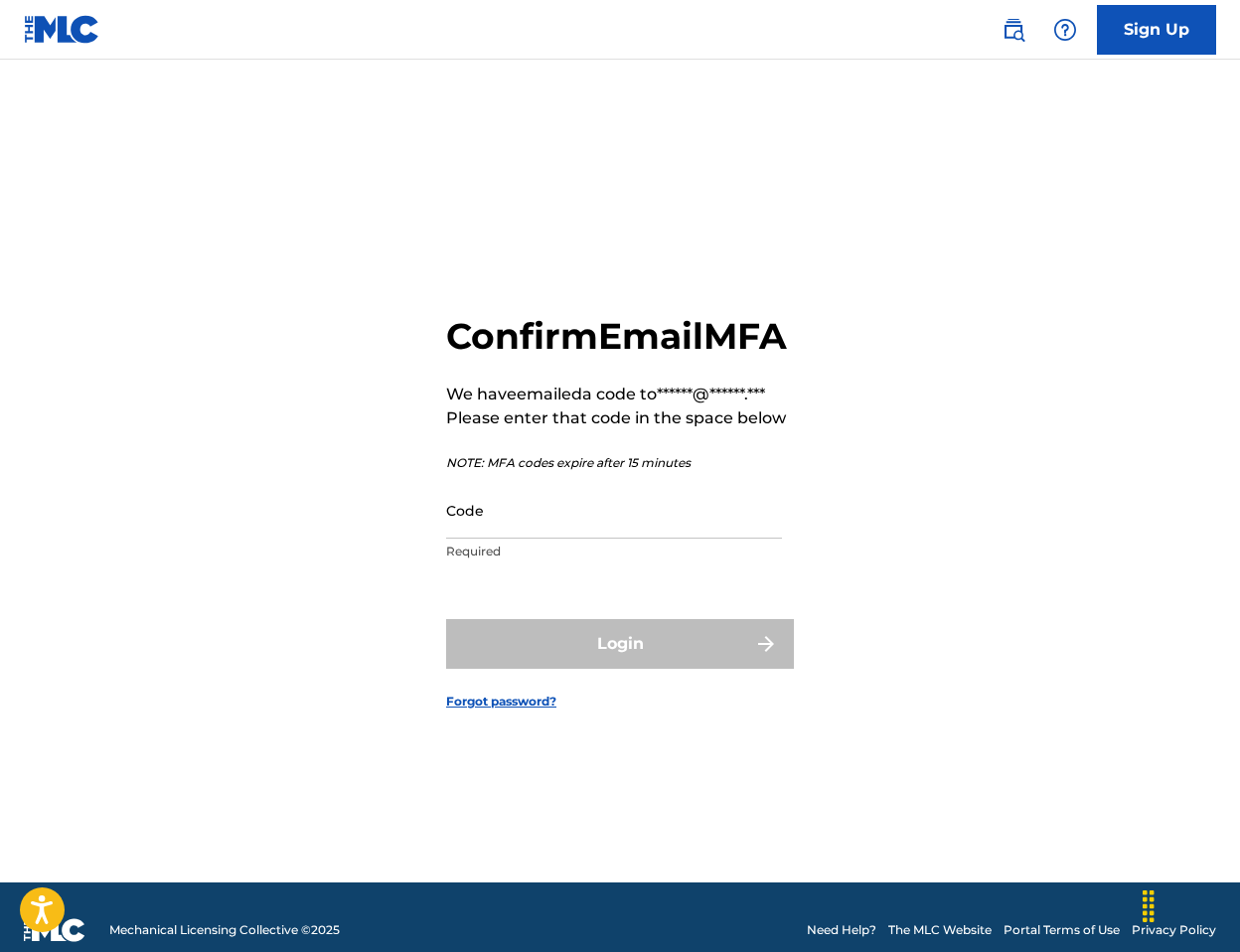 click on "Code" at bounding box center [614, 510] 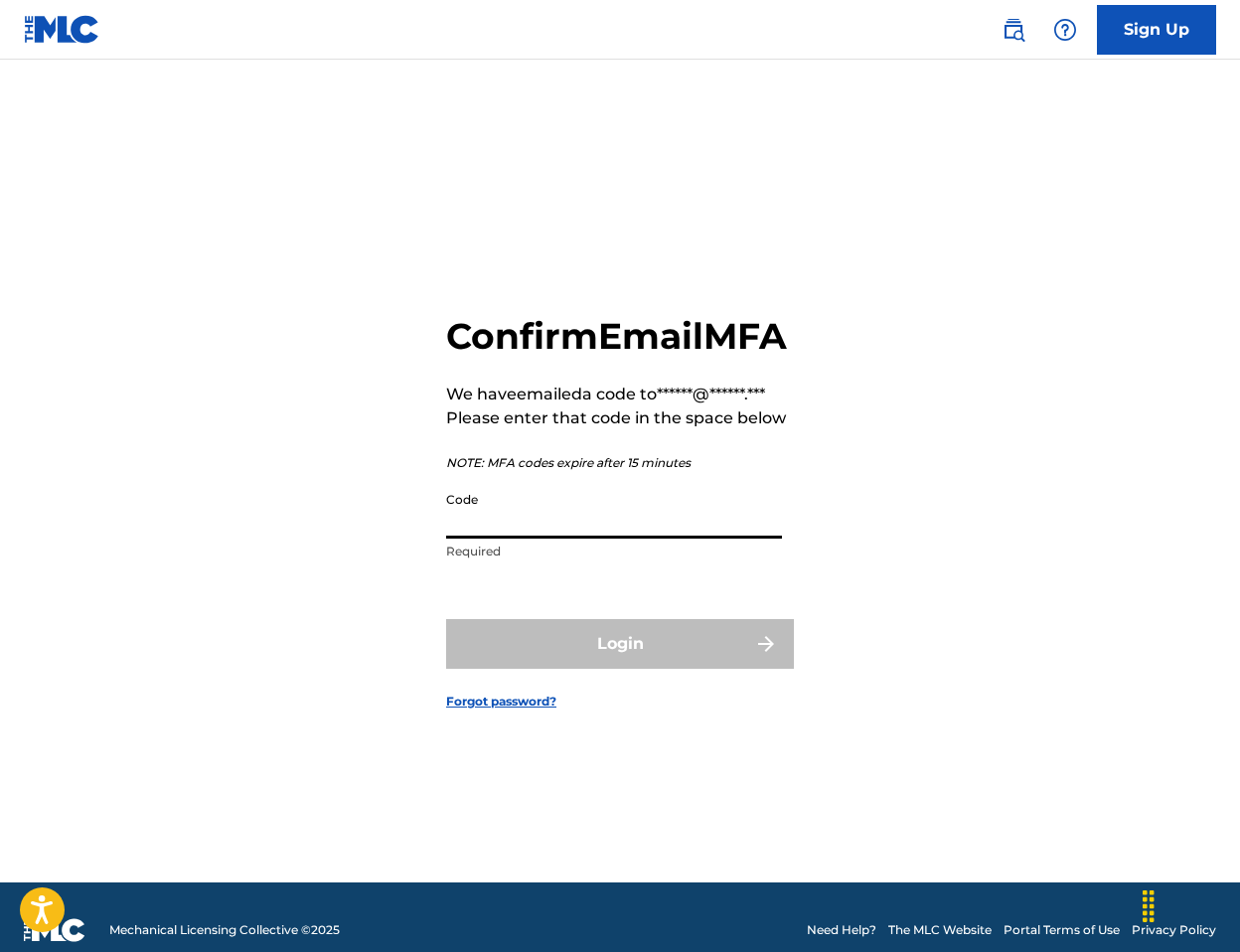 paste on "156999" 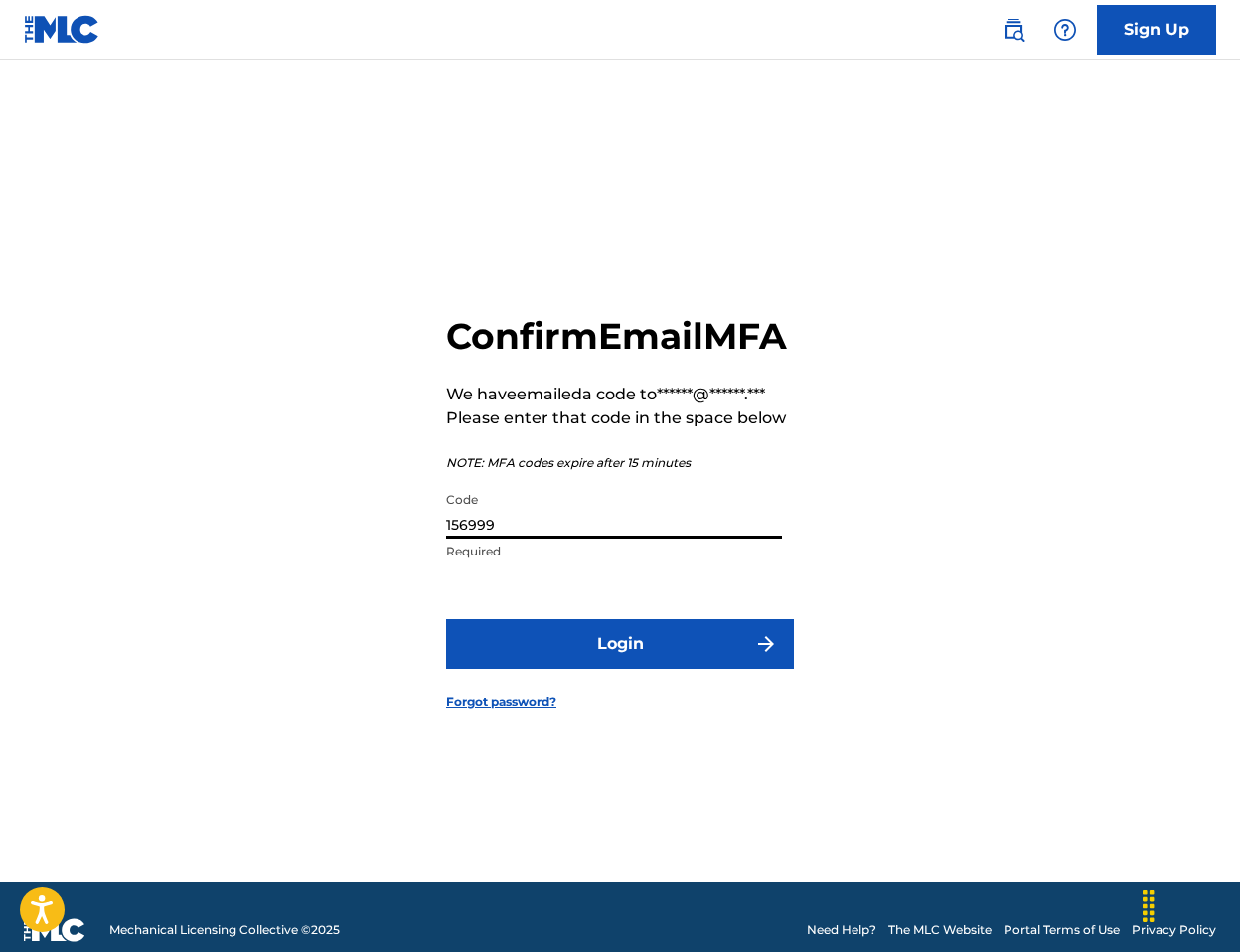 type on "156999" 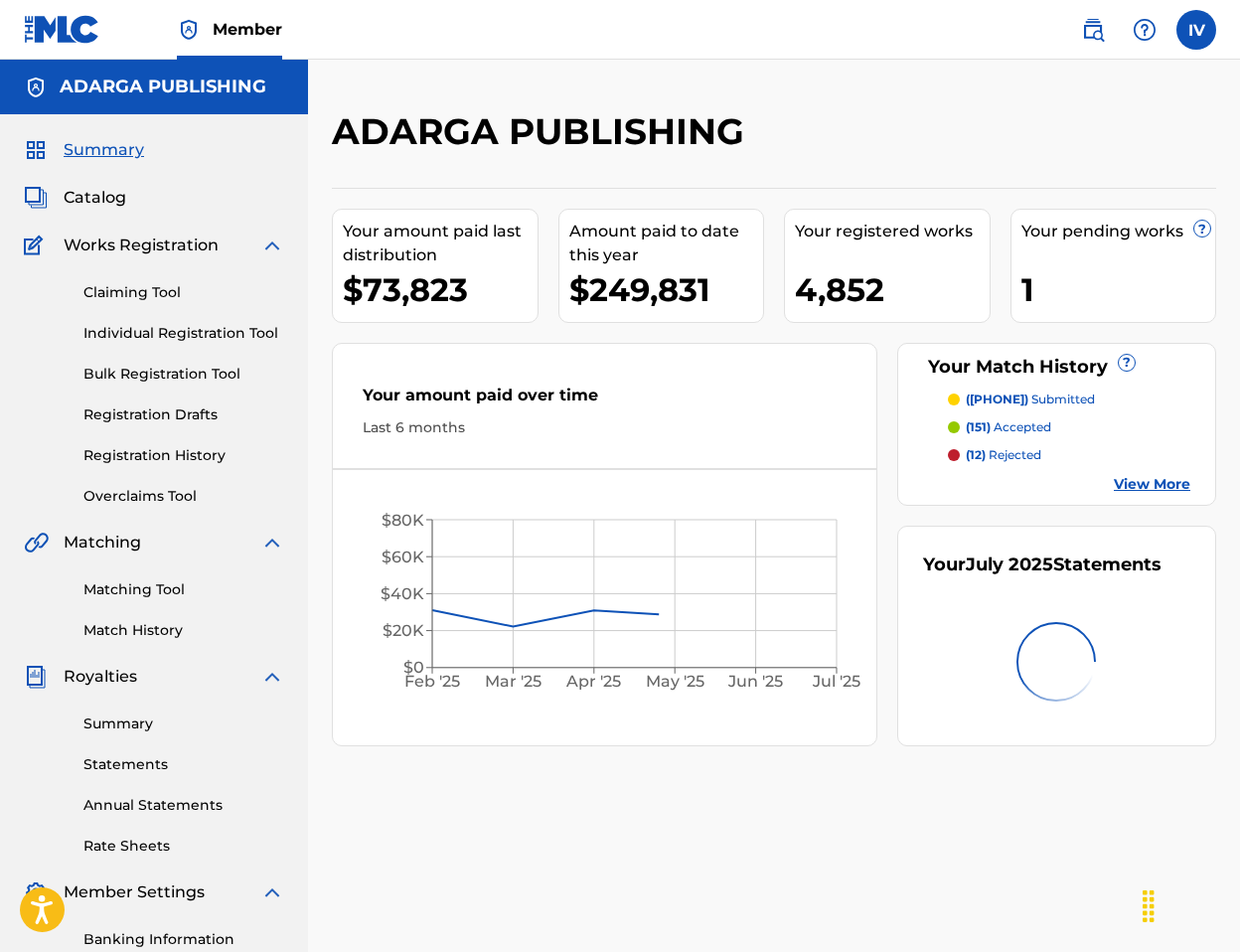 scroll, scrollTop: 0, scrollLeft: 0, axis: both 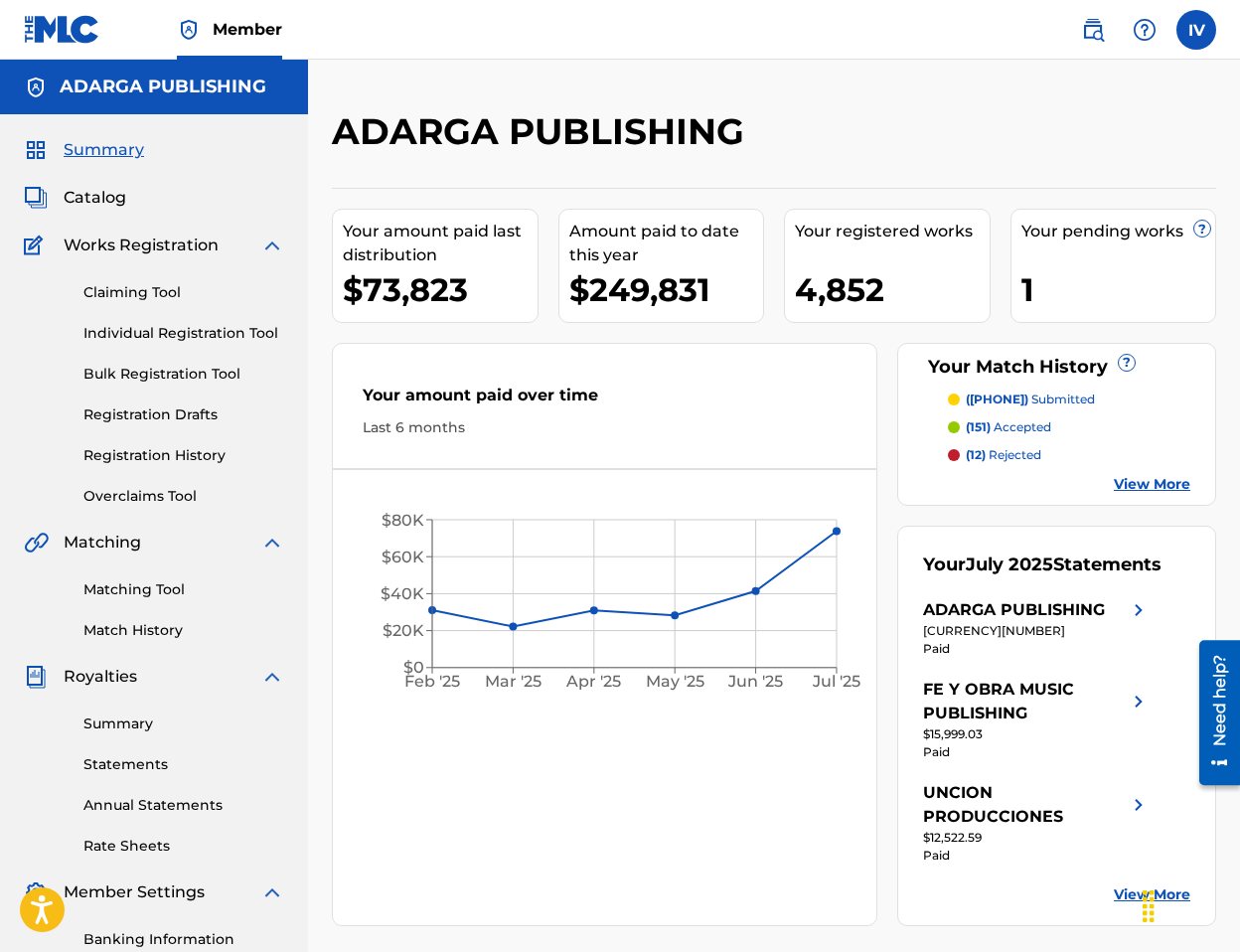 click on "Catalog" at bounding box center [154, 198] 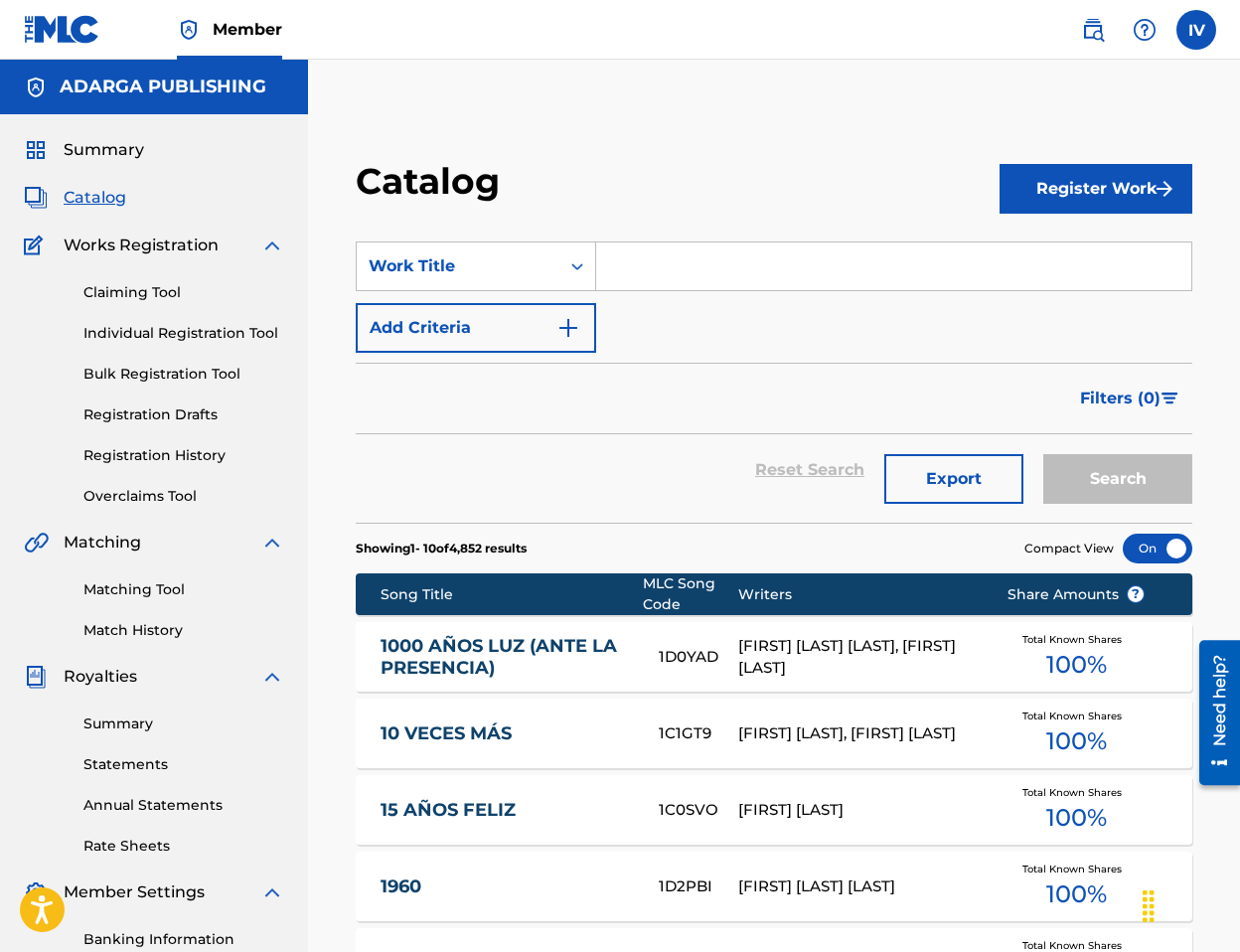 click at bounding box center [893, 266] 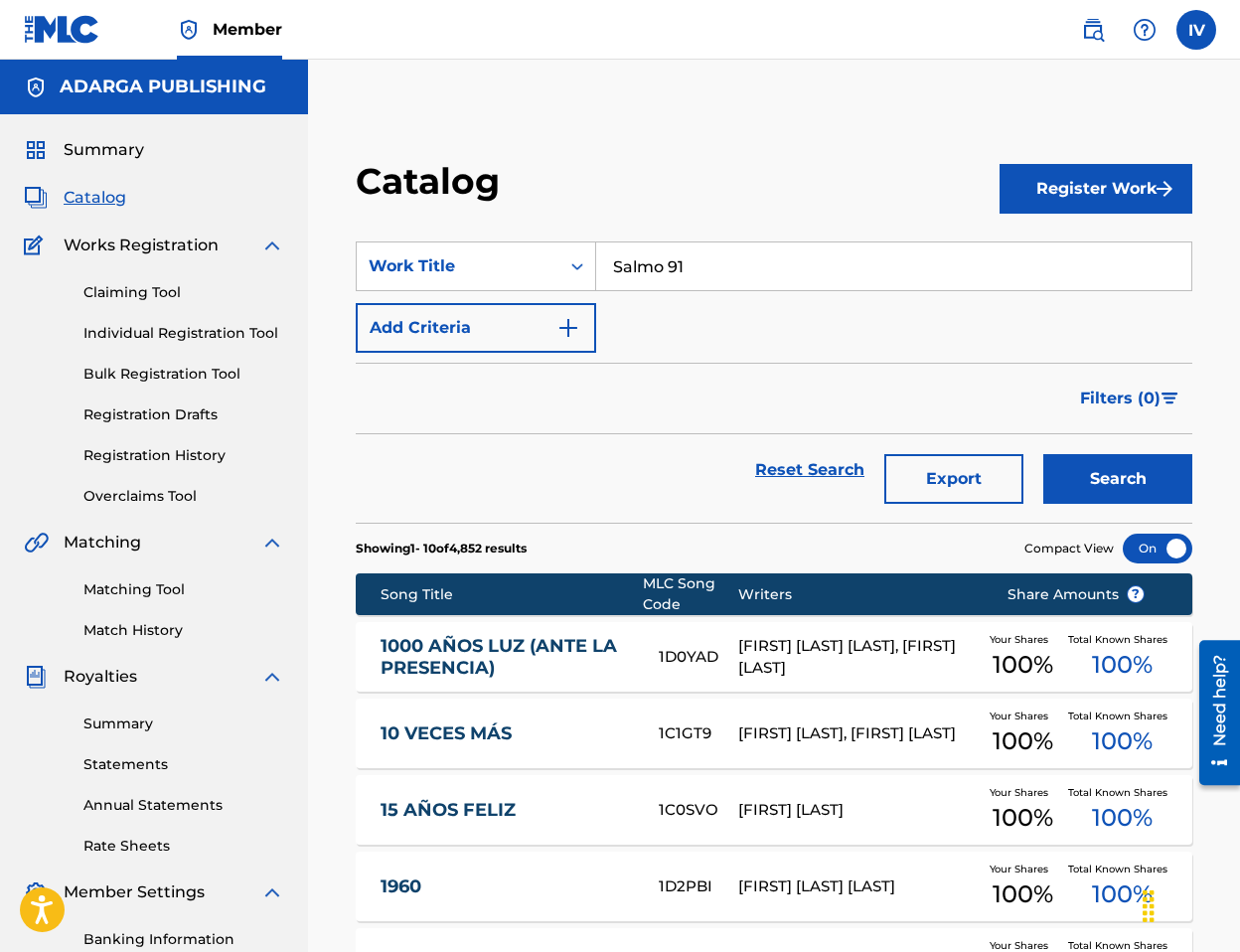 type on "Salmo 91" 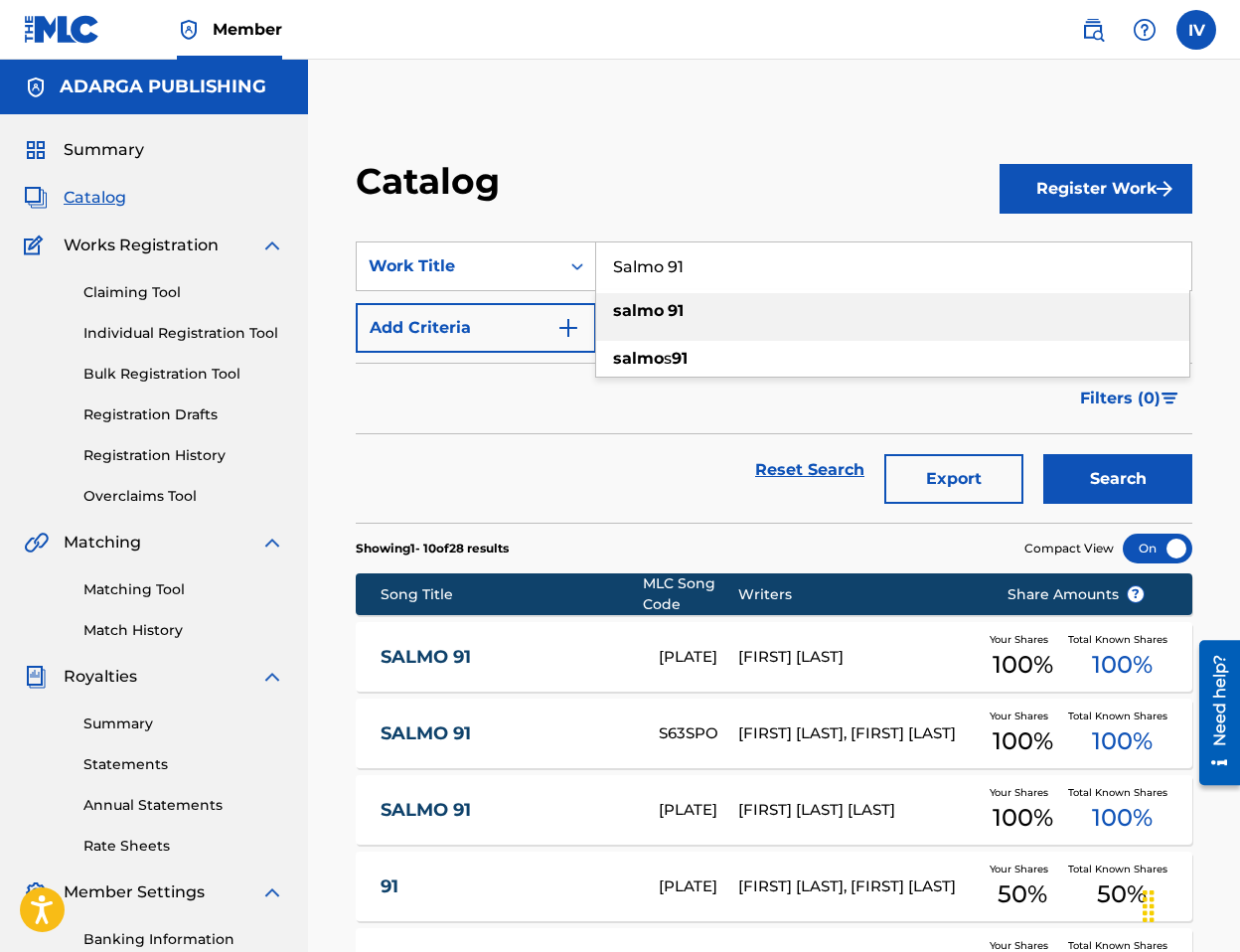 click on "Catalog Register Work SearchWithCriteria483b6c3a-33f5-478e-911b-1123b136fc27 Work Title [LAST] [LAST] [LAST] [LAST] Add Criteria Filter Hold Filters Overclaim Dispute Remove Filters Apply Filters Filters ( 0 ) Search Showing 1 - 4 of 4 results ISRC Recording Title Recording Artist Writer(s) Source ? Estimated Value ? 3 Selected [STATE][NUMBER] SOMOS UNO (FEAT. [FIRST] [LAST]) SOMOS UNO WORSHIP|[FIRST] [LAST]|[FIRST] [LAST] [FIRST] [LAST], [FIRST] [LAST] $ [STATE][NUMBER] SOMOS UNO SOMOS UNO WORSHIP,[FIRST] [LAST],[FIRST] [LAST],[FIRST] [LAST] [FIRST] [LAST], [FIRST] [LAST] $ [STATE][NUMBER] SOMOS UNO [FIRST] [LAST],SOMOS UNO WORSHIP,[FIRST] [LAST] [FIRST] [LAST], [FIRST] [LAST] $ [STATE][NUMBER] SOMOS UNO SOMOS UNO WORSHIP, [FIRST] [LAST] & [FIRST] [LAST] [FIRST] [LAST], [FIRST] [LAST] $$ Match 3 Groups" at bounding box center (774, 796) 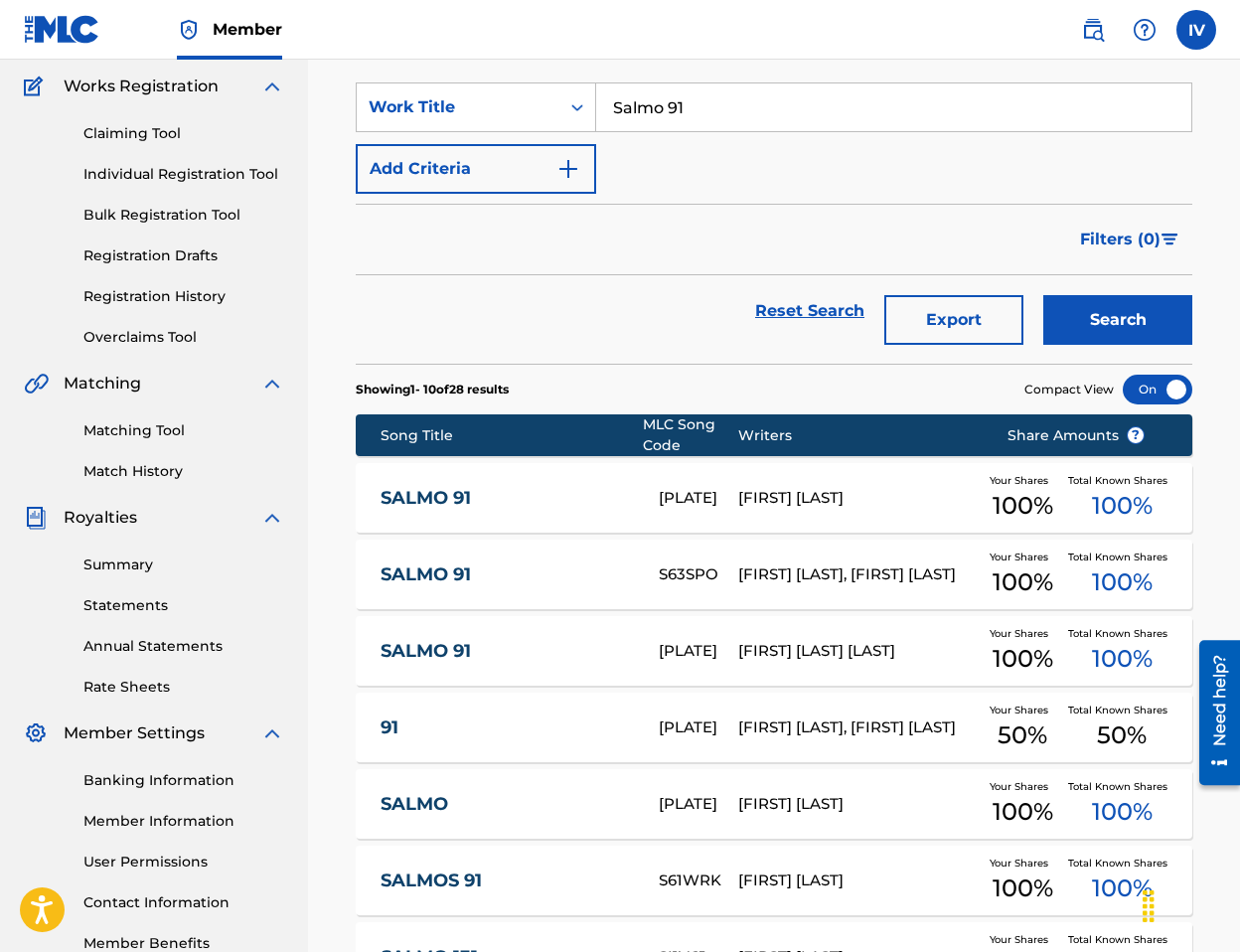 scroll, scrollTop: 287, scrollLeft: 0, axis: vertical 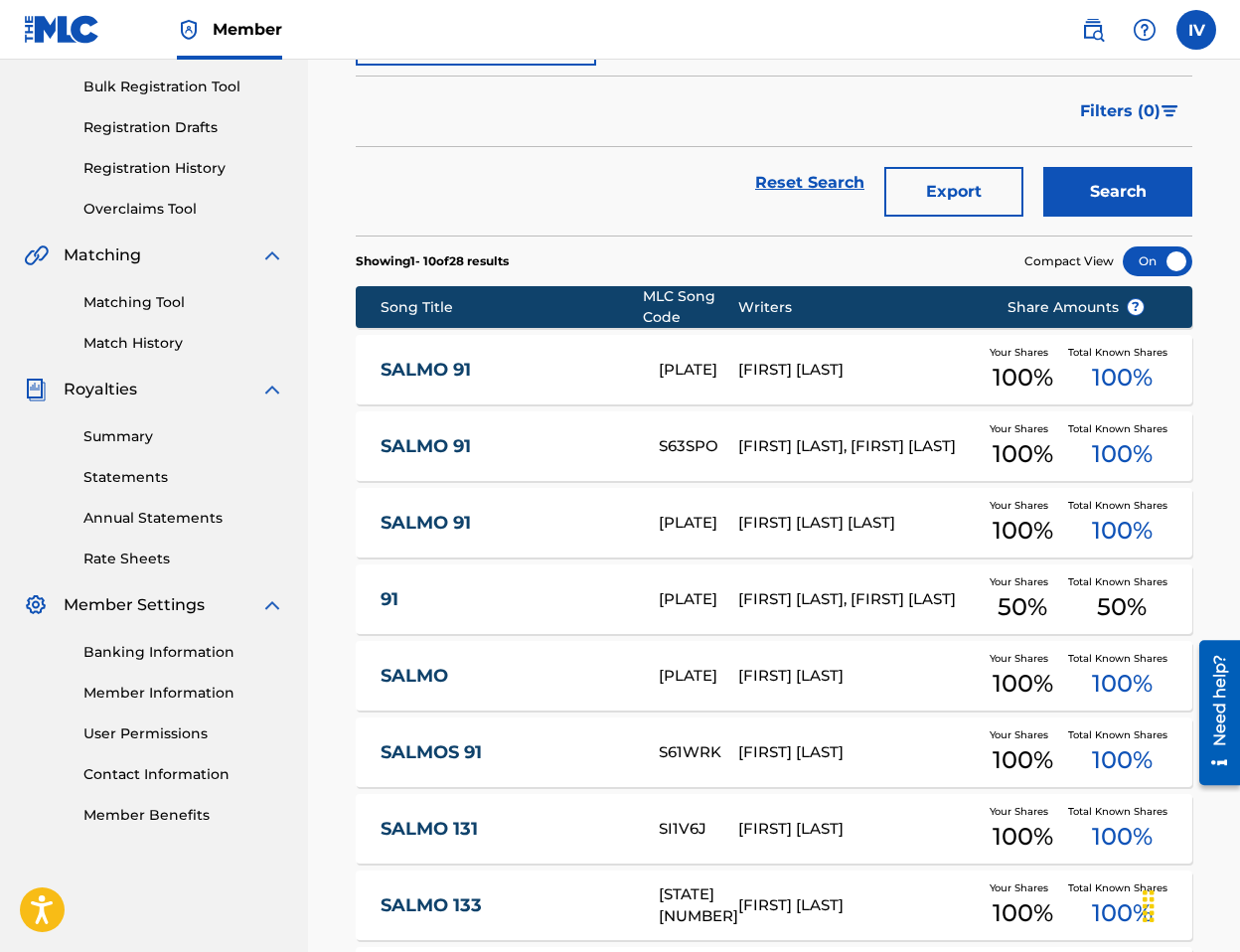 click on "SALMO 91" at bounding box center [506, 446] 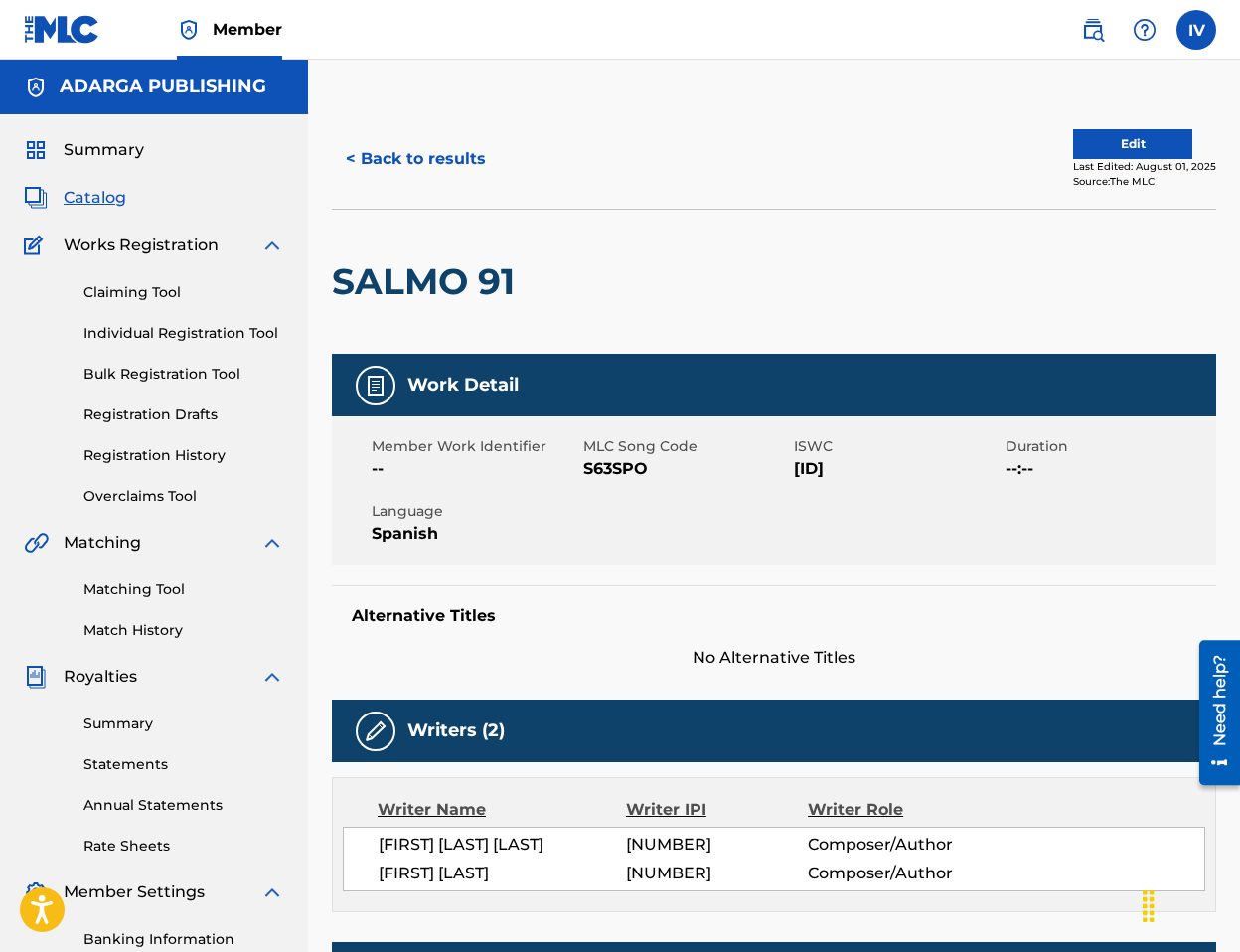 click on "S63SPO" at bounding box center (687, 469) 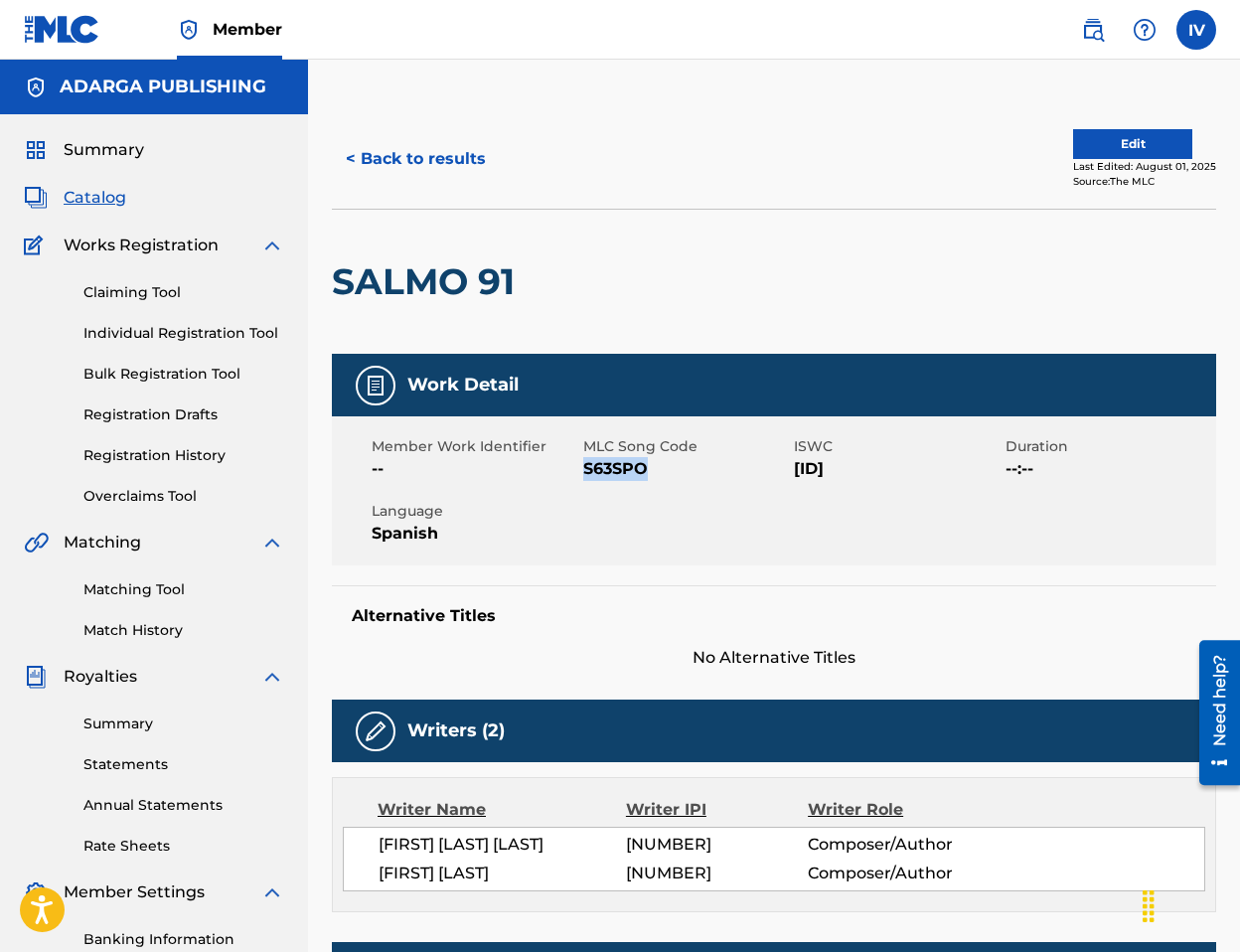 click on "S63SPO" at bounding box center (687, 469) 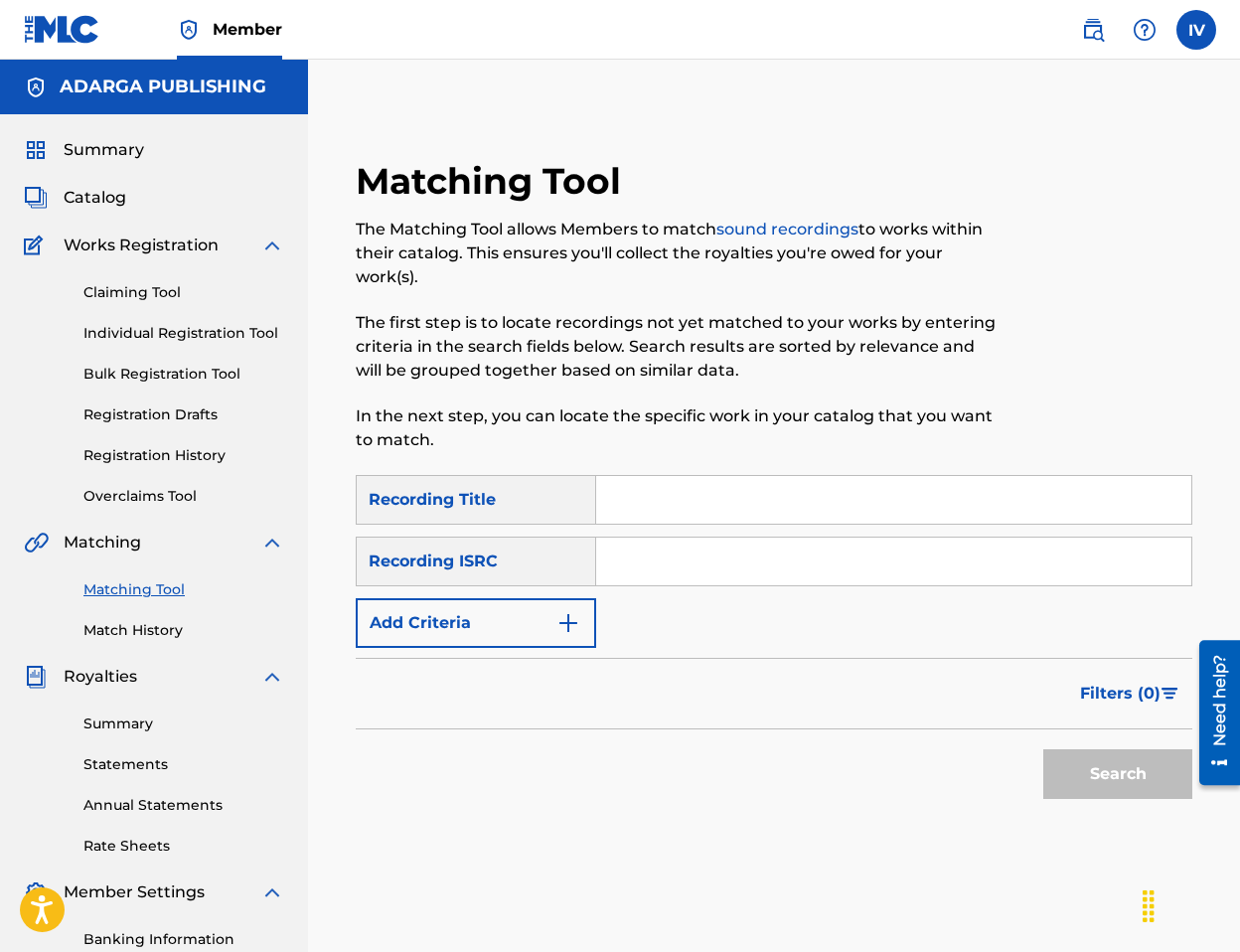 click at bounding box center [893, 561] 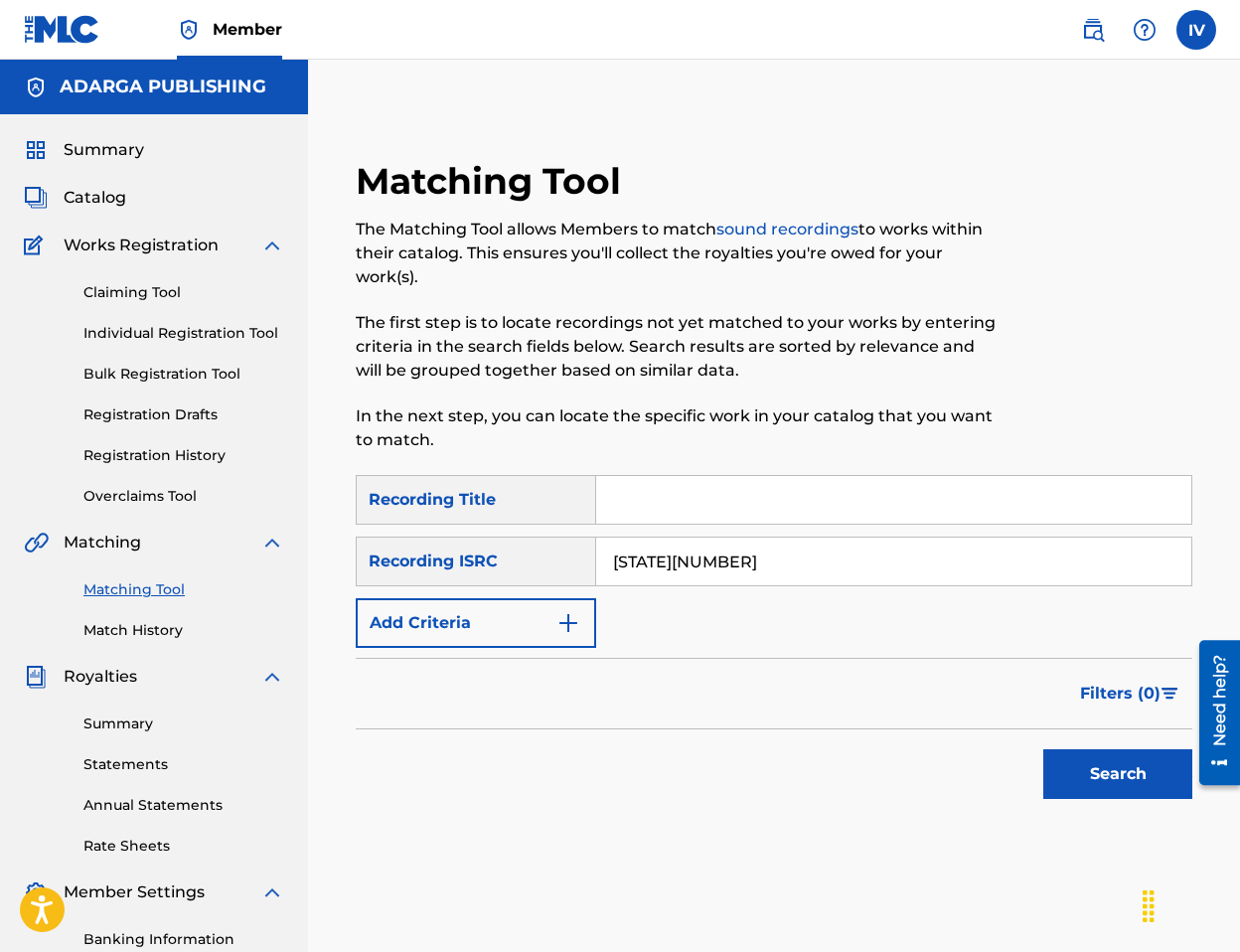 click on "Search" at bounding box center [1118, 774] 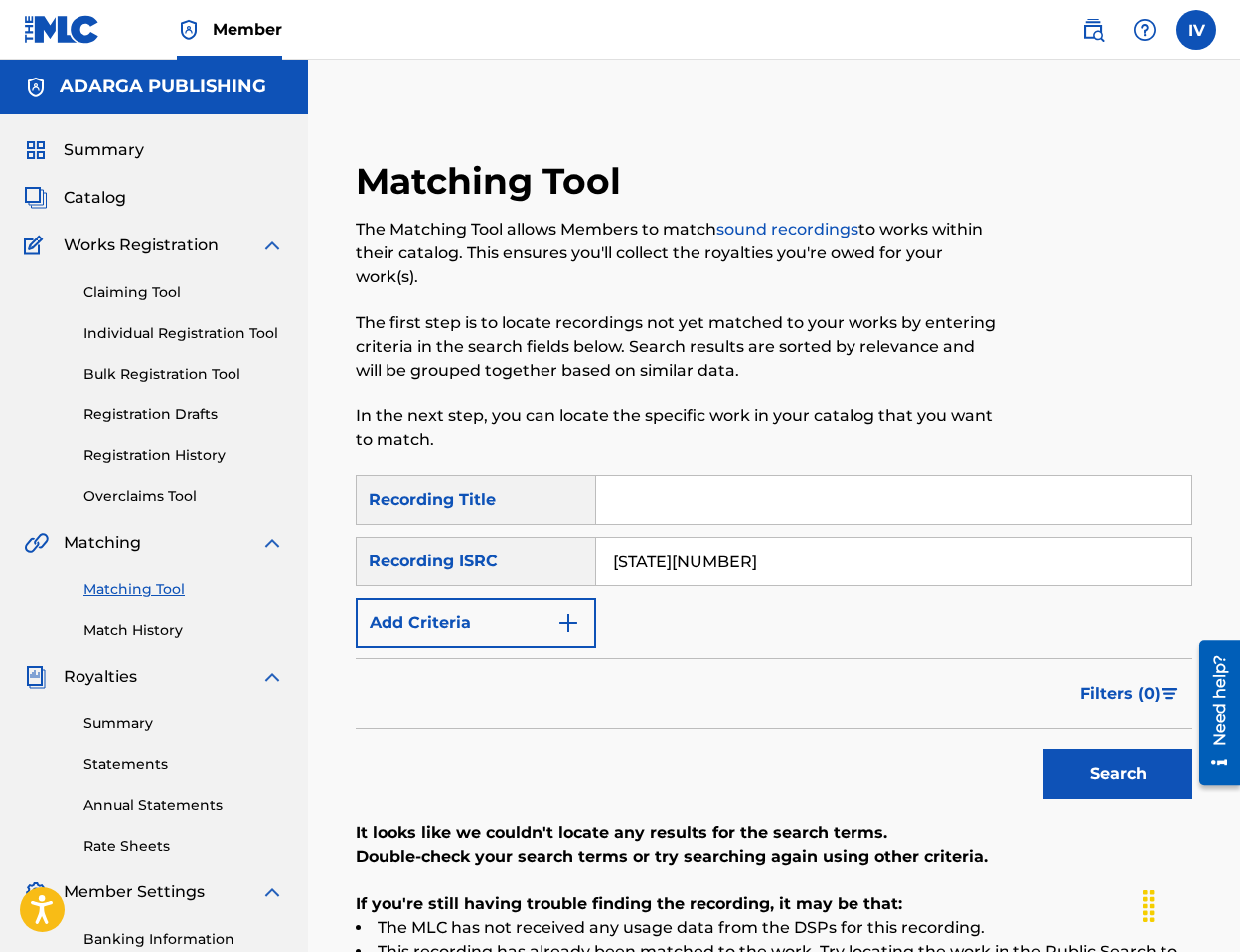 scroll, scrollTop: 280, scrollLeft: 0, axis: vertical 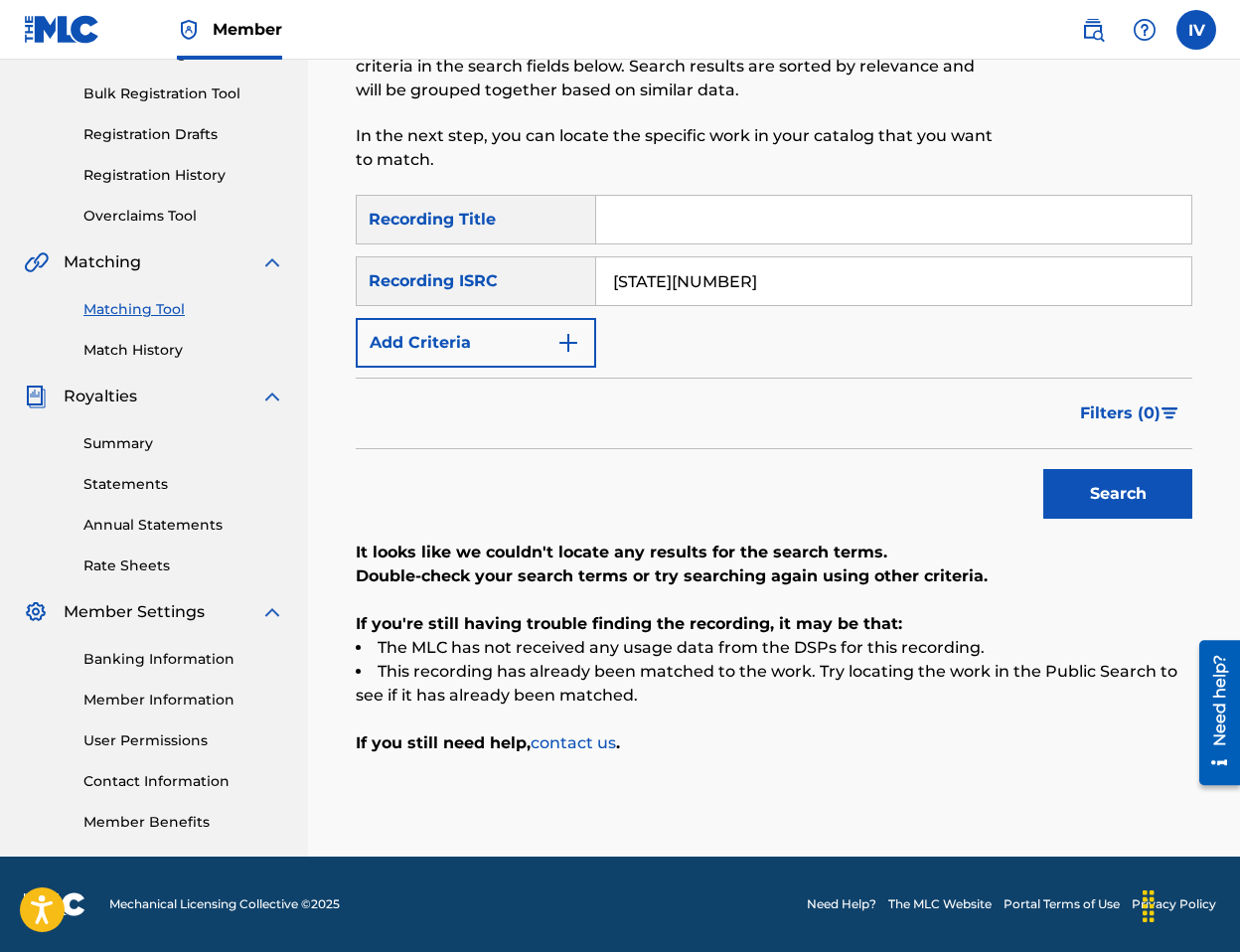 paste on "[PLATE]" 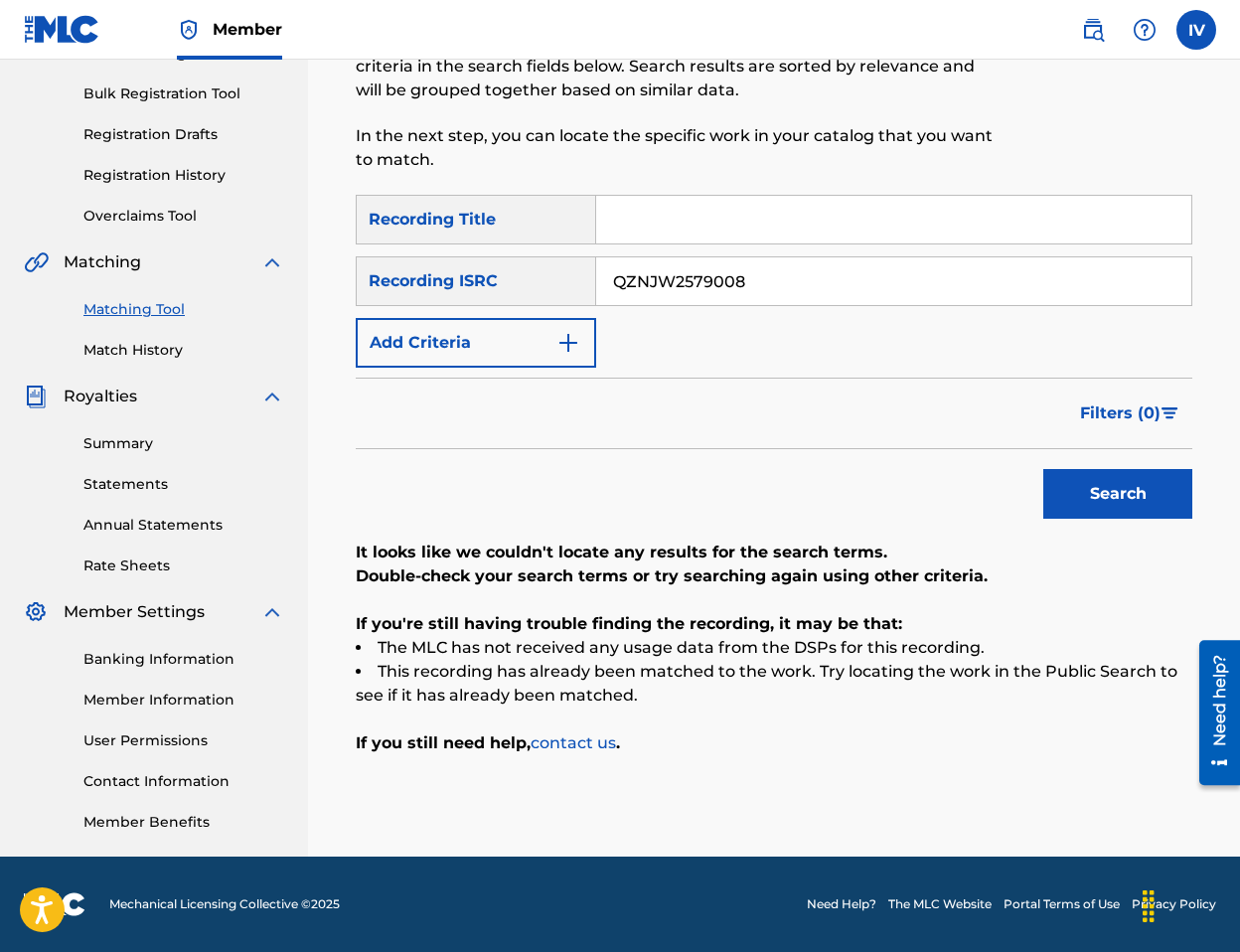 click on "Search" at bounding box center [1118, 494] 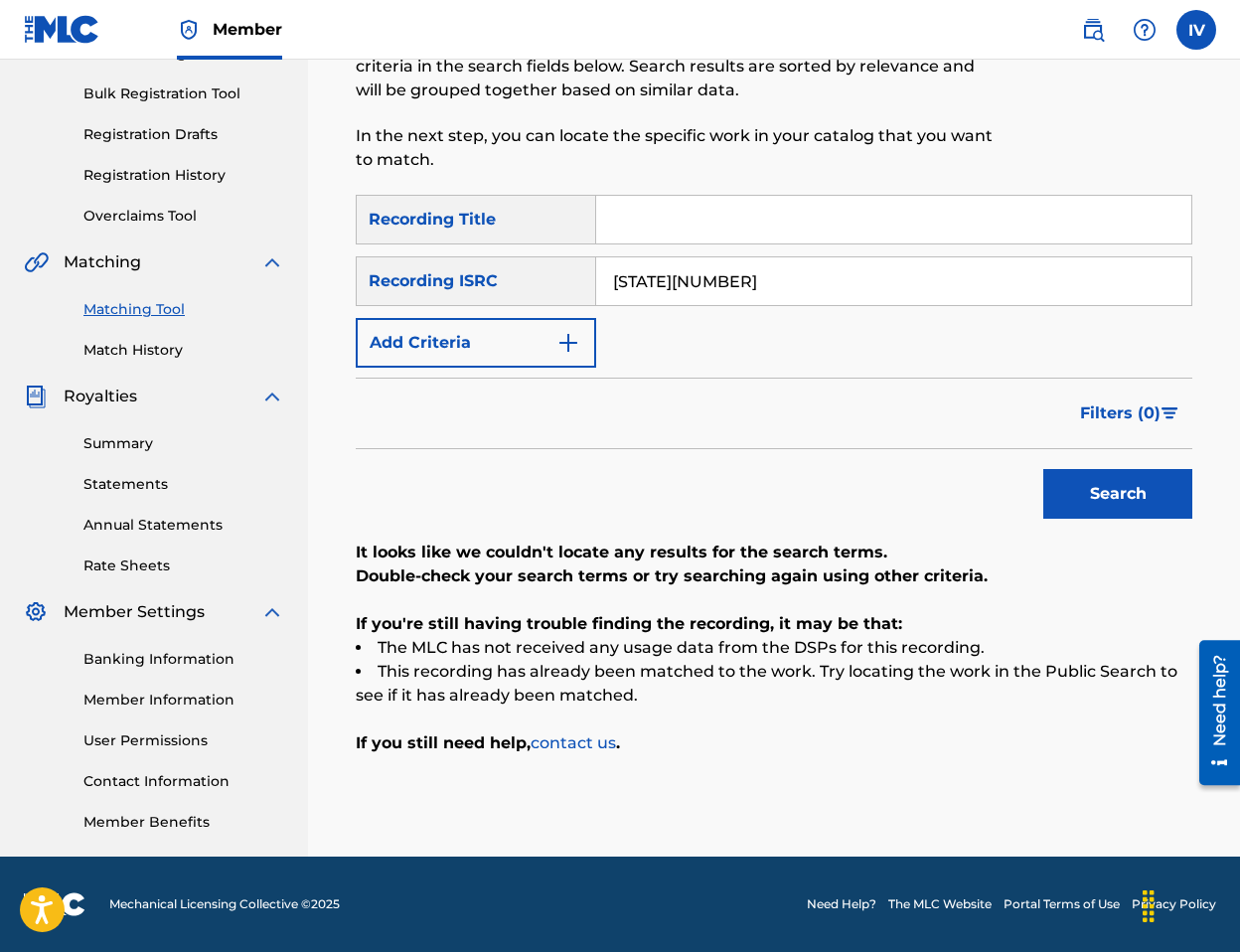 click on "Search" at bounding box center (1118, 494) 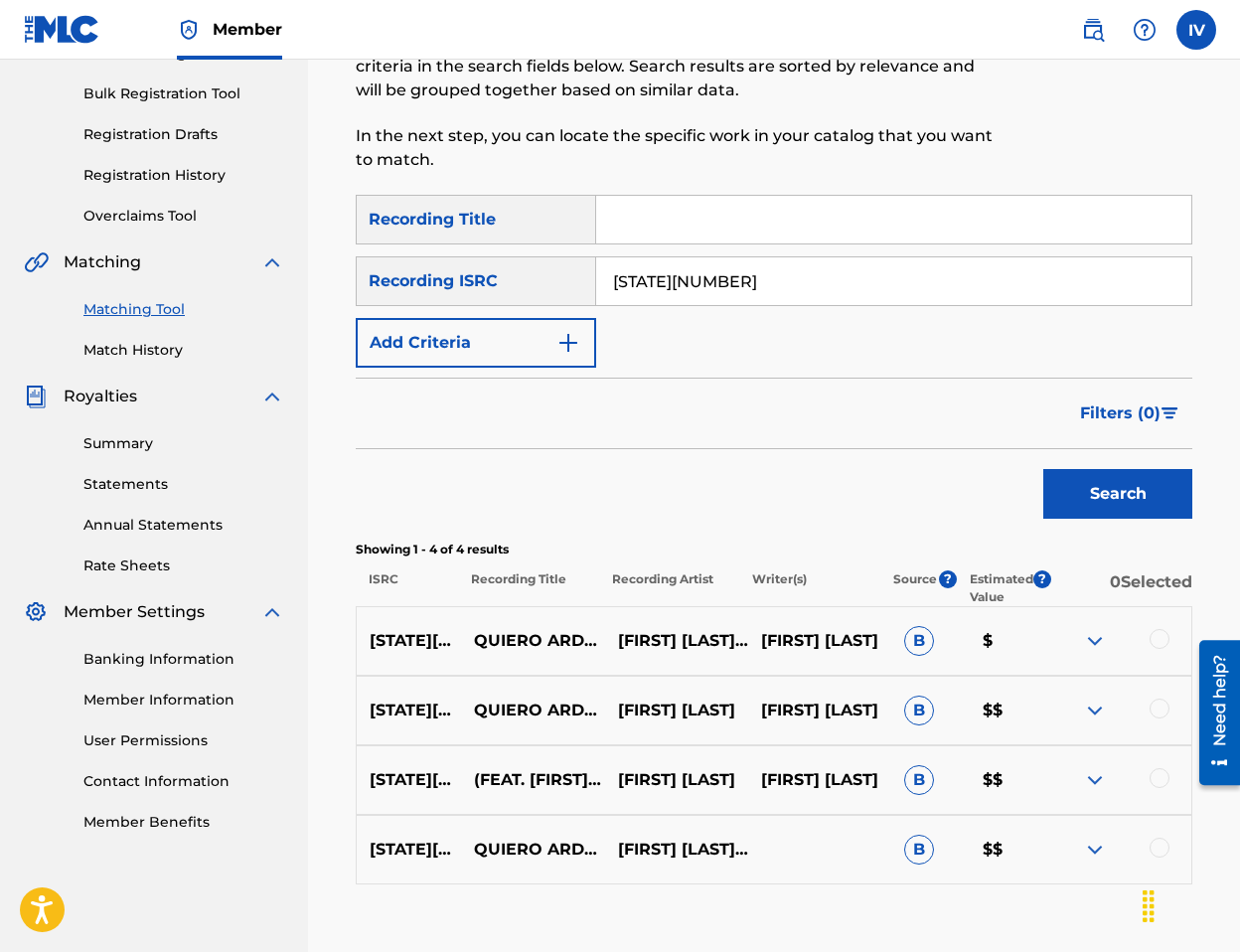 paste on "[STATE][NUMBER]" 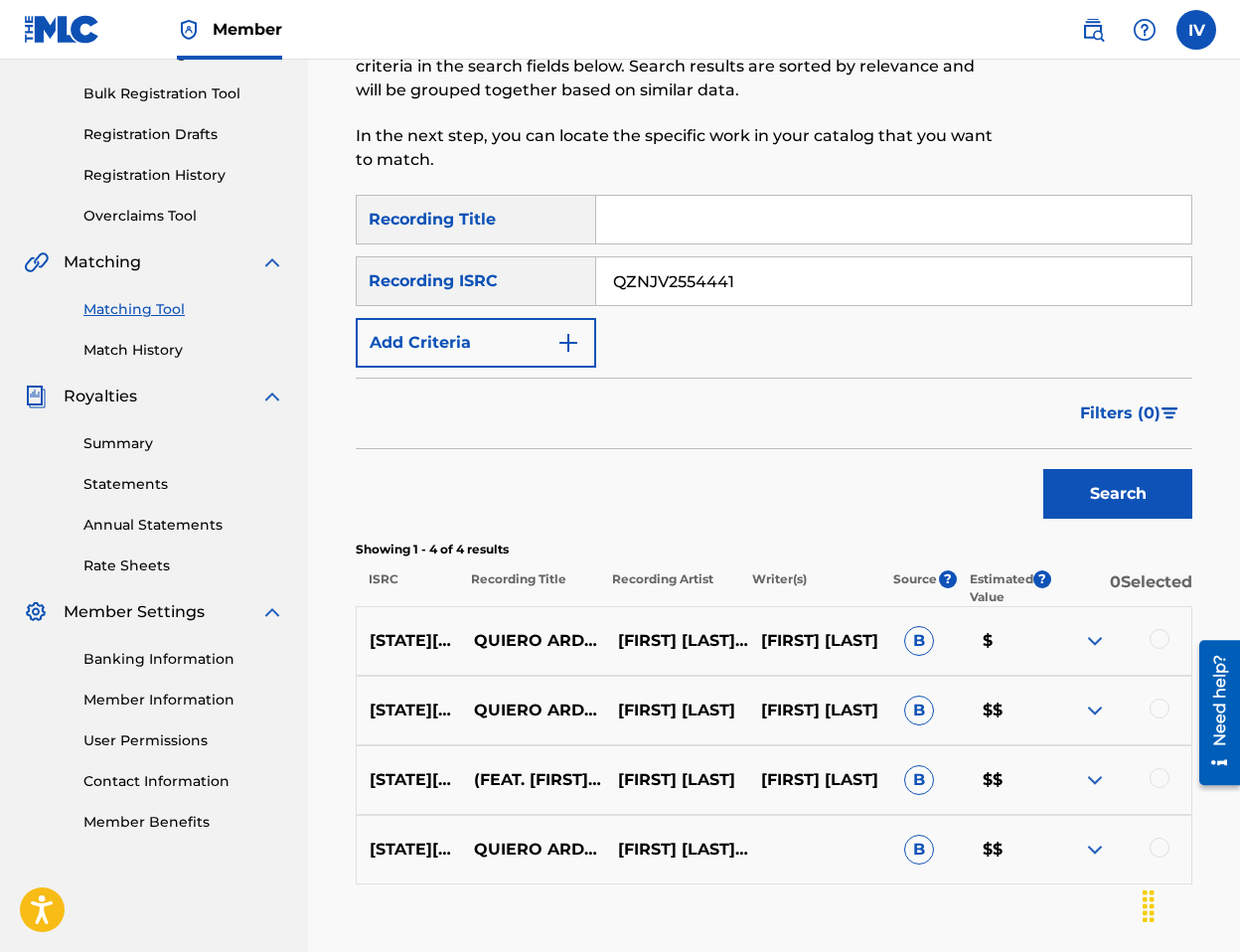 click on "Search" at bounding box center (1118, 494) 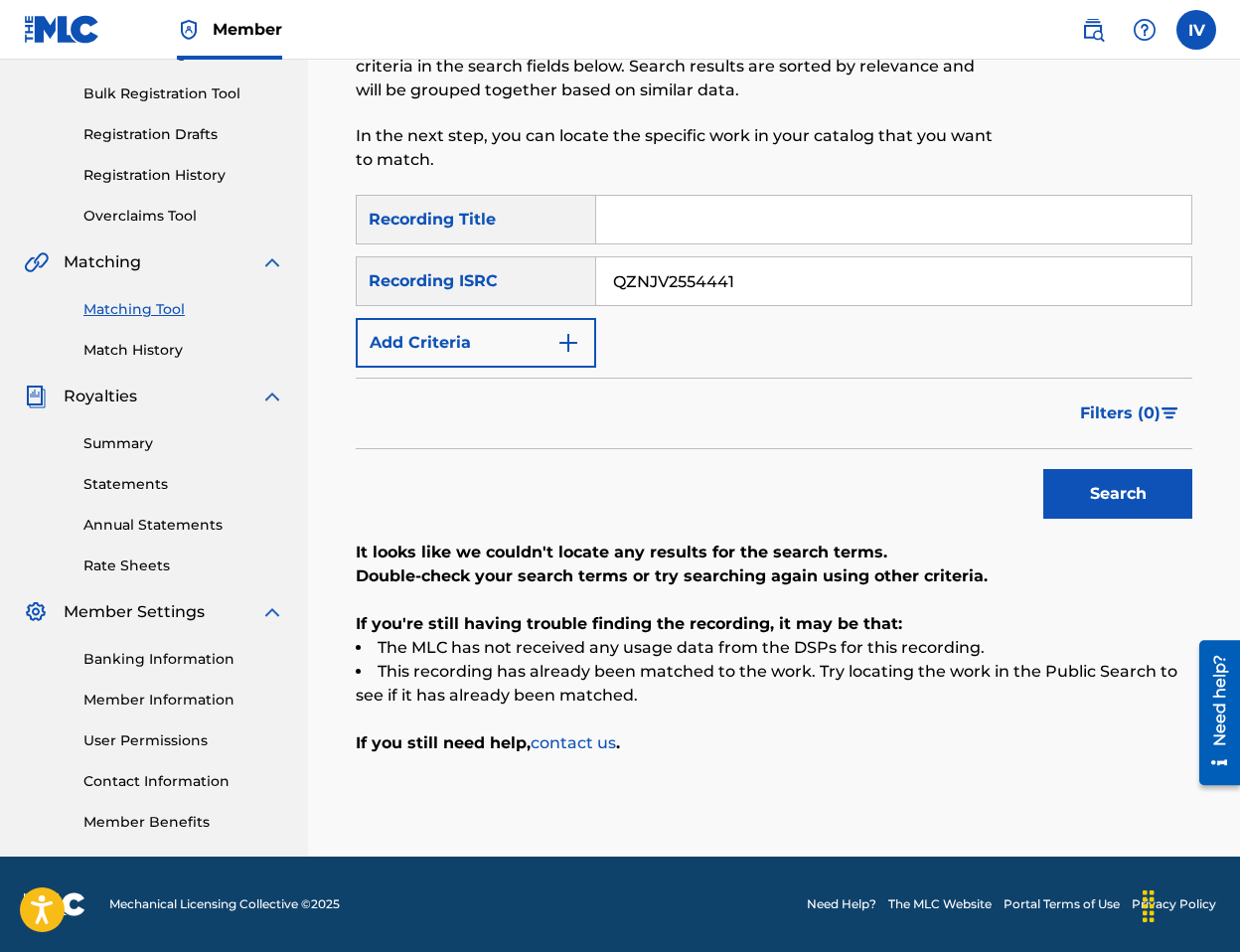 paste on "W252033" 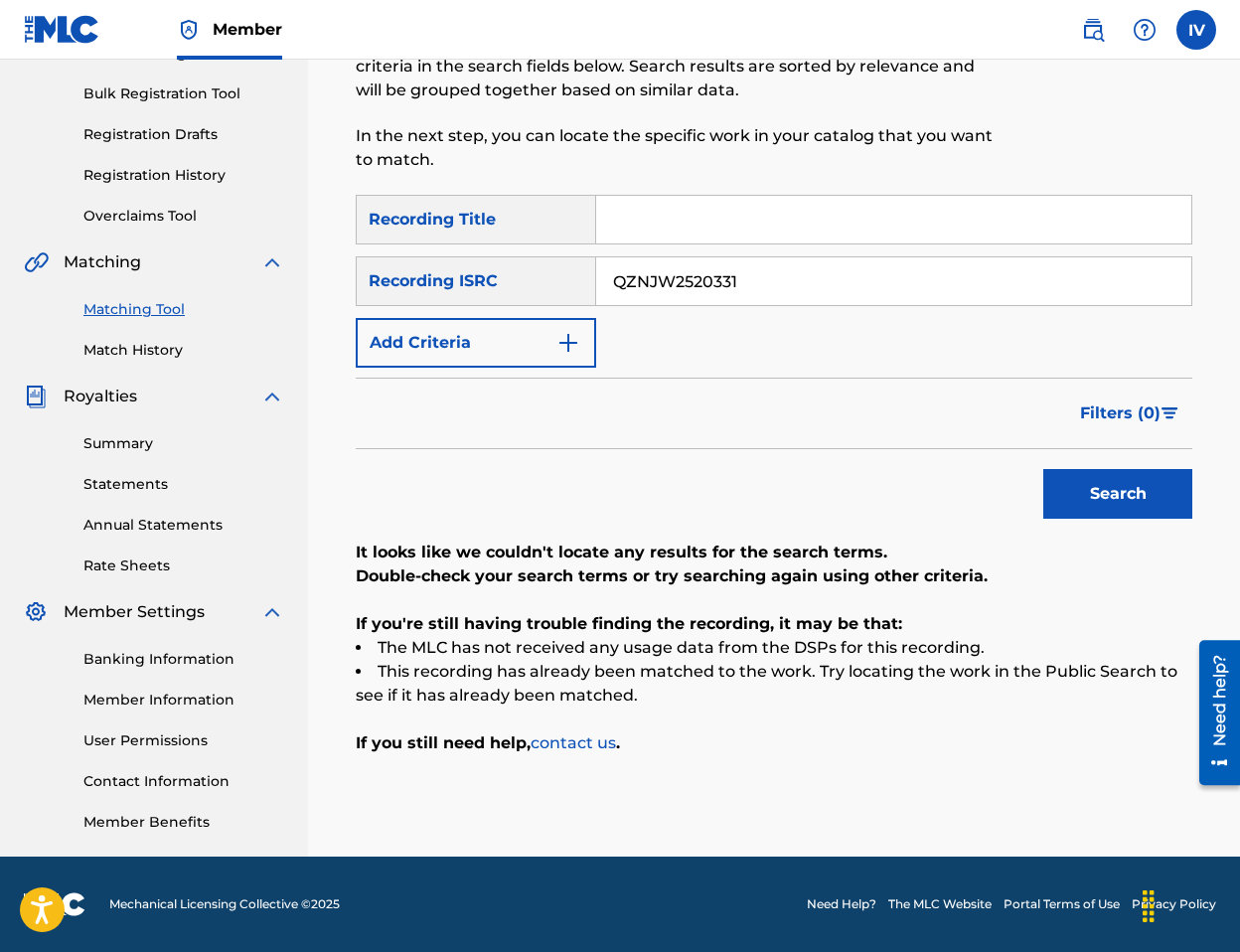 click on "Search" at bounding box center (1118, 494) 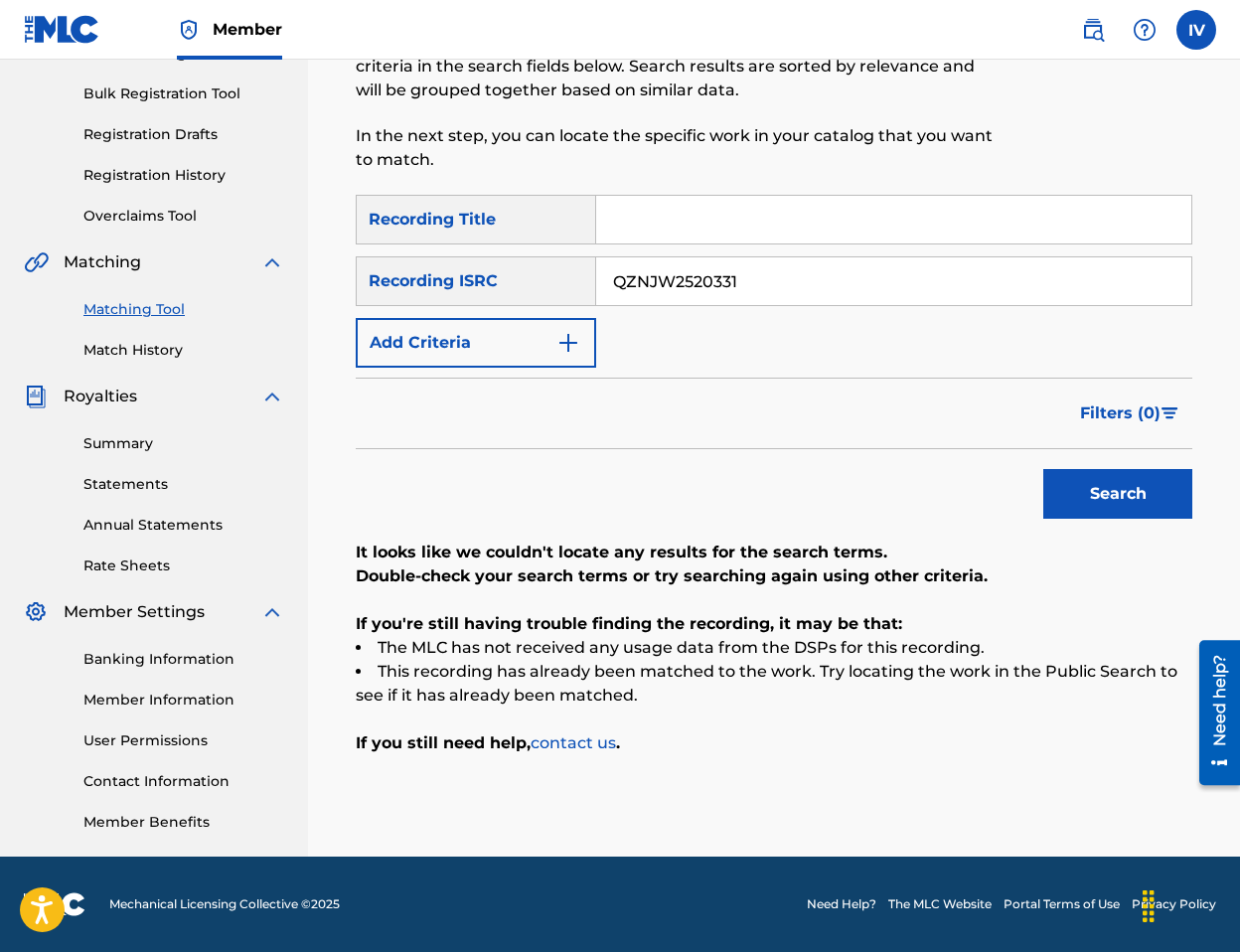 paste on "[STATE][NUMBER]" 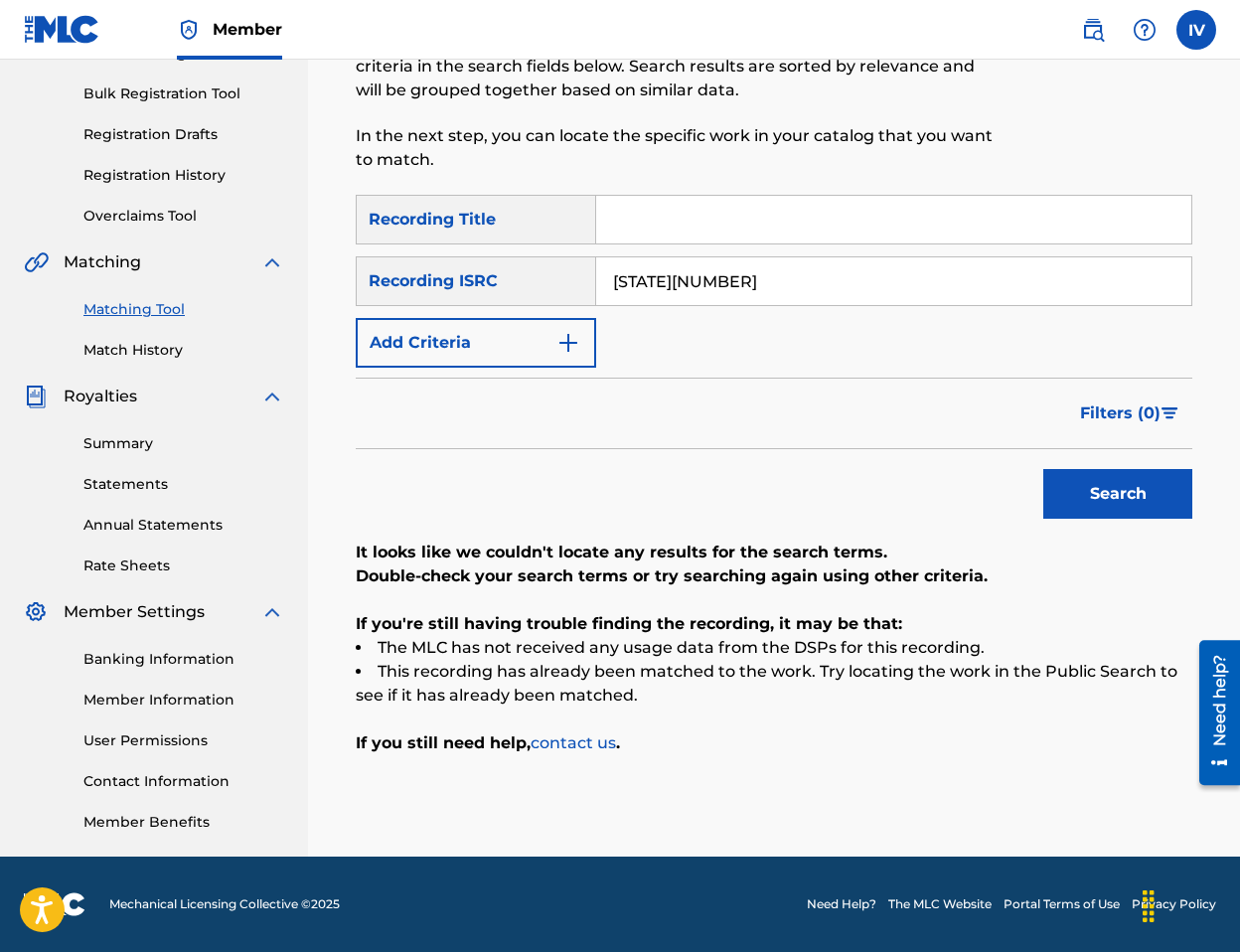 click on "Search" at bounding box center (1118, 494) 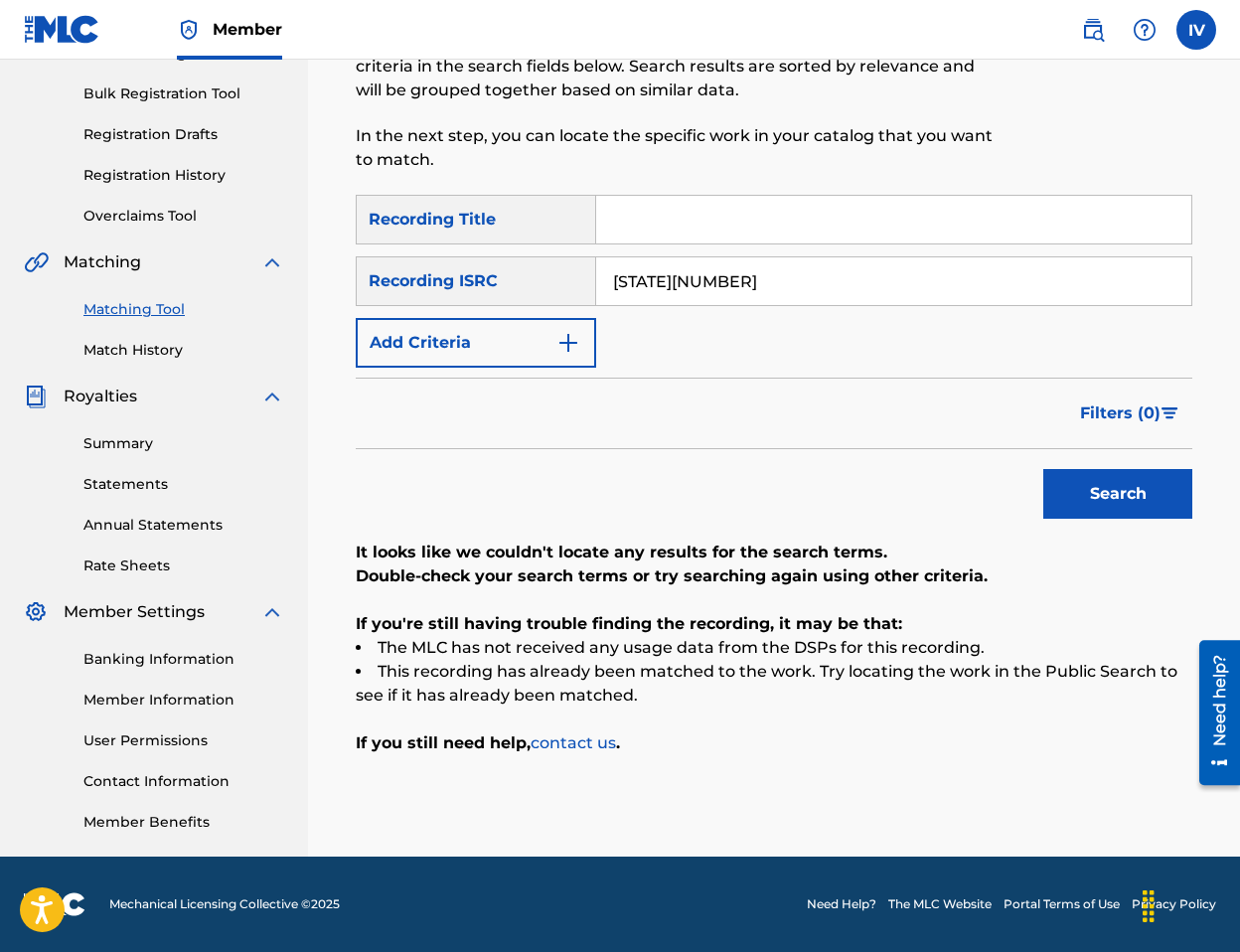 paste on "[STATE][NUMBER]" 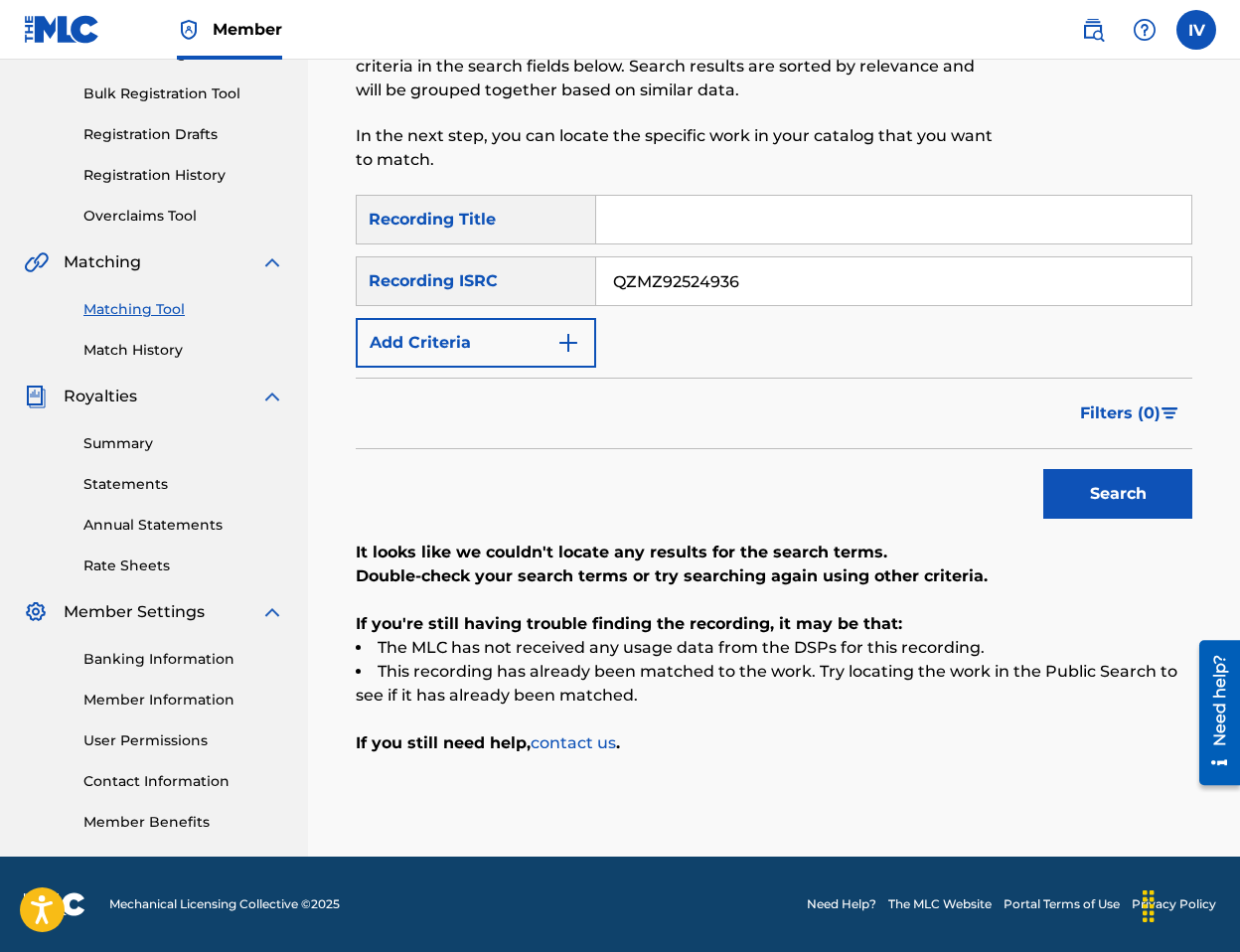 click on "Search" at bounding box center [1118, 494] 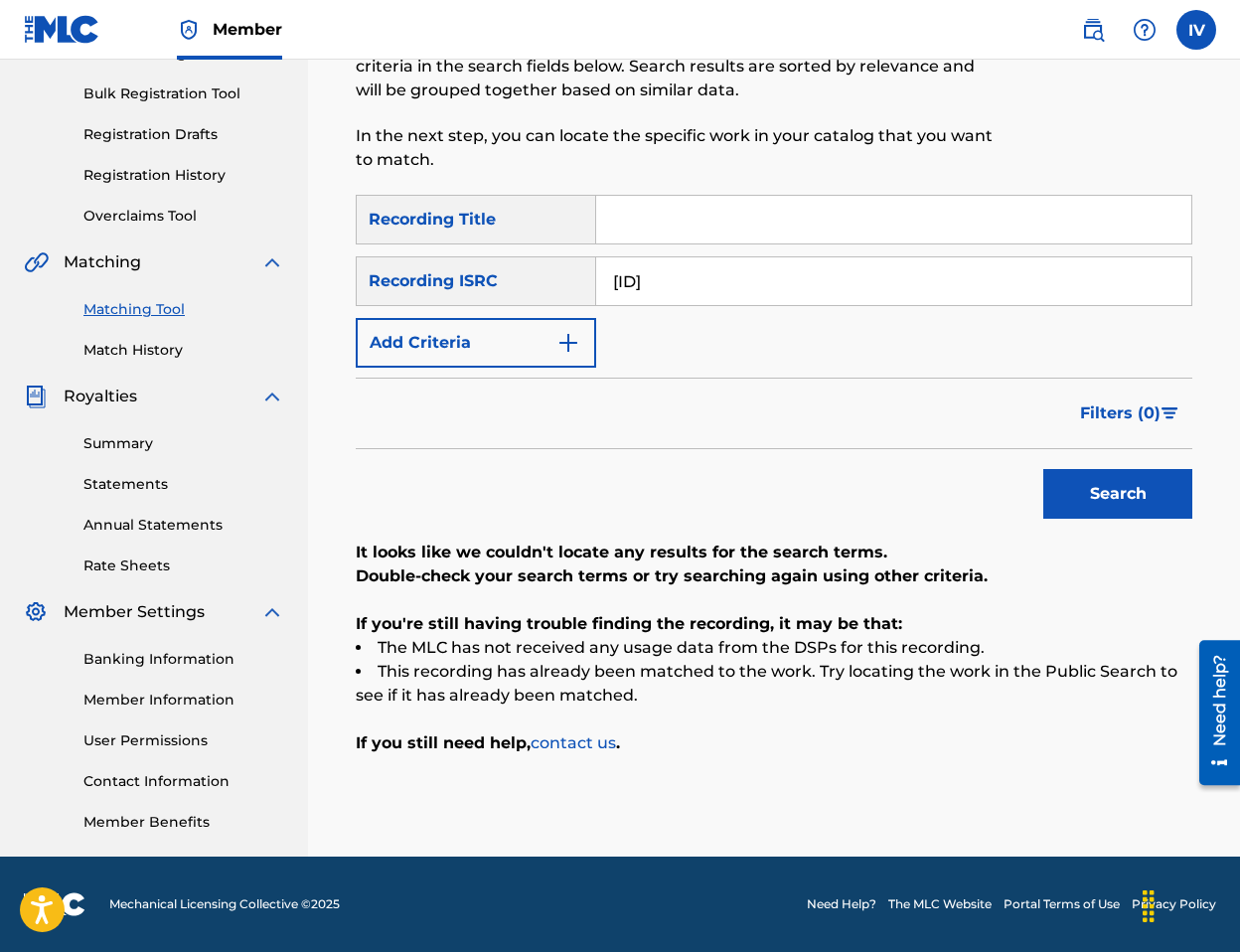 click on "Search" at bounding box center [1118, 494] 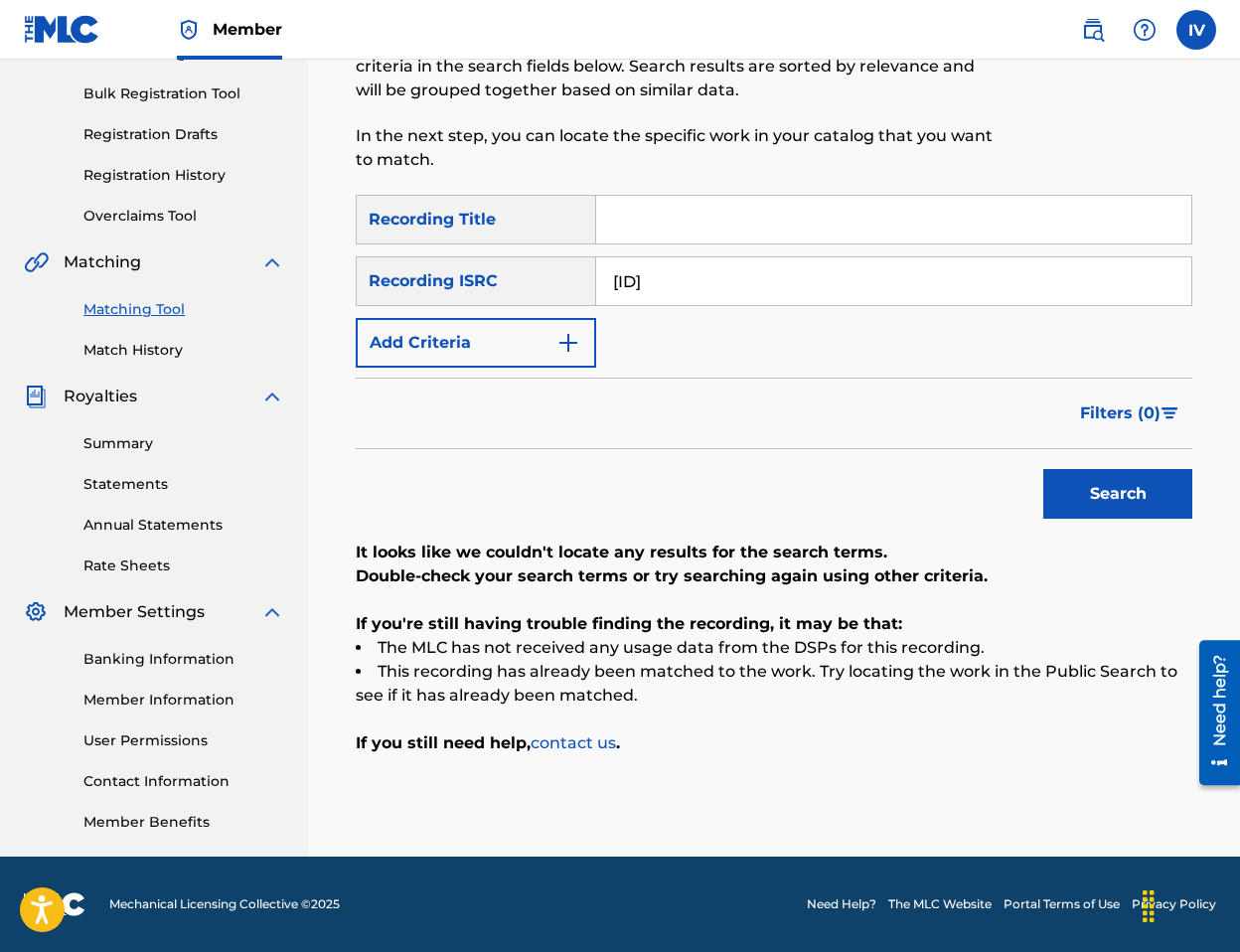 paste on "W9K2442660" 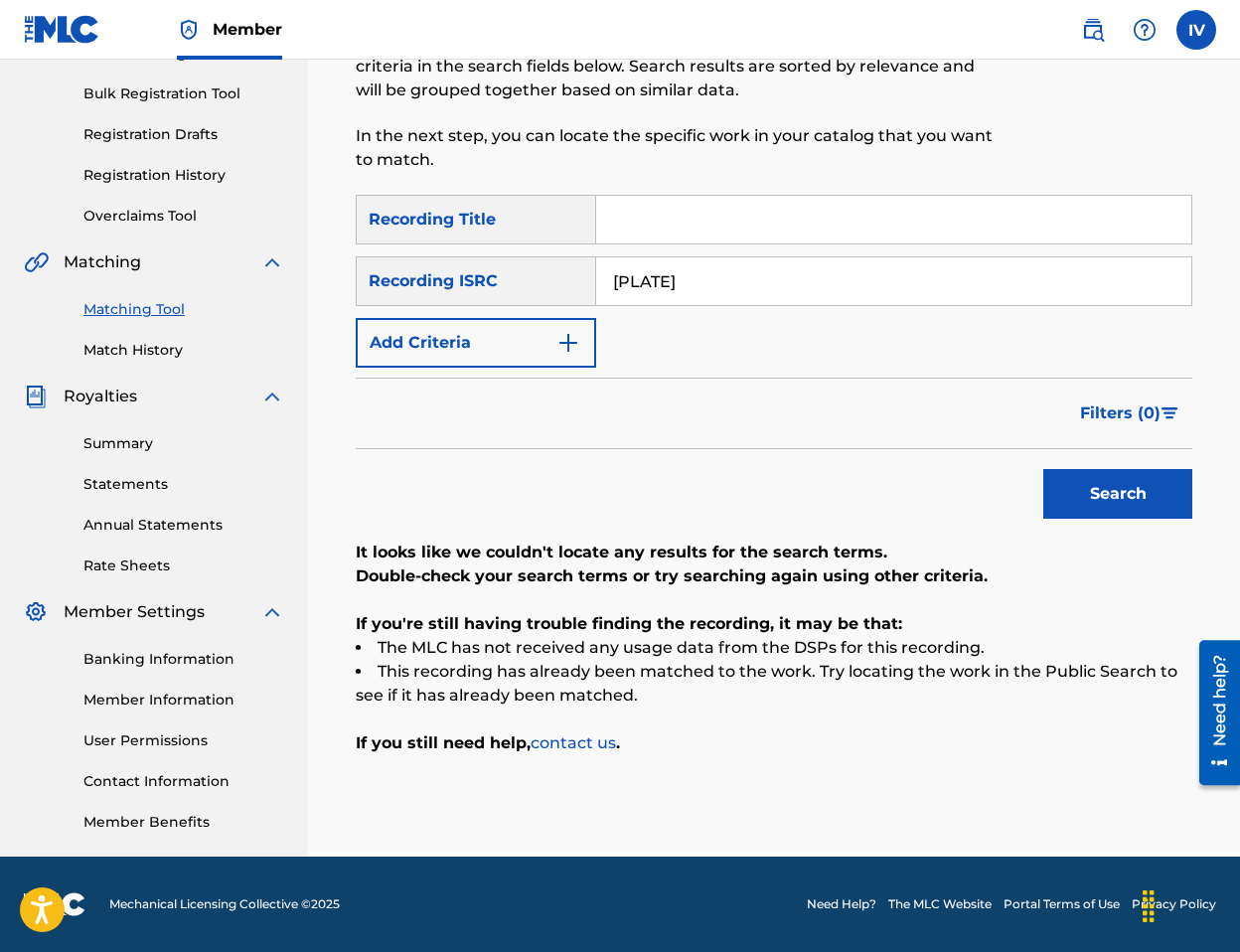 click on "Search" at bounding box center (1118, 494) 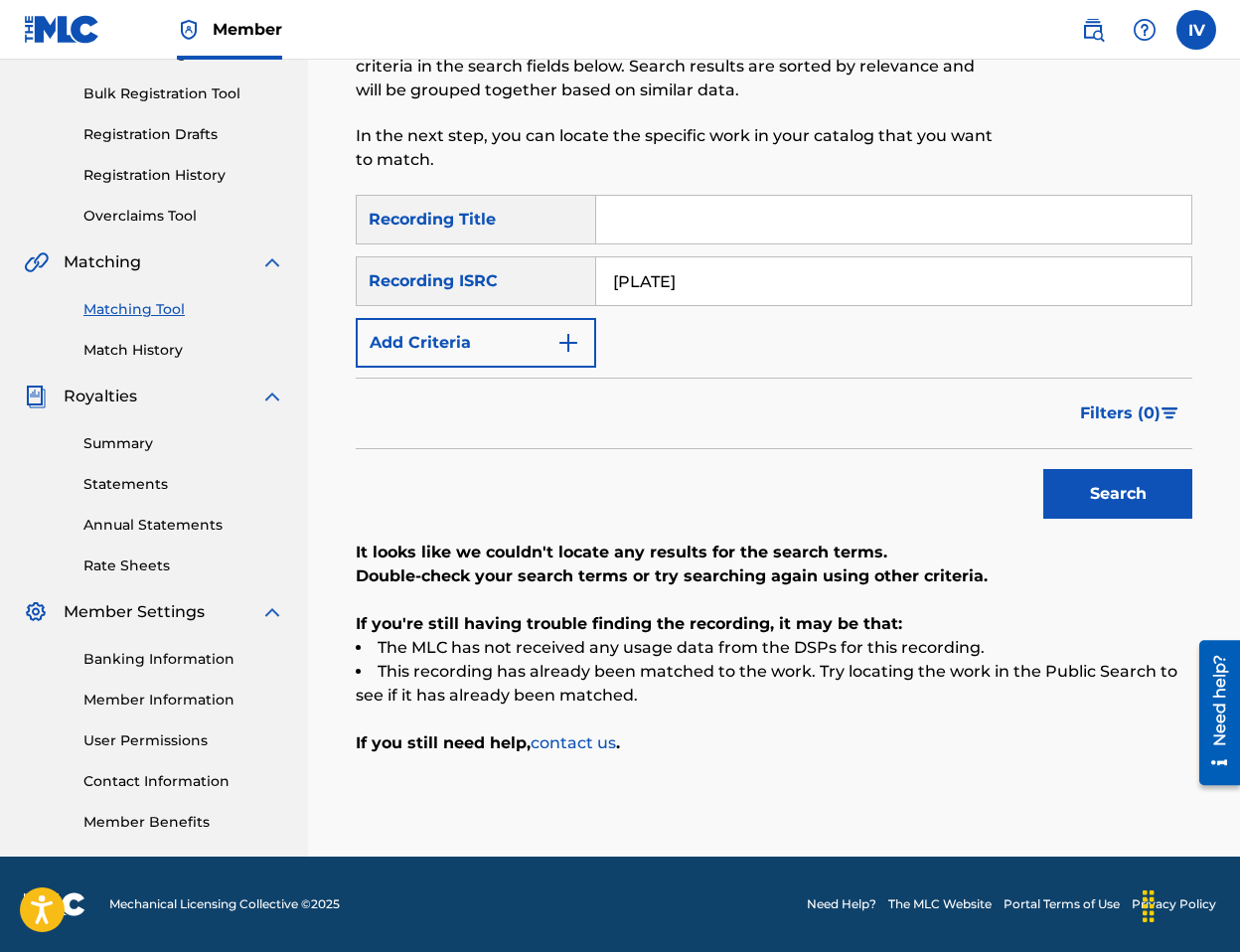 paste on "[STATE][NUMBER]" 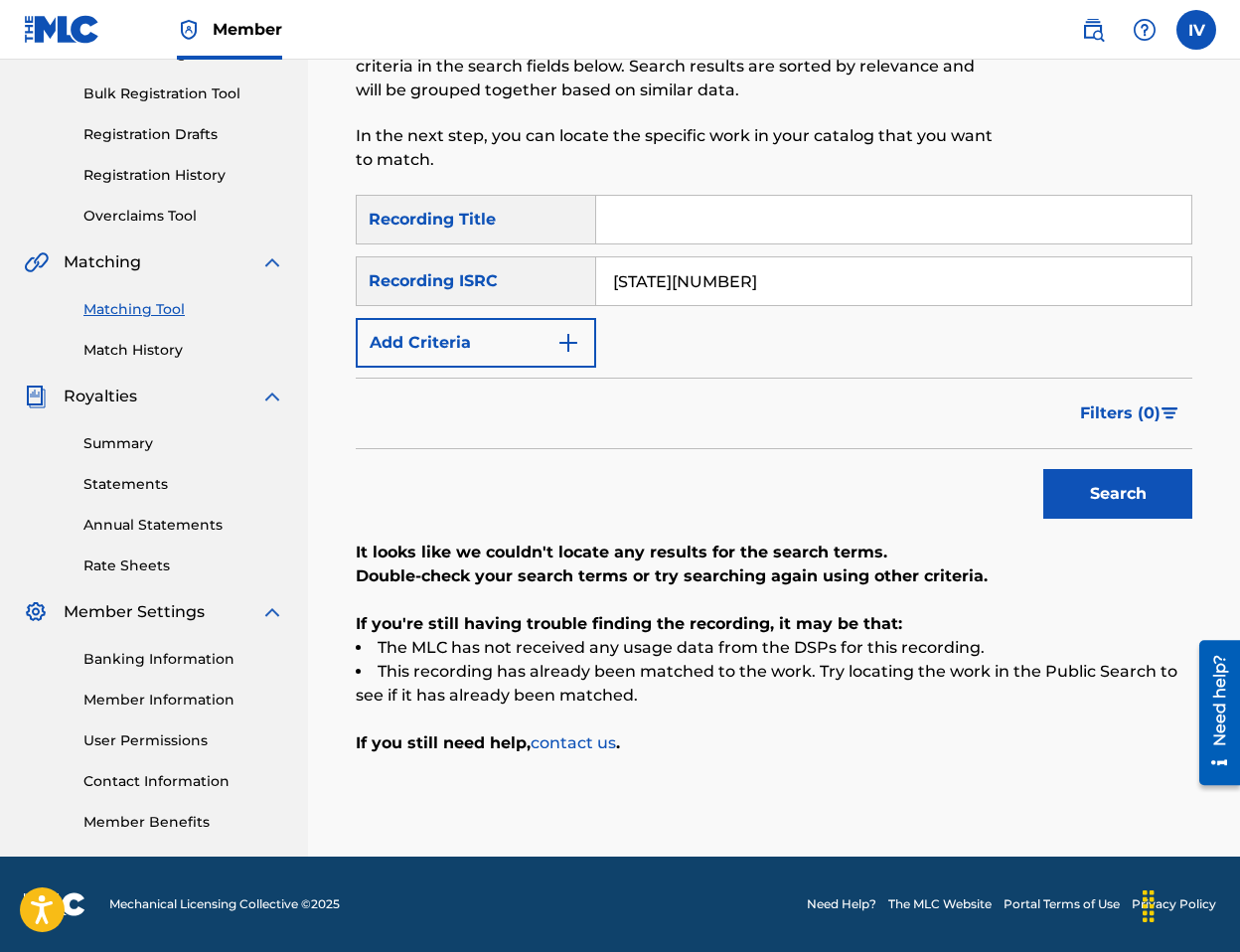 type on "[STATE][NUMBER]" 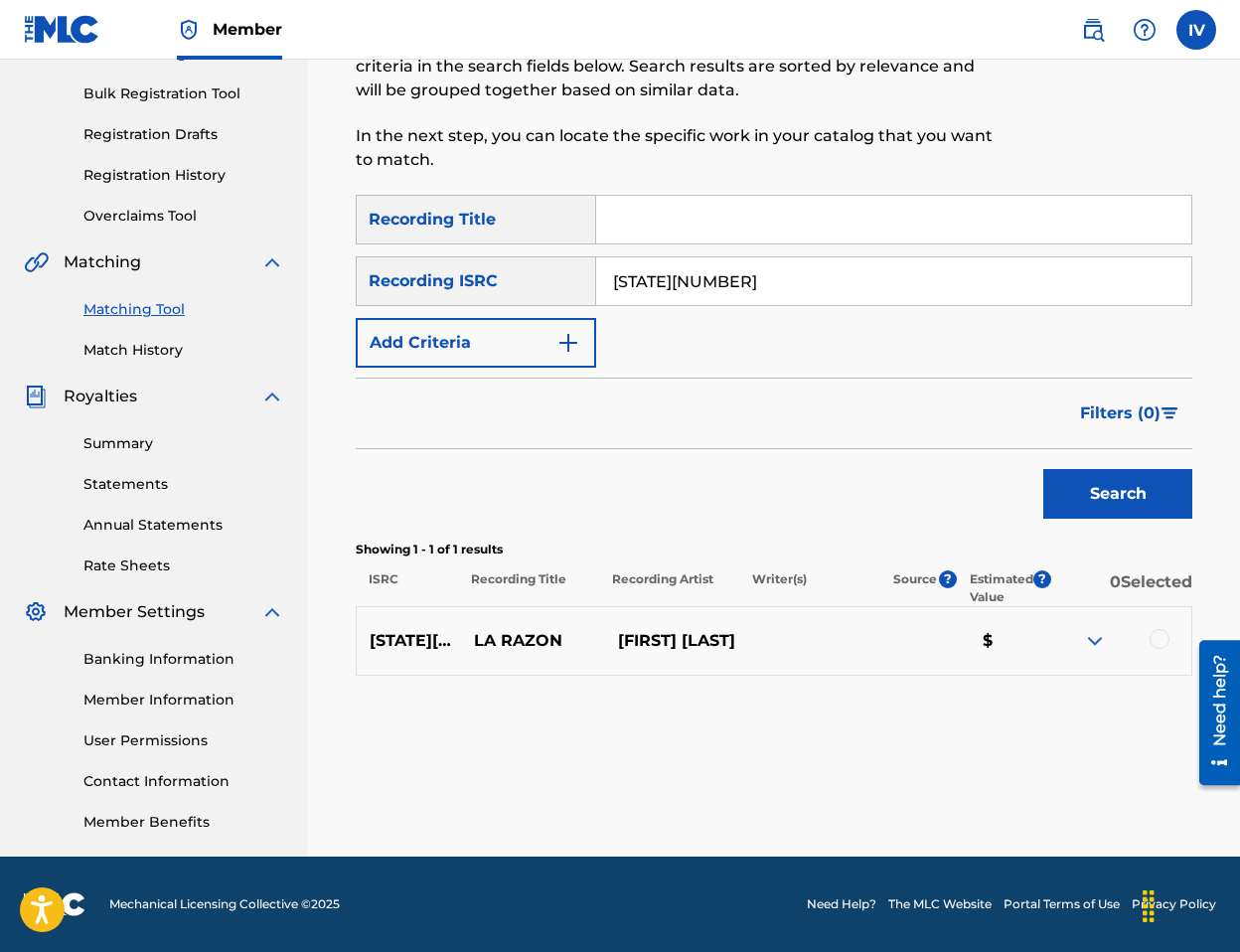click at bounding box center [1160, 639] 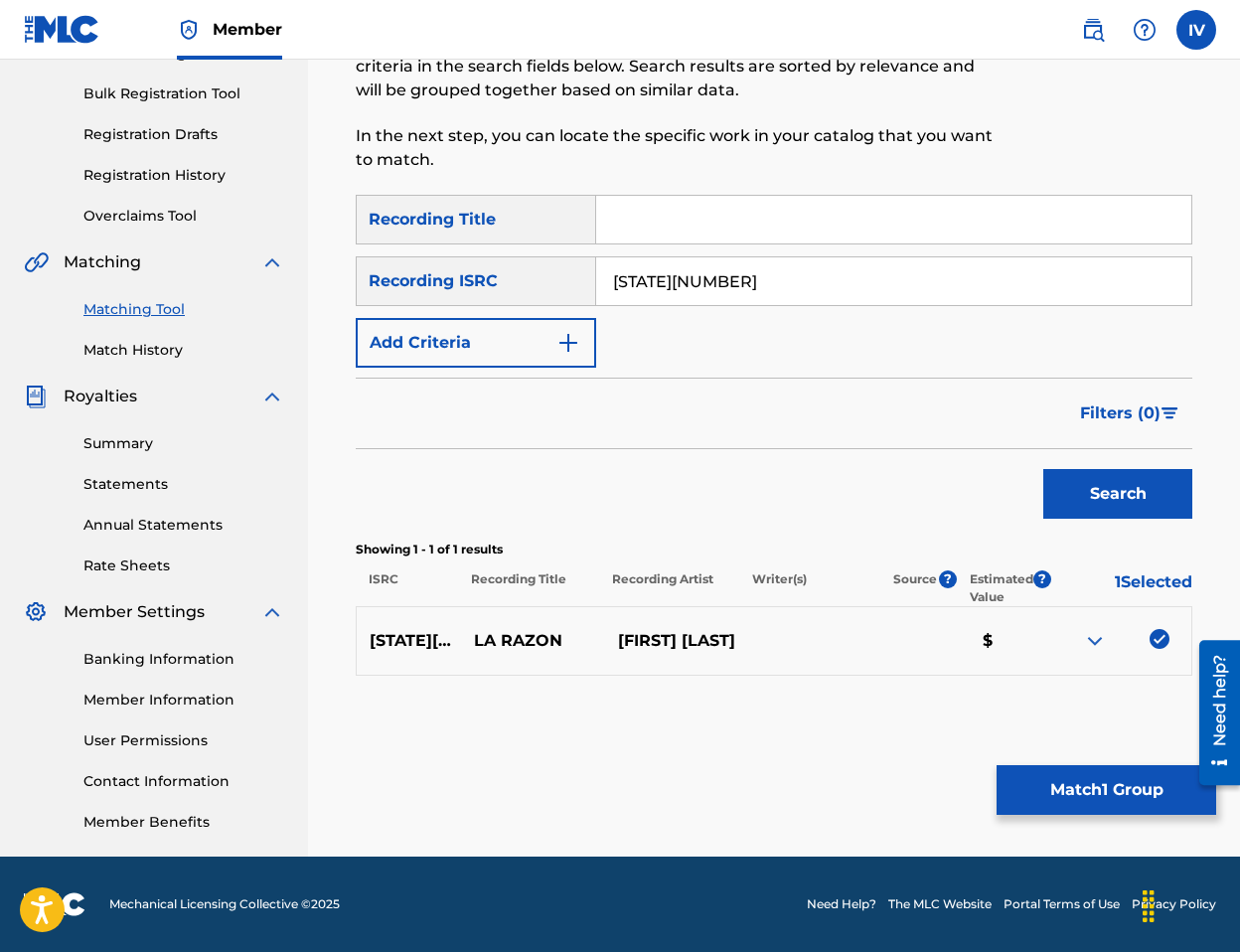 click on "Match  1 Group" at bounding box center (1106, 790) 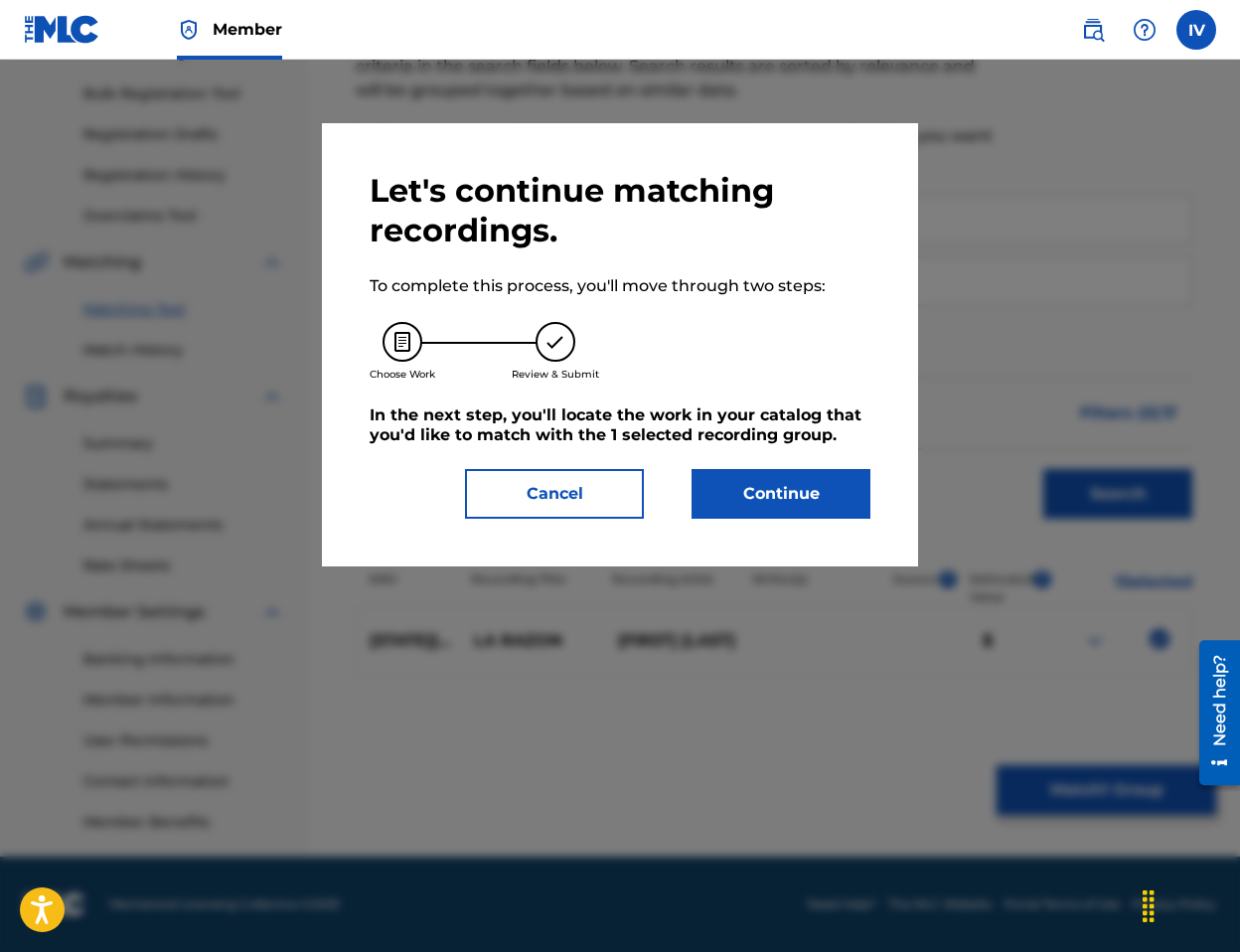 click on "Continue" at bounding box center [781, 494] 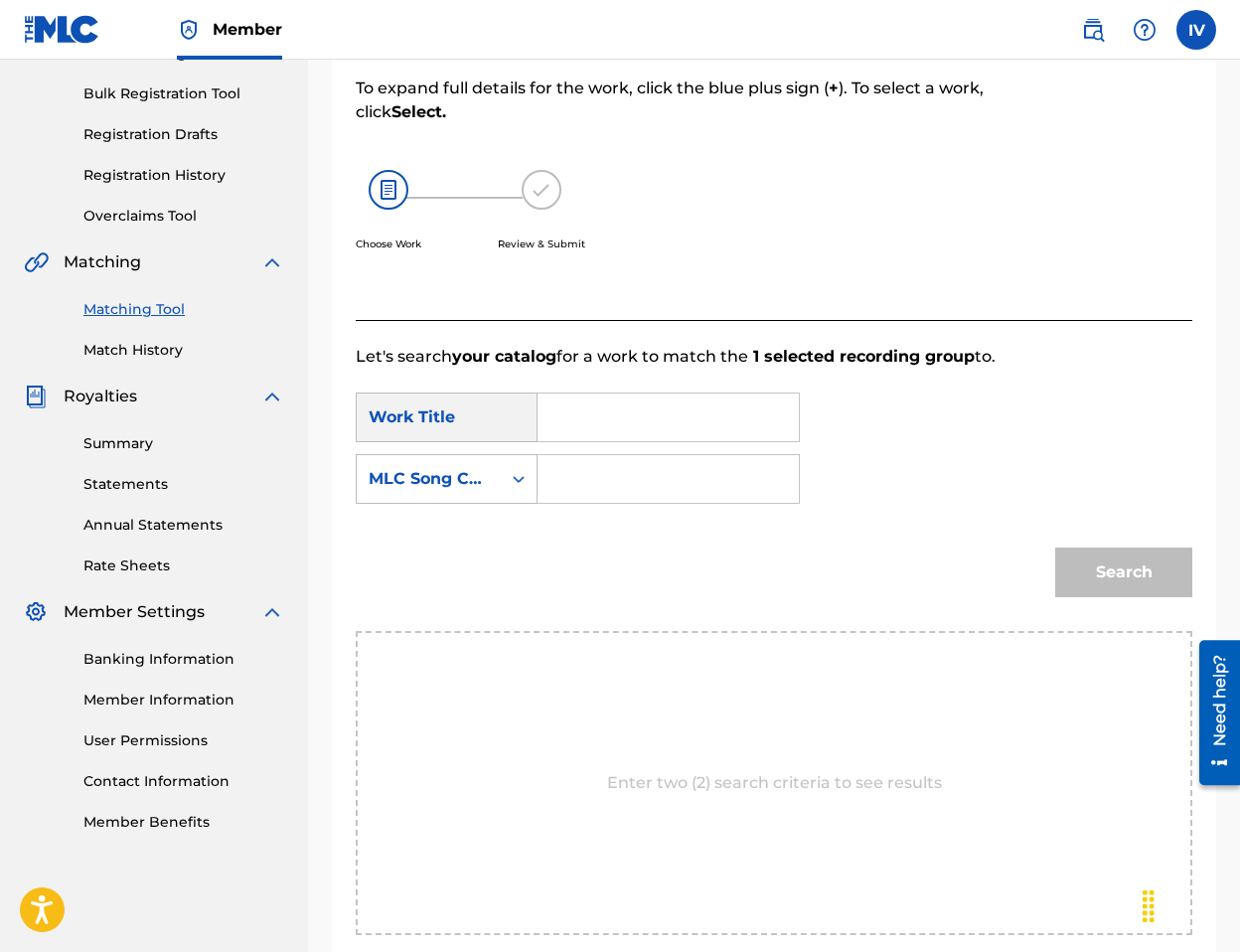 click at bounding box center [668, 417] 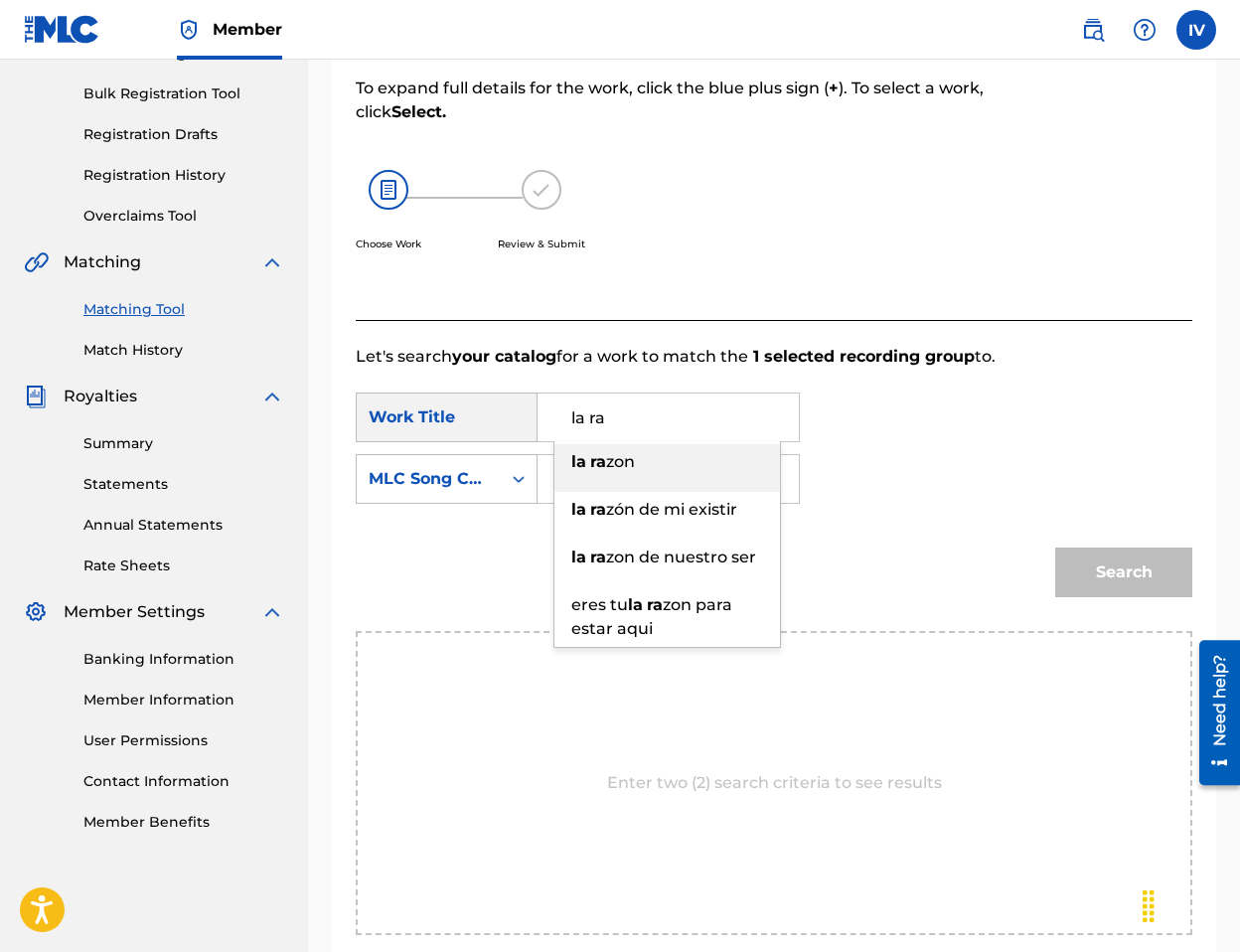 click on "ra" at bounding box center (598, 461) 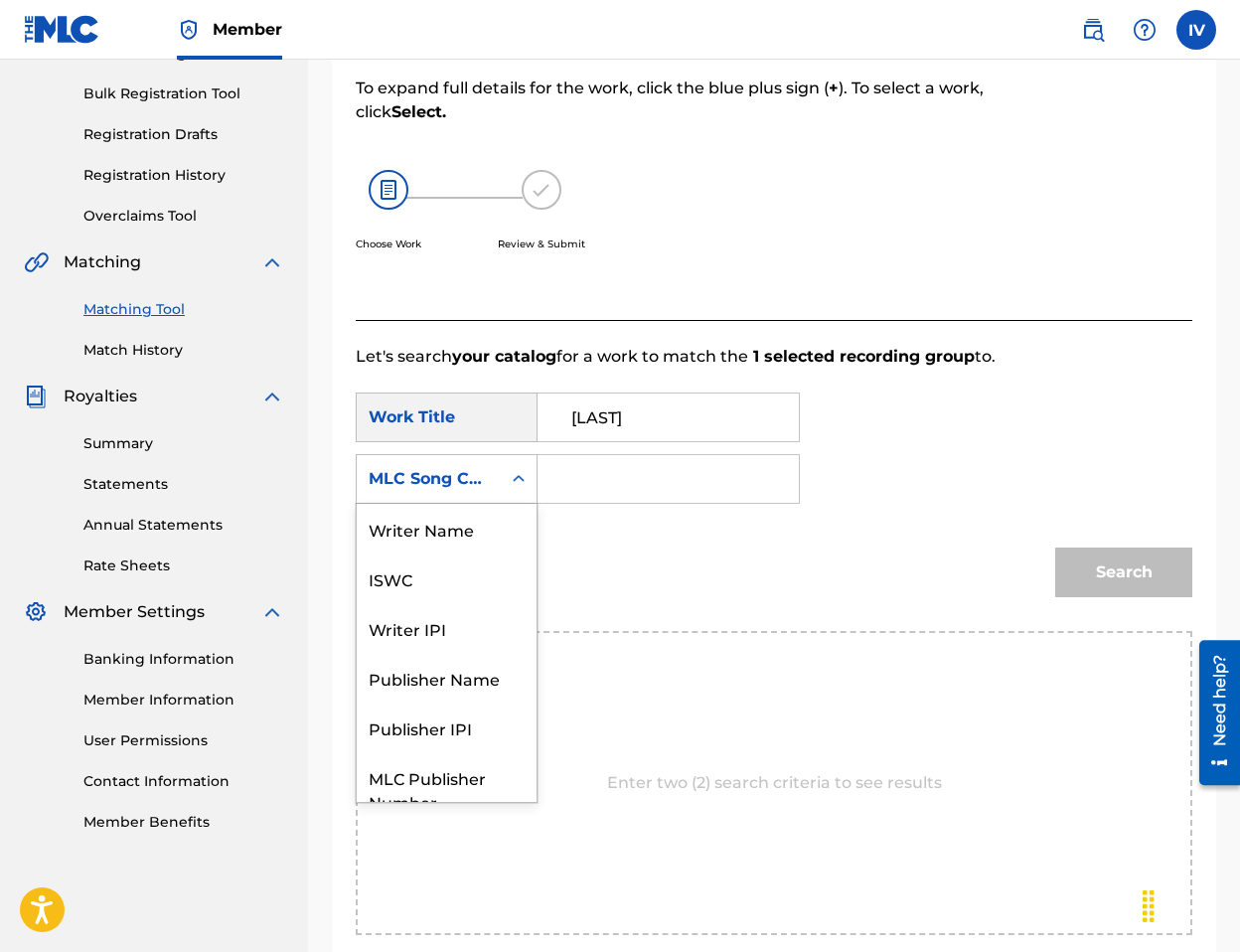 click 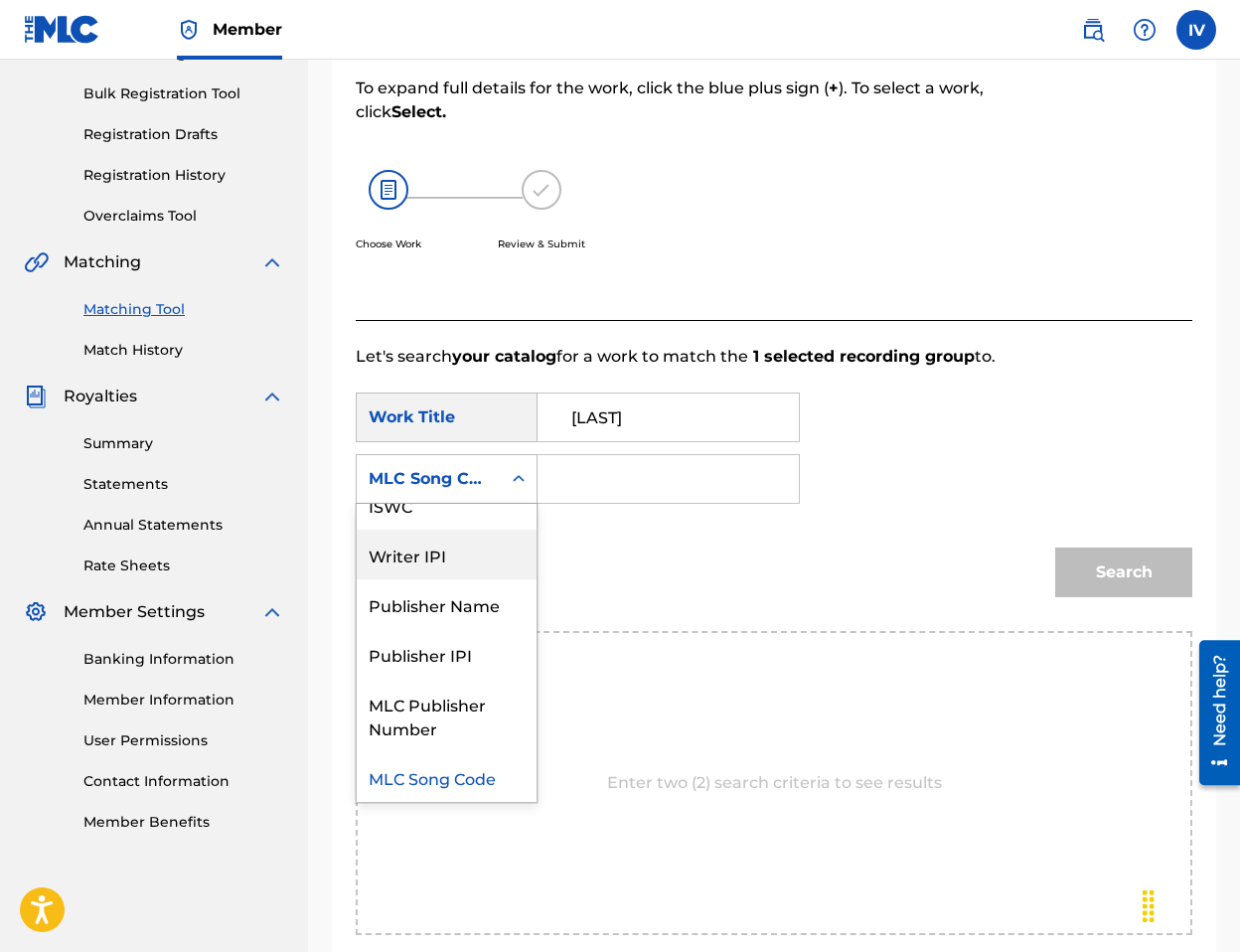 scroll, scrollTop: 0, scrollLeft: 0, axis: both 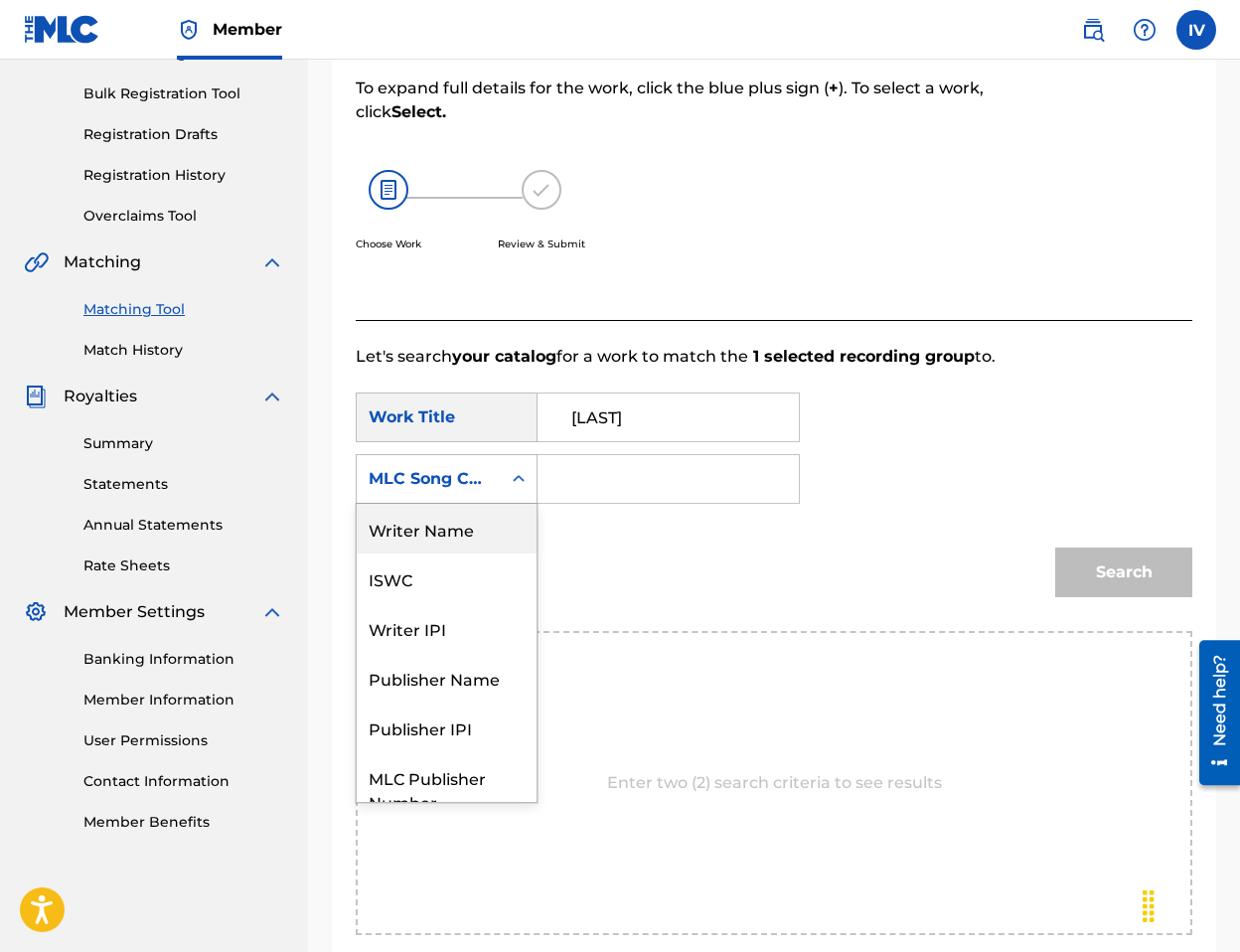 click on "Writer Name" at bounding box center [446, 529] 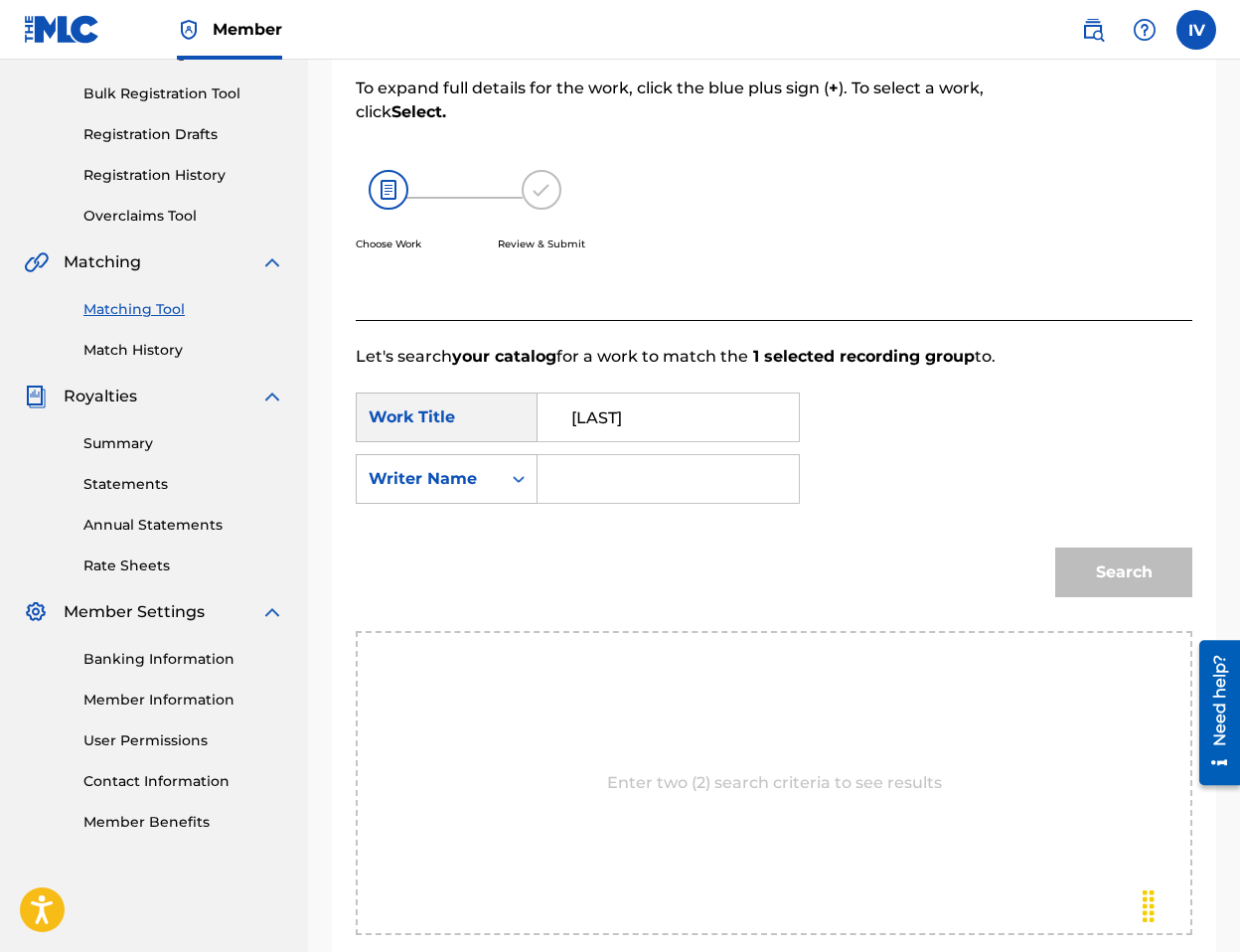 click at bounding box center [669, 479] 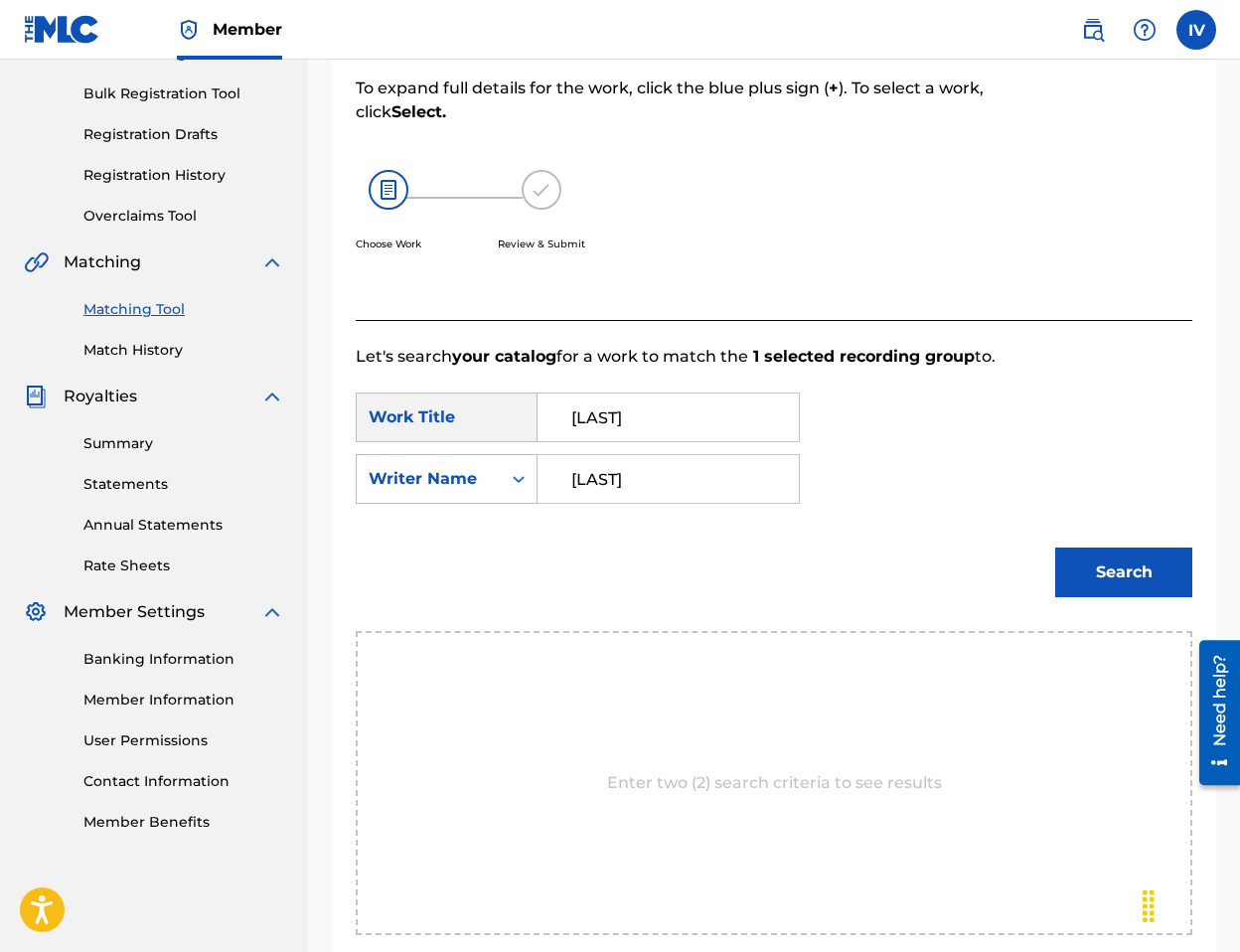 type on "[LAST]" 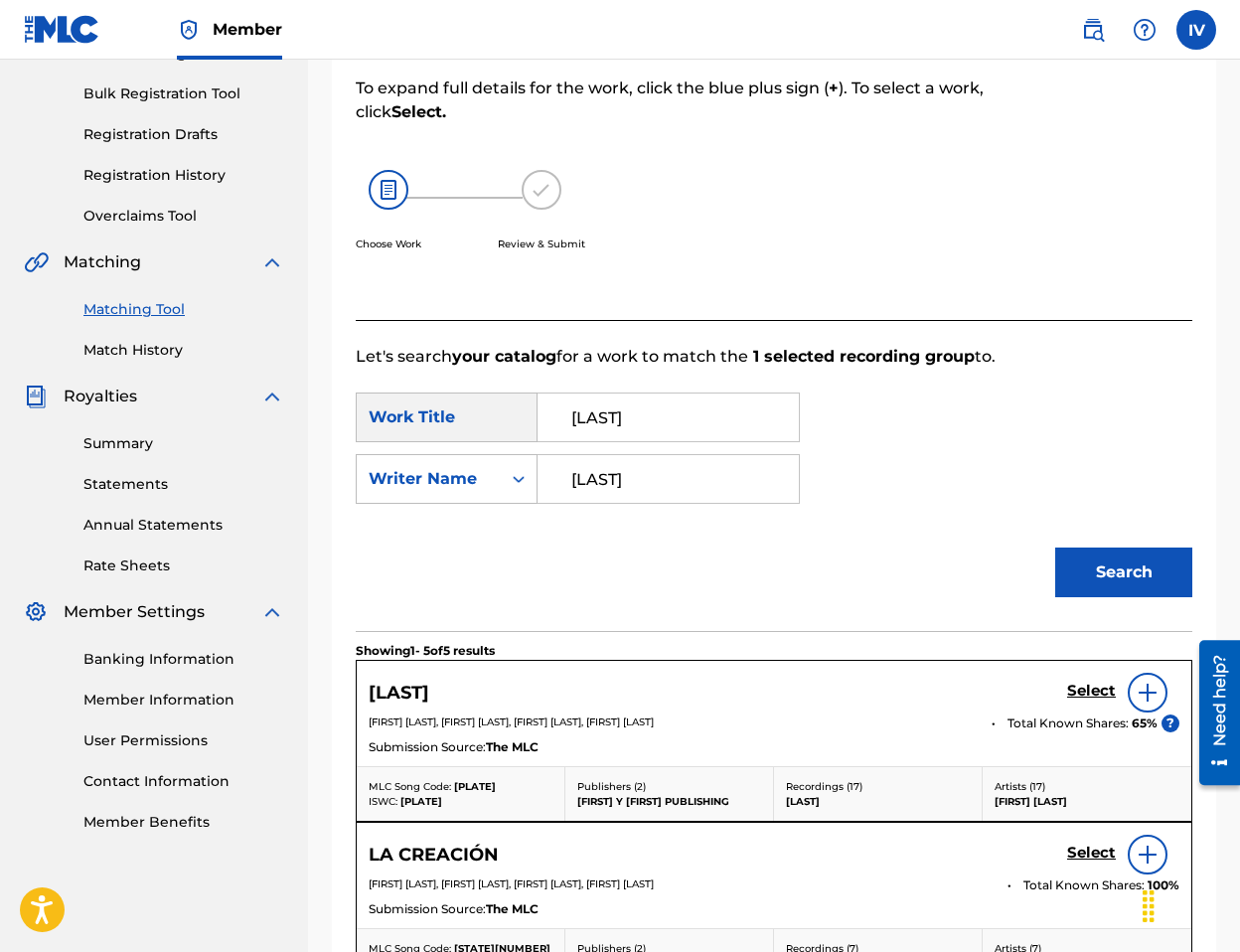 click on "Select" at bounding box center (1091, 691) 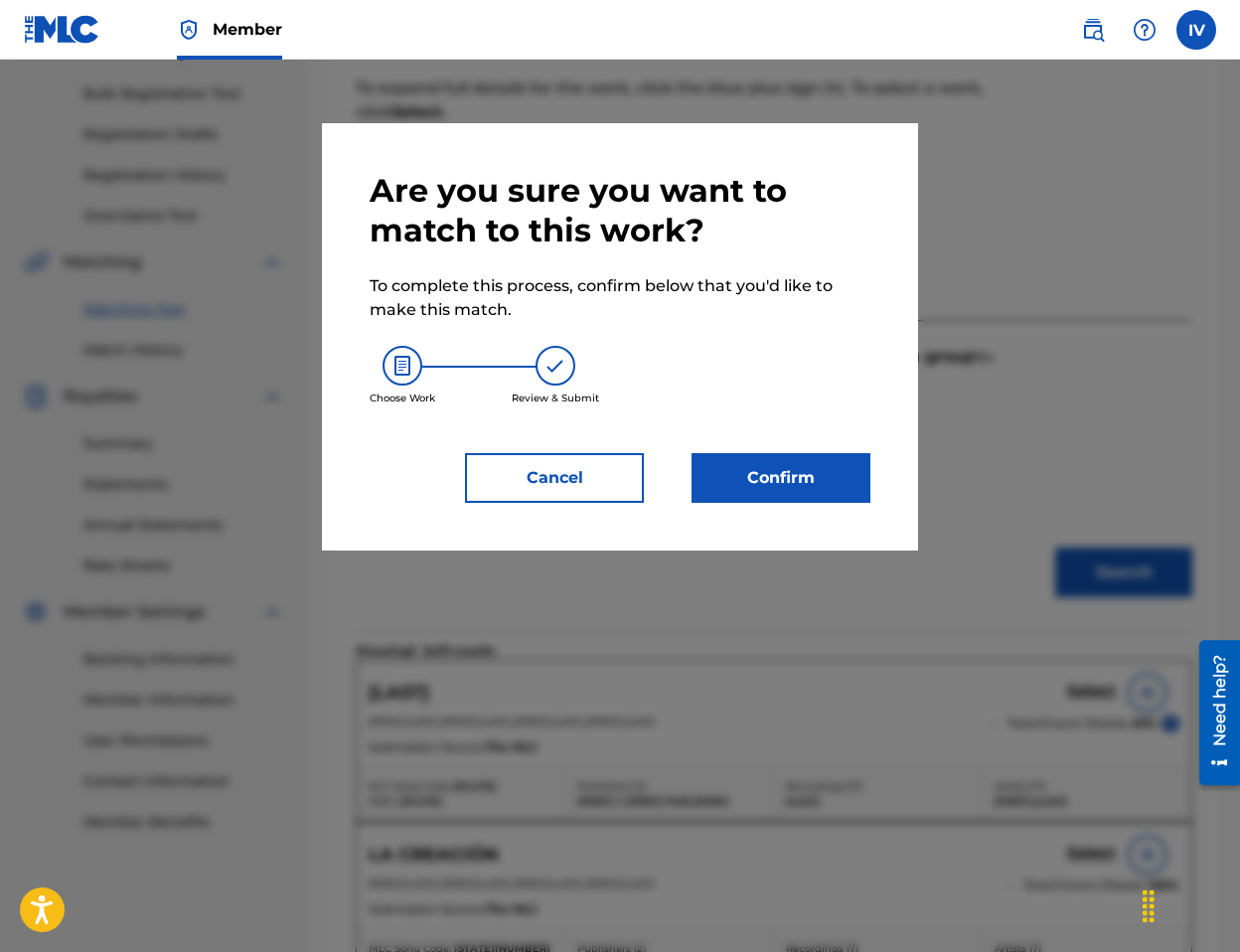 click on "Confirm" at bounding box center (781, 478) 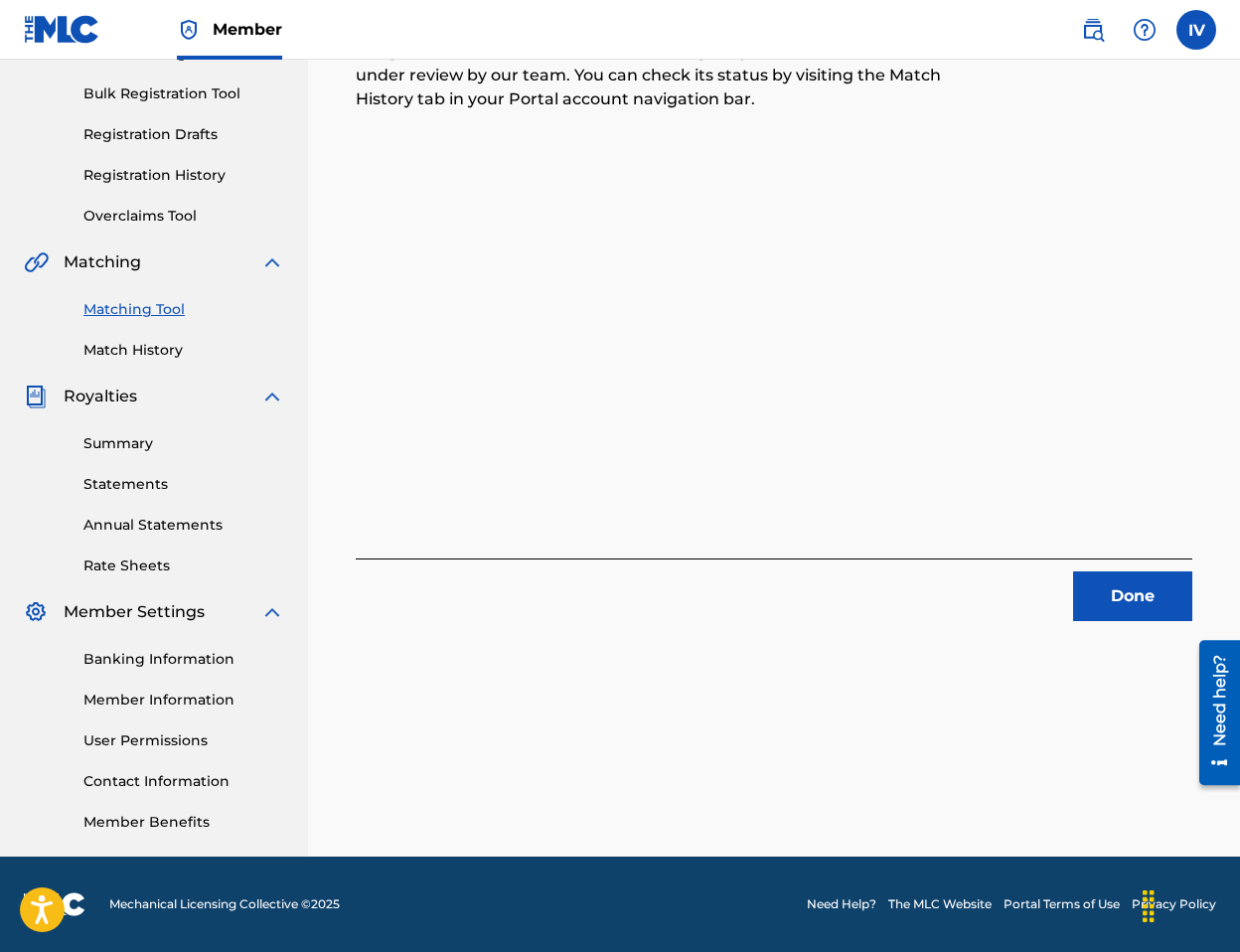 click on "Done" at bounding box center [1133, 596] 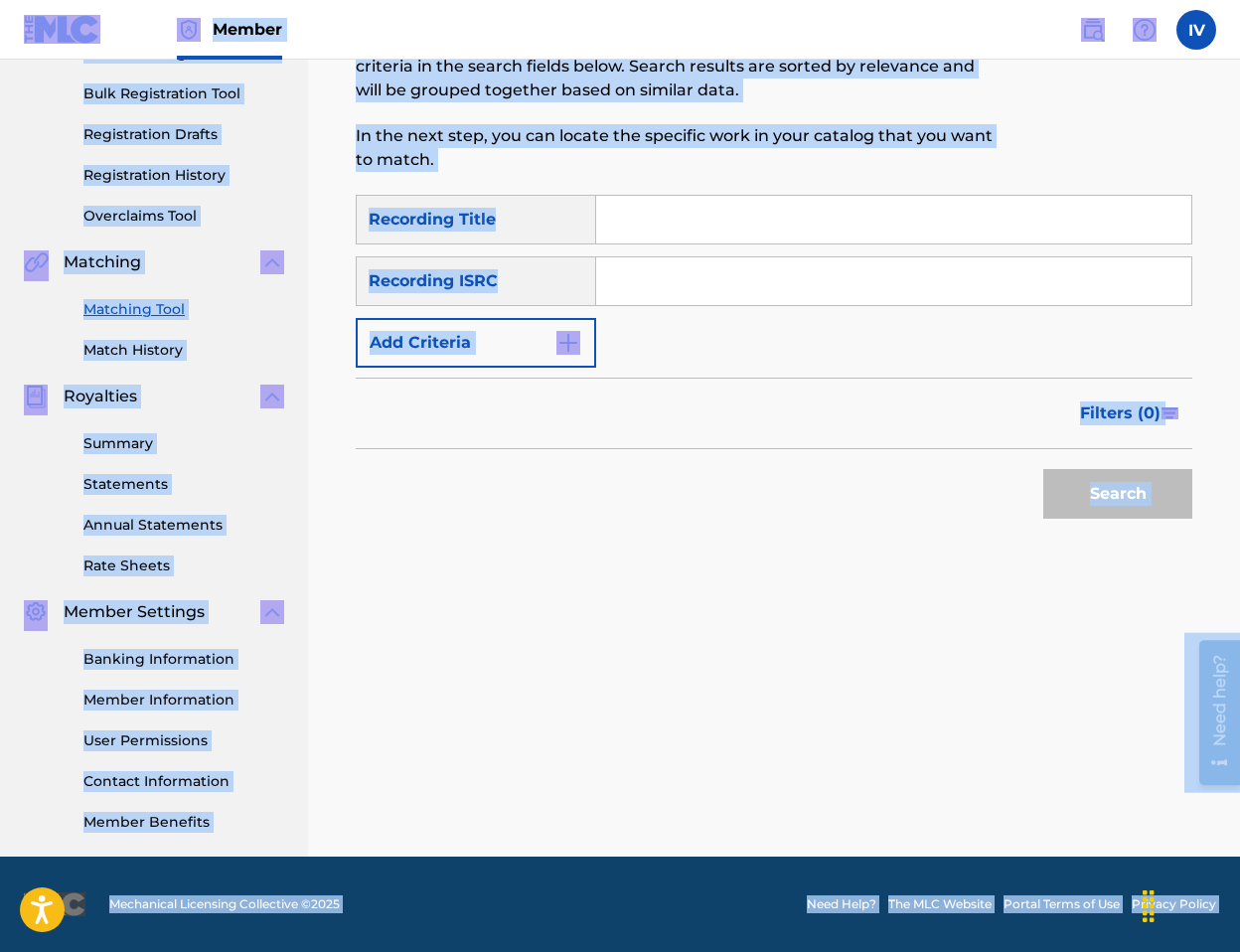 click at bounding box center [893, 281] 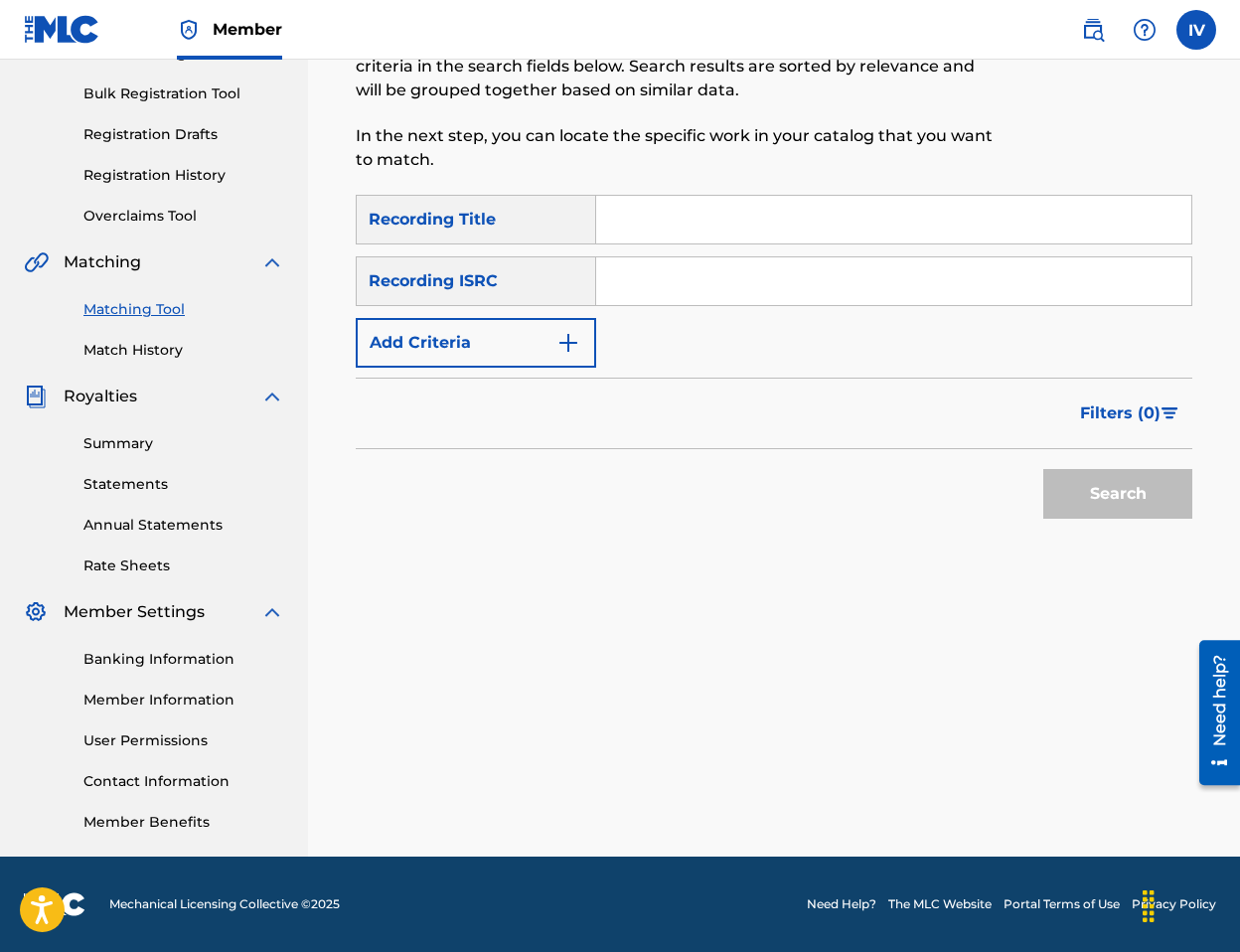 paste on "QZNJY2447044" 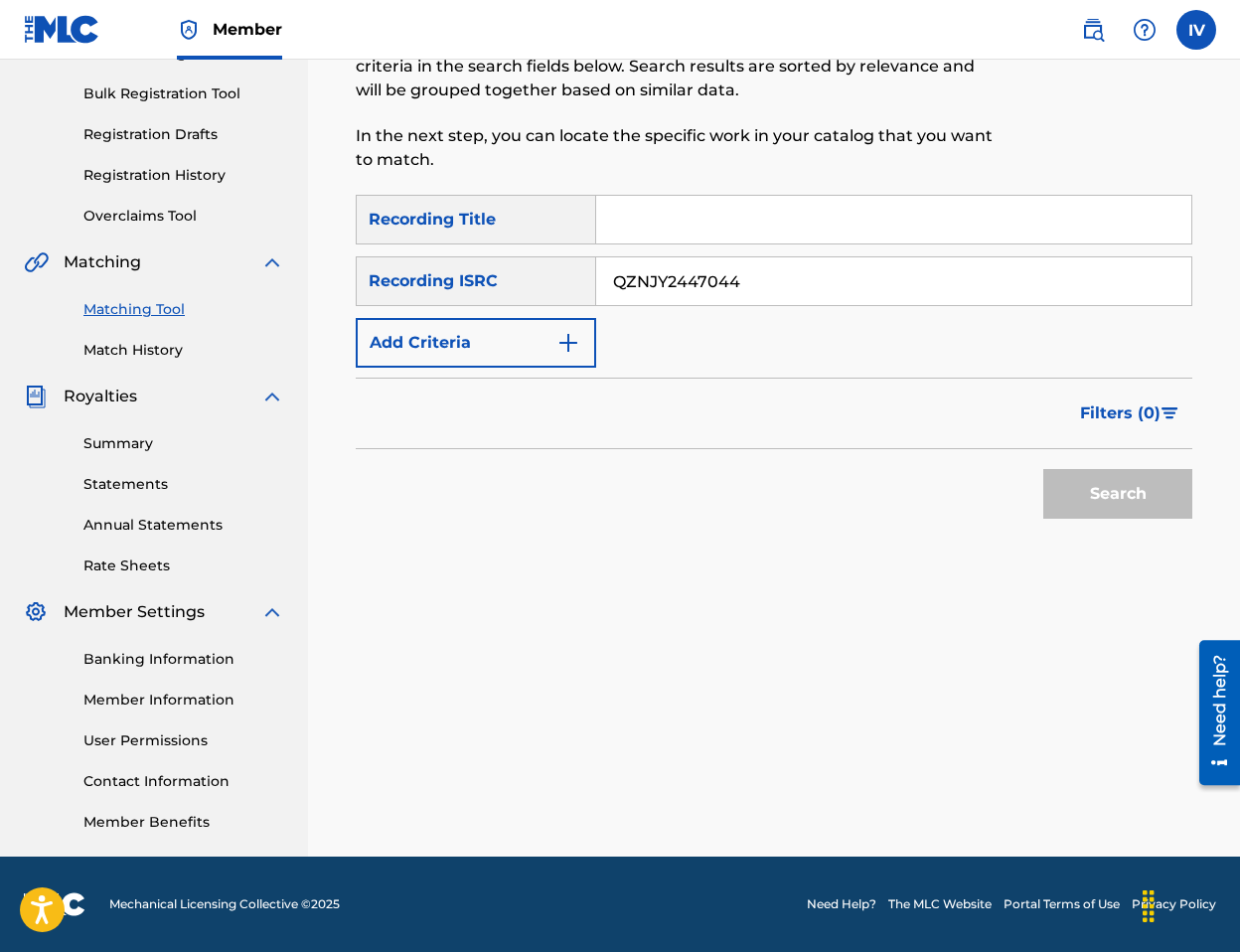 type on "QZNJY2447044" 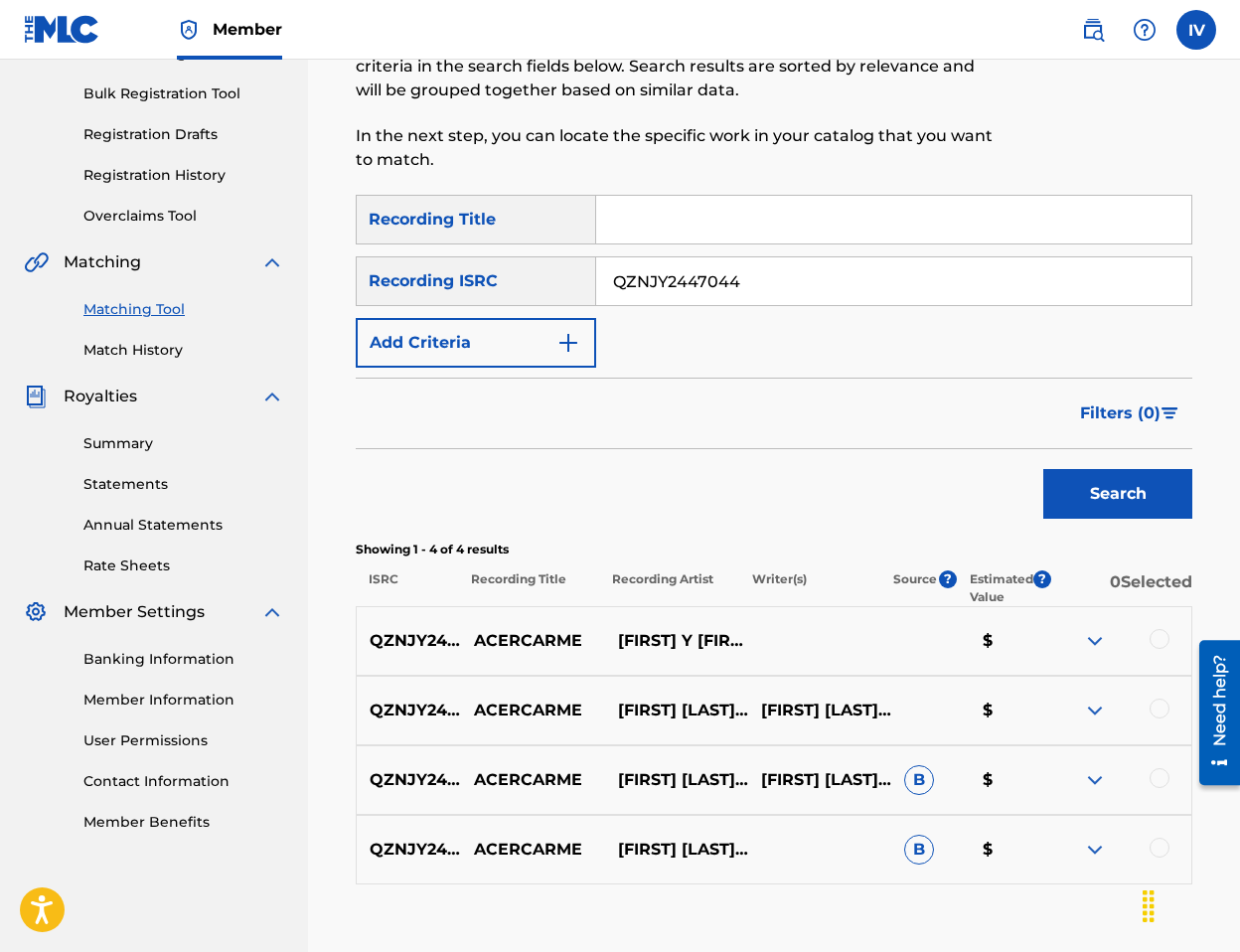 click at bounding box center [1120, 641] 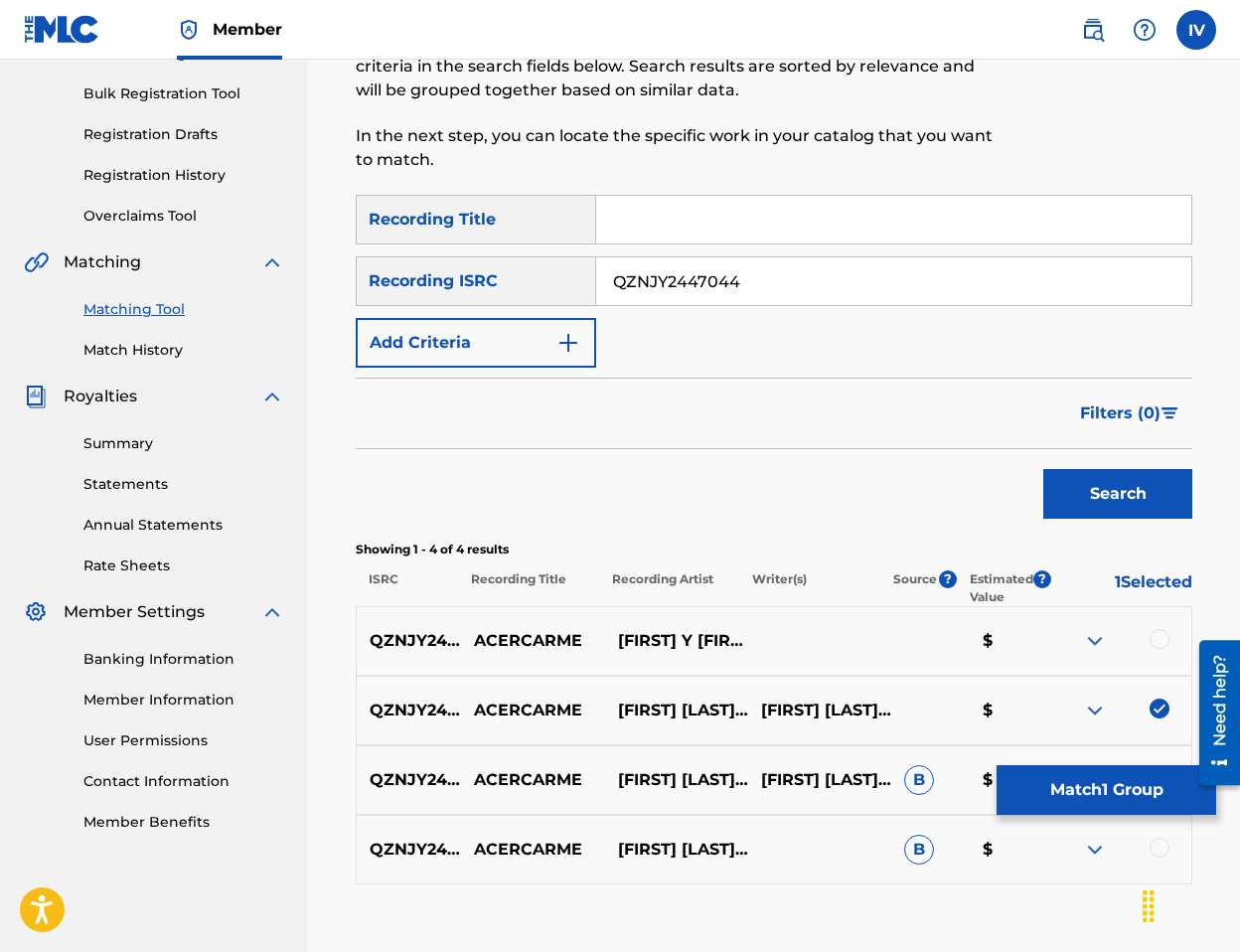 click on "[PLATE] [TITLE] [FIRST] & [FIRST] [FIRST] [LAST] $" at bounding box center [774, 641] 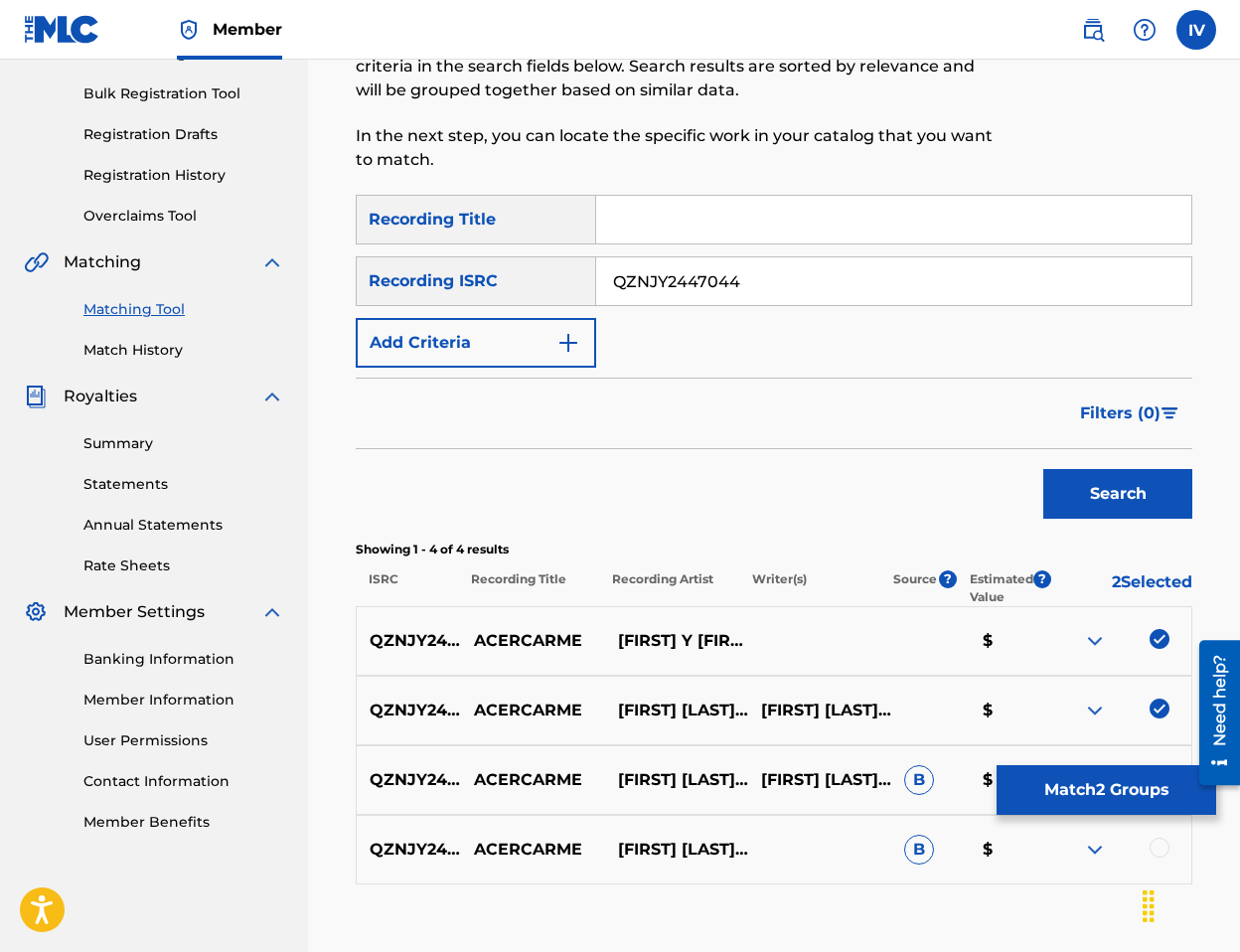 click at bounding box center (1120, 850) 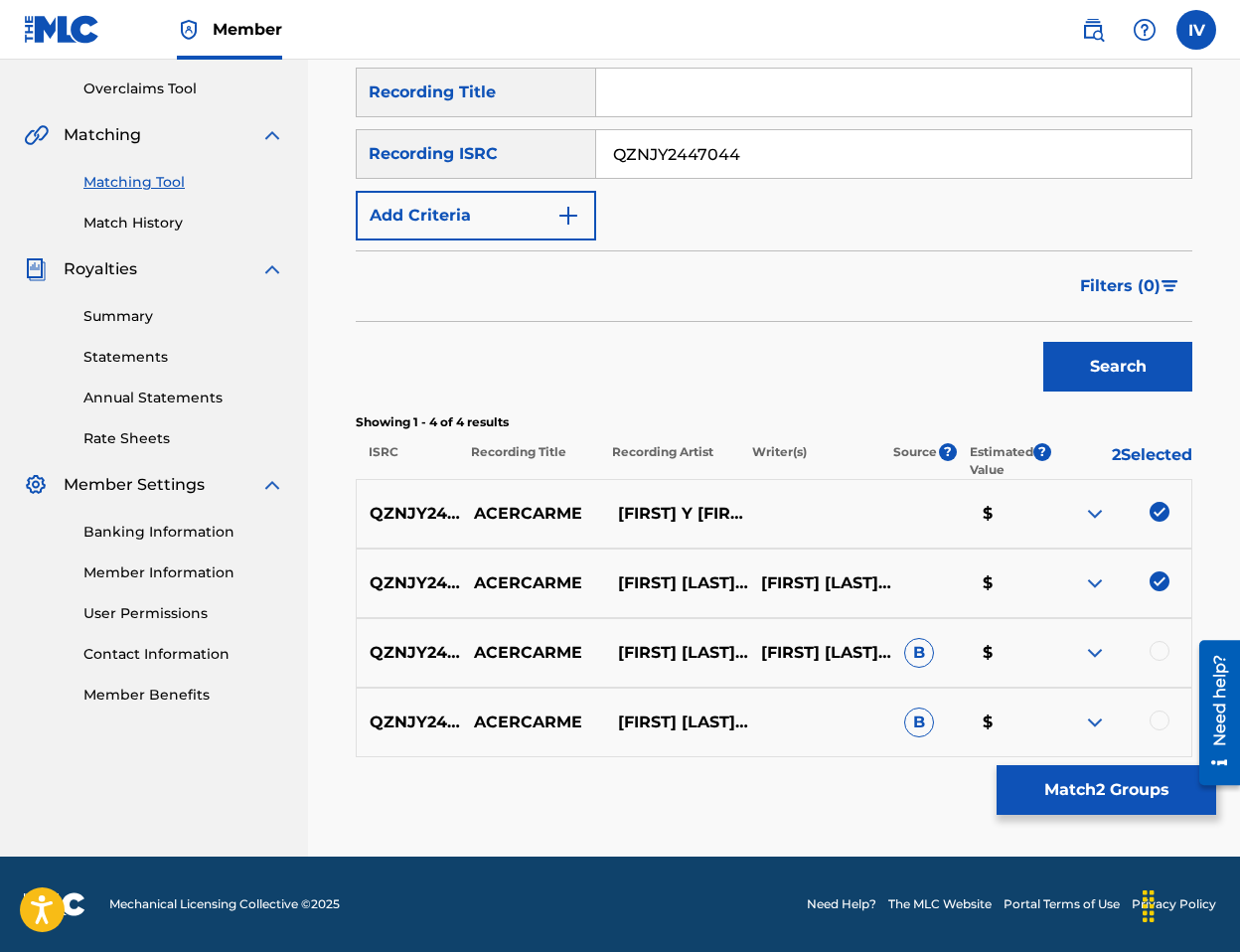 click at bounding box center [1160, 651] 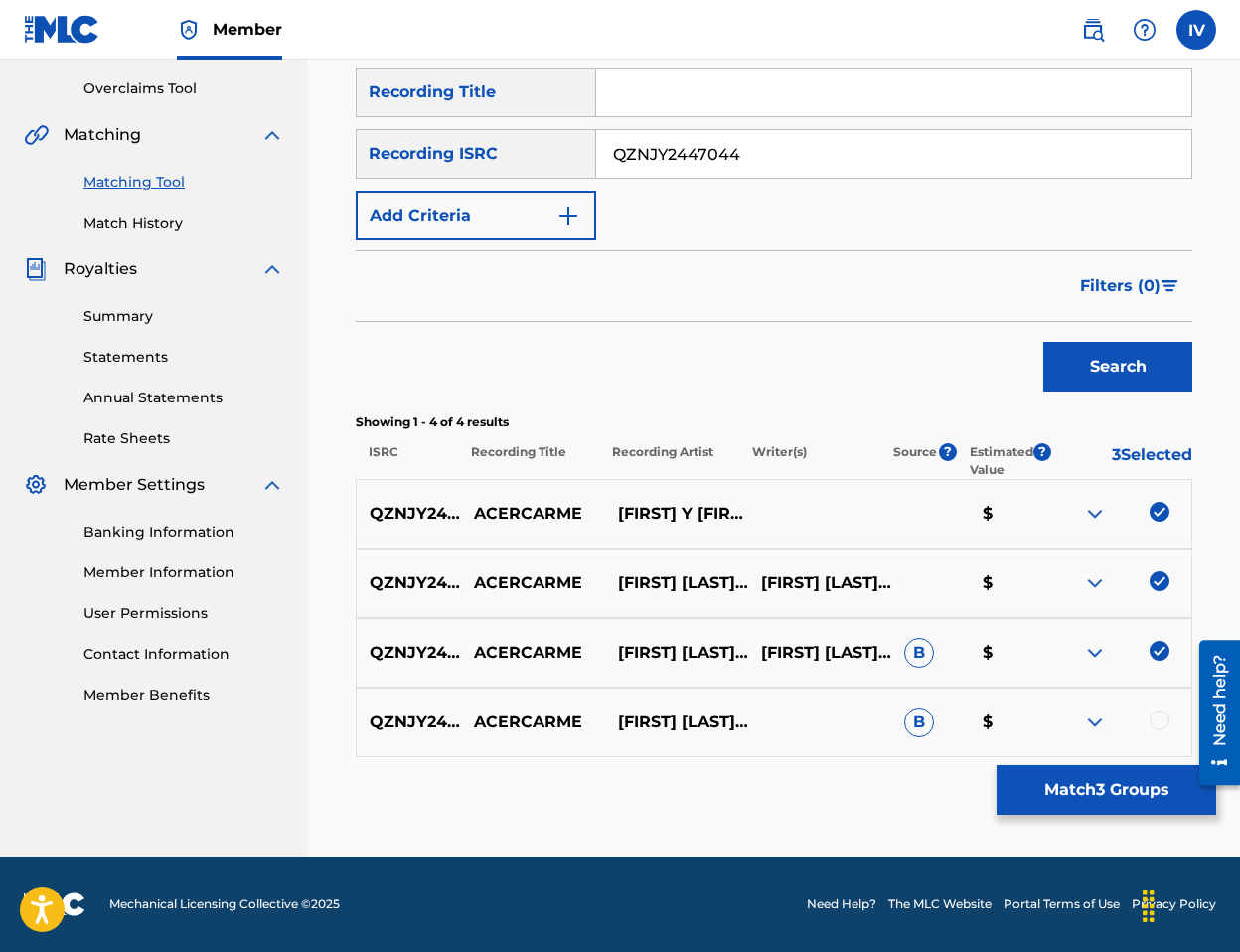 click at bounding box center (1160, 720) 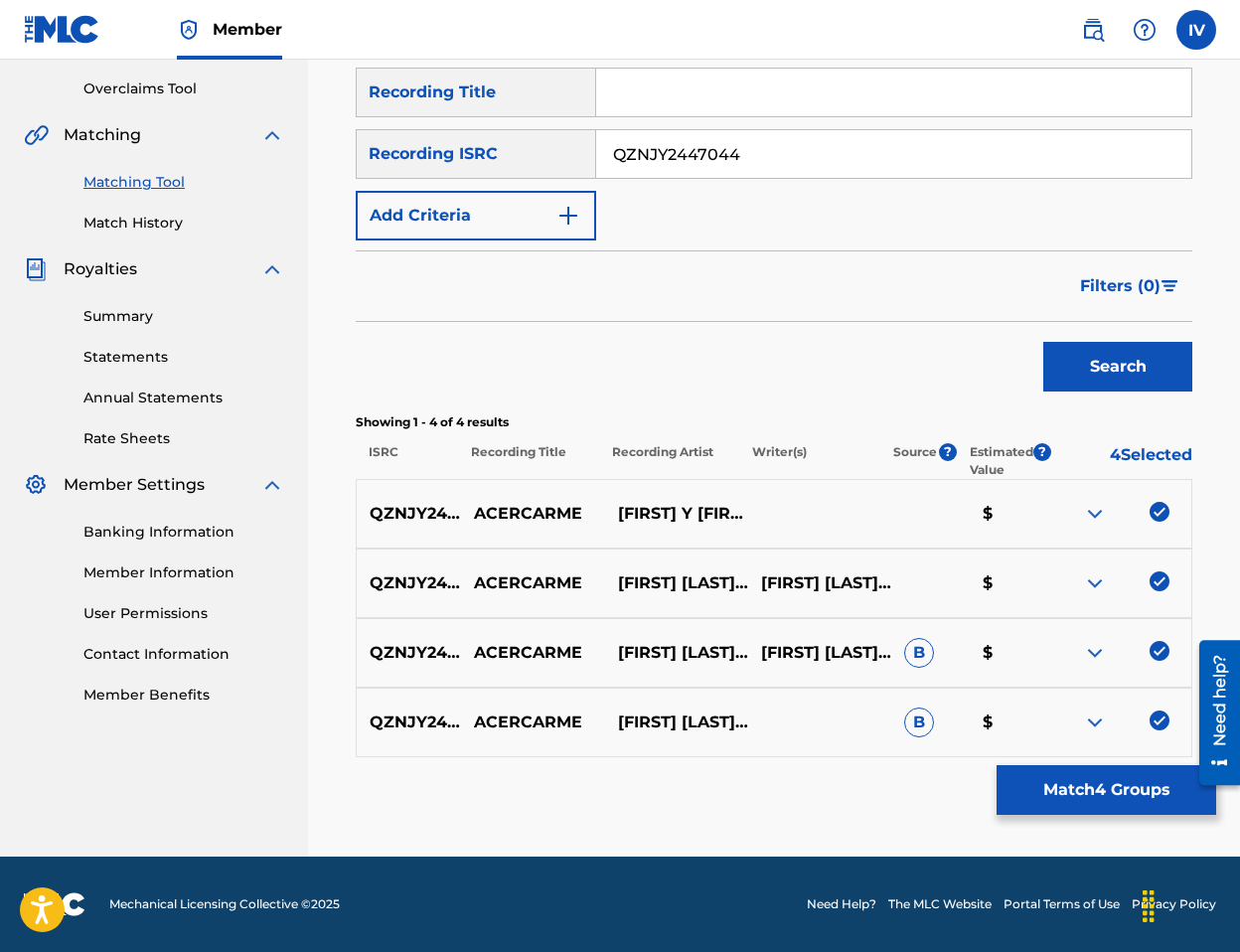 click on "Match  4 Groups" at bounding box center [1106, 790] 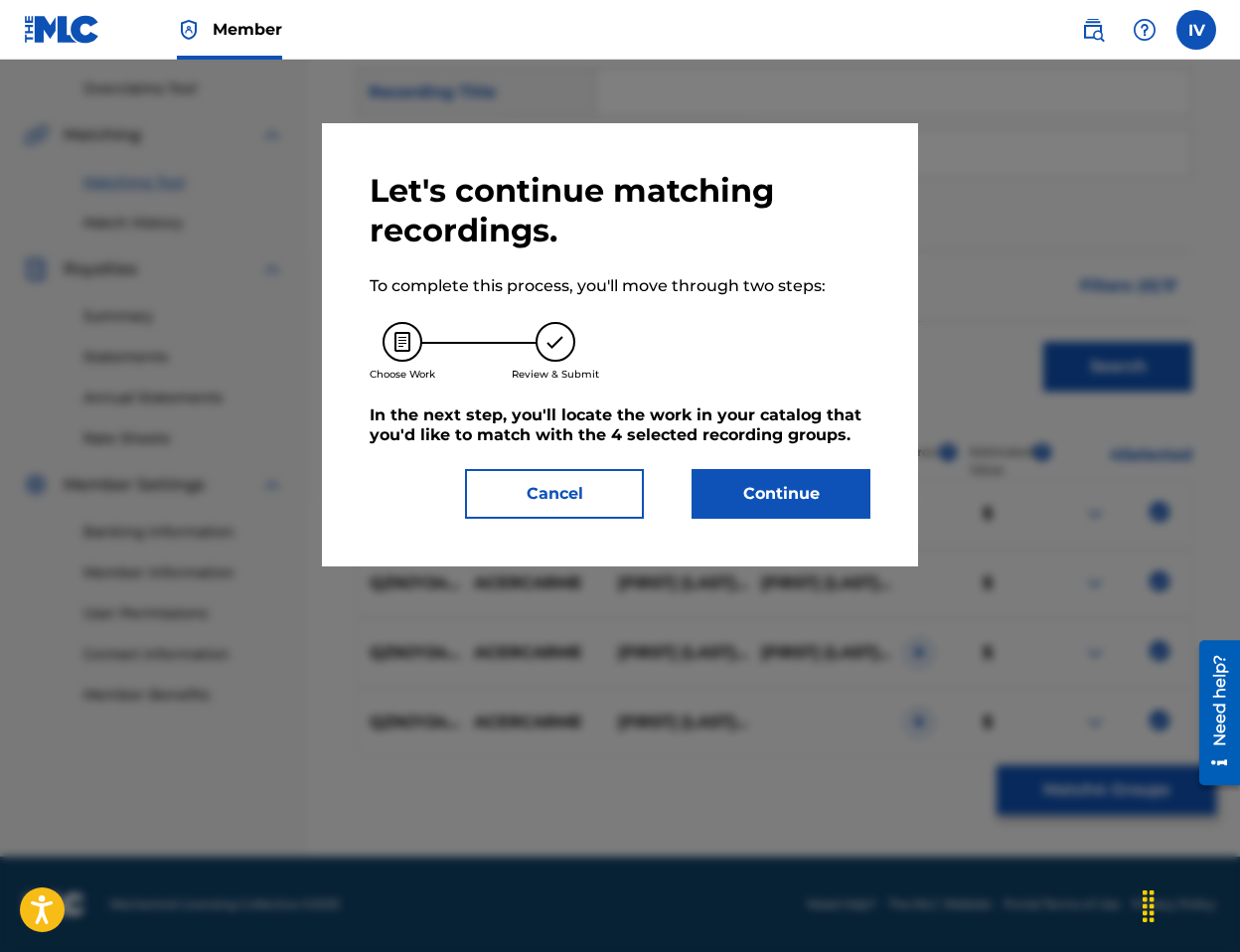 click on "Continue" at bounding box center (781, 494) 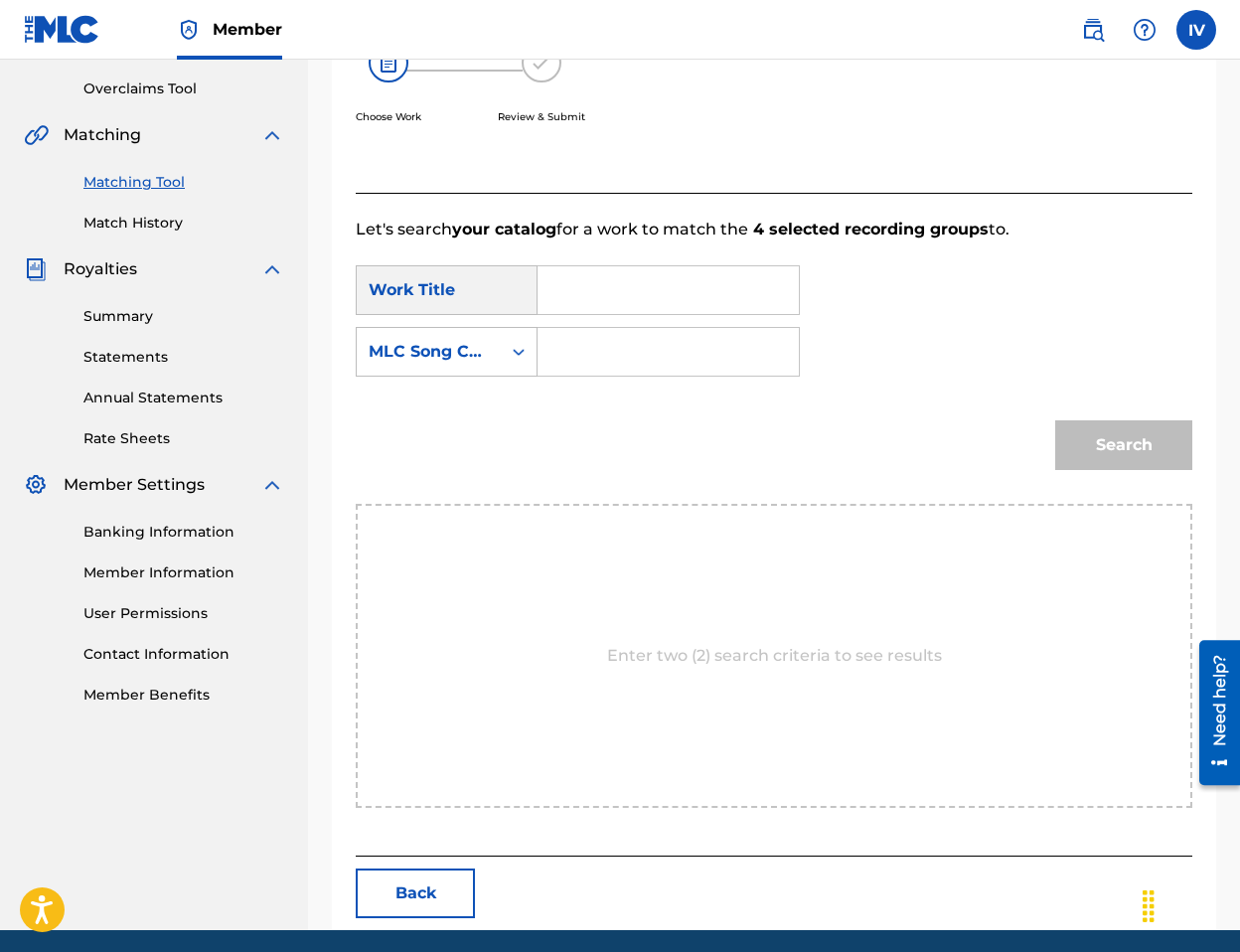click at bounding box center [668, 290] 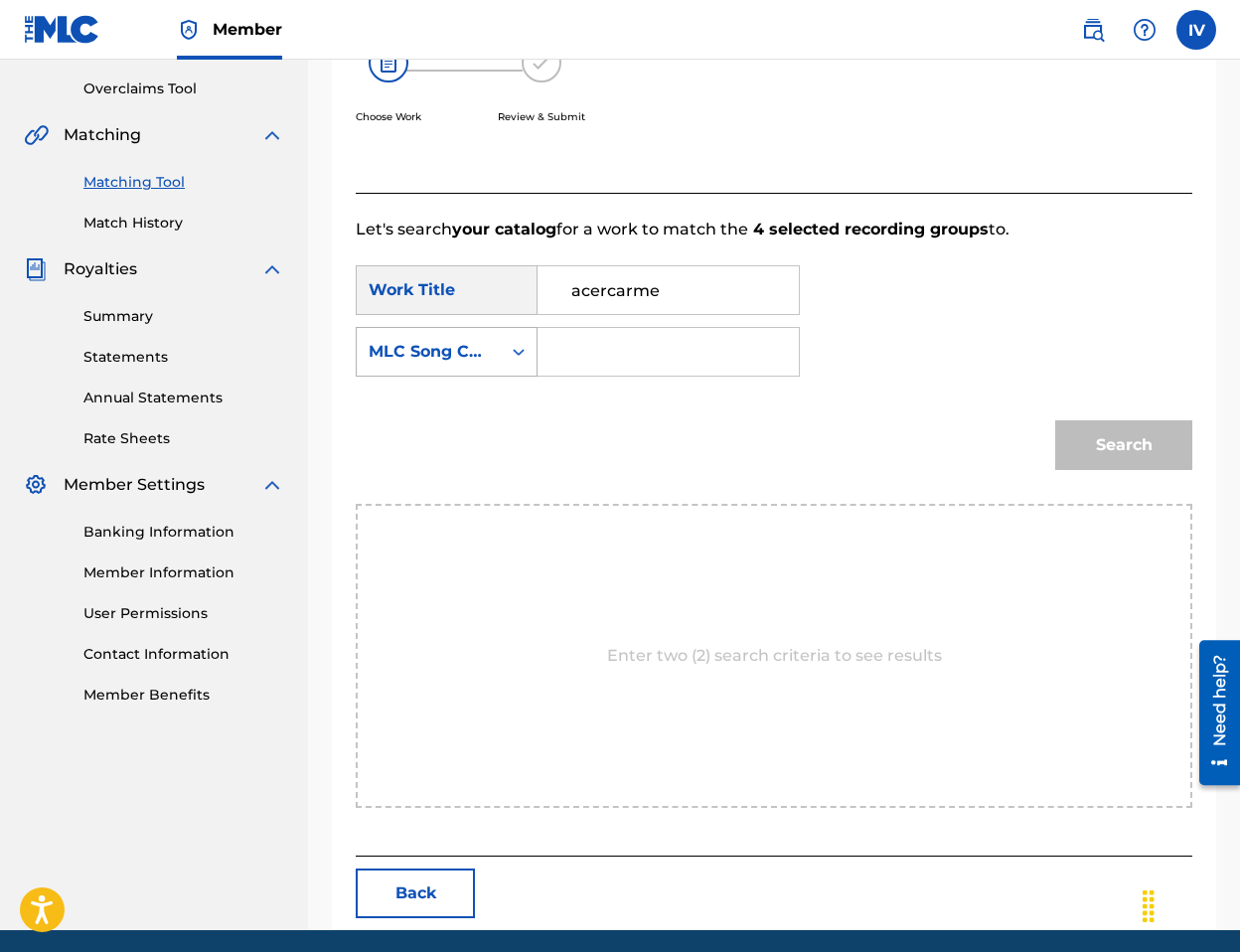 type on "acercarme" 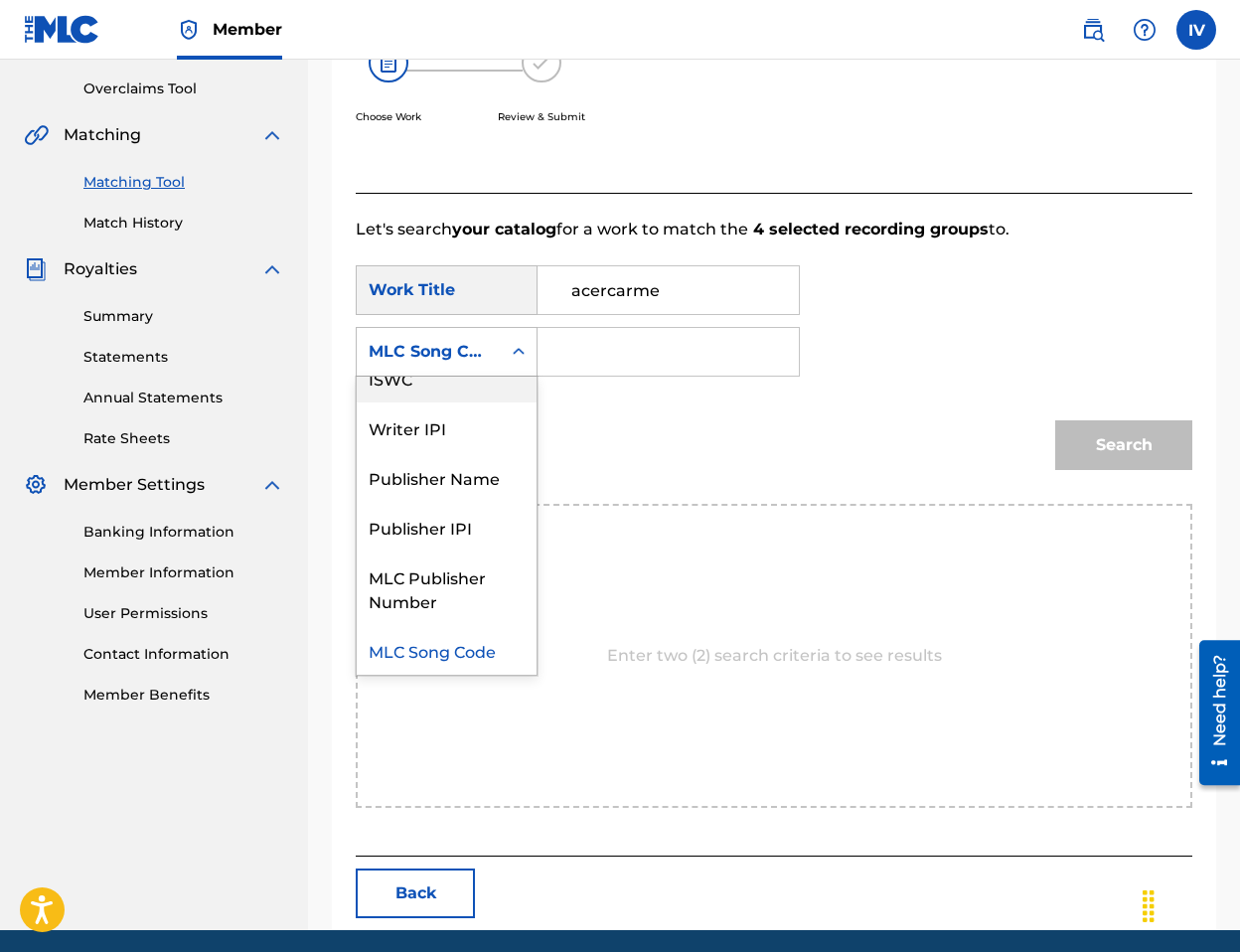 scroll, scrollTop: 0, scrollLeft: 0, axis: both 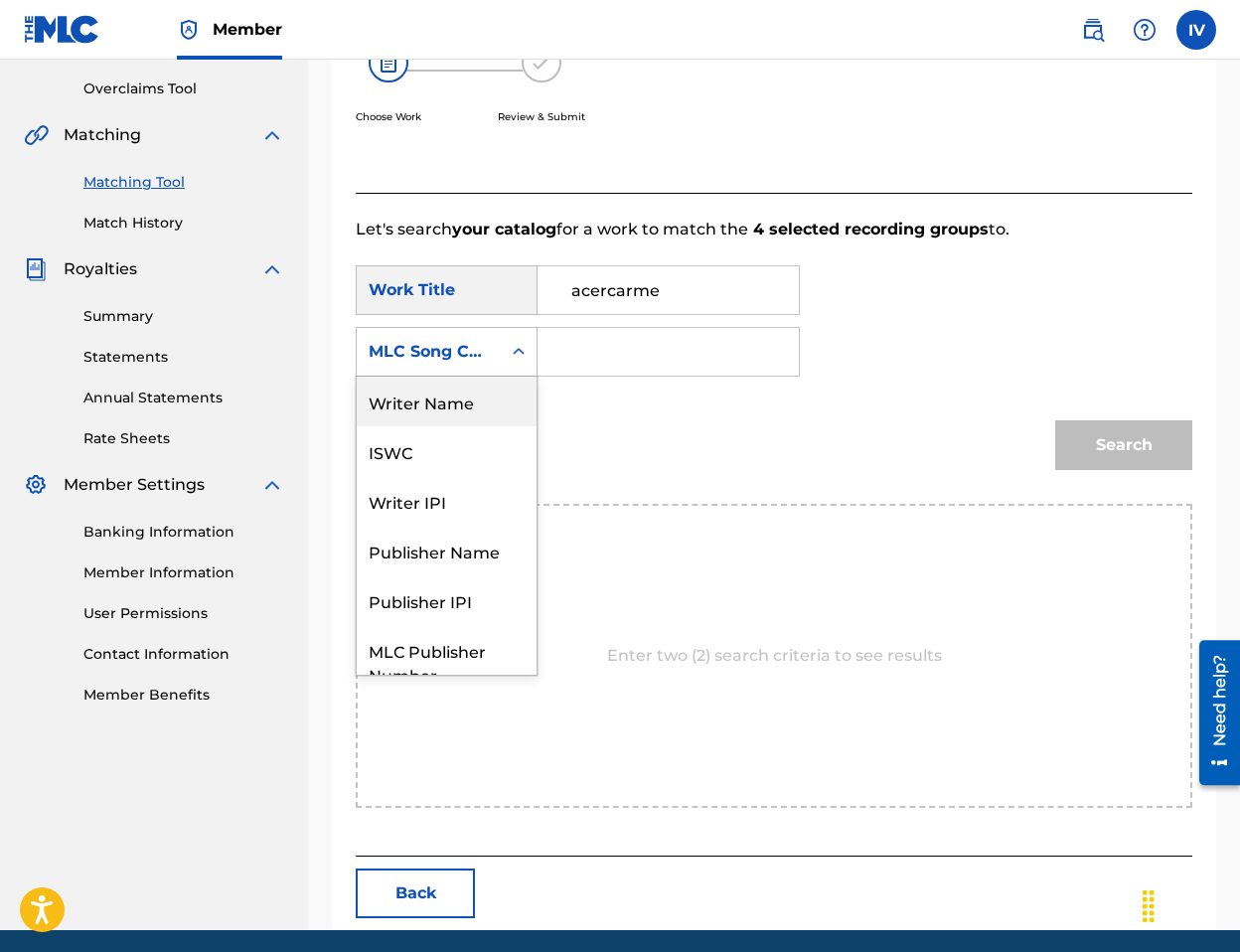 click on "Writer Name" at bounding box center (446, 401) 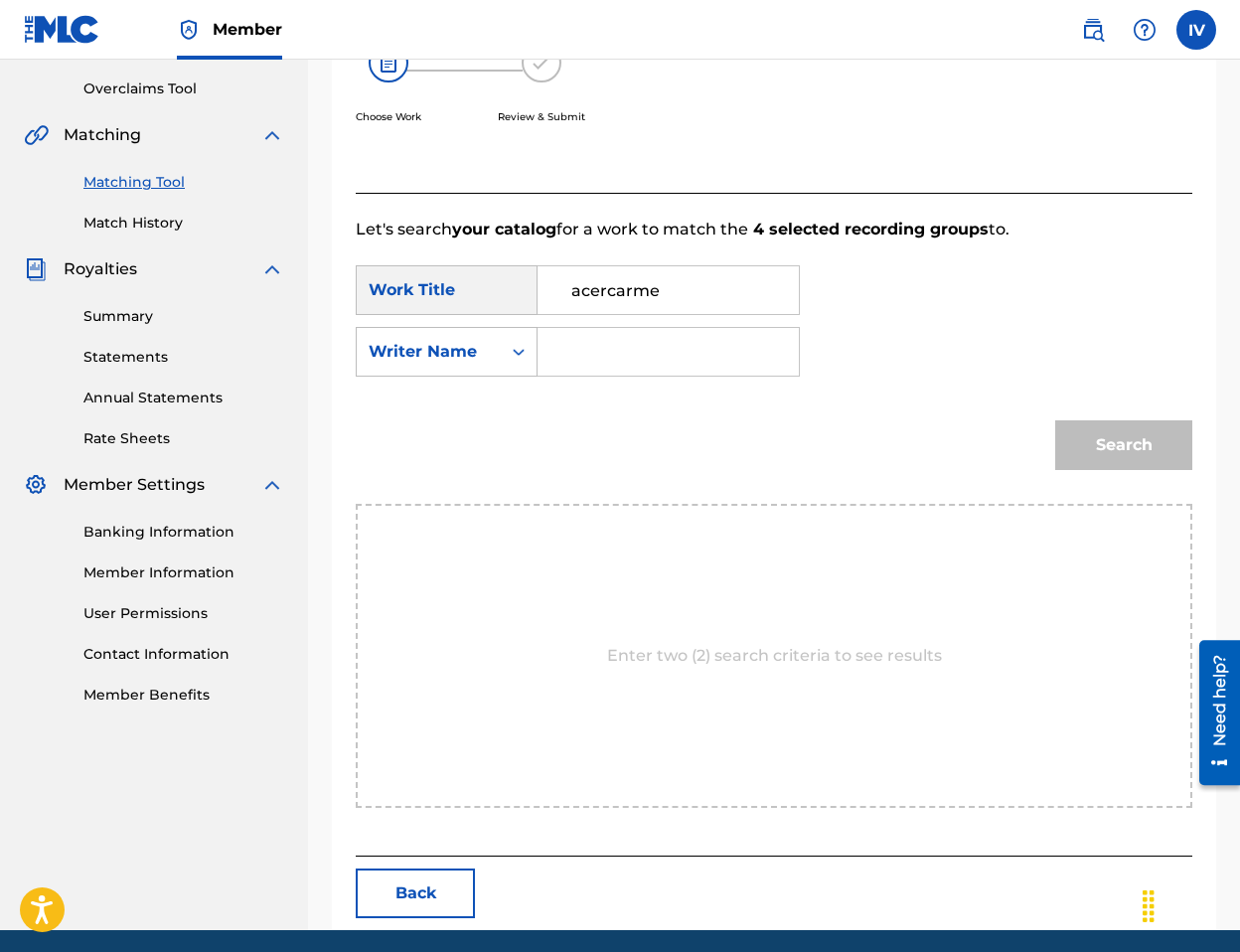 click at bounding box center [668, 352] 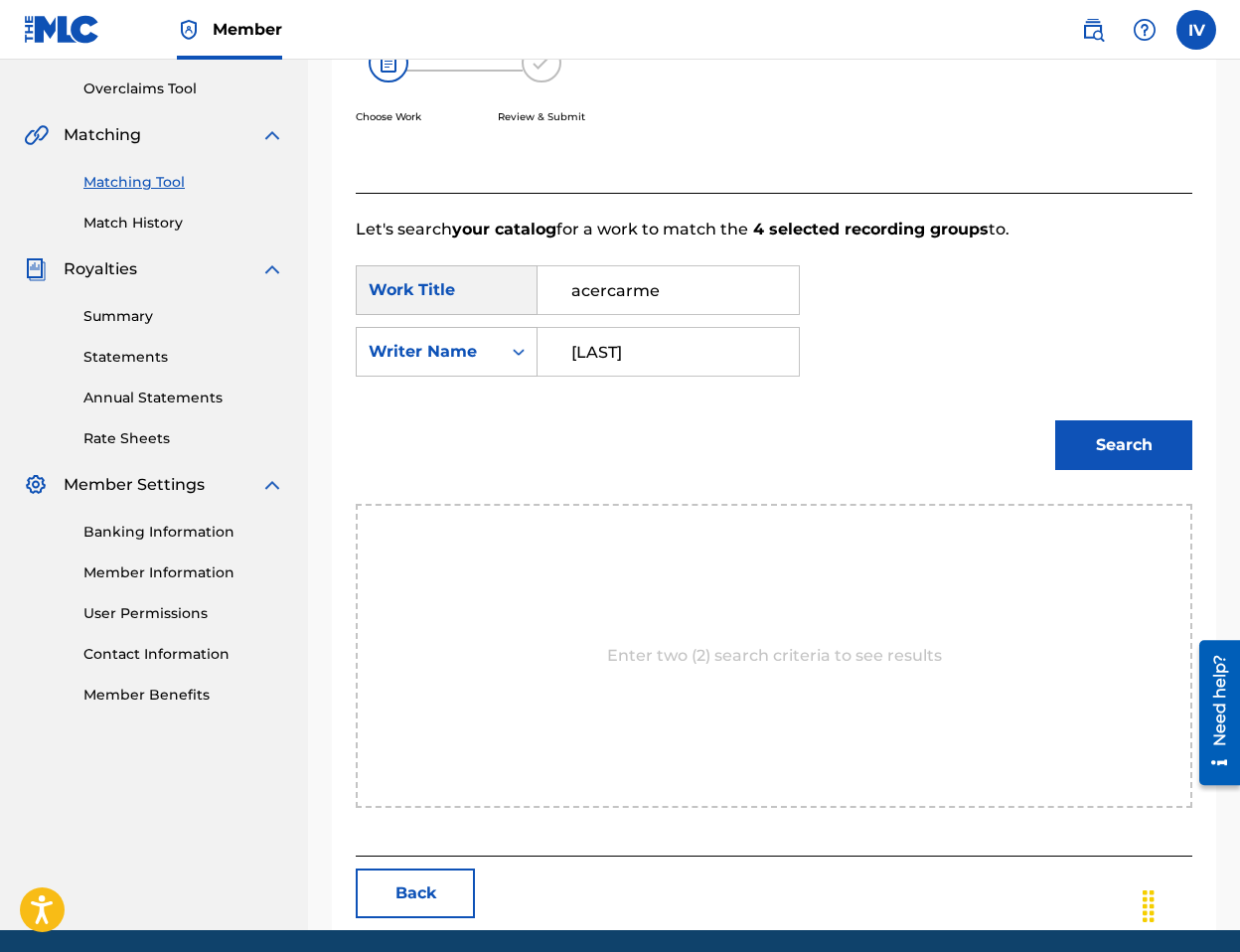type on "[LAST]" 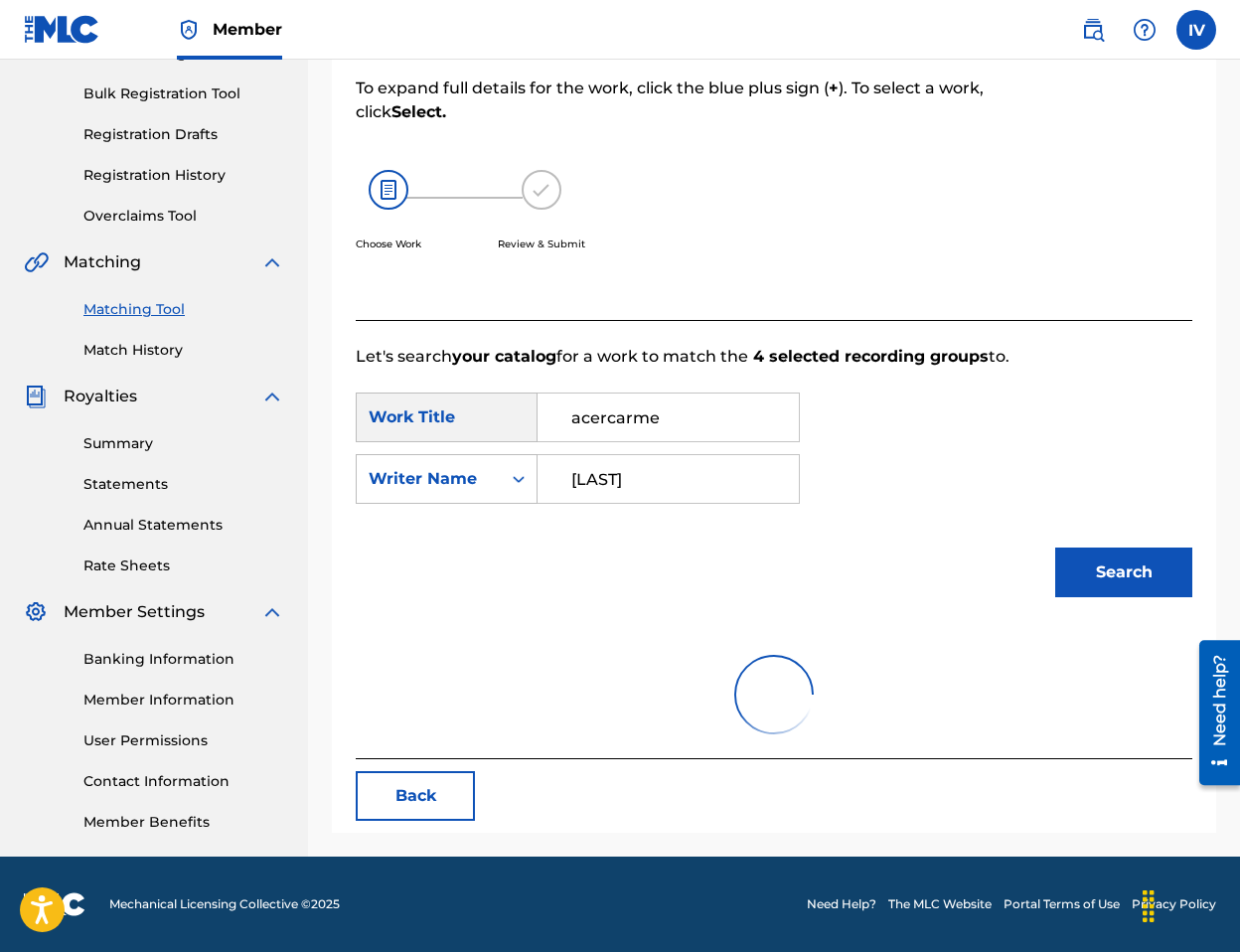 scroll, scrollTop: 407, scrollLeft: 0, axis: vertical 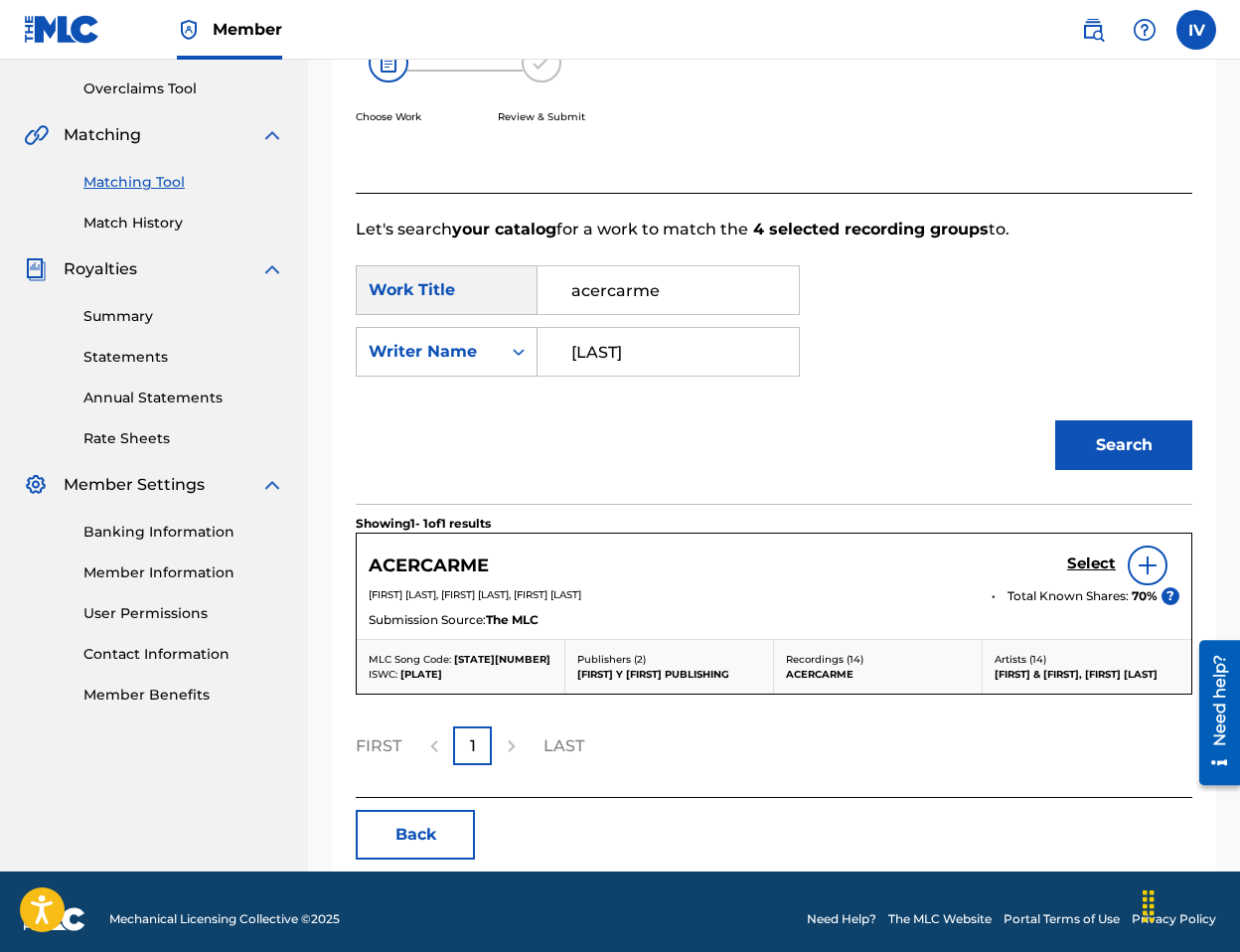 click on "Select" at bounding box center [1091, 563] 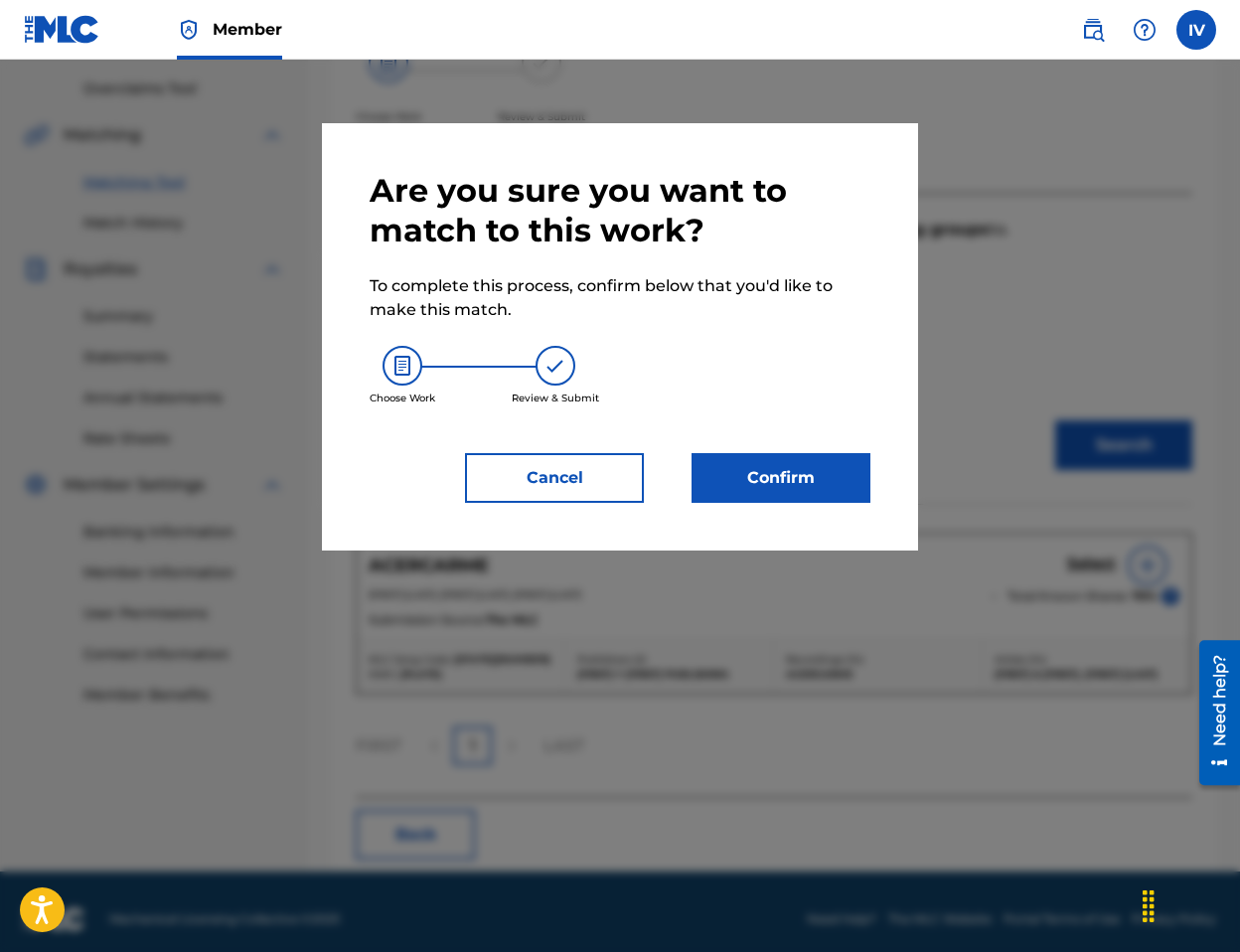 click on "Confirm" at bounding box center [781, 478] 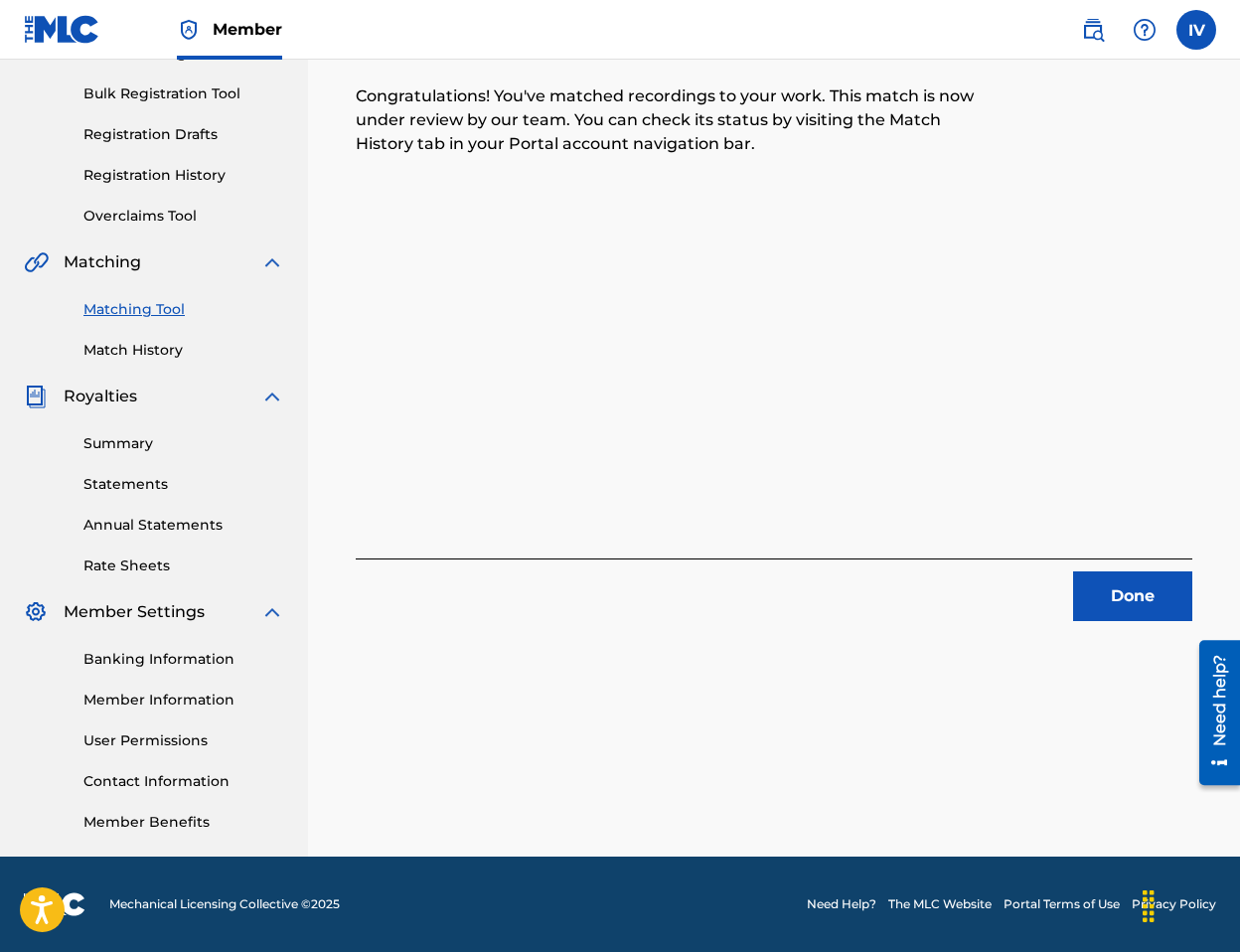click on "Done" at bounding box center (1133, 596) 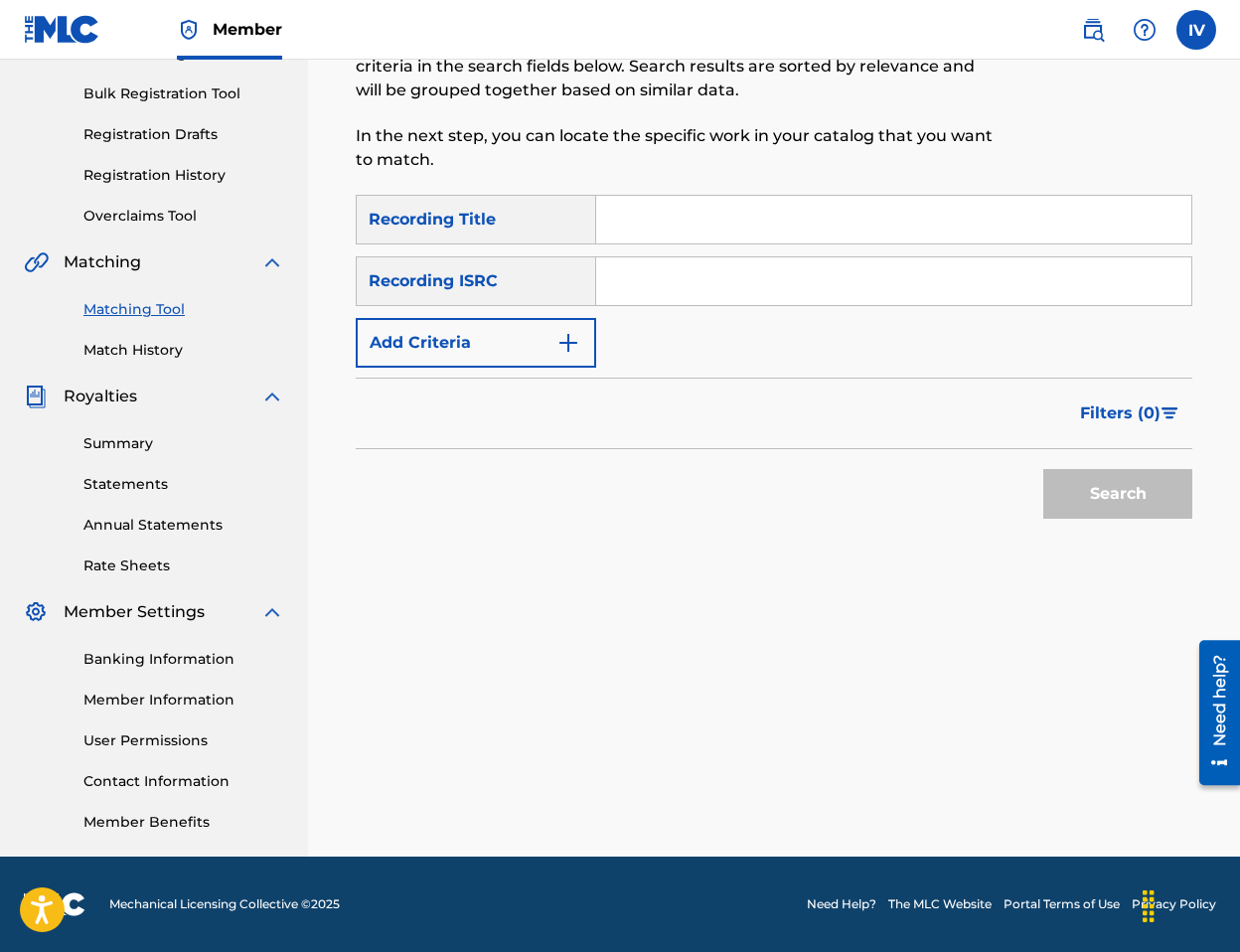 click at bounding box center [893, 281] 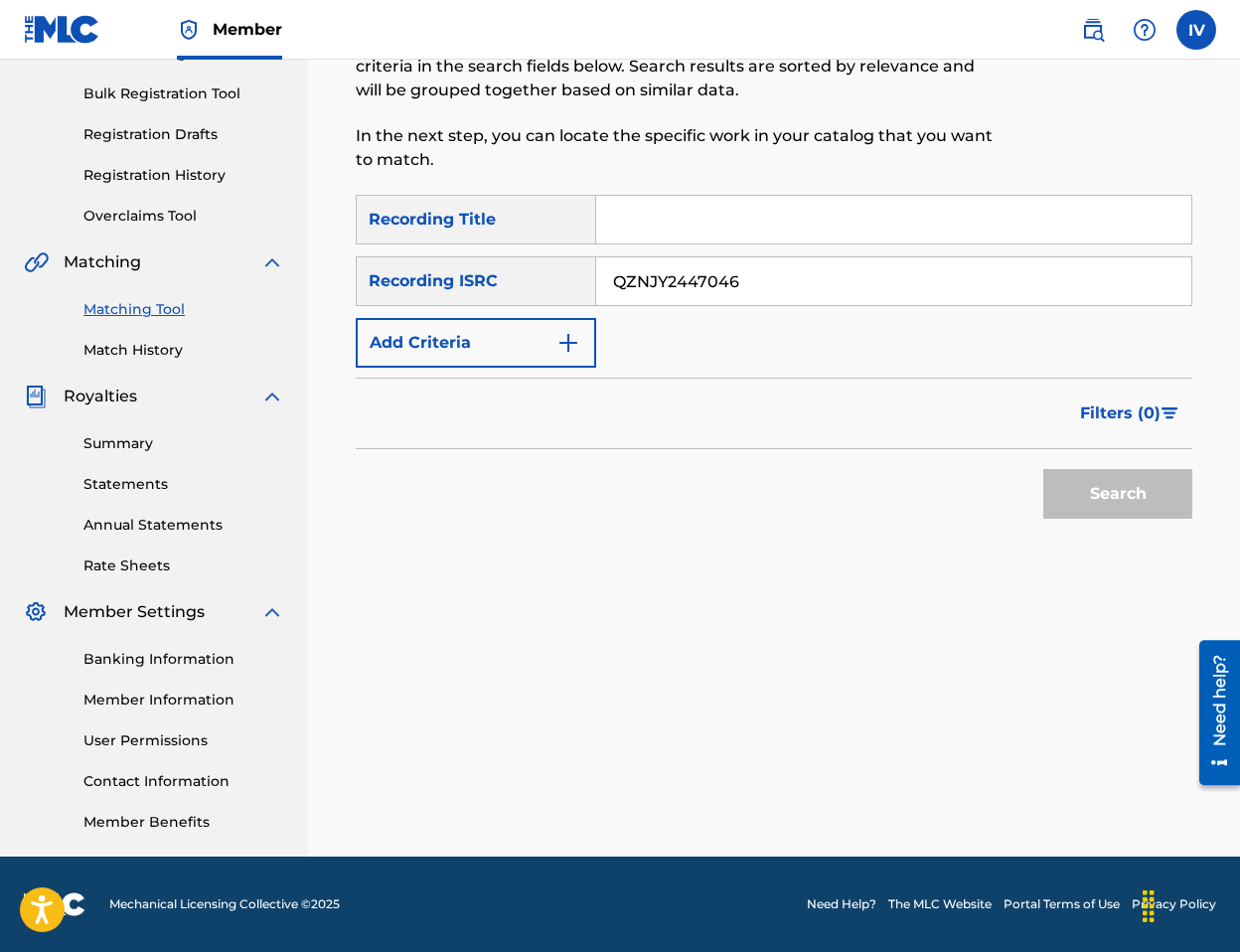 type on "QZNJY2447046" 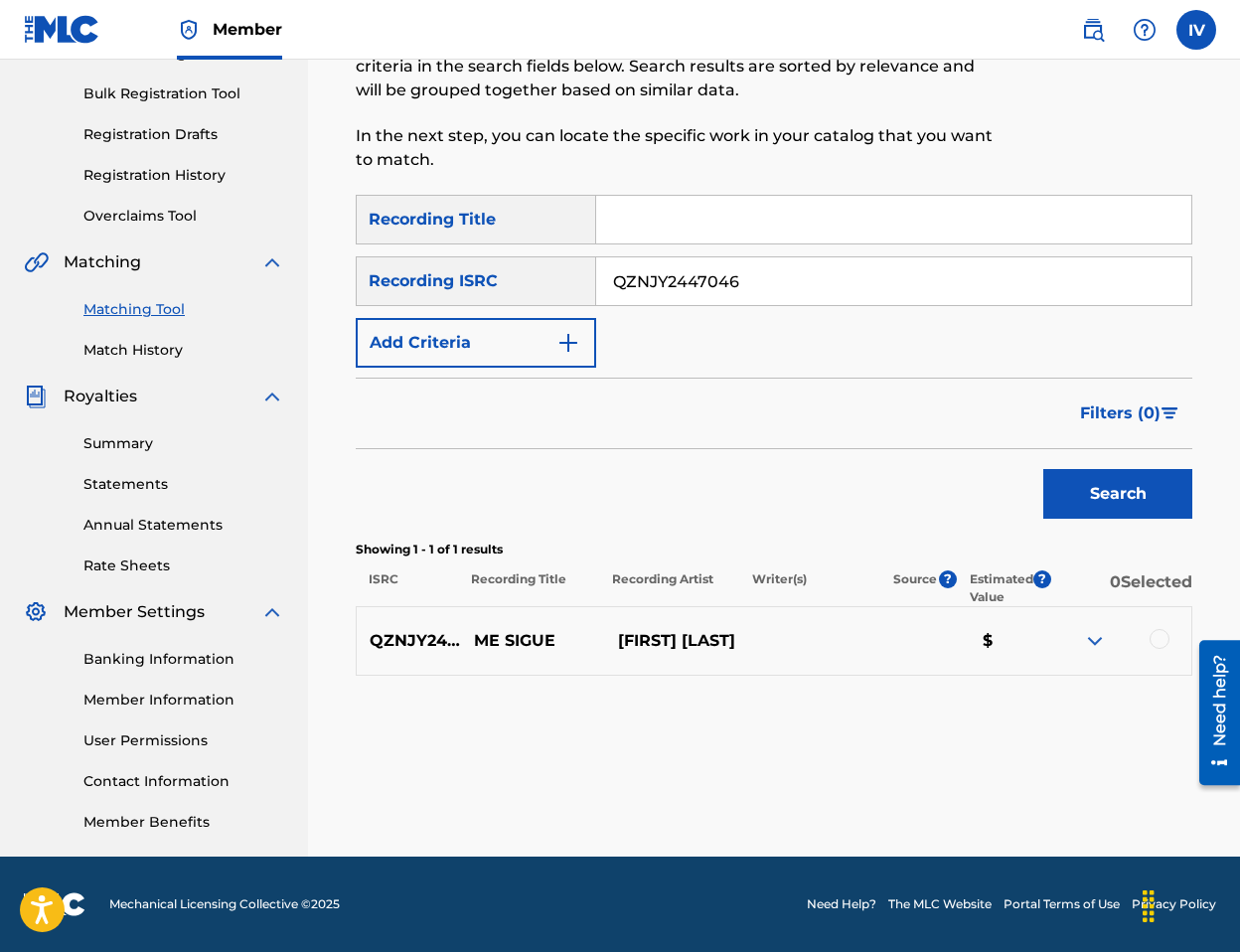 click at bounding box center (1160, 639) 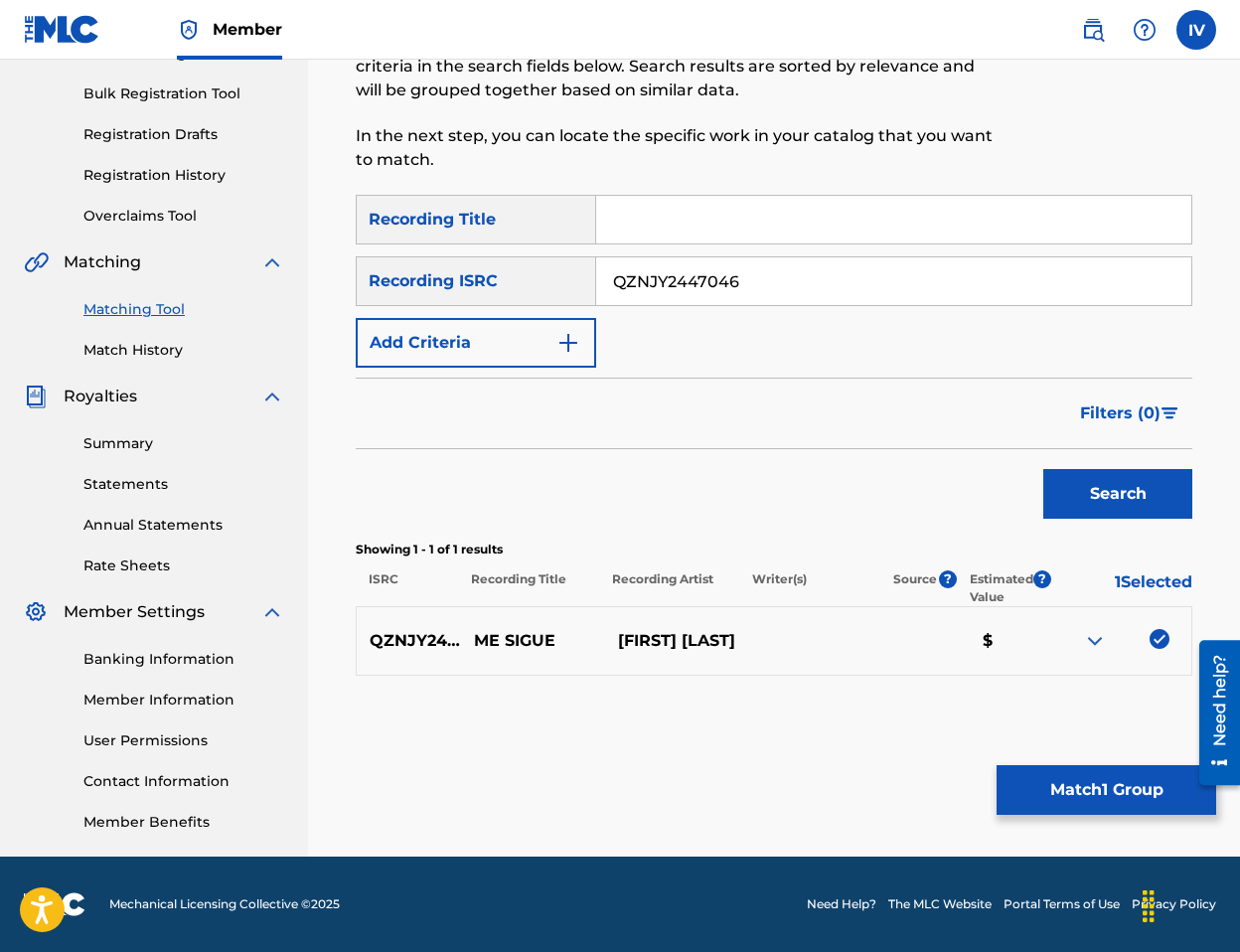 click on "Match  1 Group" at bounding box center [1106, 790] 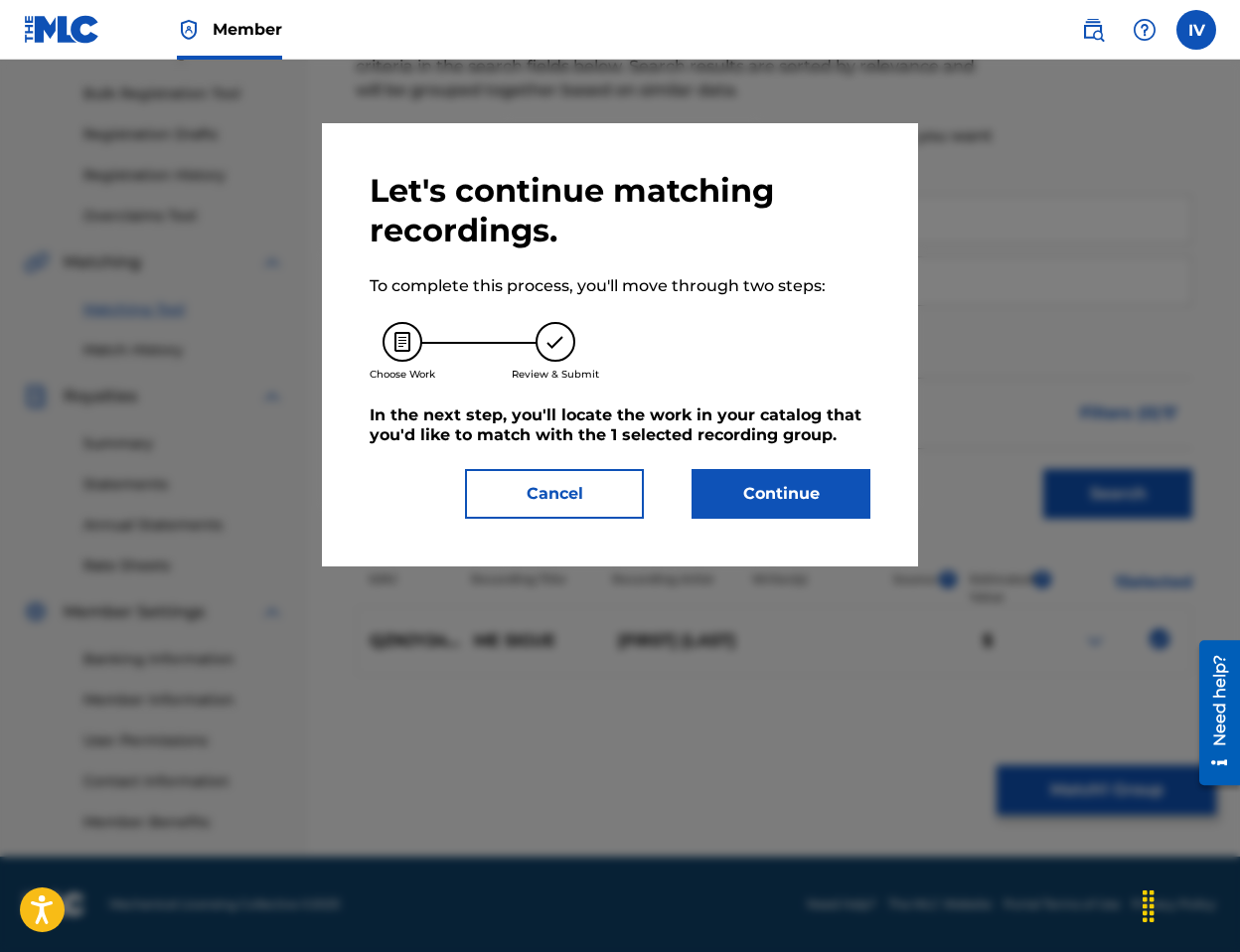 click on "Continue" at bounding box center [781, 494] 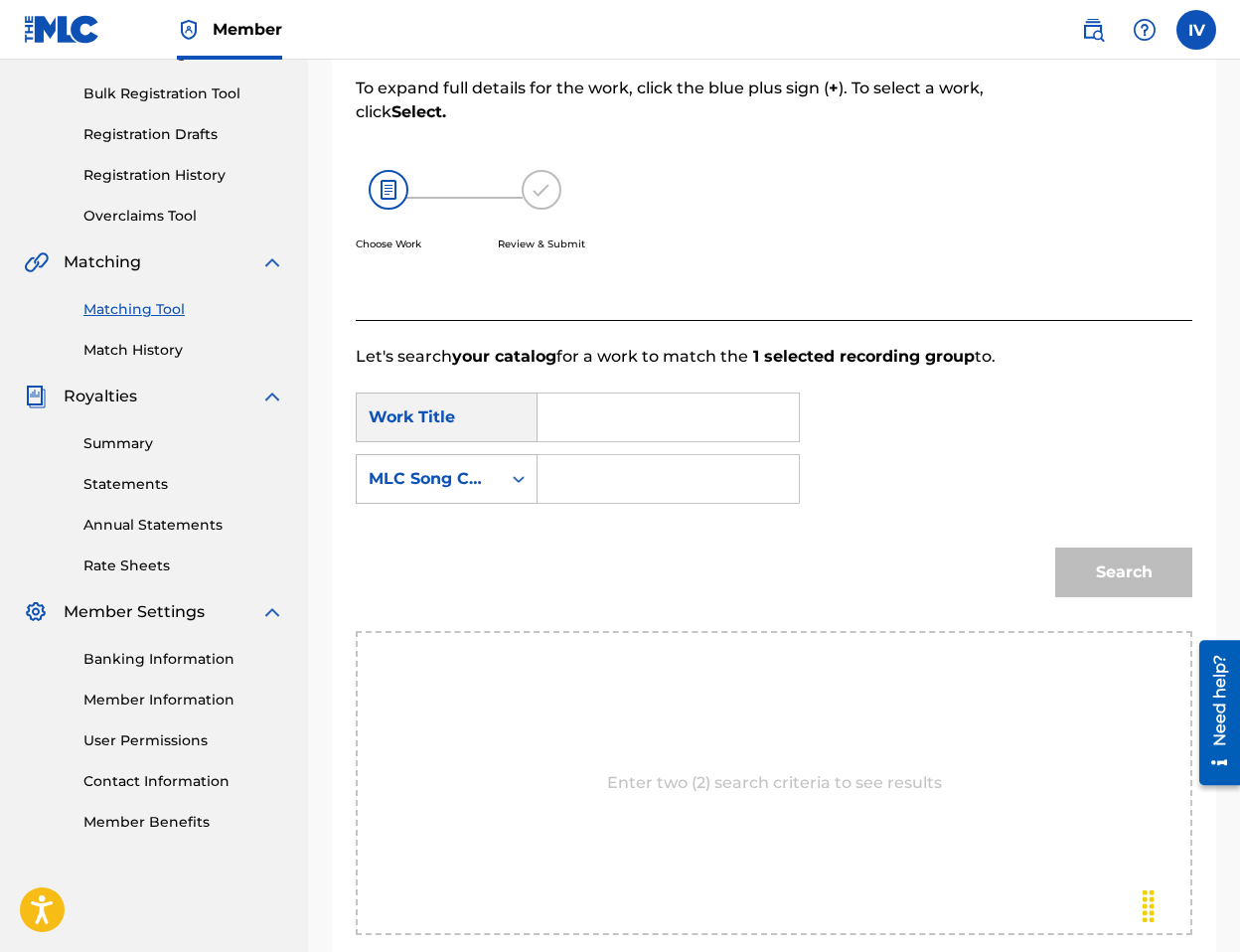 click at bounding box center [668, 417] 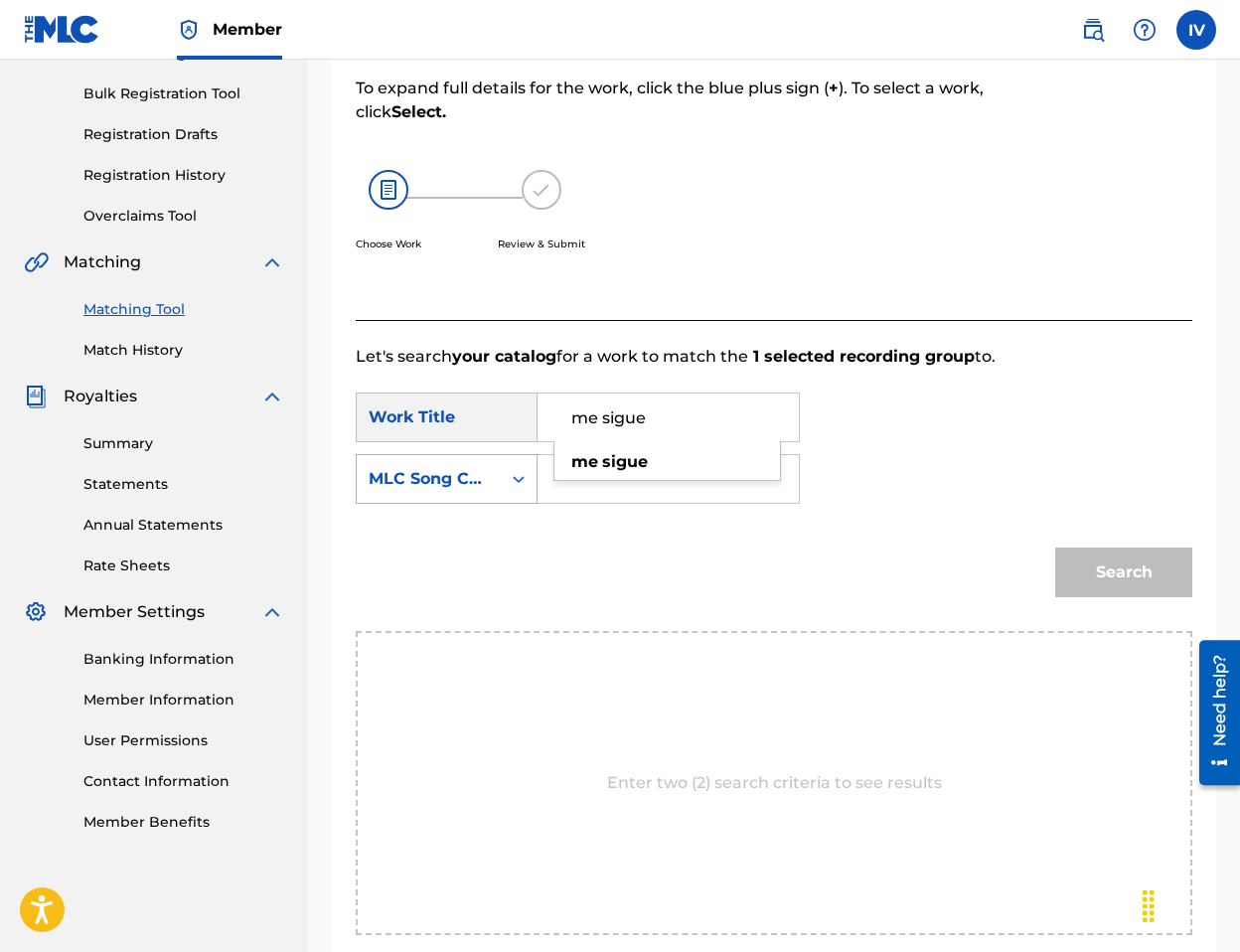 type on "me sigue" 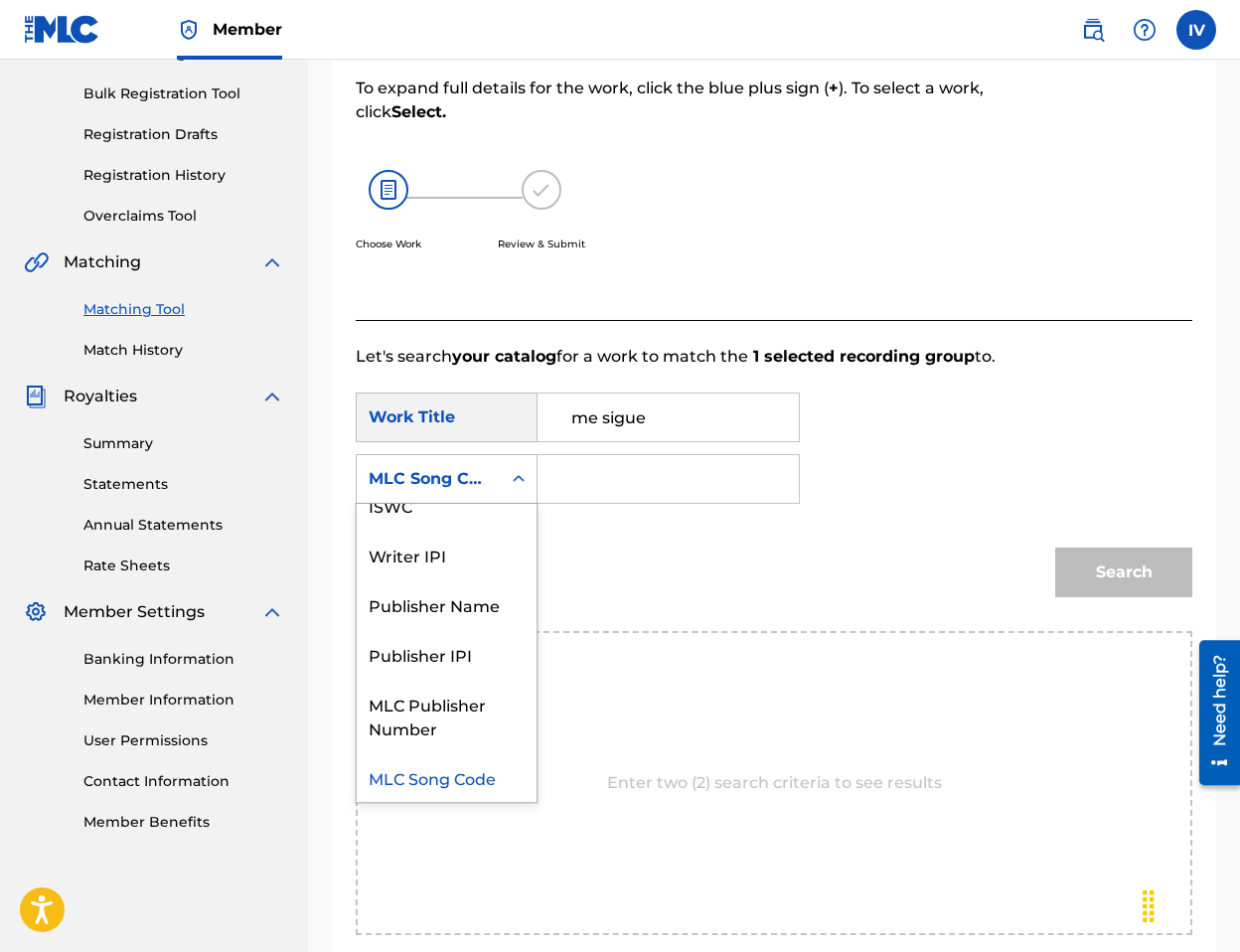 scroll, scrollTop: 0, scrollLeft: 0, axis: both 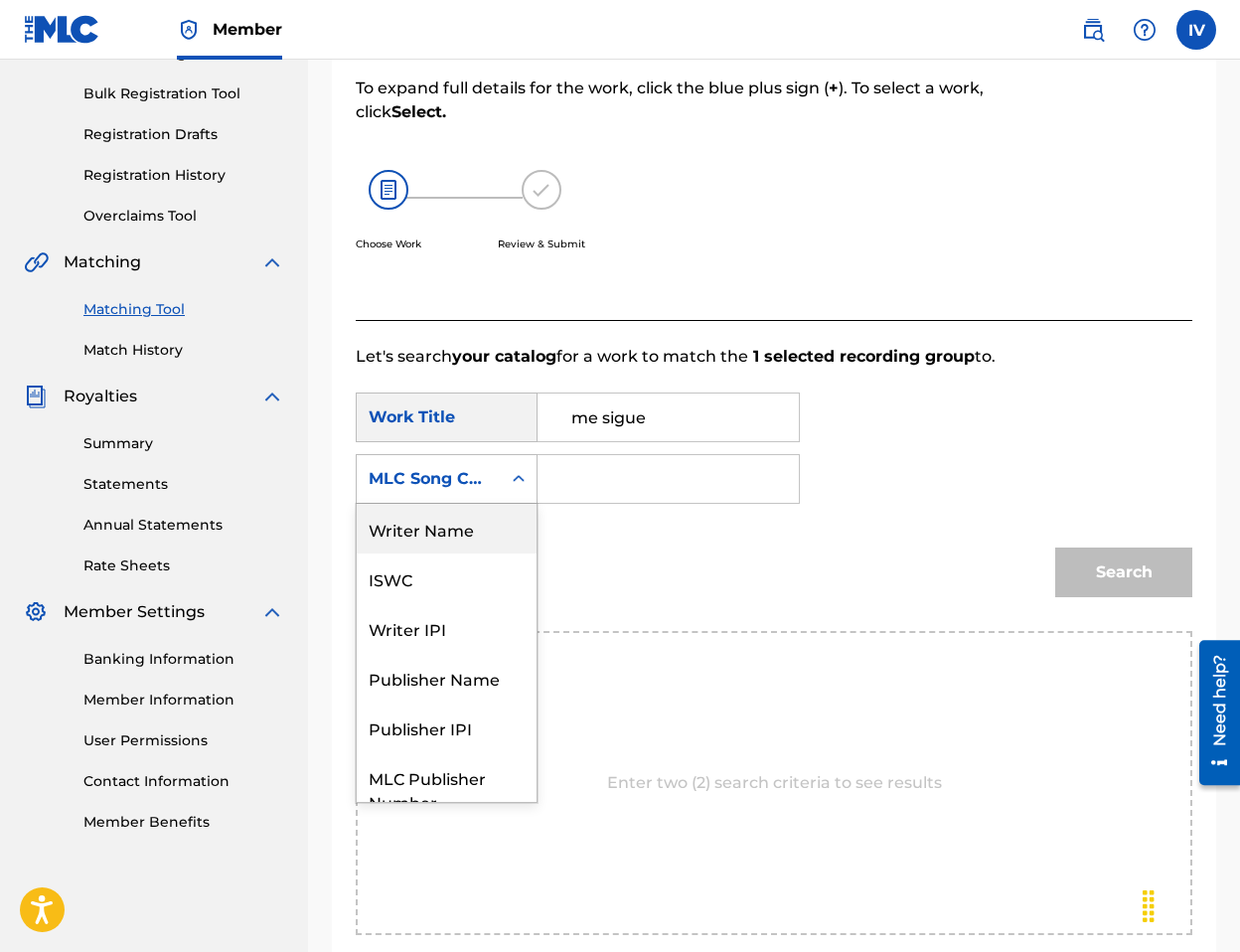 click on "Writer Name" at bounding box center [446, 529] 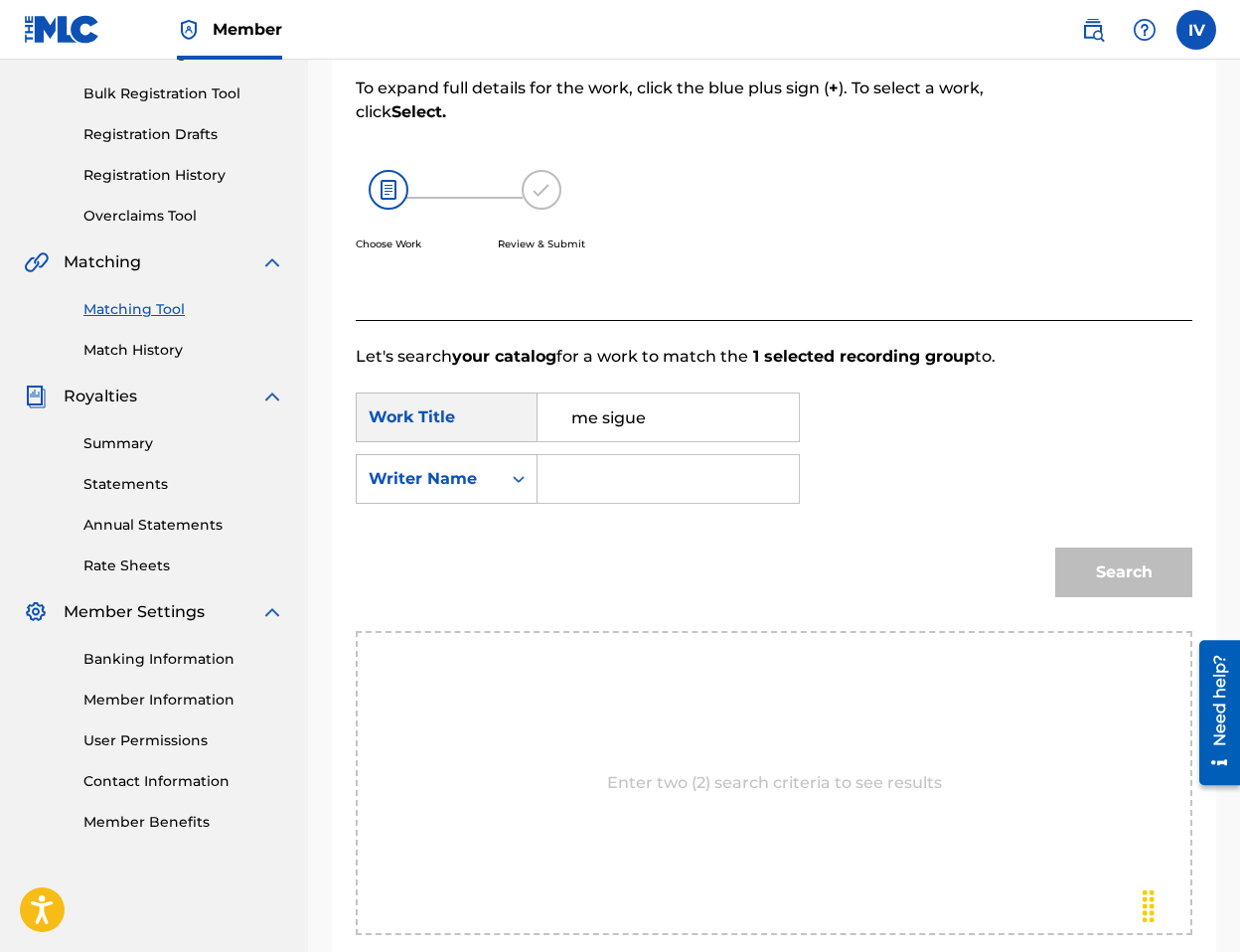 click at bounding box center [668, 479] 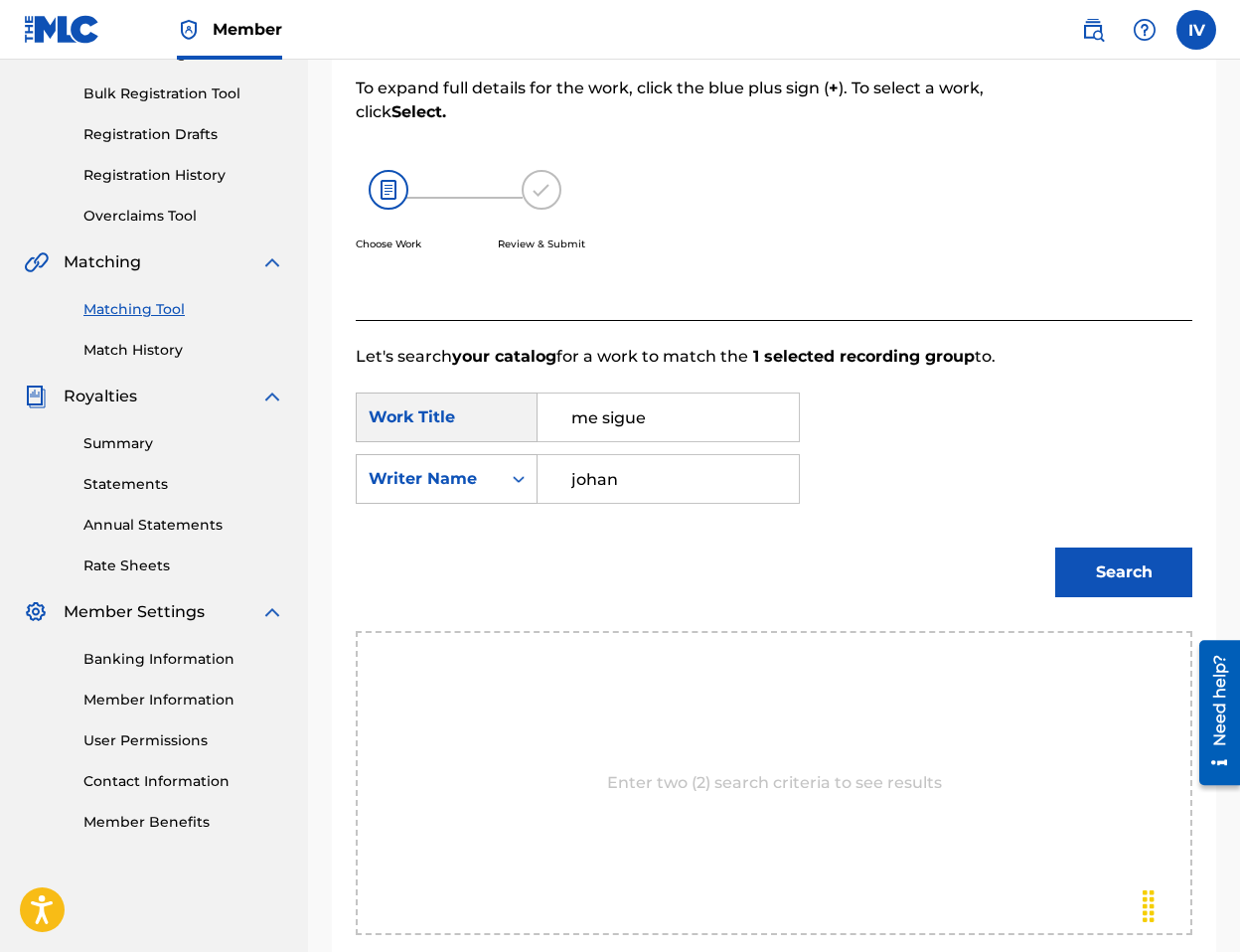 type on "johan" 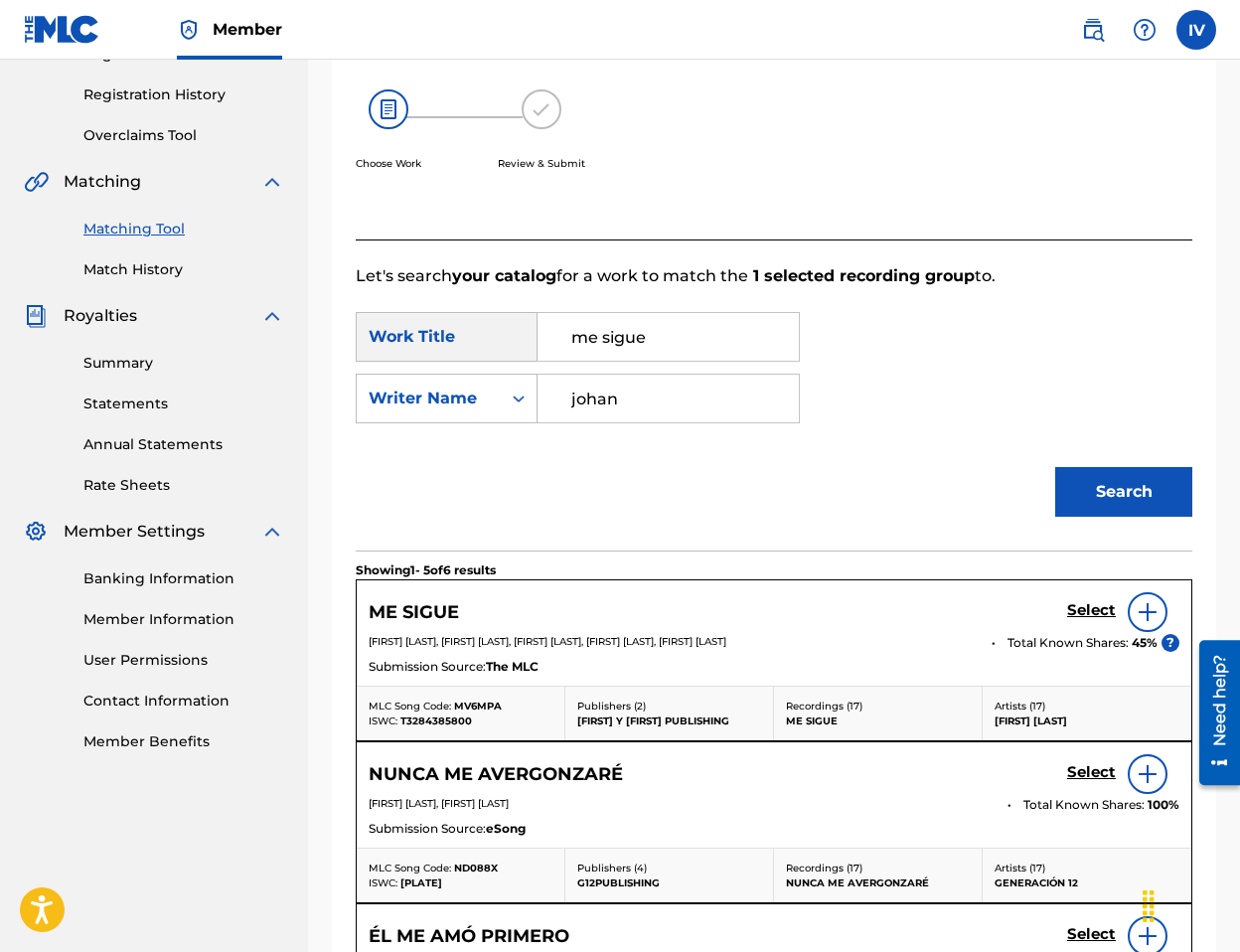 scroll, scrollTop: 369, scrollLeft: 0, axis: vertical 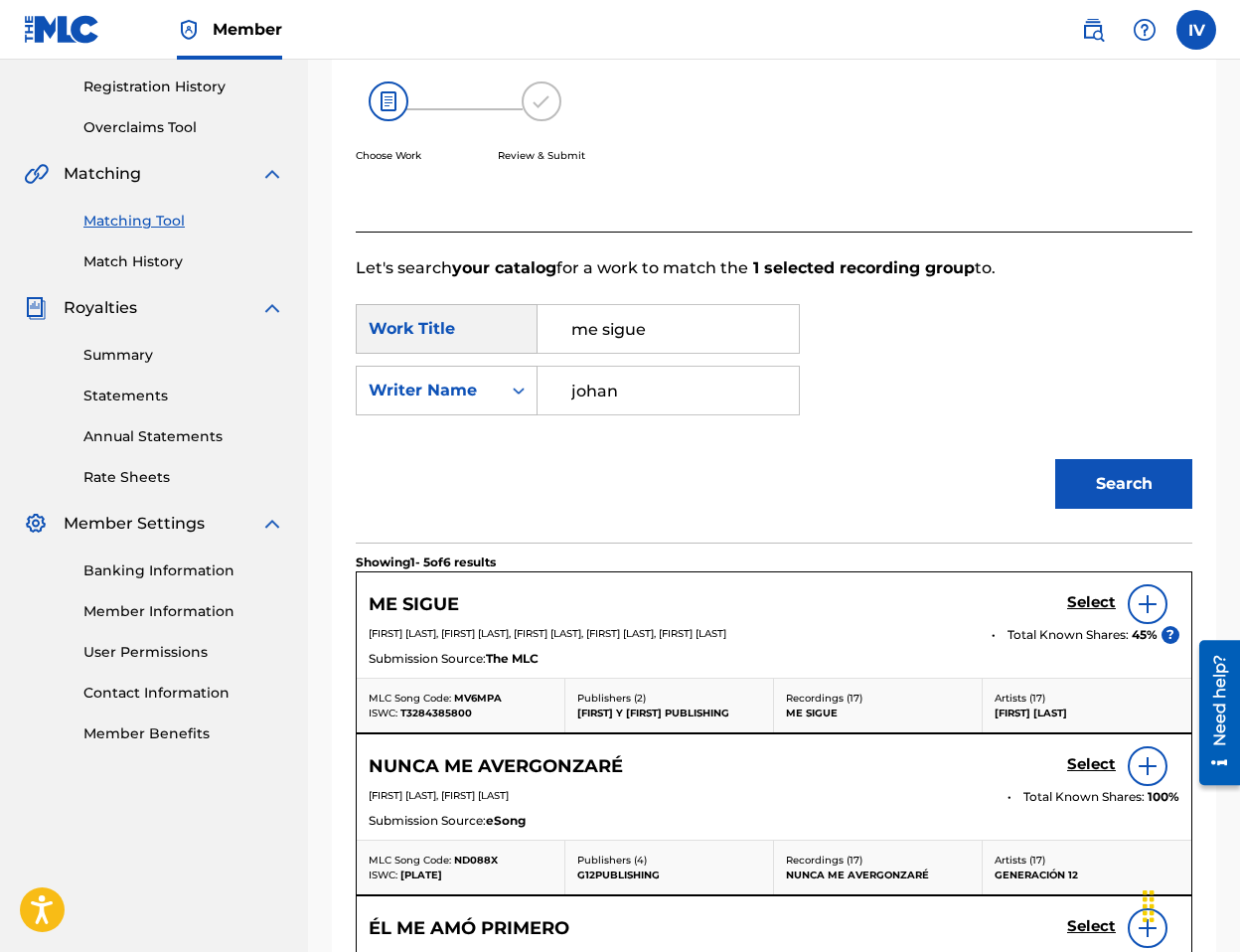 click on "Select" at bounding box center [1091, 602] 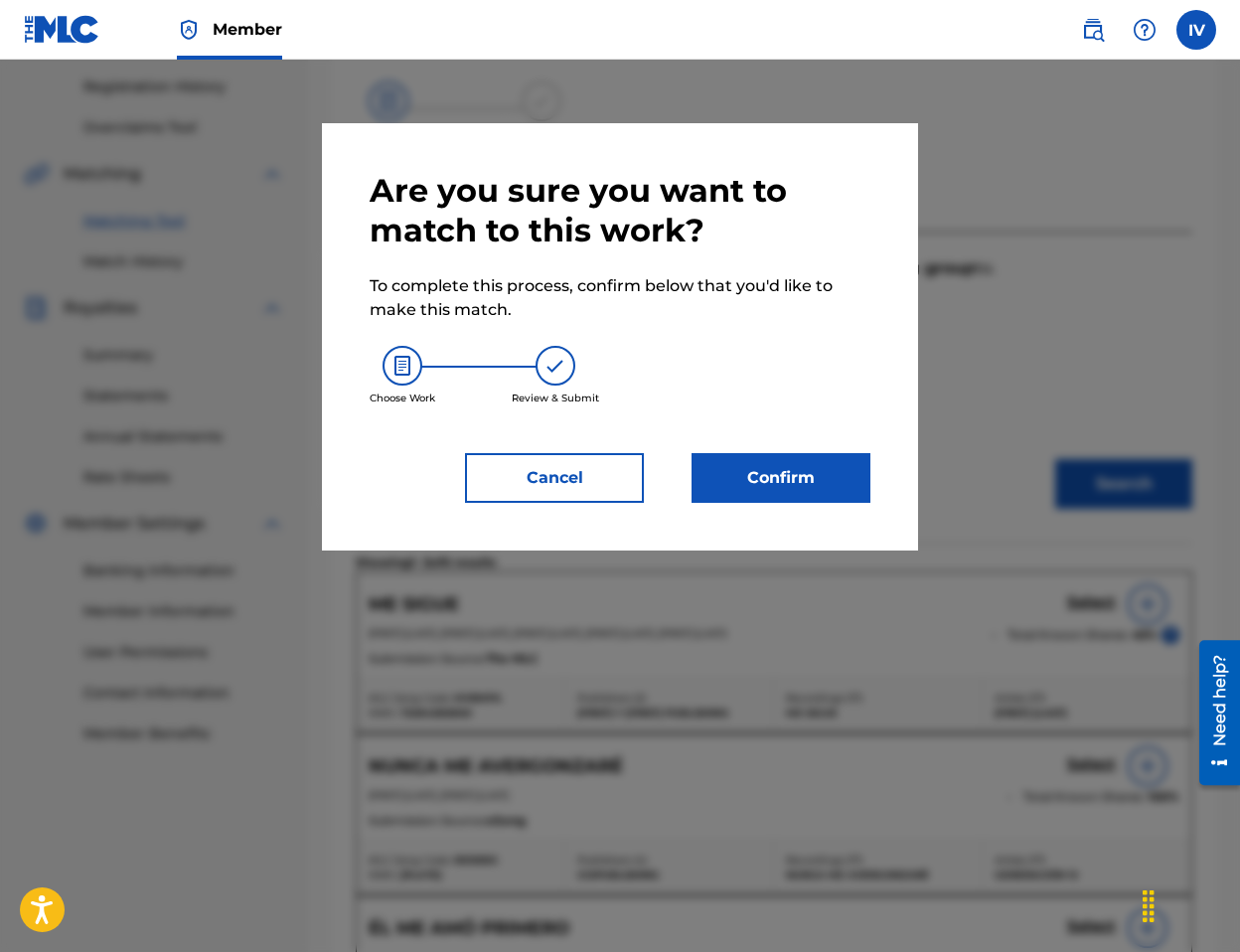 click on "Confirm" at bounding box center (781, 478) 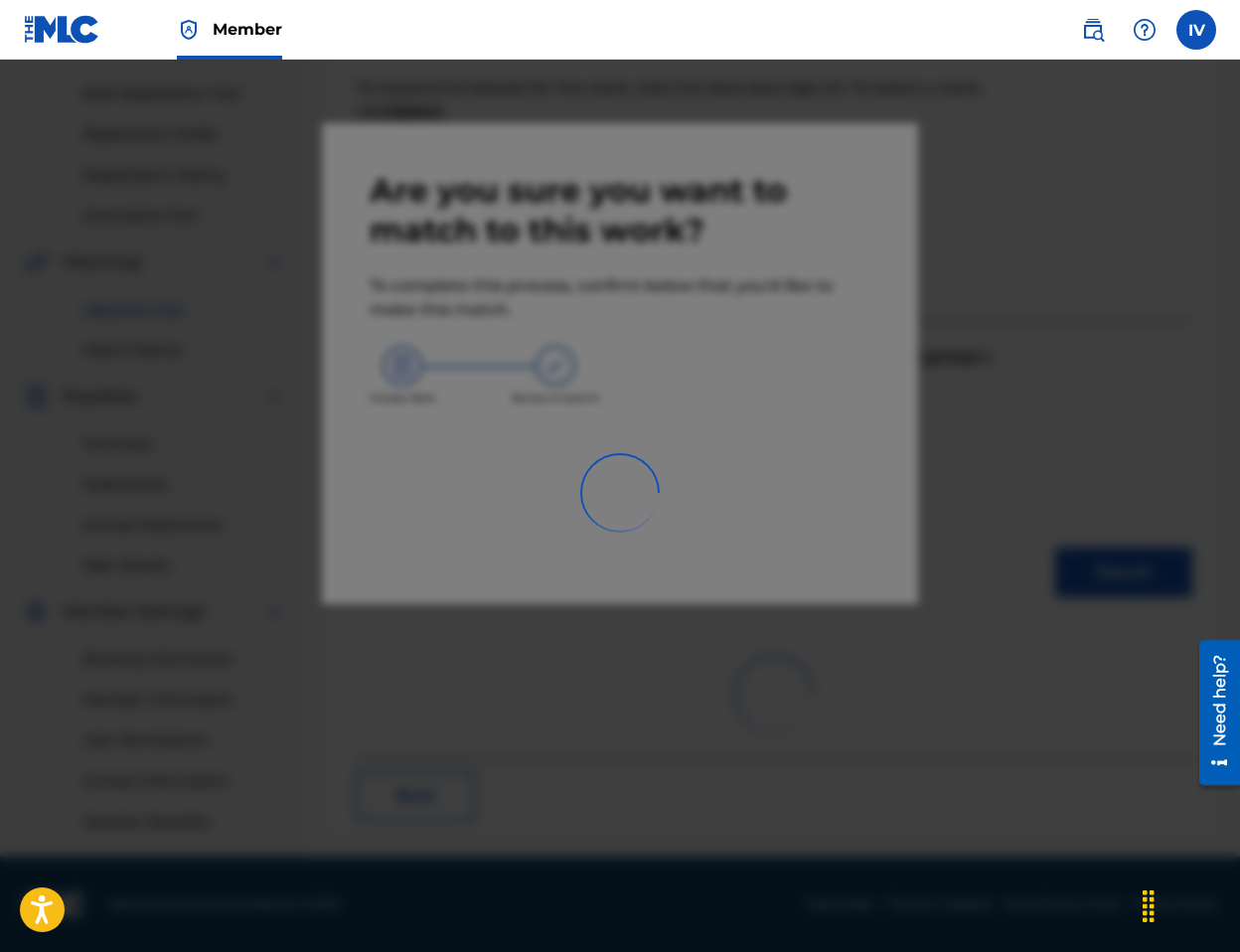 scroll, scrollTop: 280, scrollLeft: 0, axis: vertical 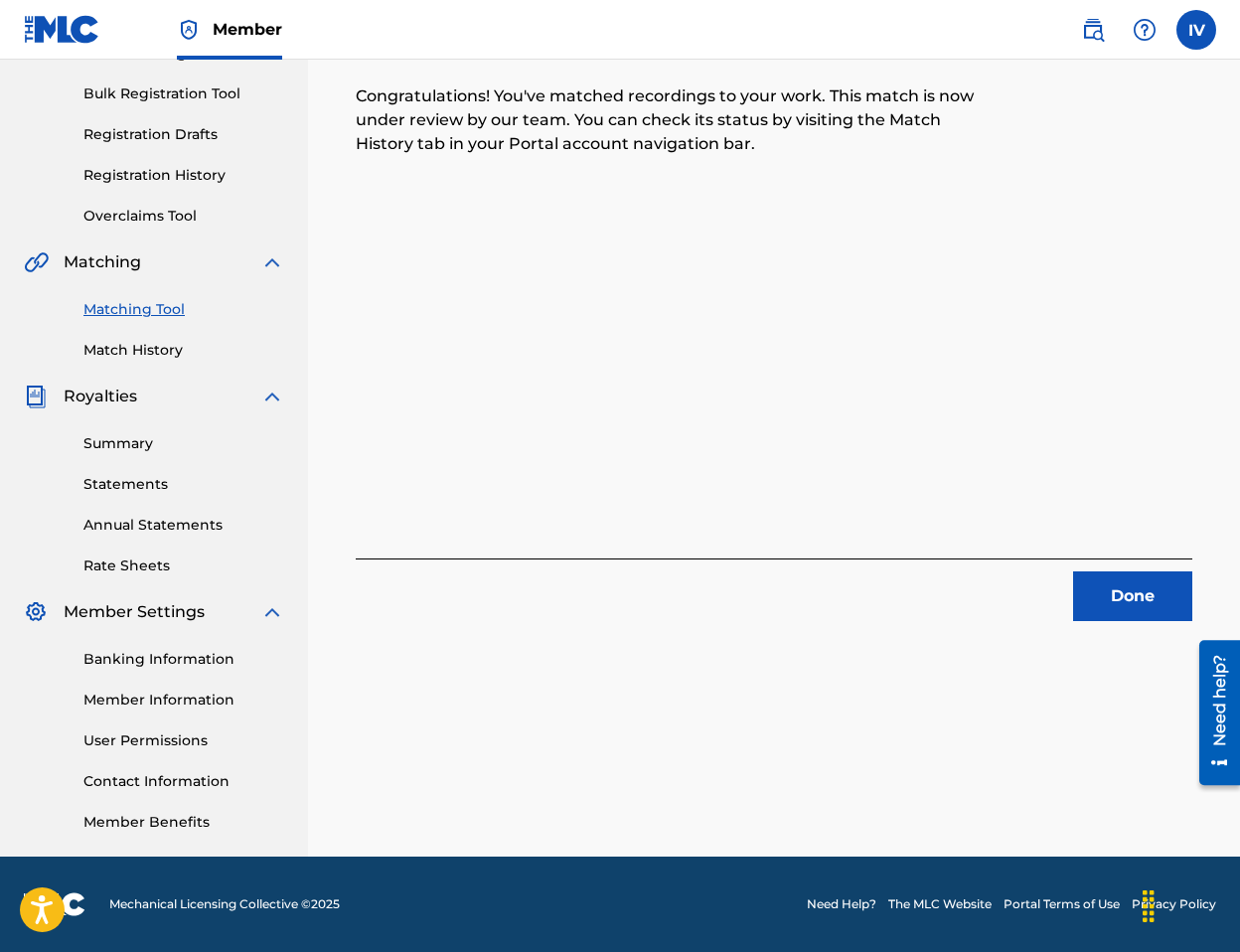 click on "Done" at bounding box center (1133, 596) 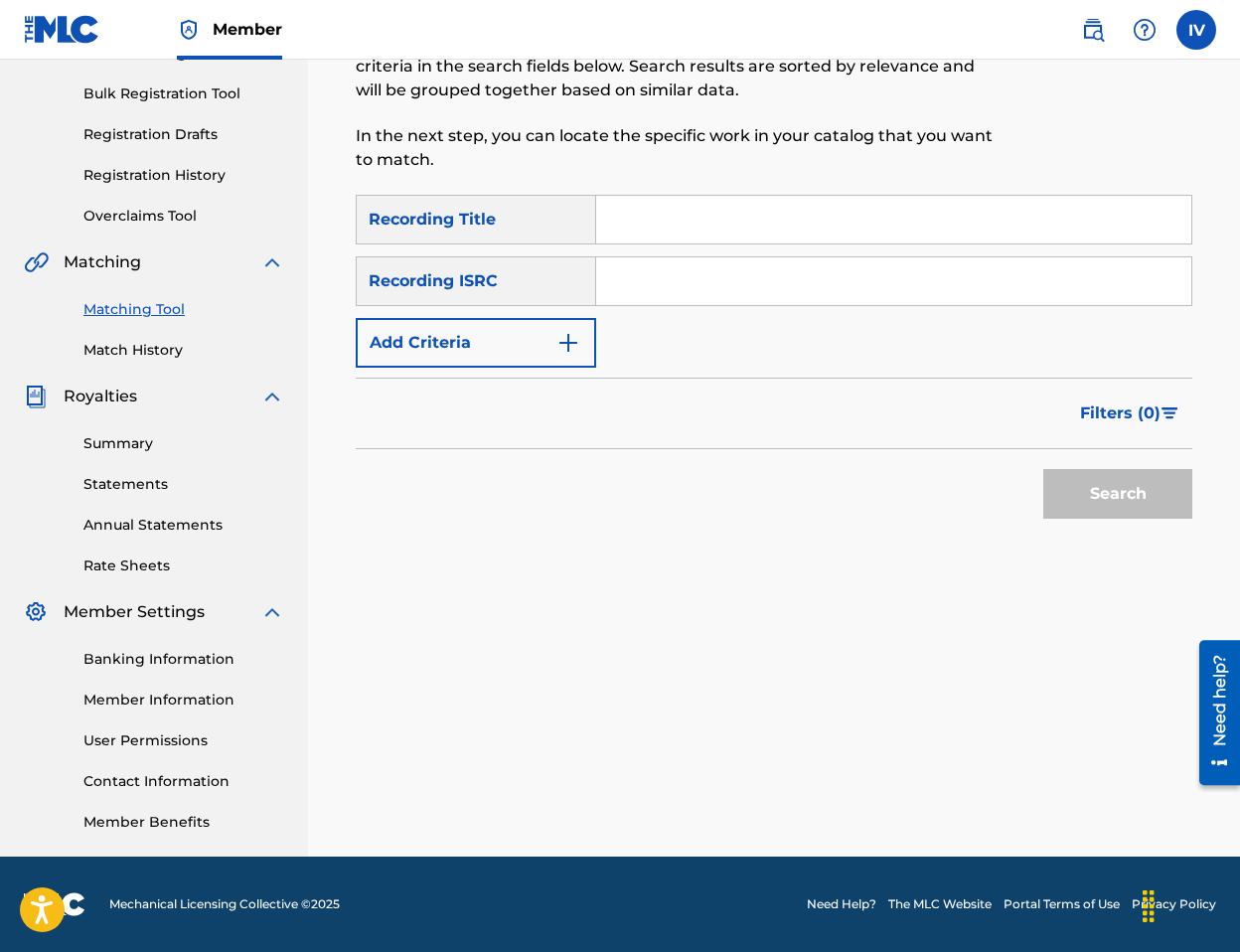 click at bounding box center [893, 281] 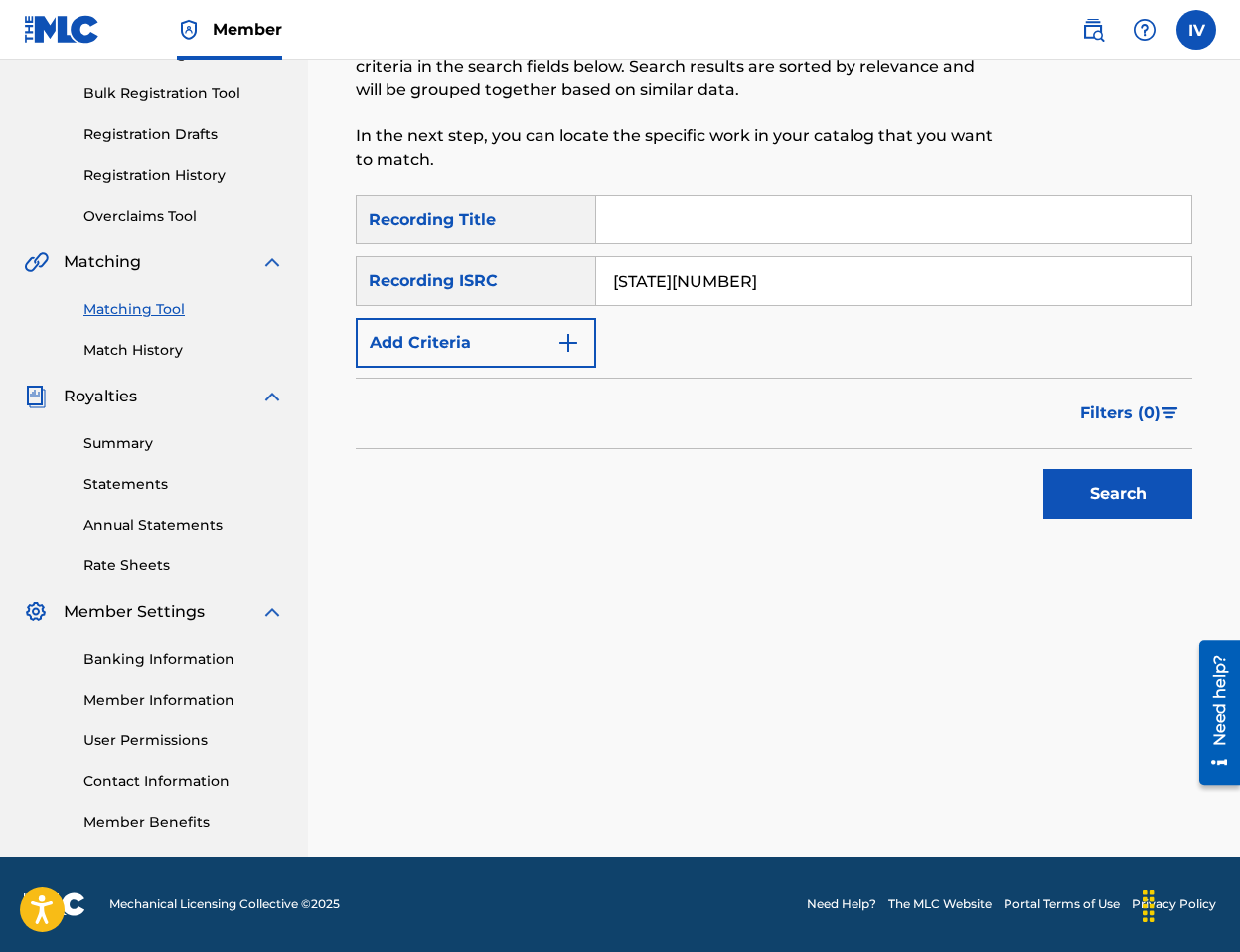 type on "[STATE][NUMBER]" 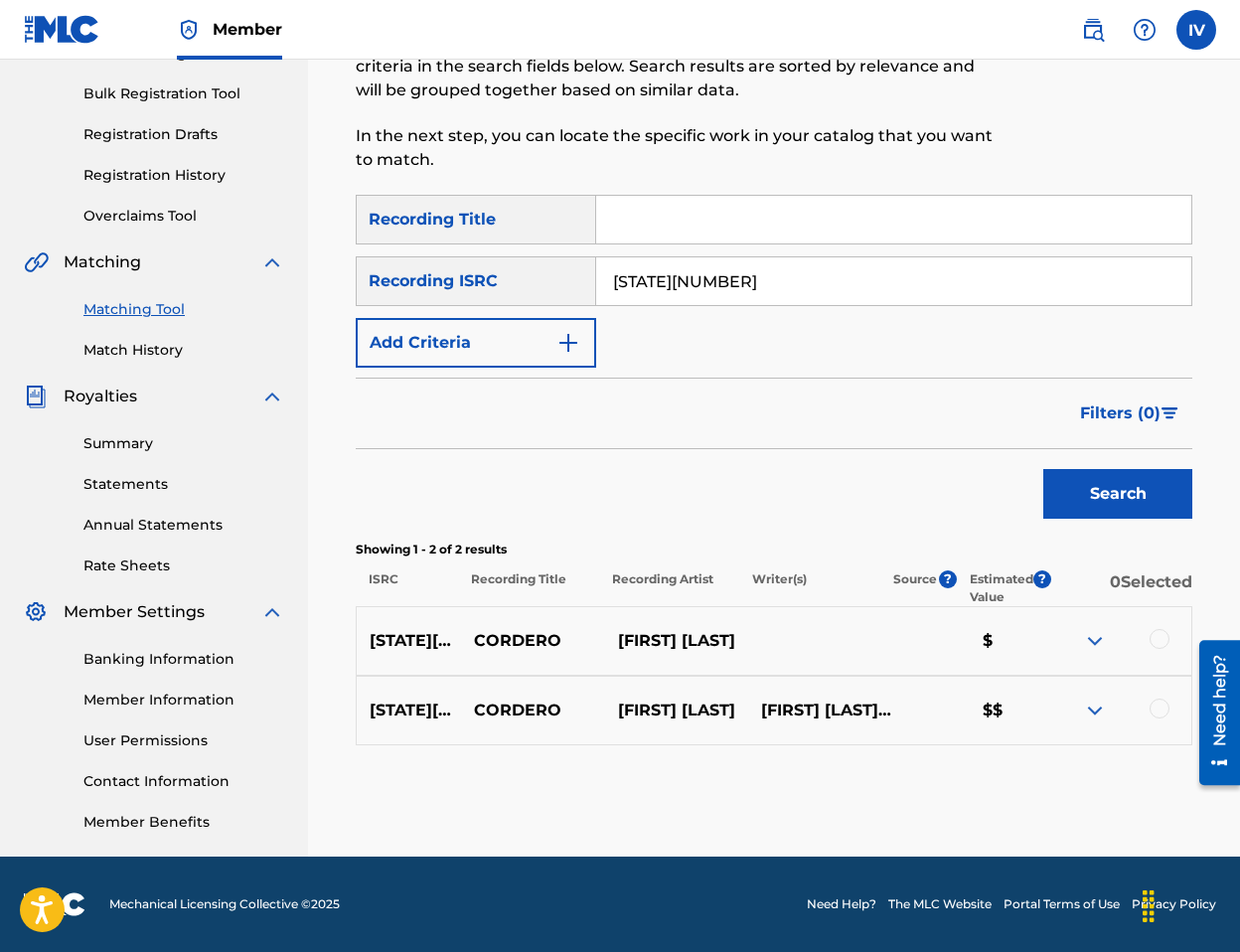 click at bounding box center [1160, 639] 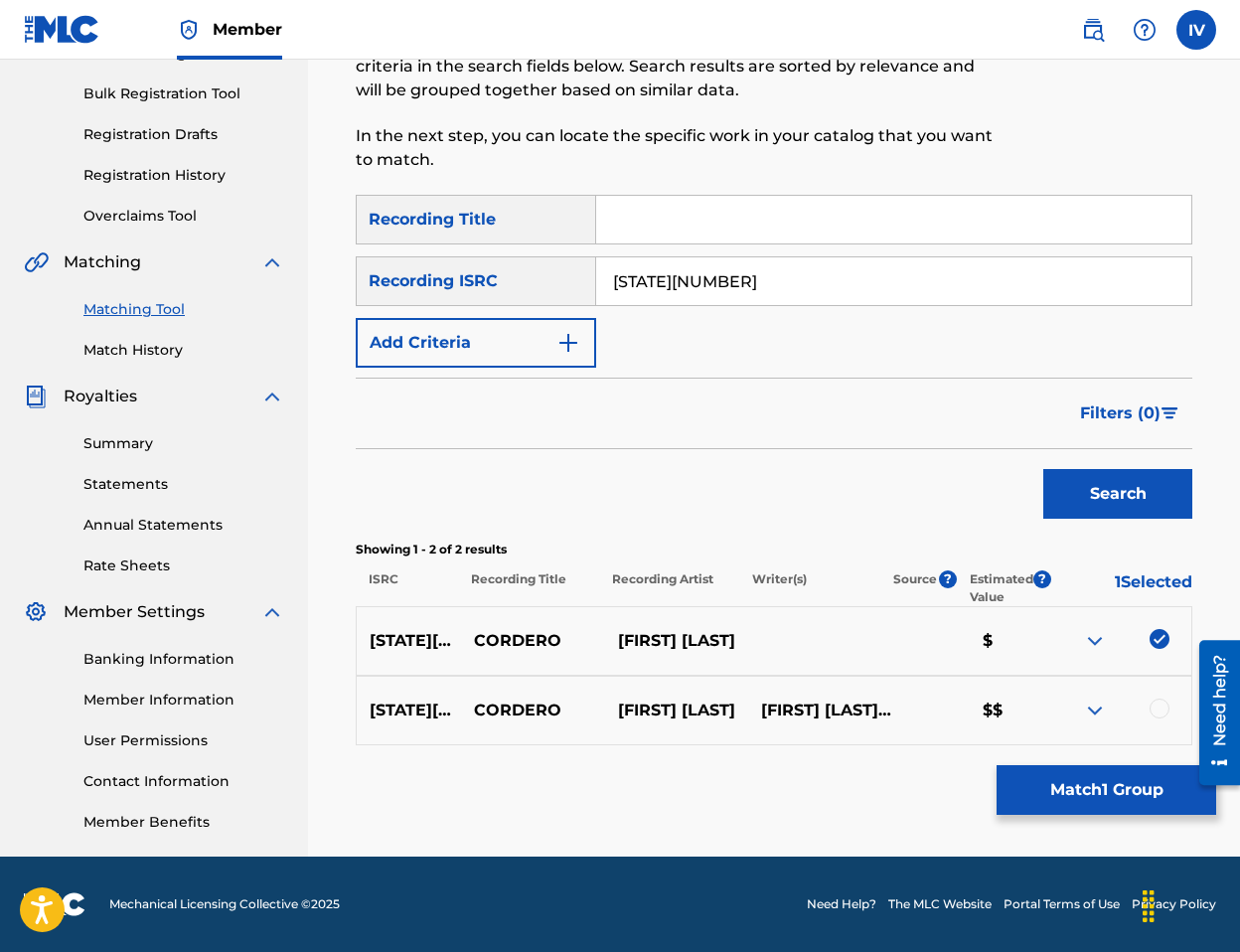 click at bounding box center (1160, 709) 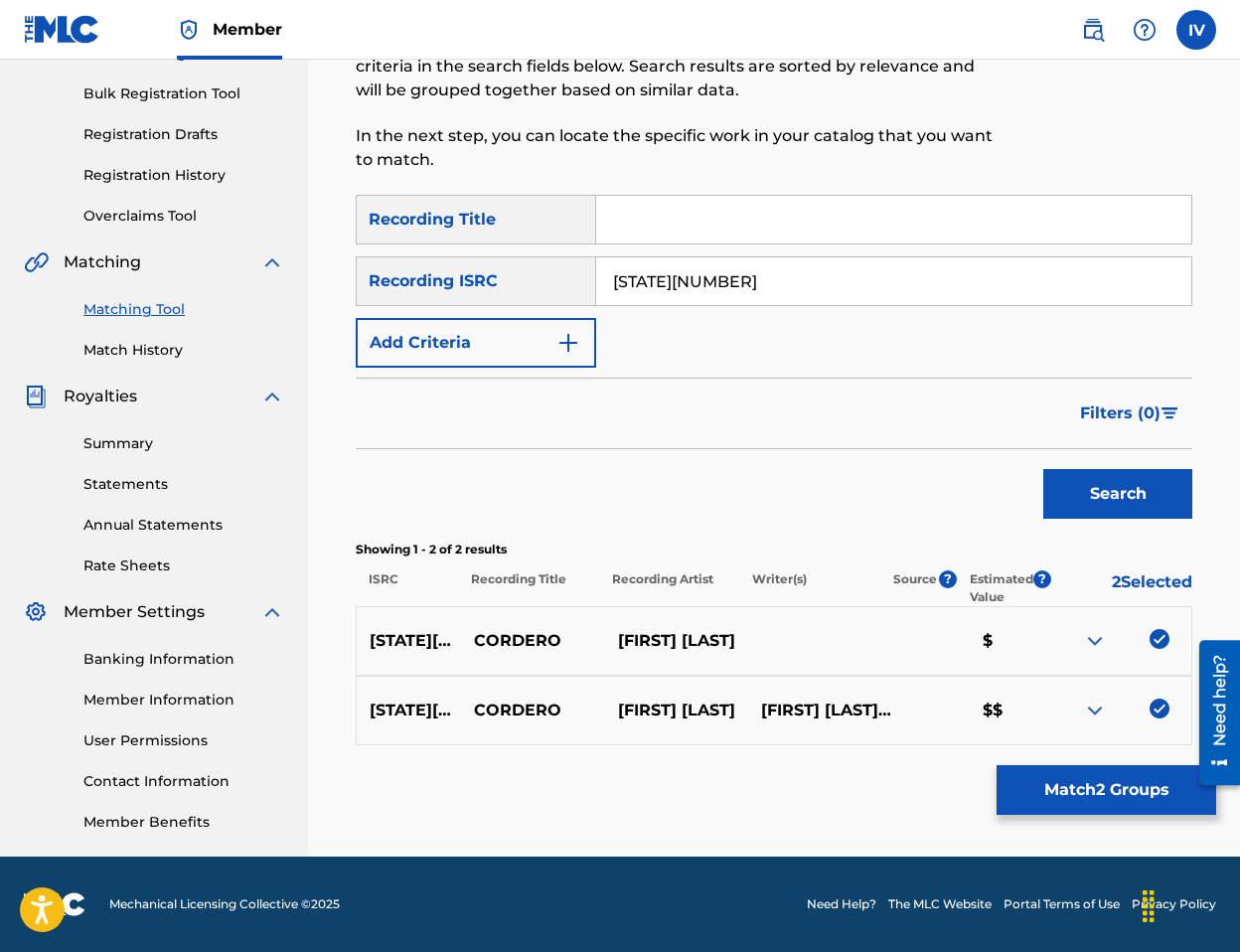 click on "Match  2 Groups" at bounding box center (1106, 790) 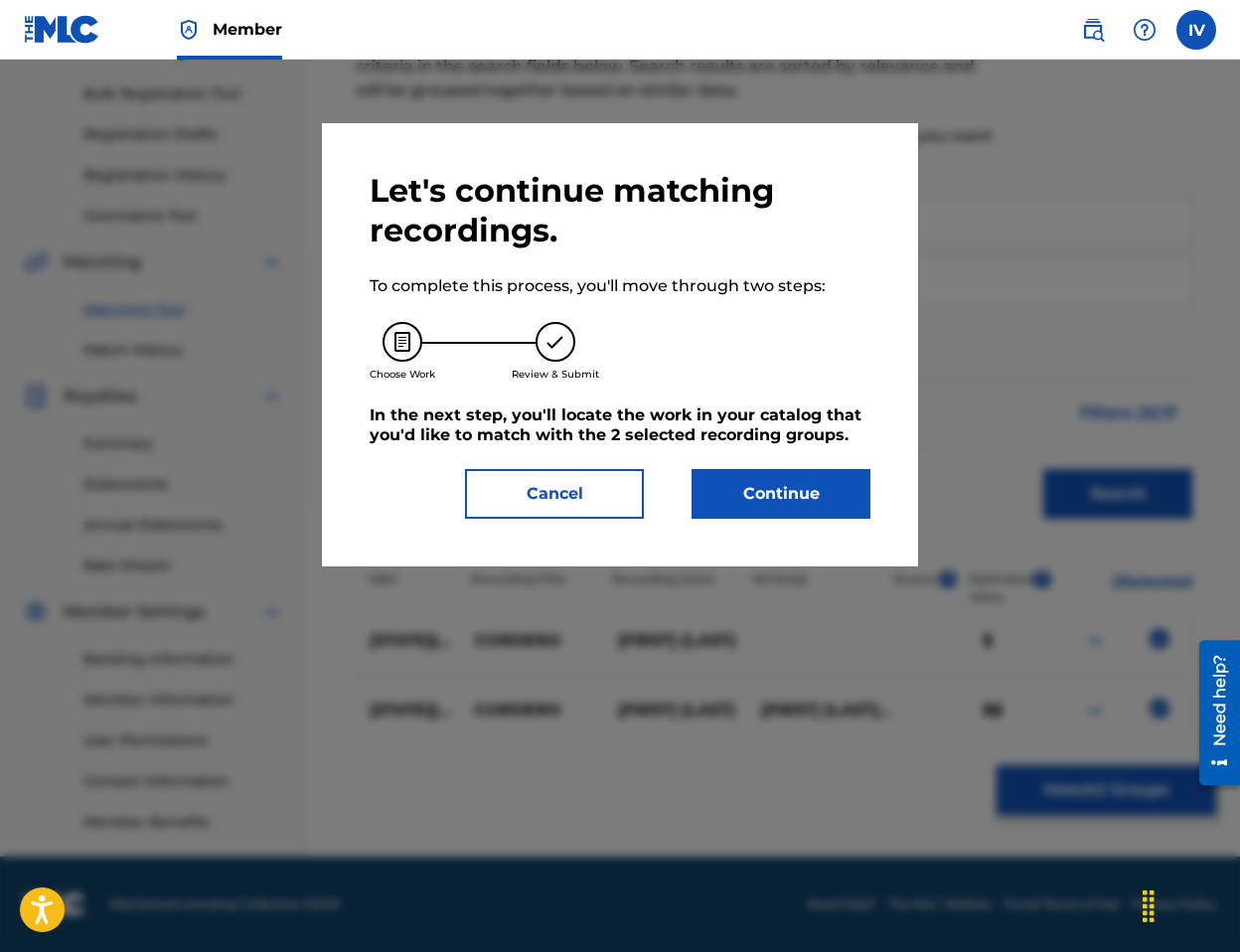 click on "Continue" at bounding box center (781, 494) 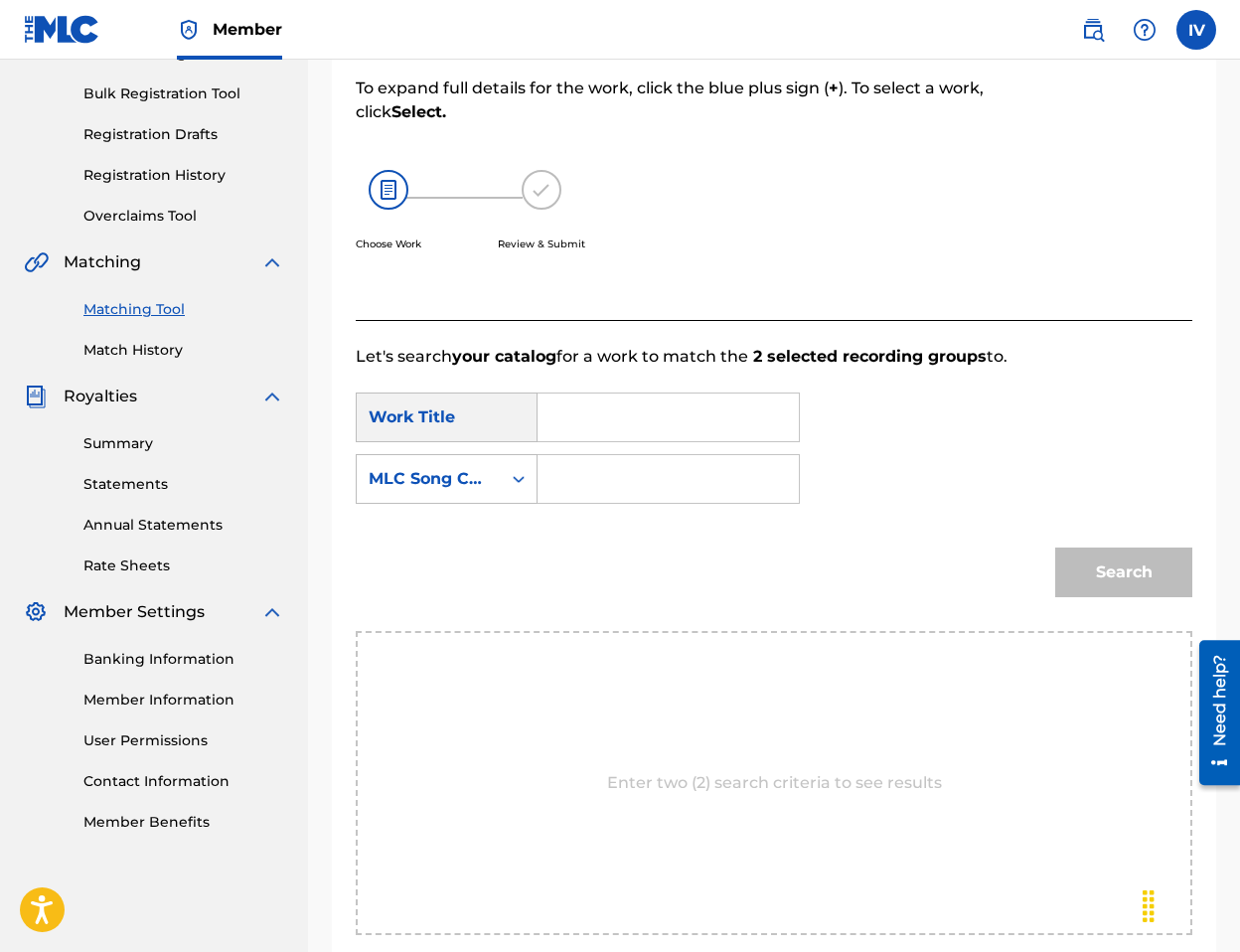 click at bounding box center (668, 417) 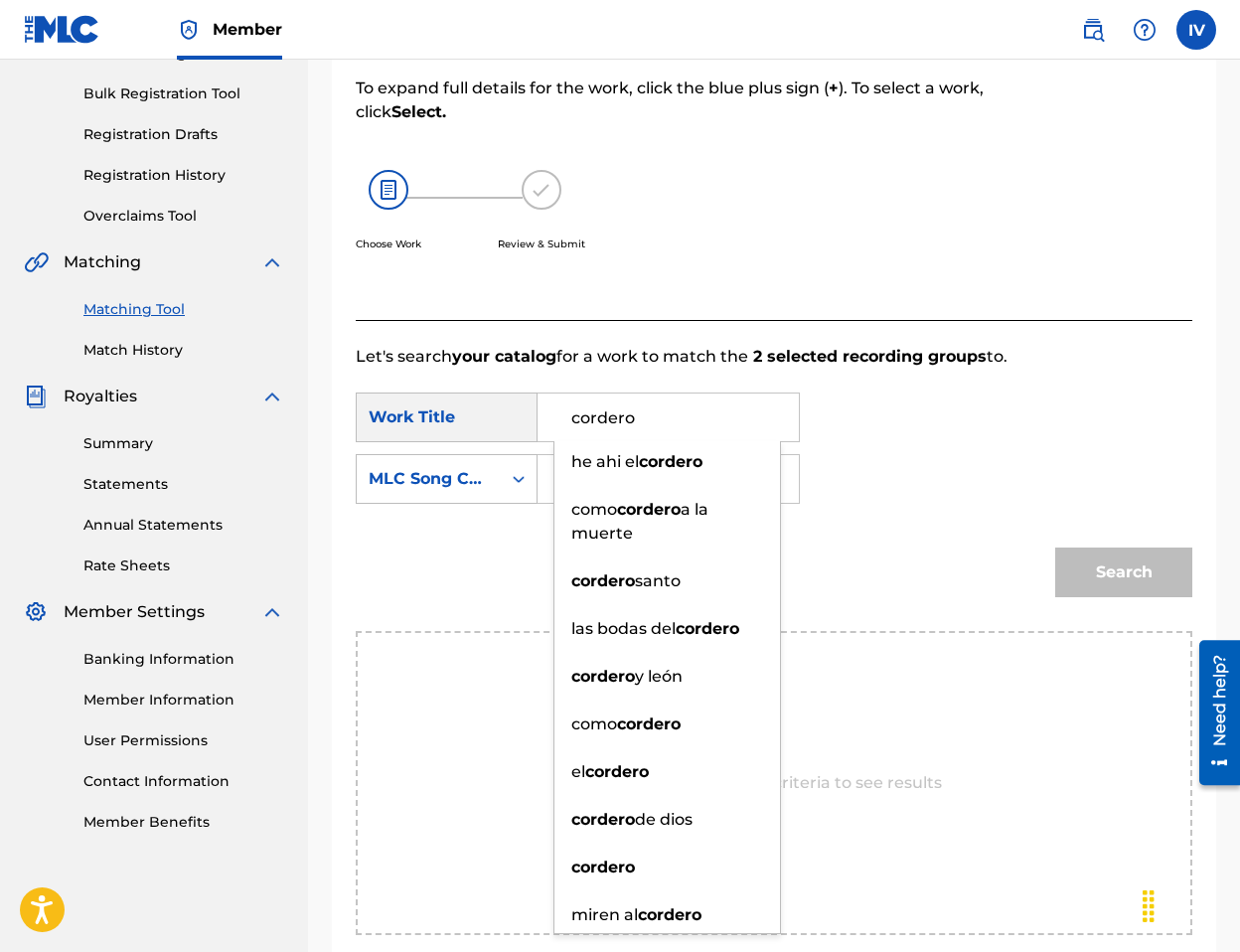 type on "cordero" 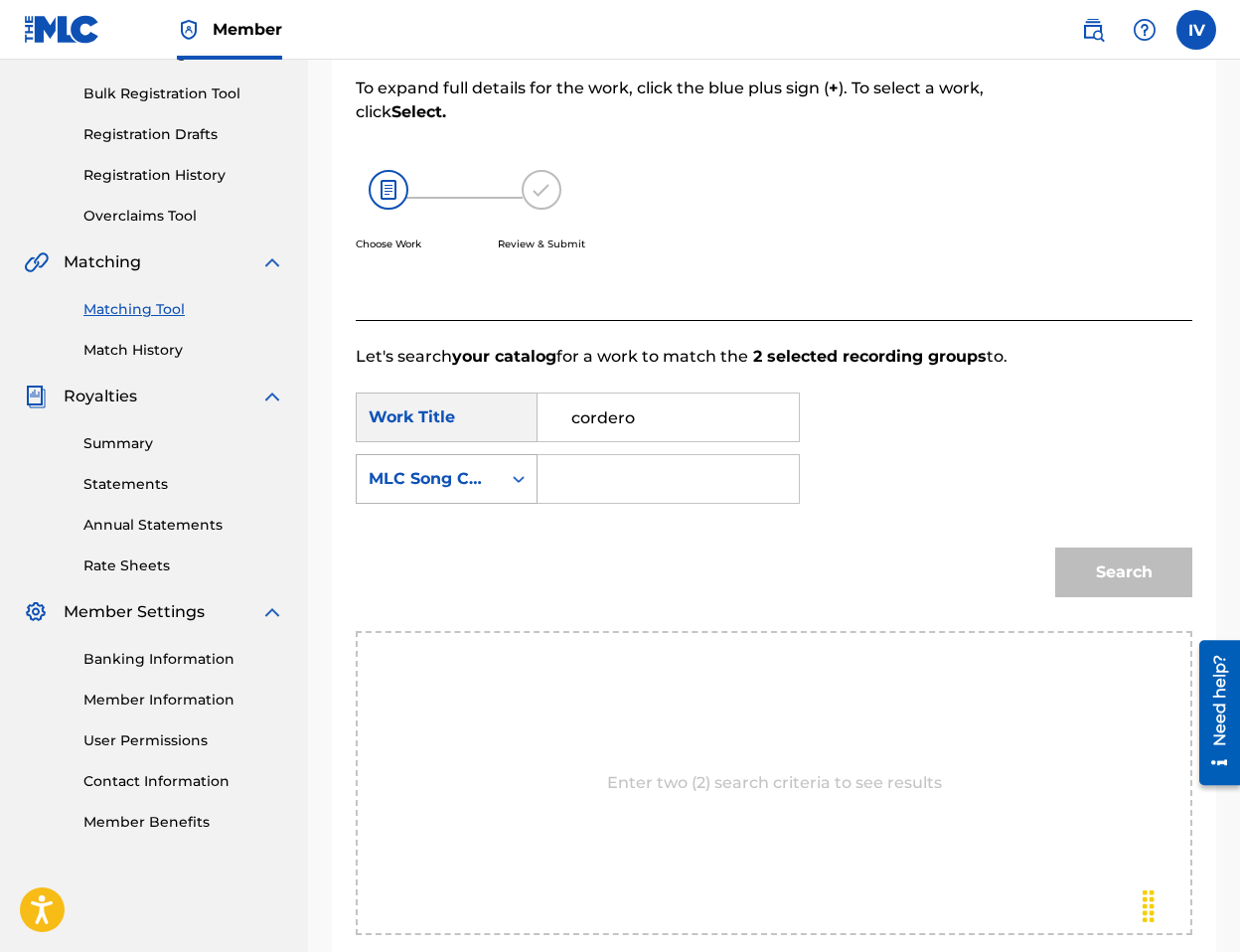 click on "MLC Song Code" at bounding box center [428, 479] 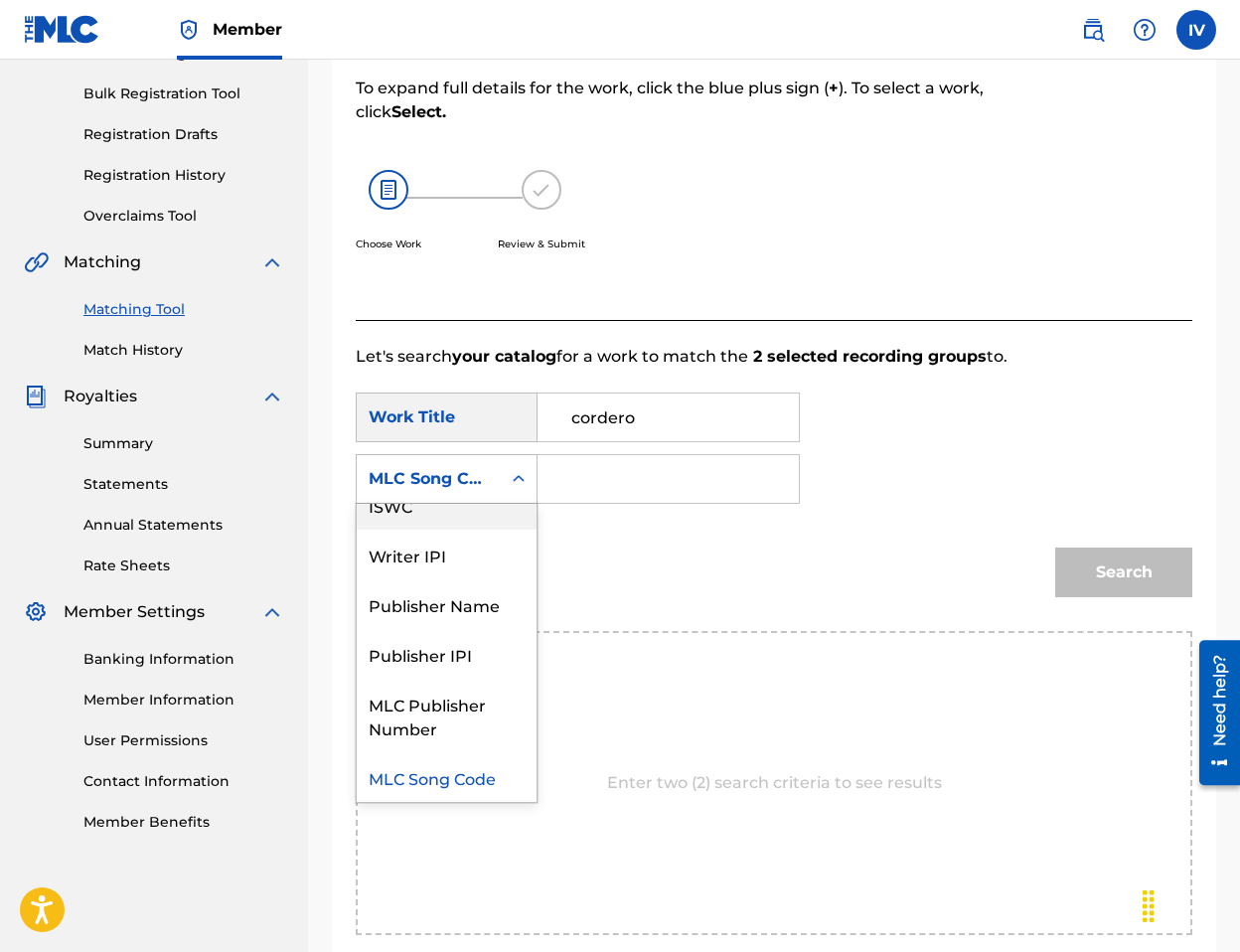 scroll, scrollTop: 0, scrollLeft: 0, axis: both 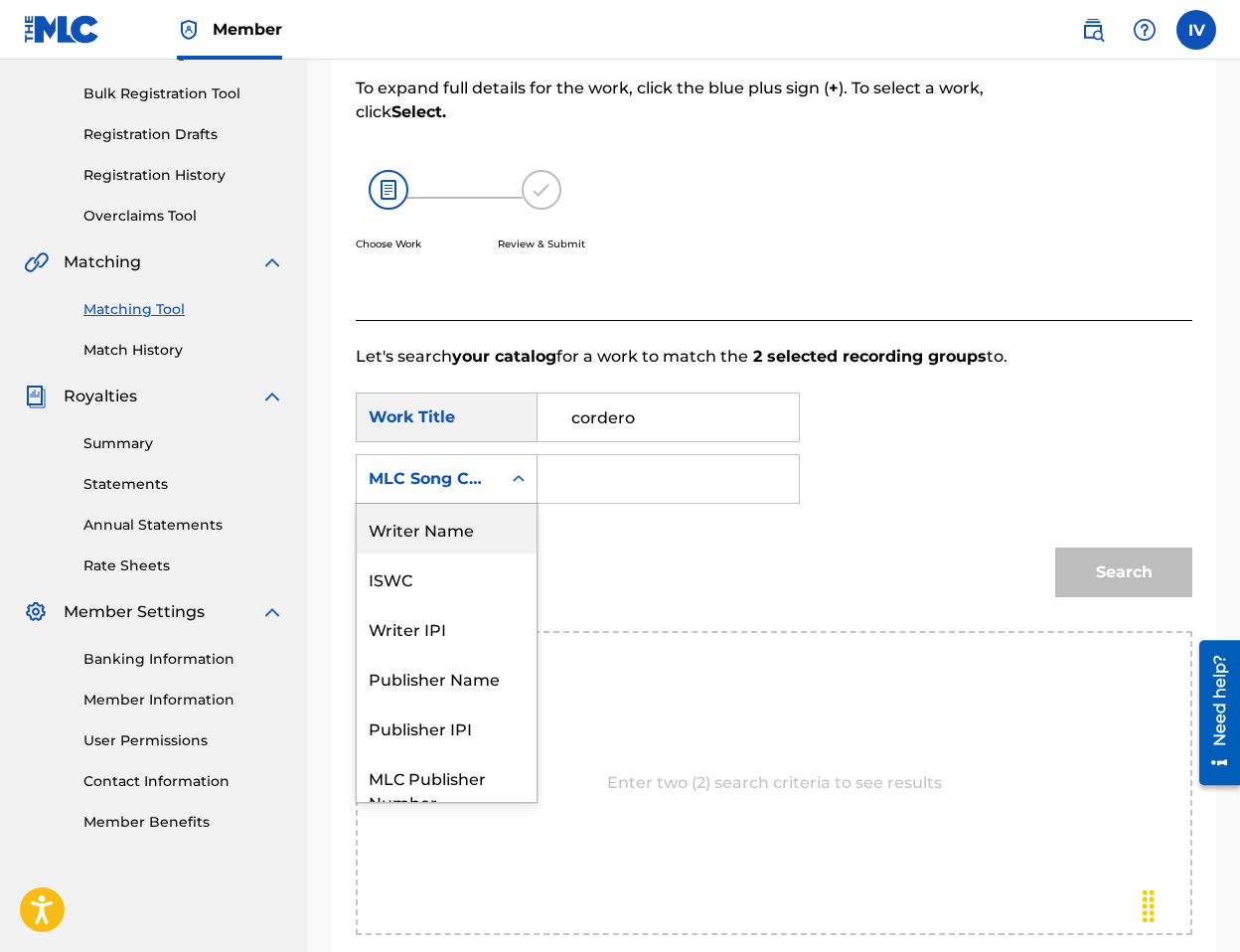 click on "Writer Name" at bounding box center [446, 529] 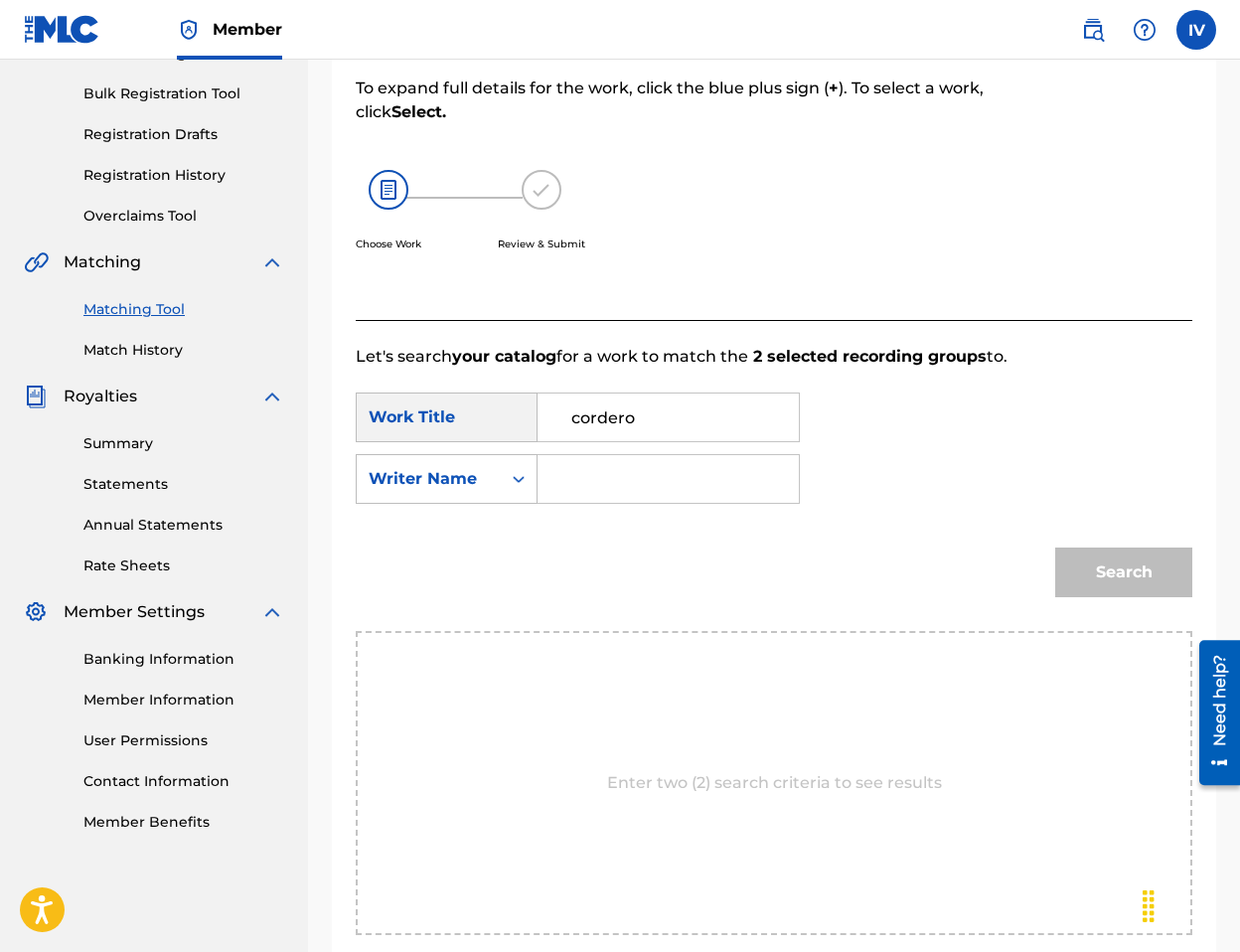 click at bounding box center (668, 479) 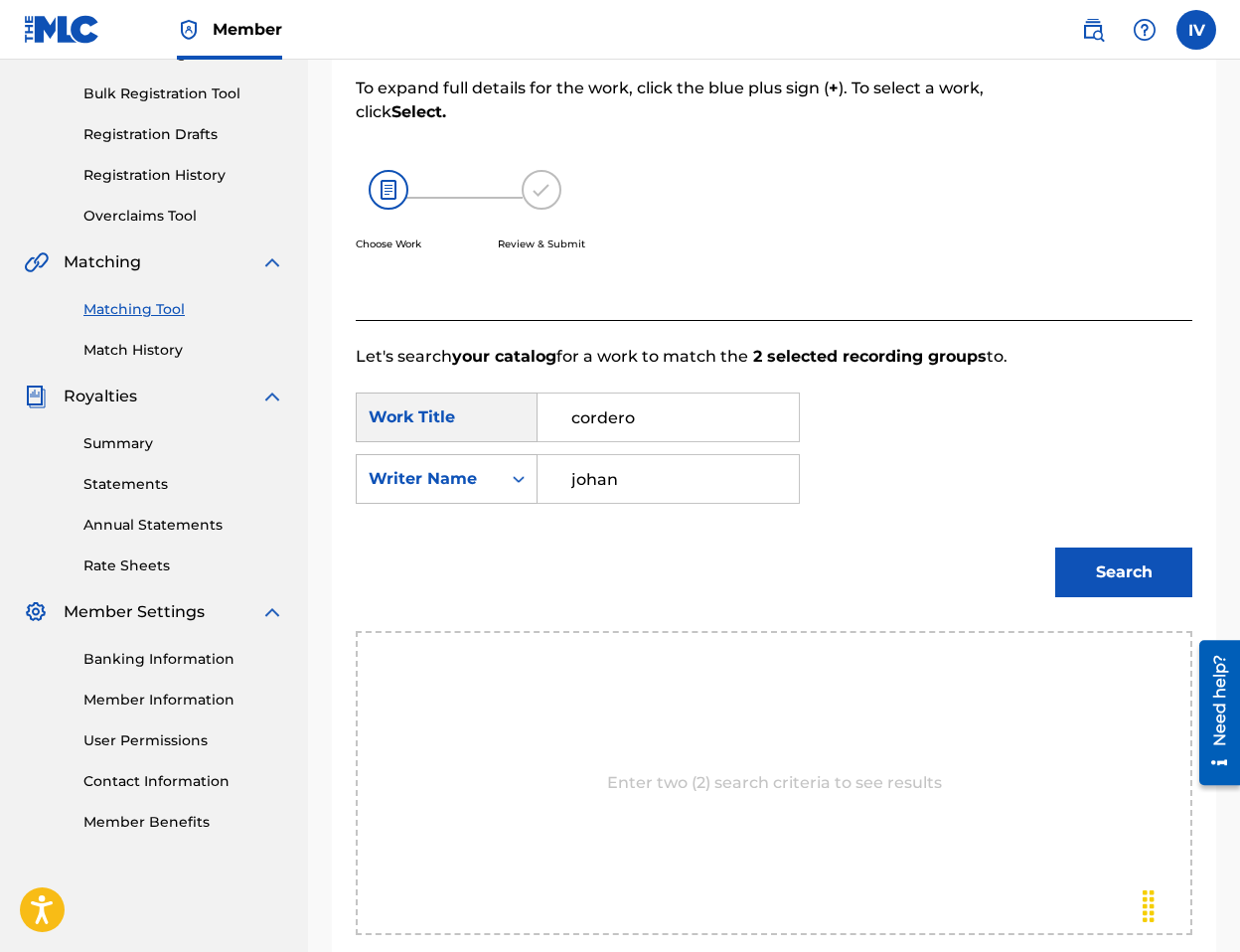 type on "johan" 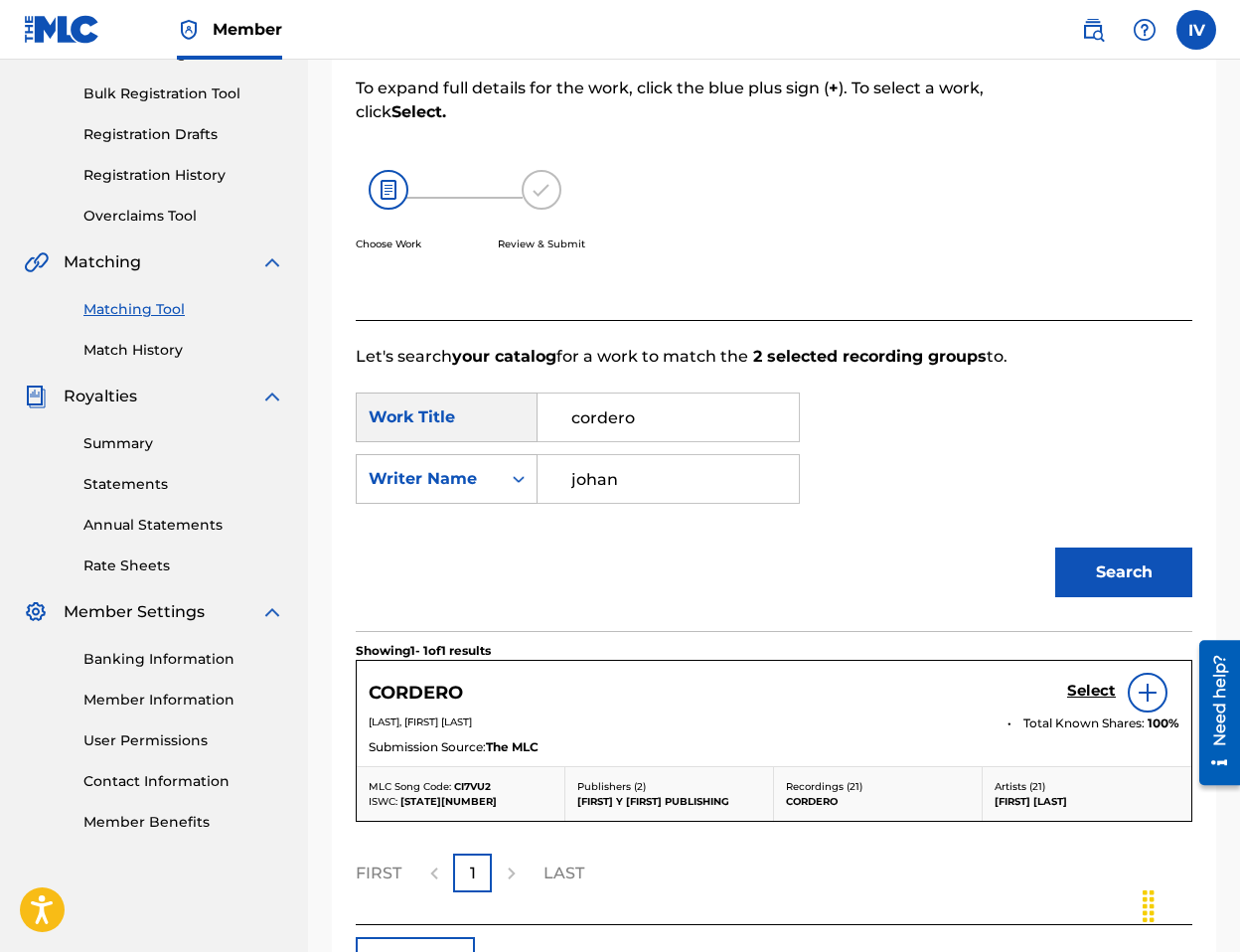 click on "Select" at bounding box center (1091, 691) 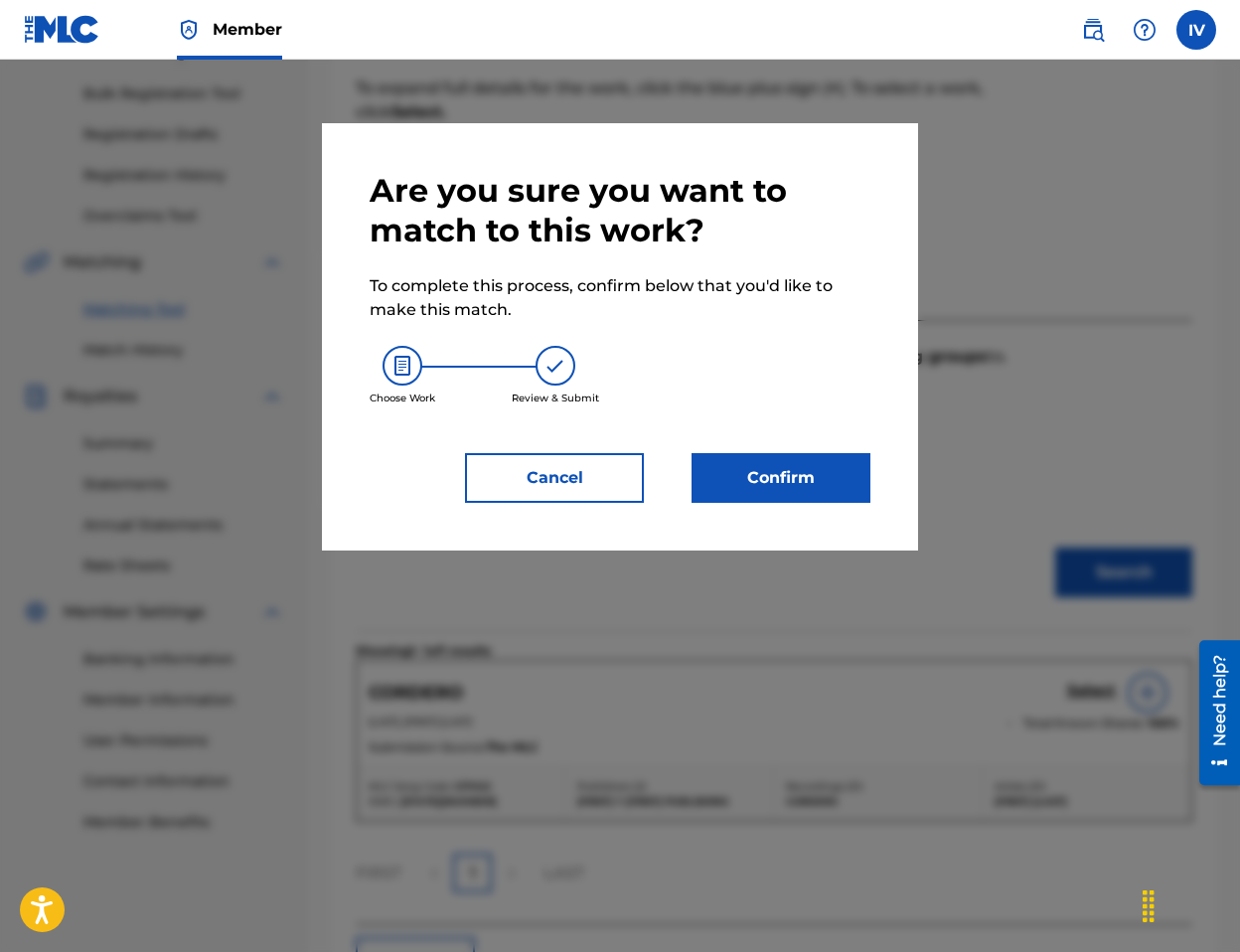 click on "Confirm" at bounding box center [781, 478] 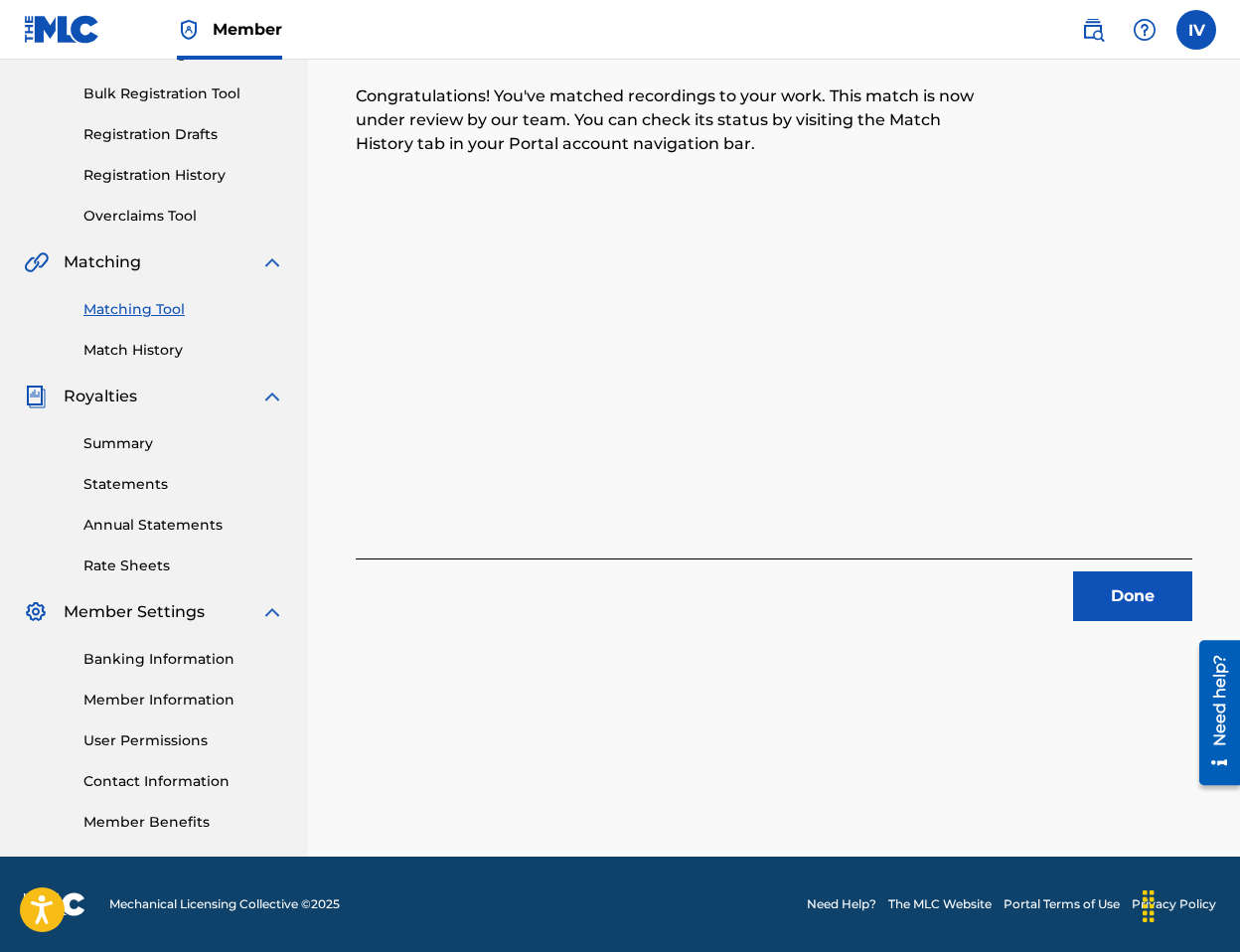 click on "Done" at bounding box center (1133, 596) 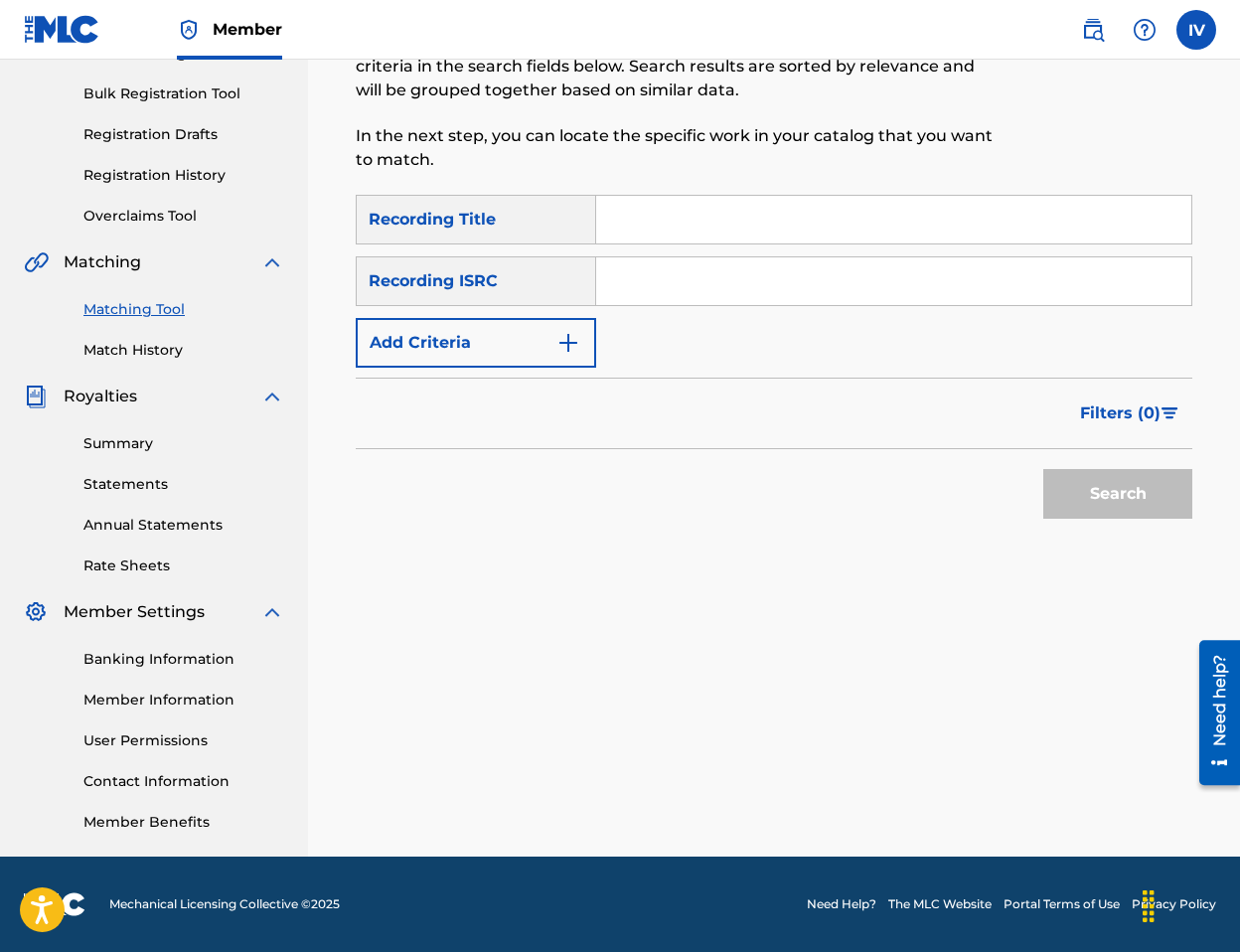 click at bounding box center (893, 281) 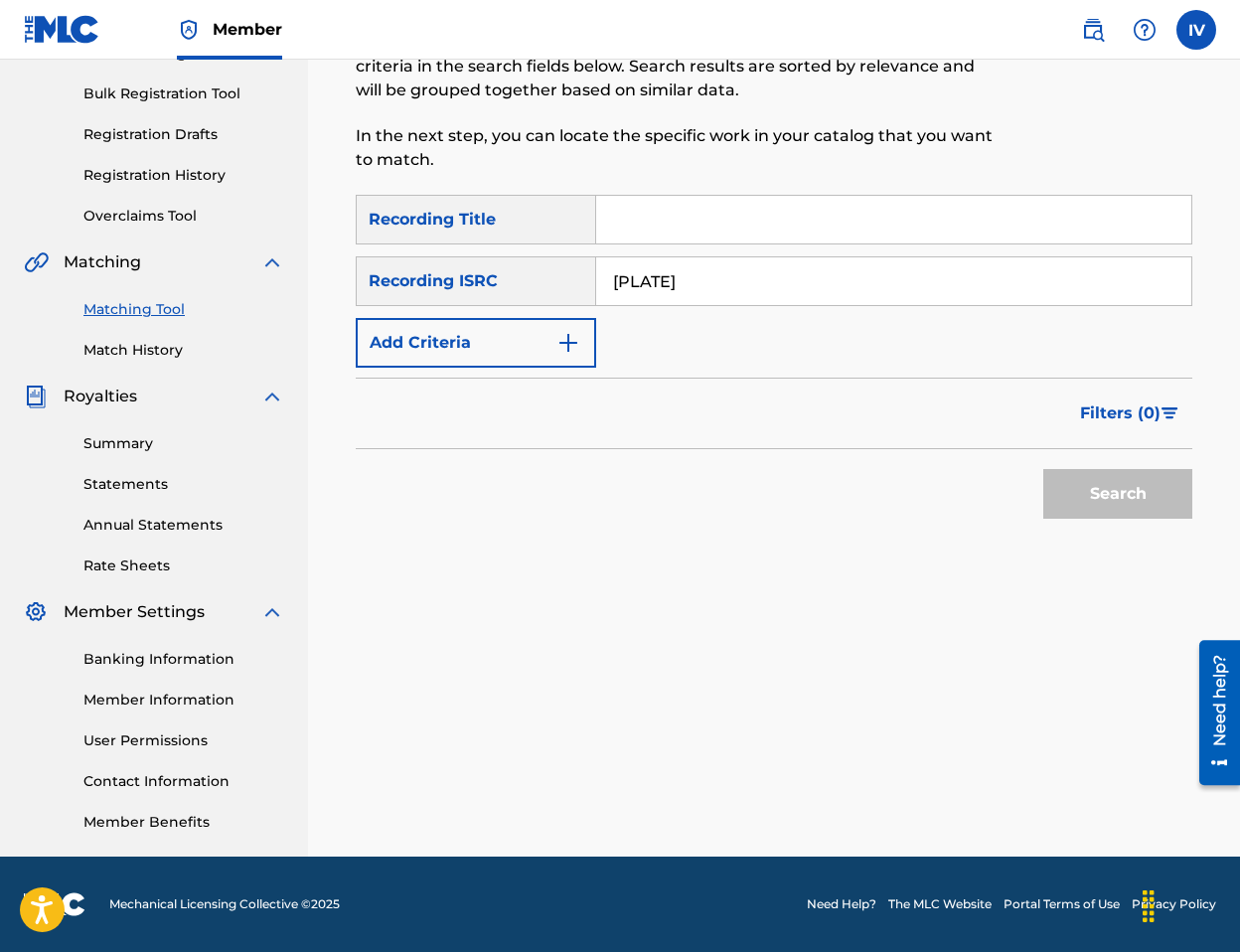 click on "Search" at bounding box center [1118, 494] 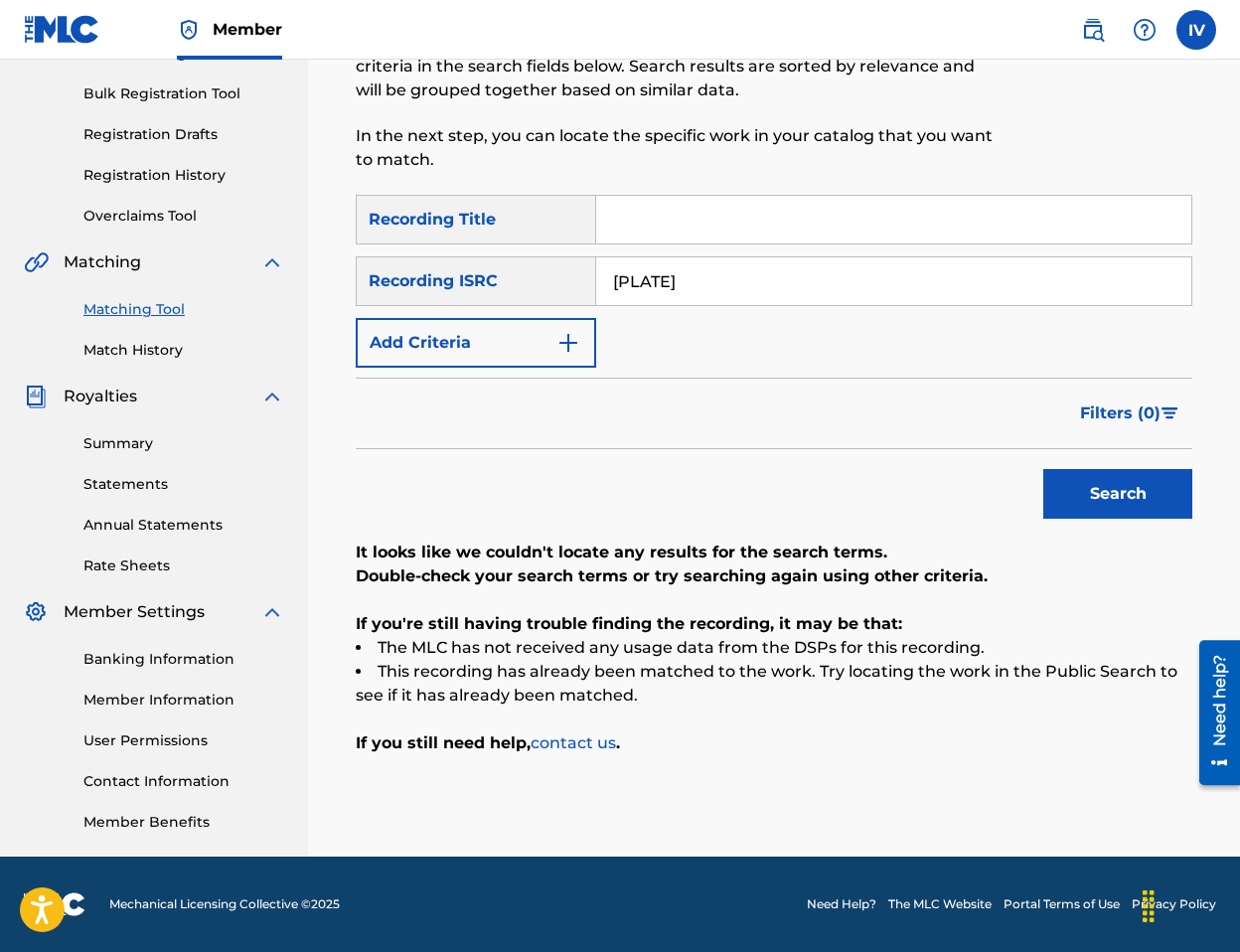 paste on "[ID]" 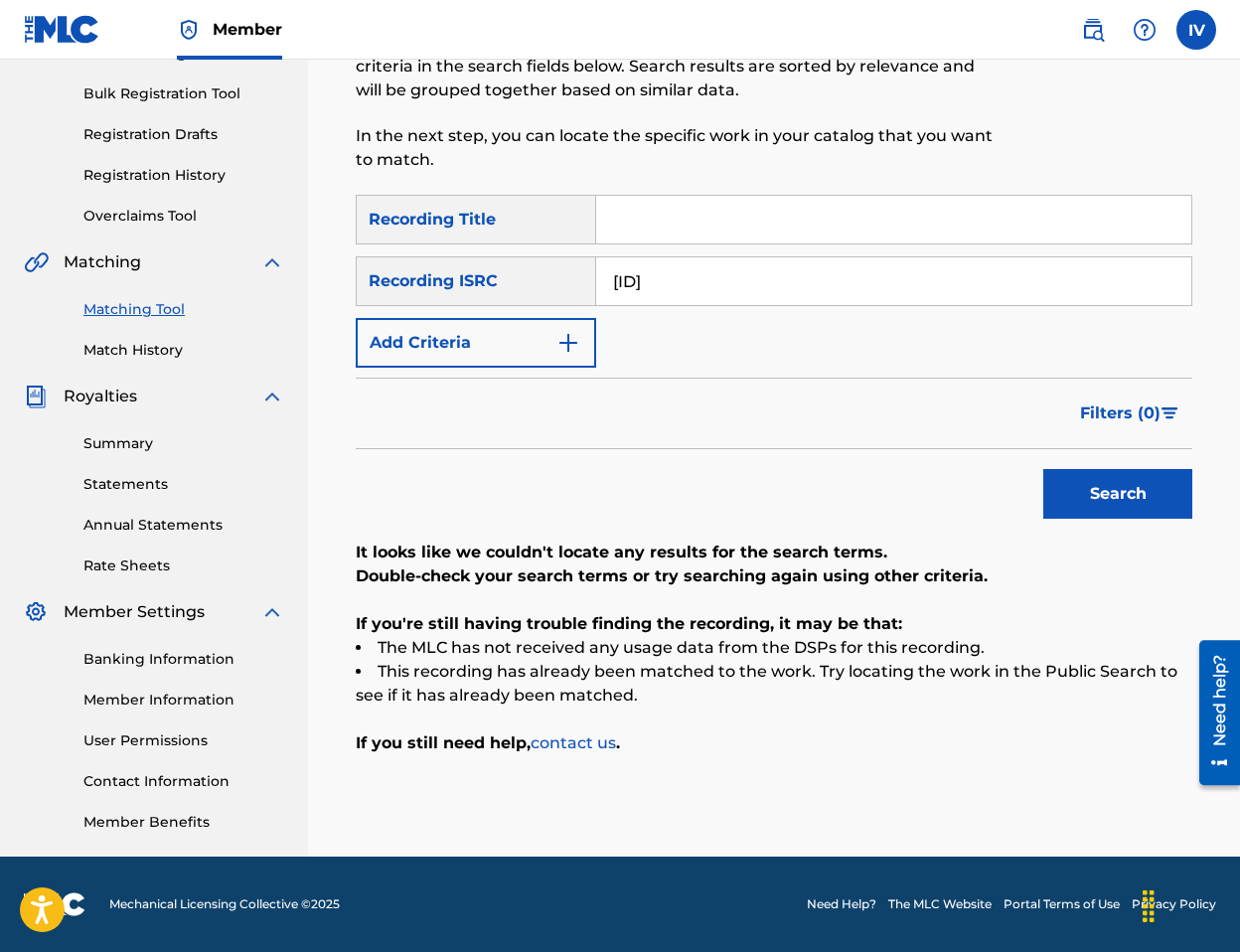type on "[ID]" 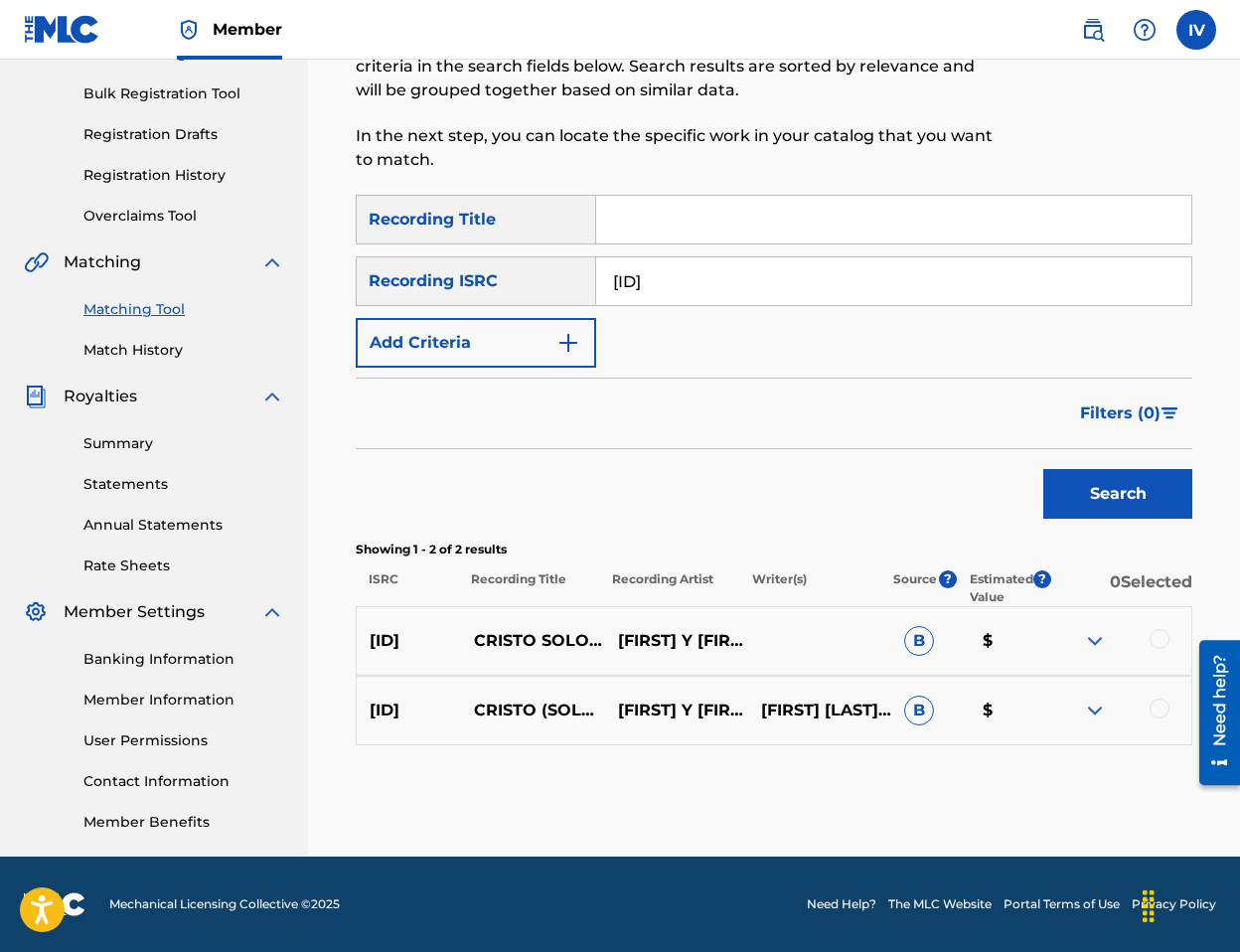 click at bounding box center [1160, 639] 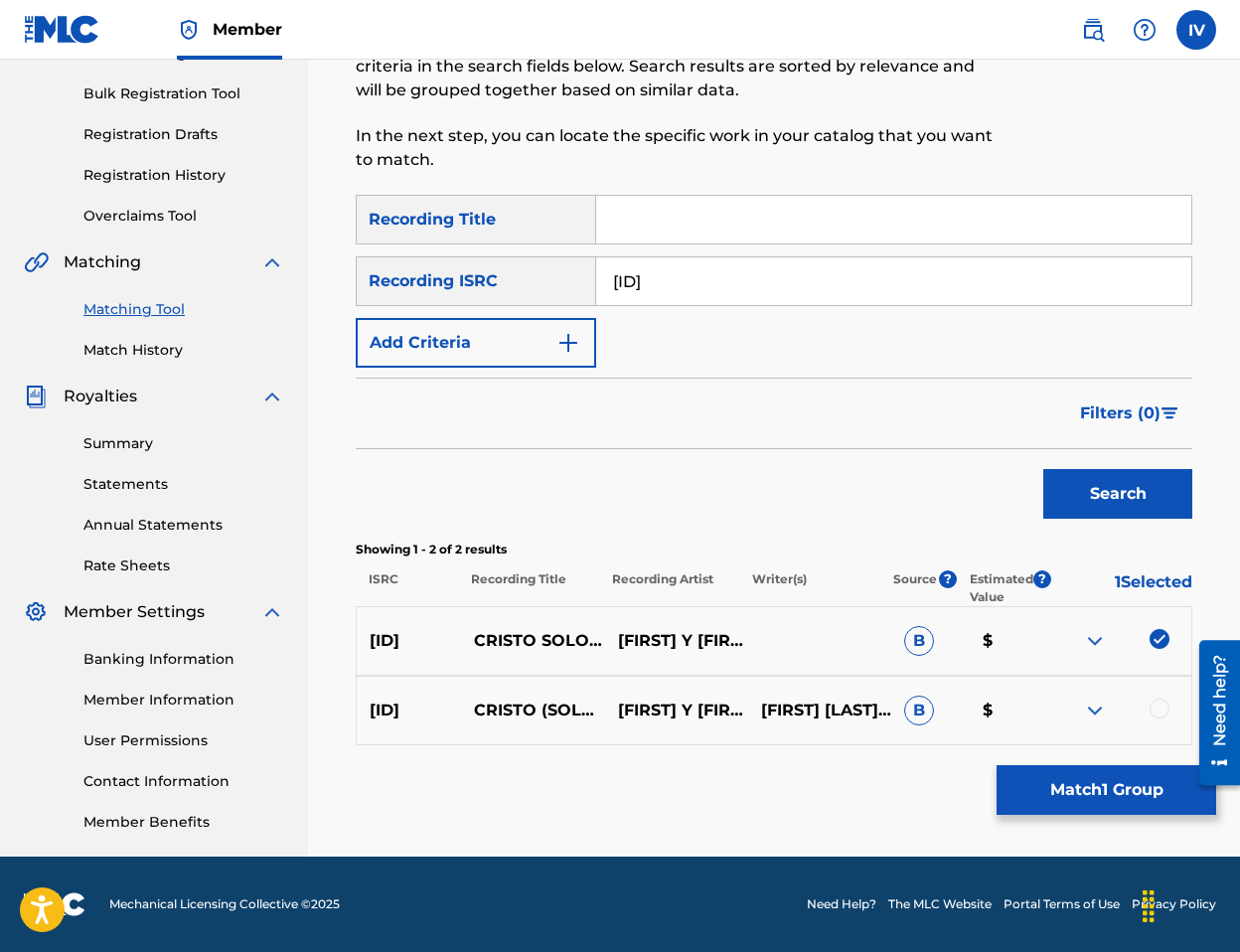 click on "[STATE][NUMBER] [FIRST] [LAST] [FIRST] [LAST] [FIRST] [LAST] [FIRST] [LAST] $" at bounding box center (774, 711) 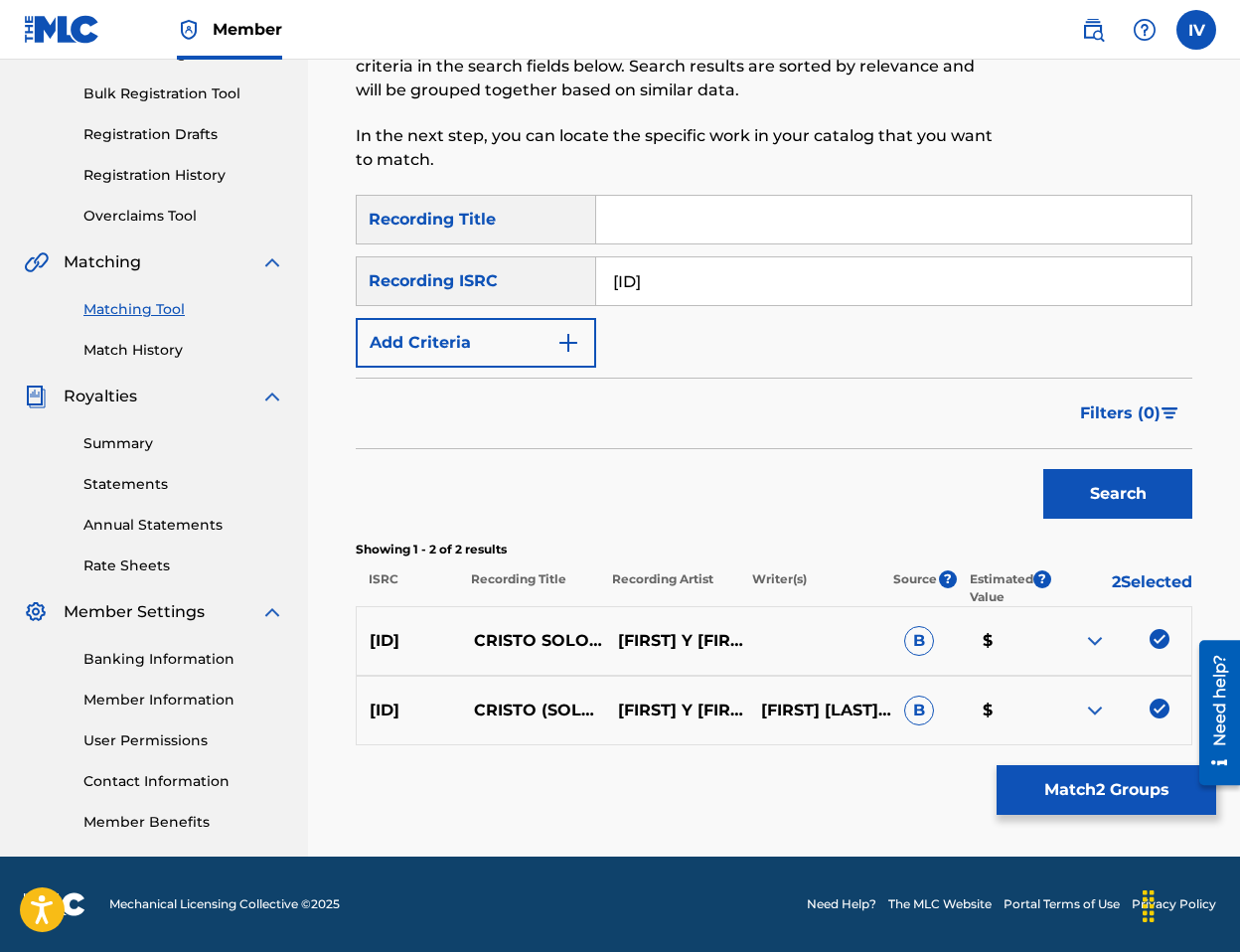 click on "Match  2 Groups" at bounding box center (1106, 790) 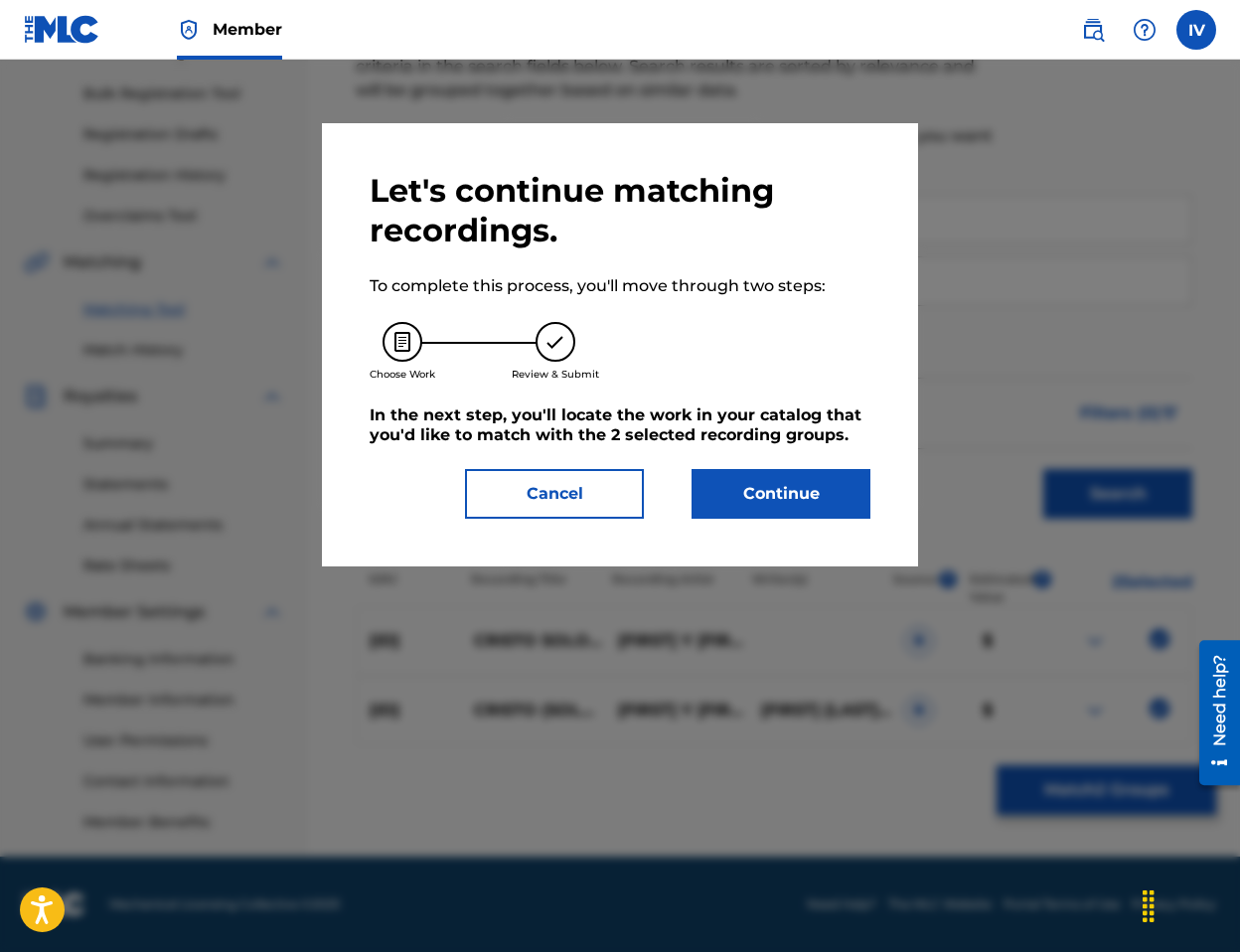 click on "Continue" at bounding box center [781, 494] 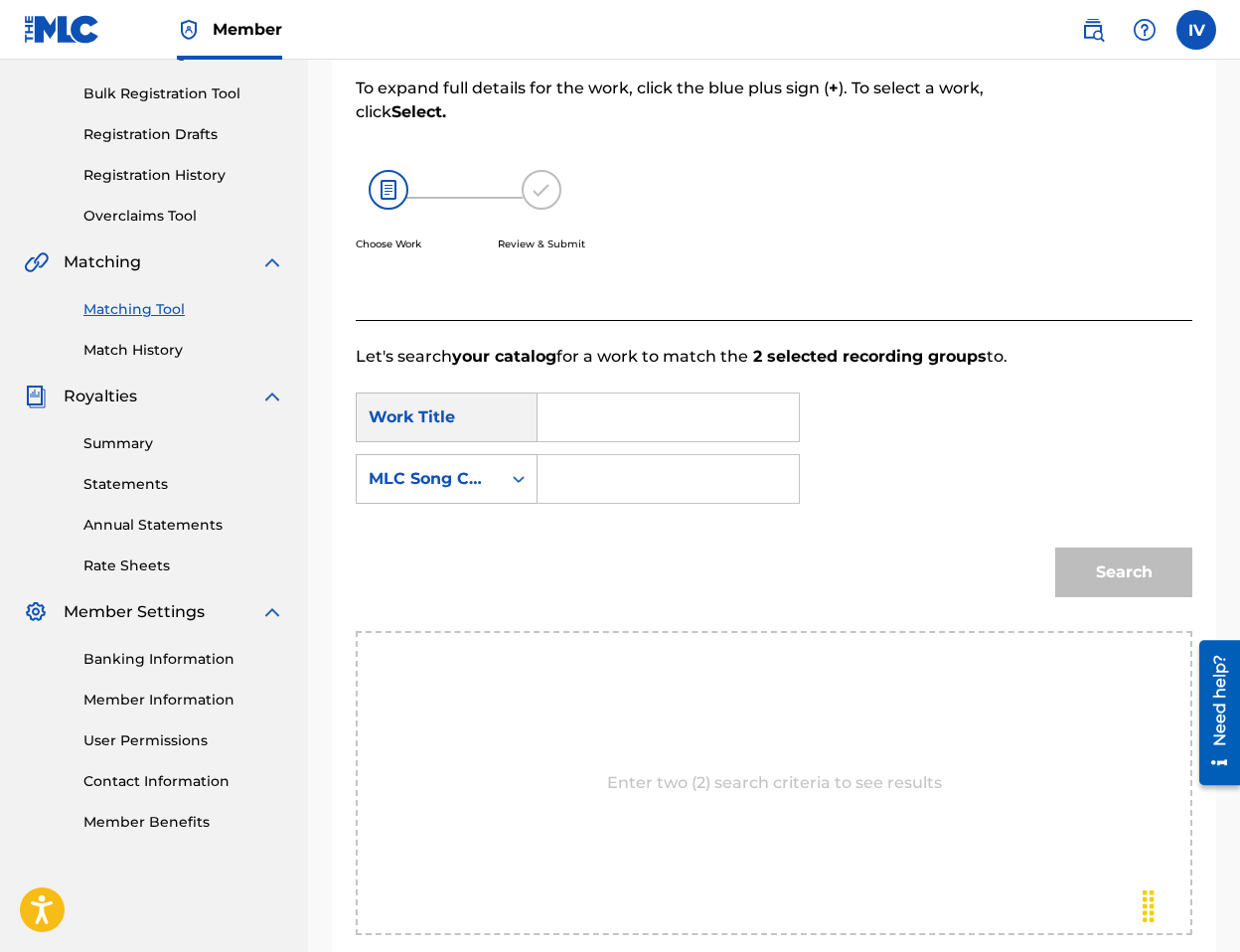 click at bounding box center (668, 417) 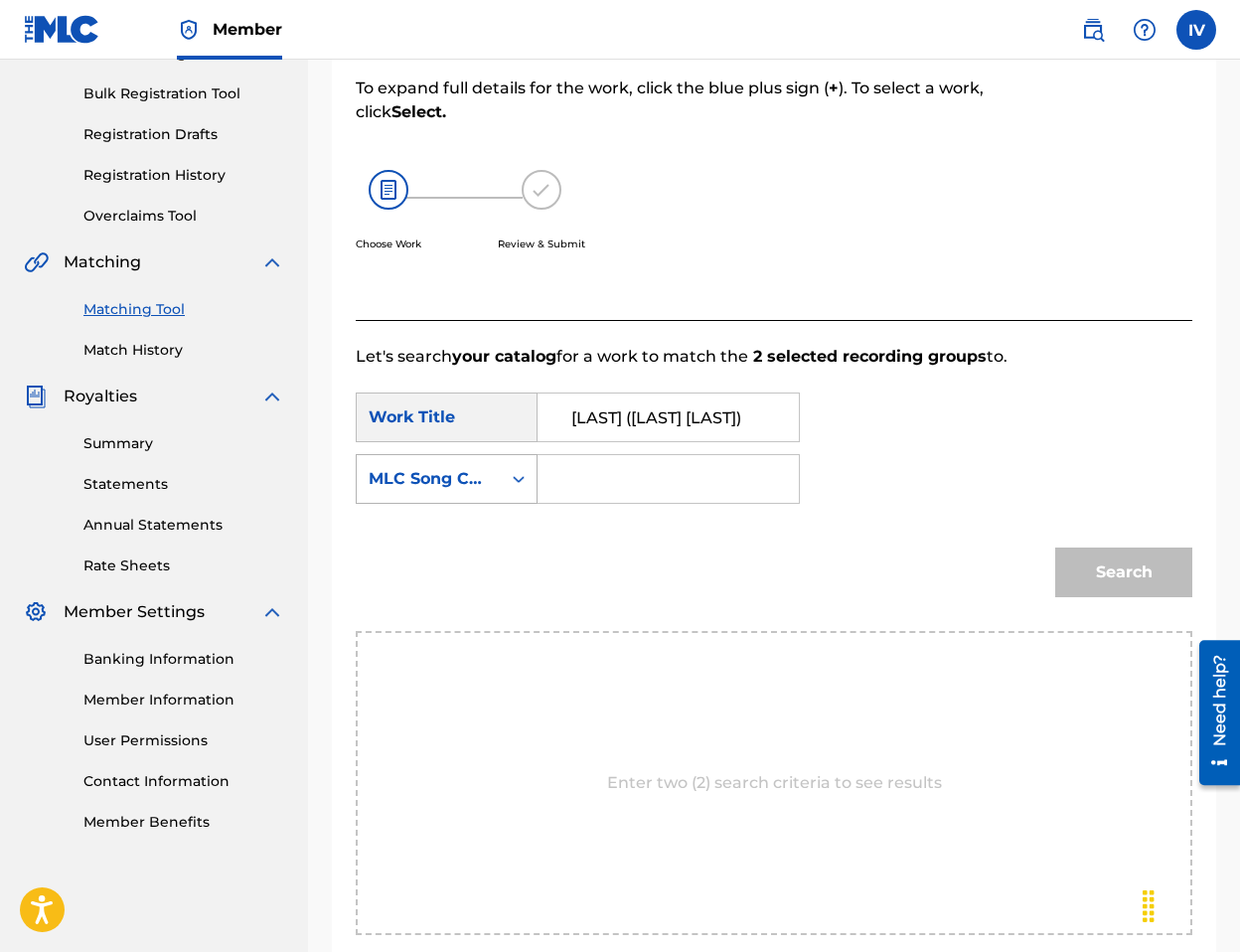 type on "[LAST] ([LAST] [LAST])" 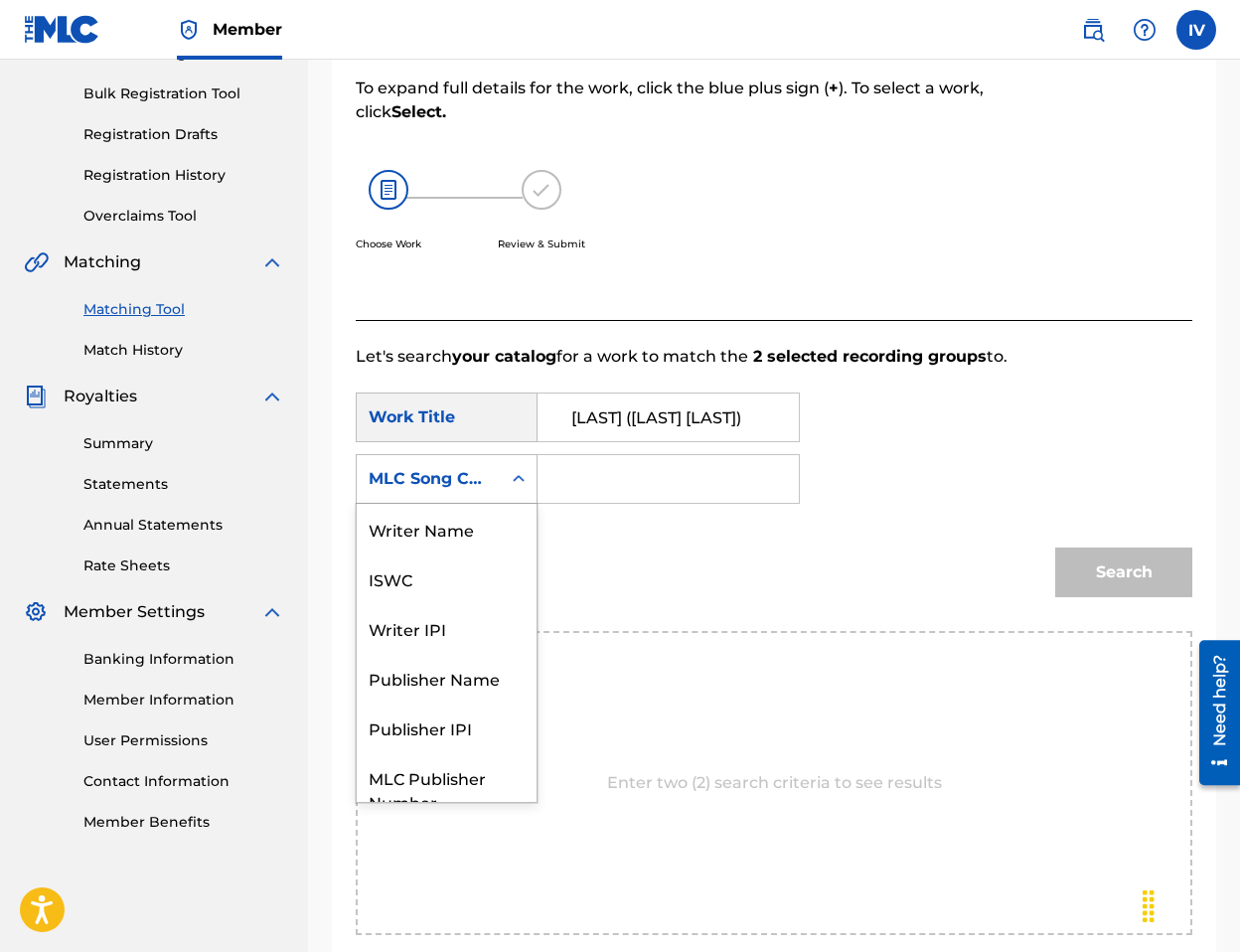 click on "MLC Song Code" at bounding box center [428, 479] 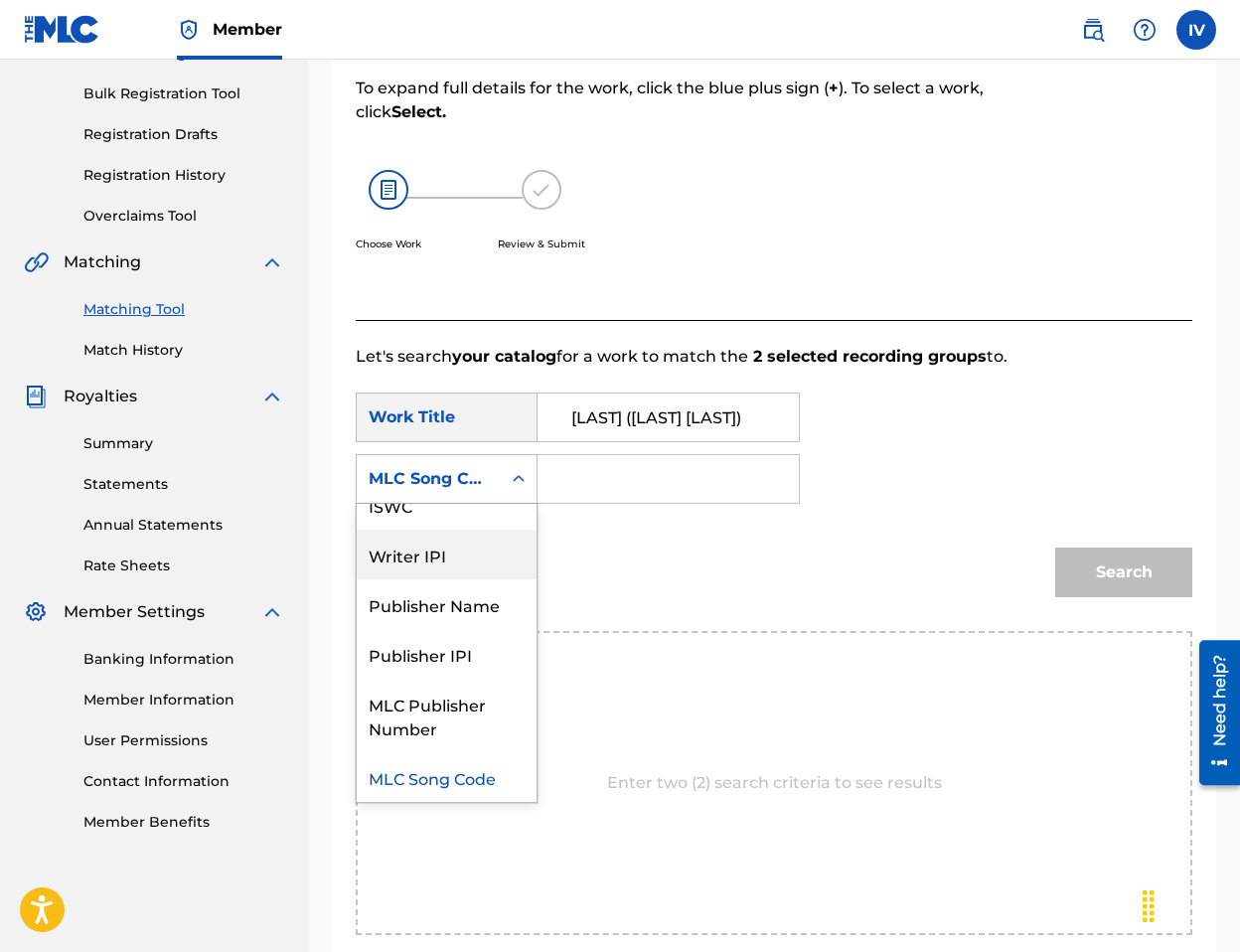 scroll, scrollTop: 0, scrollLeft: 0, axis: both 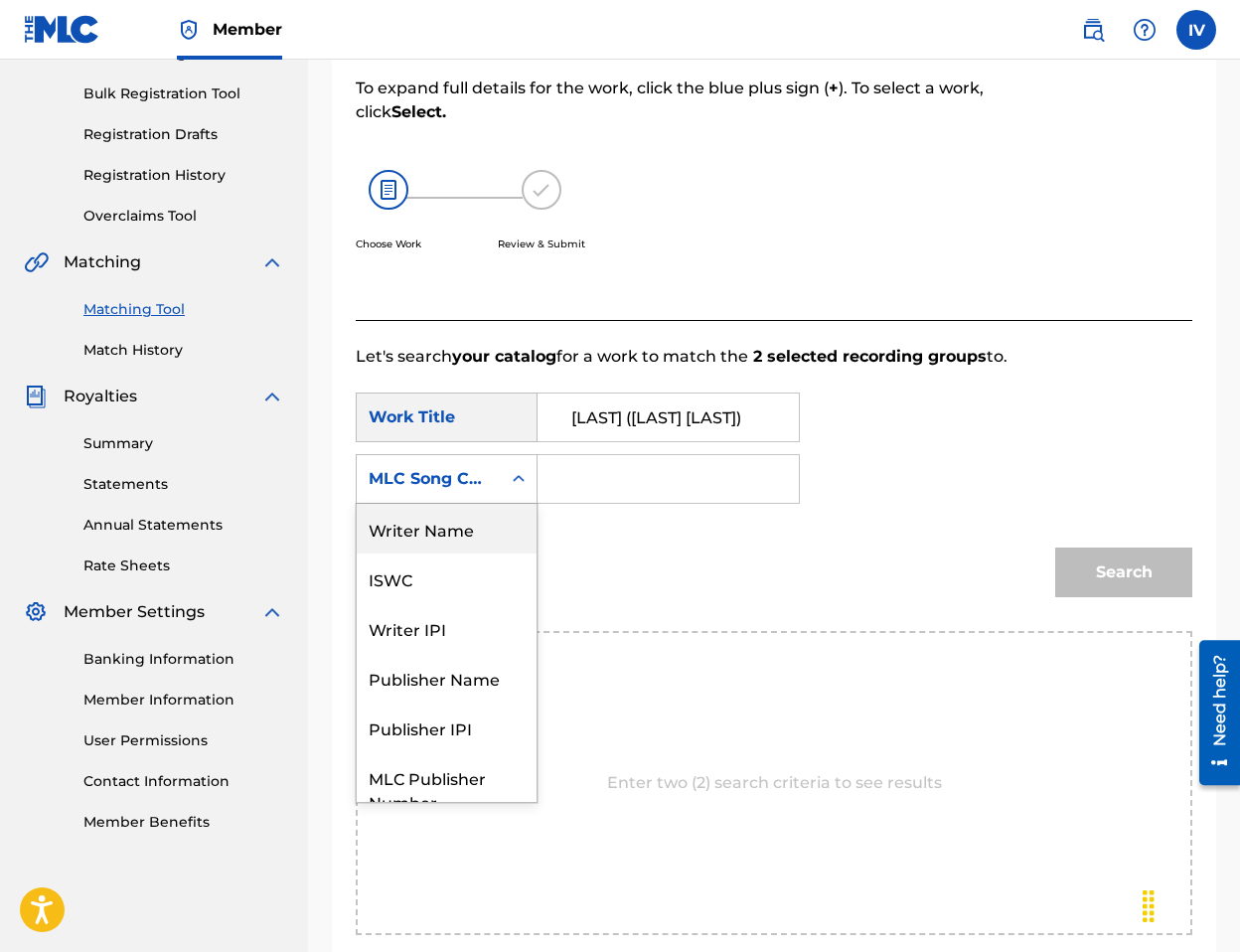 click on "Writer Name" at bounding box center (446, 529) 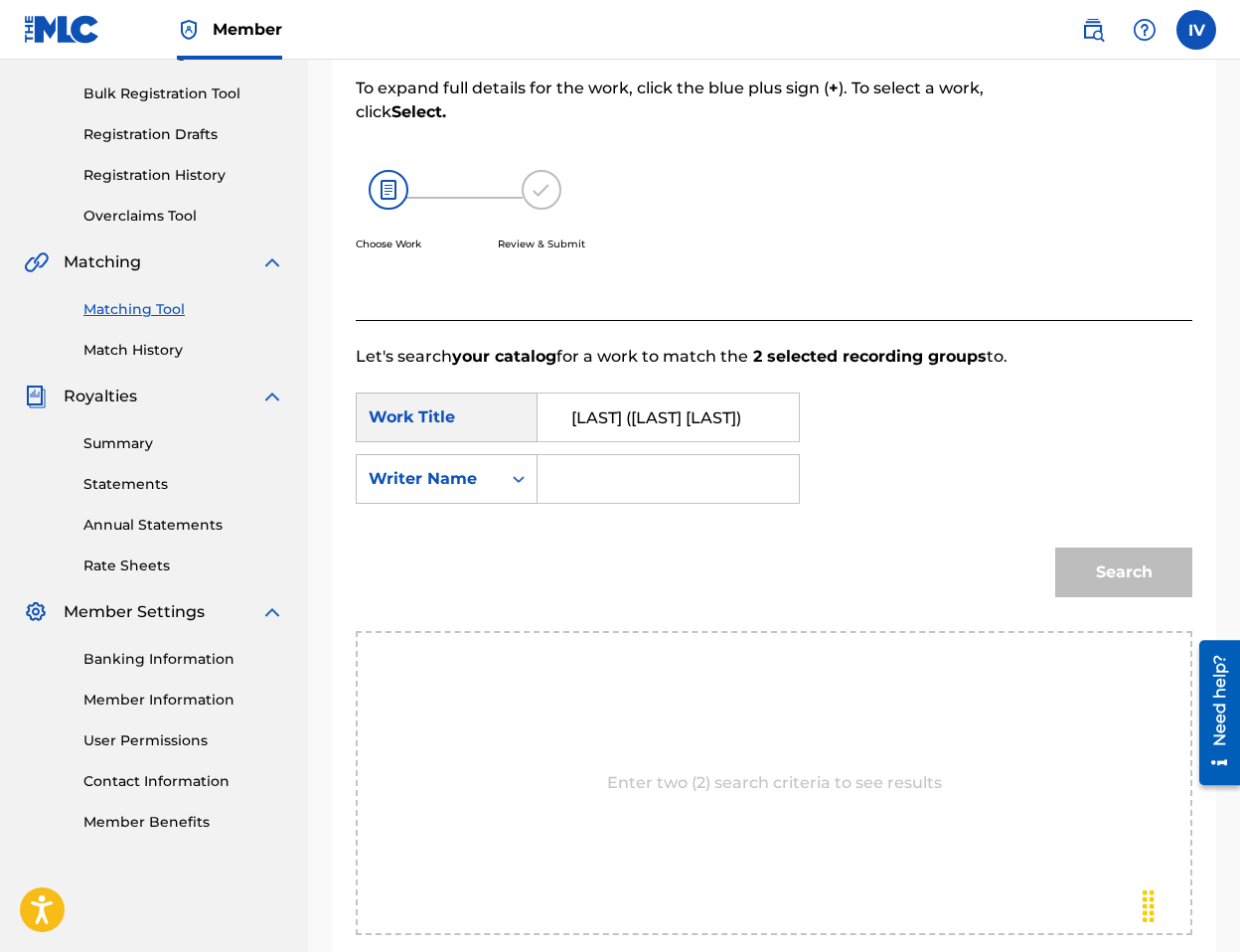 click at bounding box center (668, 479) 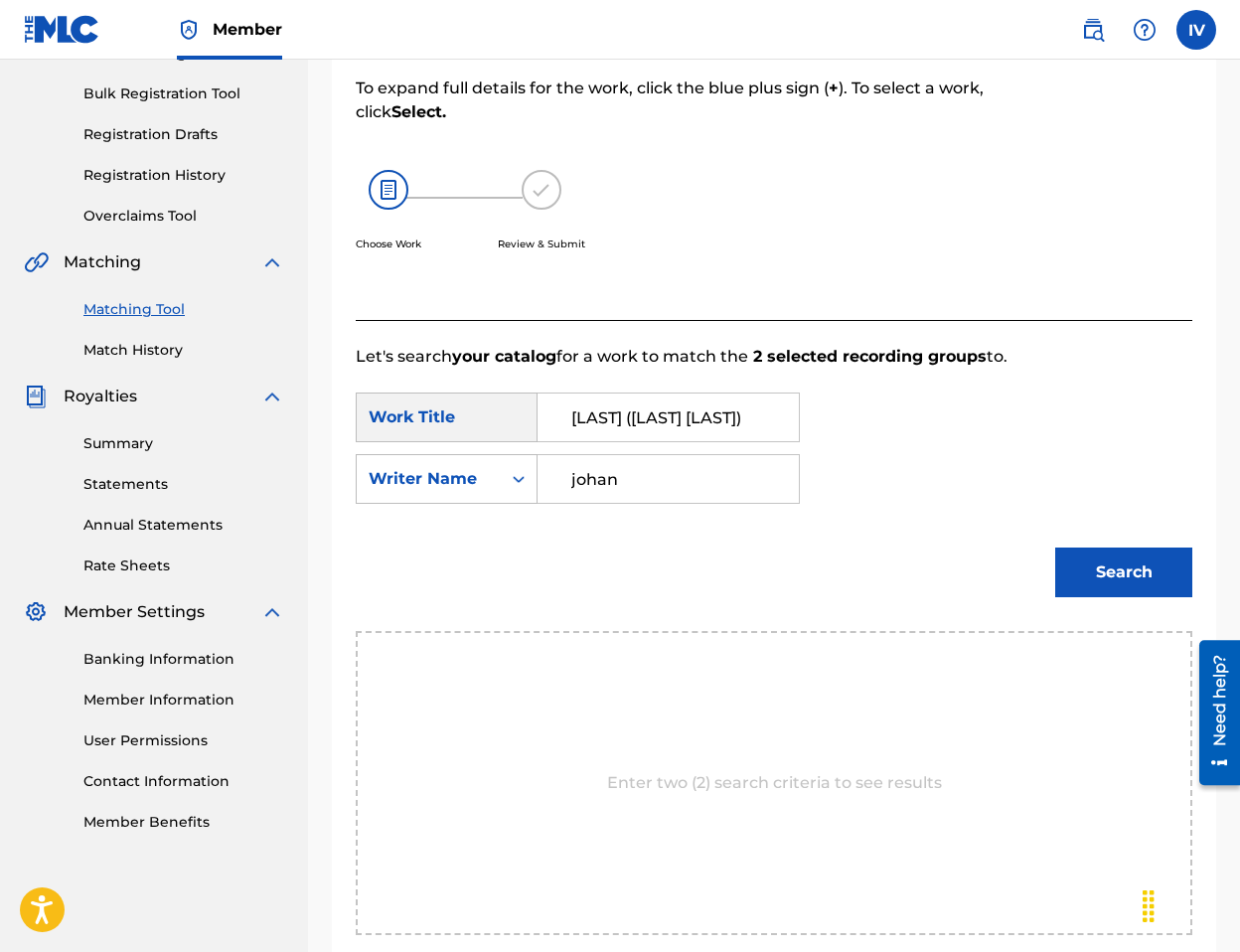 type on "johan" 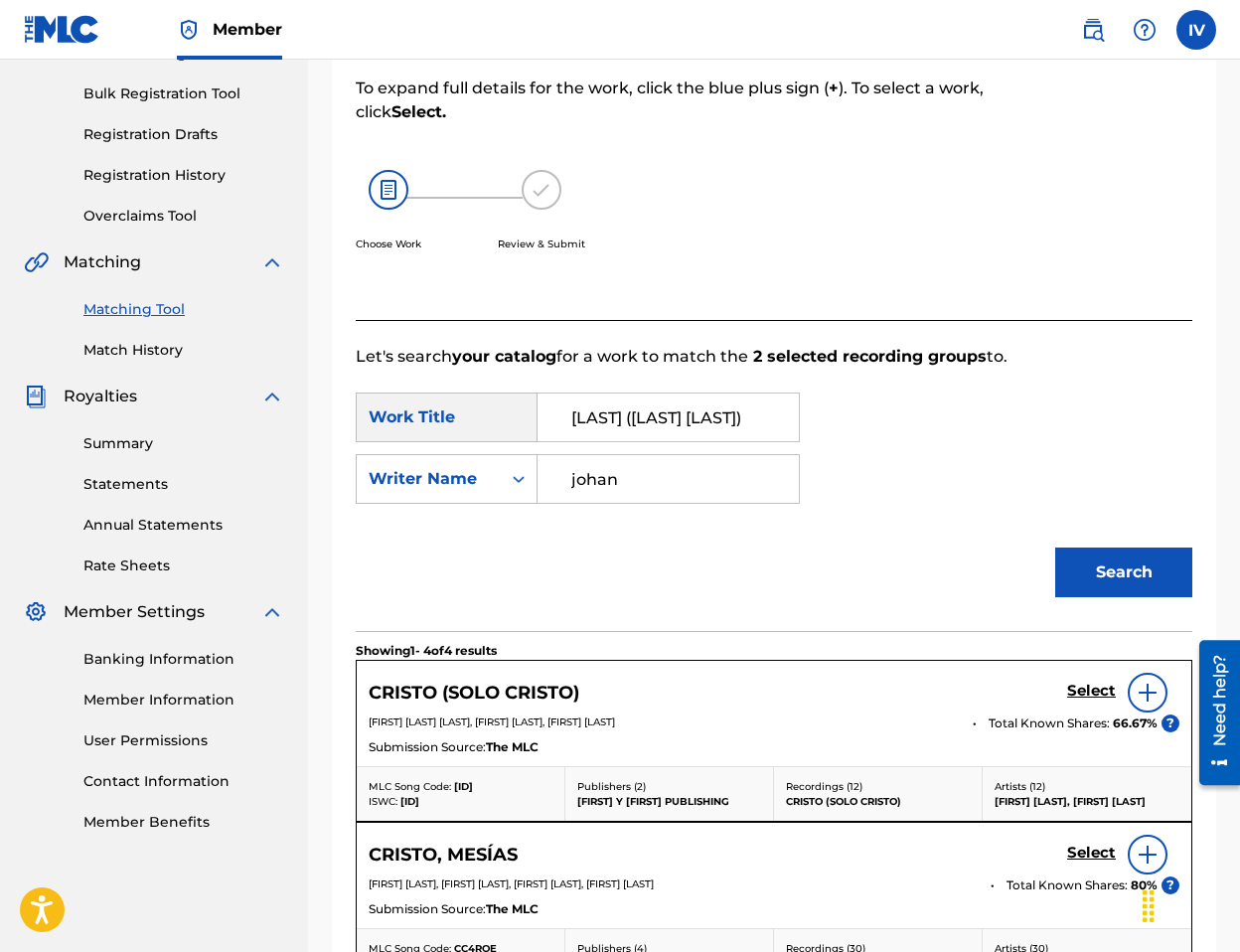 click on "Select" at bounding box center [1091, 691] 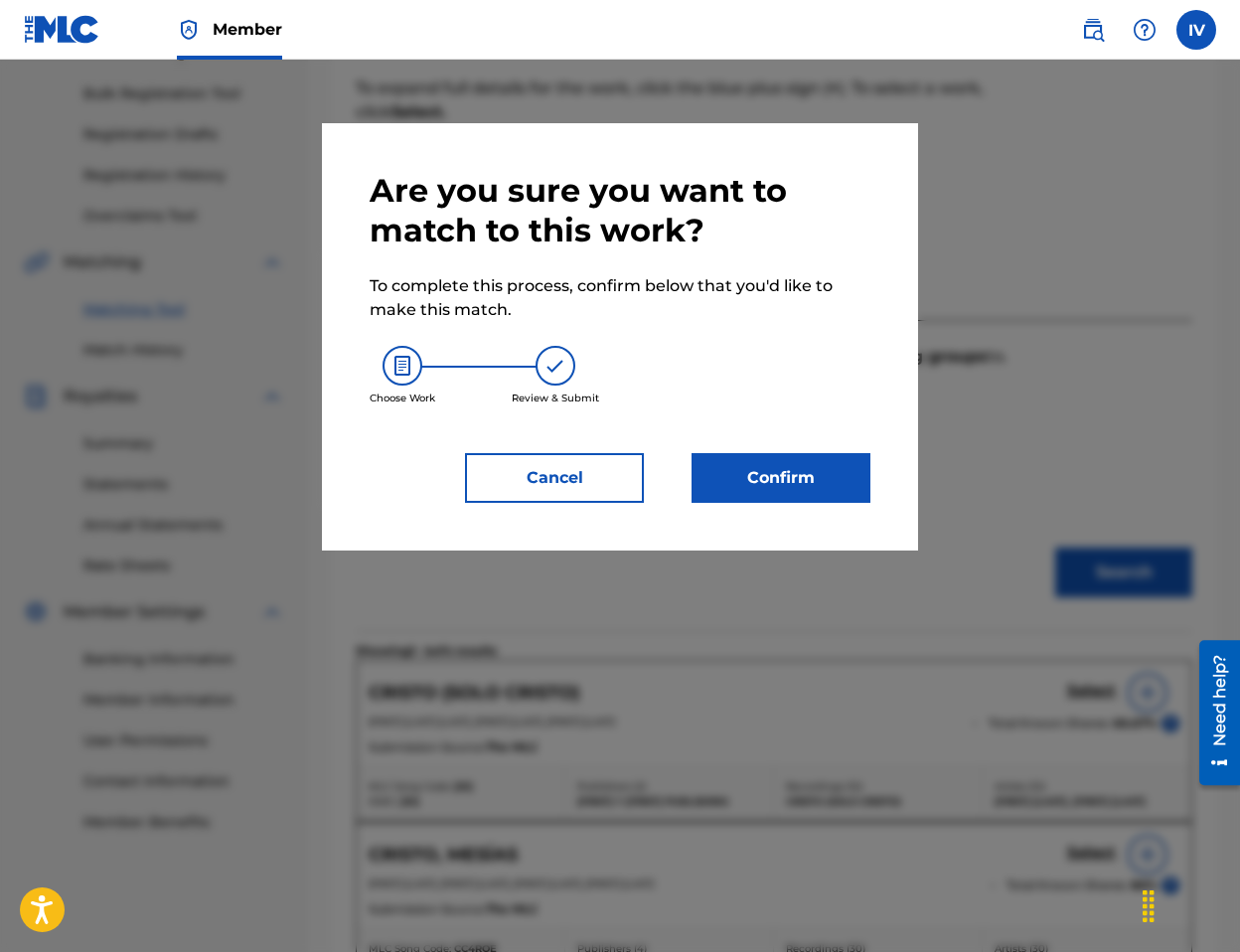 click on "Confirm" at bounding box center [781, 478] 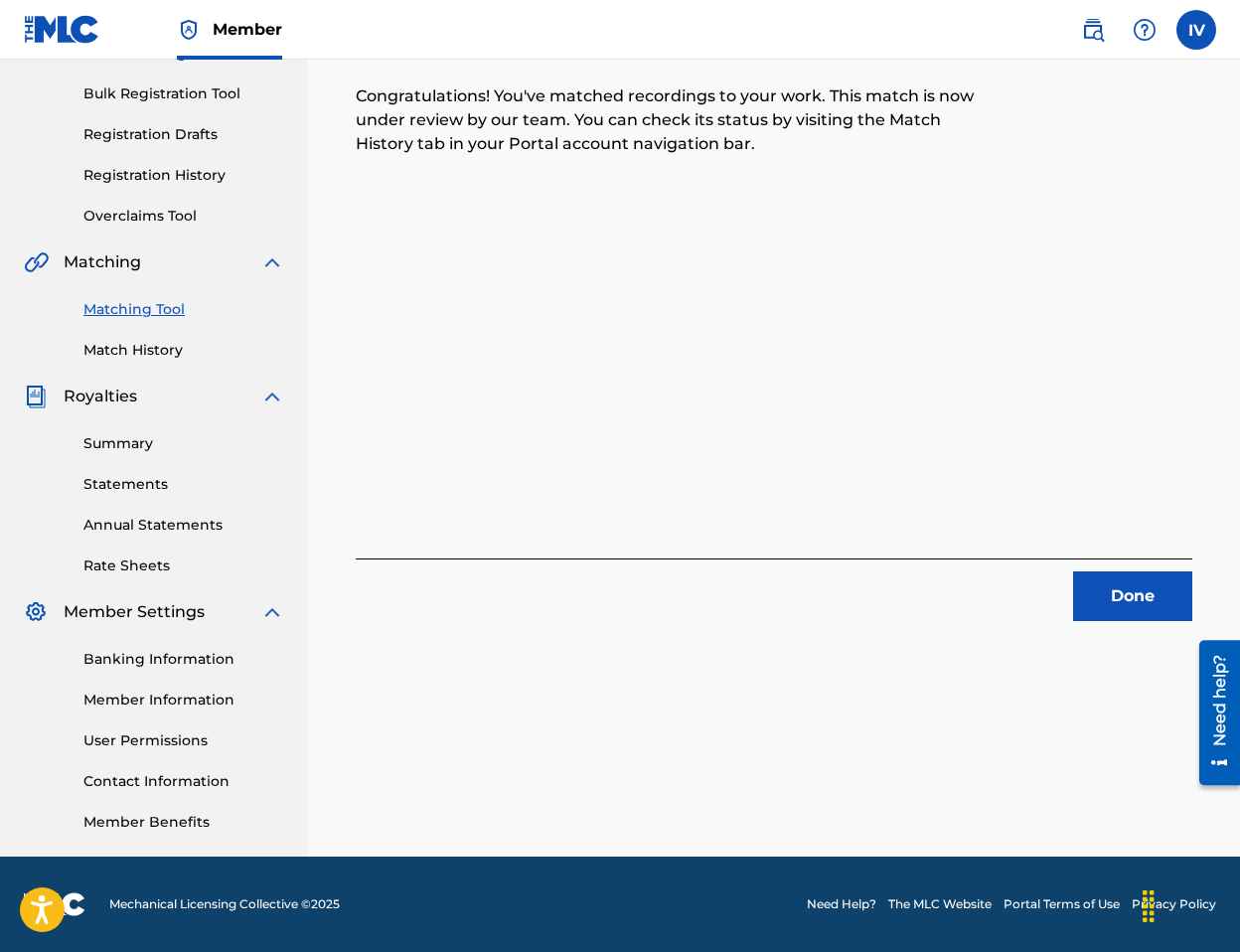 click on "Done" at bounding box center [1133, 596] 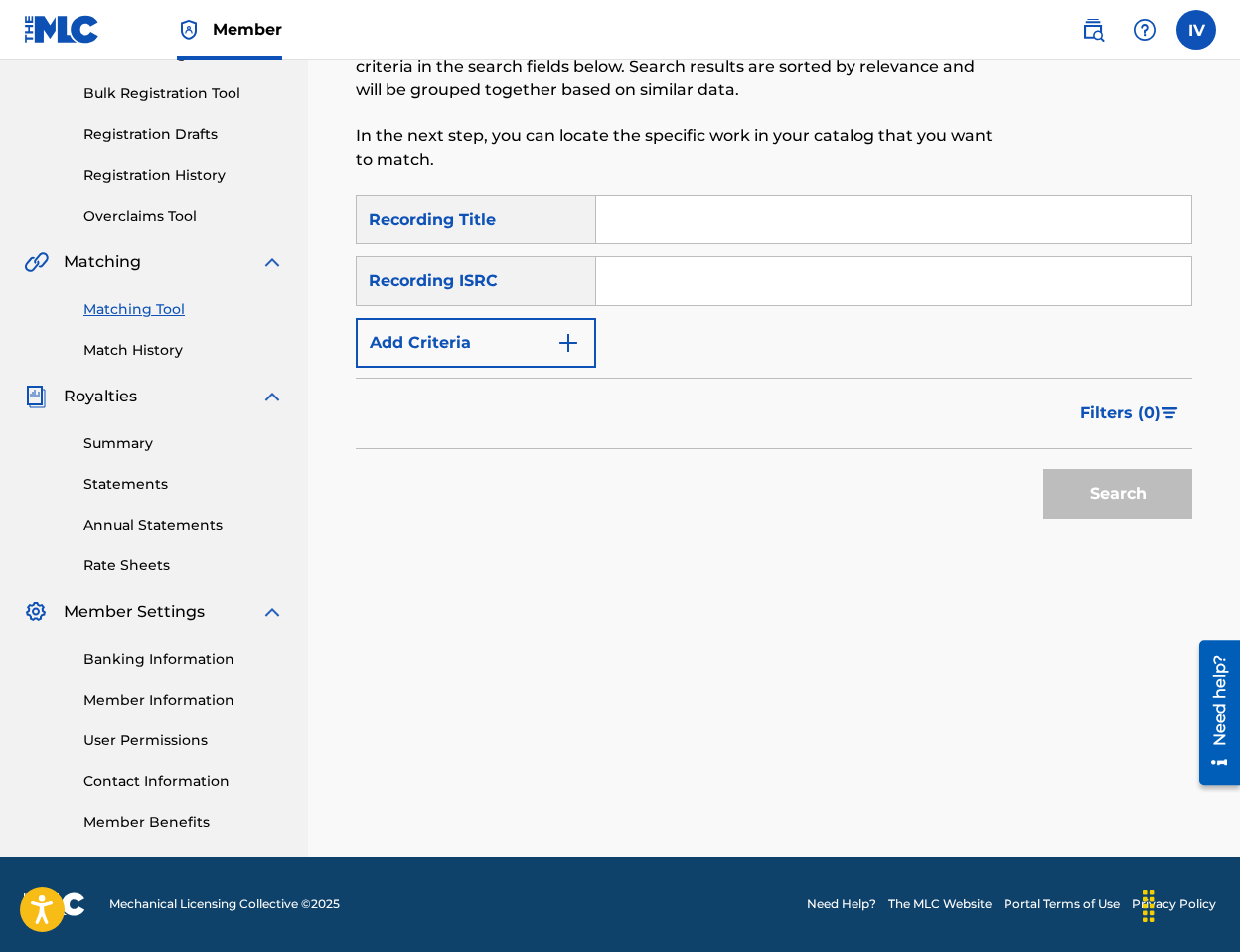click at bounding box center (893, 281) 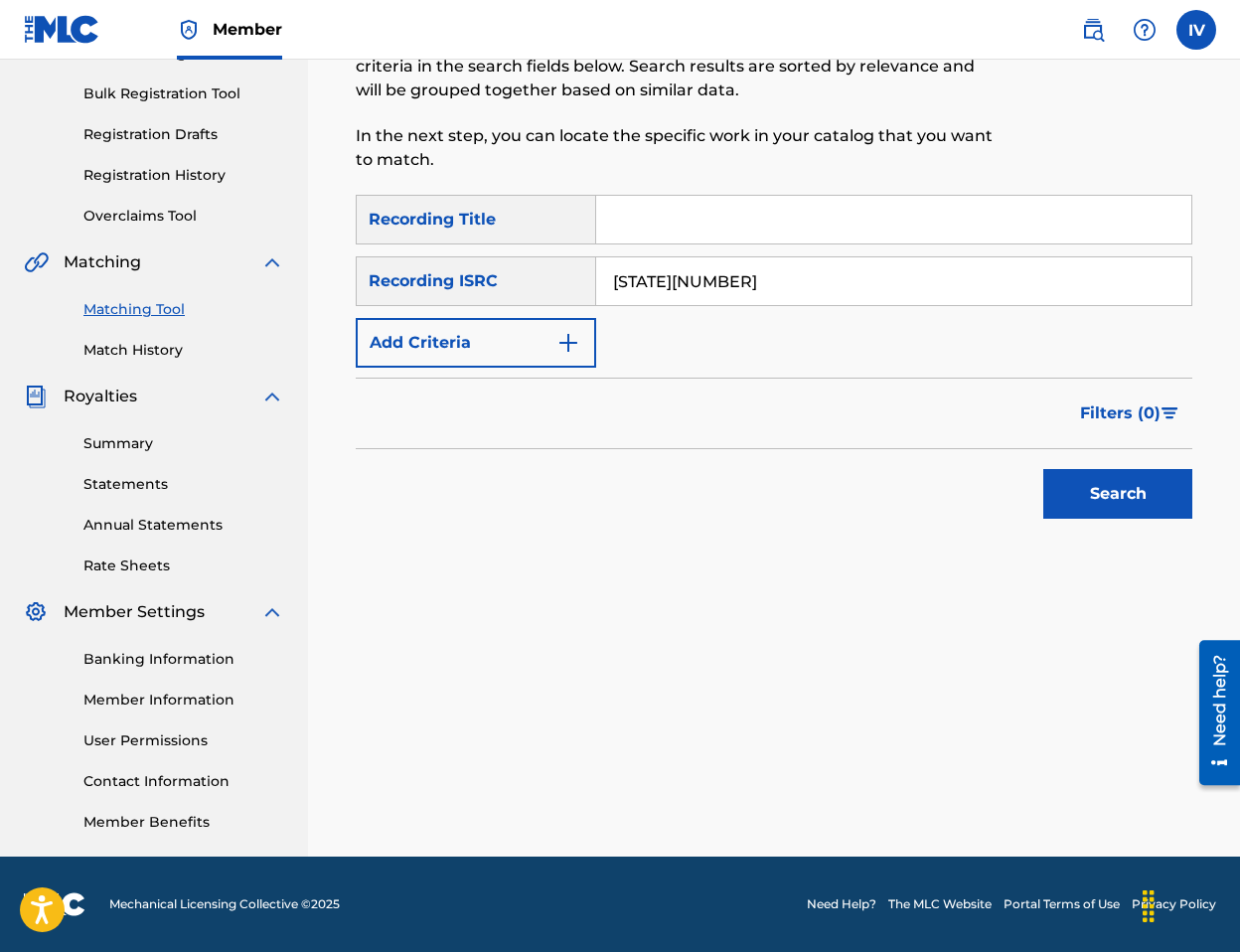 type on "[STATE][NUMBER]" 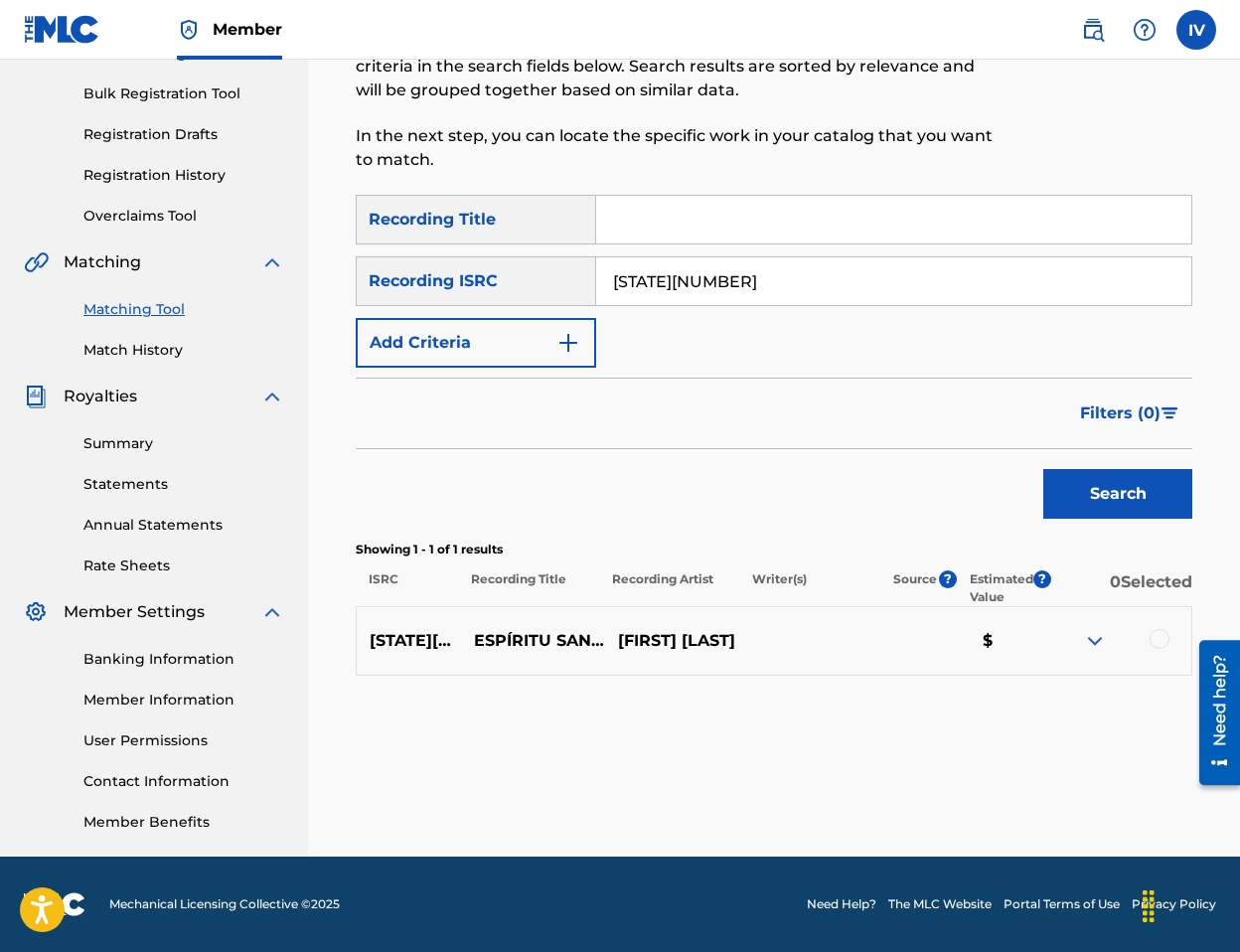 click at bounding box center (1160, 639) 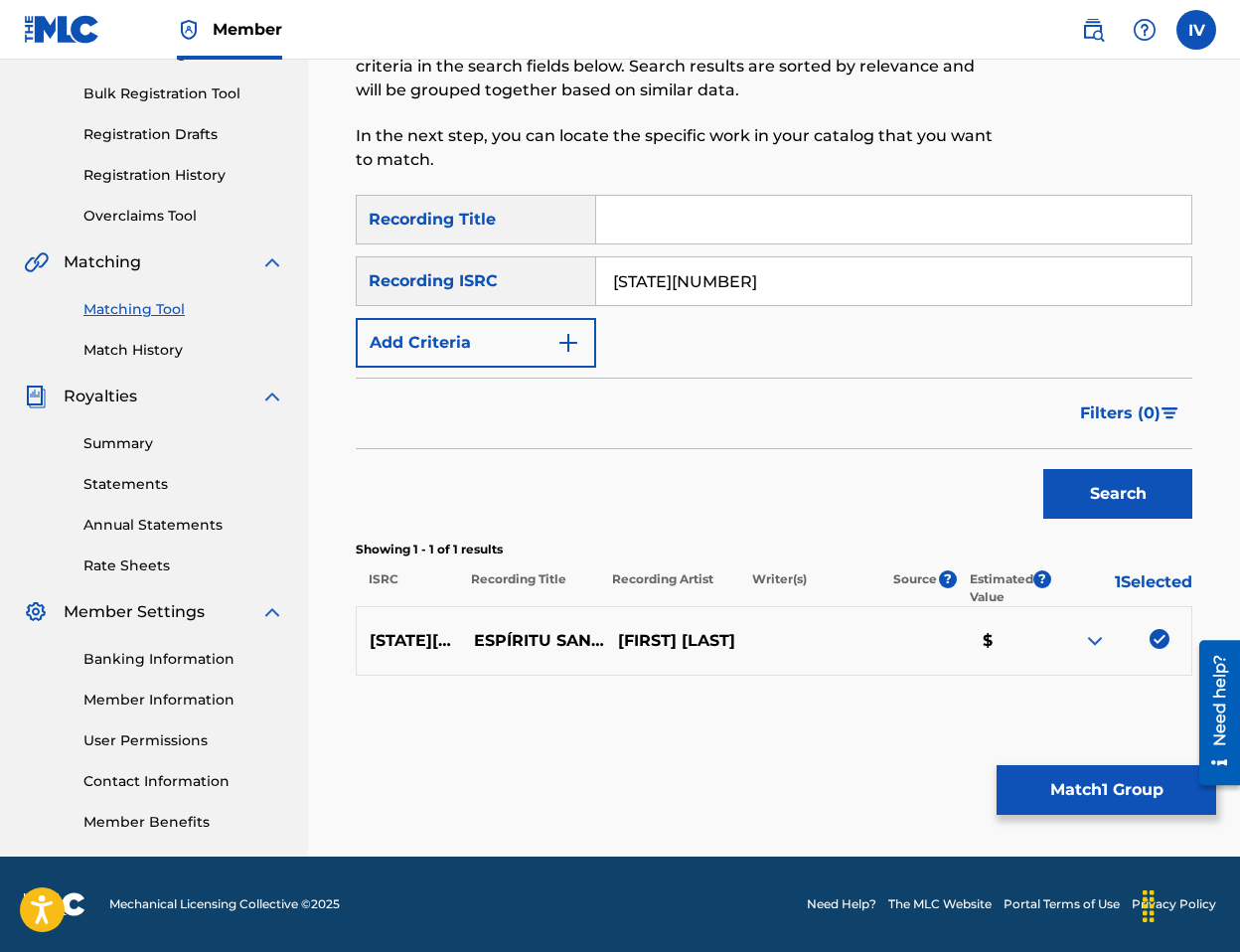 click on "Match  1 Group" at bounding box center [1106, 790] 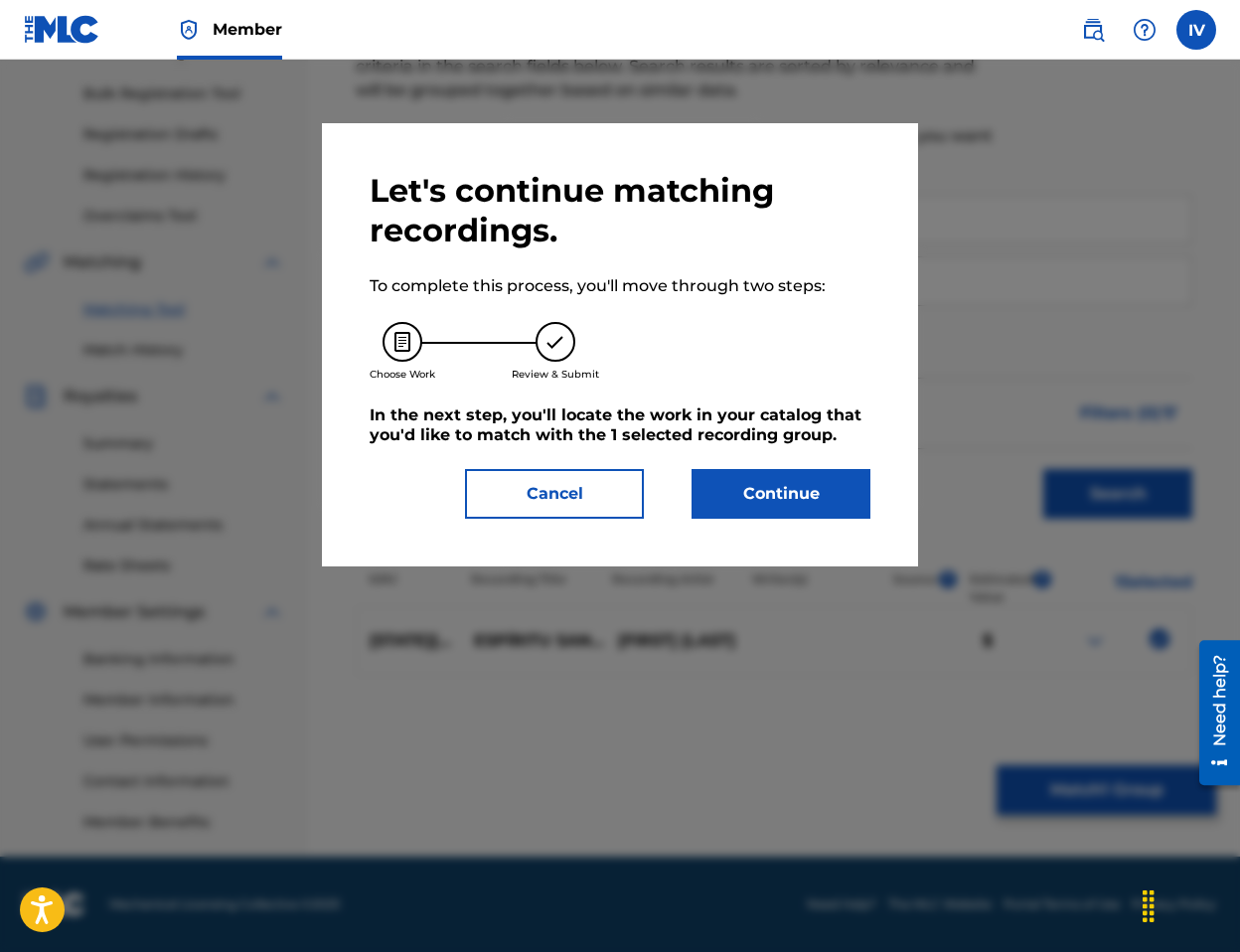 click on "Continue" at bounding box center [781, 494] 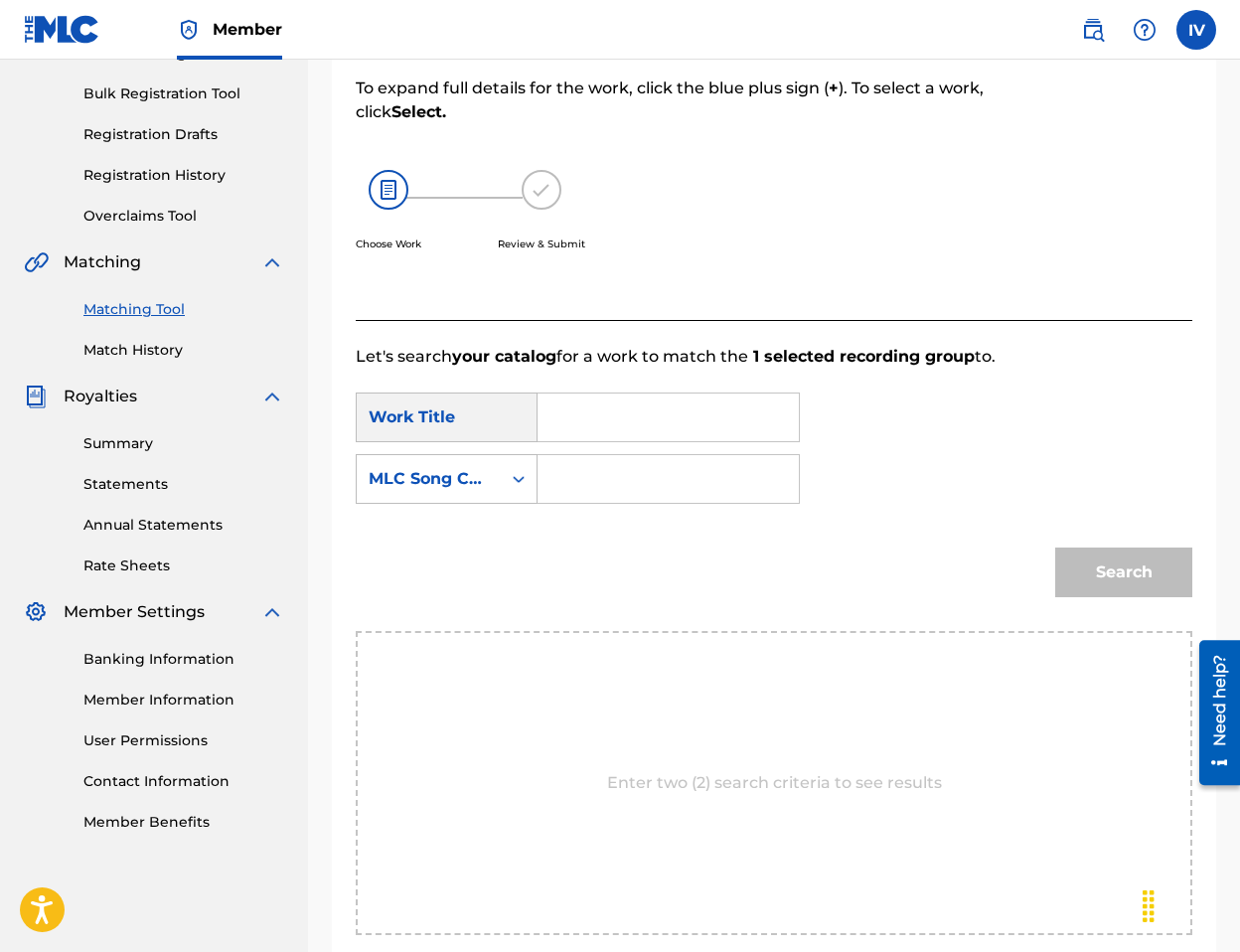 click at bounding box center (668, 417) 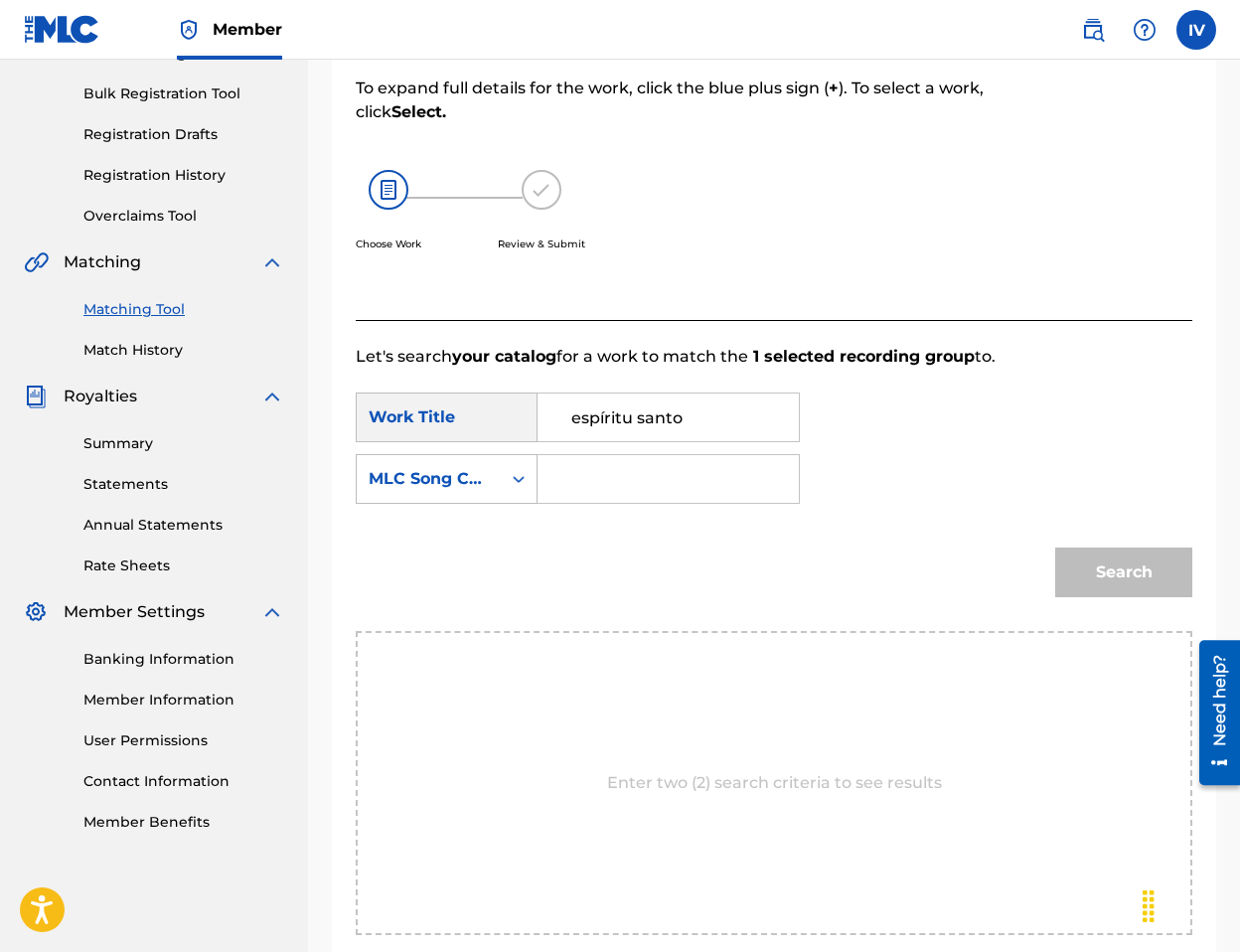 type on "espíritu santo" 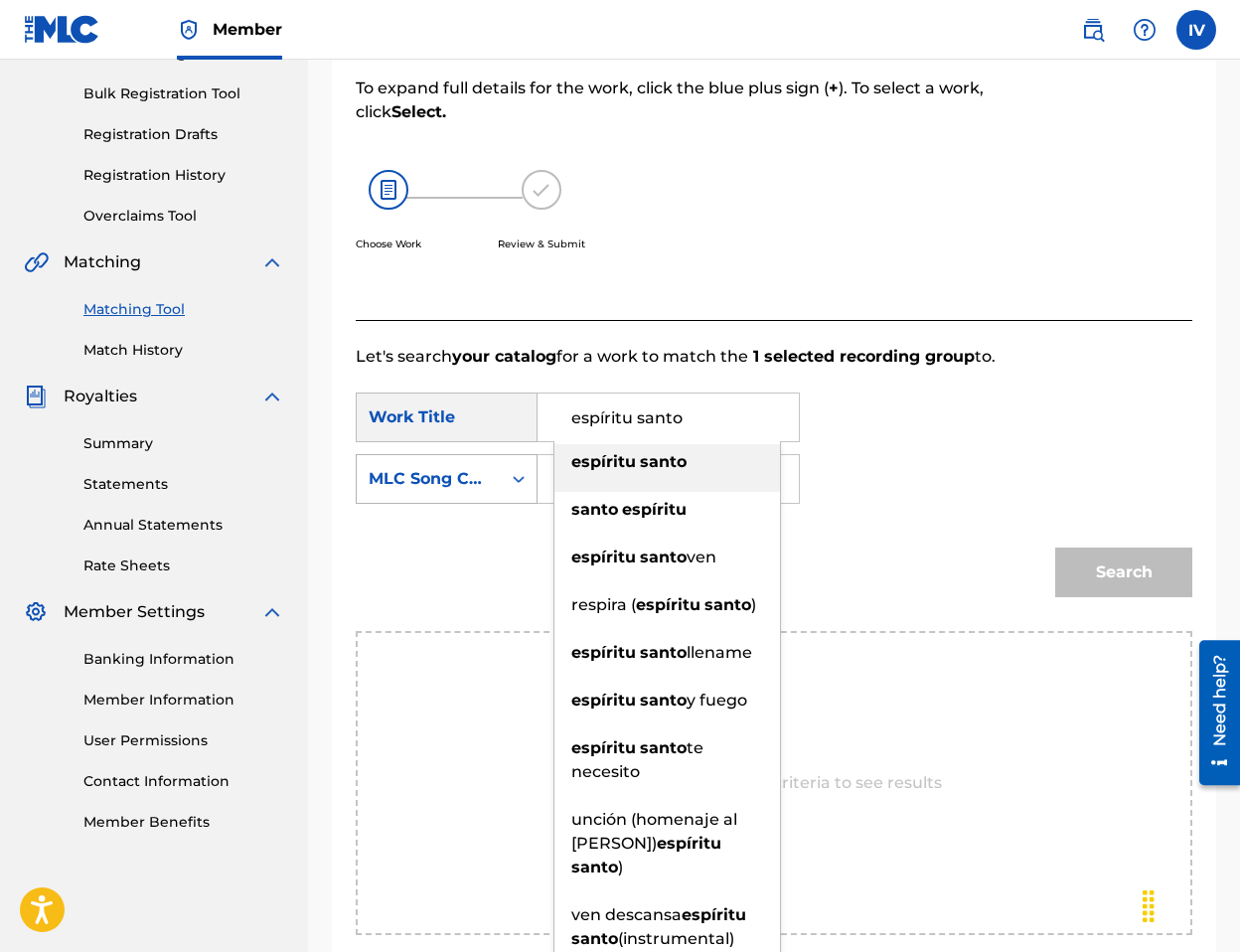 click on "MLC Song Code" at bounding box center [428, 479] 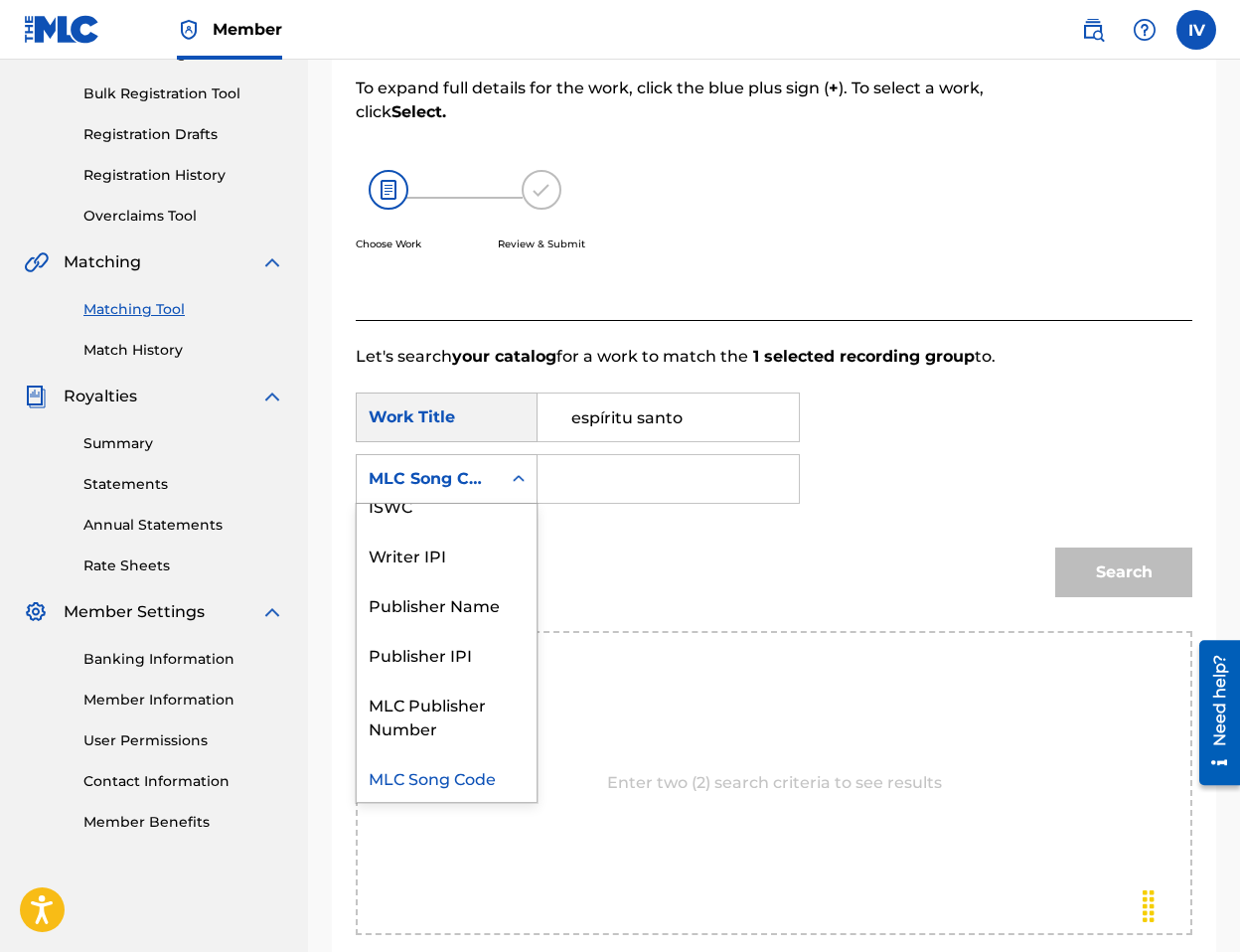 scroll, scrollTop: 0, scrollLeft: 0, axis: both 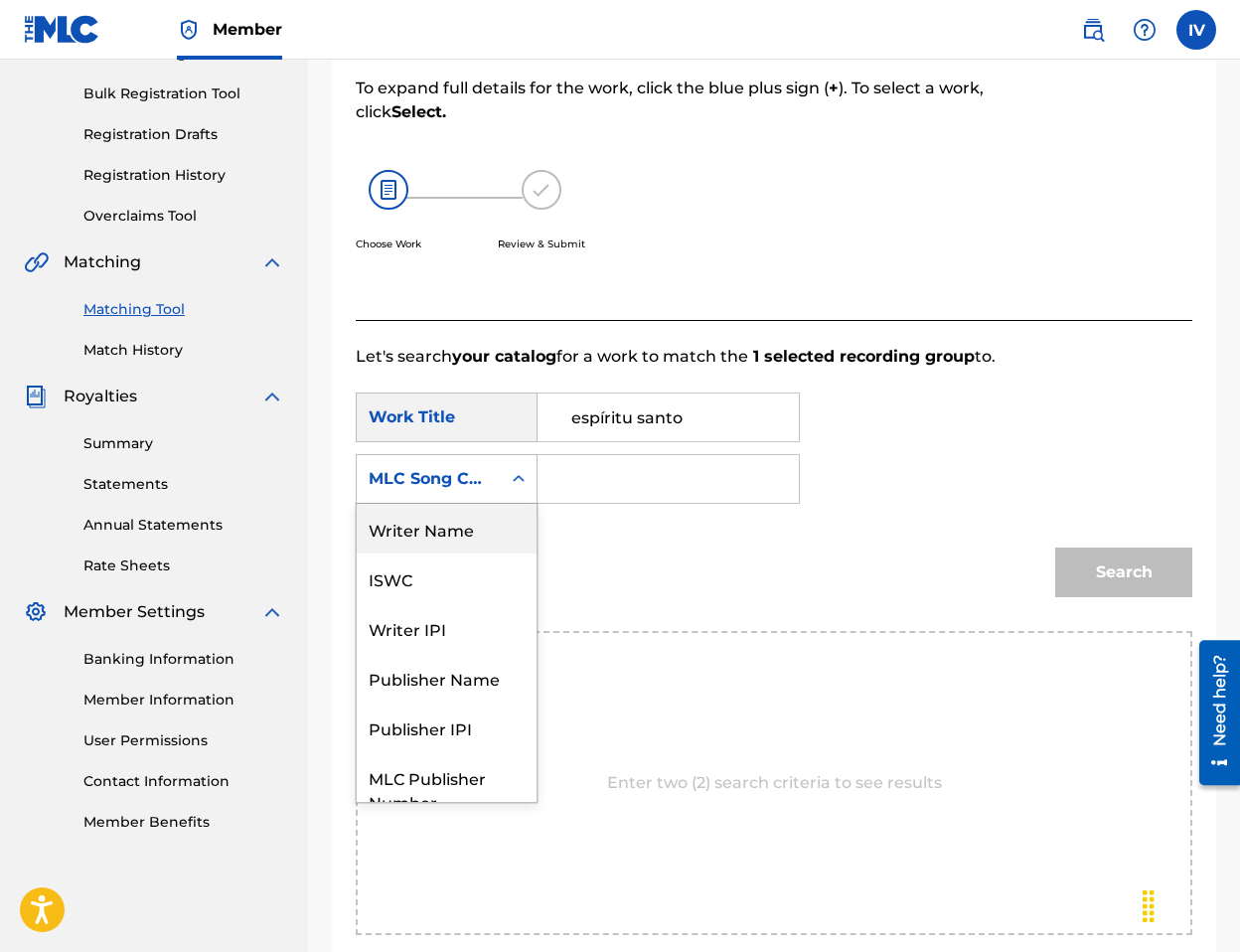 click on "Writer Name" at bounding box center [446, 529] 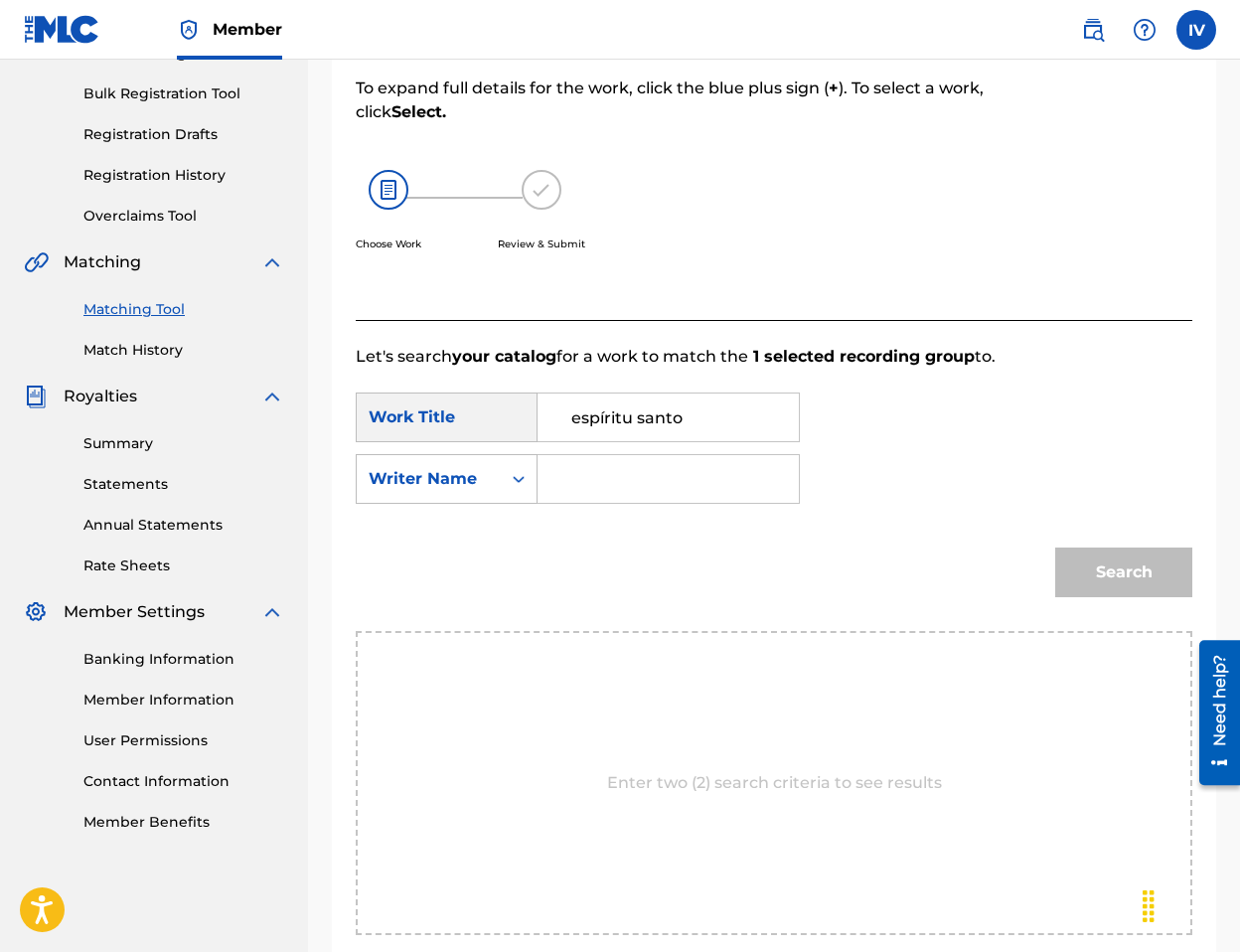 click at bounding box center (668, 479) 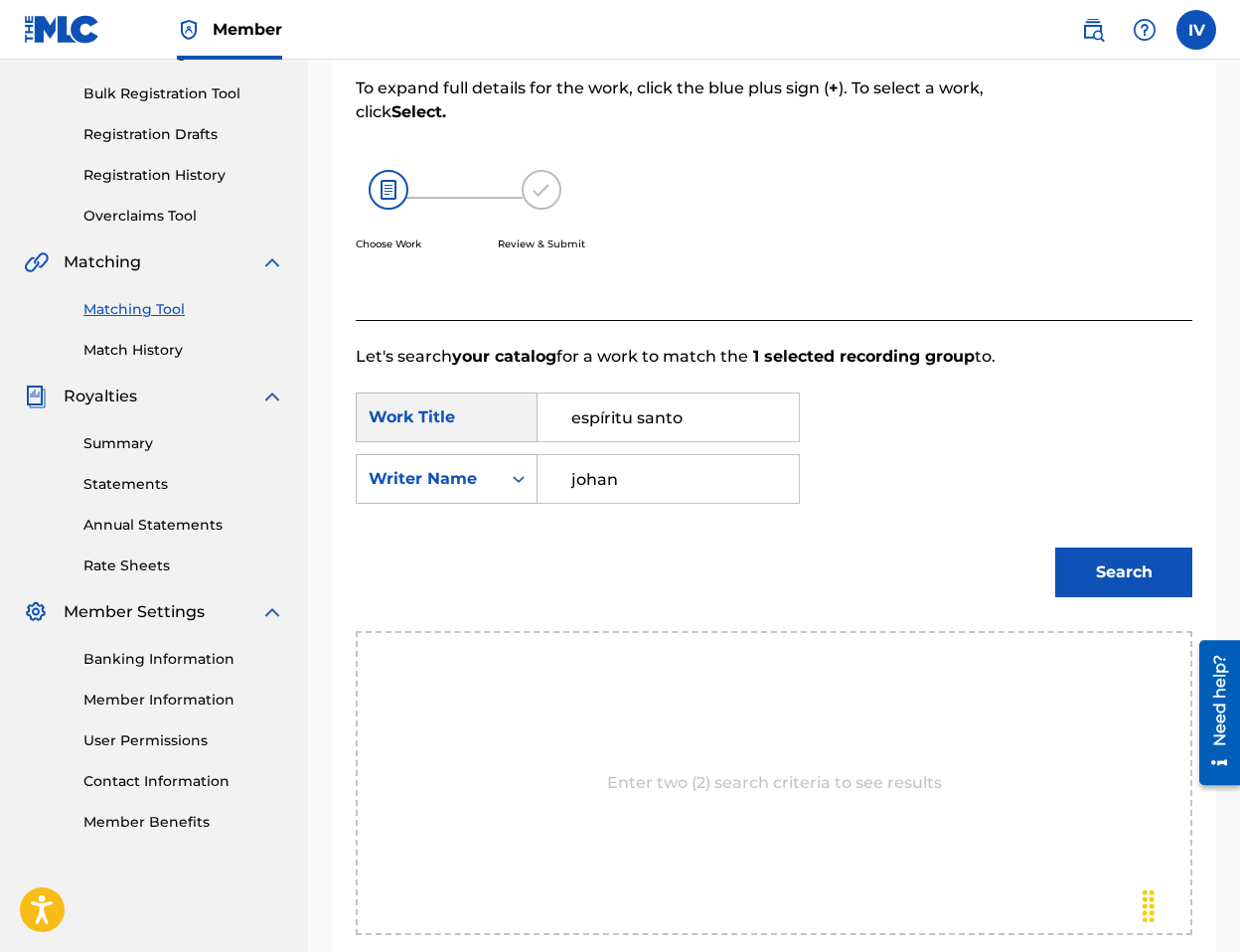 type on "johan" 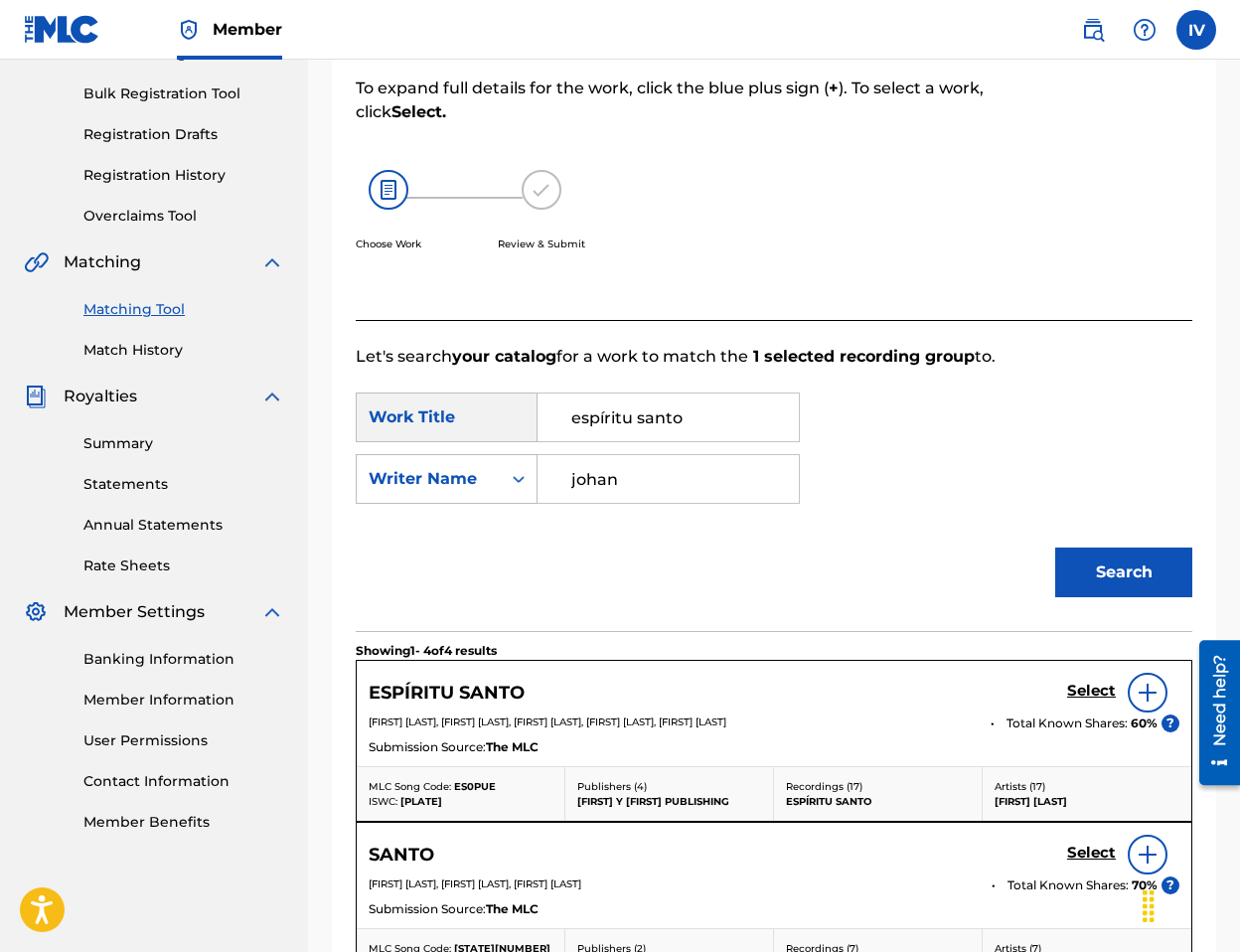 click on "Select" at bounding box center (1091, 691) 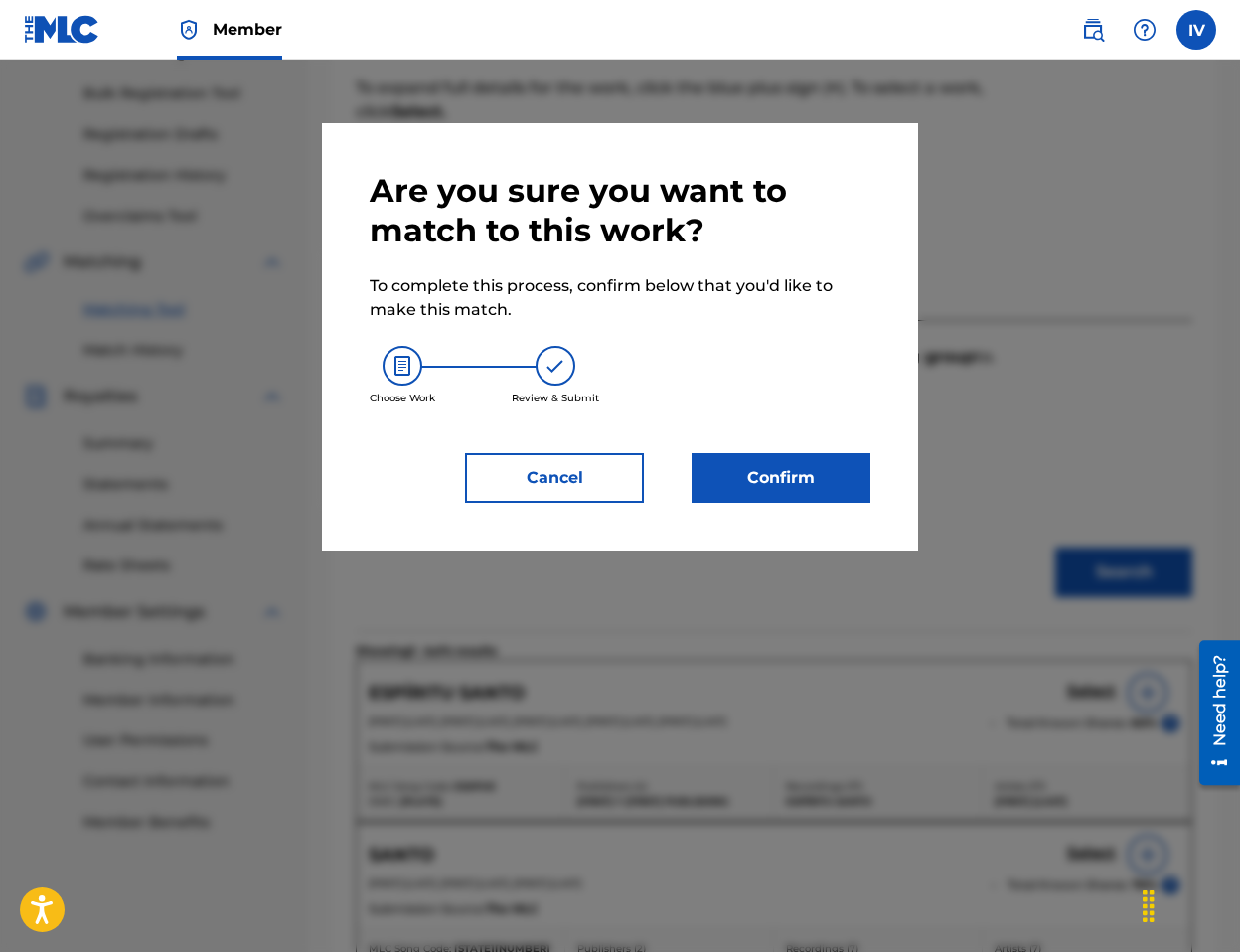 click on "Confirm" at bounding box center (781, 478) 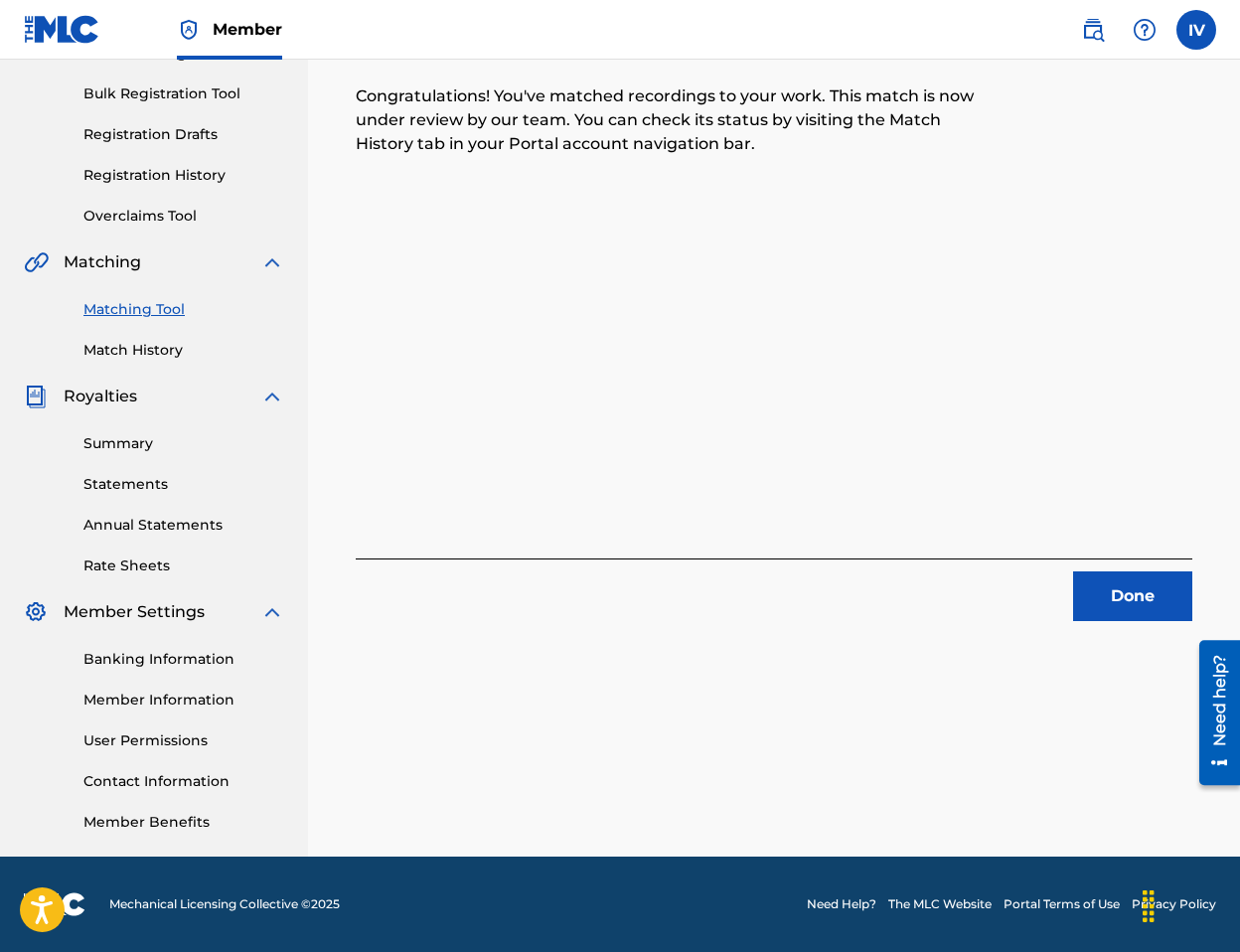 click on "Done" at bounding box center (1133, 596) 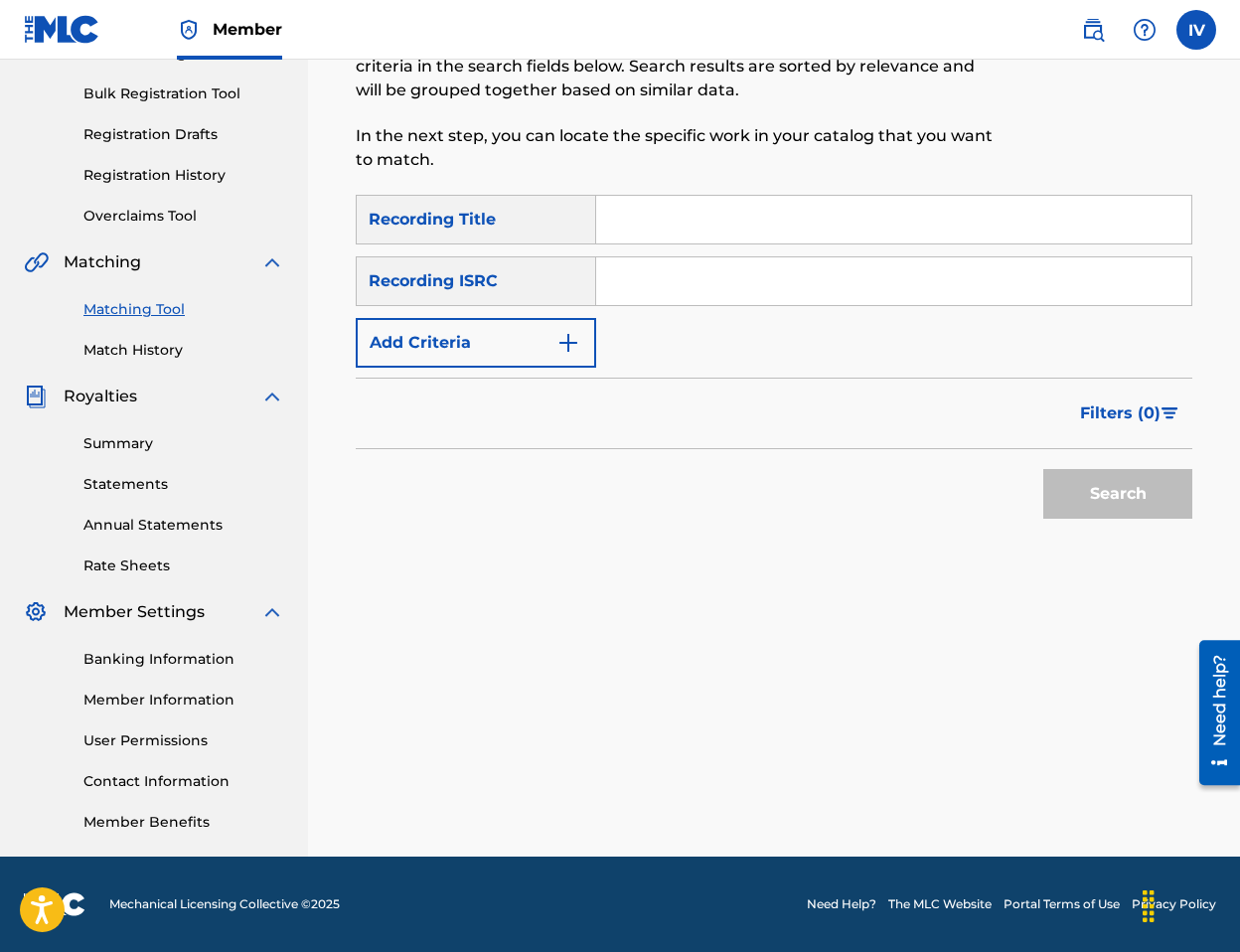 click on "Recording Title SearchWithCriteriac62d5c39-7b5e-4b66-bb3f-3b32b5b6a687 Recording ISRC Add Criteria" at bounding box center [774, 281] 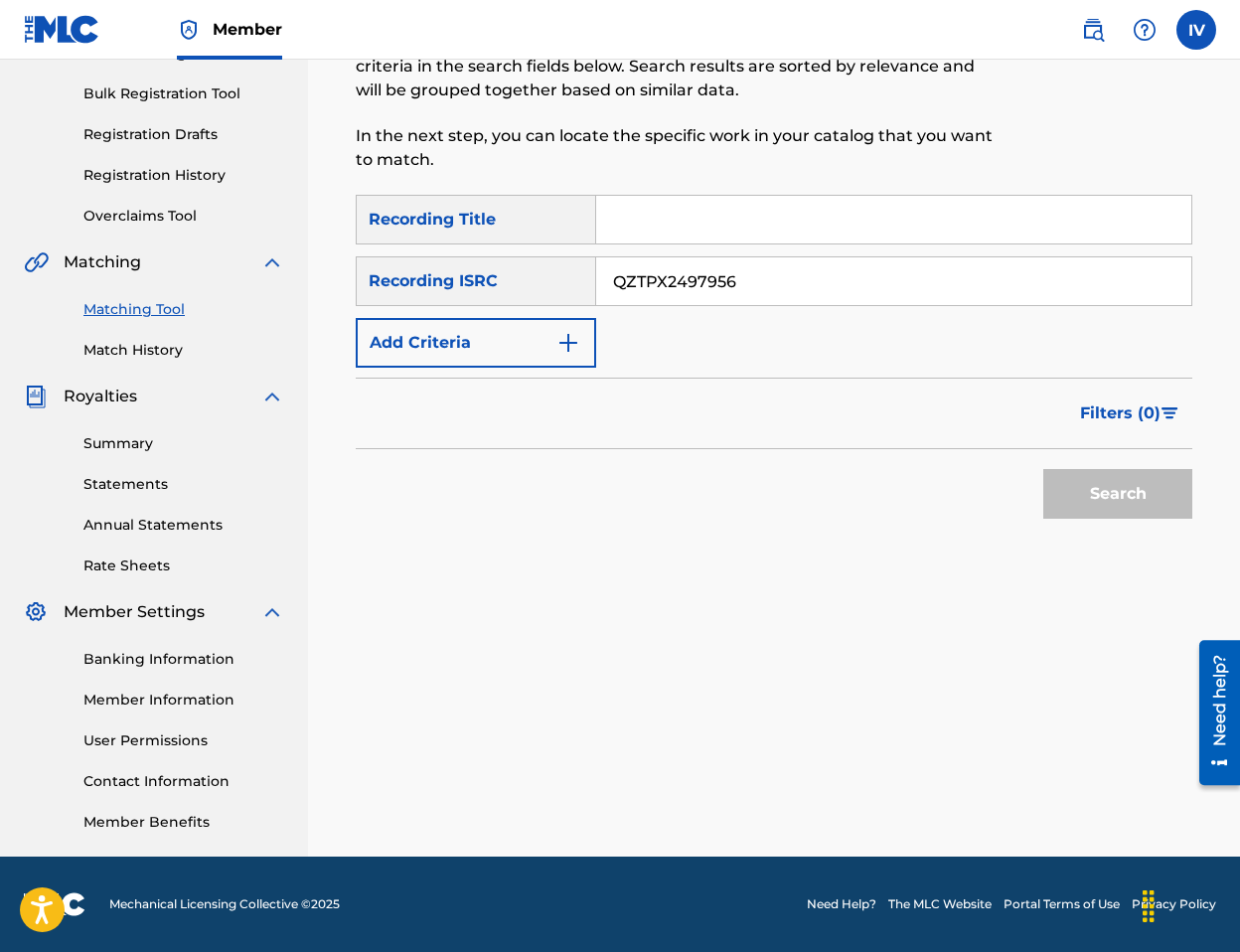 type on "QZTPX2497956" 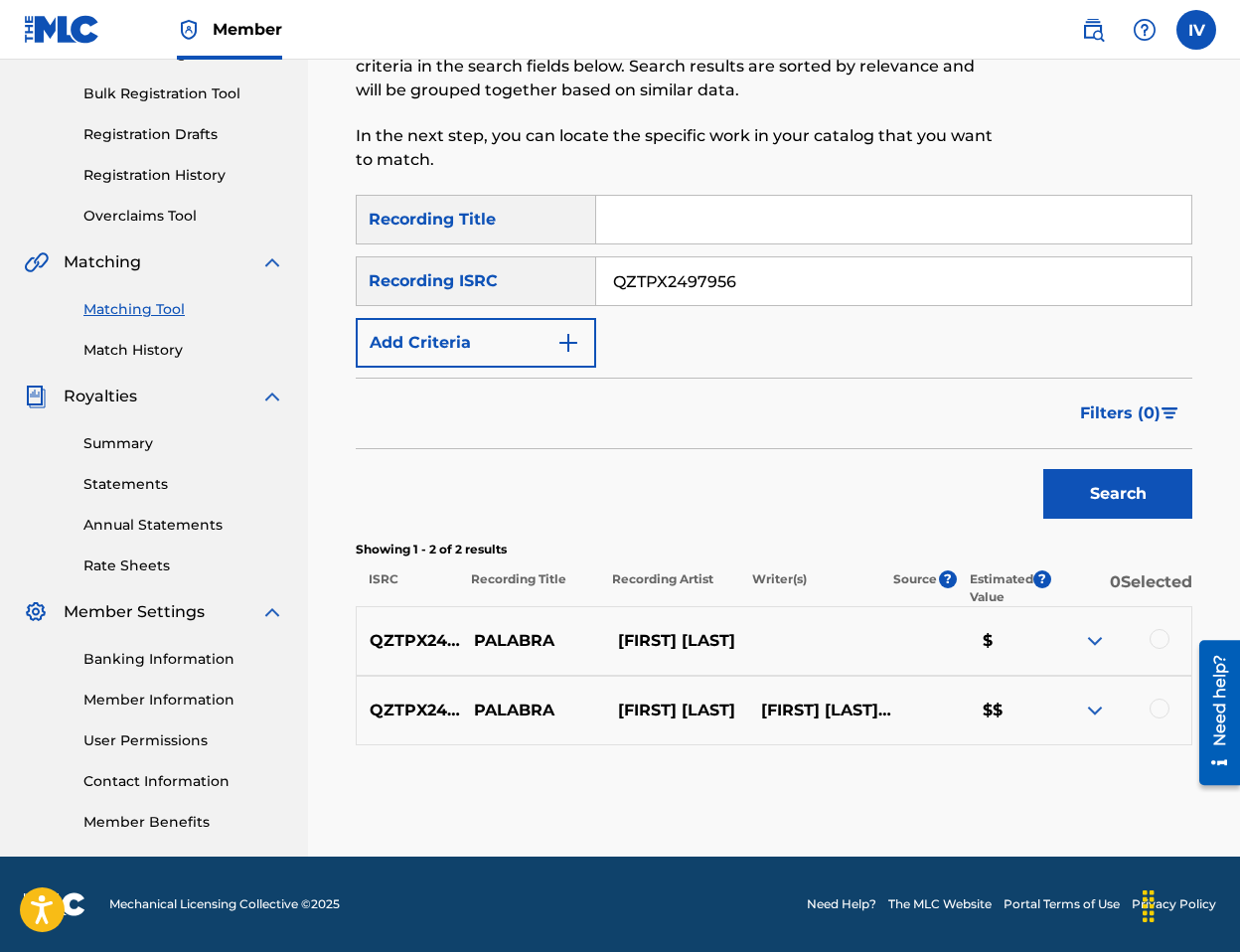 click at bounding box center [1160, 639] 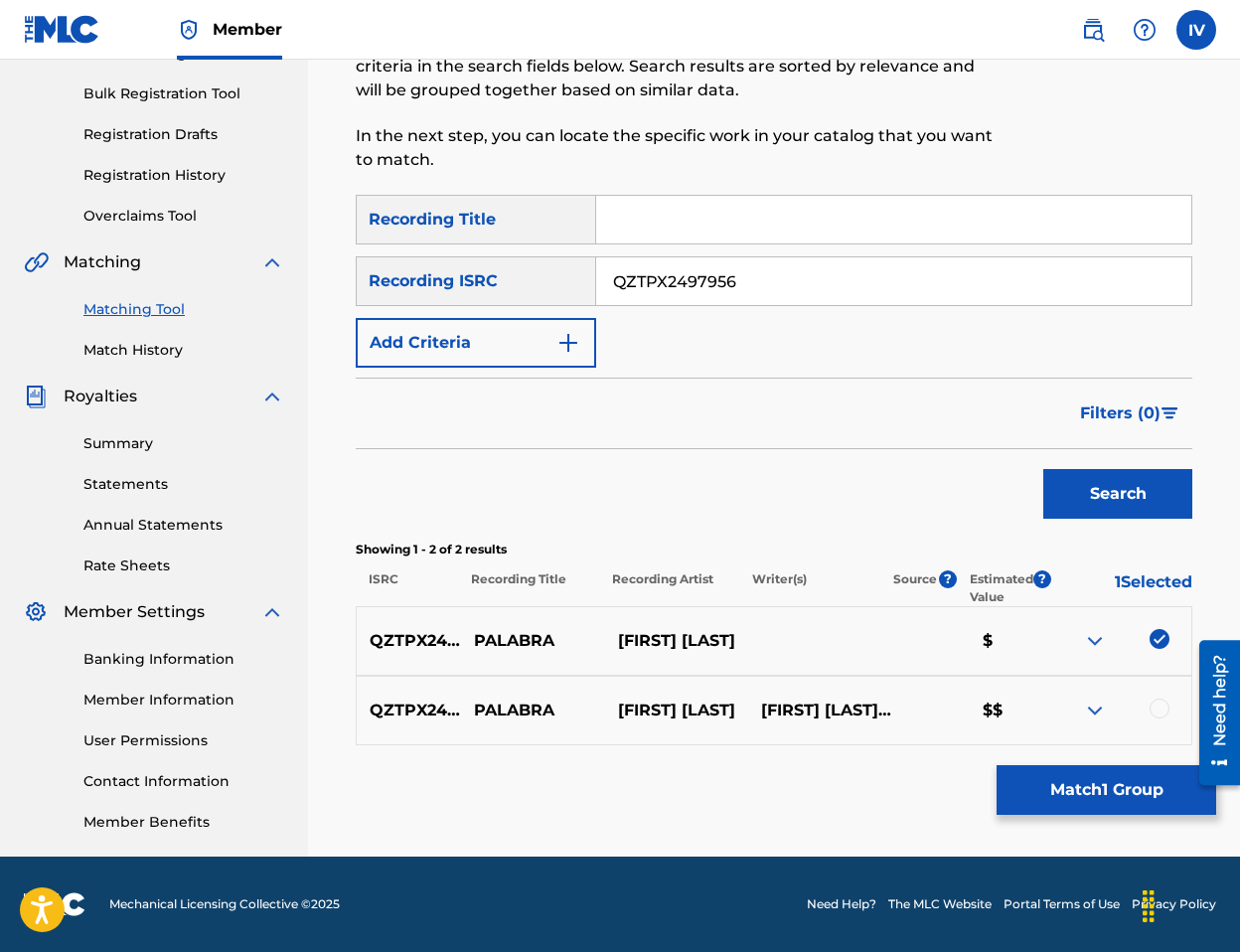click at bounding box center (1160, 709) 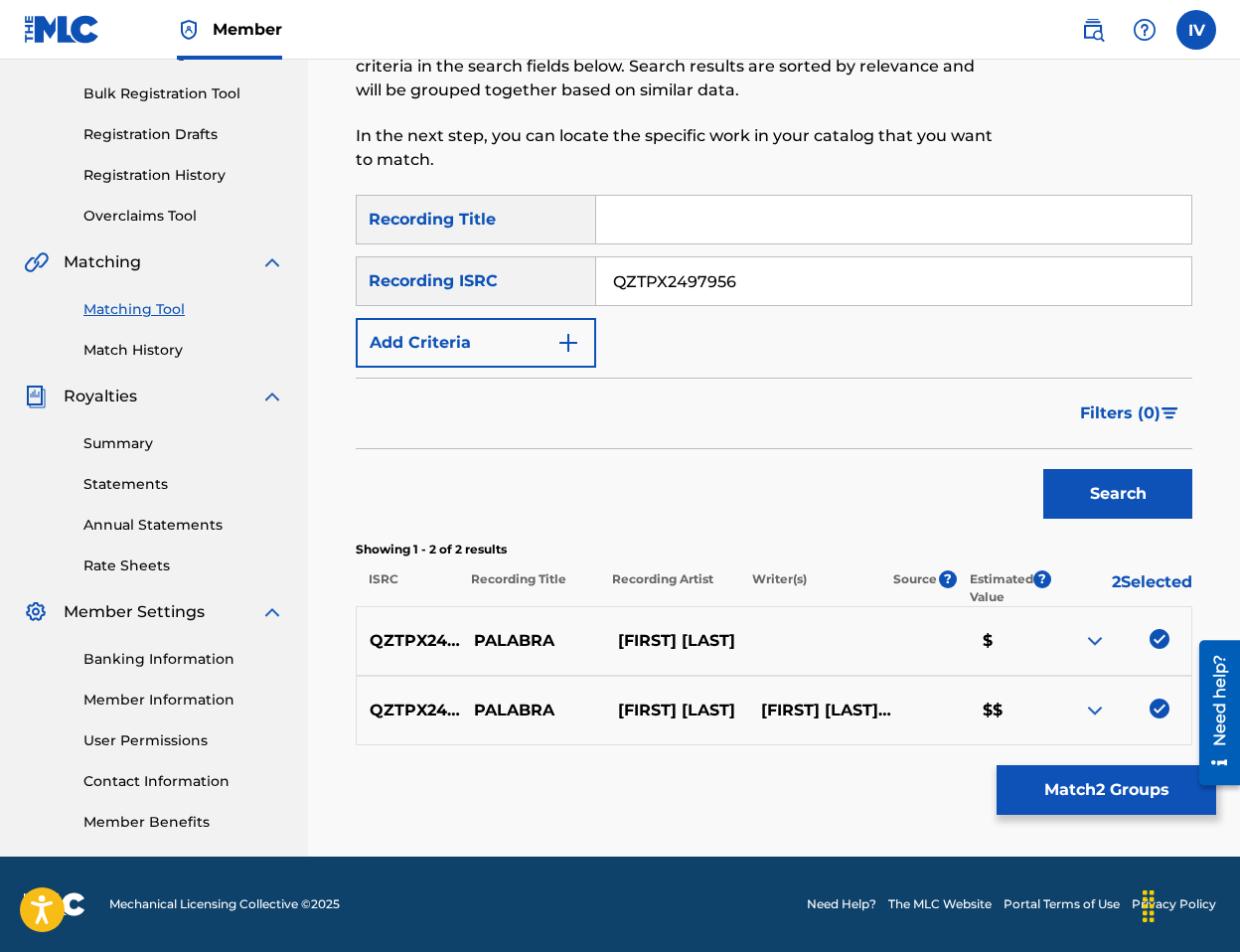 click on "Match  2 Groups" at bounding box center [1106, 790] 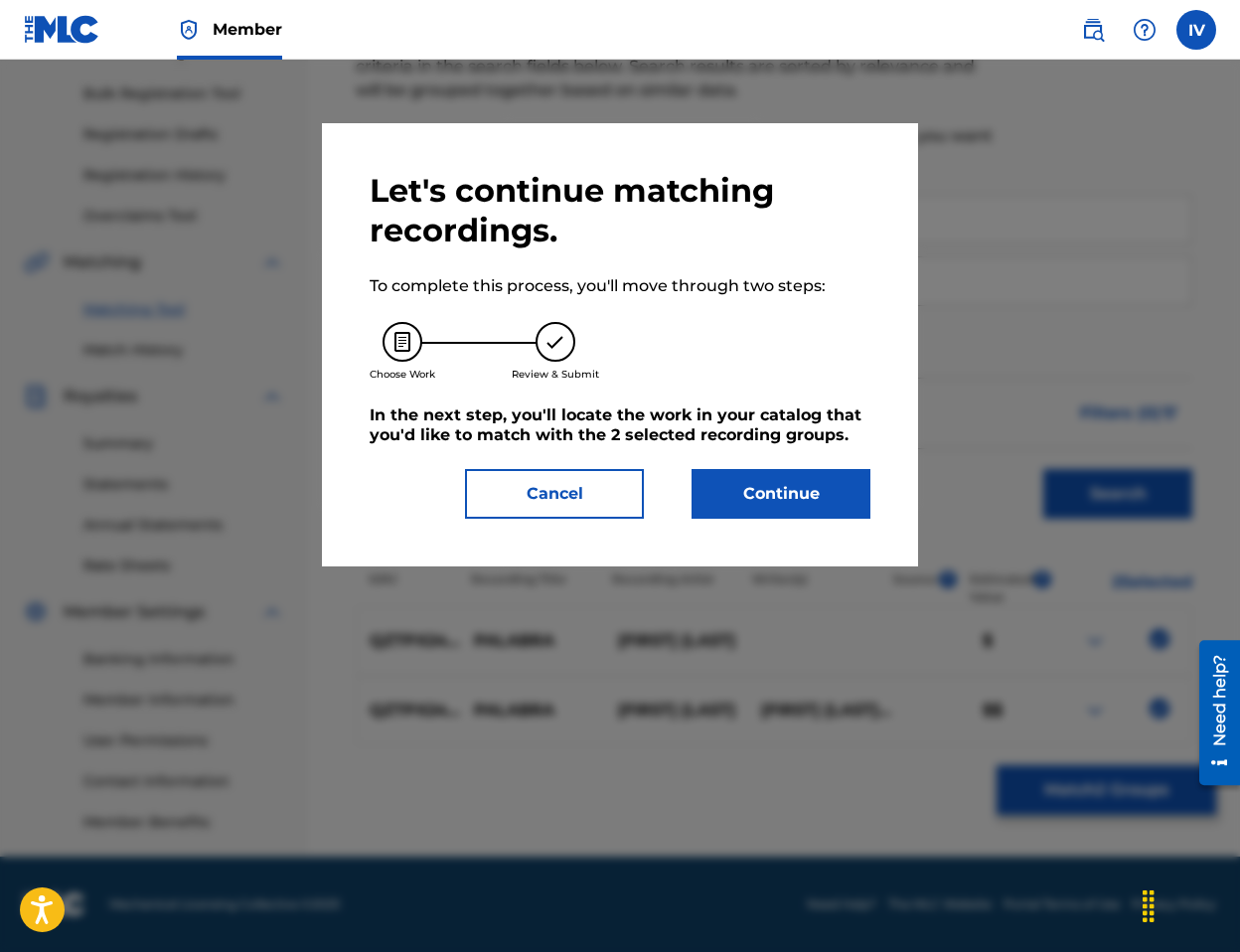click on "Continue" at bounding box center (781, 494) 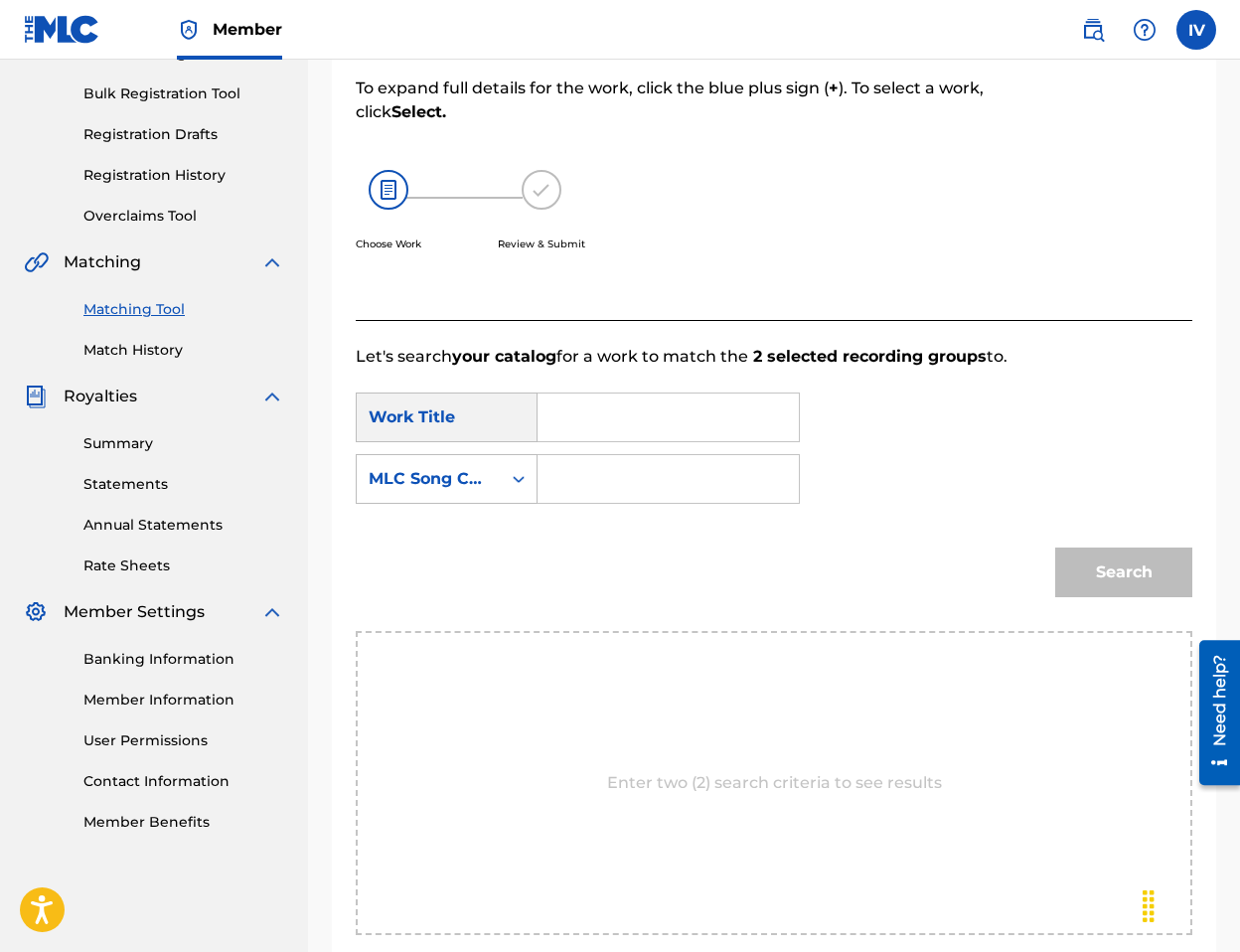 click at bounding box center [668, 417] 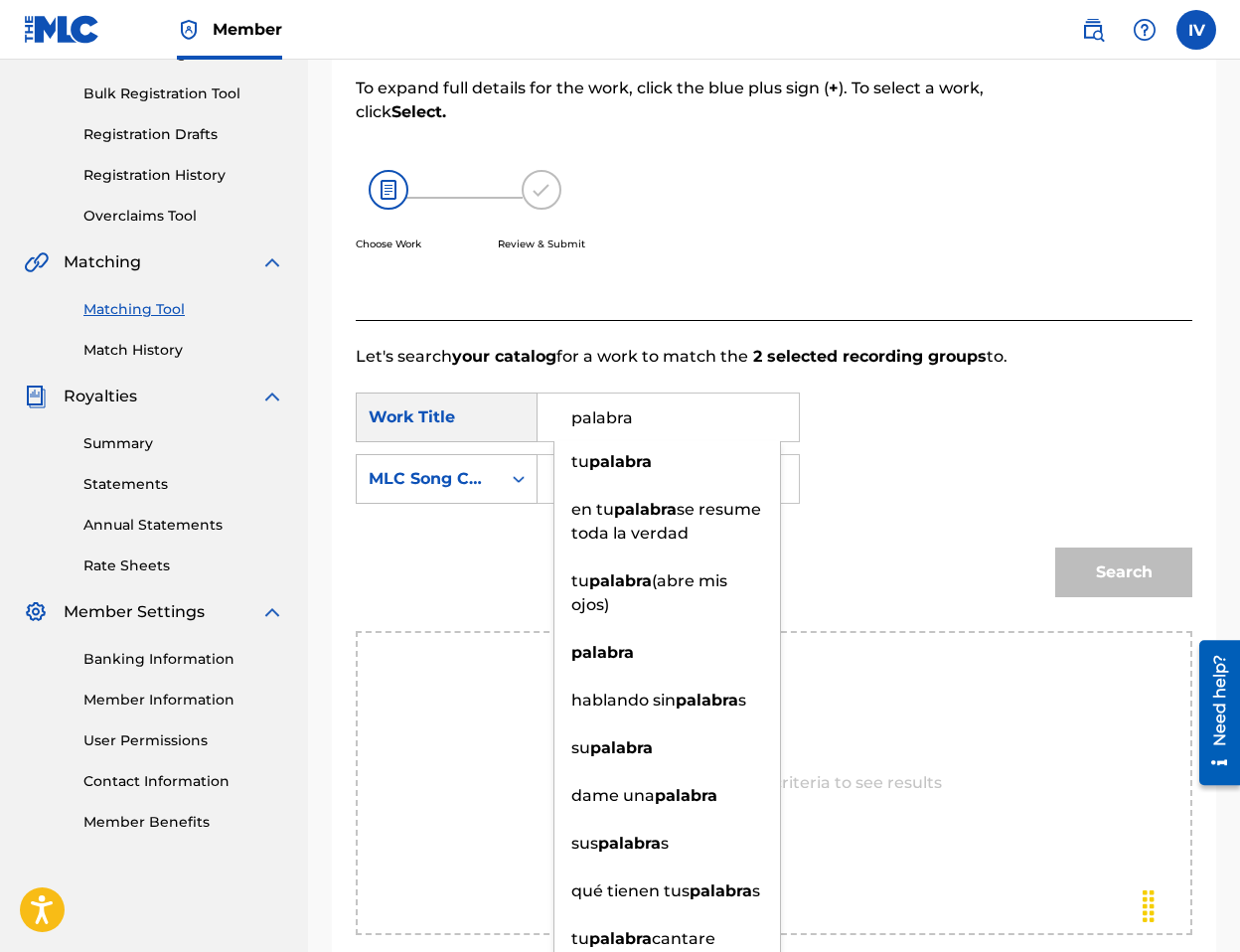 type on "palabra" 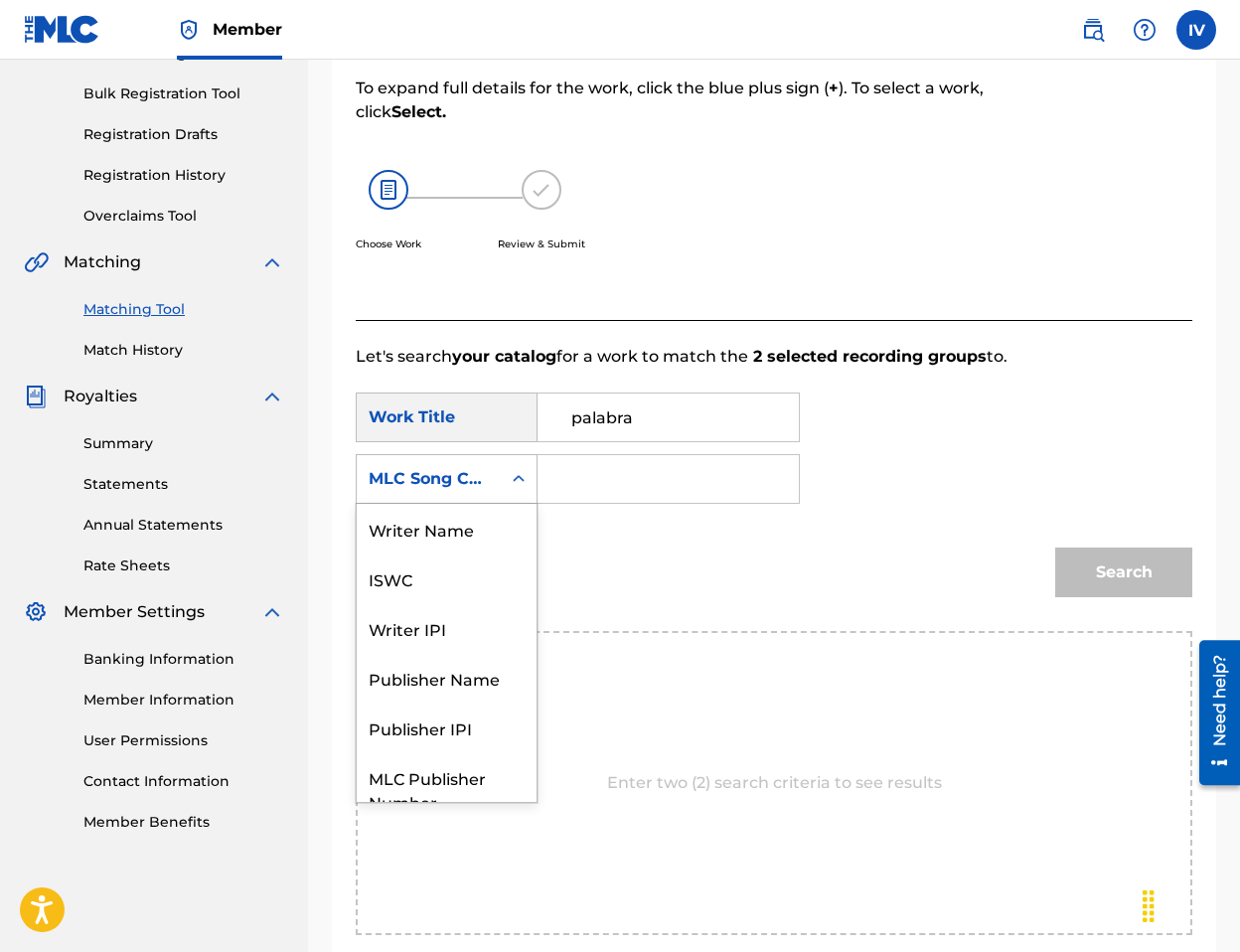 click on "MLC Song Code" at bounding box center (428, 479) 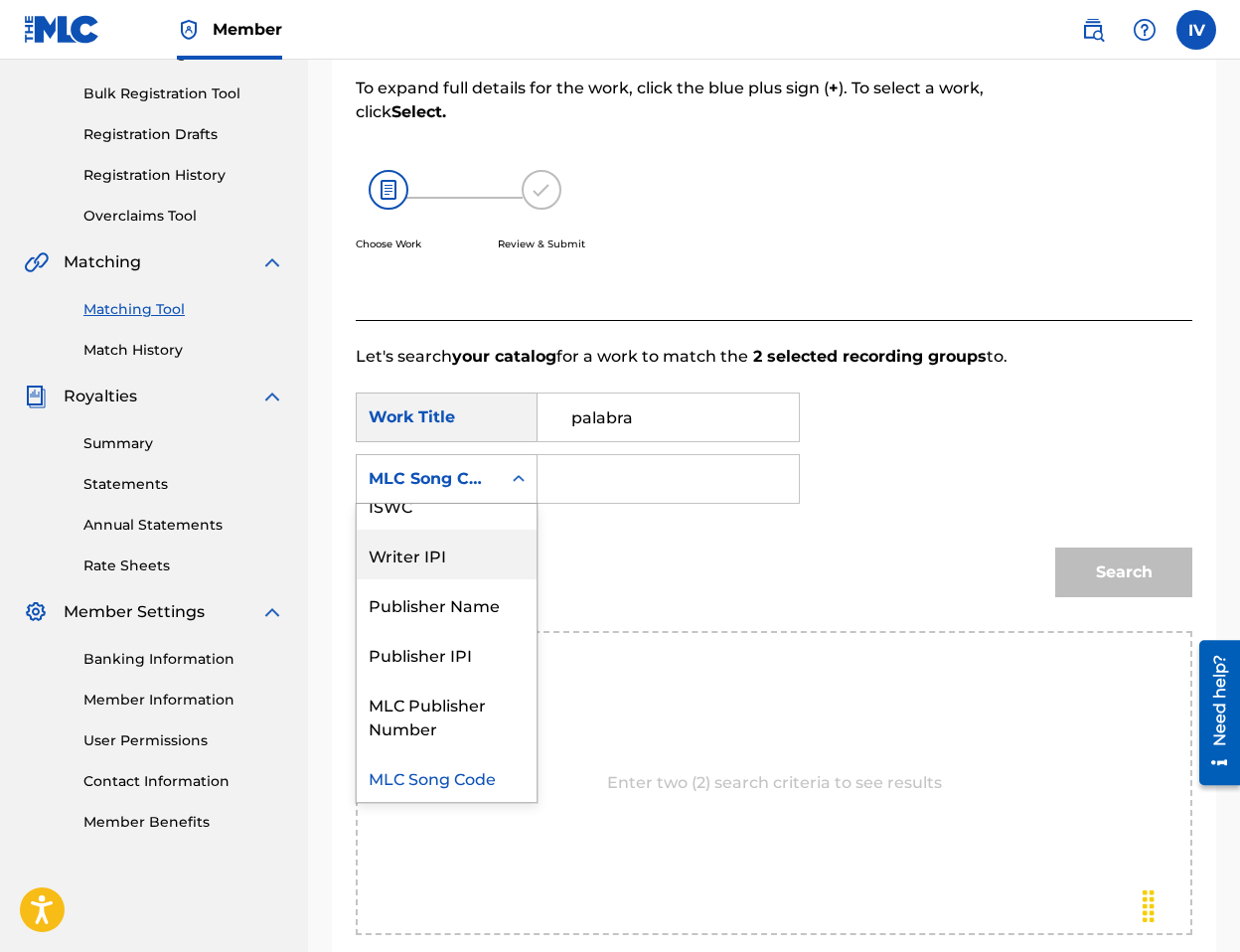scroll, scrollTop: 0, scrollLeft: 0, axis: both 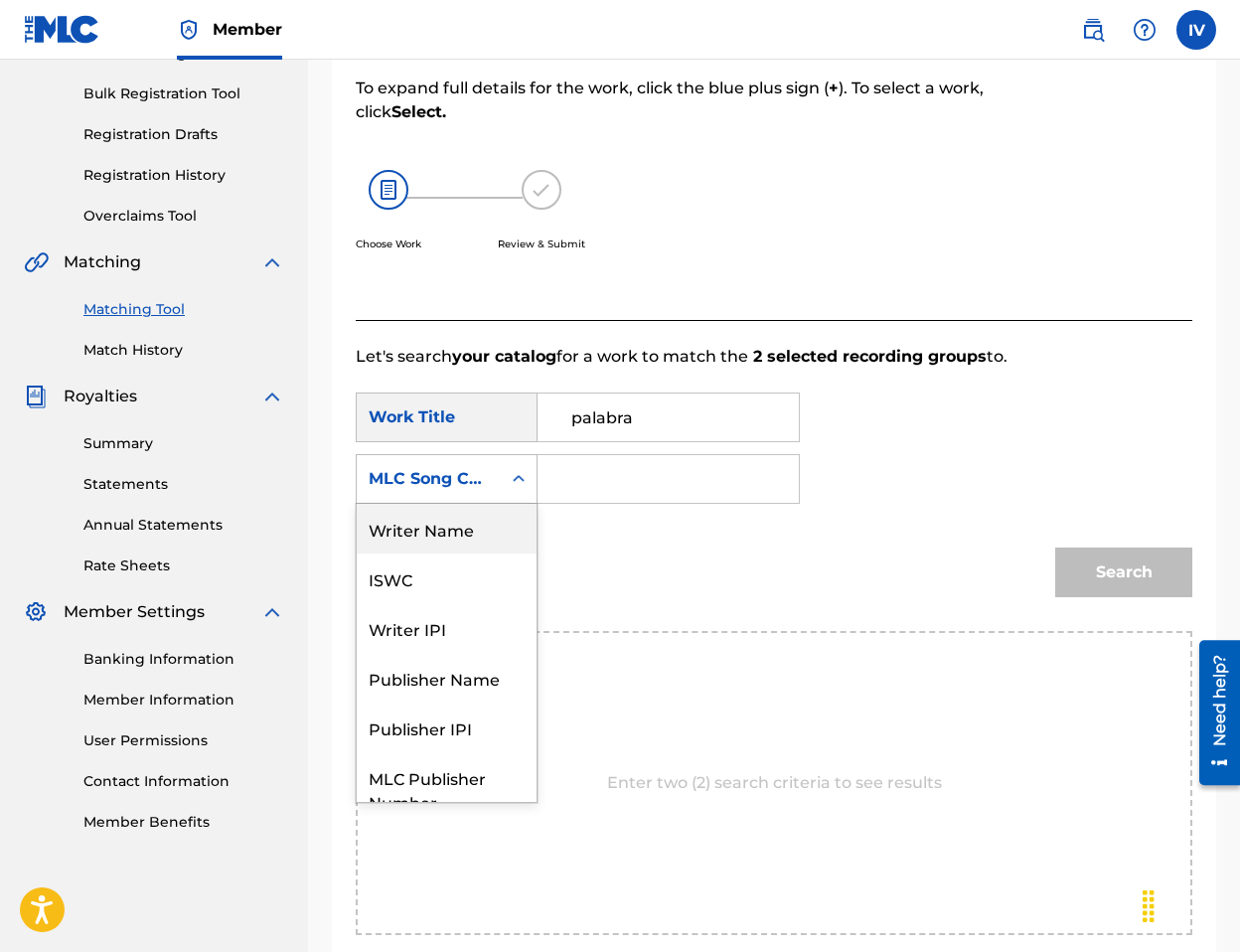 click on "Writer Name" at bounding box center (446, 529) 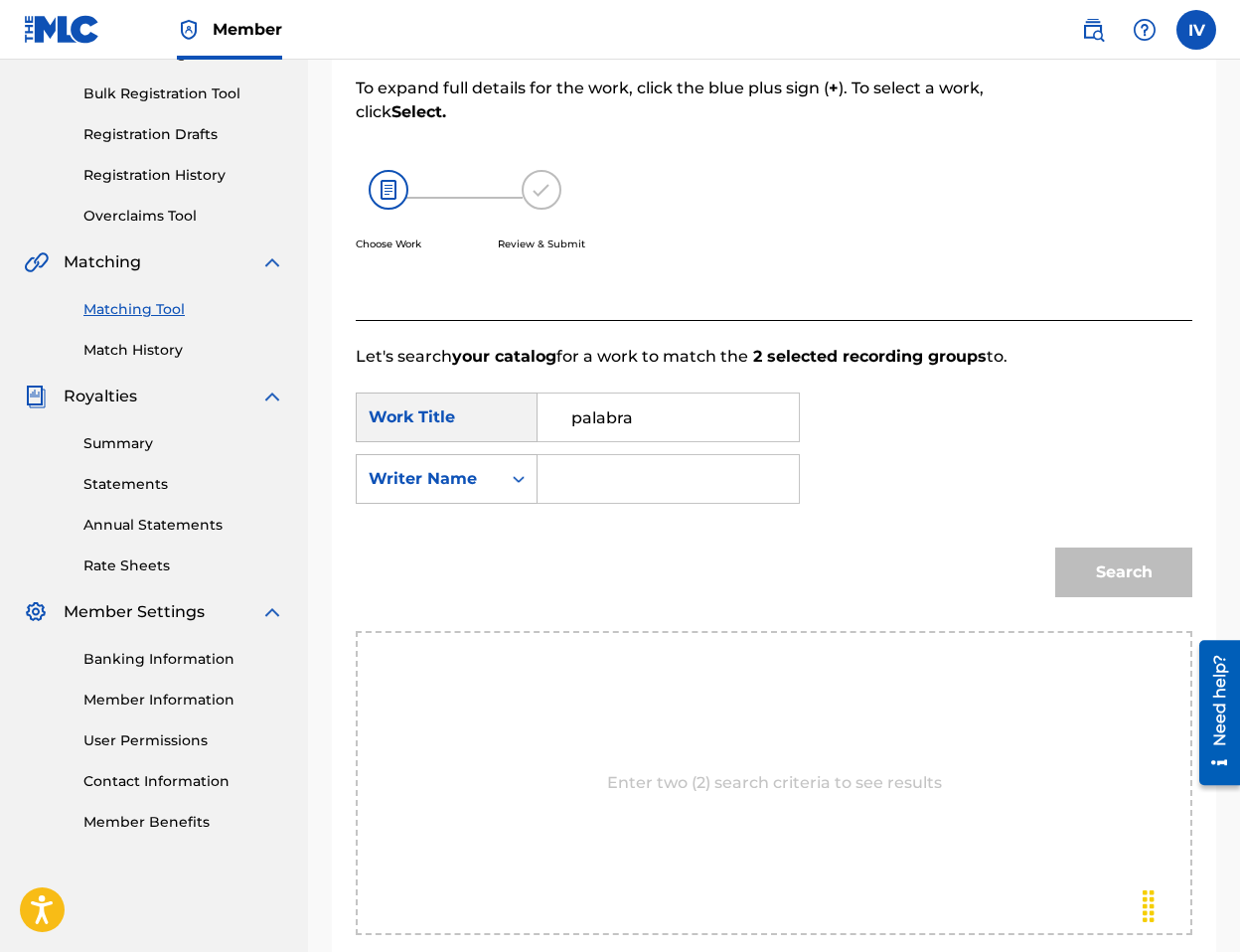 click at bounding box center (668, 479) 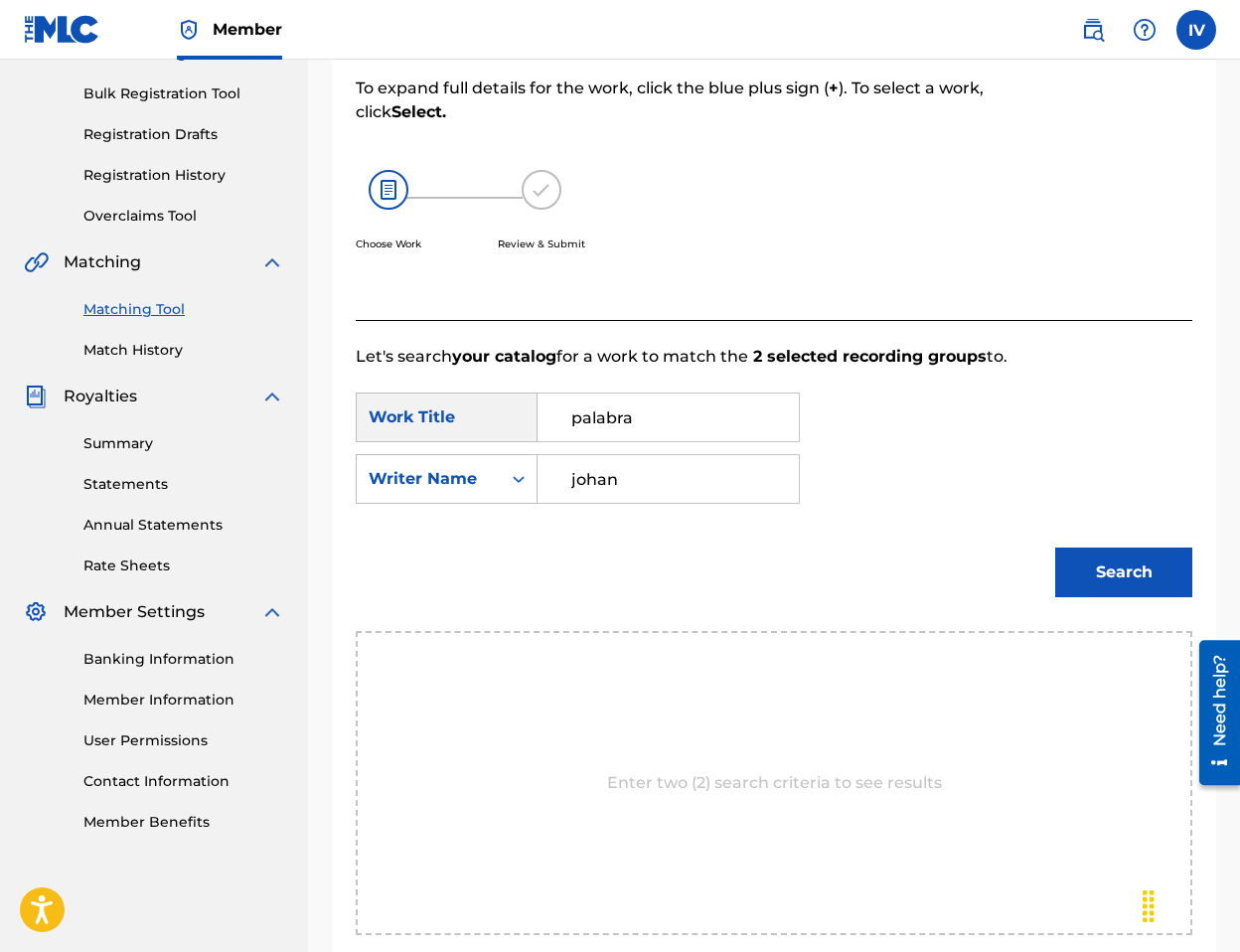 type on "johan" 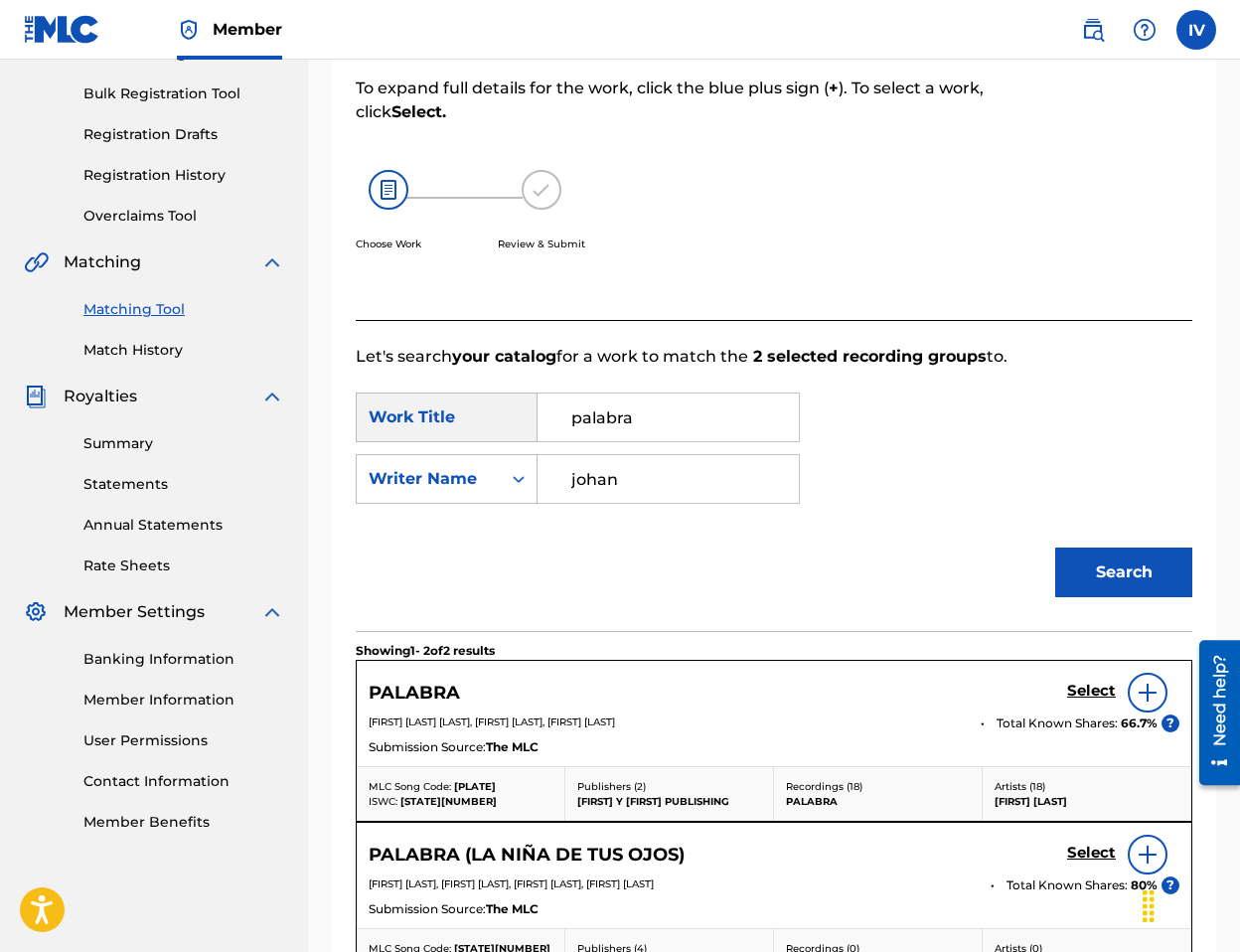 click on "Select" at bounding box center (1091, 691) 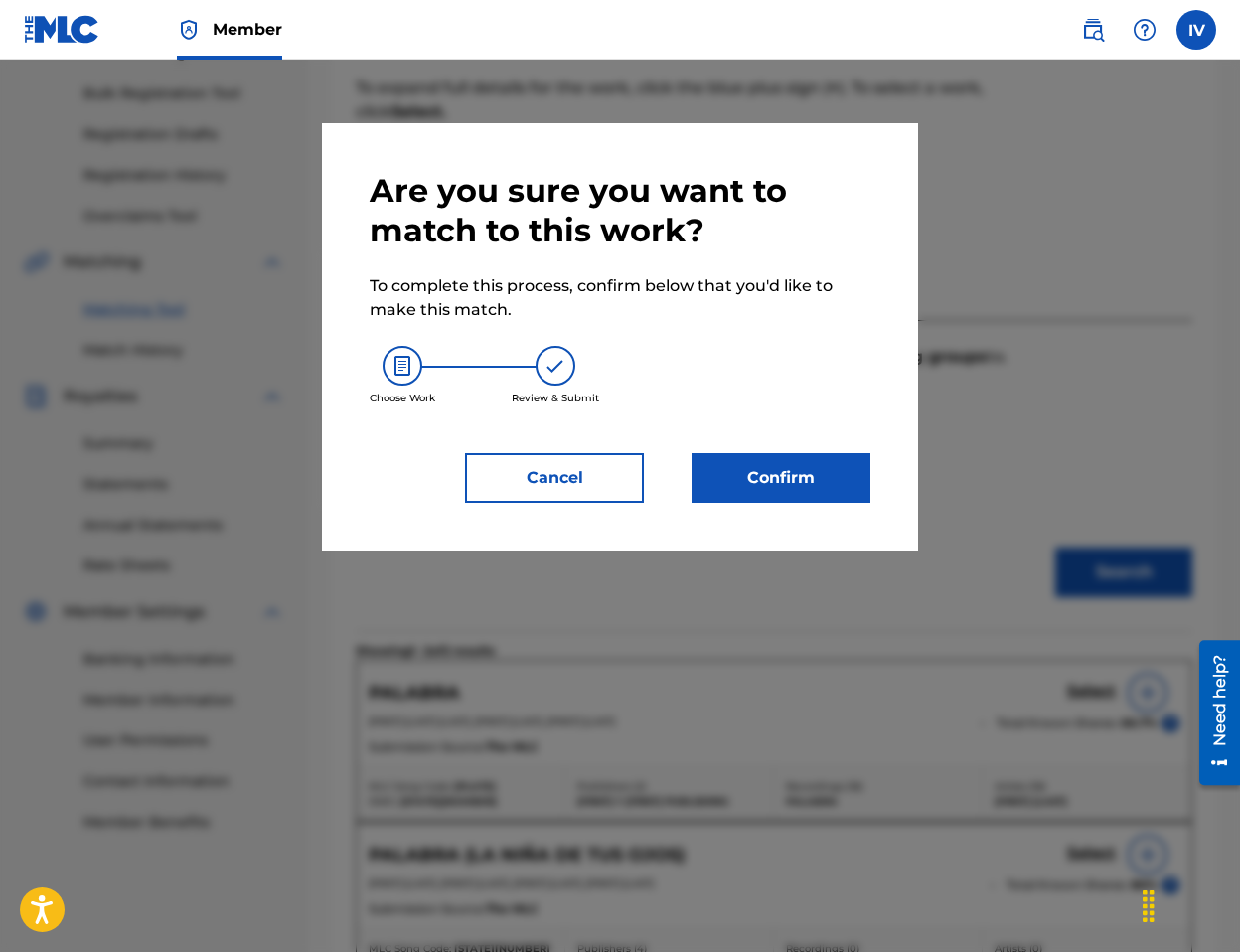 click on "Confirm" at bounding box center (781, 478) 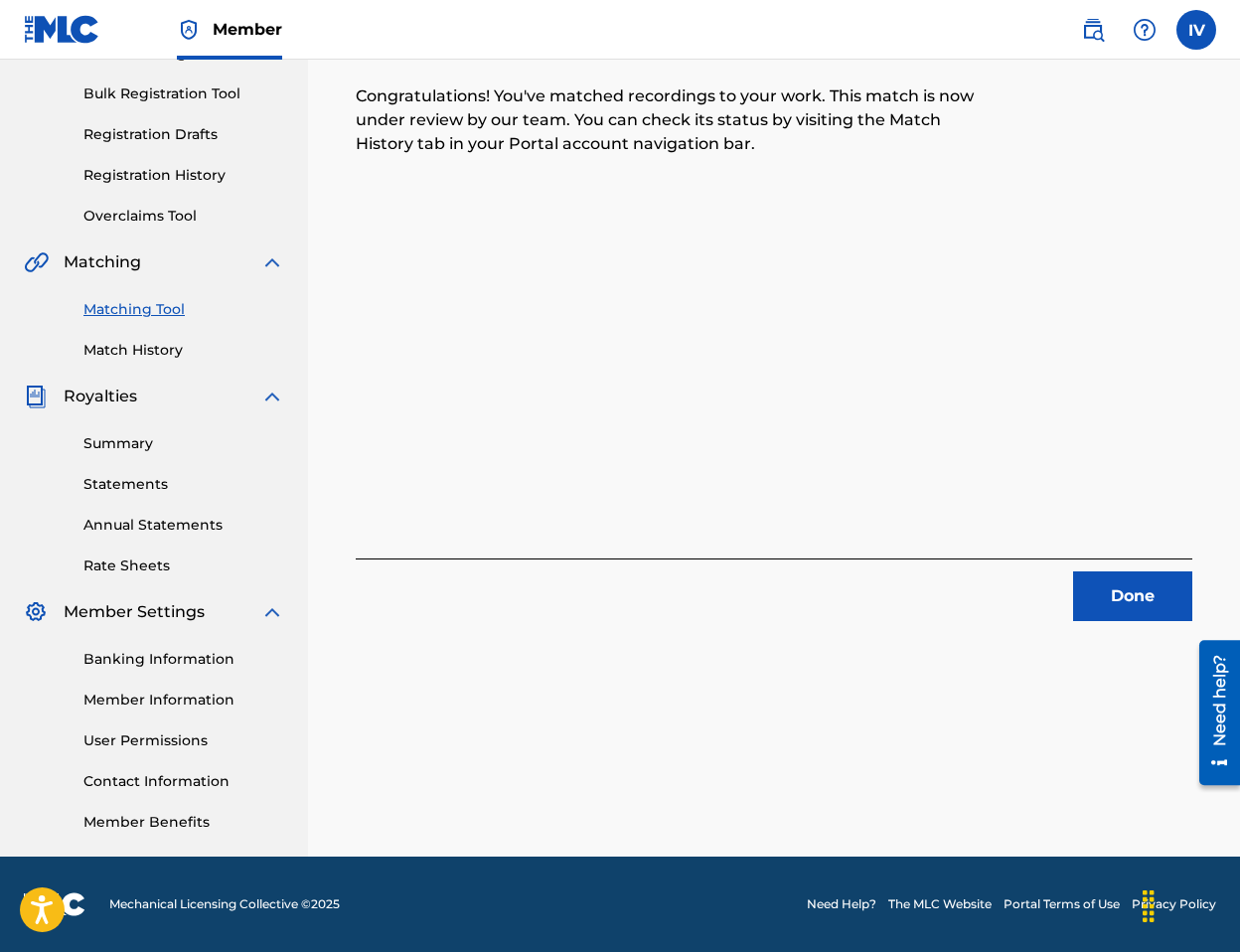 click on "Done" at bounding box center (1133, 596) 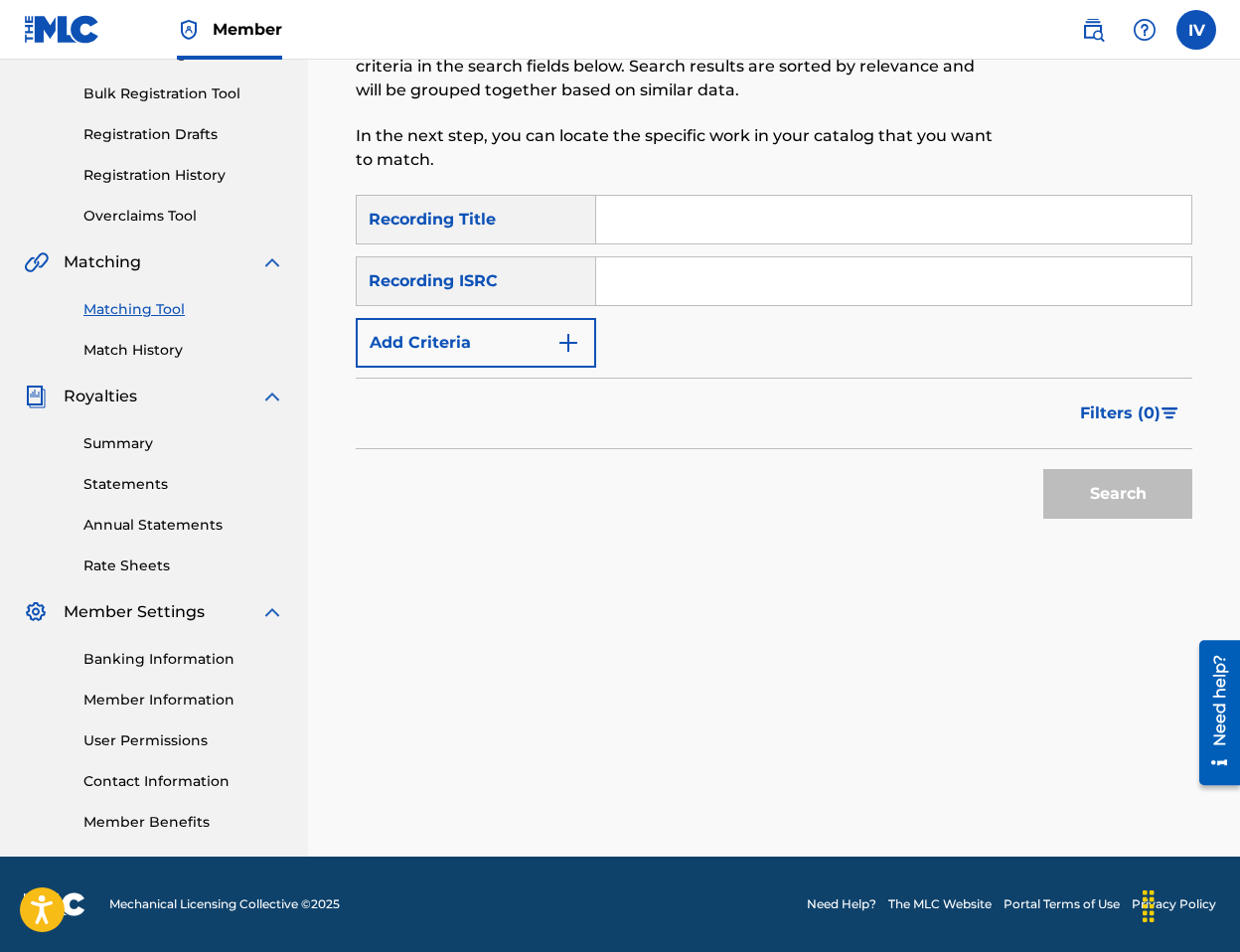 click at bounding box center [893, 281] 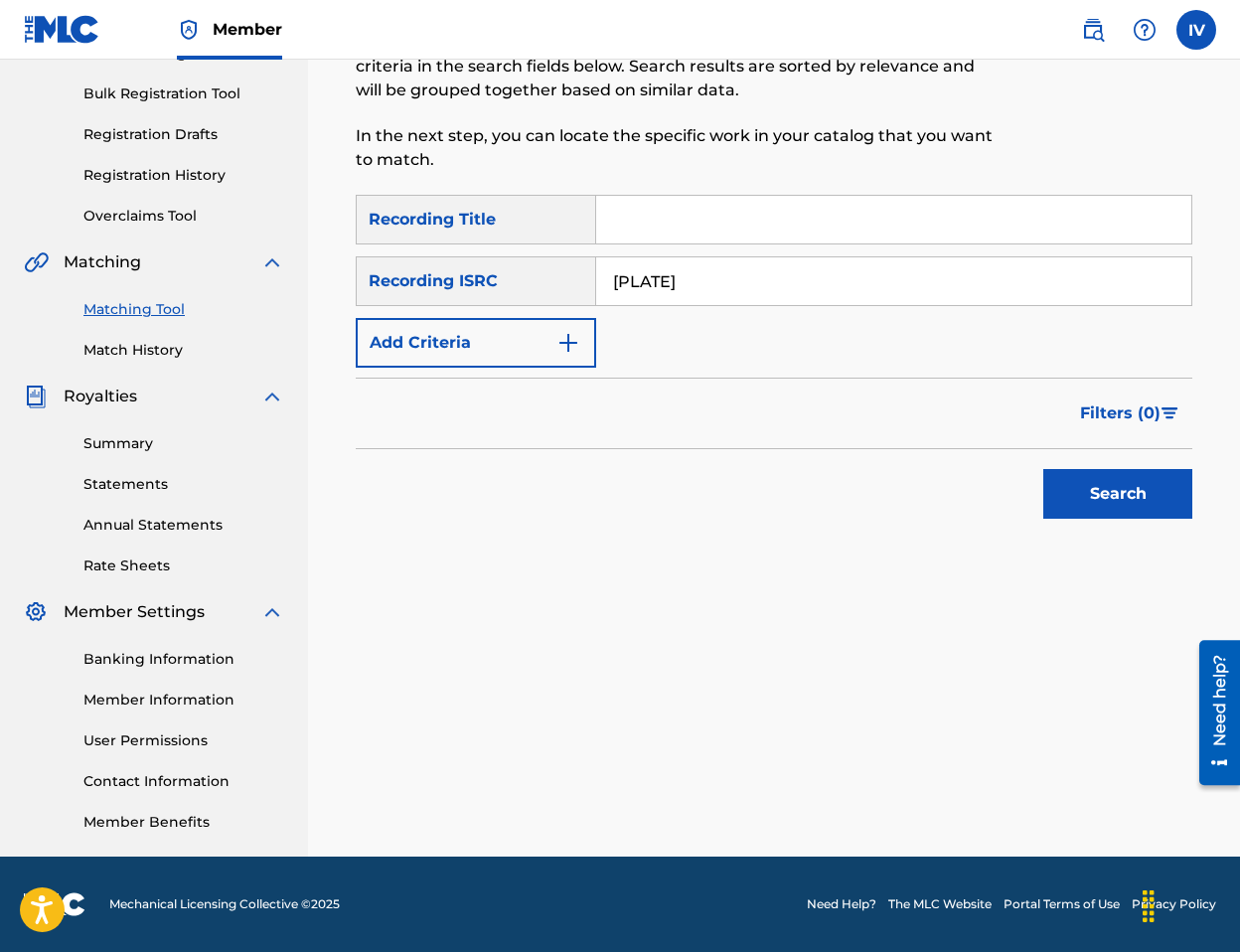 type on "[PLATE]" 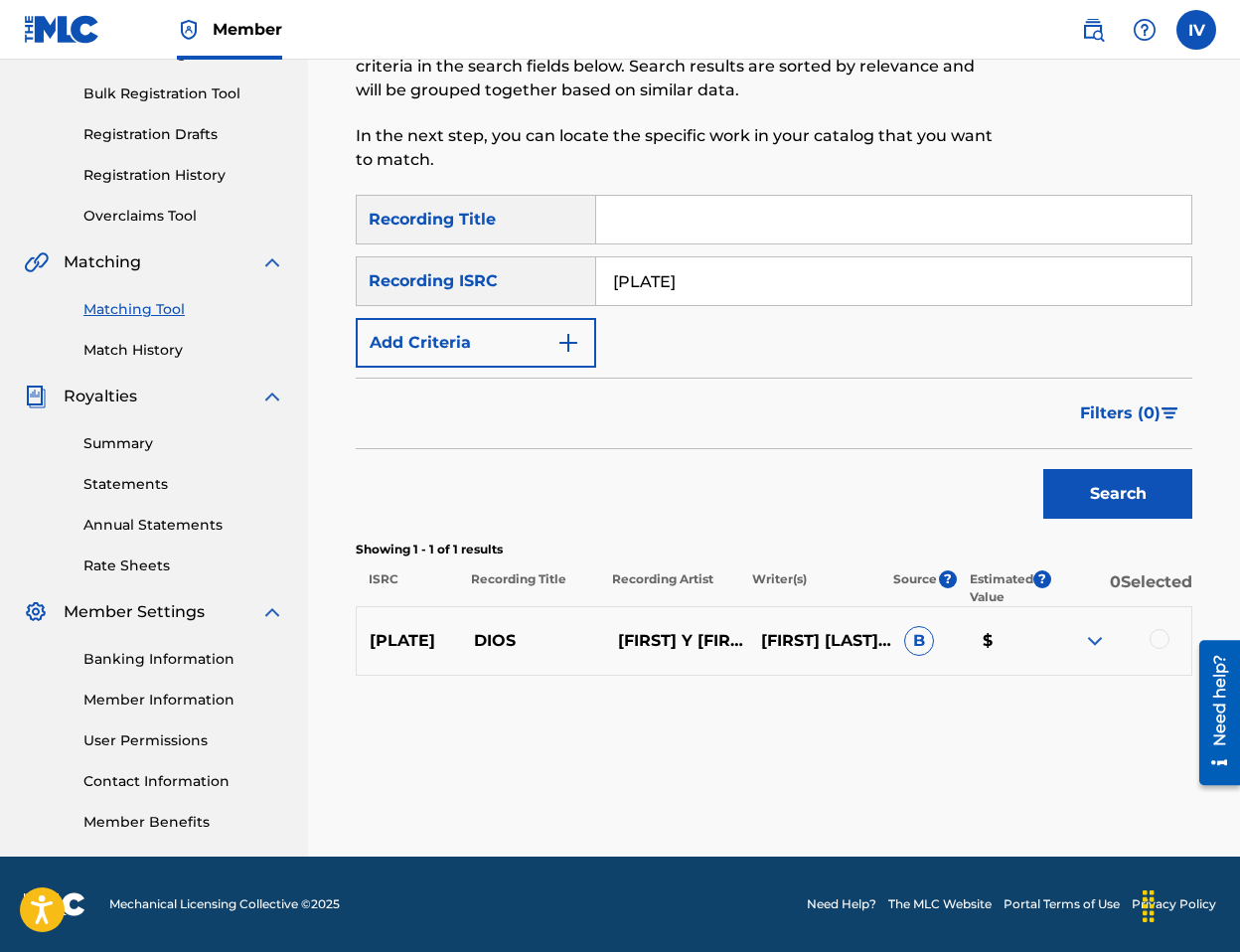 click at bounding box center [1160, 639] 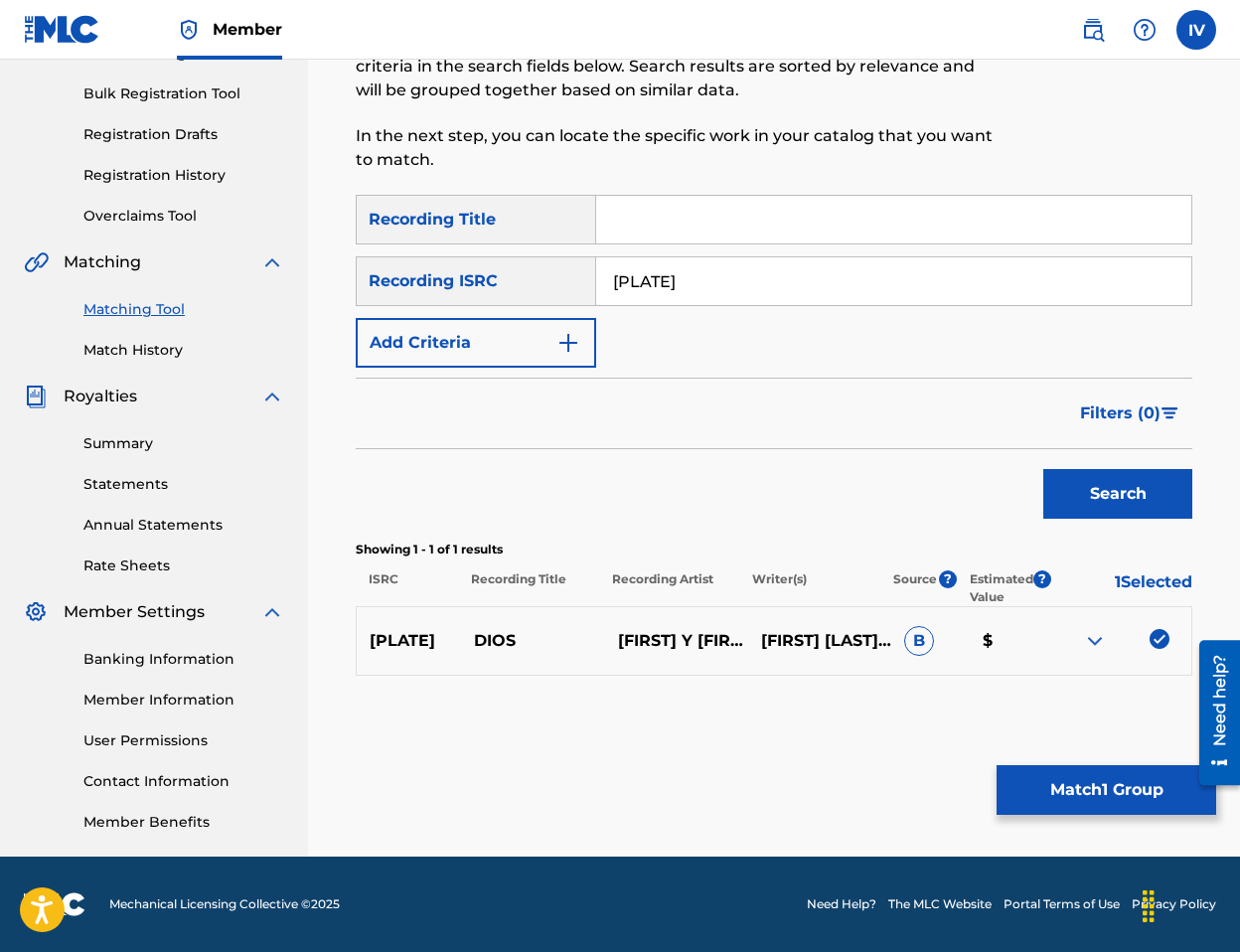 click on "Match  1 Group" at bounding box center [1106, 790] 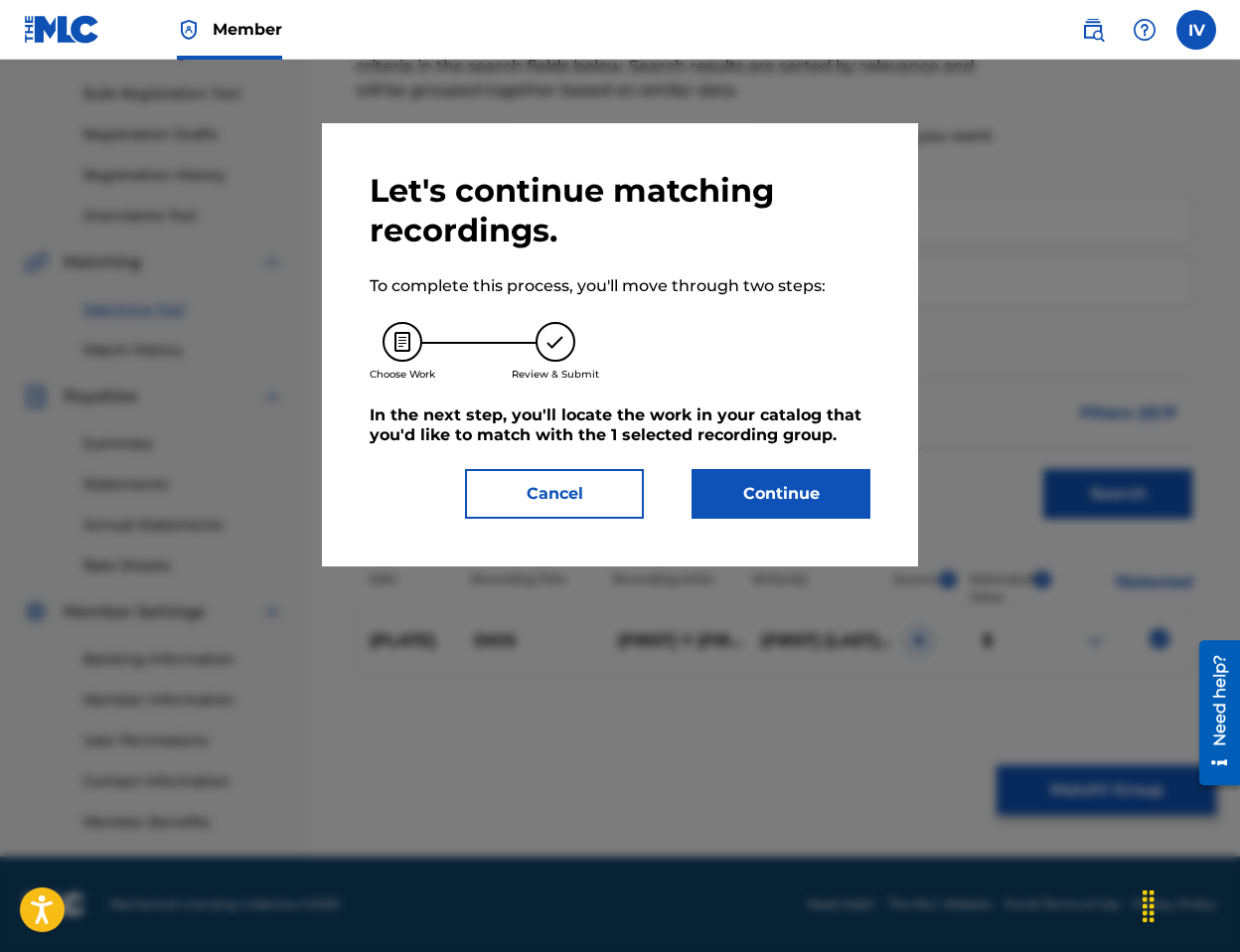 click on "Continue" at bounding box center [781, 494] 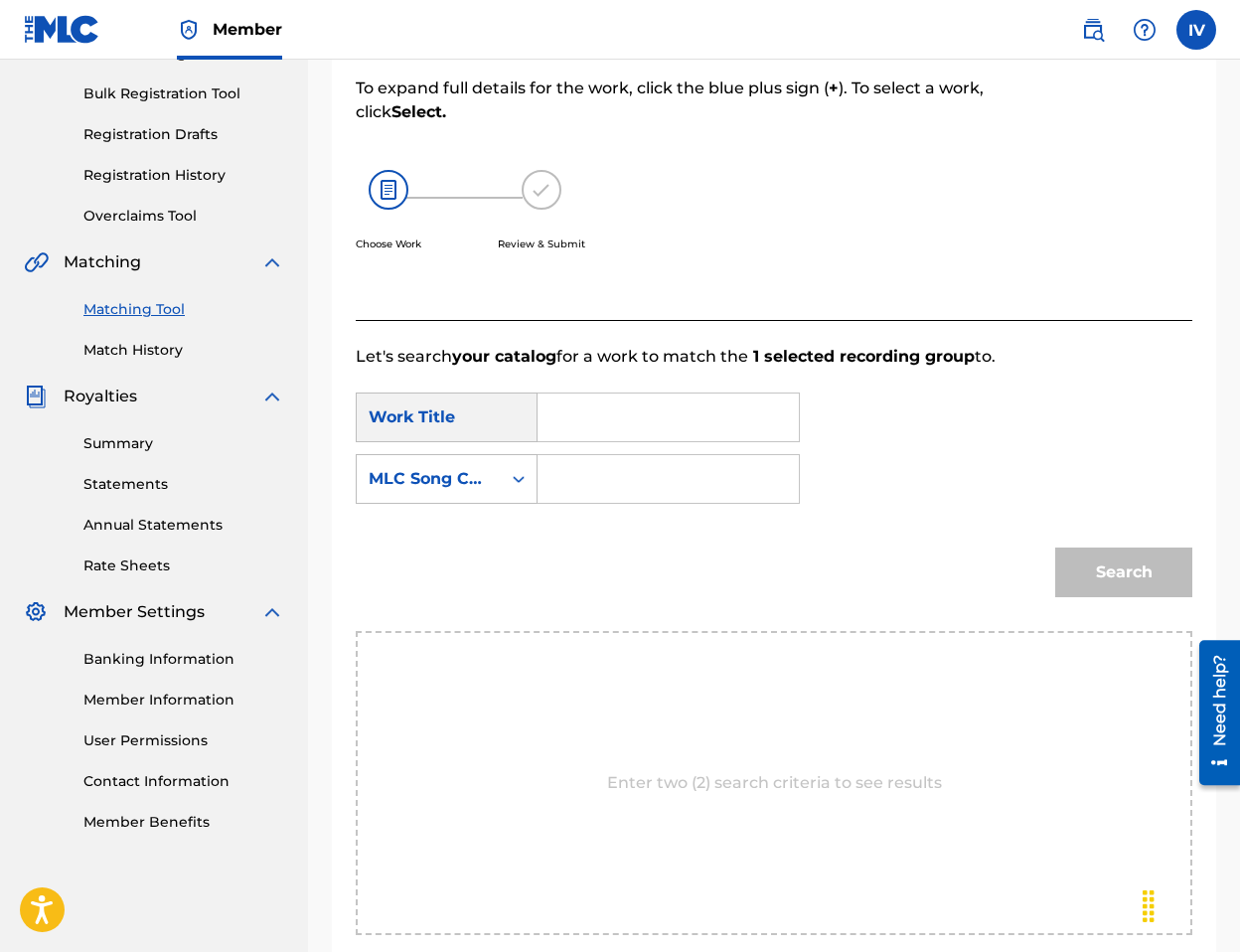 click at bounding box center (668, 417) 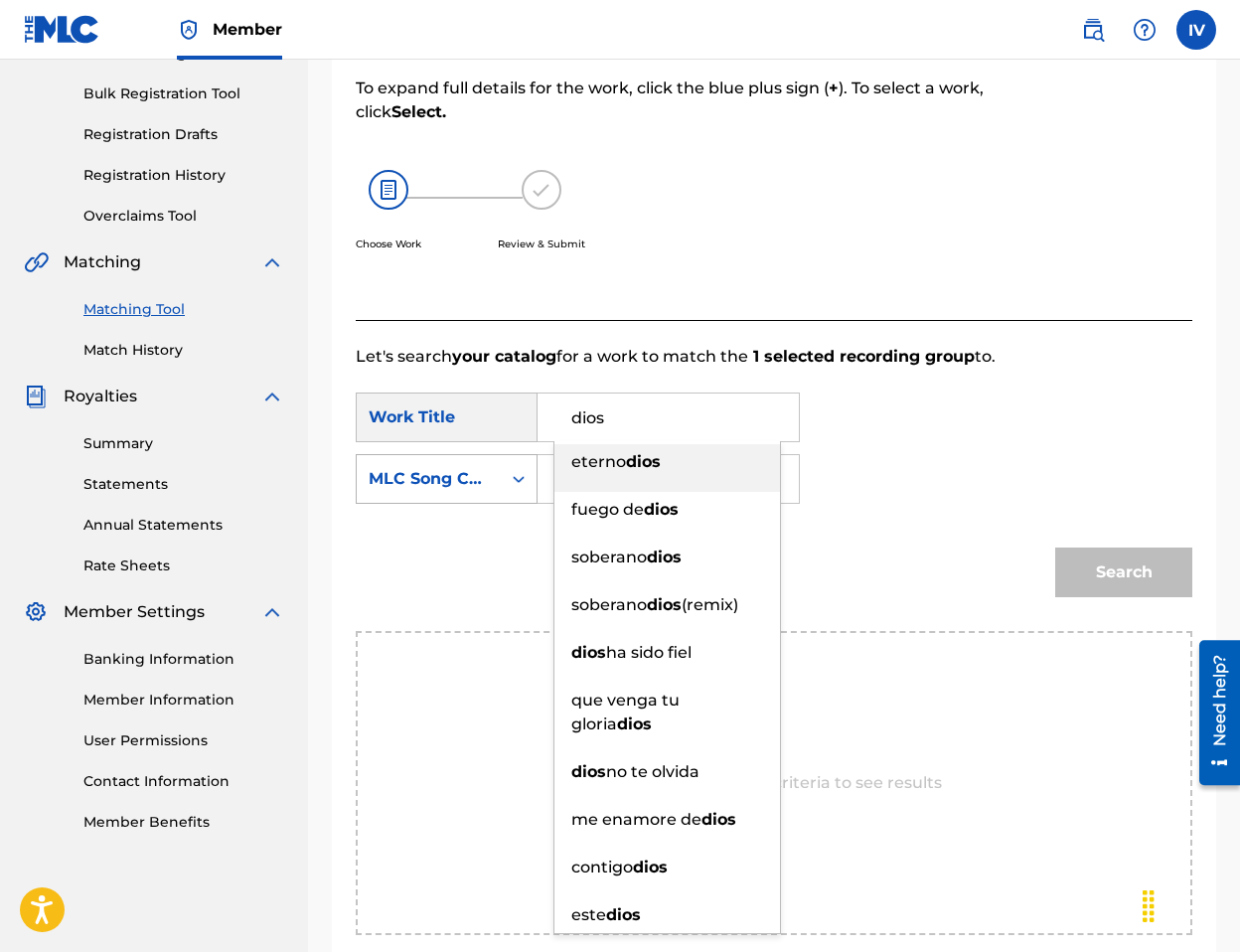 type on "dios" 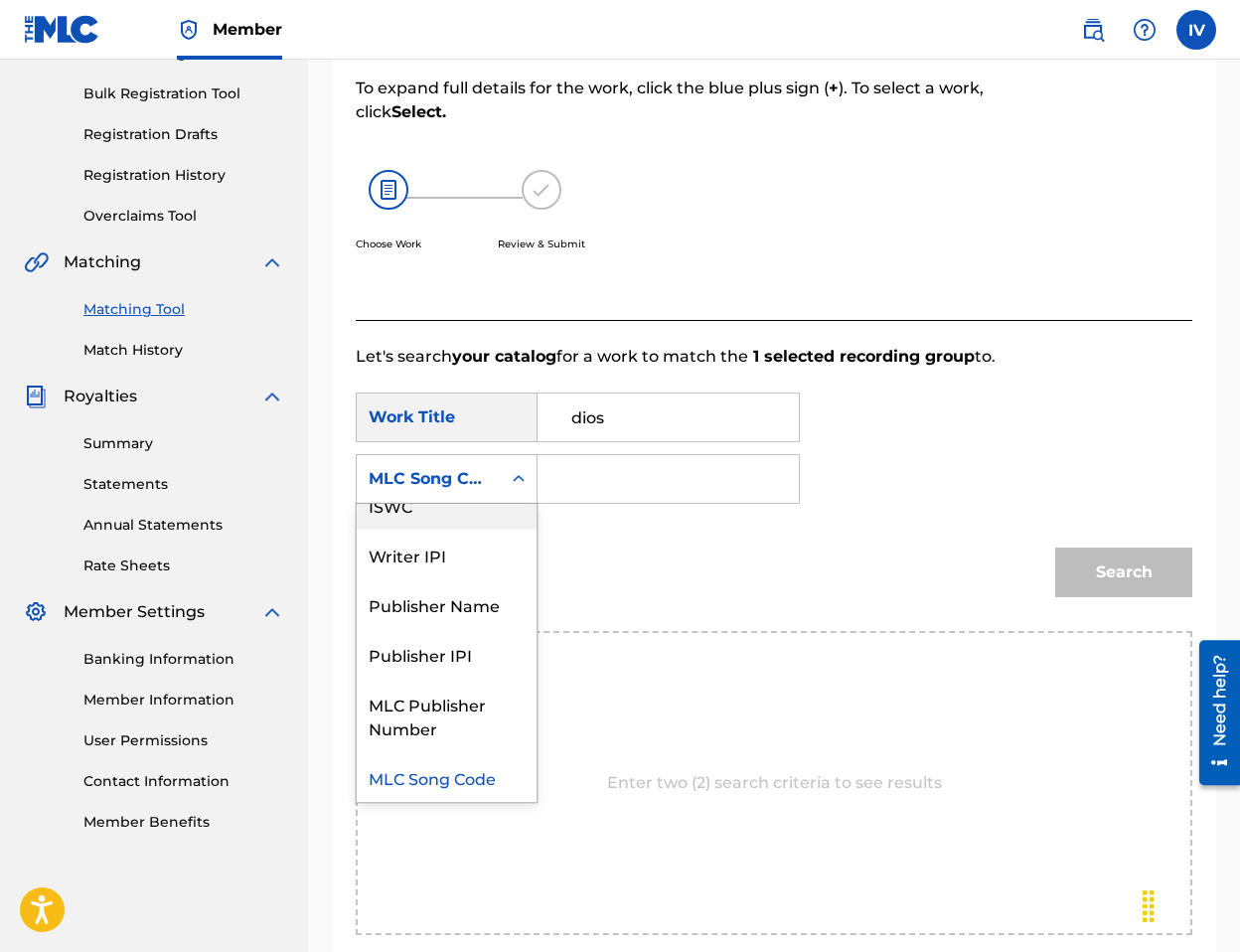scroll, scrollTop: 0, scrollLeft: 0, axis: both 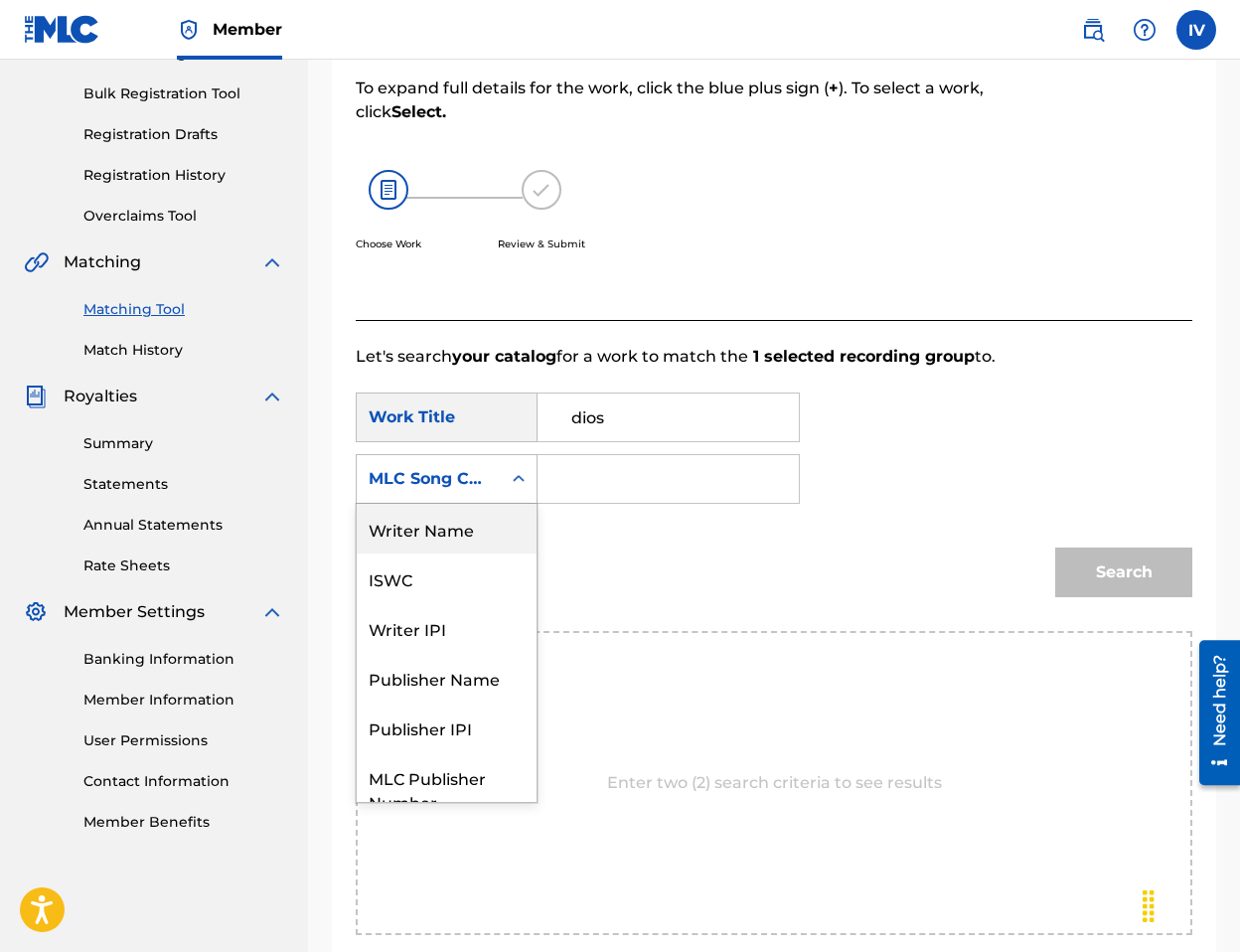 click on "Writer Name" at bounding box center (446, 529) 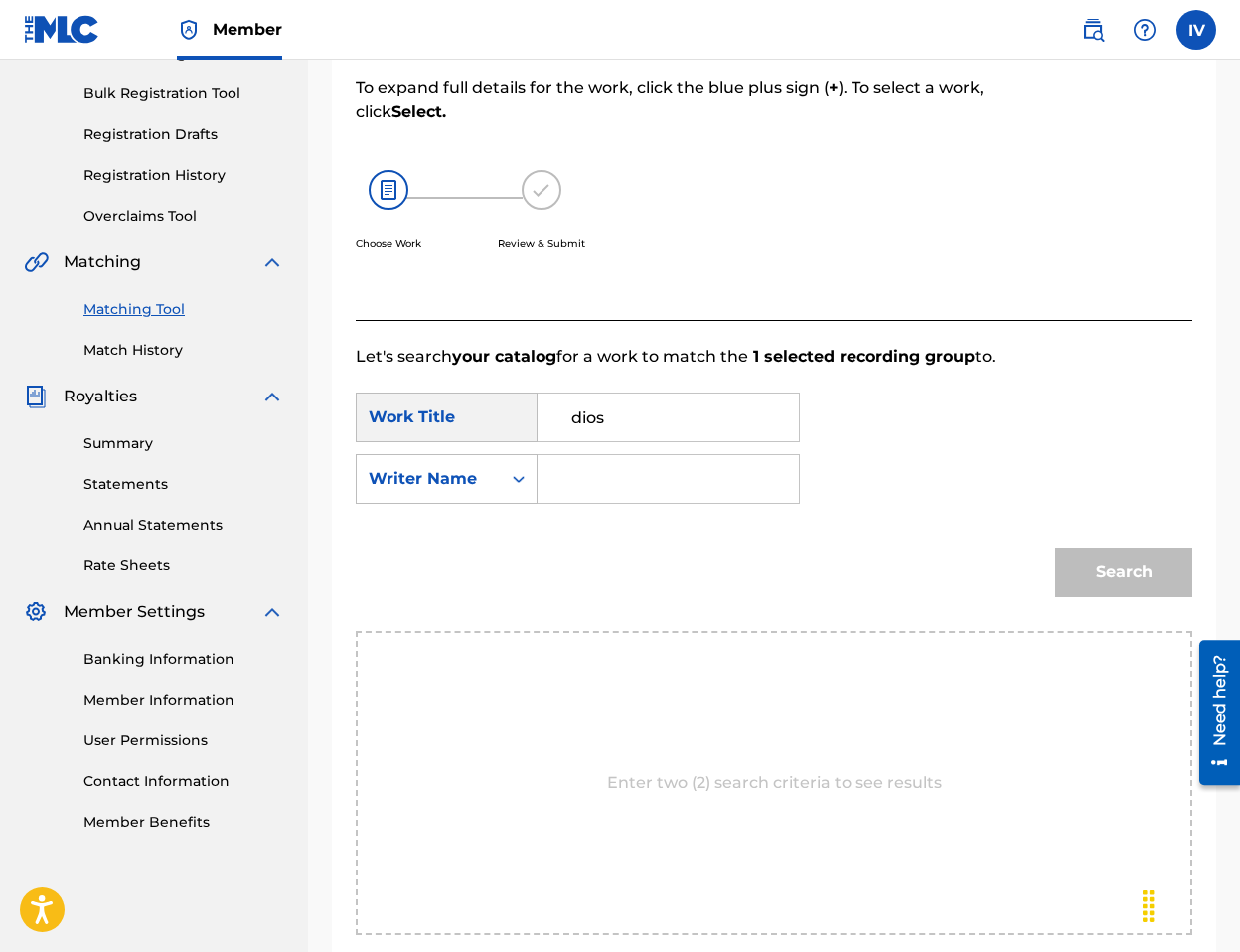click at bounding box center [668, 479] 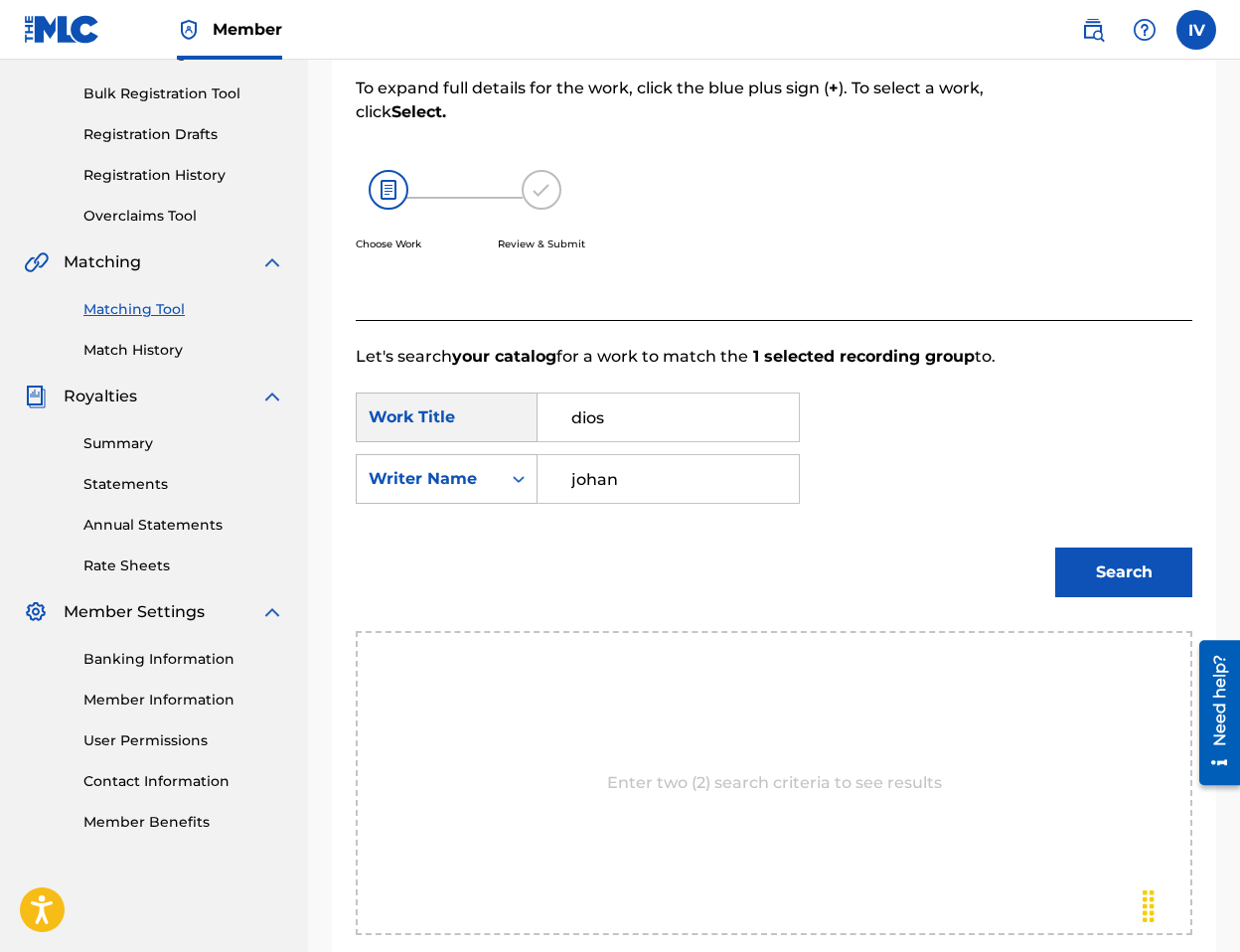 type on "johan" 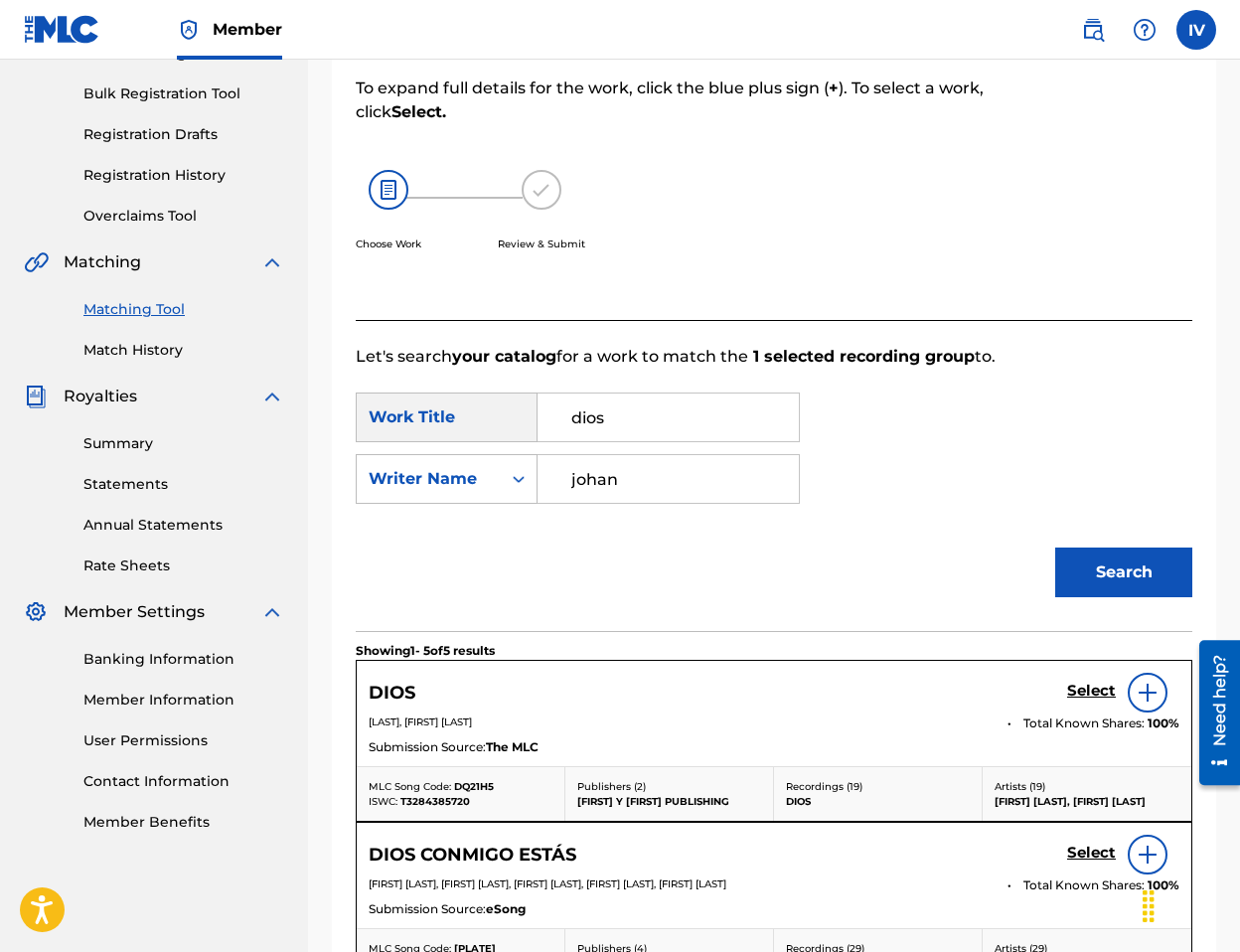 click on "Select" at bounding box center [1091, 691] 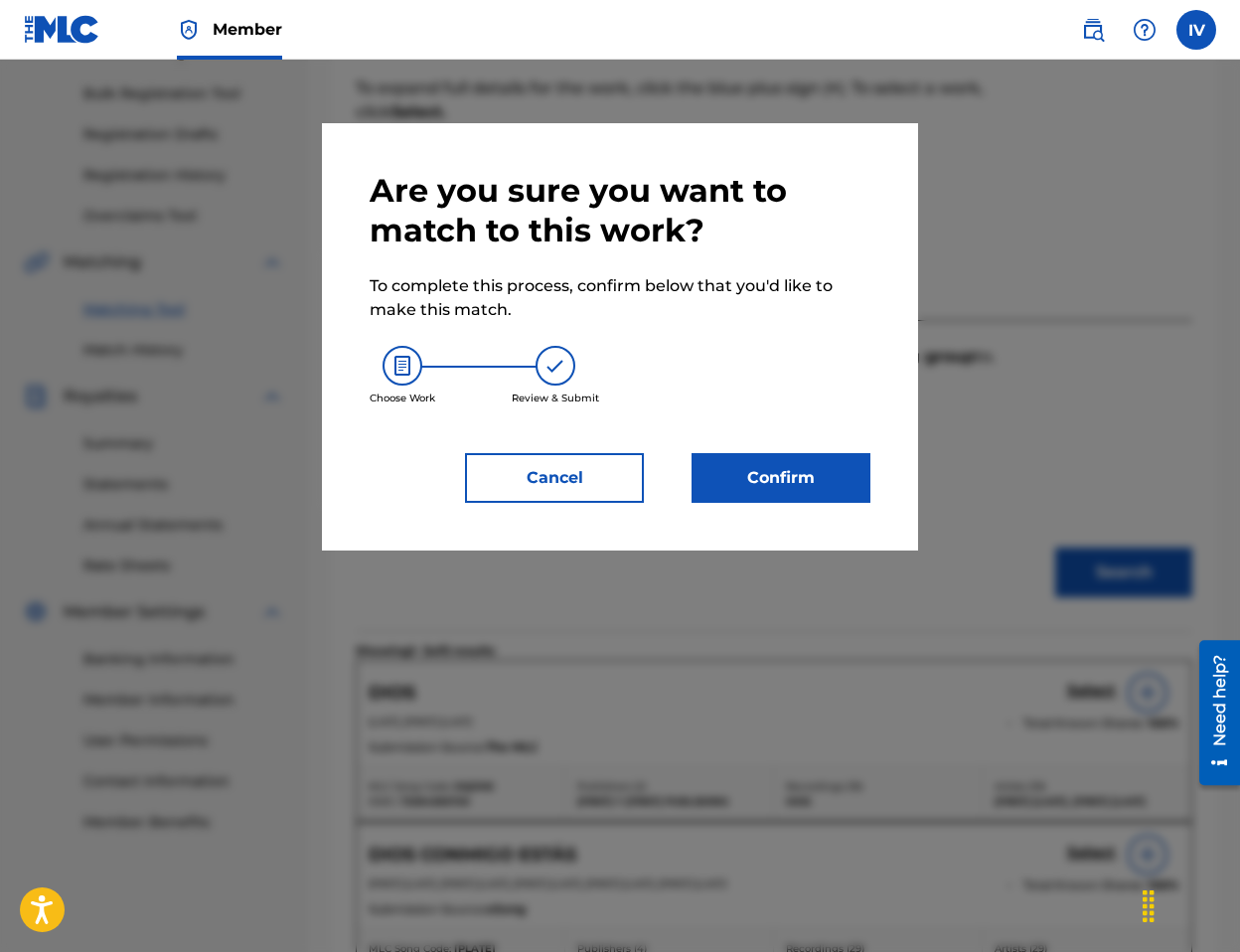 click on "Confirm" at bounding box center [781, 478] 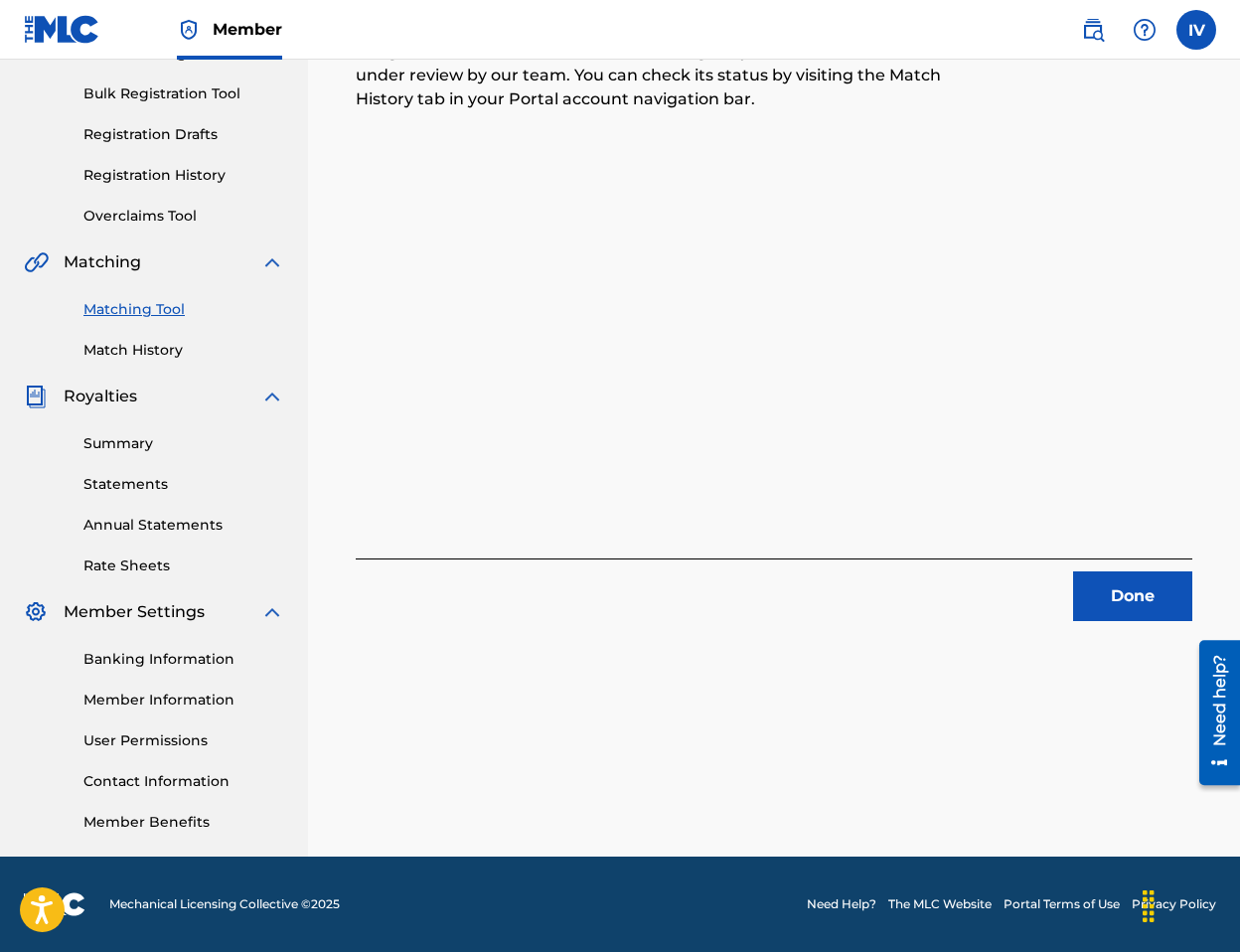 click on "Done" at bounding box center [1133, 596] 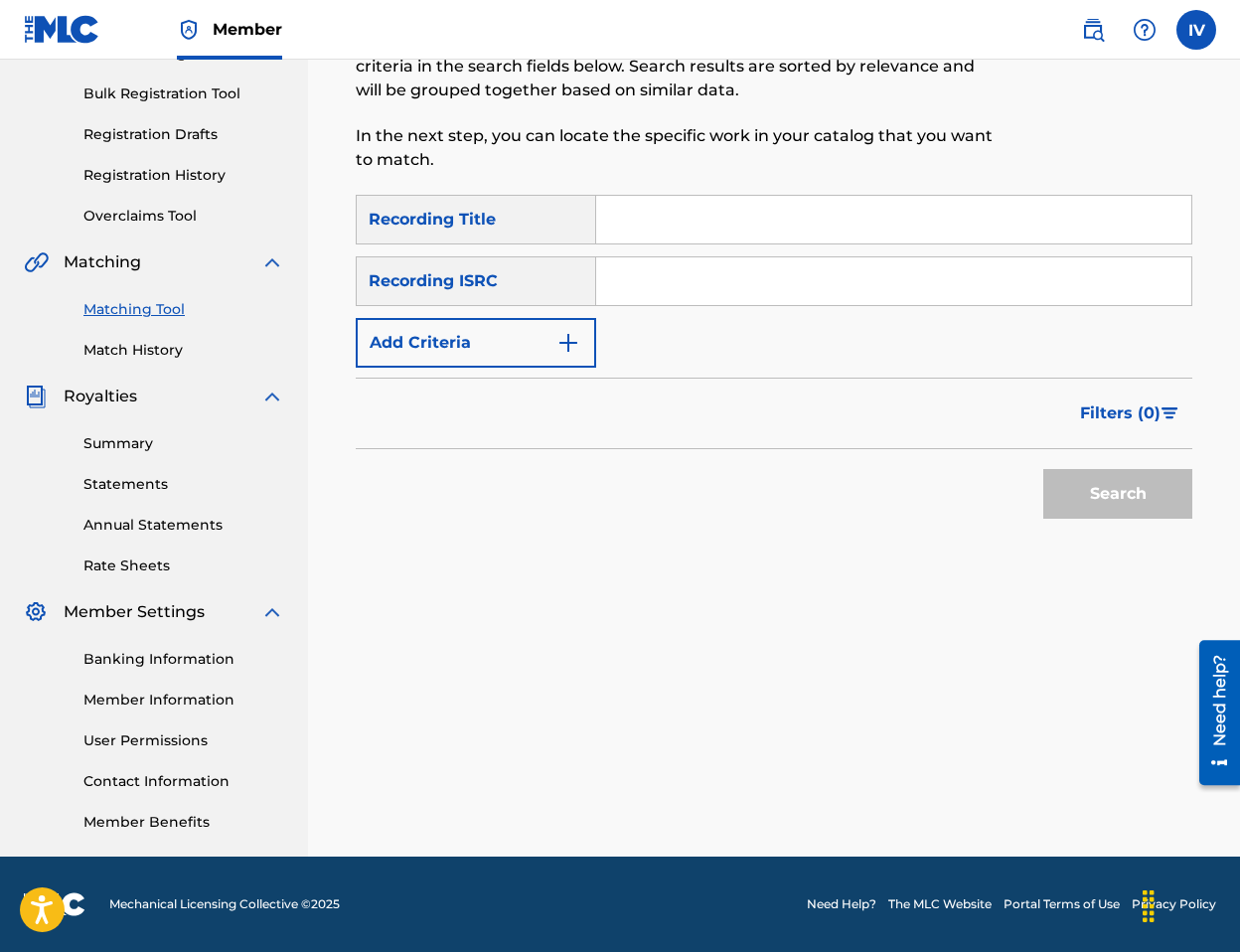 click at bounding box center [893, 281] 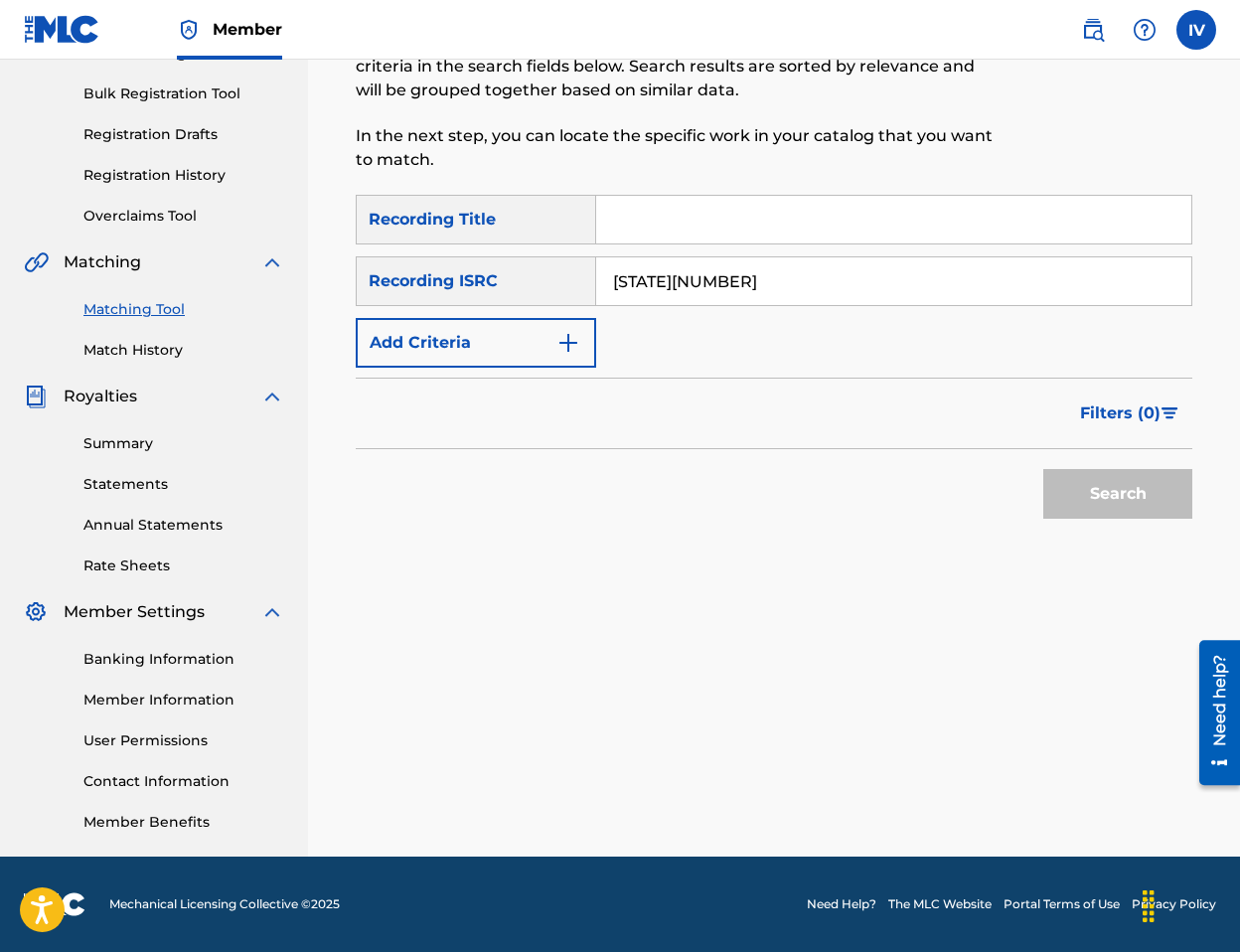 click on "Search" at bounding box center (1118, 494) 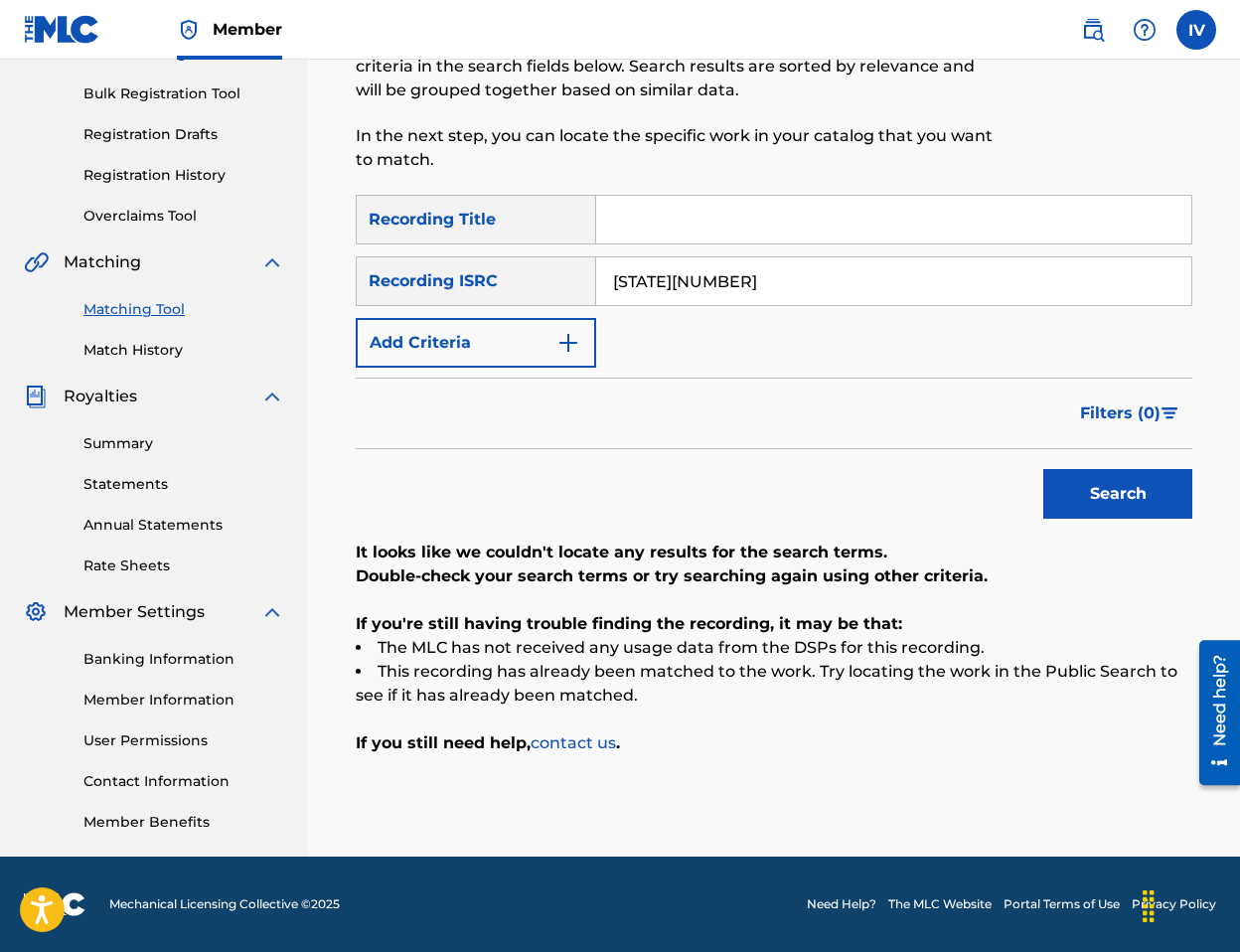 paste on "3" 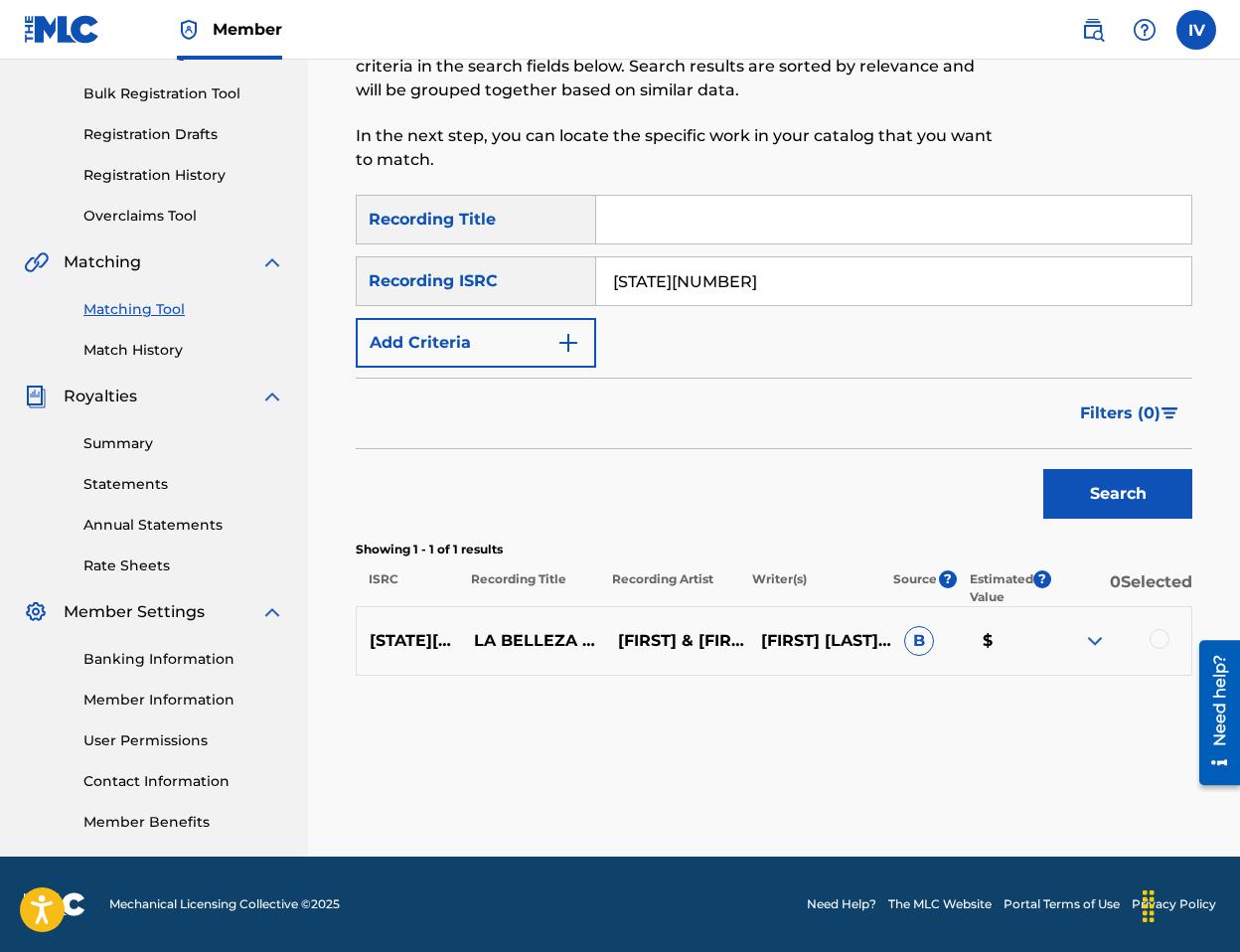 click at bounding box center [1160, 639] 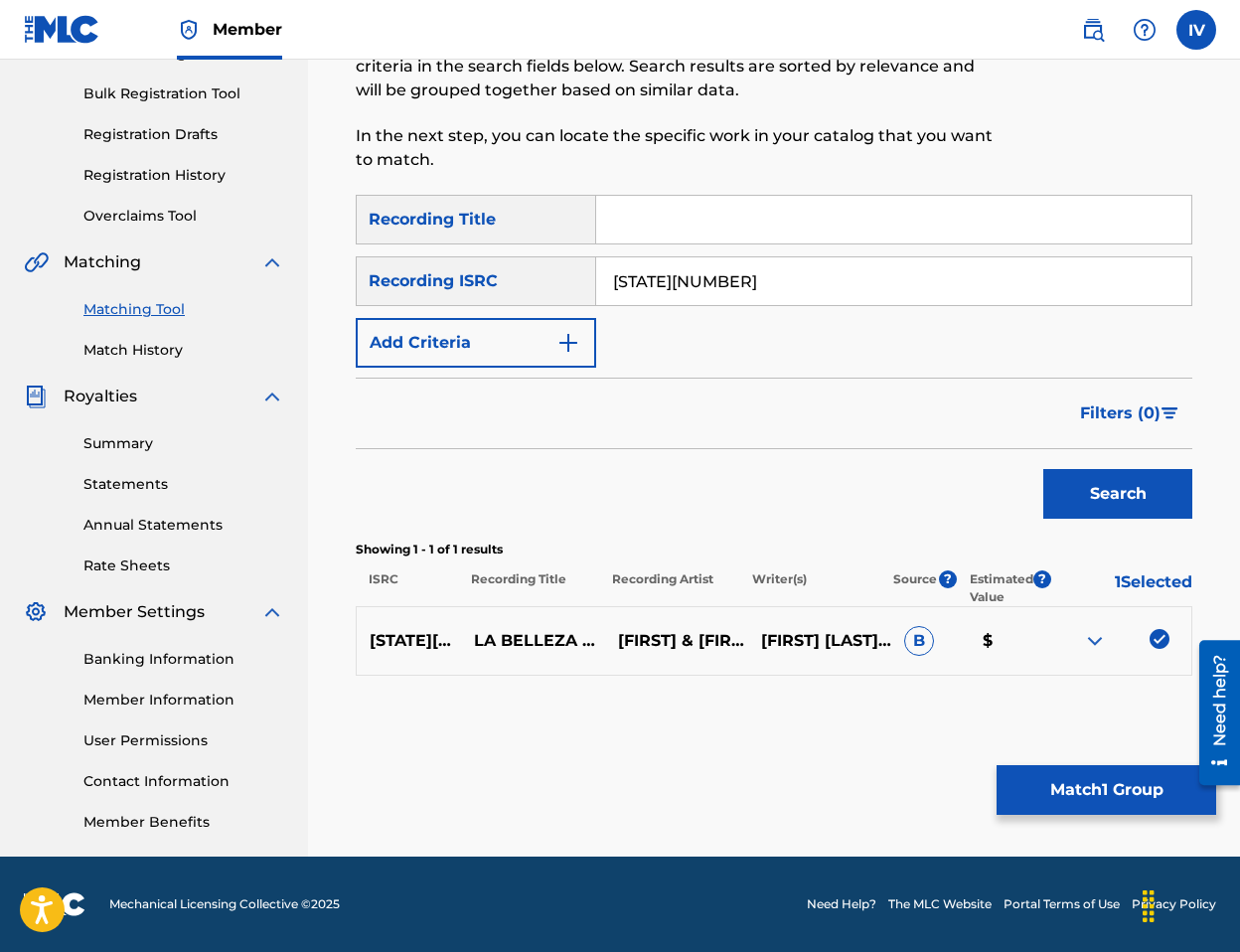 click on "Match  1 Group" at bounding box center (1106, 790) 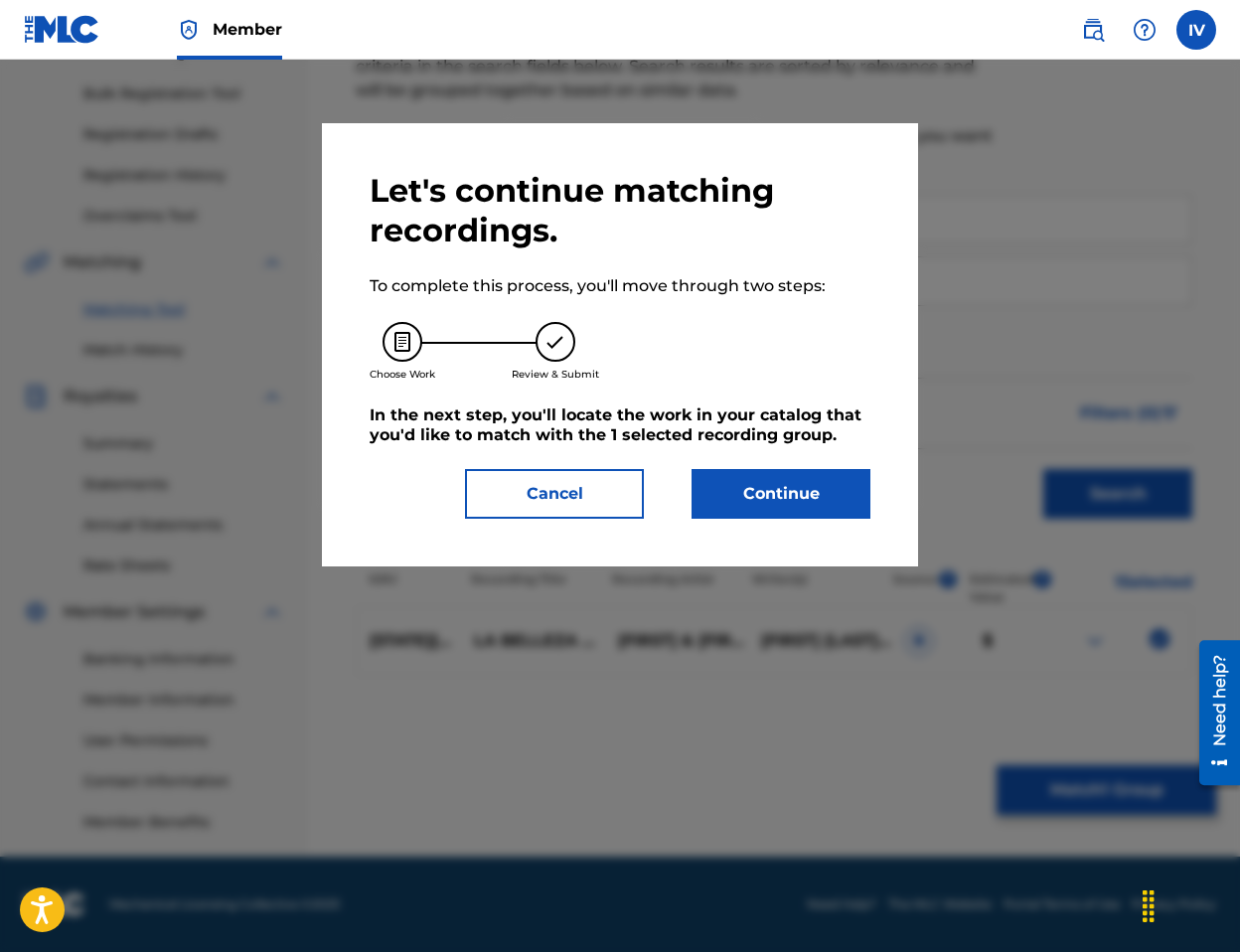 click on "Continue" at bounding box center [781, 494] 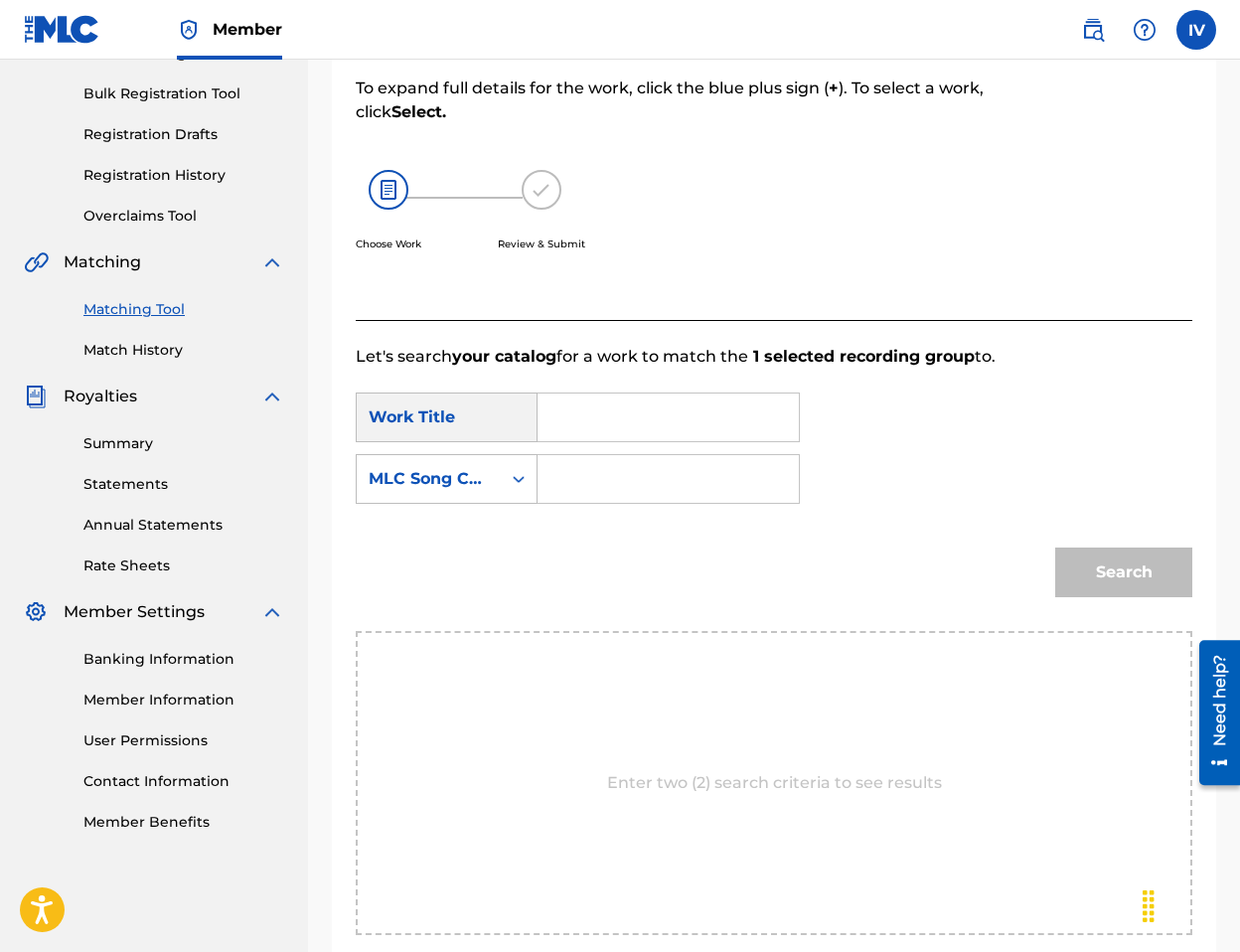 click at bounding box center [668, 417] 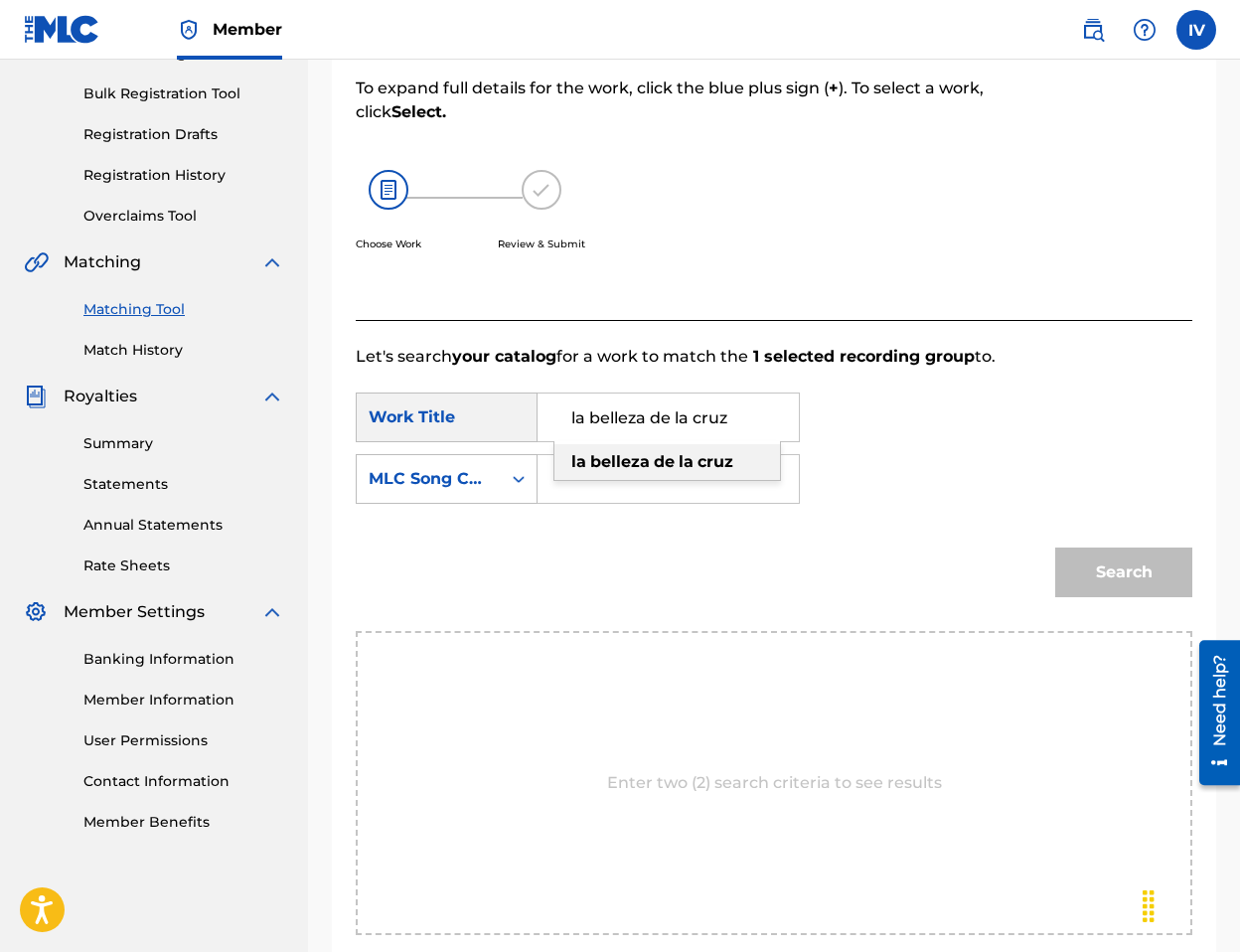 click on "la belleza de la cruz" at bounding box center [668, 417] 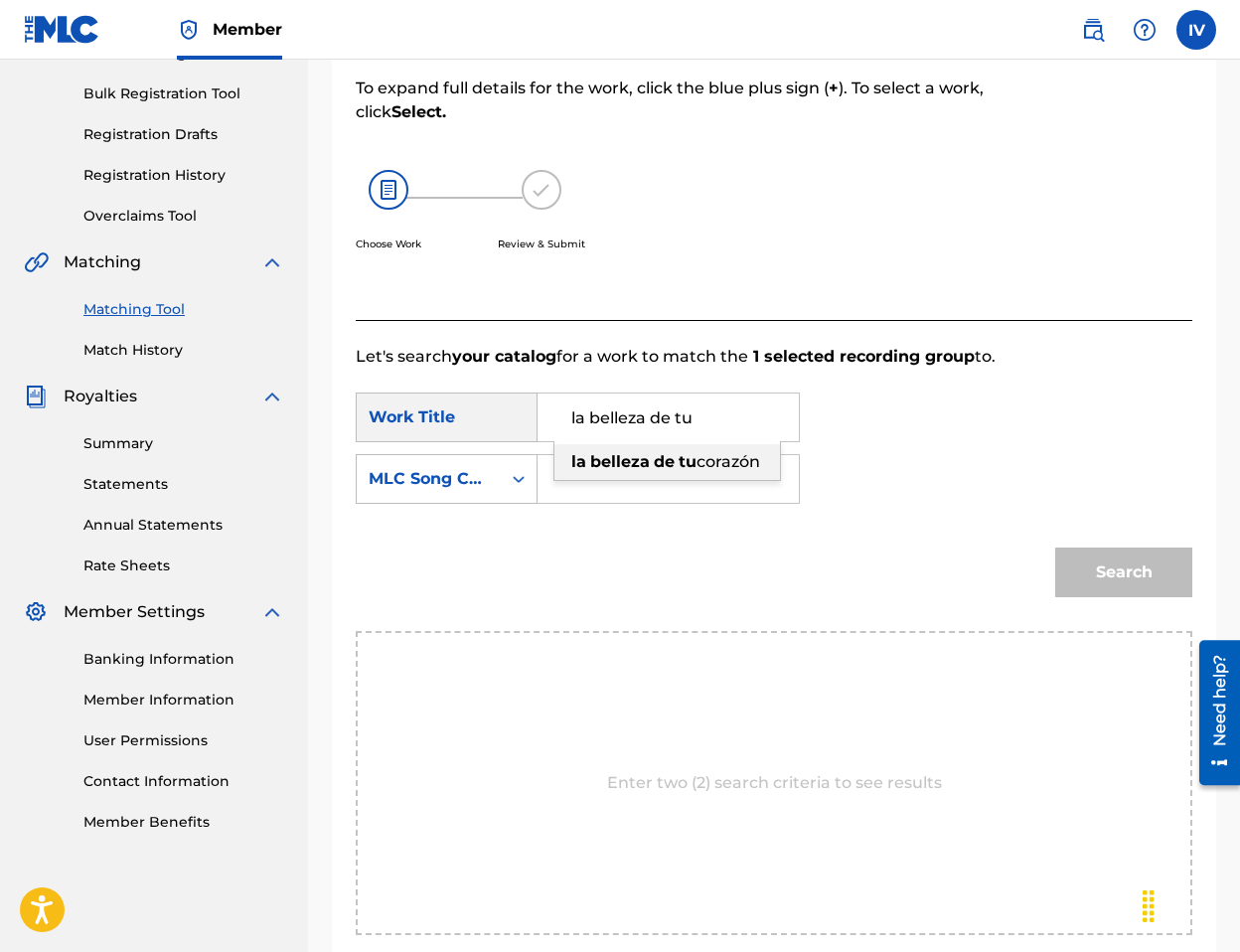 click on "de" at bounding box center [664, 461] 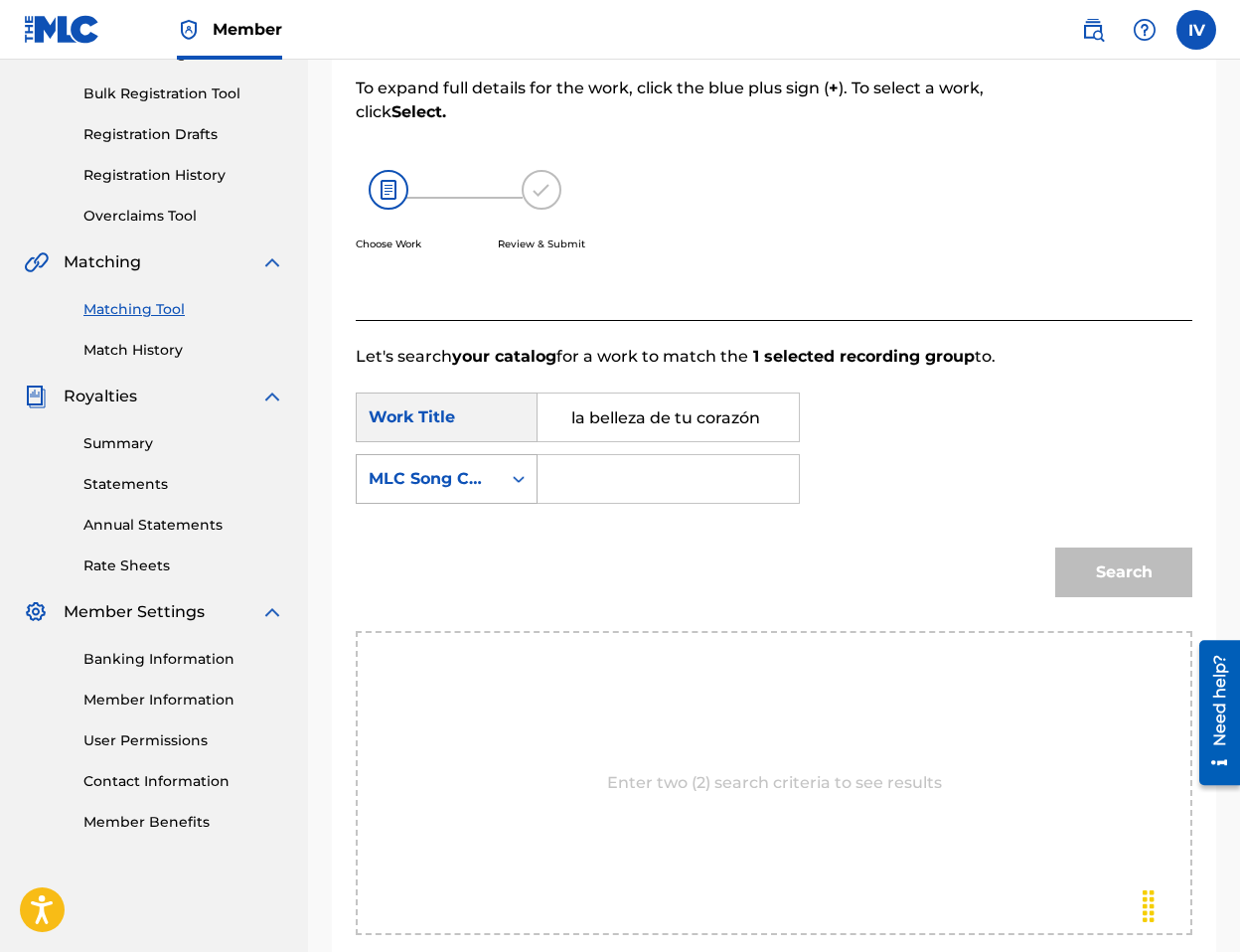 click on "MLC Song Code" at bounding box center (428, 479) 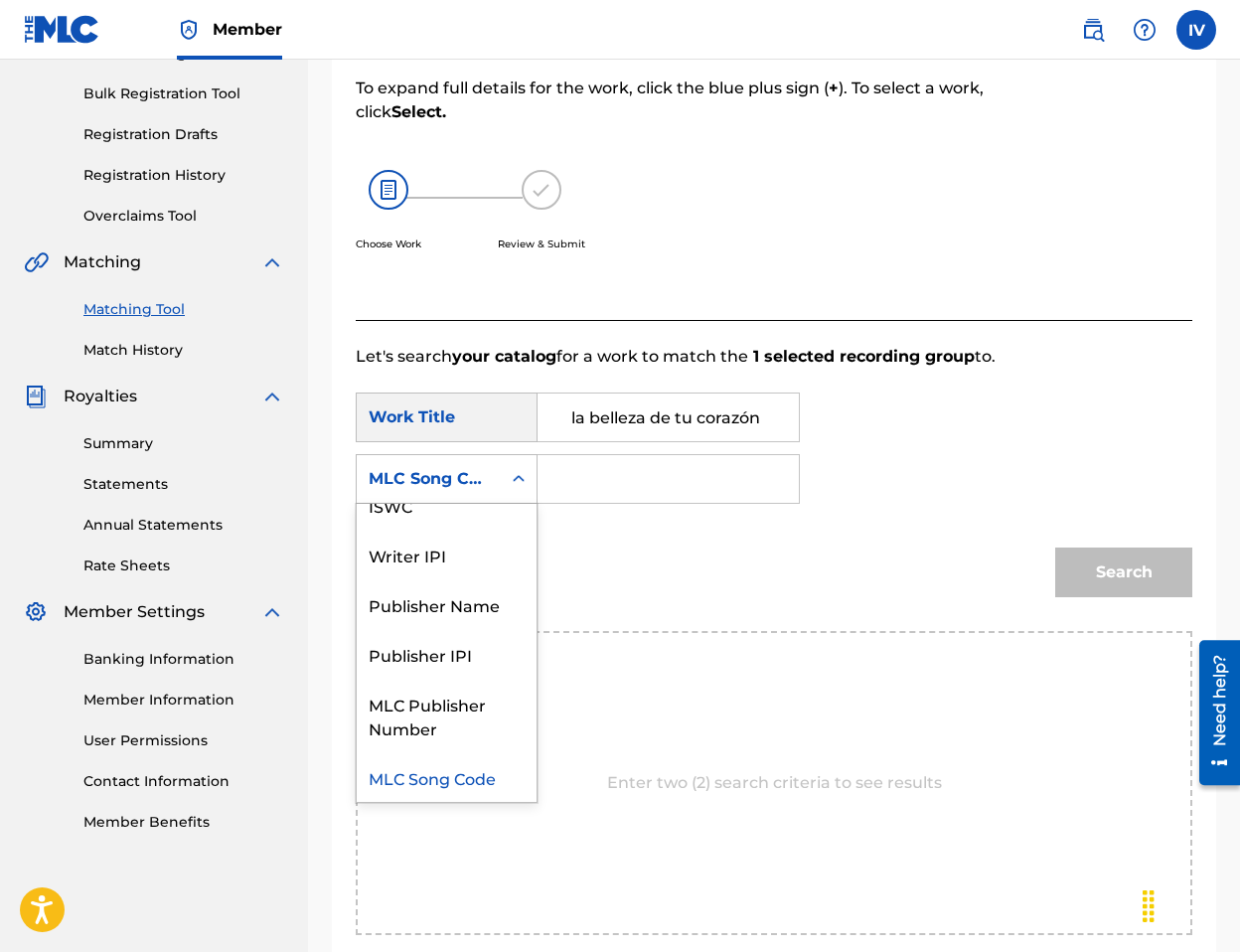 scroll, scrollTop: 0, scrollLeft: 0, axis: both 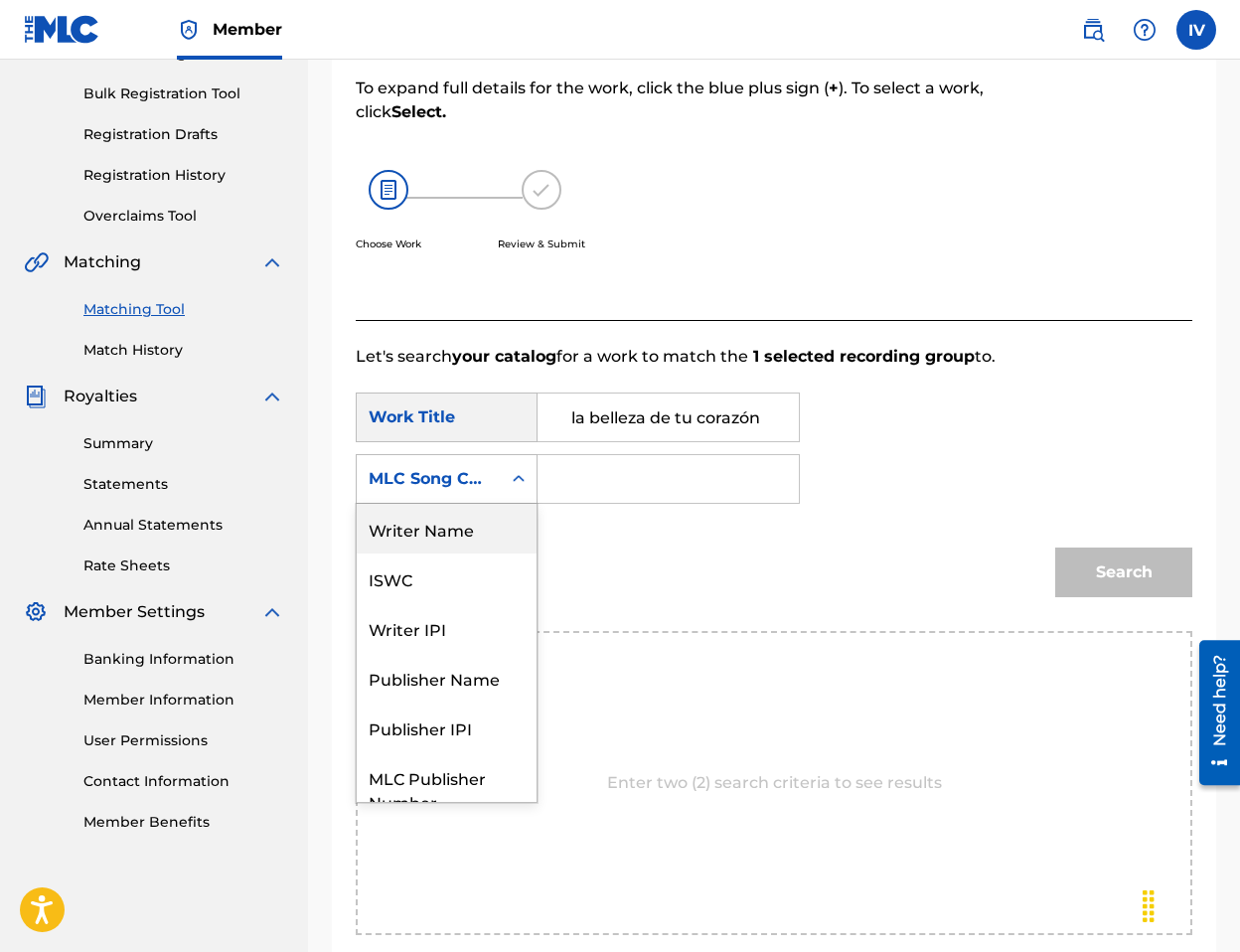 click on "Writer Name" at bounding box center [446, 529] 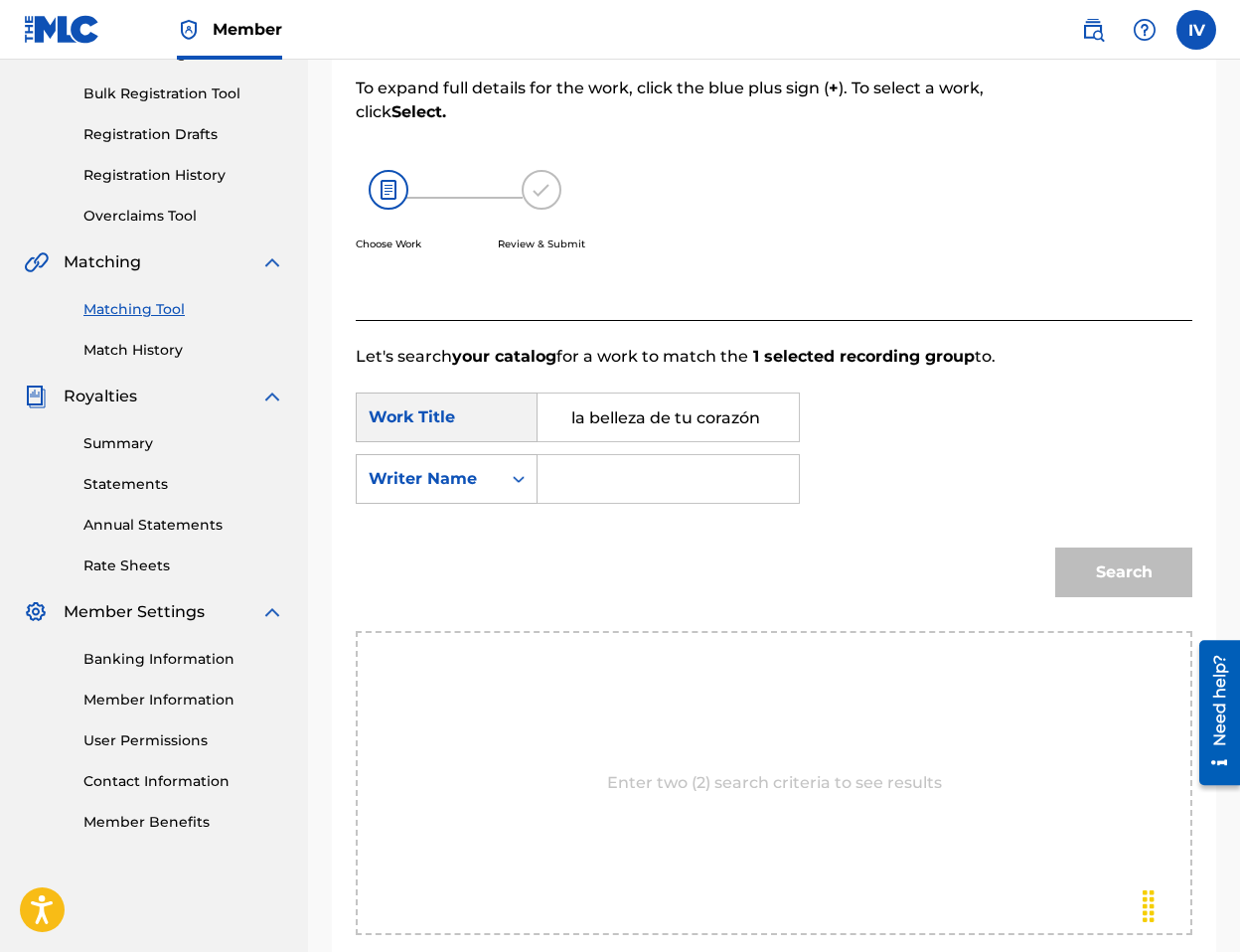 click at bounding box center [668, 479] 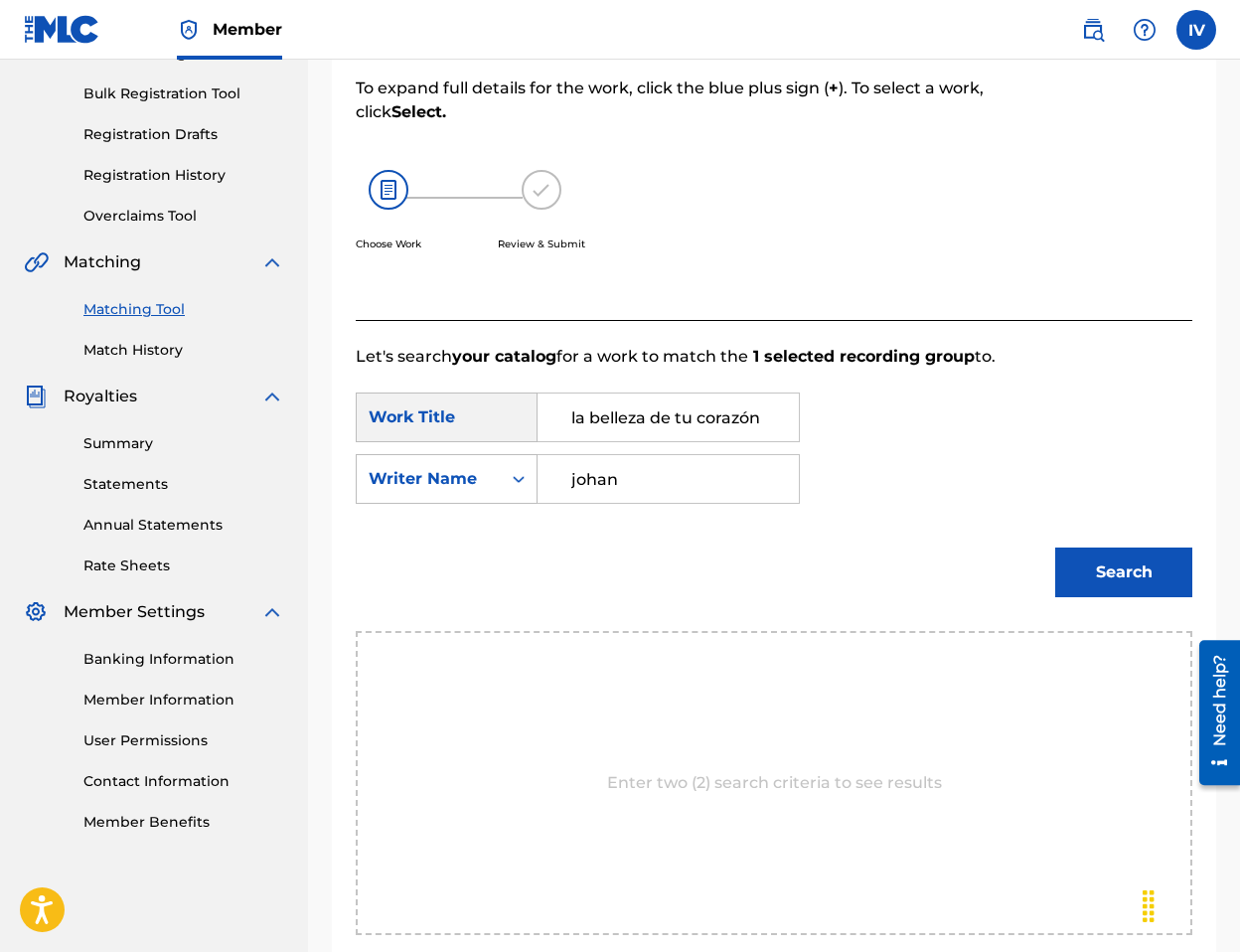 type on "johan" 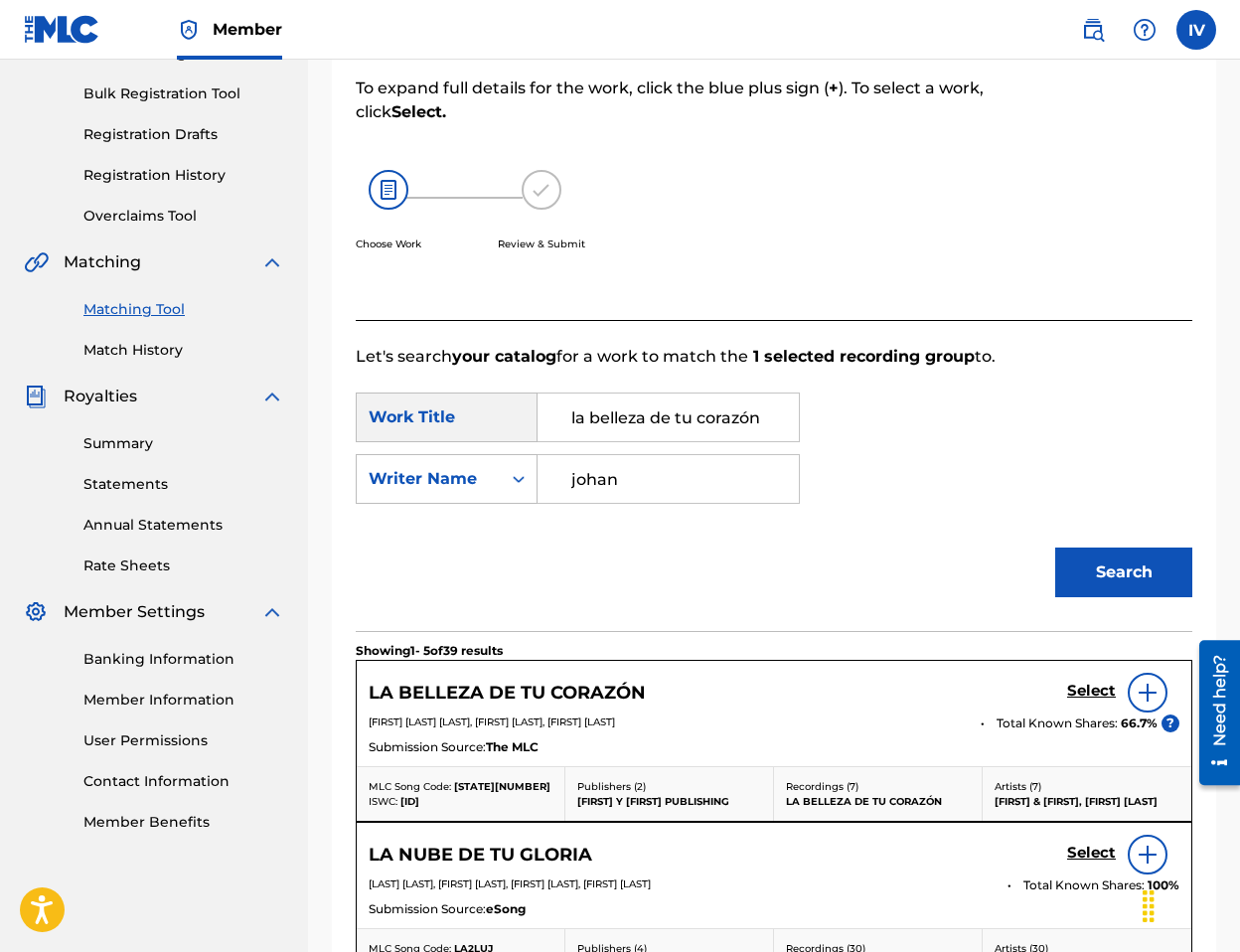 click on "Select" at bounding box center [1091, 691] 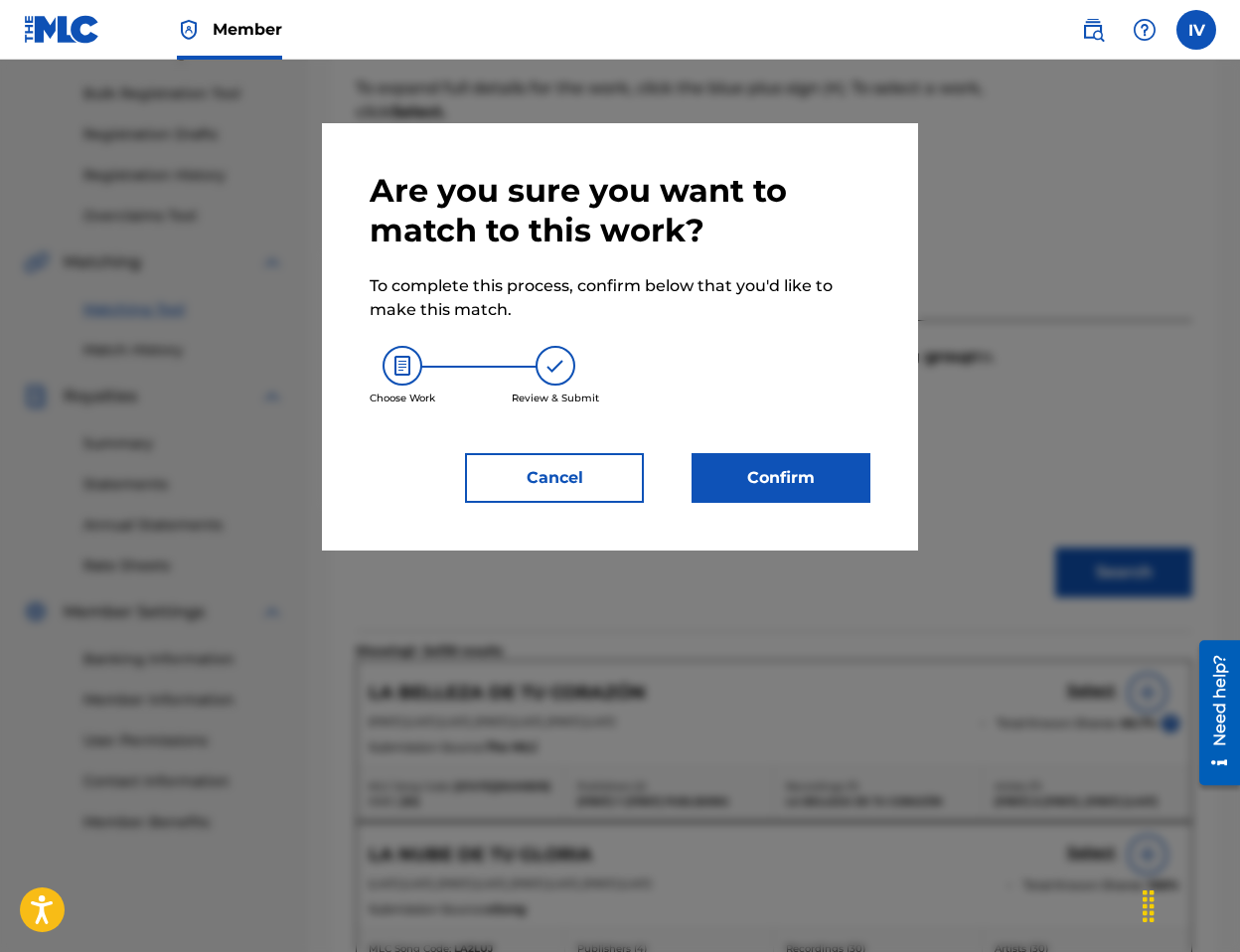 click on "Confirm" at bounding box center (781, 478) 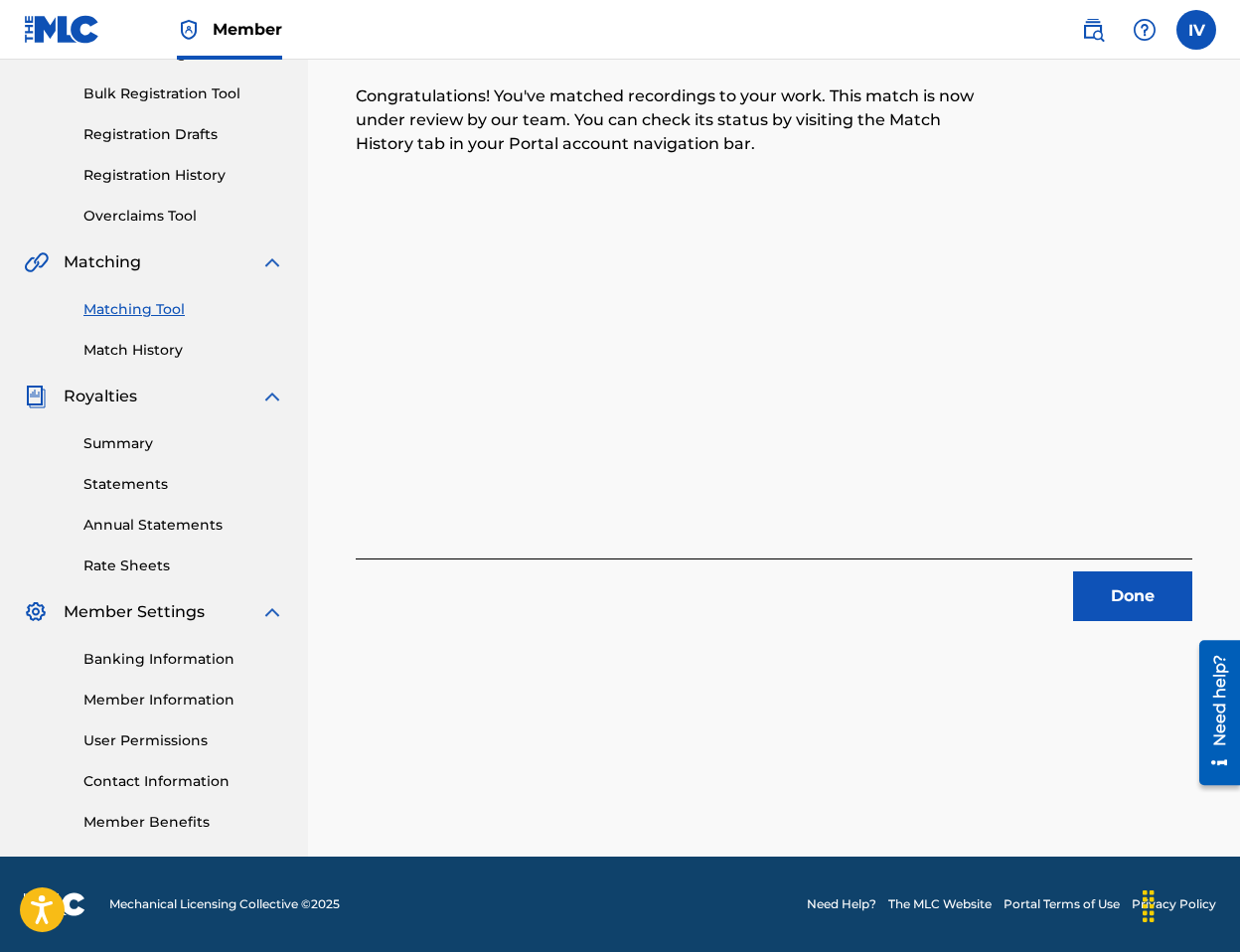 click on "Done" at bounding box center (1133, 596) 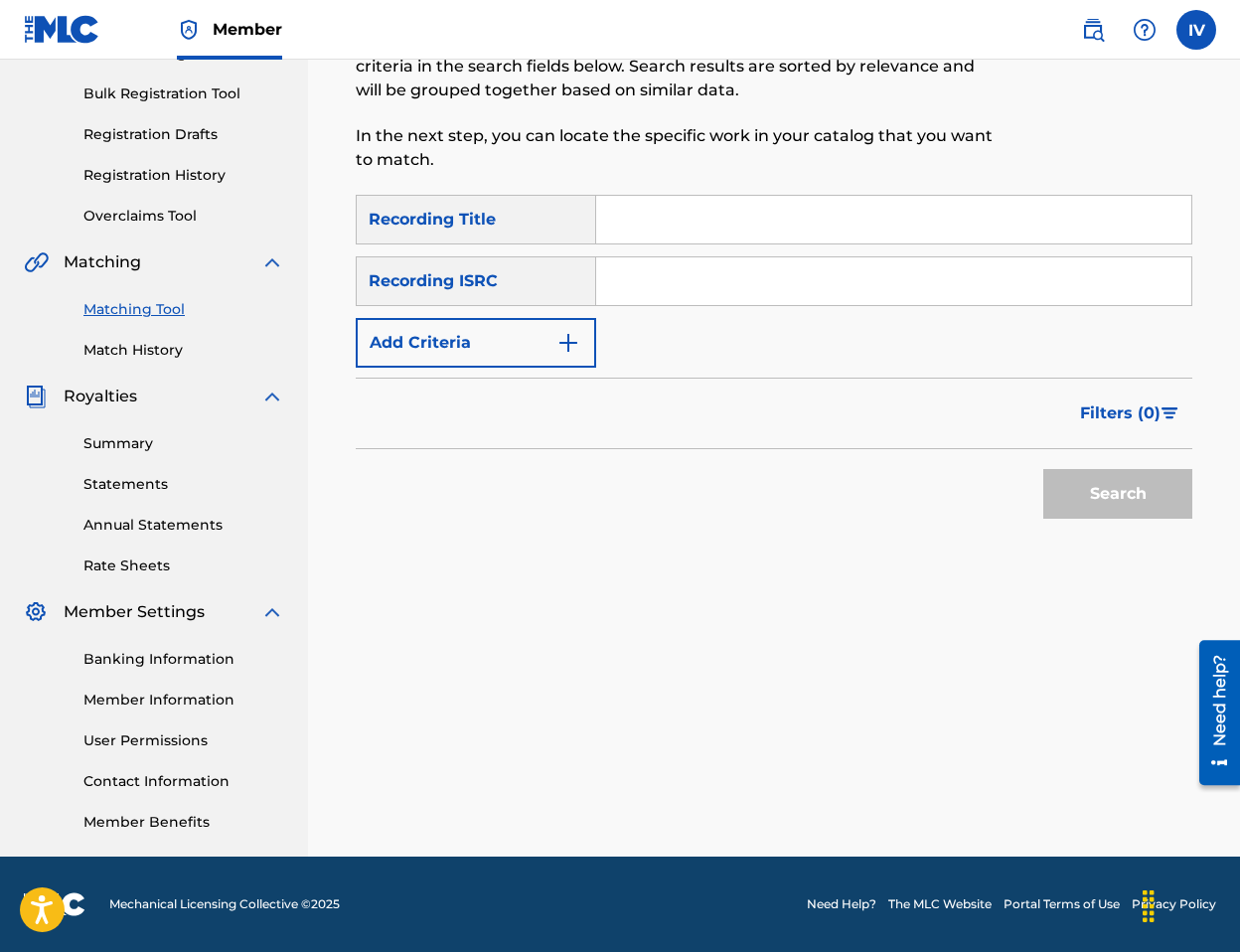 click at bounding box center (893, 281) 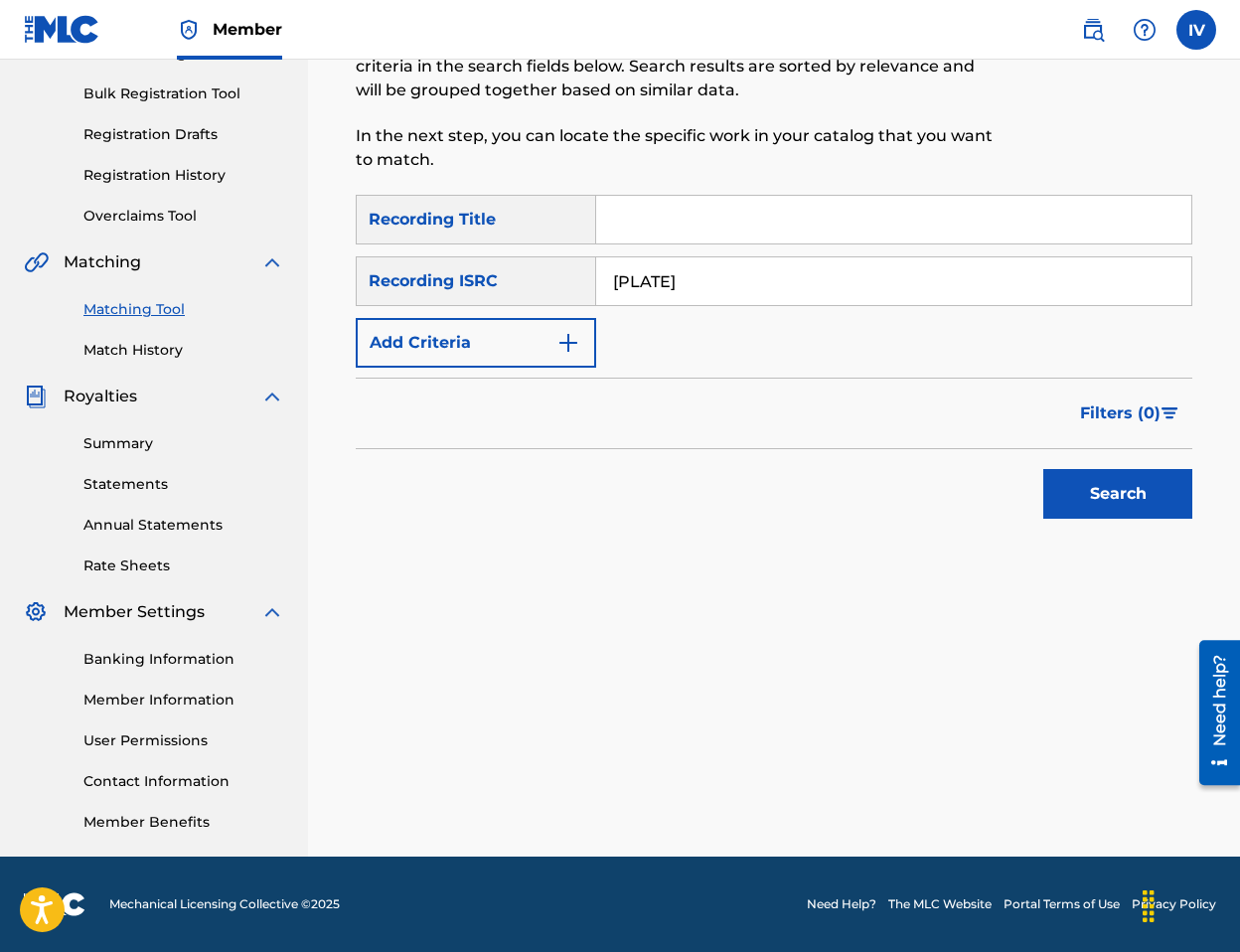 type on "[PLATE]" 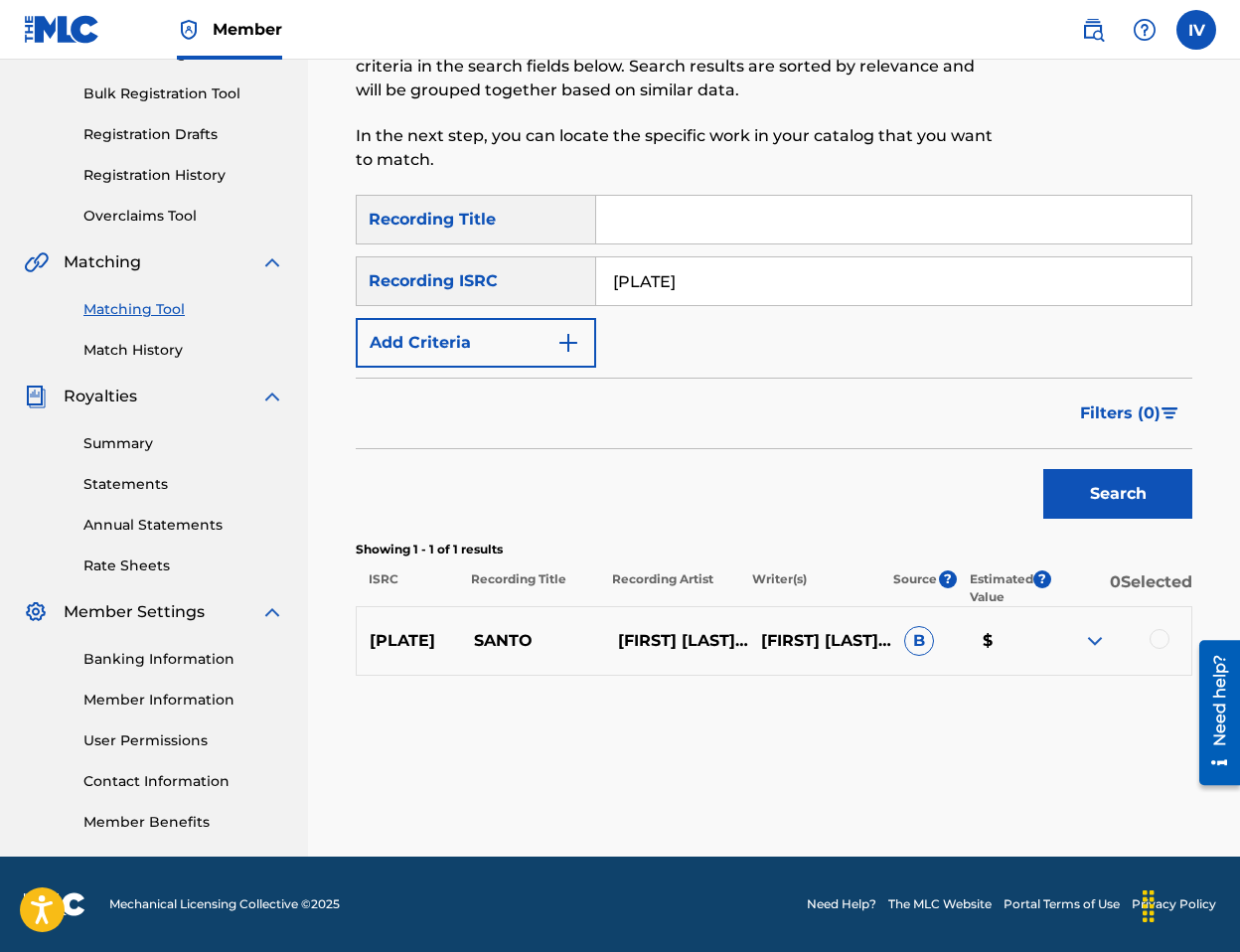 click at bounding box center (1160, 639) 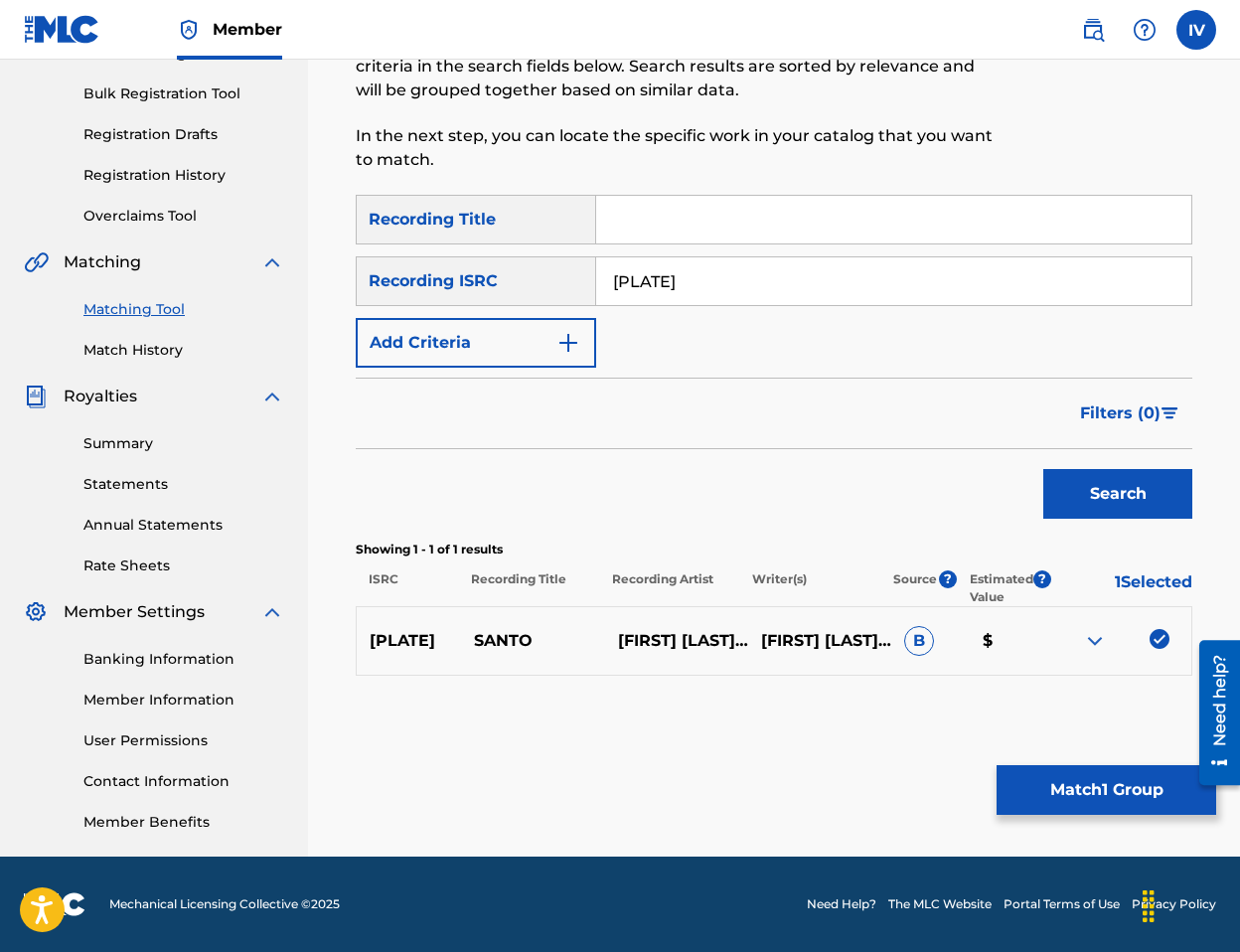 click on "Match  1 Group" at bounding box center (1106, 790) 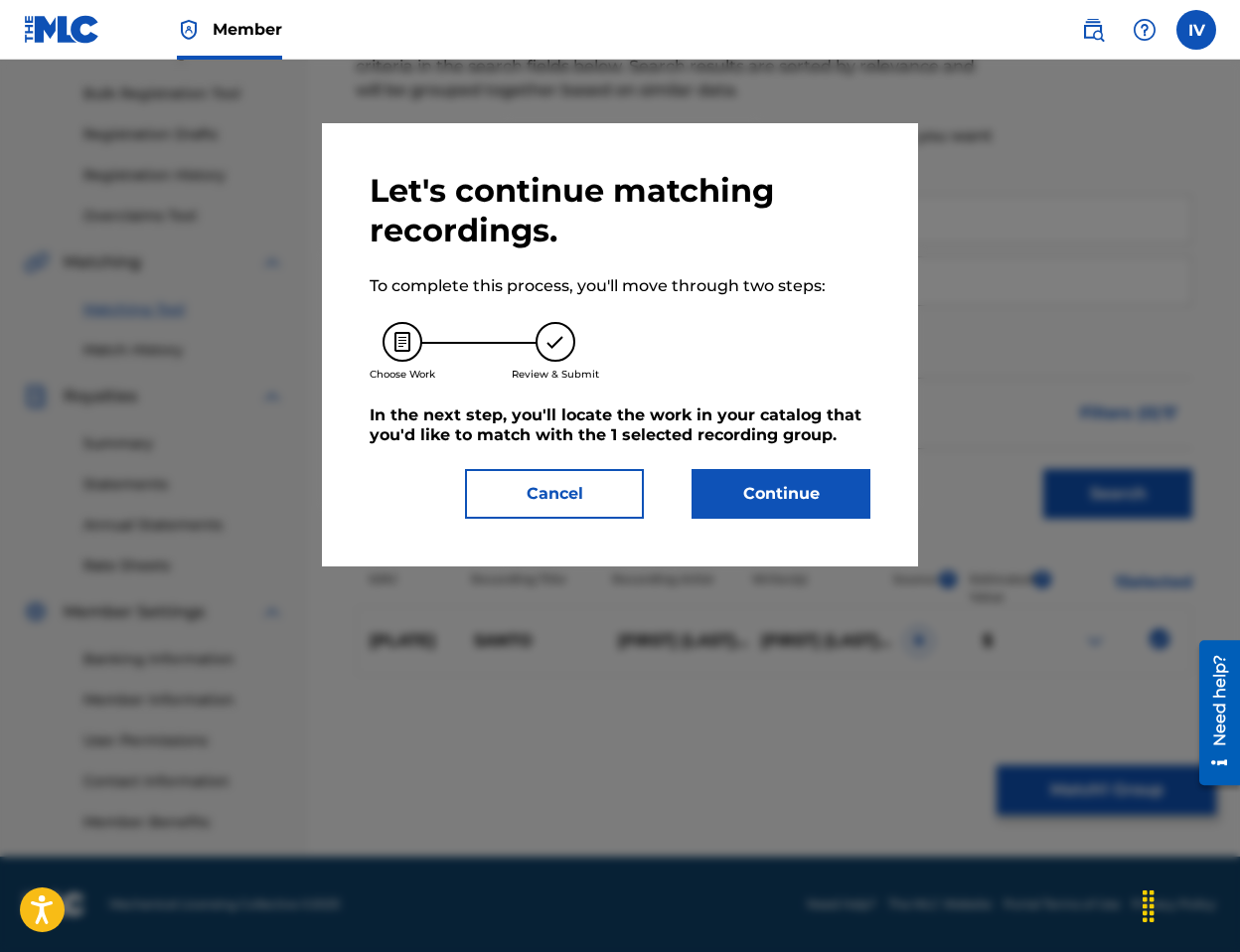 click on "Continue" at bounding box center (781, 494) 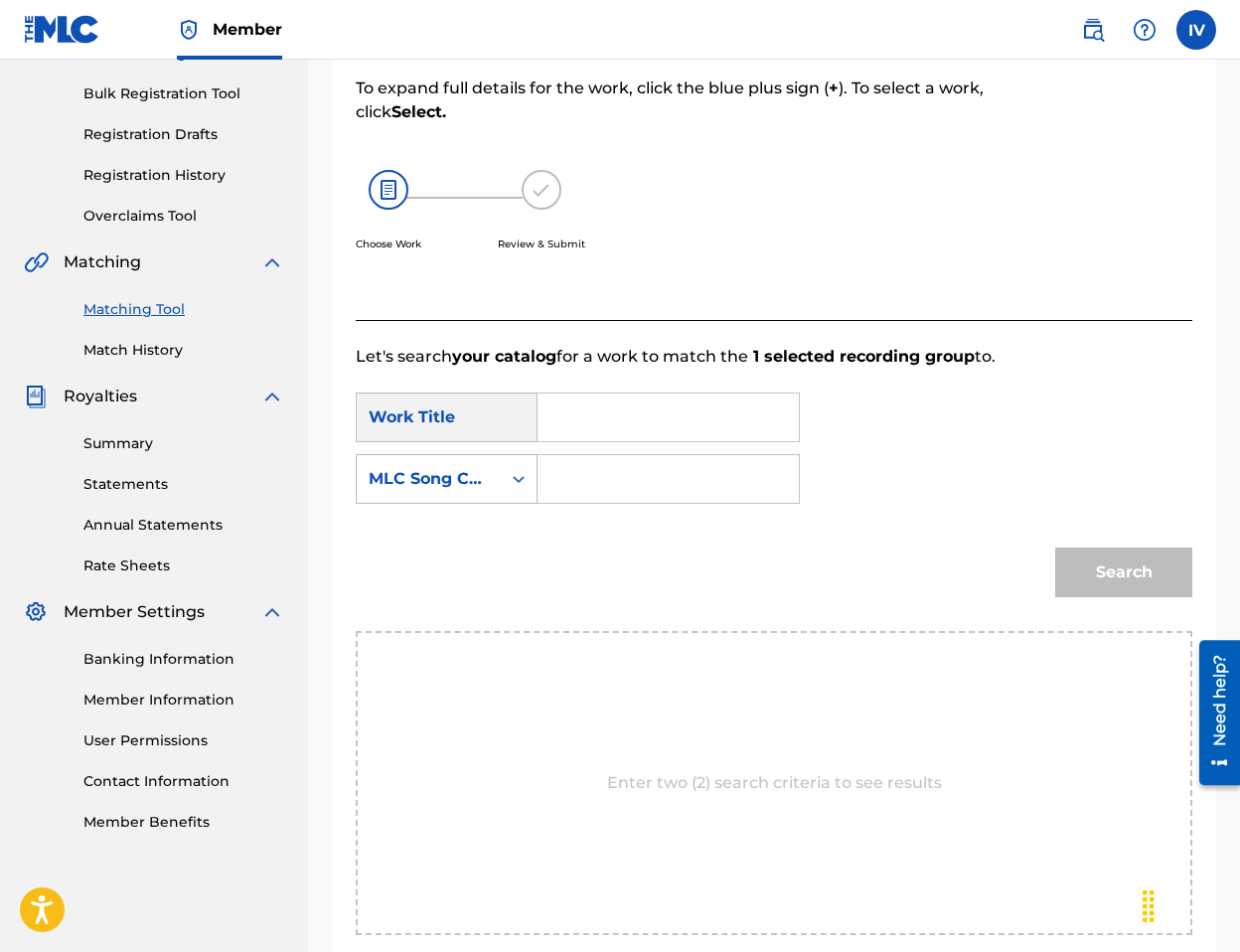 click at bounding box center (668, 417) 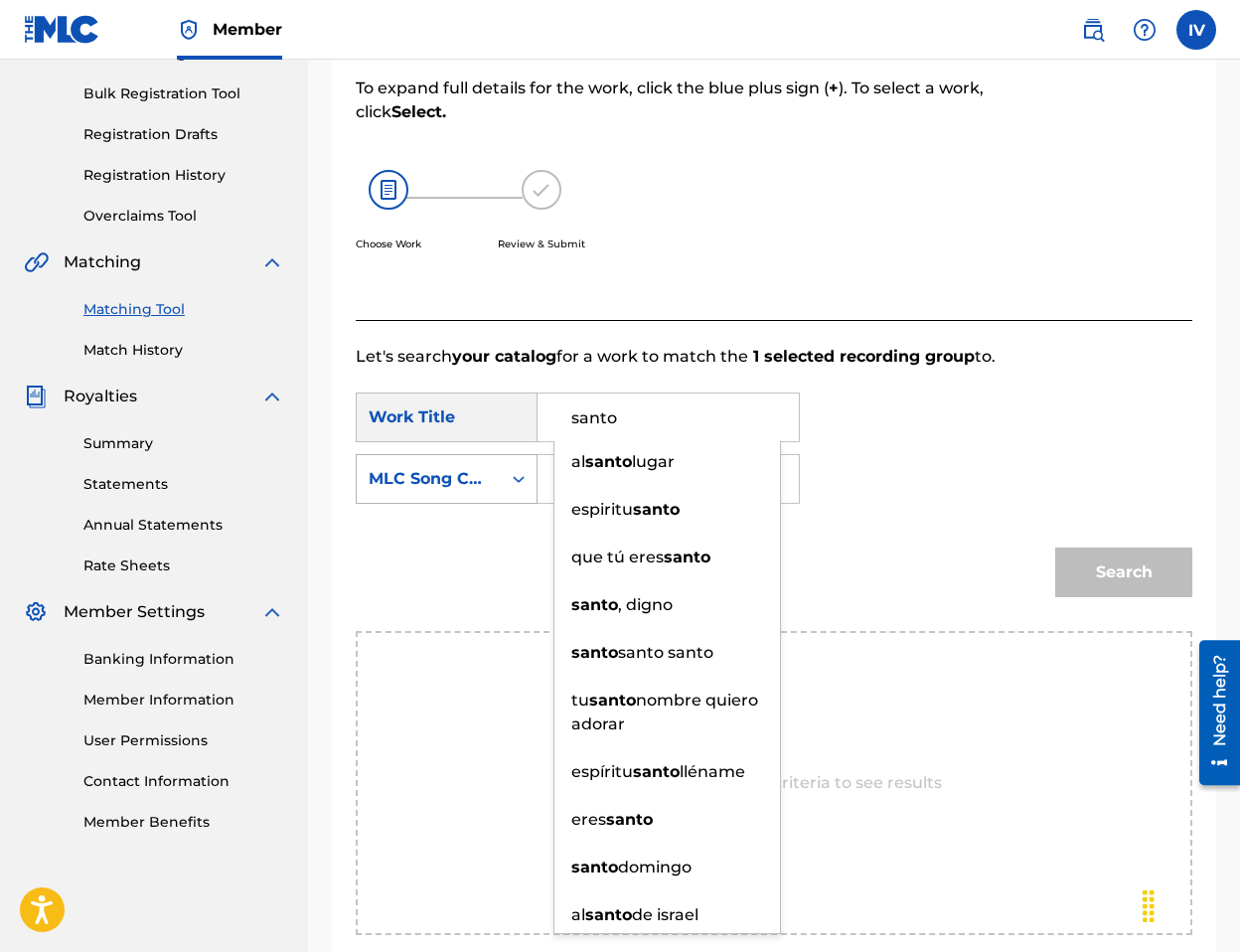 type on "santo" 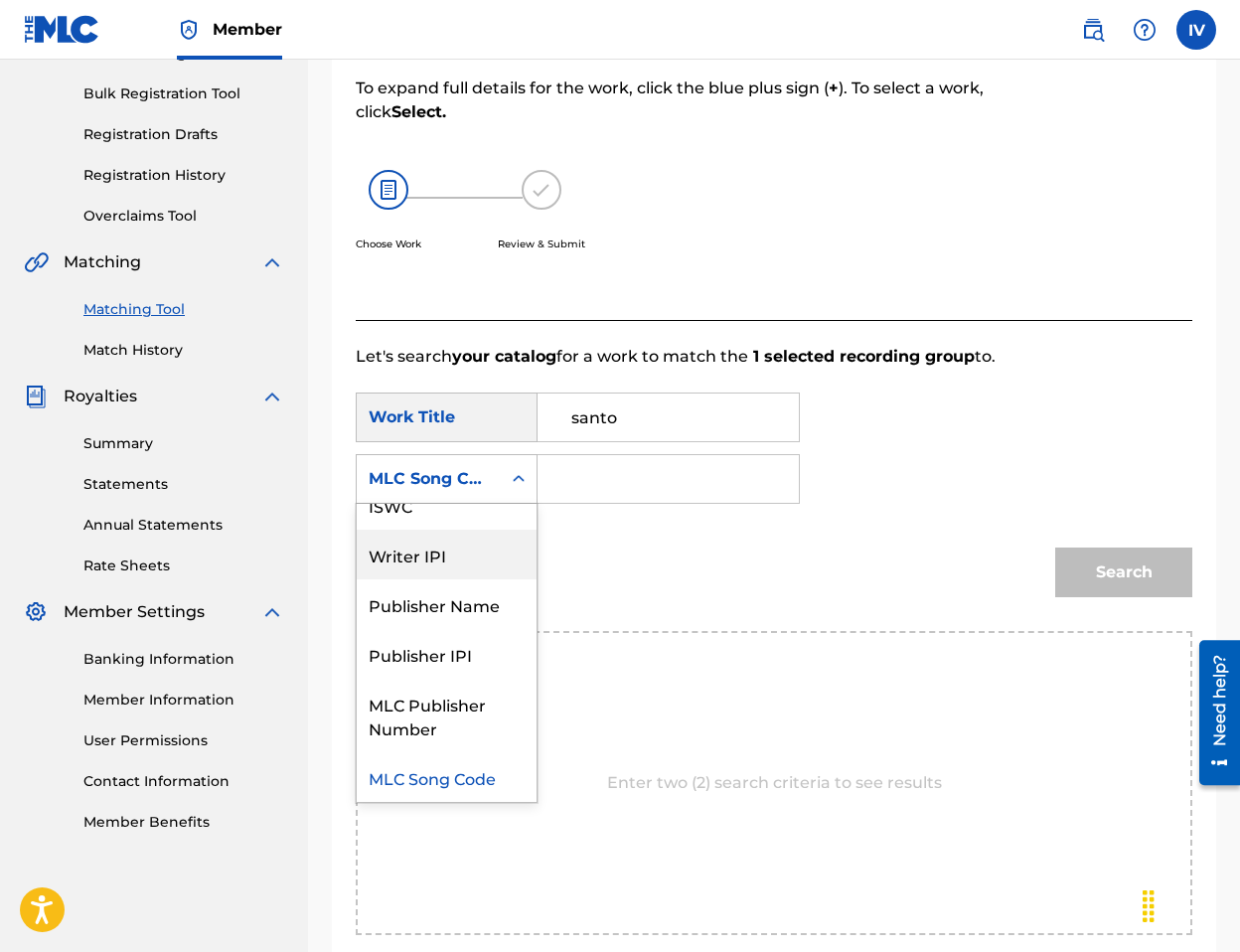scroll, scrollTop: 0, scrollLeft: 0, axis: both 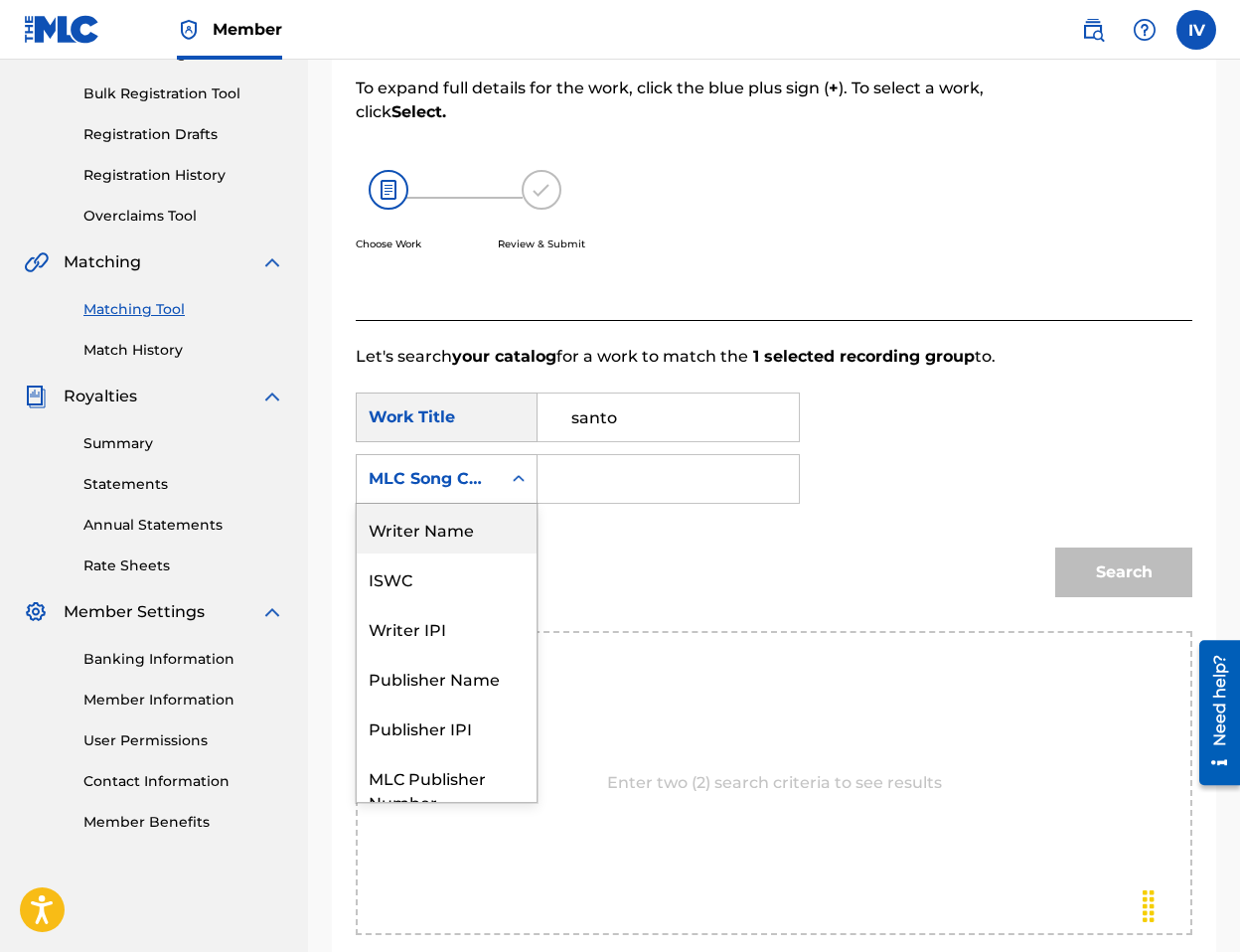 click on "Writer Name" at bounding box center [446, 529] 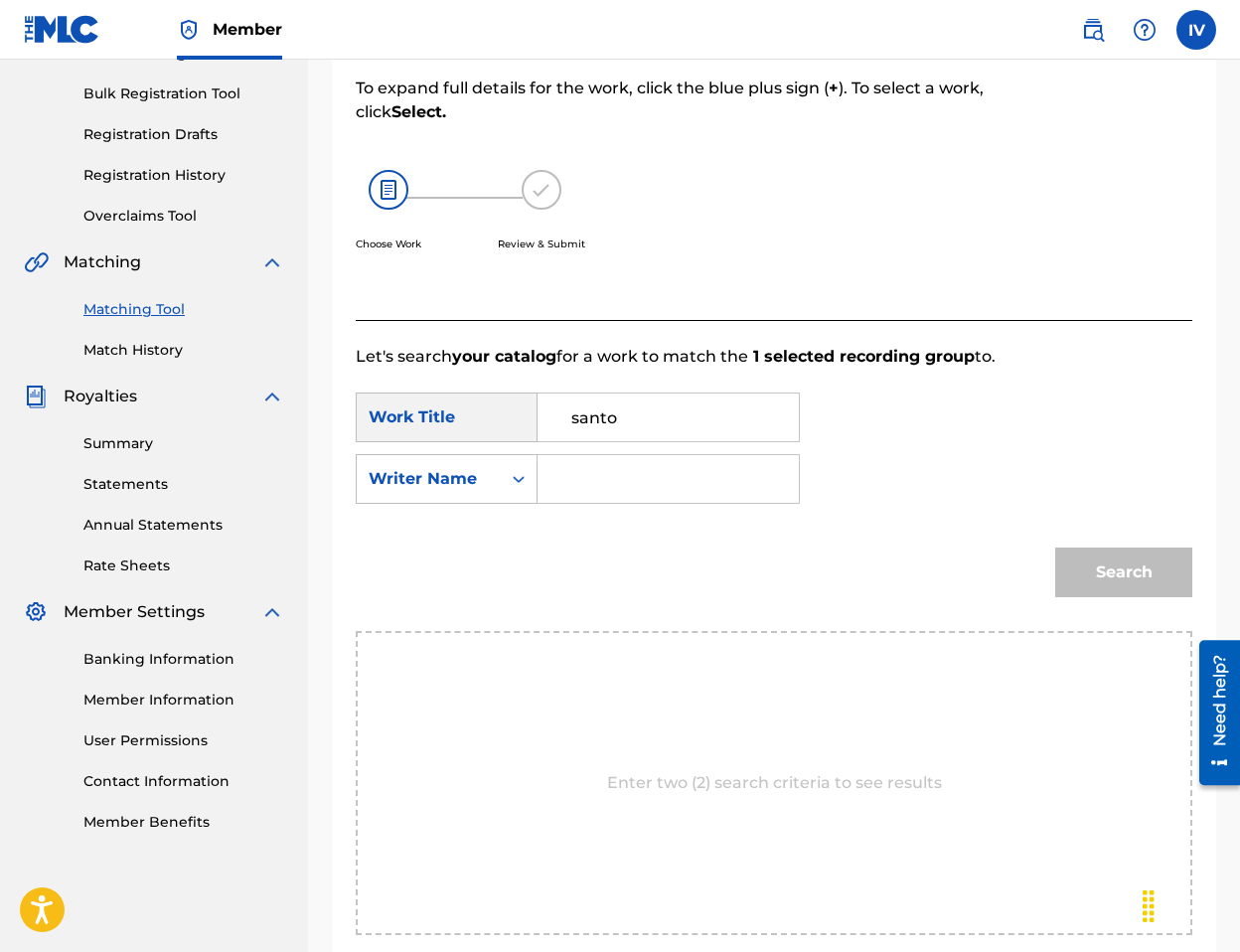 click at bounding box center (668, 479) 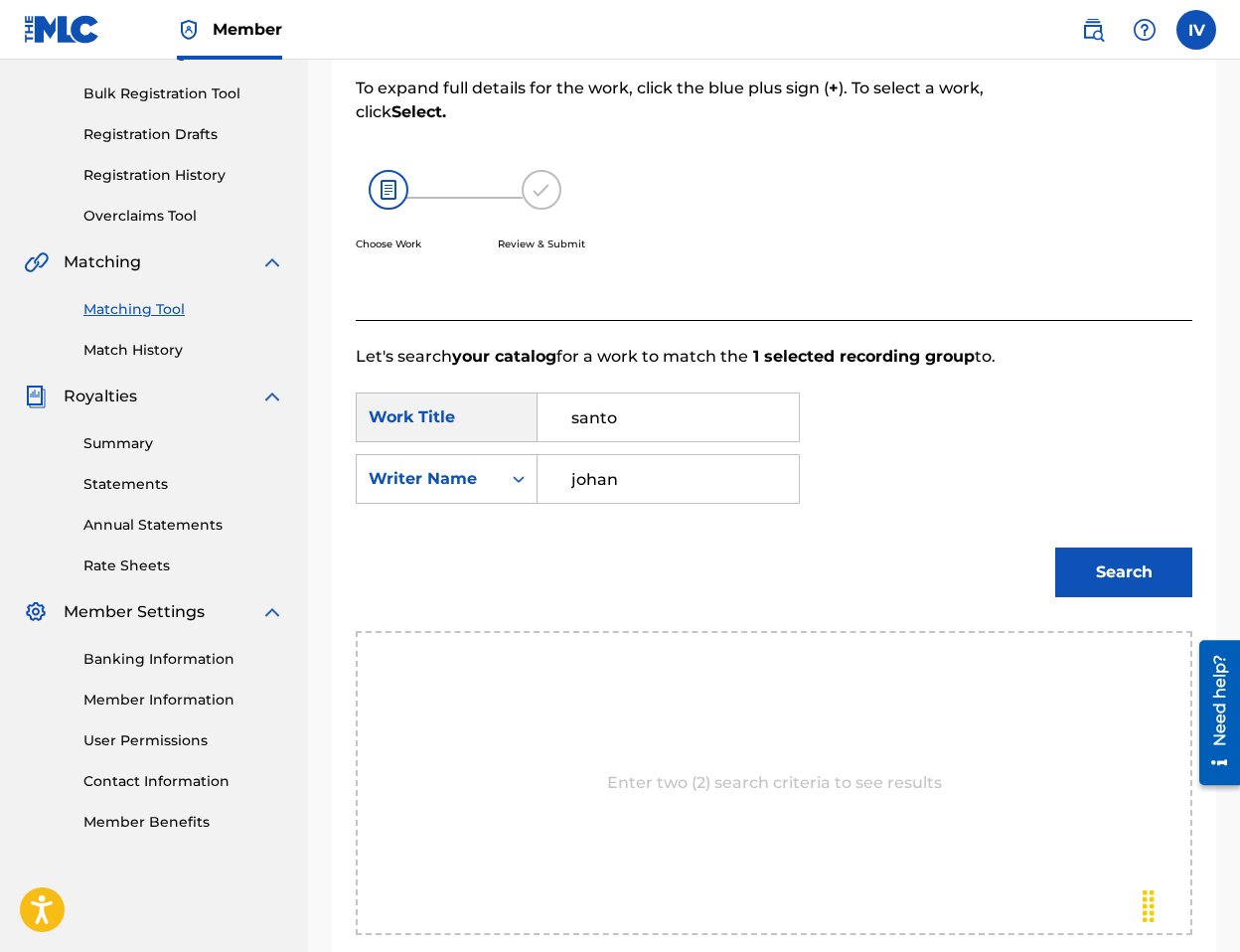 type on "johan" 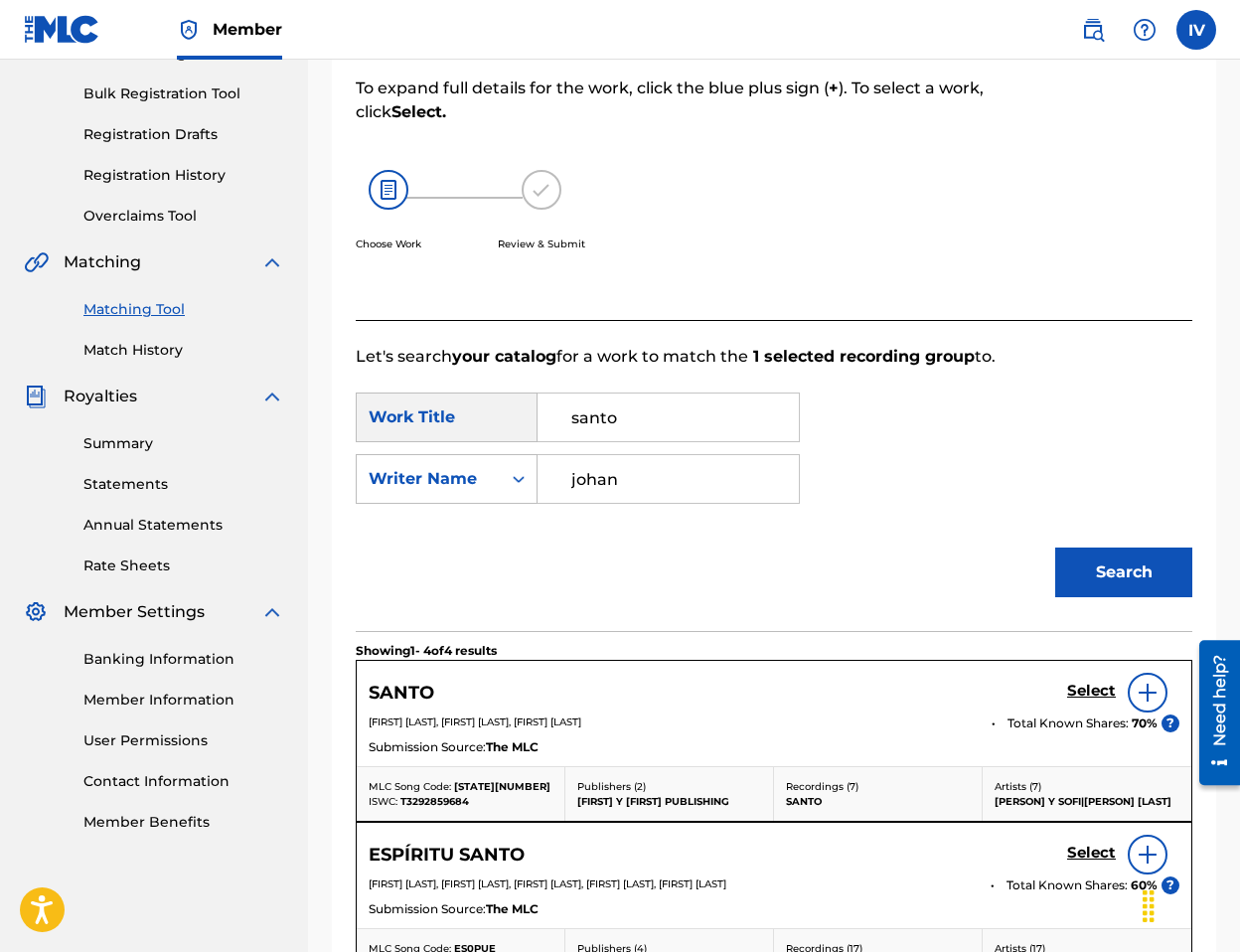scroll, scrollTop: 281, scrollLeft: 0, axis: vertical 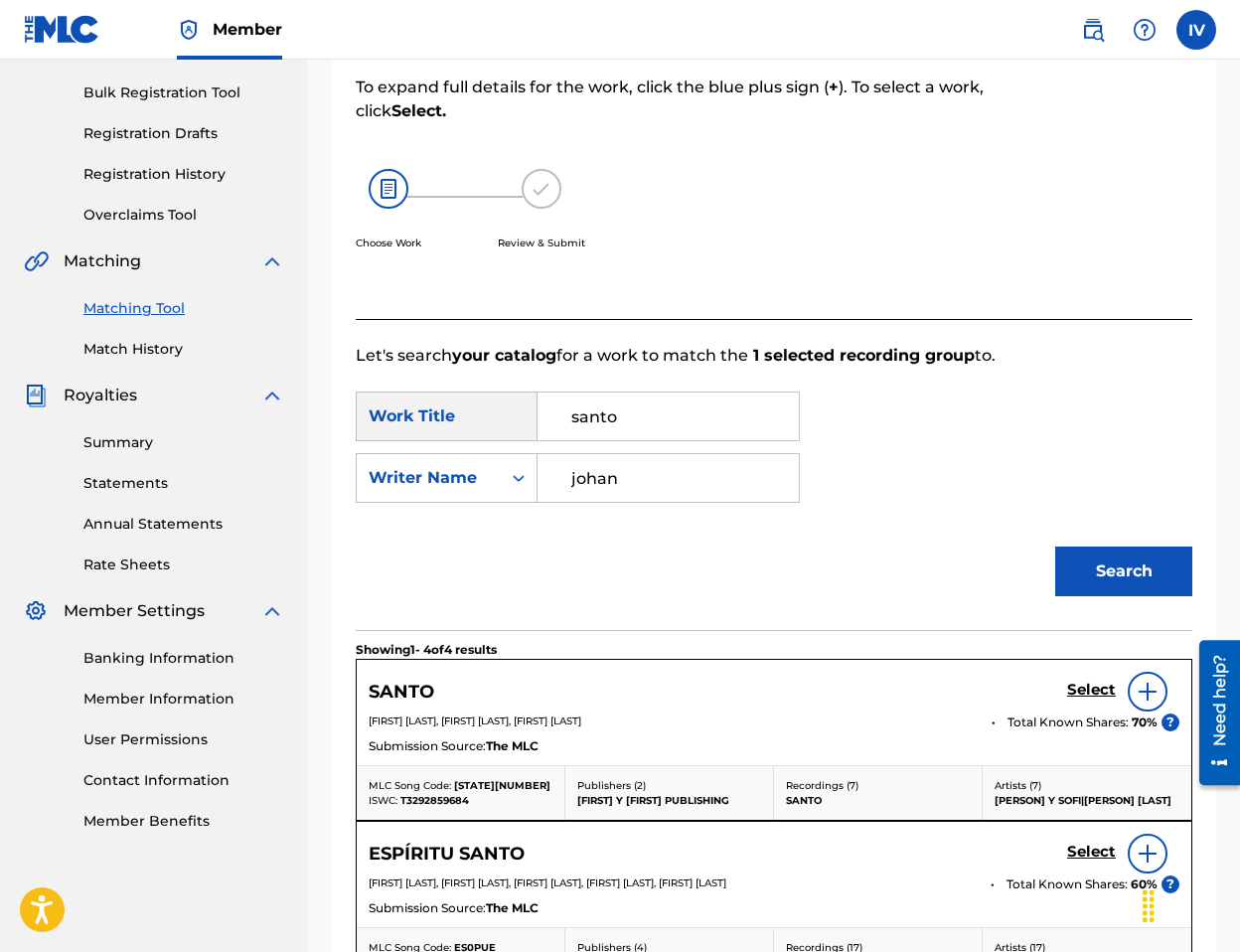 click on "Select" at bounding box center (1091, 690) 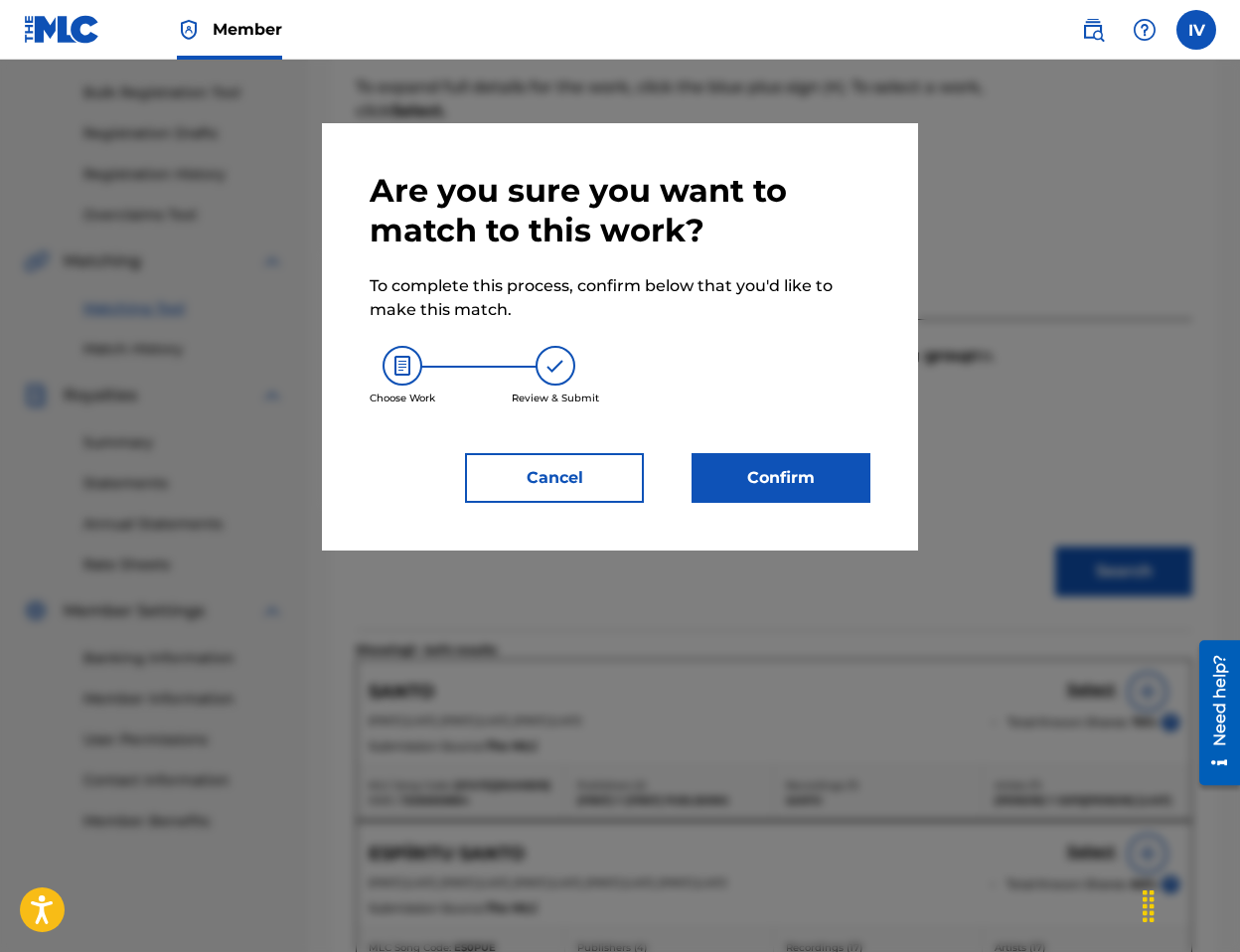 click on "Confirm" at bounding box center [781, 478] 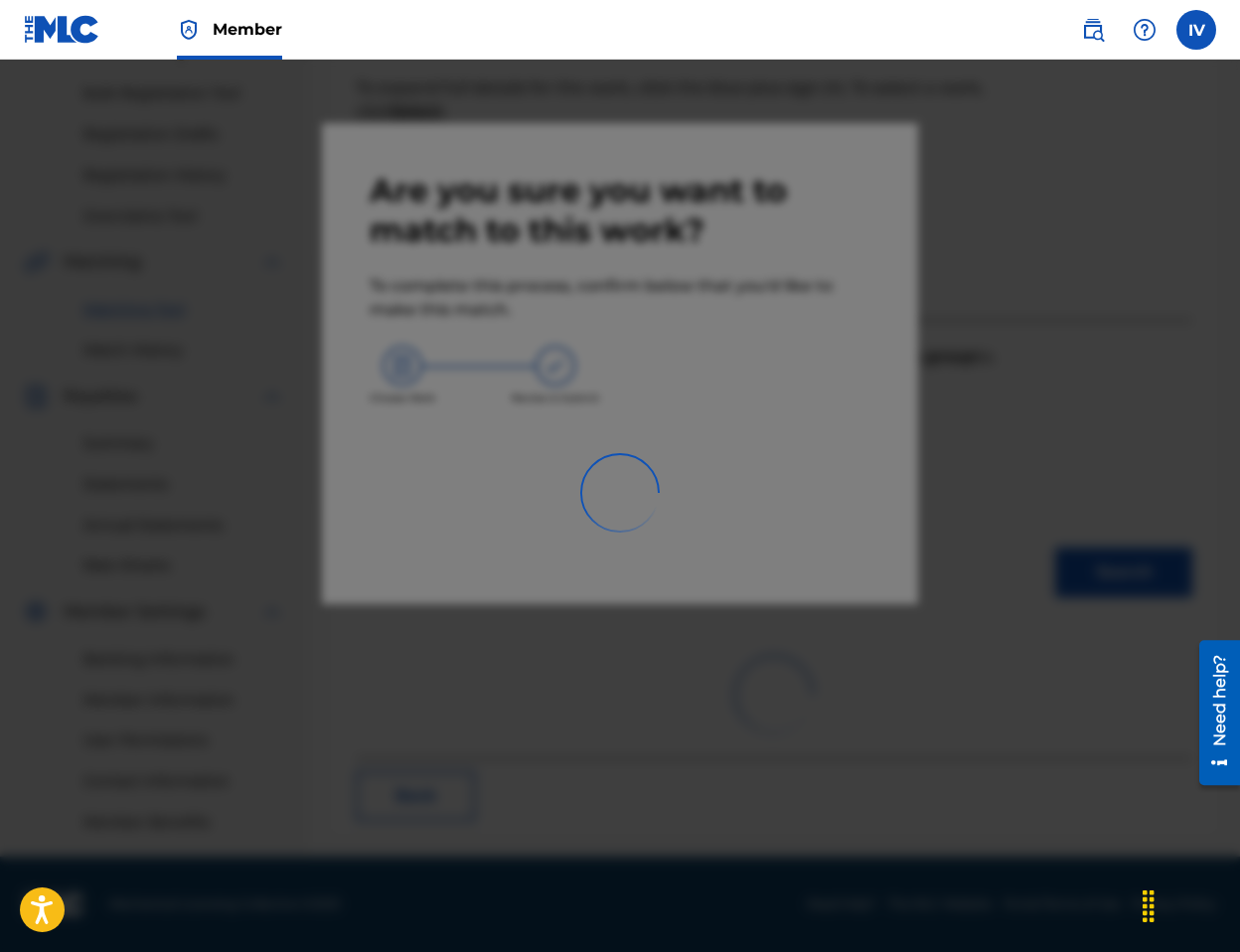 scroll, scrollTop: 280, scrollLeft: 0, axis: vertical 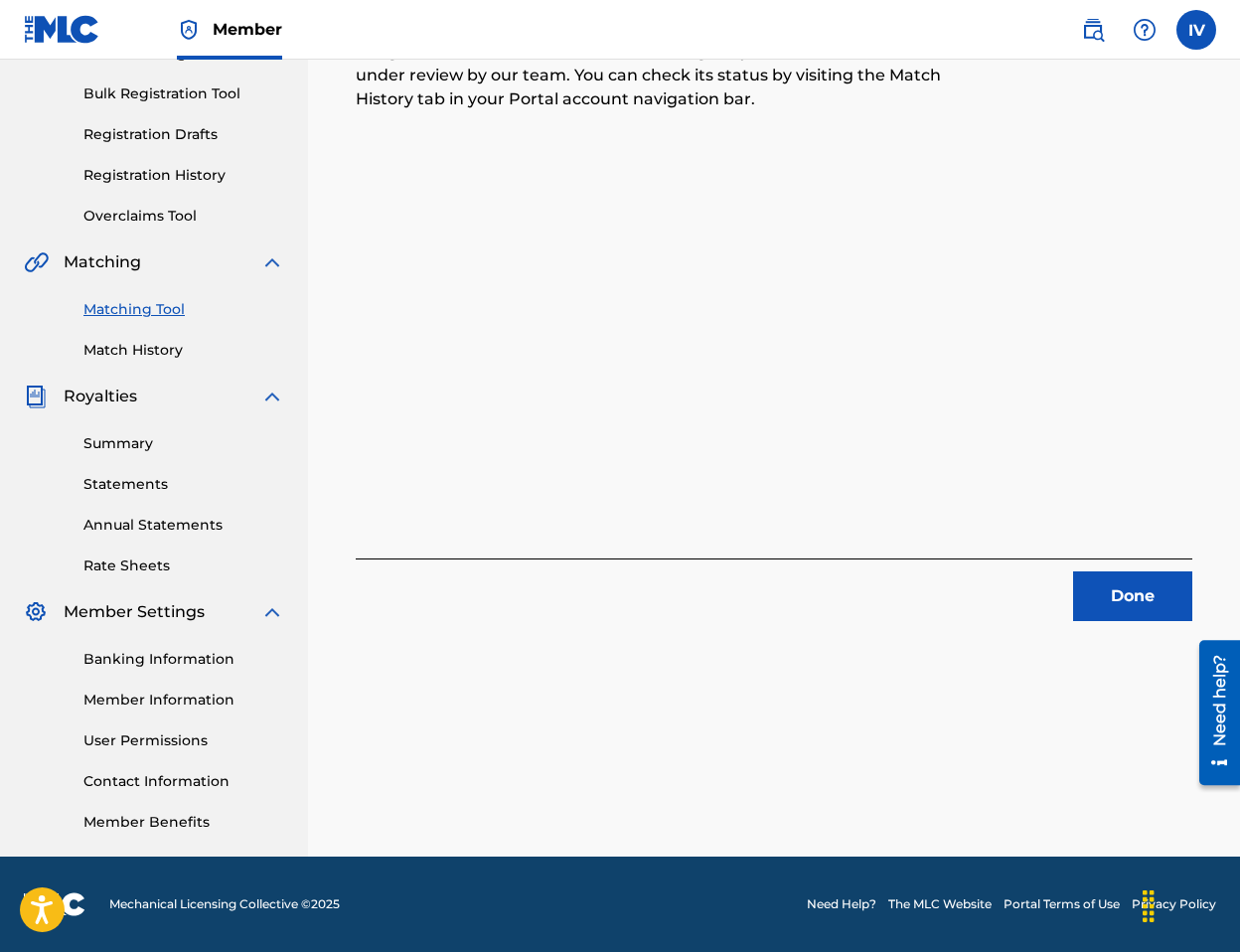 click on "Done" at bounding box center [1133, 596] 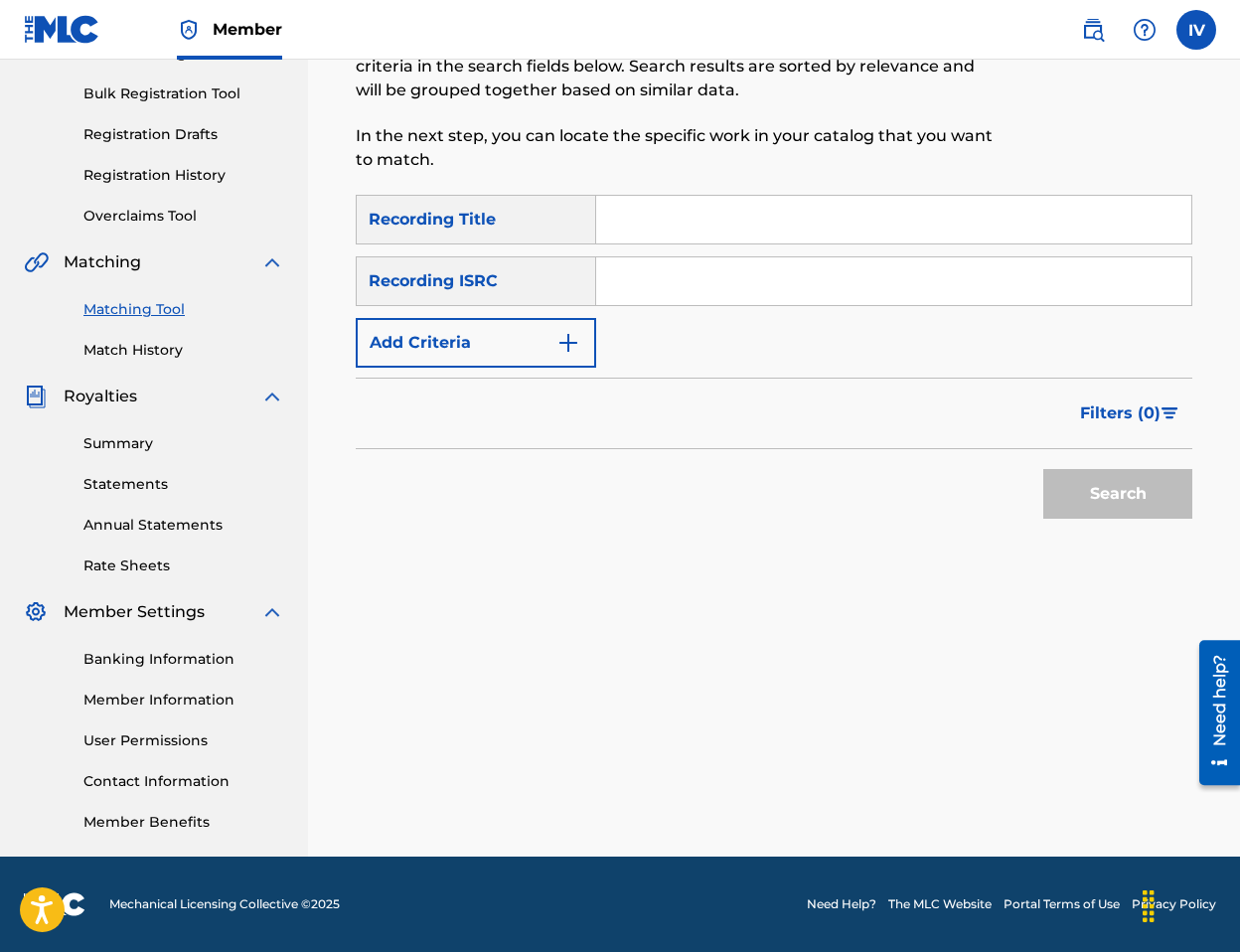 click at bounding box center (893, 281) 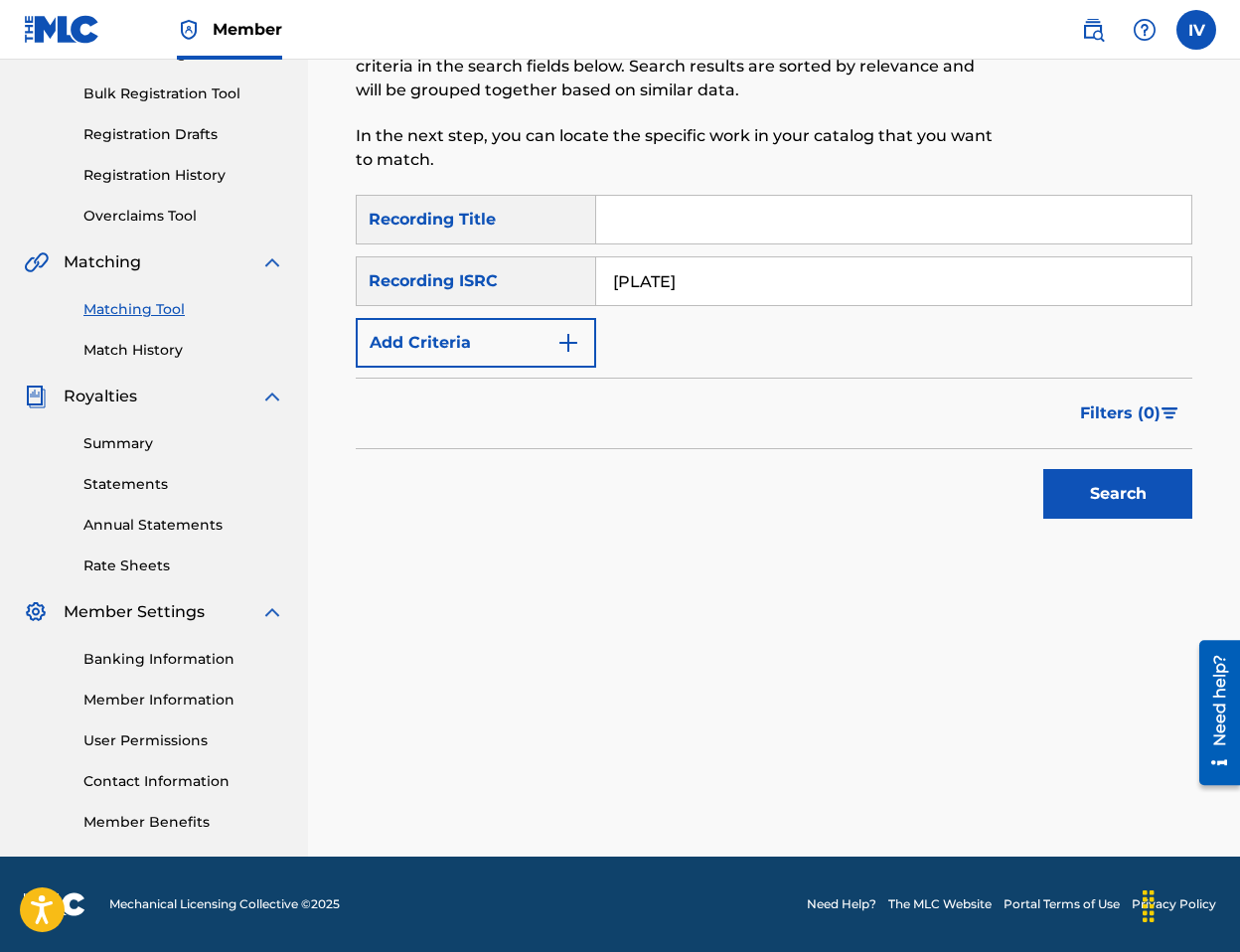 type on "[PLATE]" 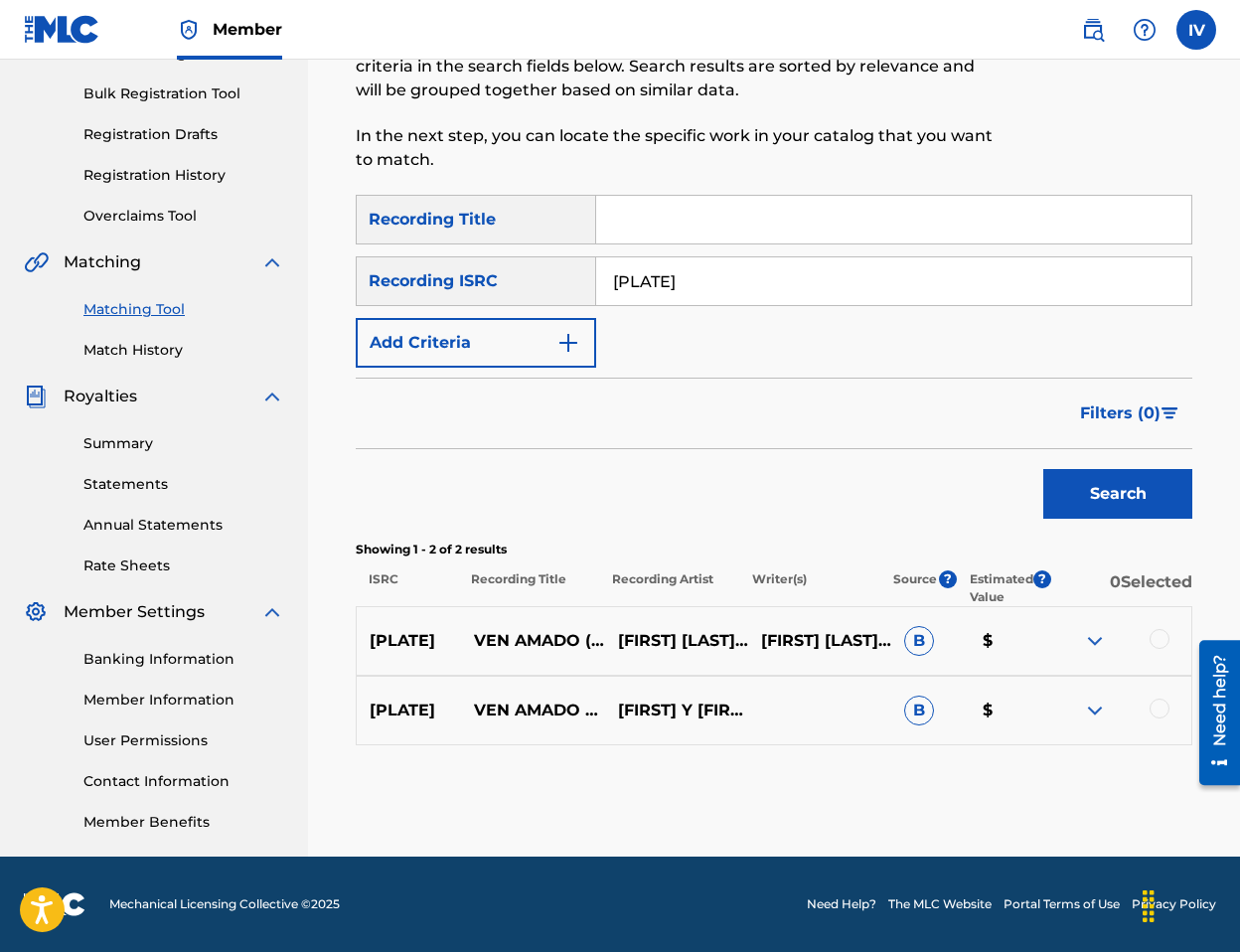 click at bounding box center [1160, 639] 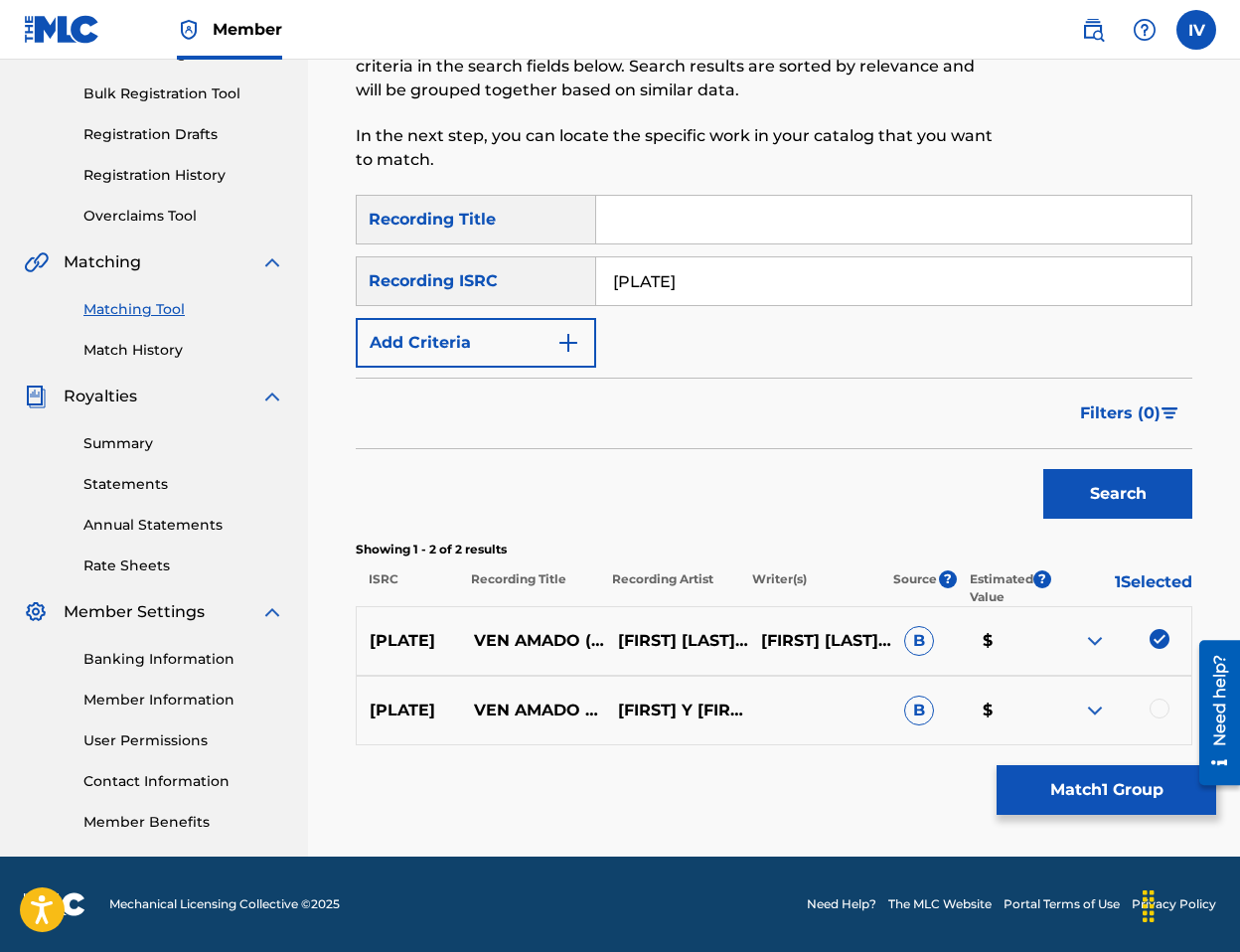 click at bounding box center [1160, 709] 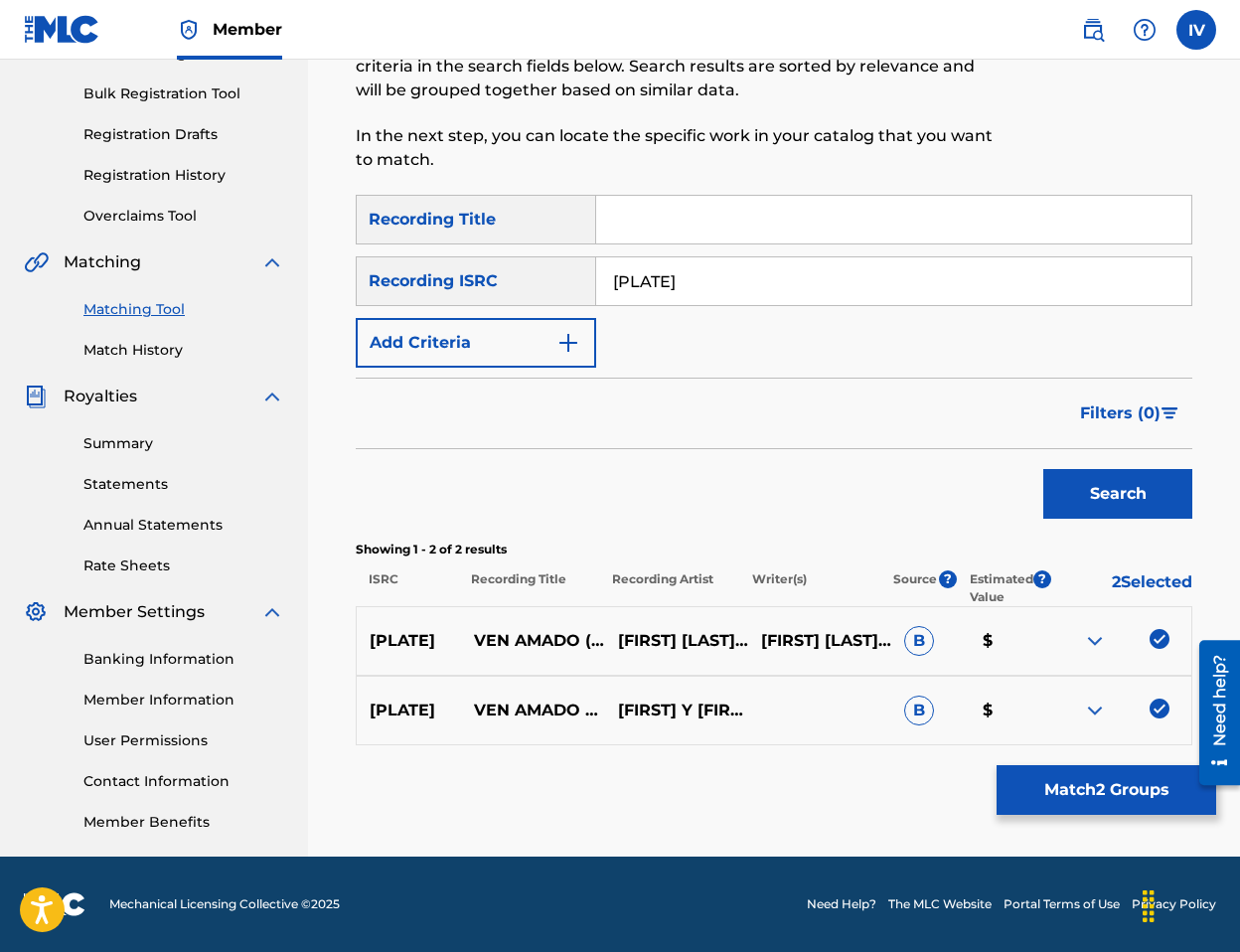 click on "Match  2 Groups" at bounding box center (1106, 790) 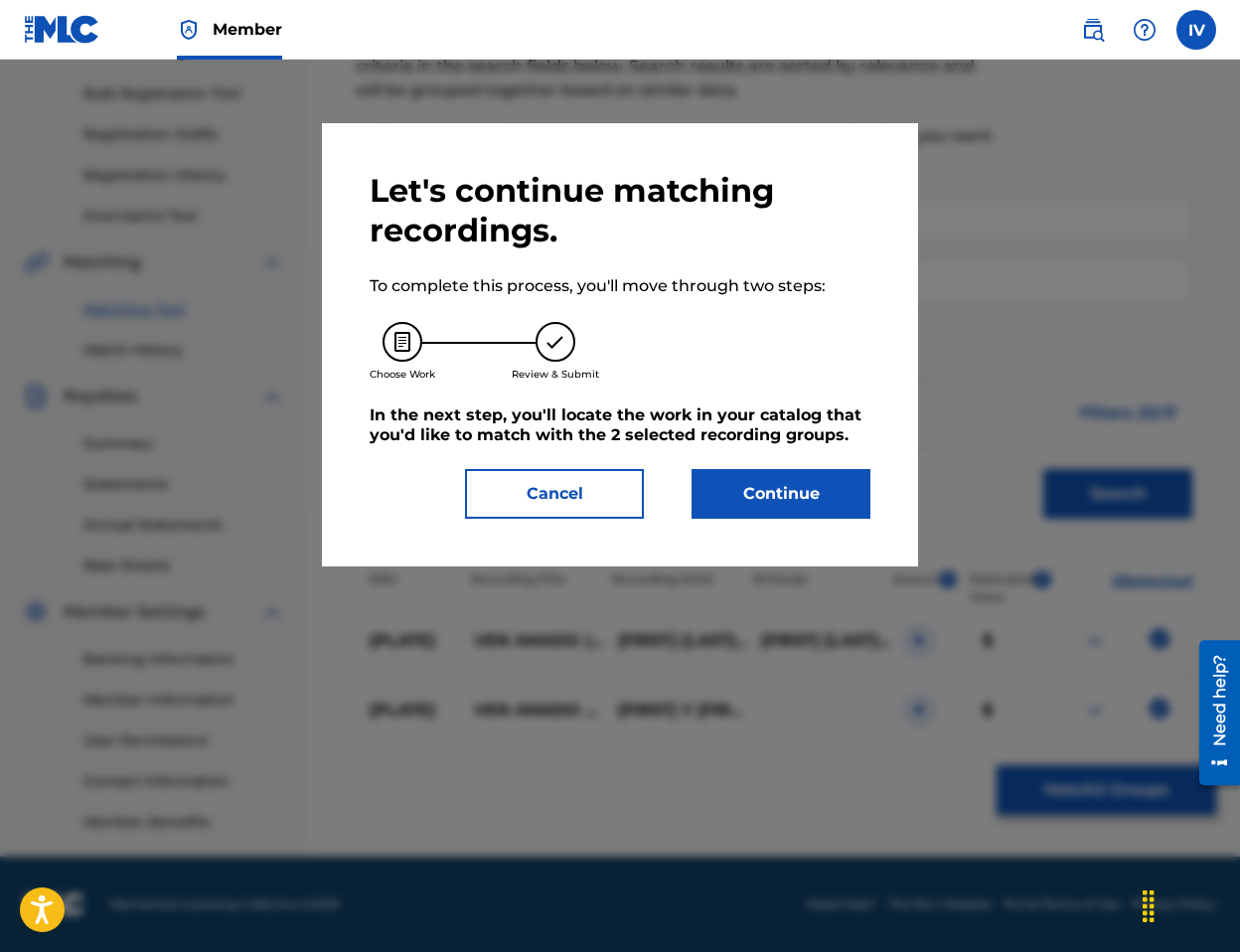 click on "Continue" at bounding box center (781, 494) 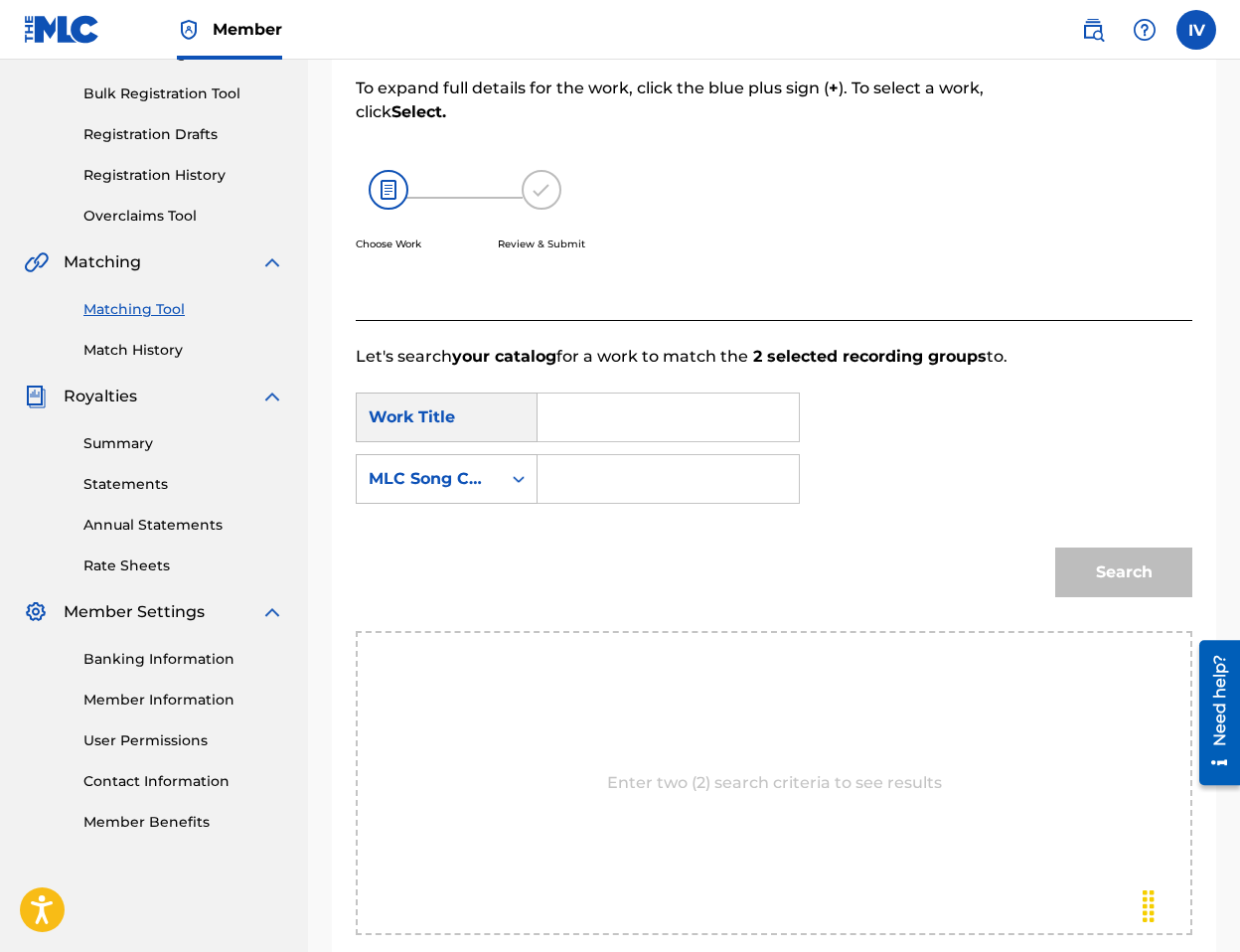 click at bounding box center (668, 417) 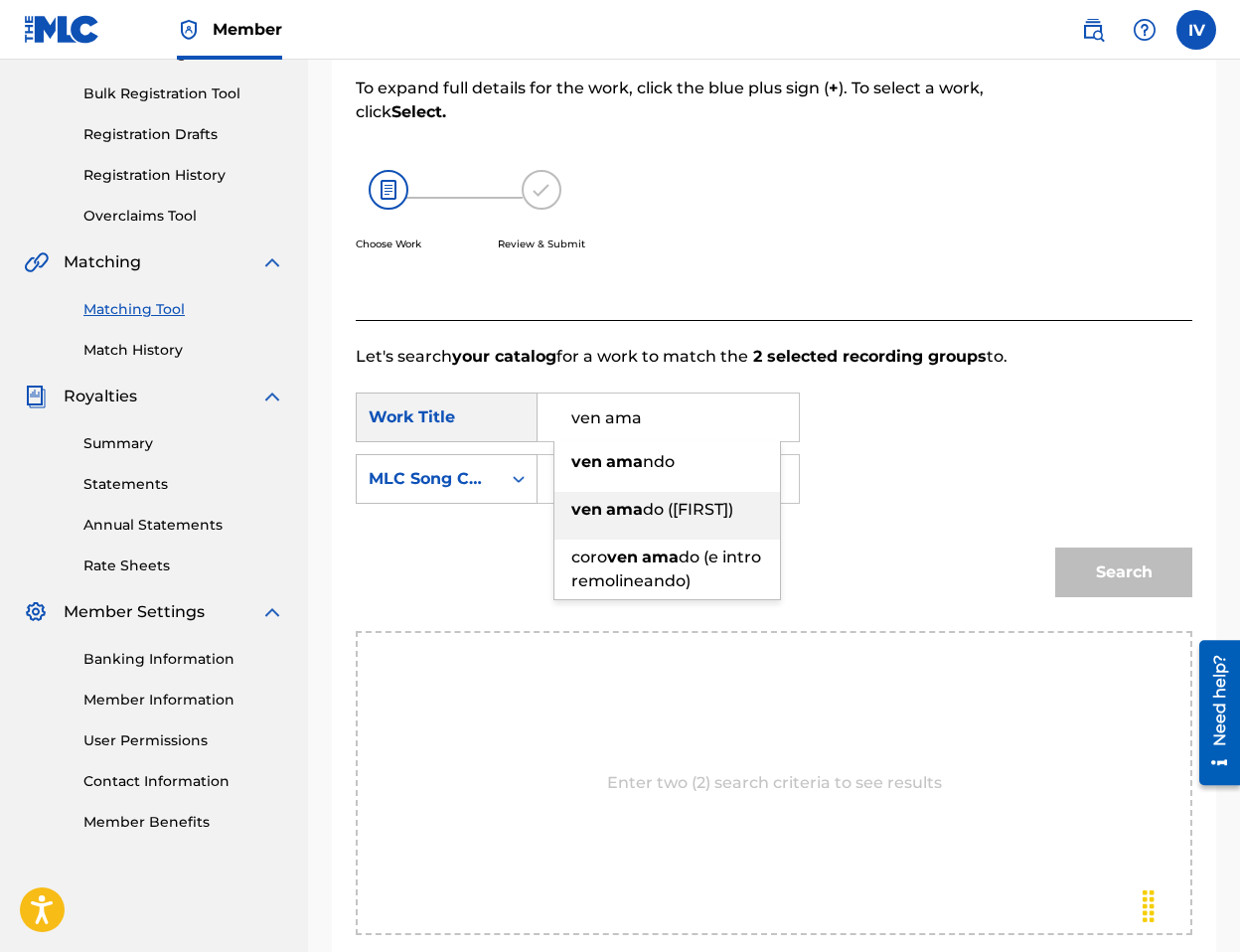 click on "ama" at bounding box center [624, 509] 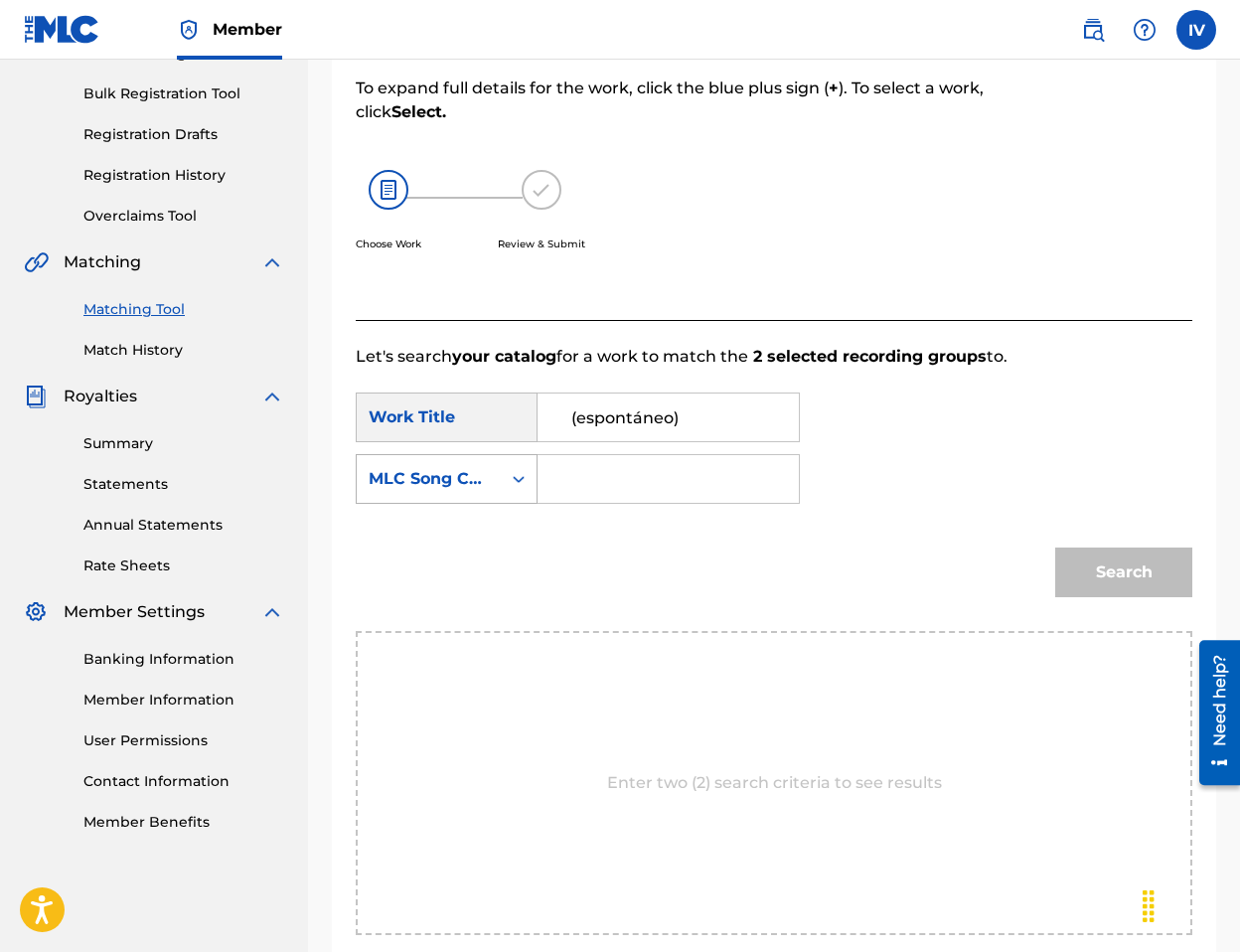 click on "MLC Song Code" at bounding box center (428, 479) 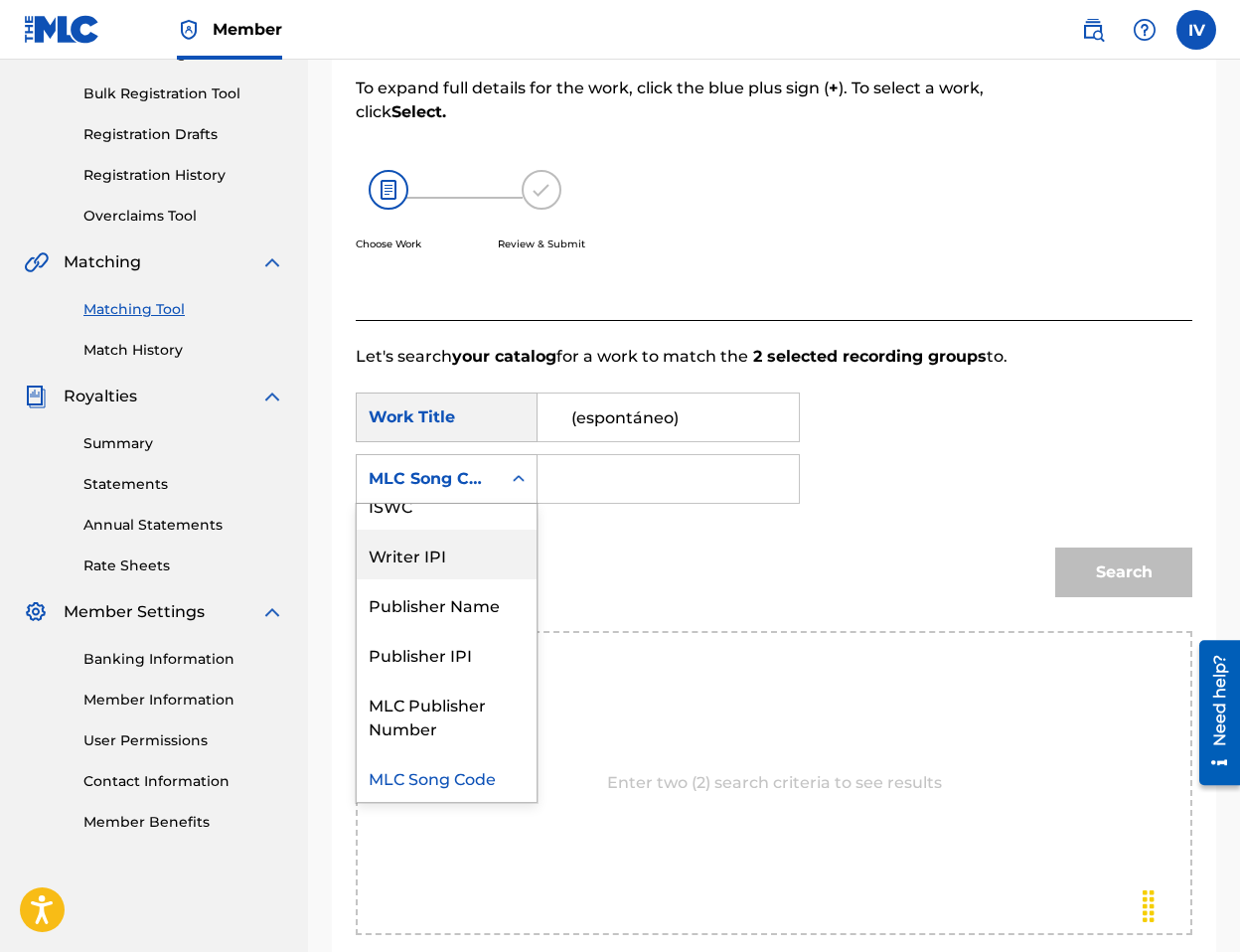scroll, scrollTop: 0, scrollLeft: 0, axis: both 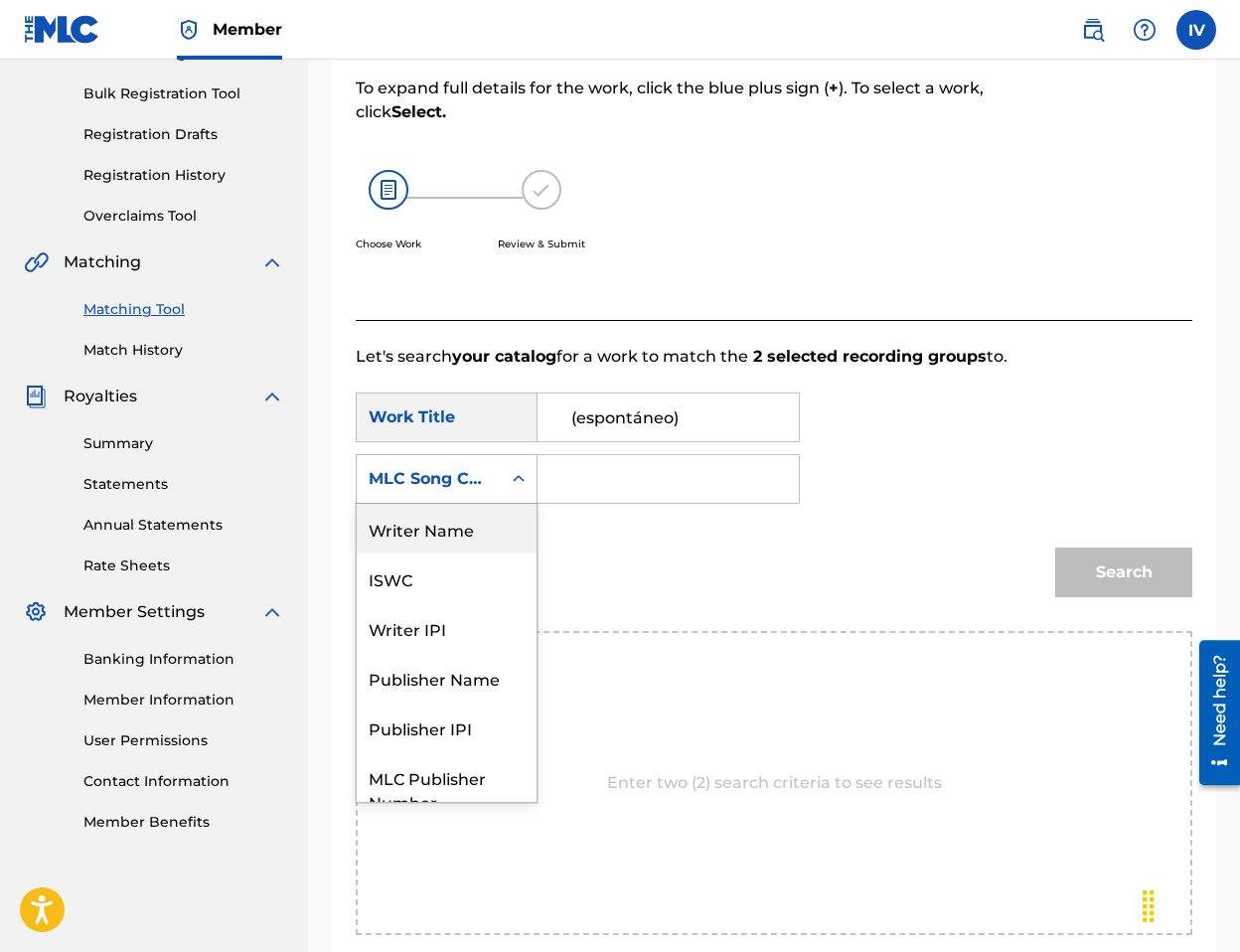 click on "Writer Name" at bounding box center (446, 529) 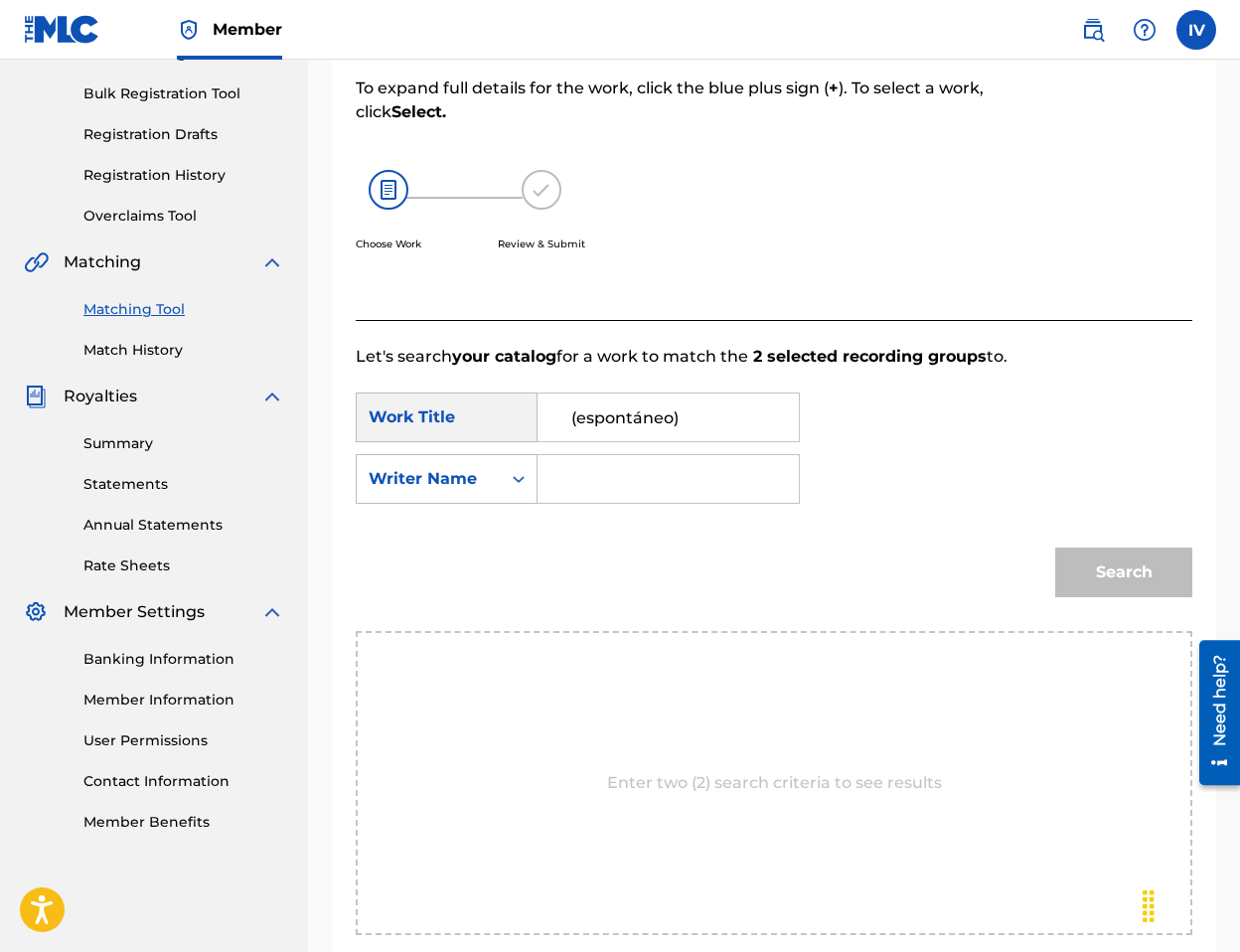click on "SearchWithCriteriab99e3162-931d-4e5b-b68f-9873b2d5fd85 Work Title ven amado (espontáneo) SearchWithCriteria89d48124-aa12-41dd-8a19-ea1c909ed4c9 Writer Name" at bounding box center [774, 454] 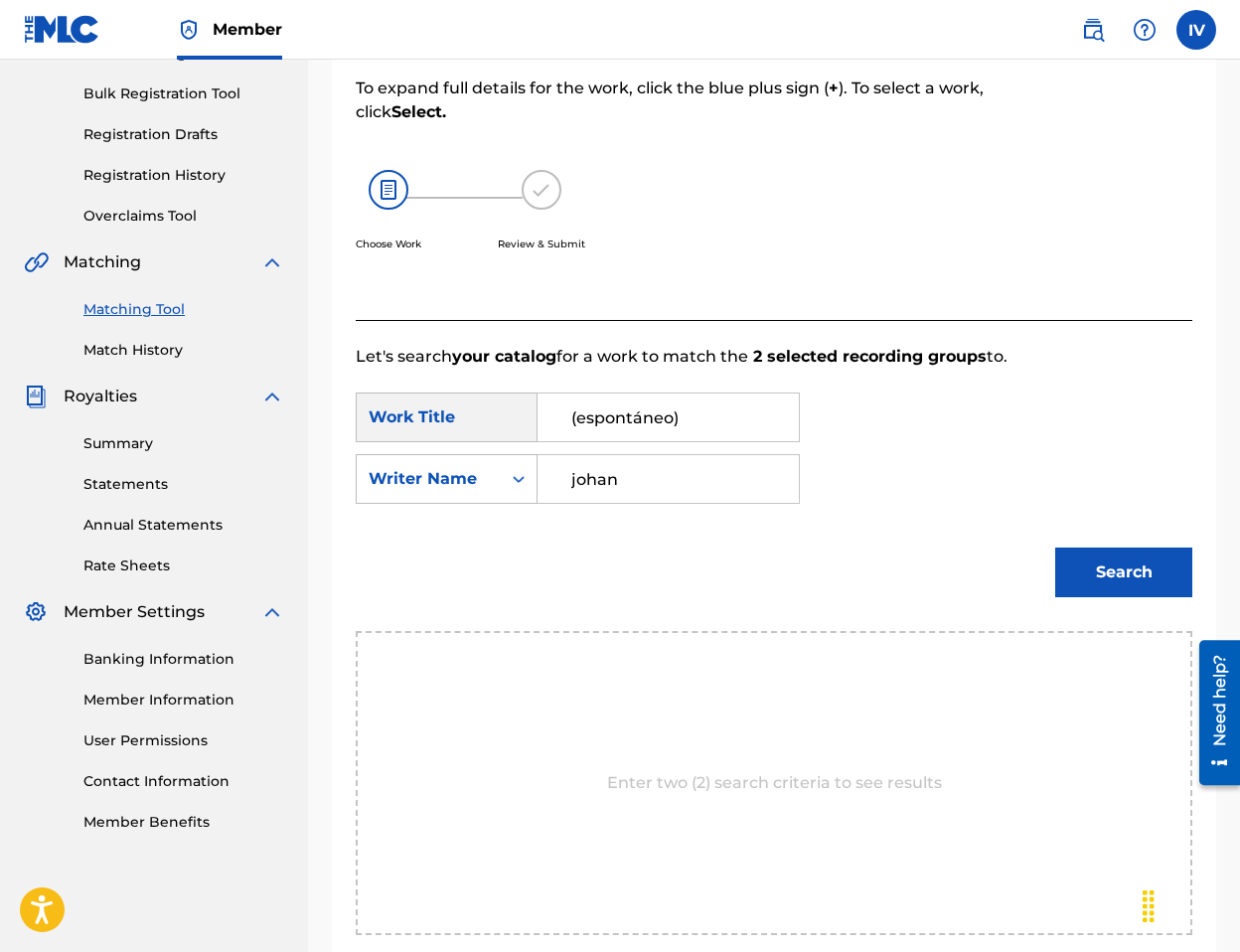 type on "johan" 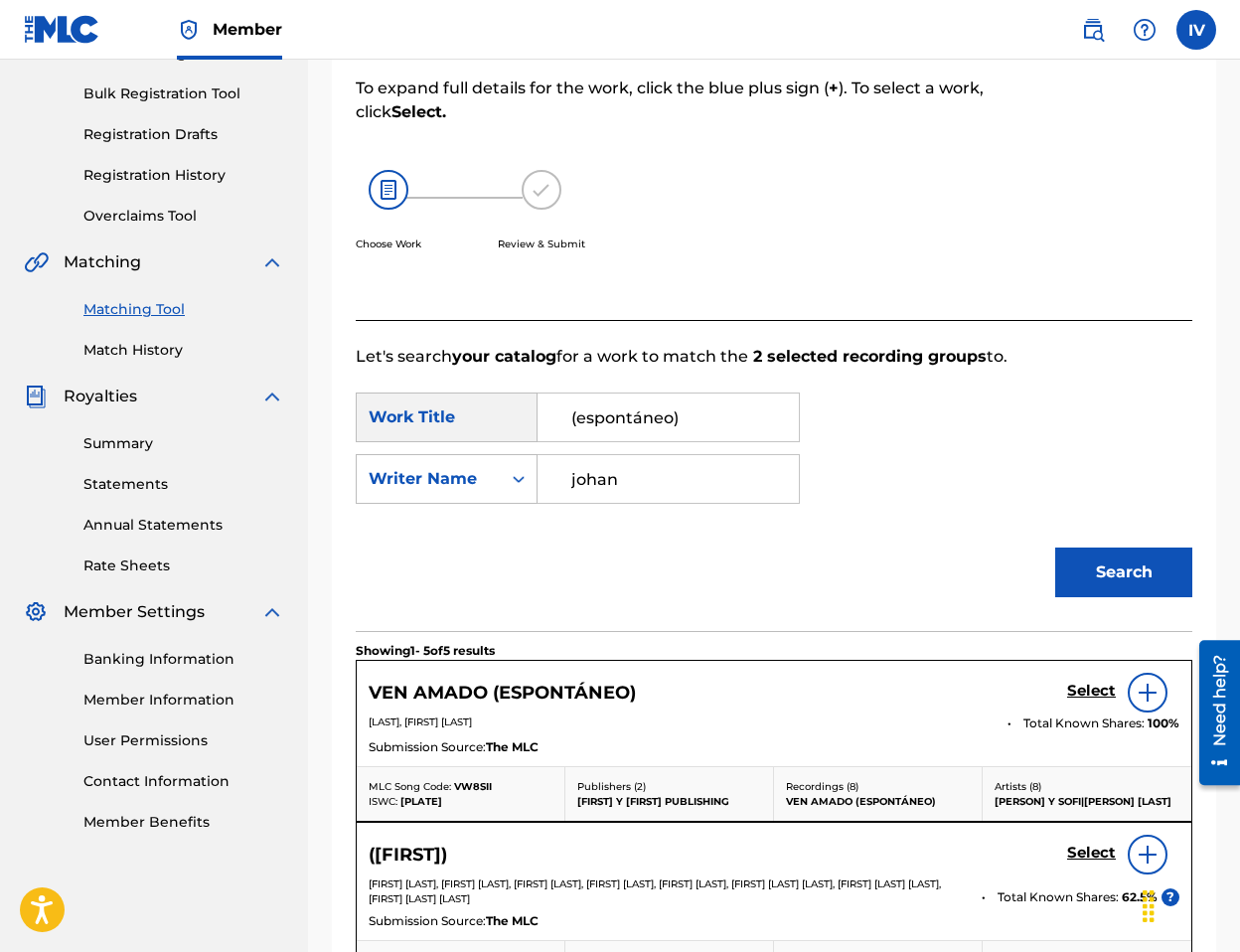 click on "Select" at bounding box center (1091, 691) 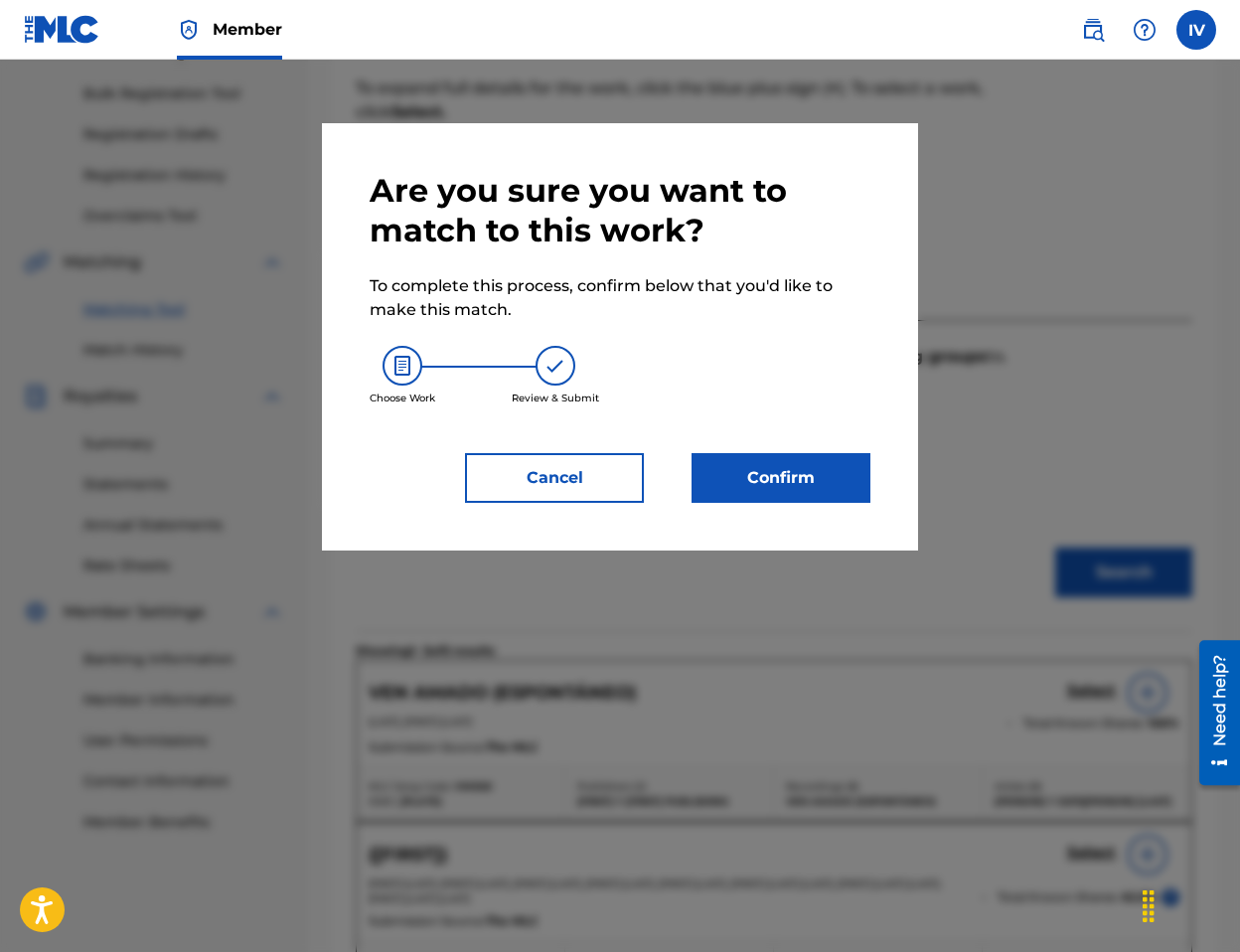 click on "Confirm" at bounding box center [781, 478] 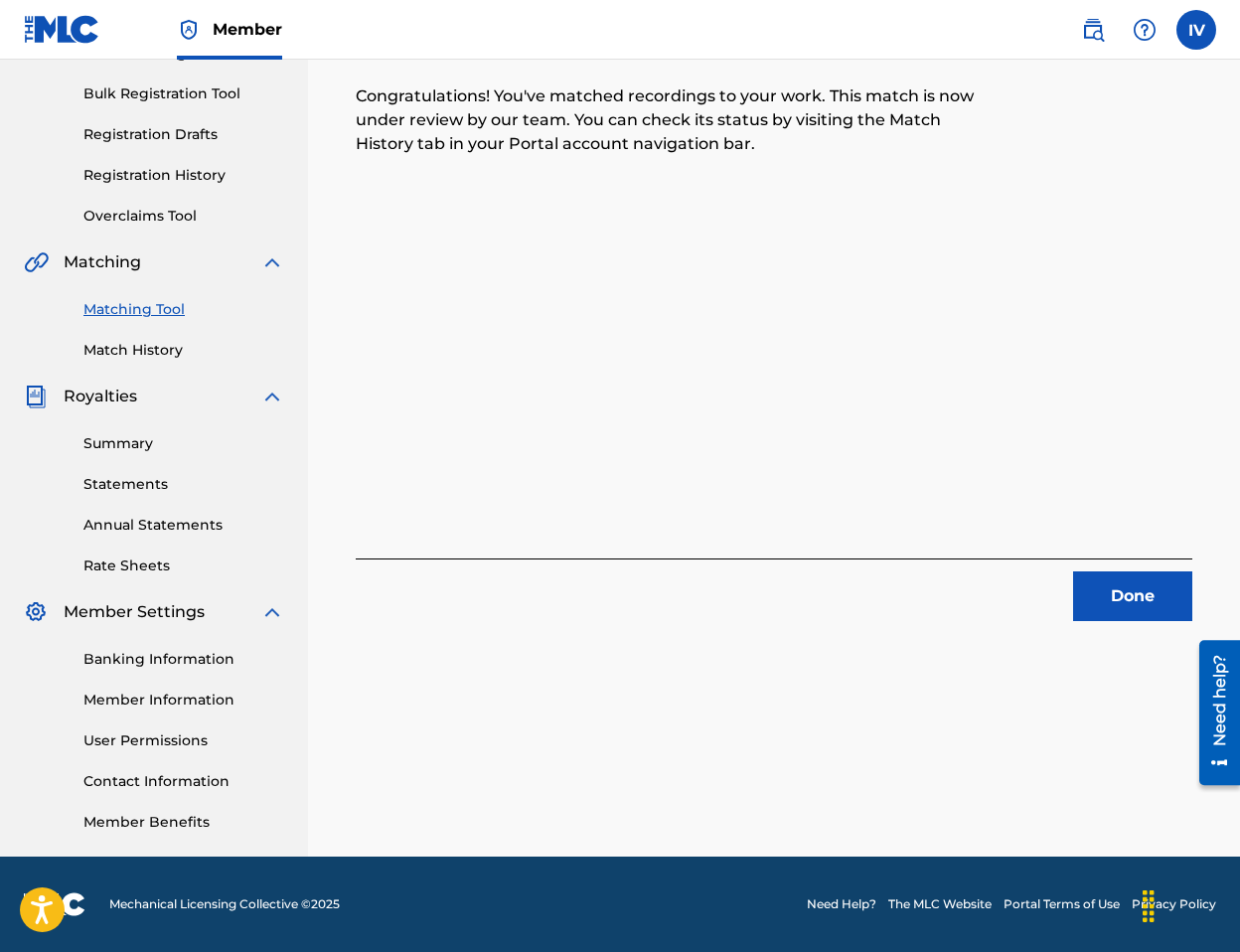 click on "Done" at bounding box center [1133, 596] 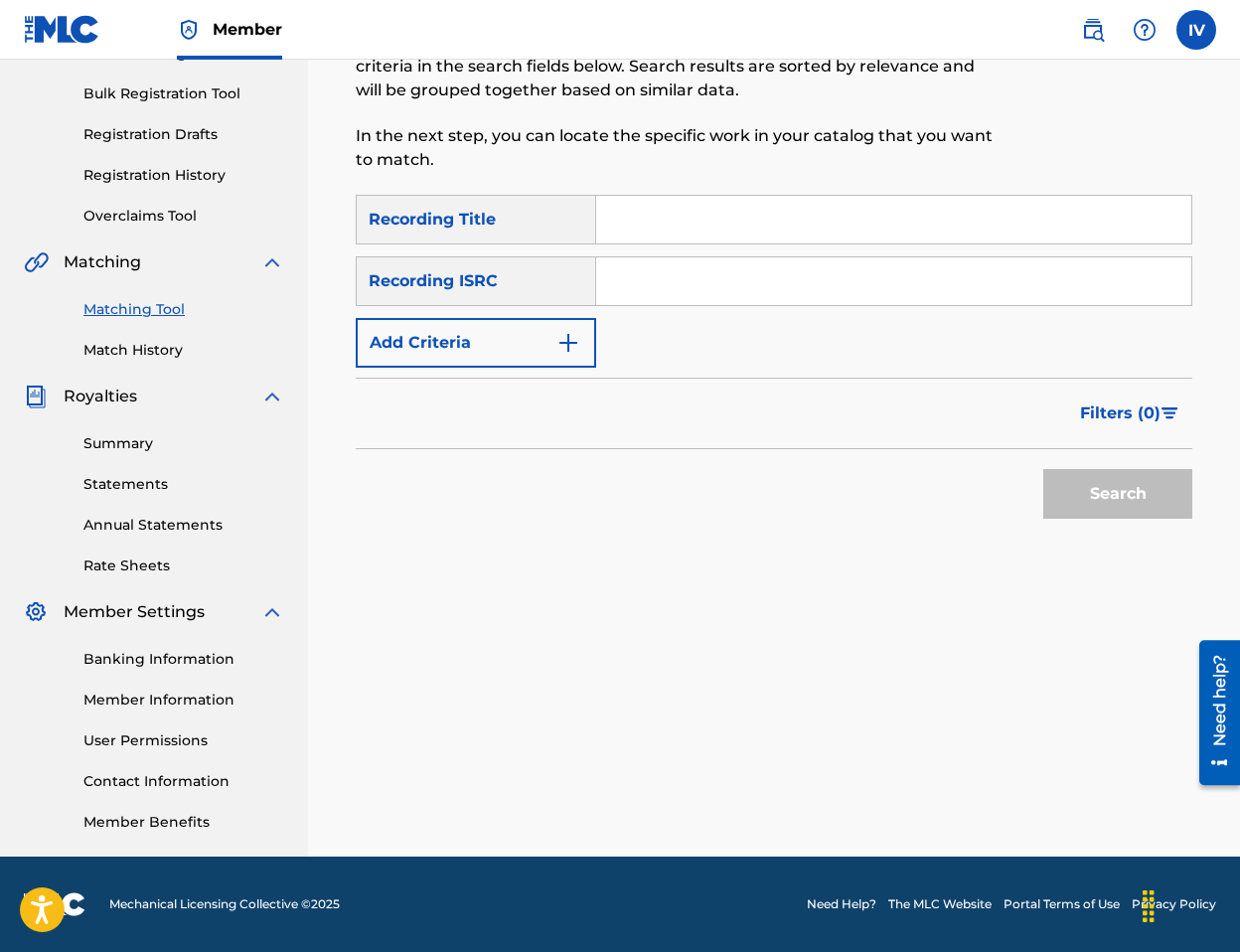 click at bounding box center (893, 281) 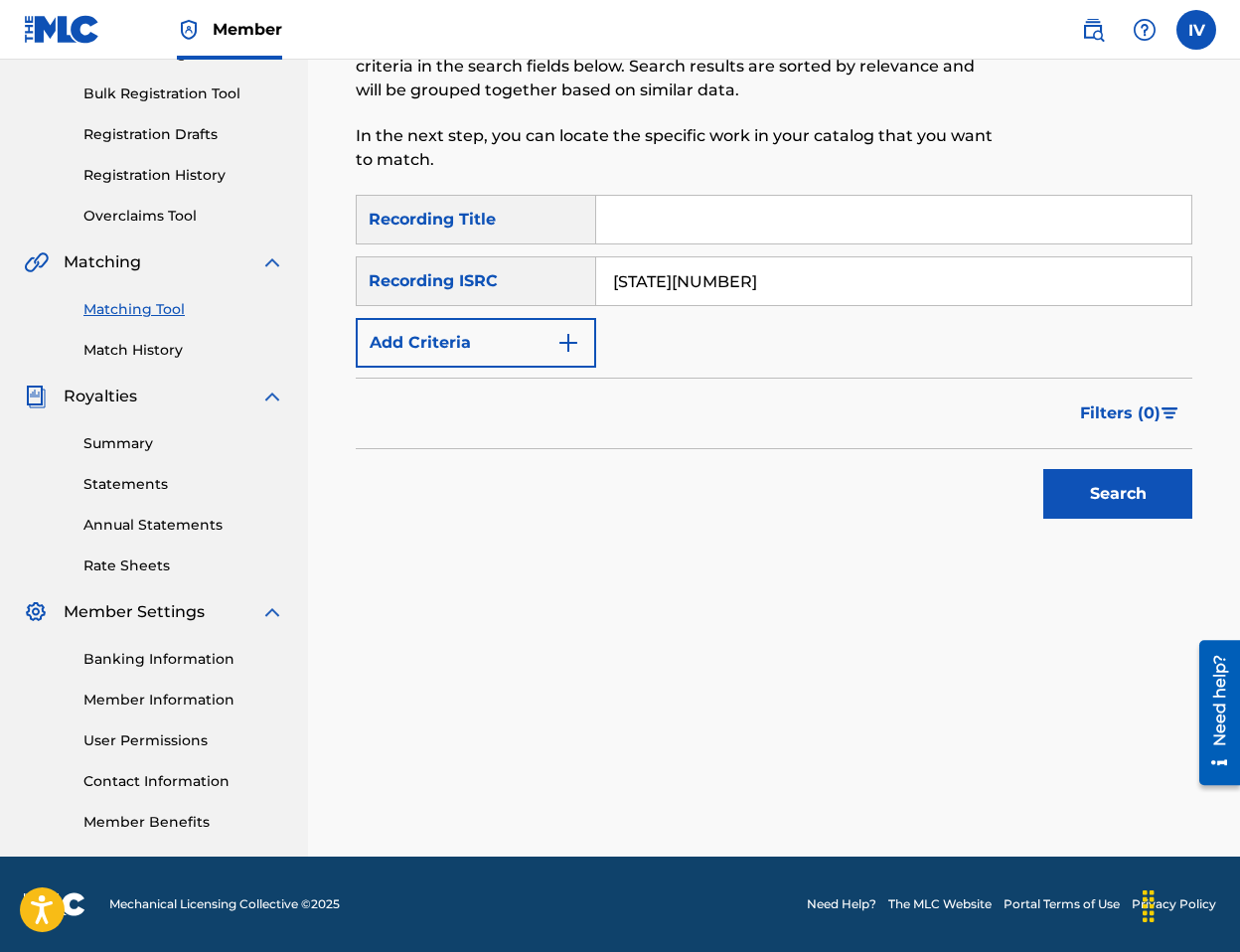 click on "Search" at bounding box center (1118, 494) 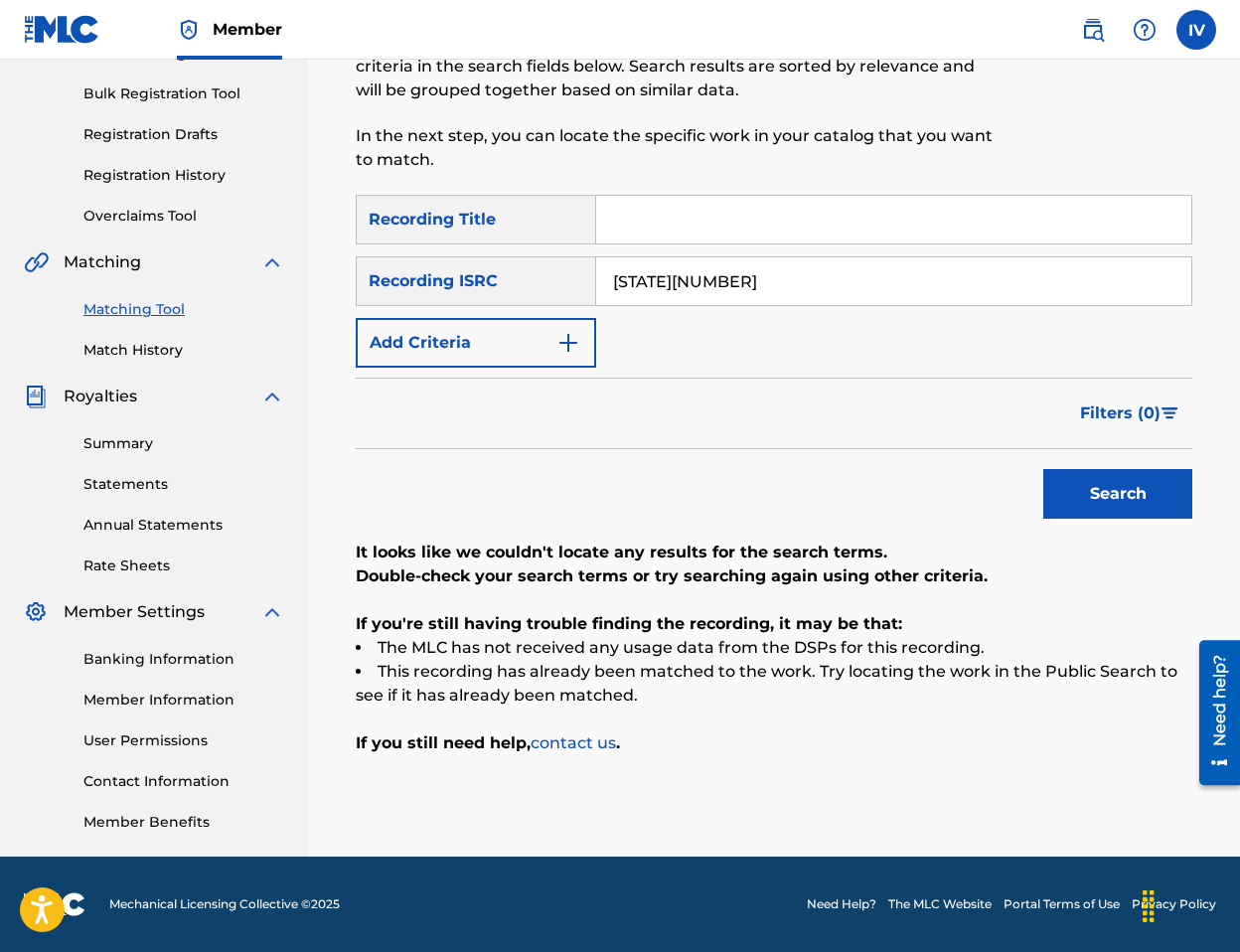 paste on "[PLATE]" 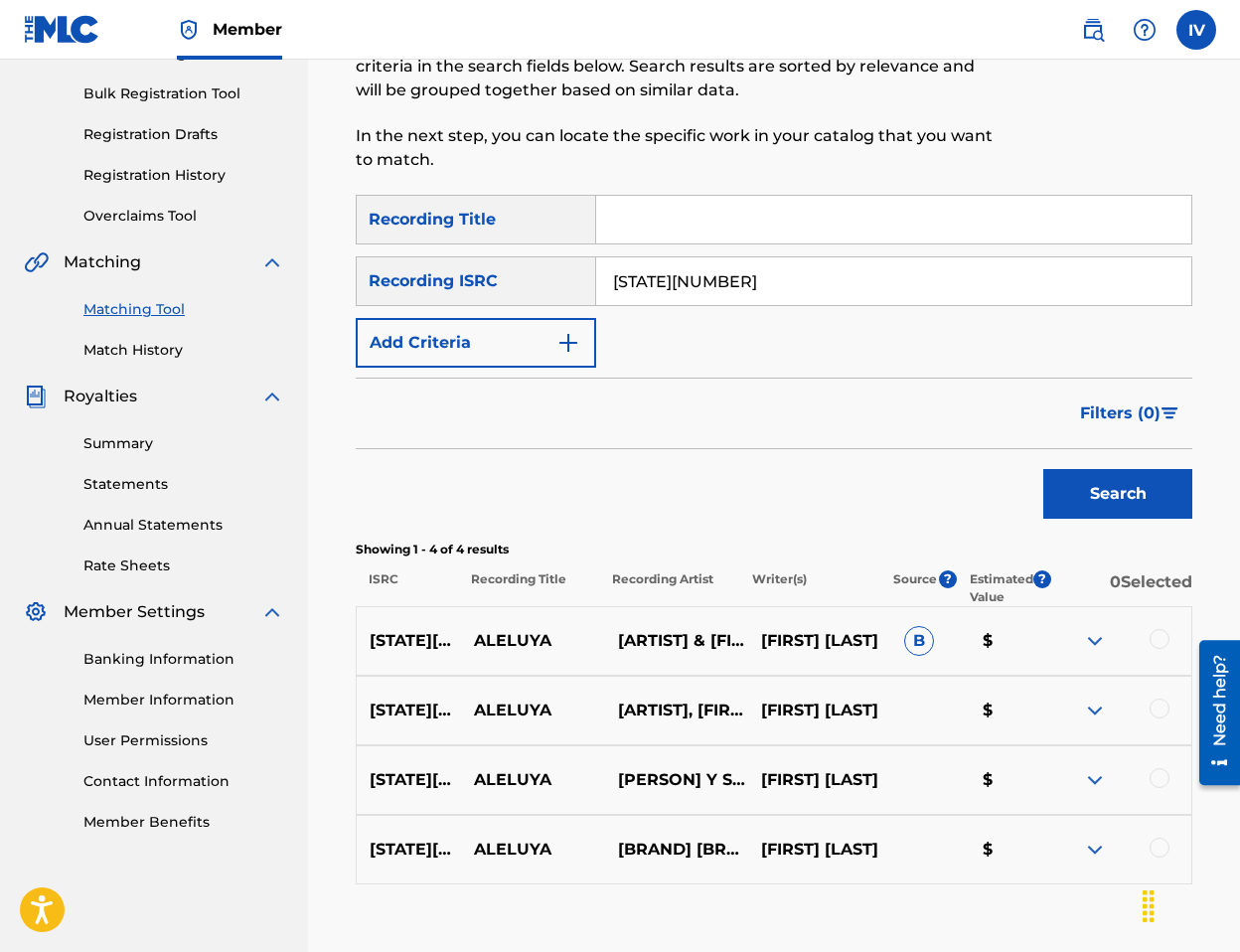 click at bounding box center (1160, 639) 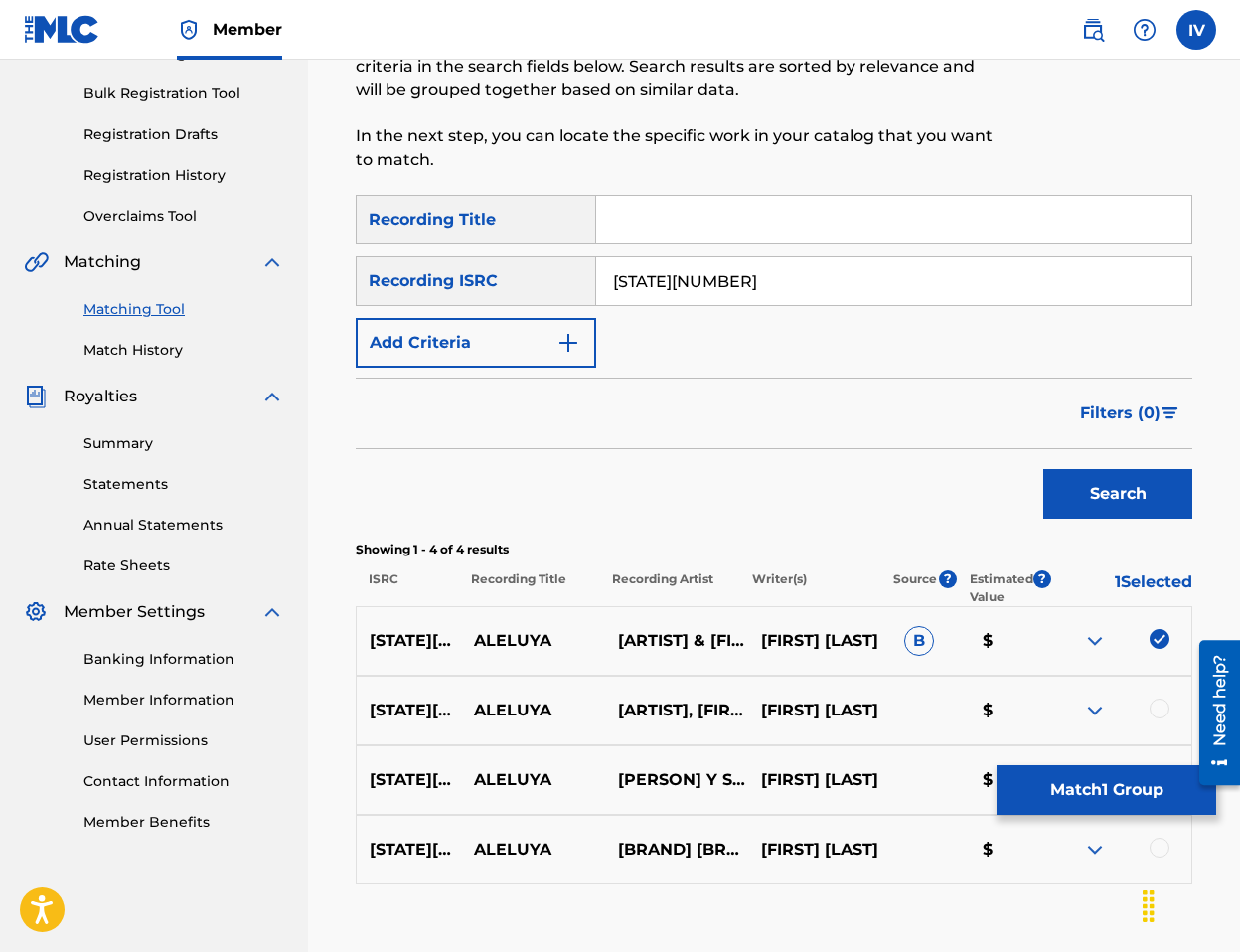 click on "QZNJX2485719 ALELUYA [BRAND], [FIRST] Y [FIRST] [FIRST] [LAST] $" at bounding box center (774, 711) 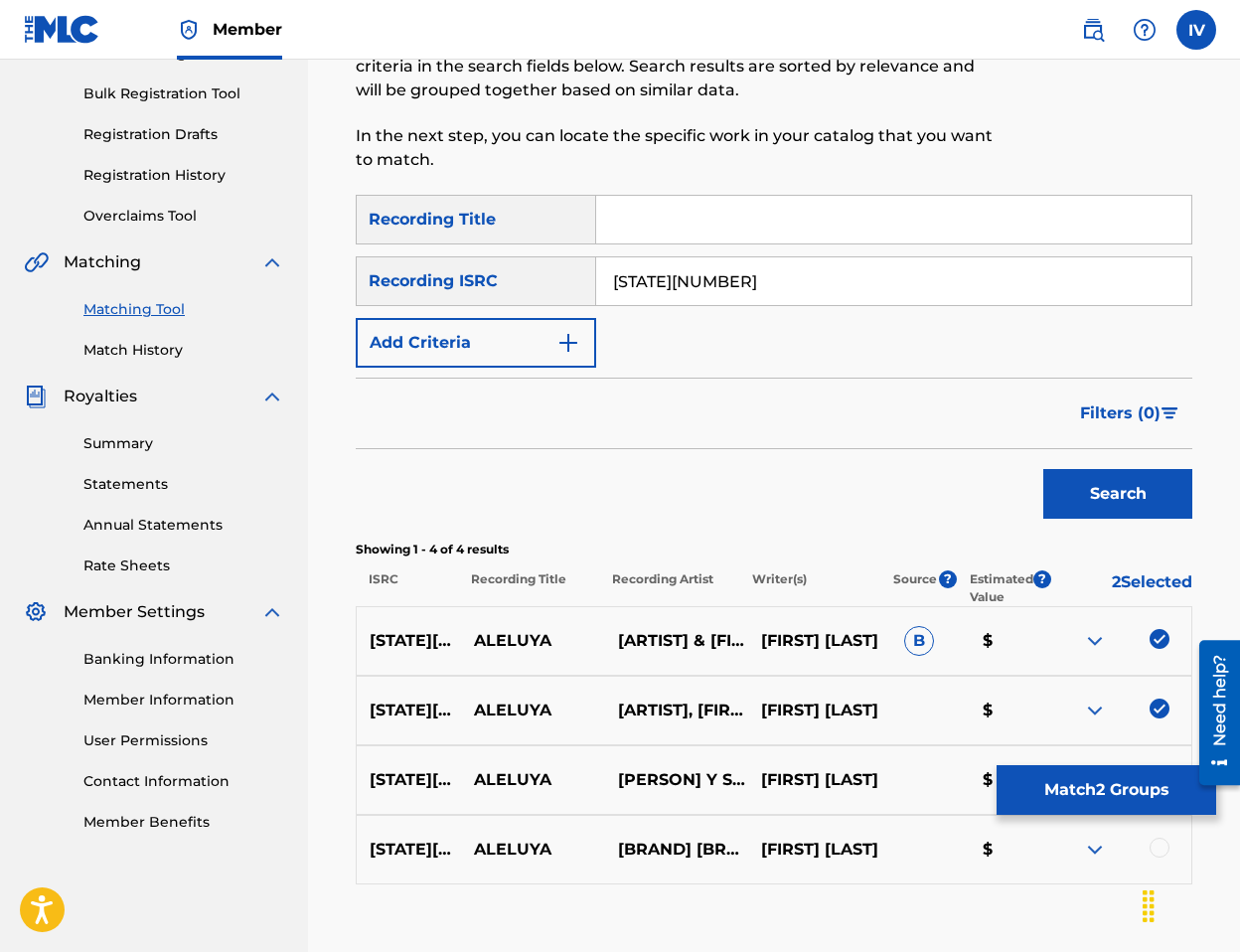scroll, scrollTop: 407, scrollLeft: 0, axis: vertical 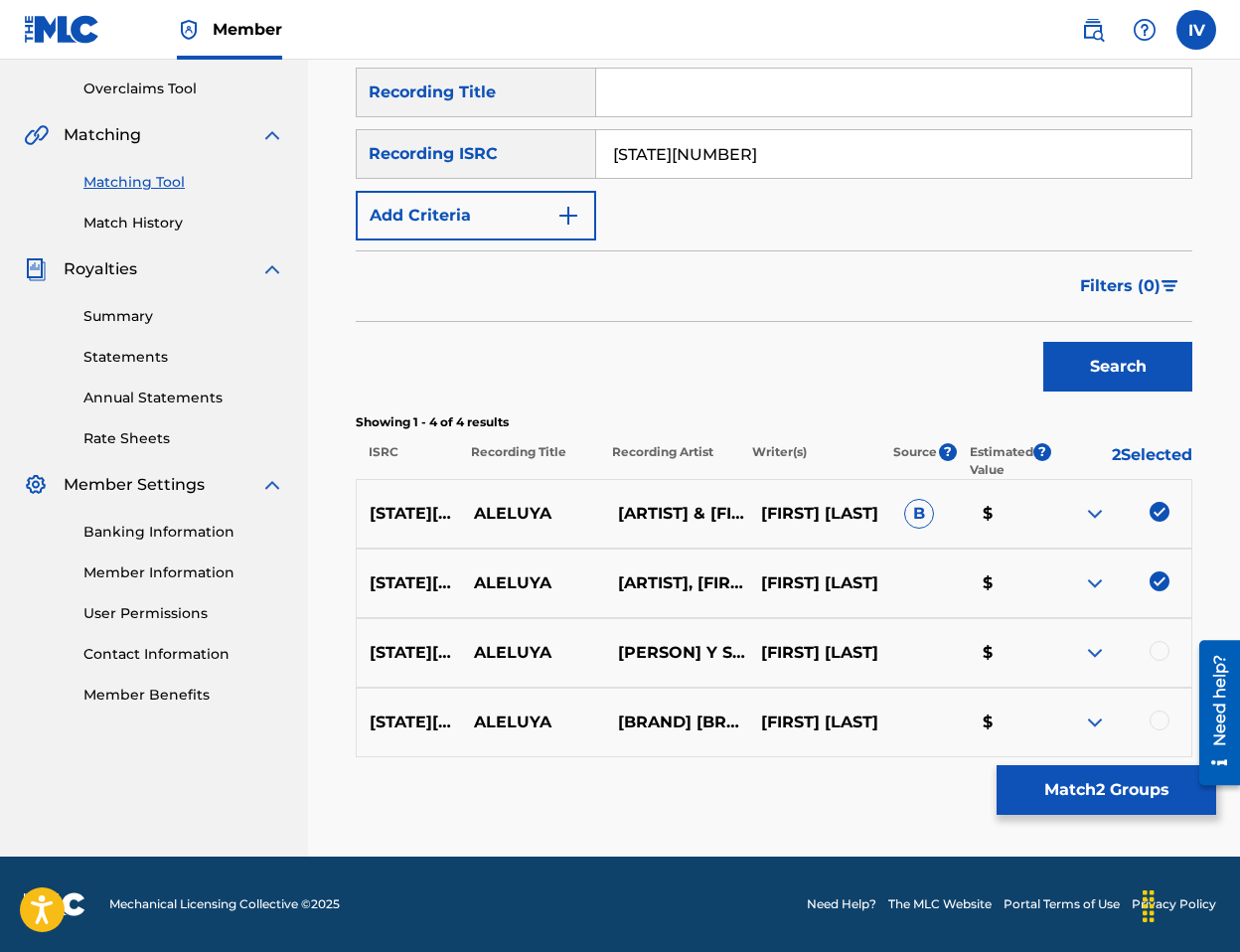 click on "QZNJX2485719 ALELUYA [FIRST] Y [FIRST], [BRAND] [FIRST] $" at bounding box center [774, 653] 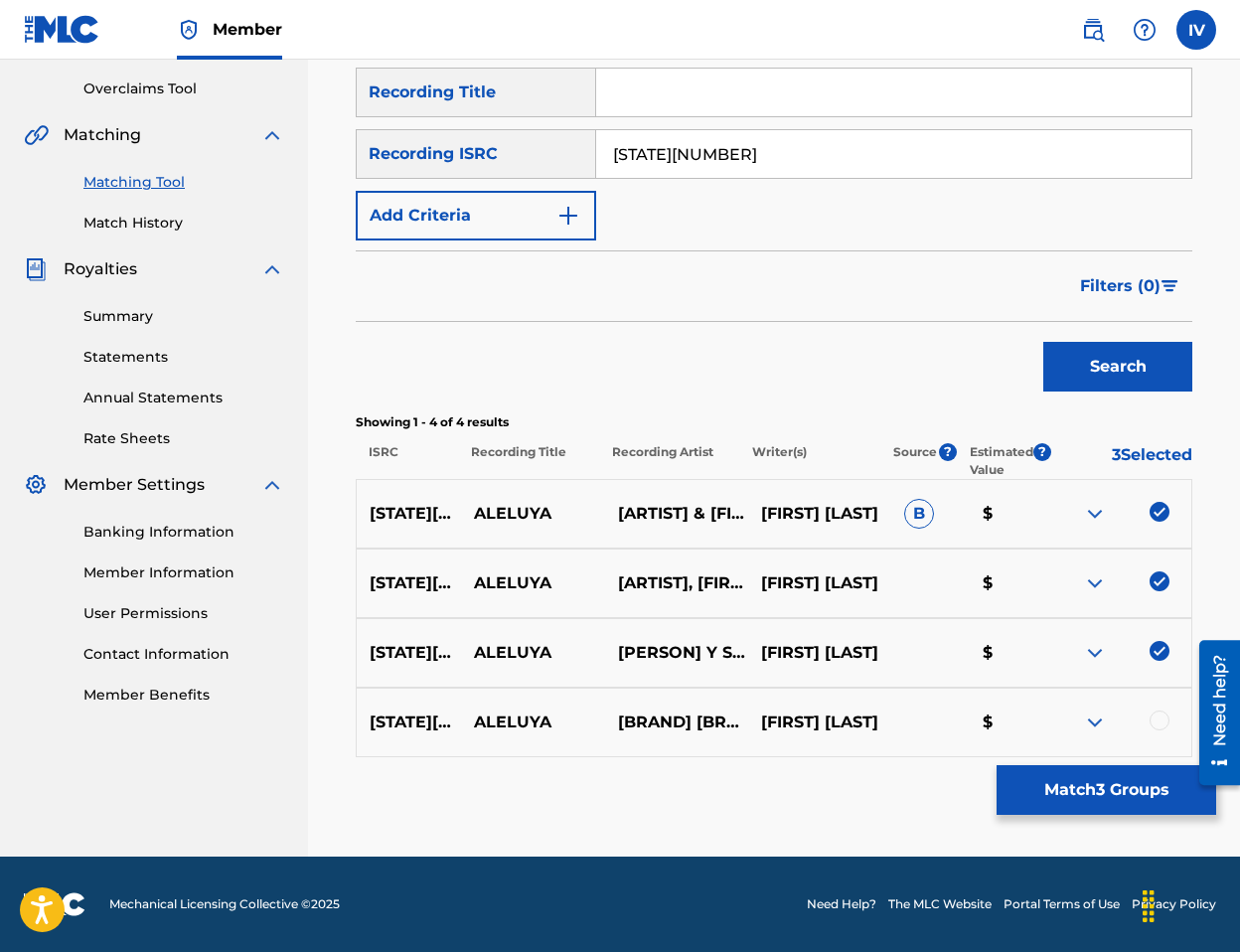 click at bounding box center [1160, 720] 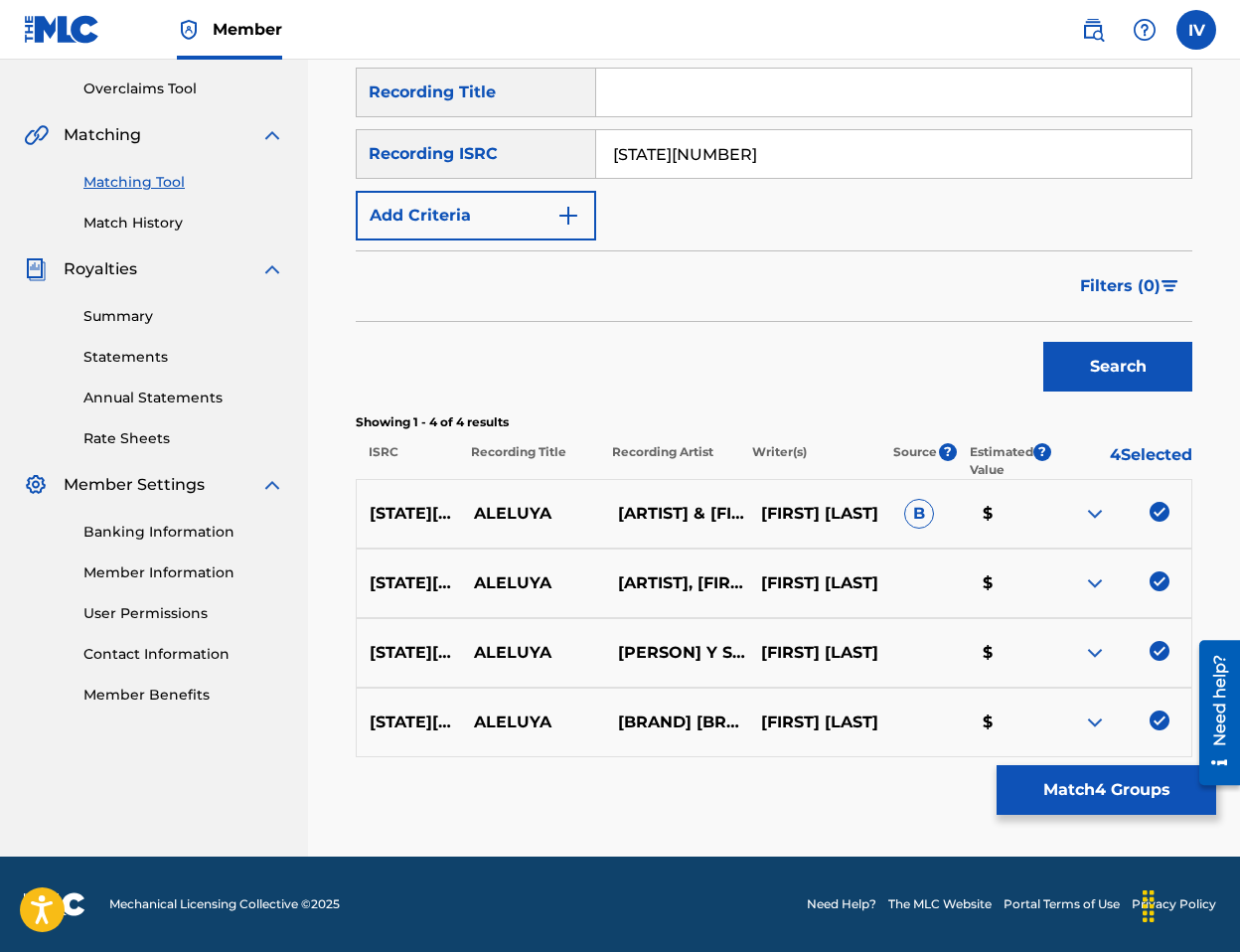 click on "Match  4 Groups" at bounding box center [1106, 790] 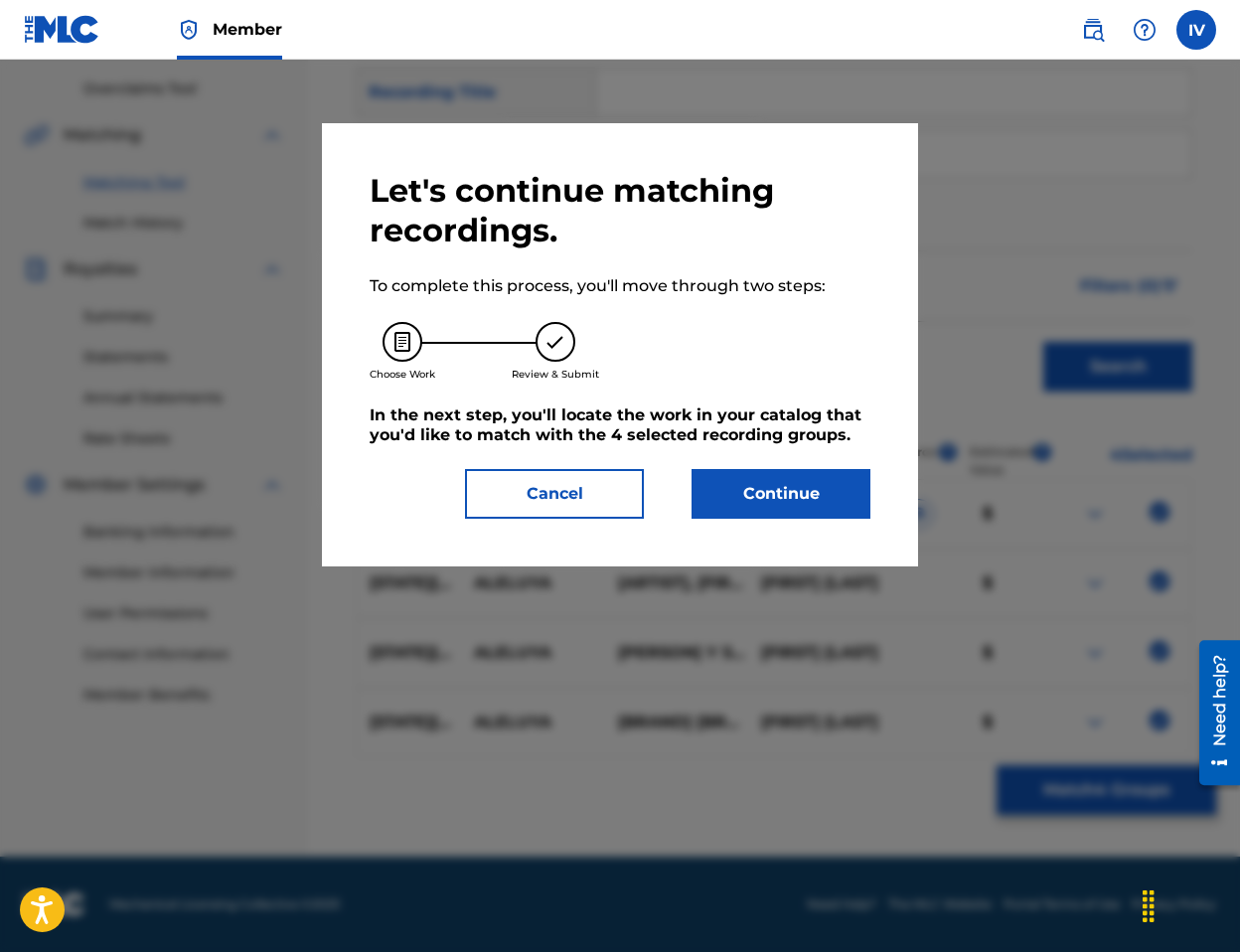 click on "Continue" at bounding box center [781, 494] 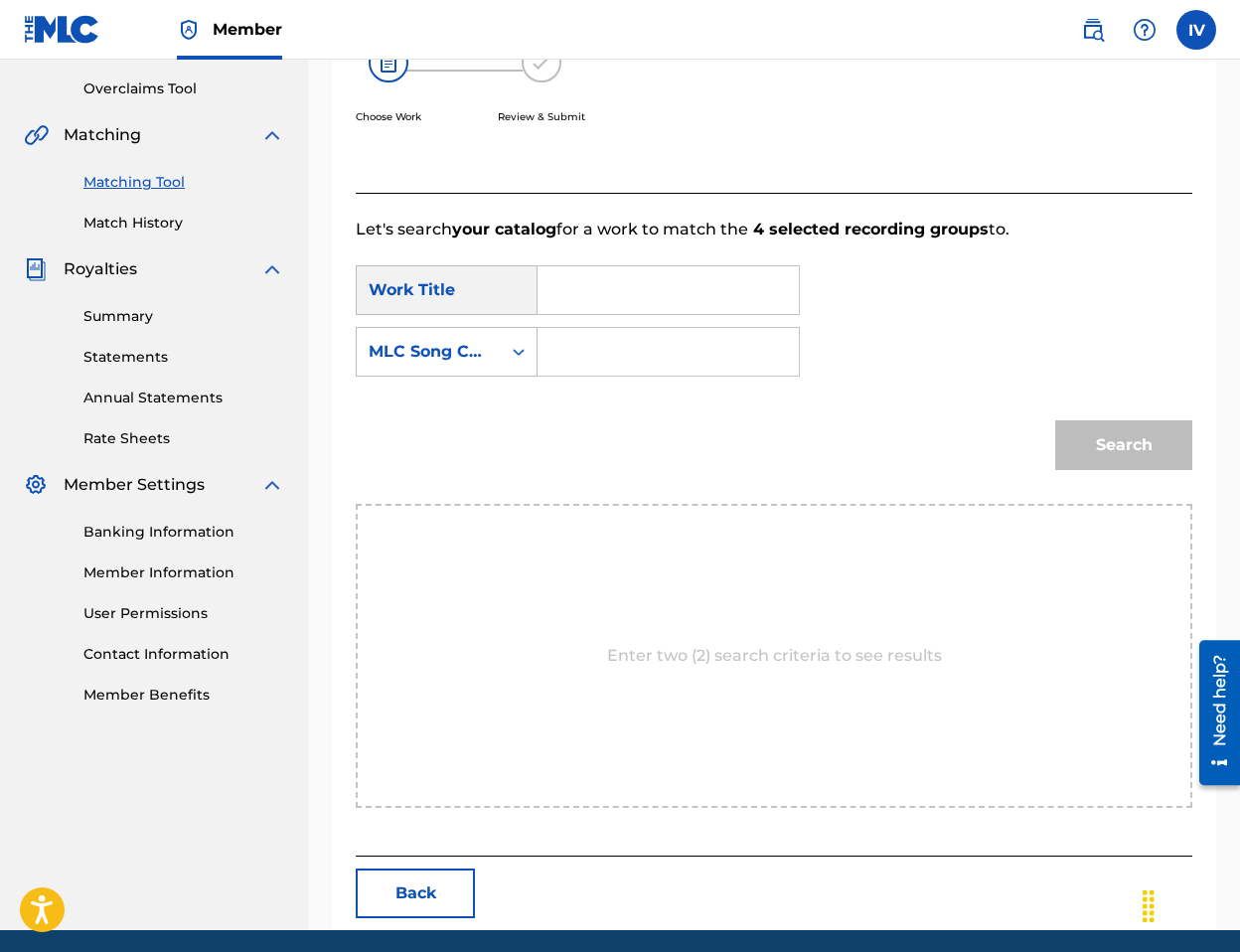 click at bounding box center [668, 290] 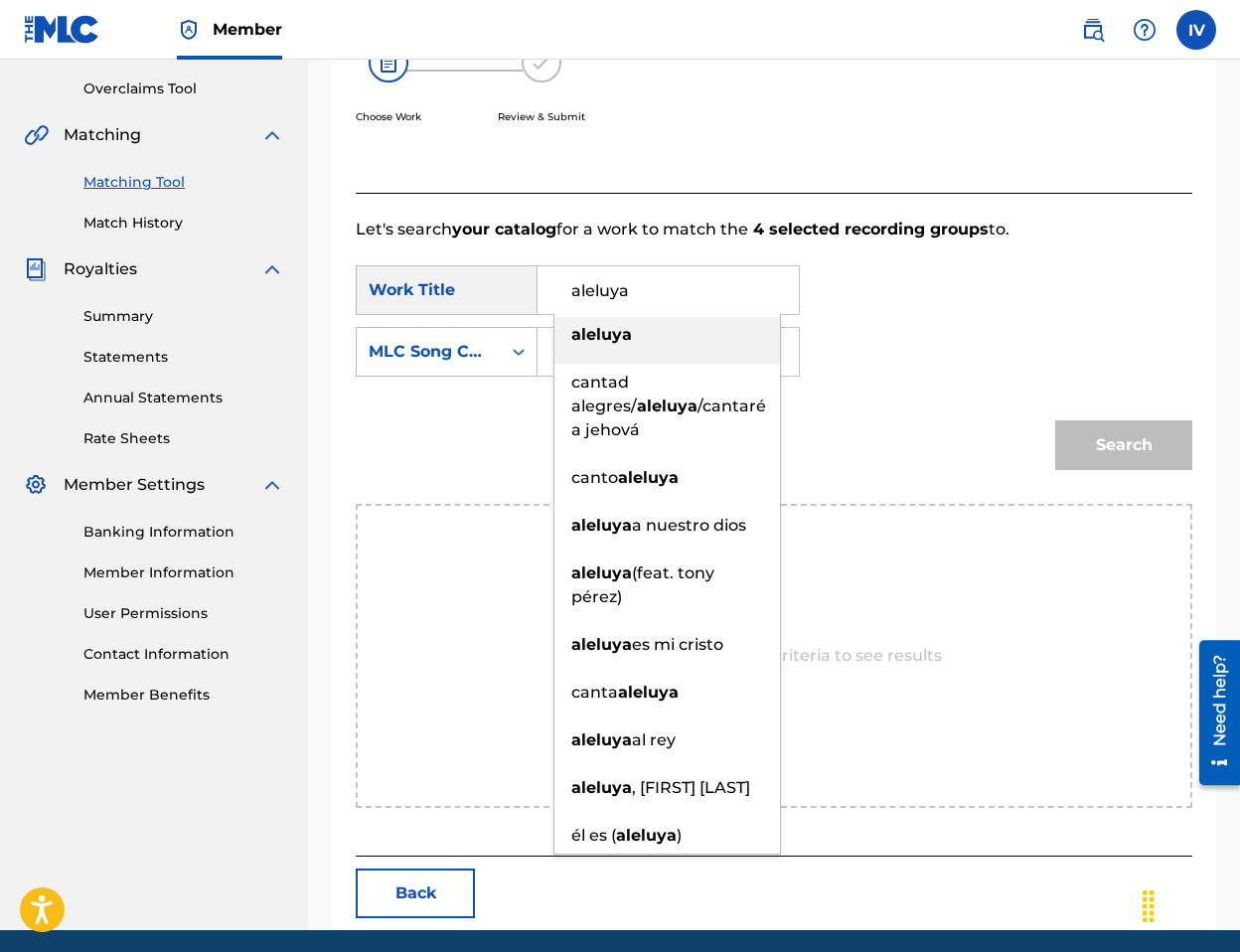 type on "aleluya" 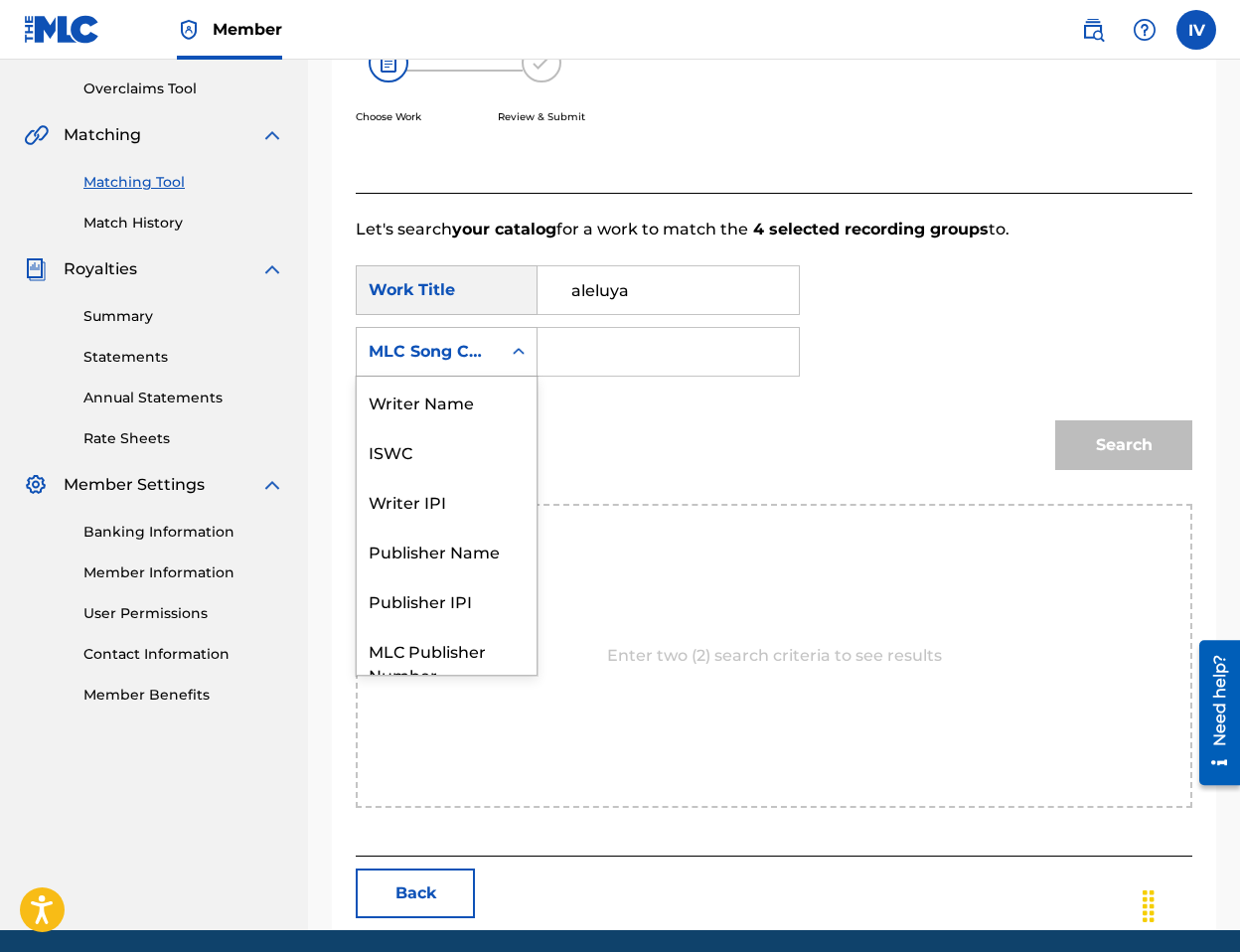 click on "MLC Song Code" at bounding box center (428, 352) 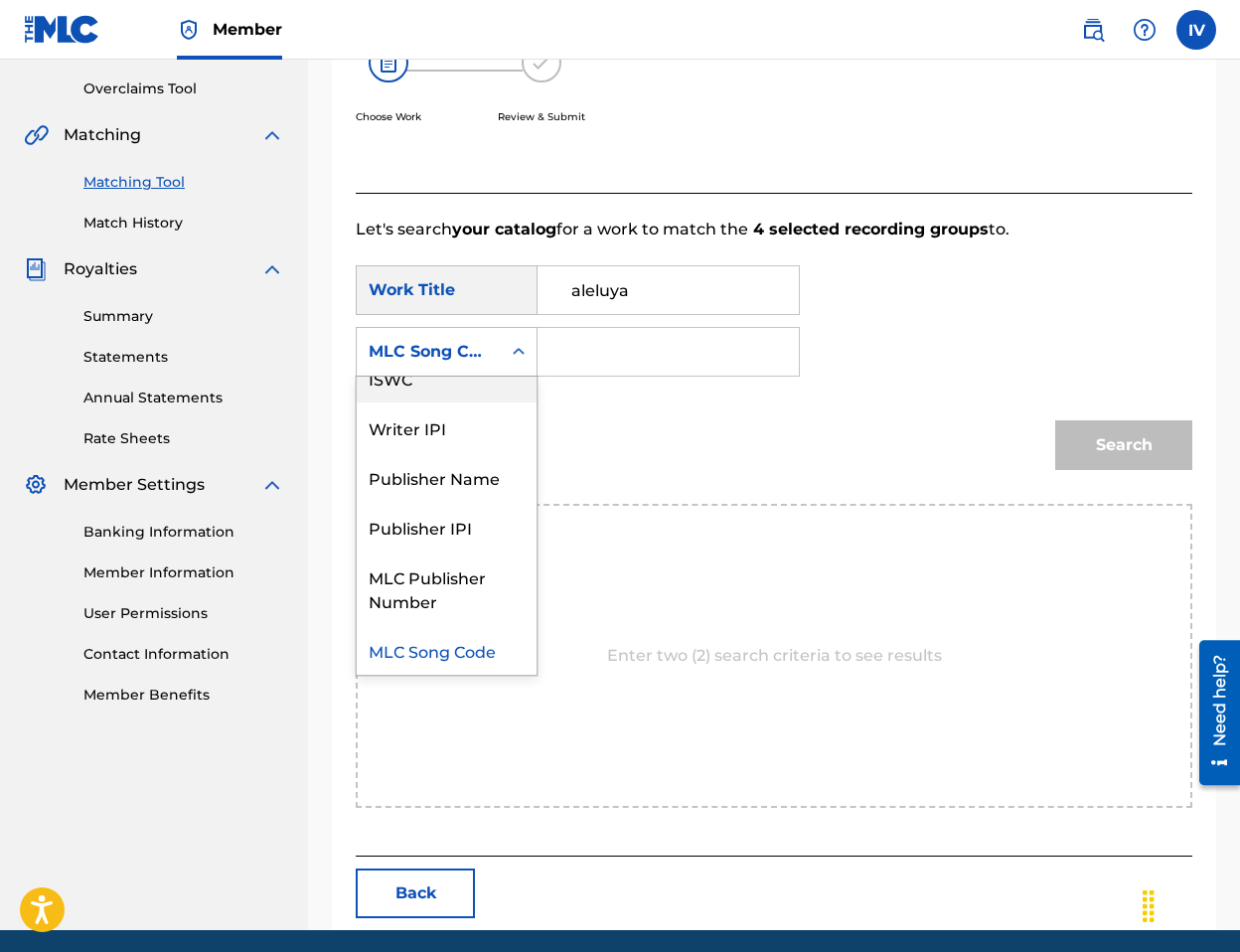 scroll, scrollTop: 0, scrollLeft: 0, axis: both 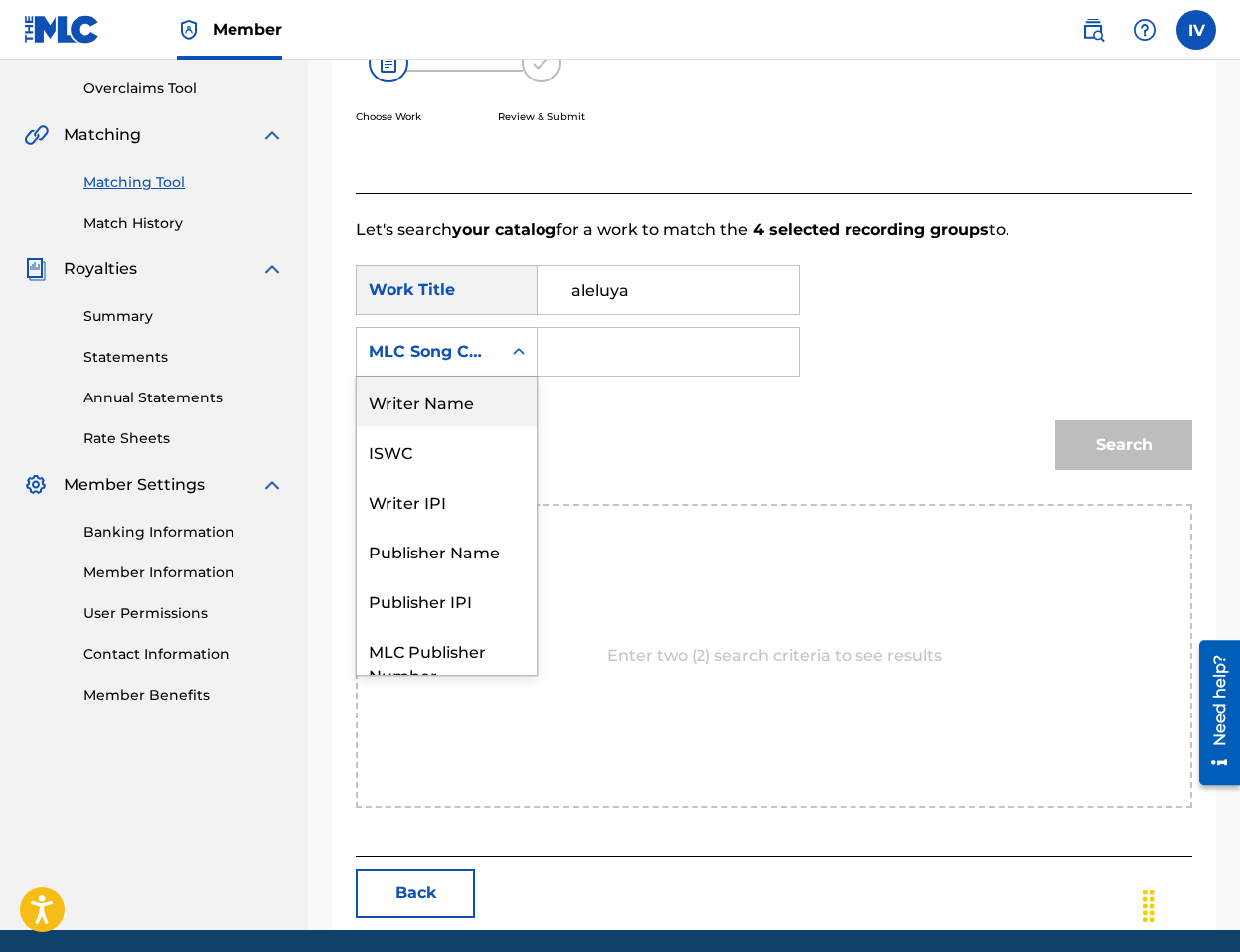 click on "Writer Name" at bounding box center [446, 401] 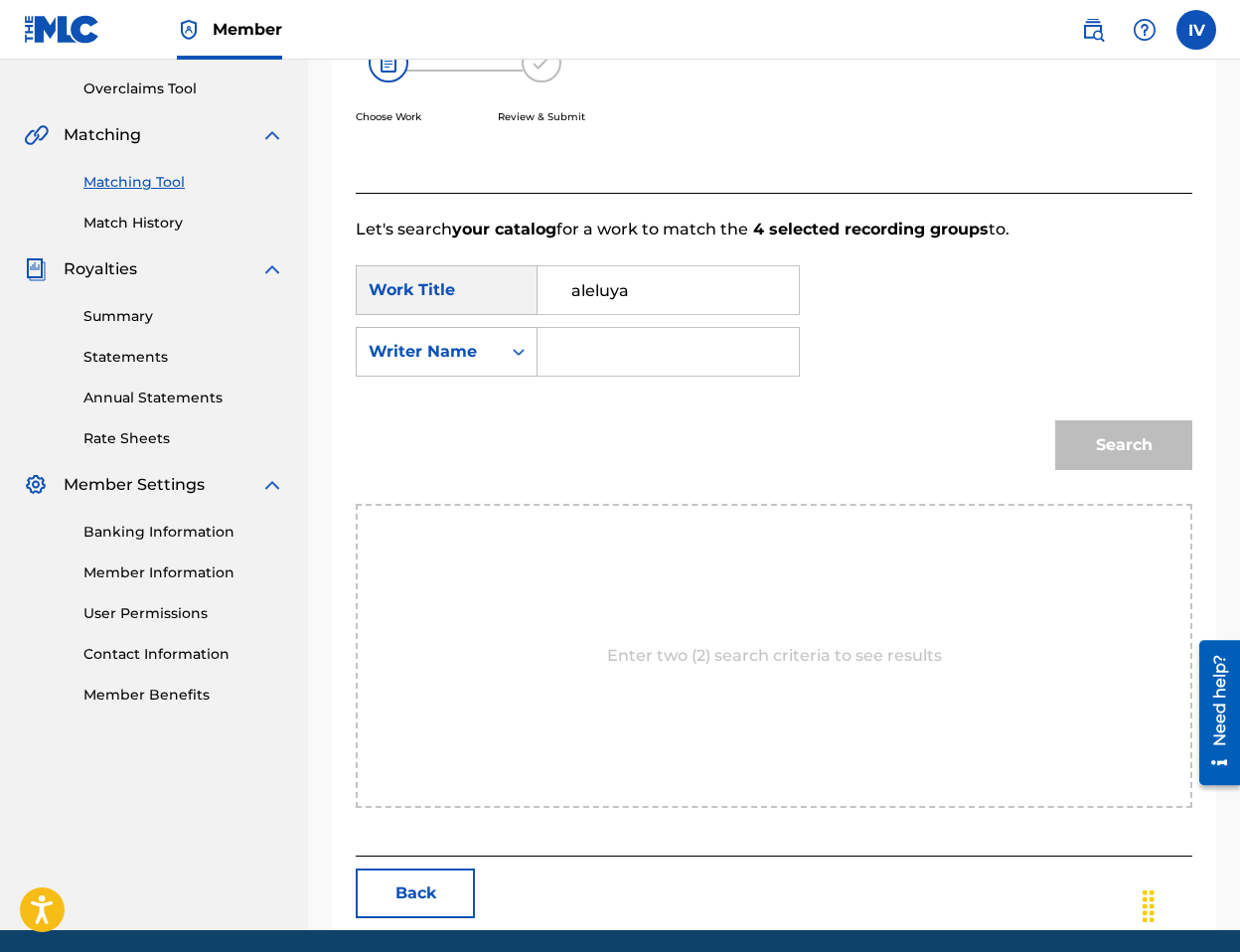click at bounding box center [668, 352] 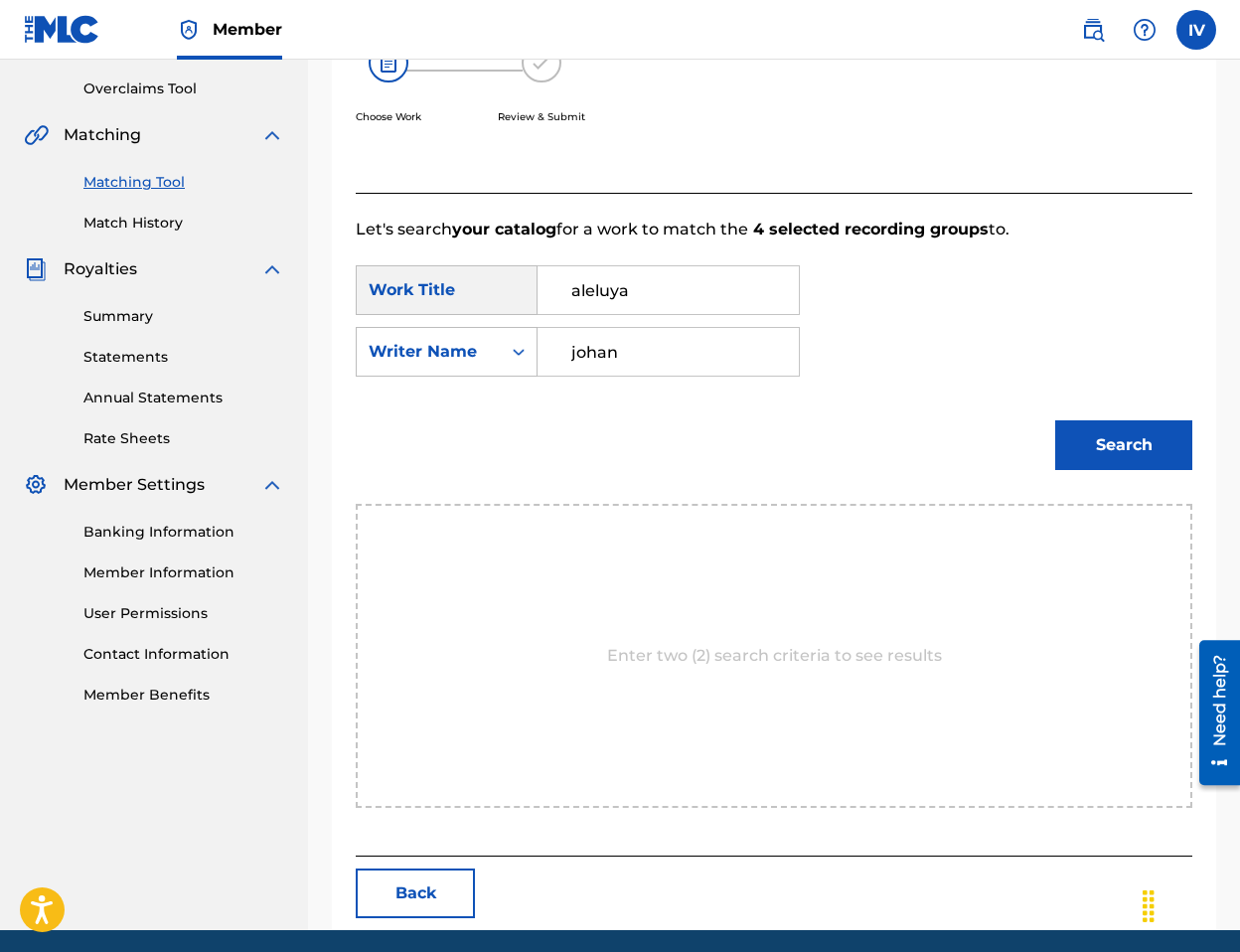 type on "johan" 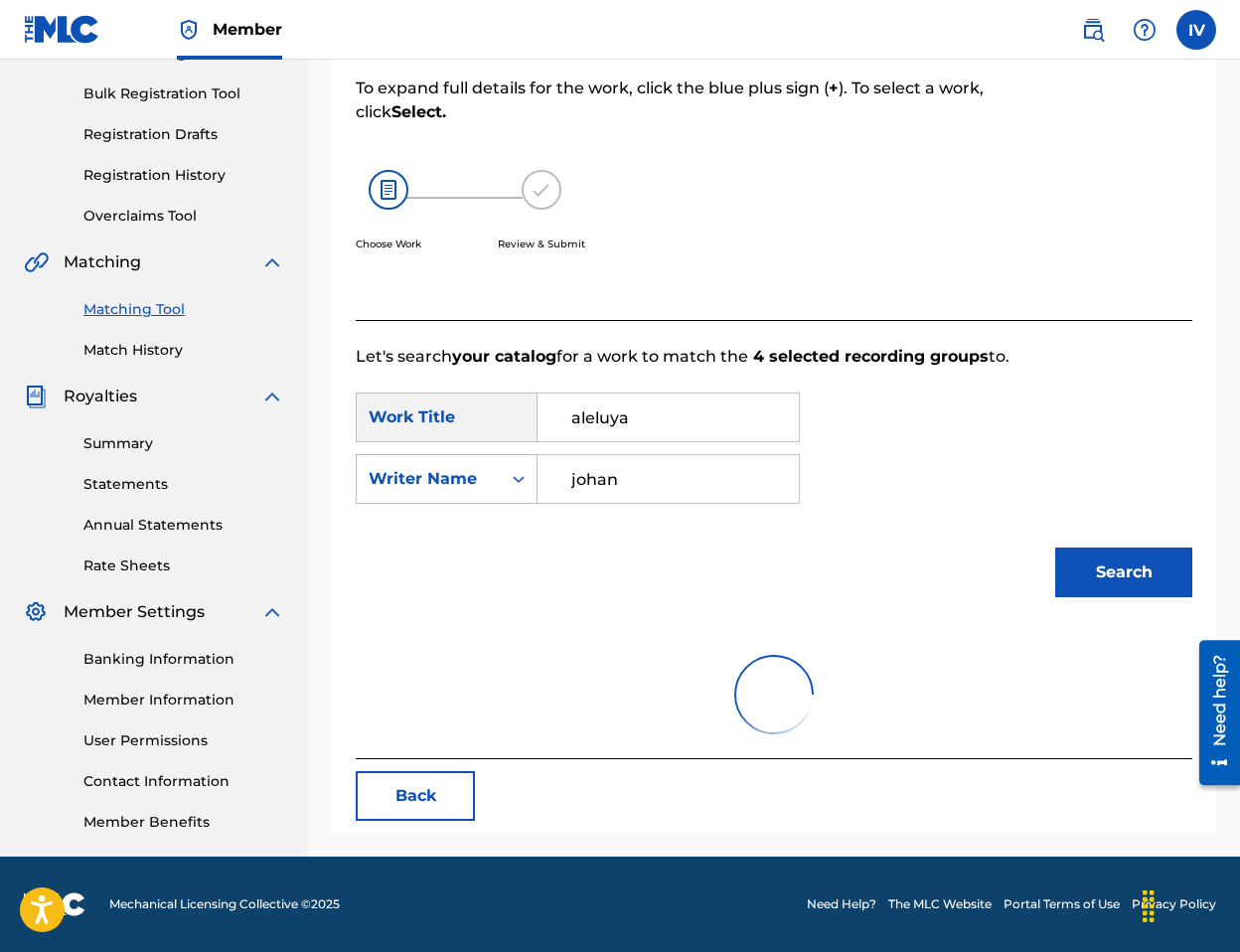 scroll, scrollTop: 407, scrollLeft: 0, axis: vertical 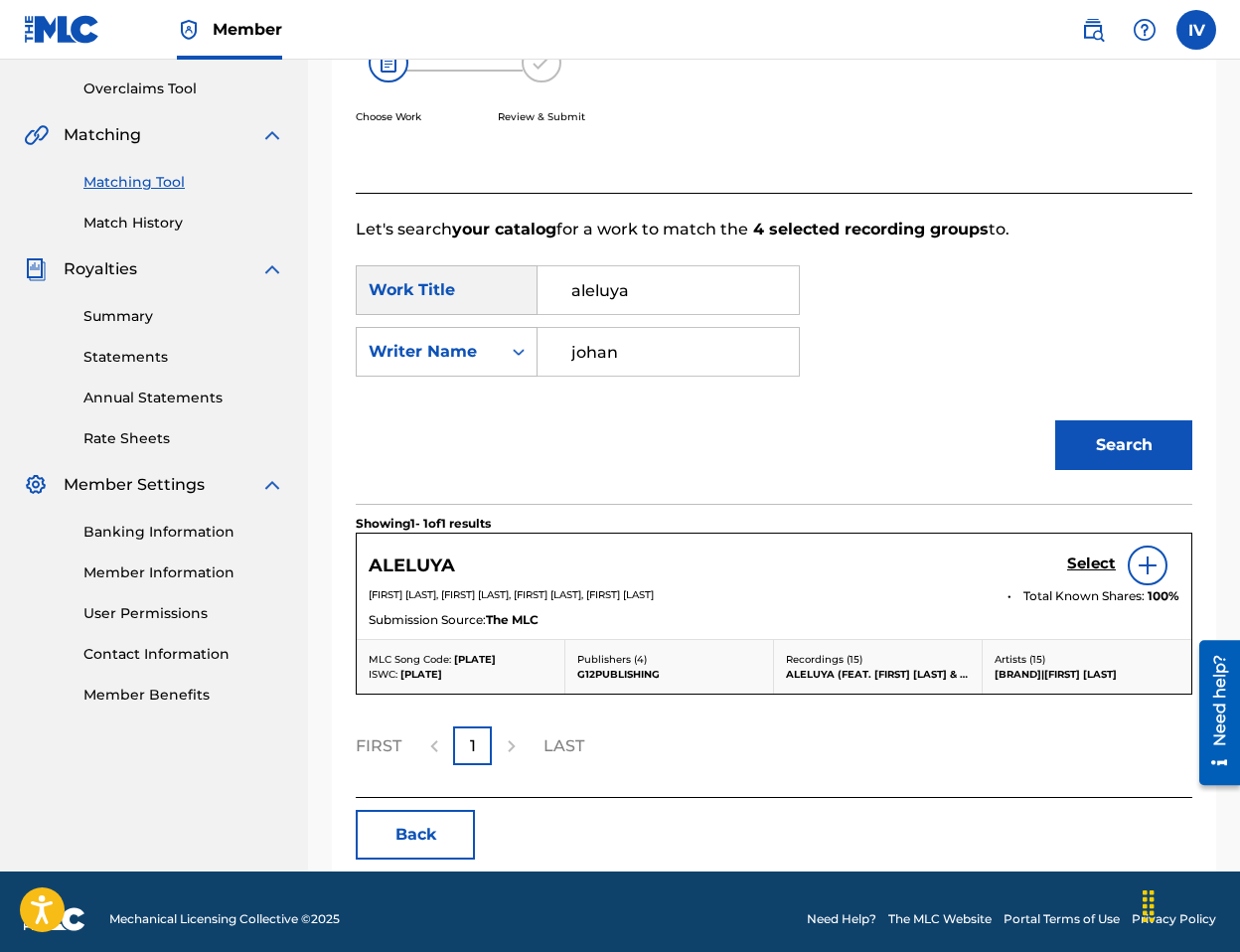 click on "Select" at bounding box center (1091, 563) 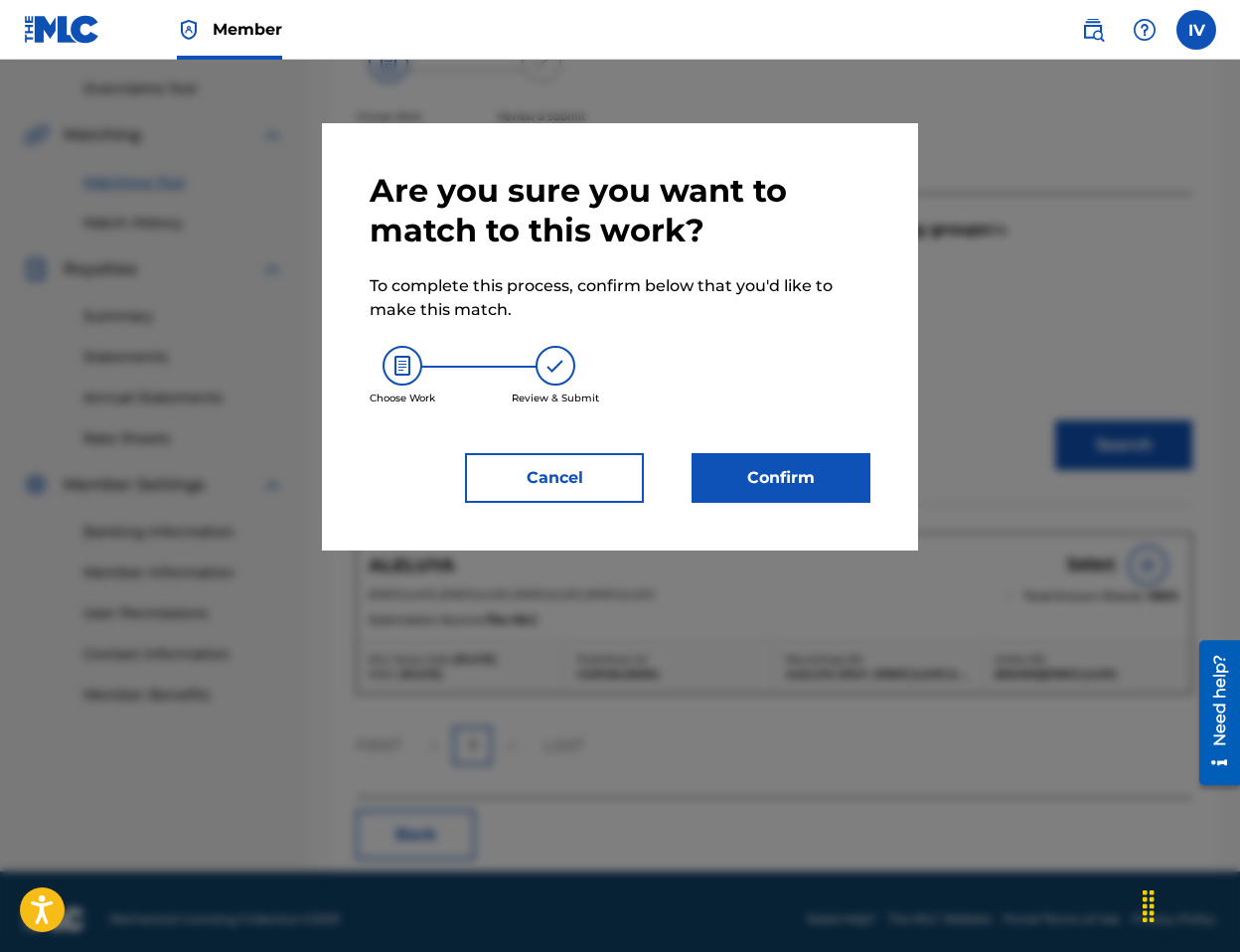 click on "Confirm" at bounding box center (781, 478) 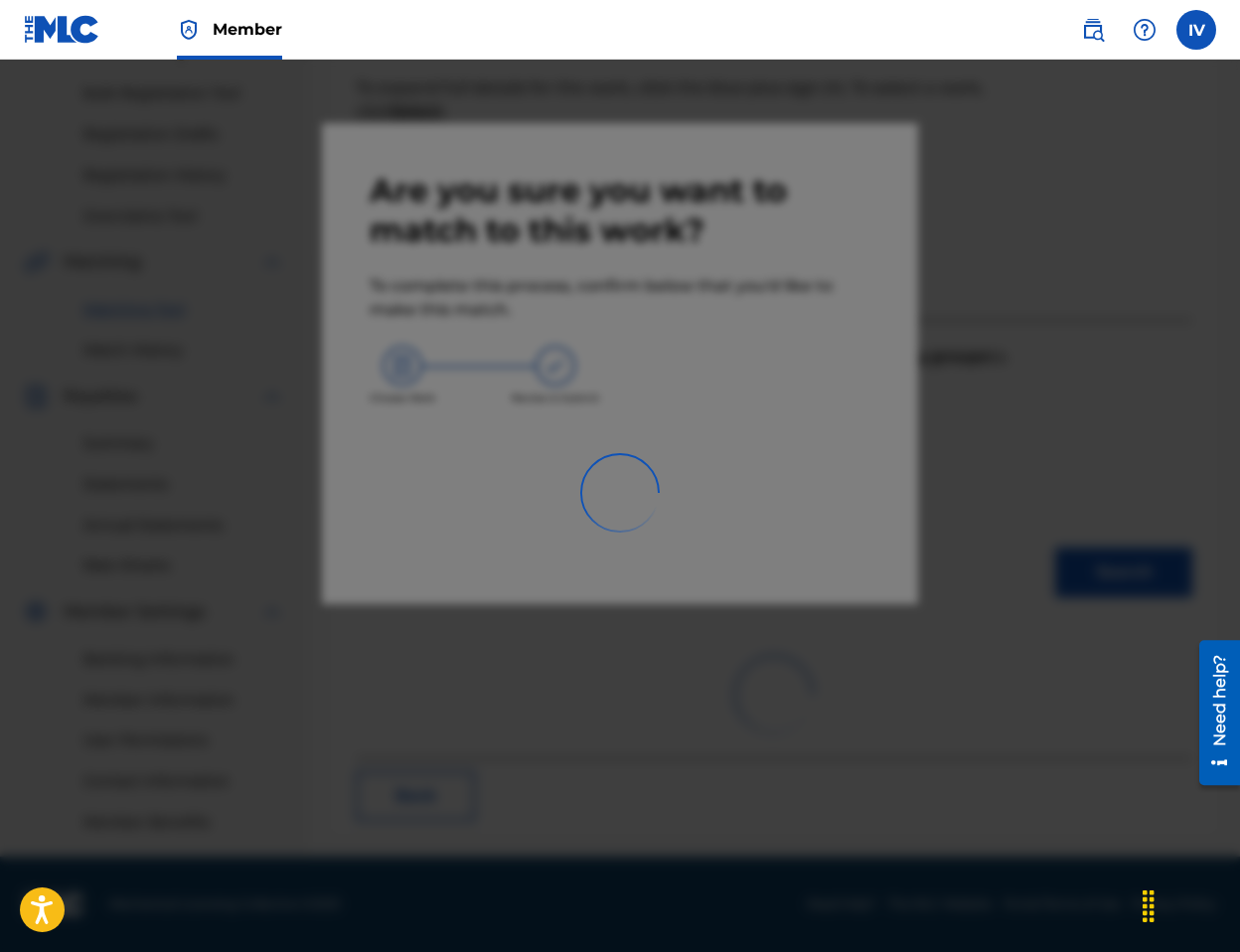 scroll, scrollTop: 280, scrollLeft: 0, axis: vertical 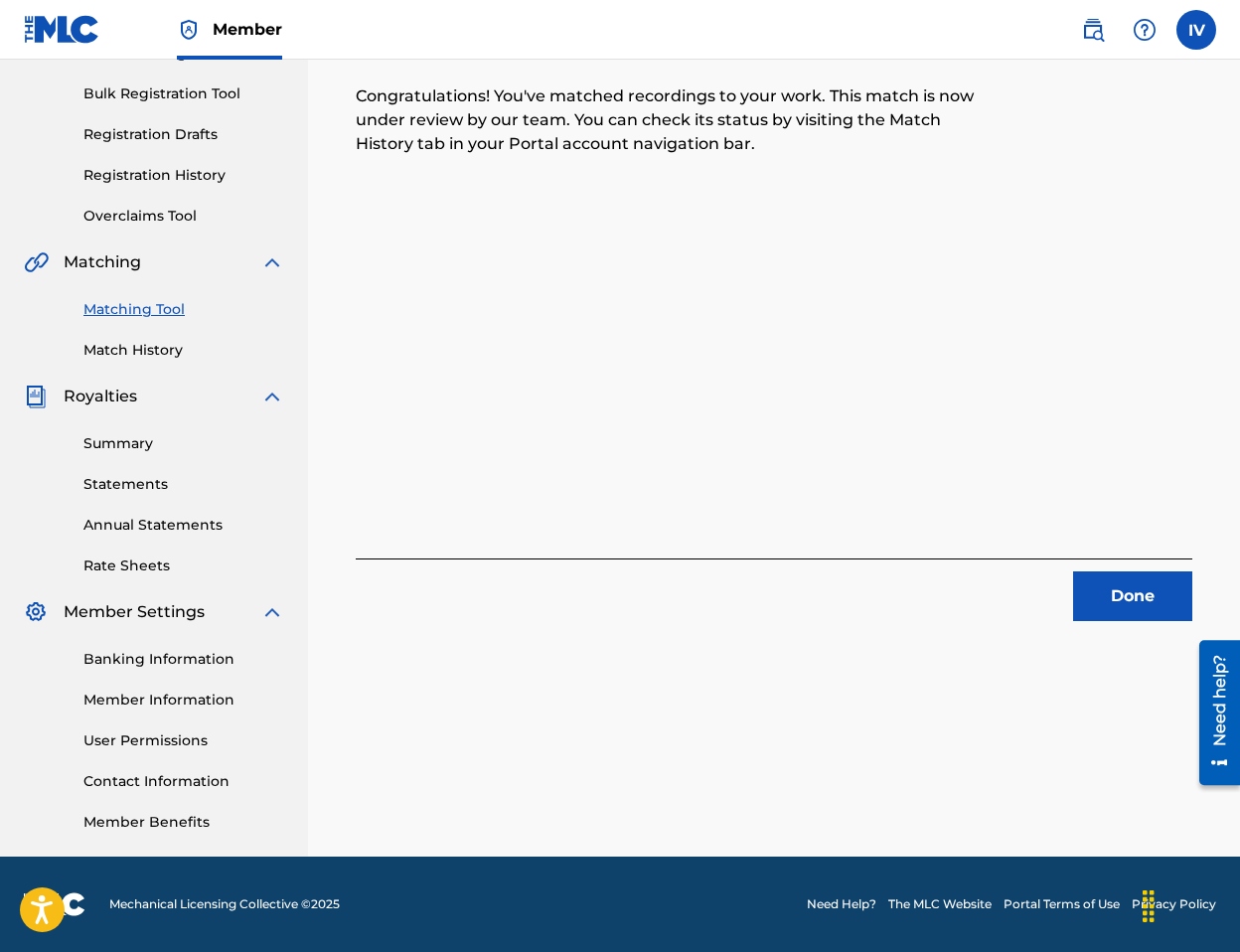 click on "Done" at bounding box center [1133, 596] 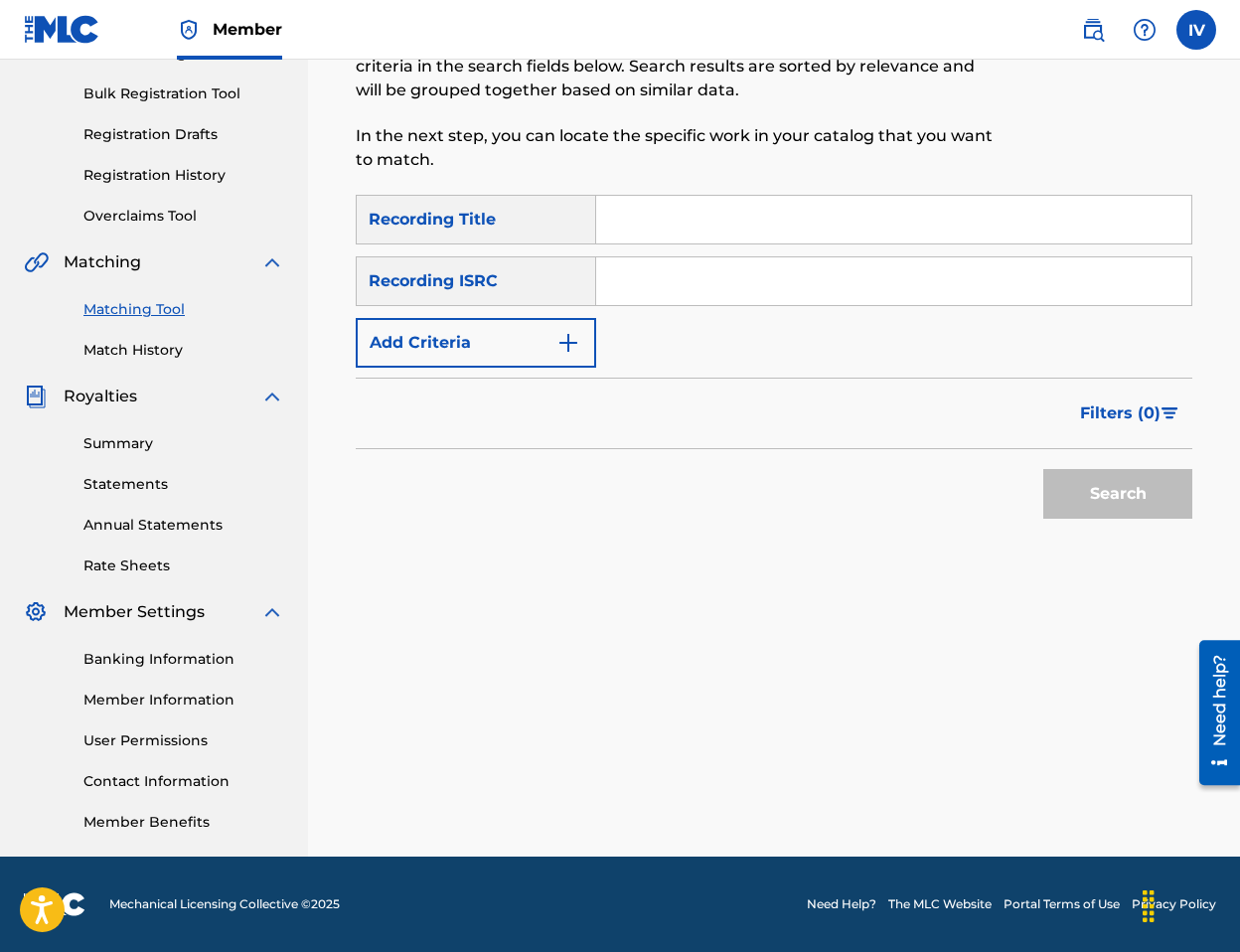 click at bounding box center (893, 281) 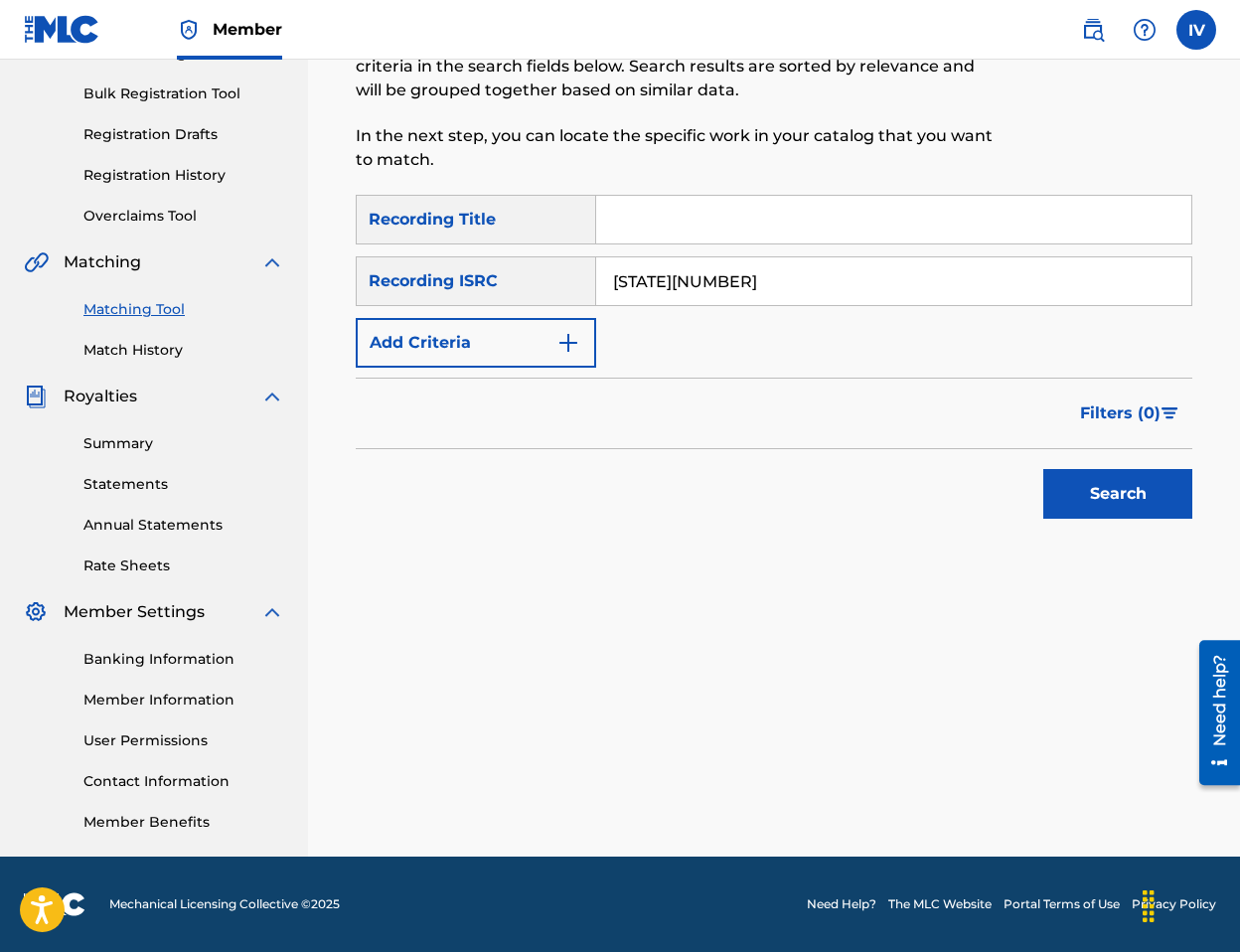 type on "[STATE][NUMBER]" 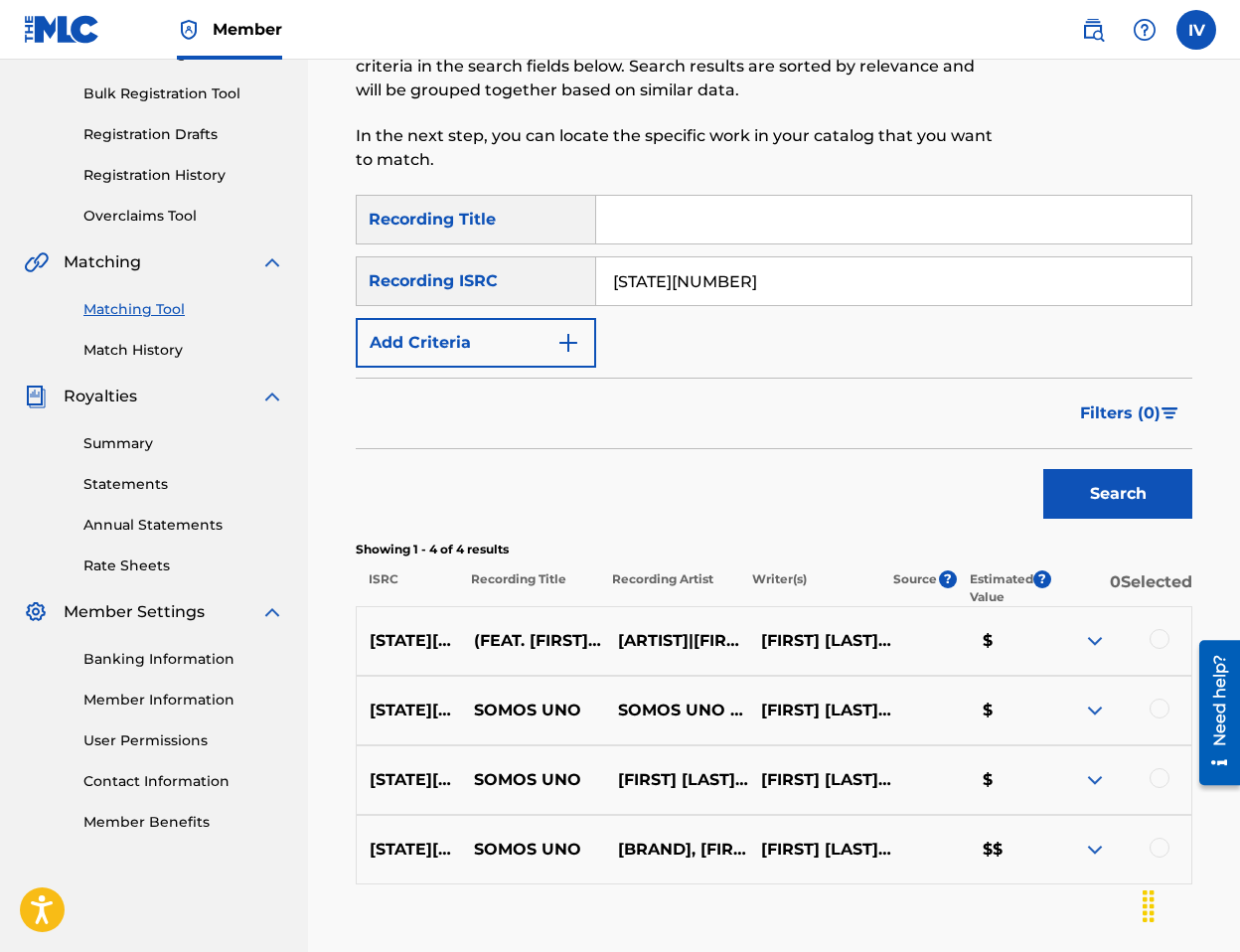 click at bounding box center (1160, 639) 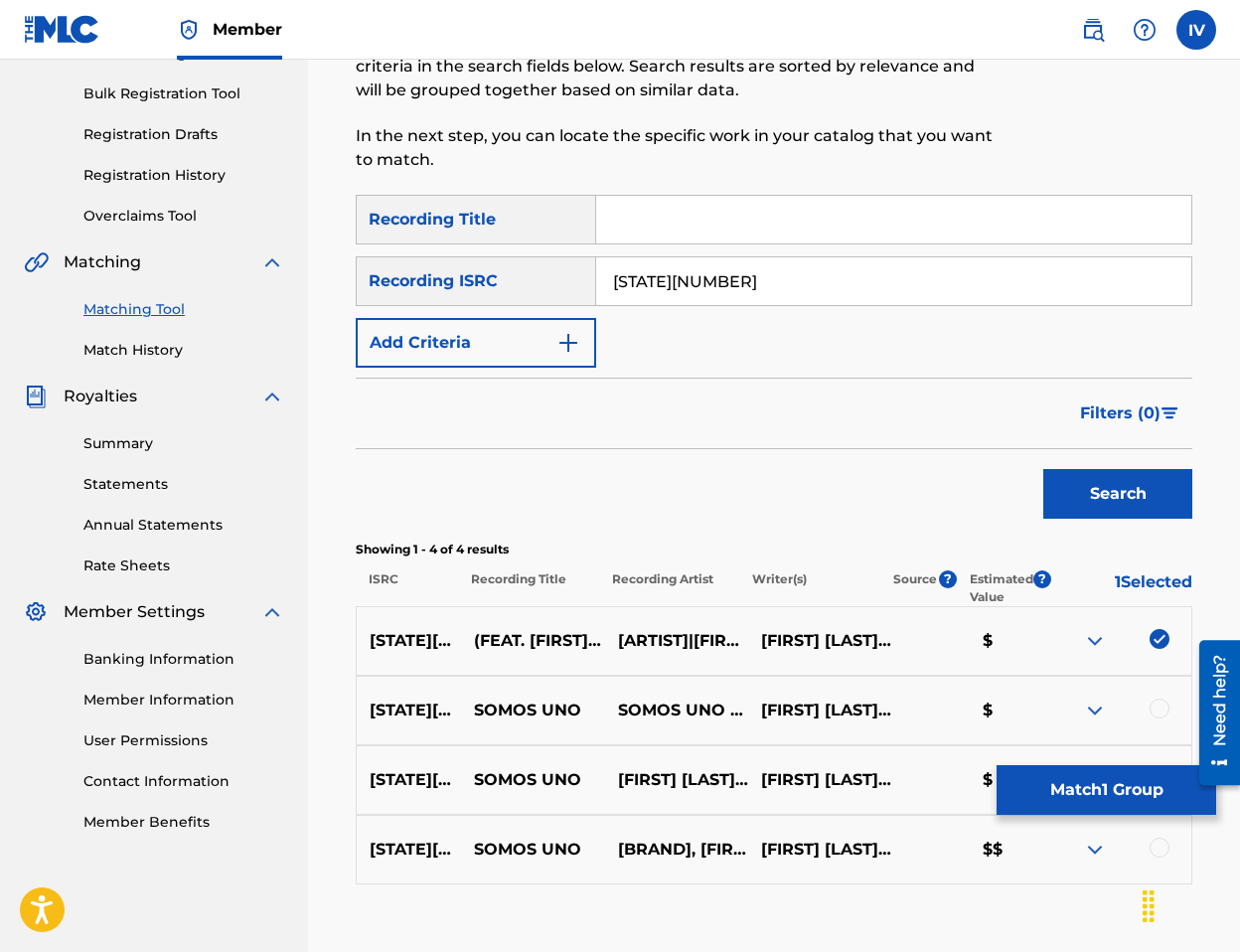 click at bounding box center (1120, 711) 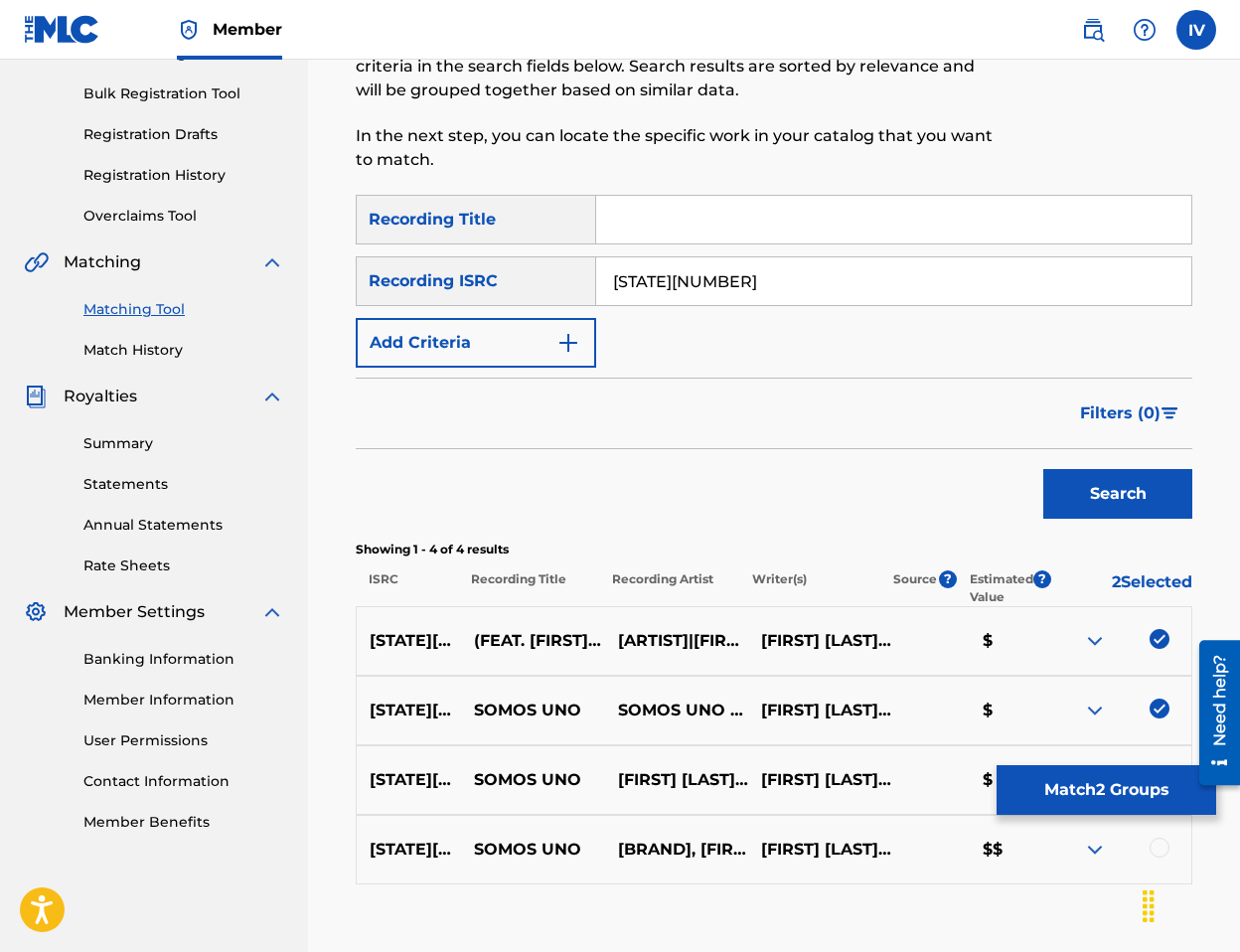 scroll, scrollTop: 407, scrollLeft: 0, axis: vertical 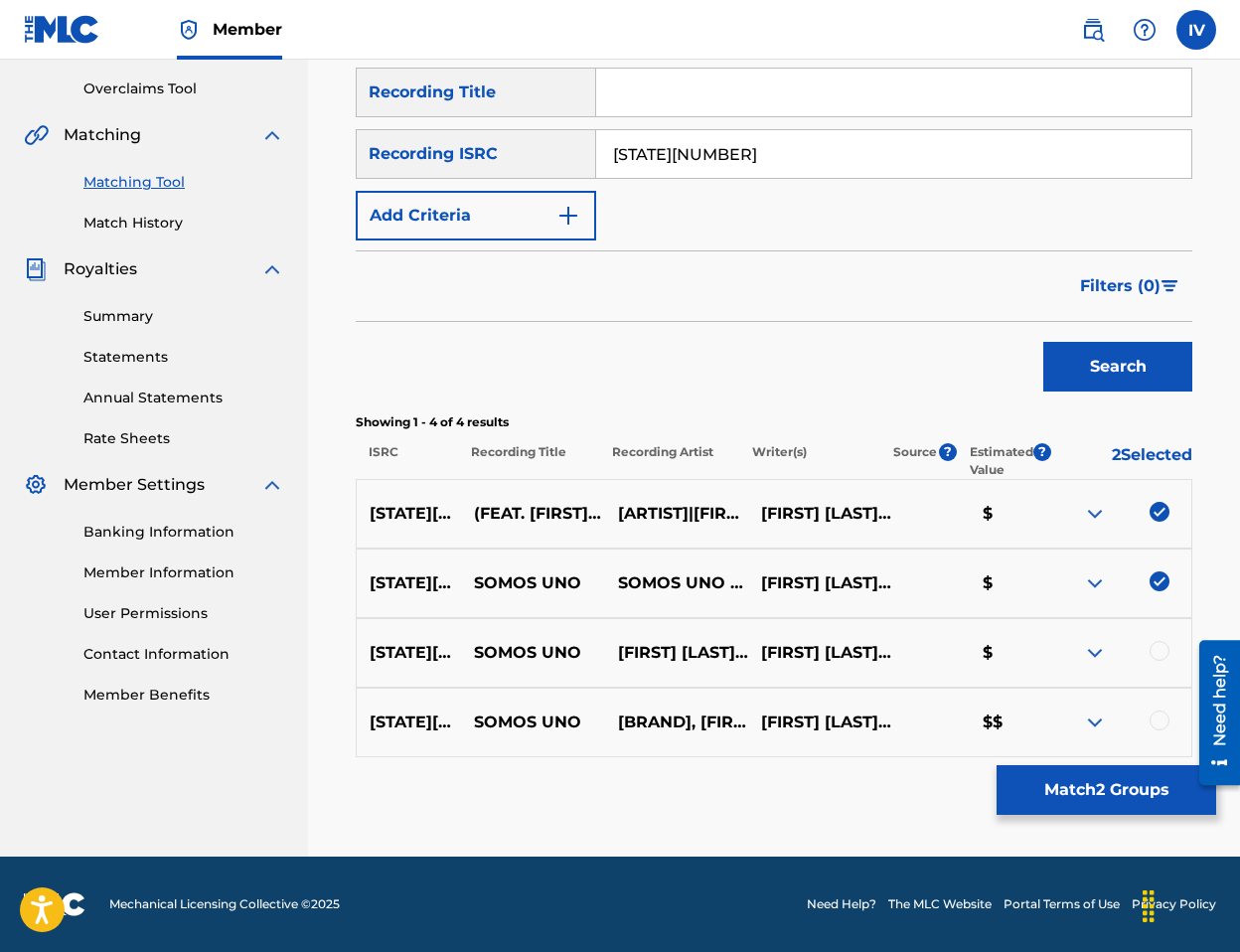 click at bounding box center (1160, 651) 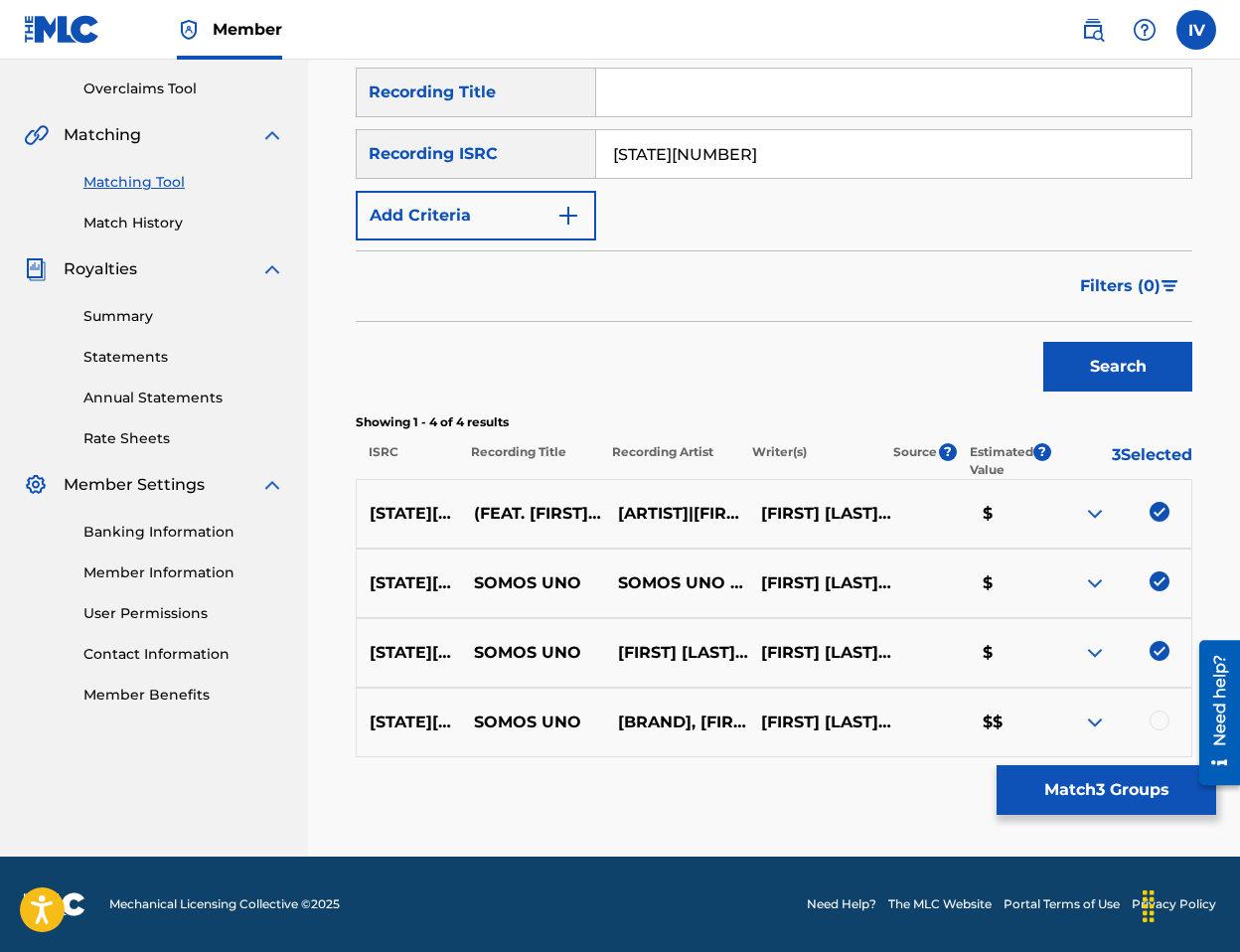 click at bounding box center [1120, 722] 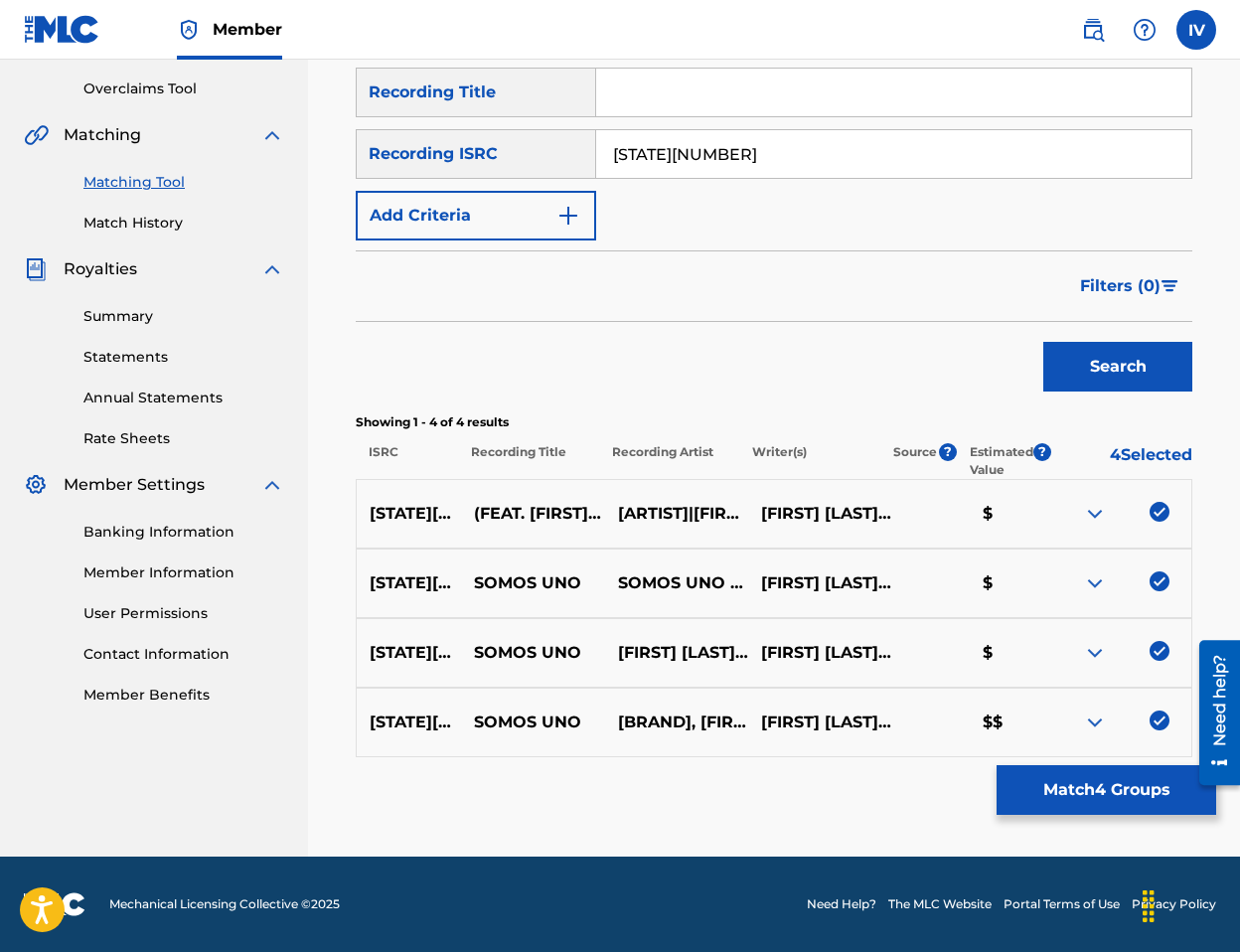 click on "Match  4 Groups" at bounding box center [1106, 790] 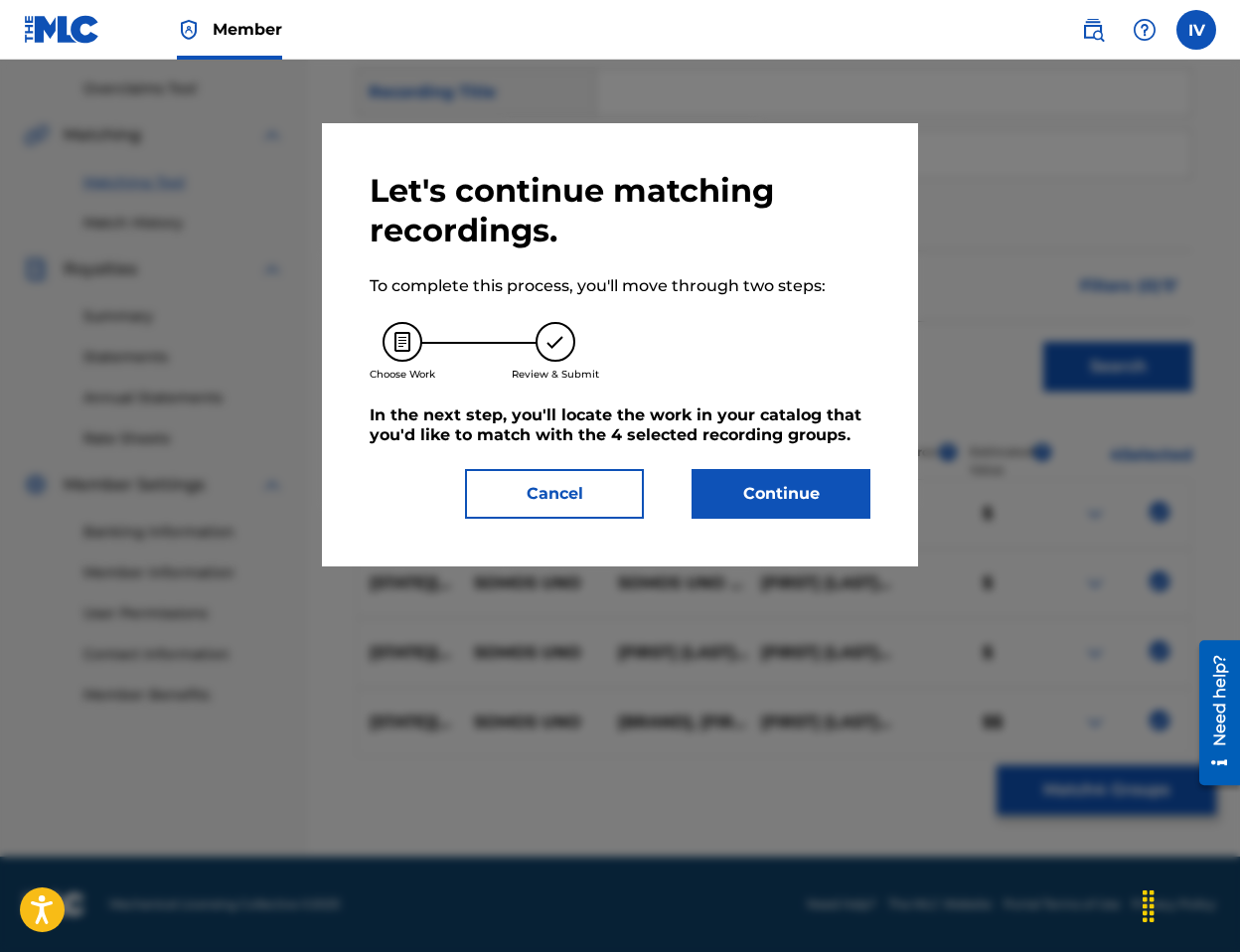 click on "Continue" at bounding box center (781, 494) 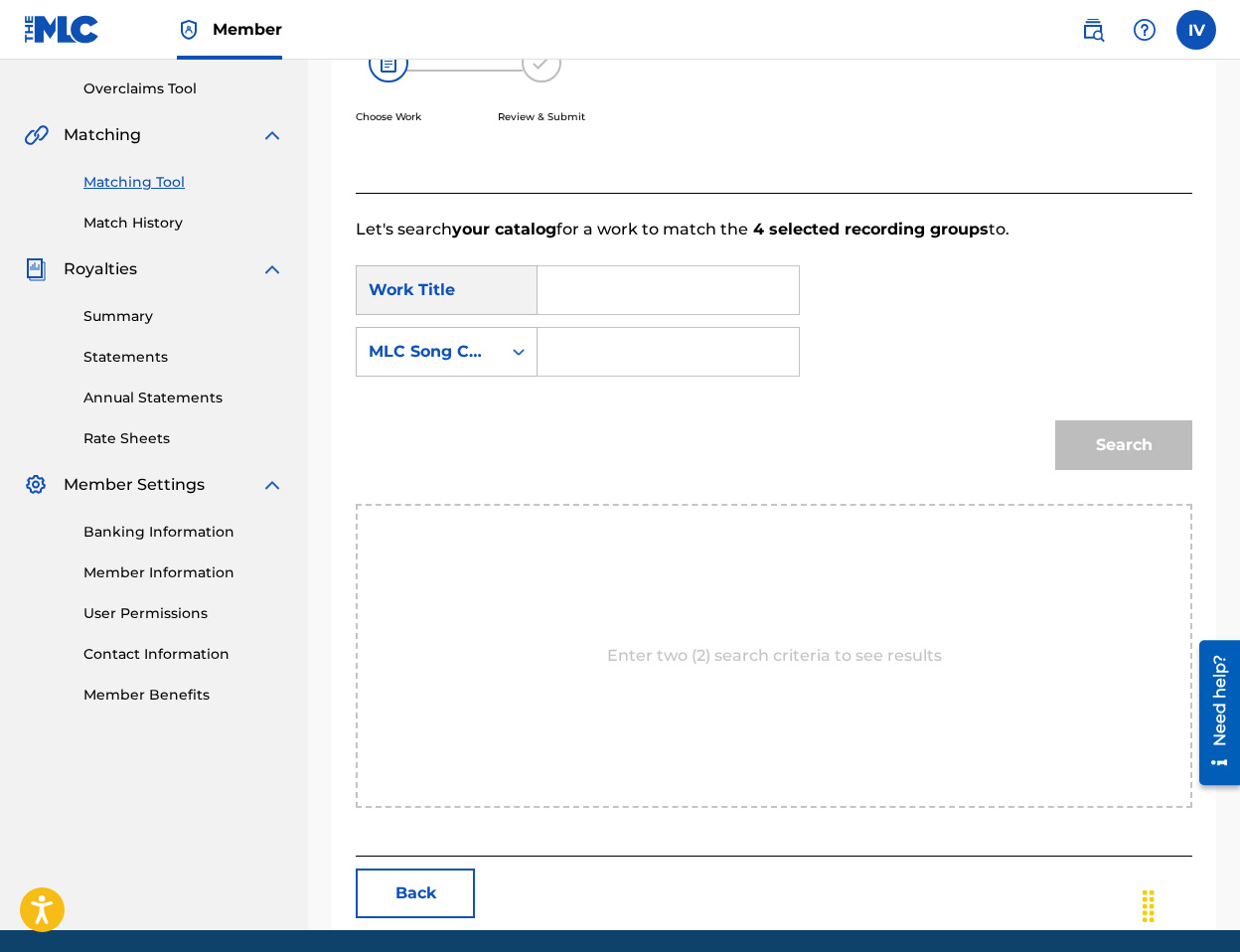 click at bounding box center (668, 290) 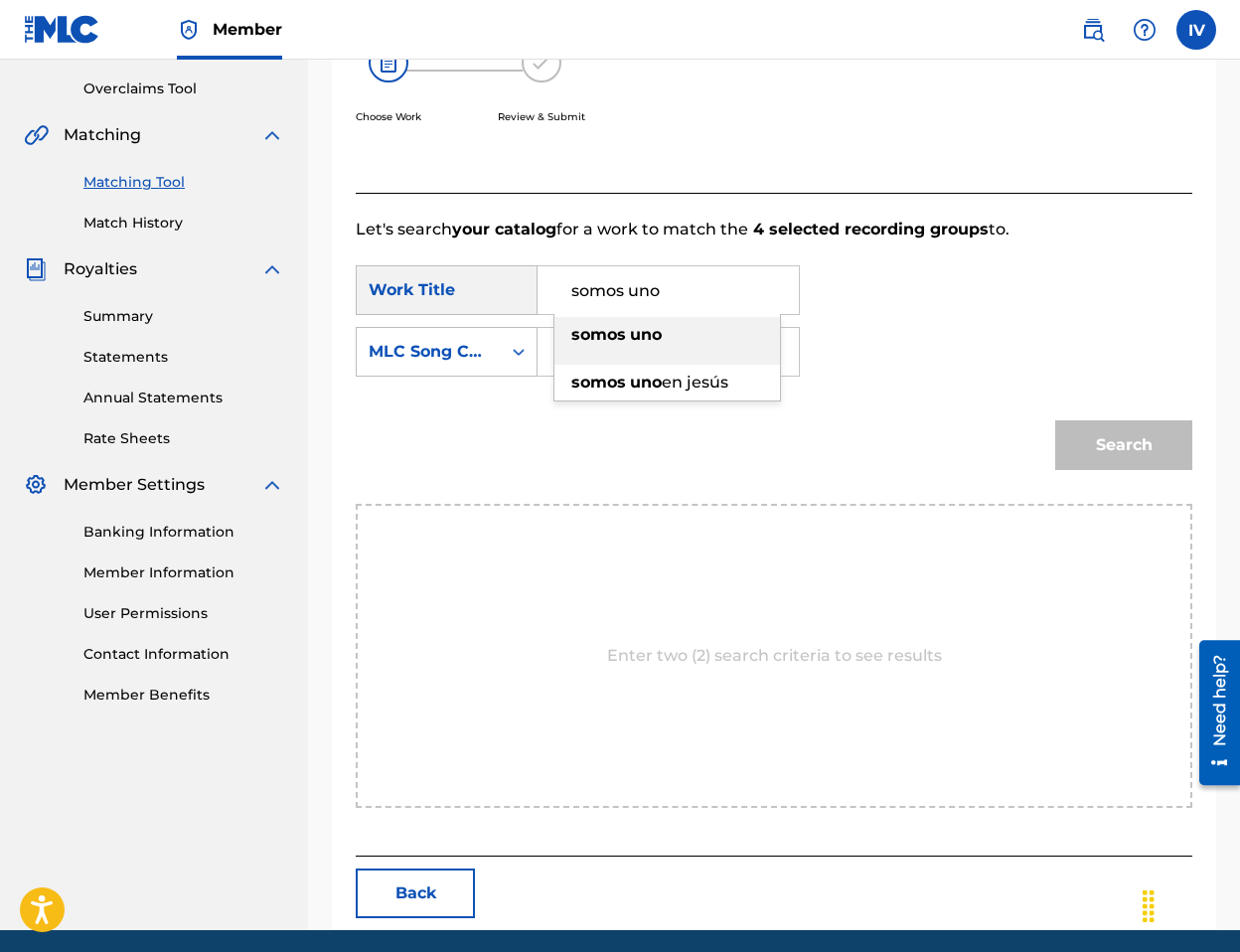 type on "somos uno" 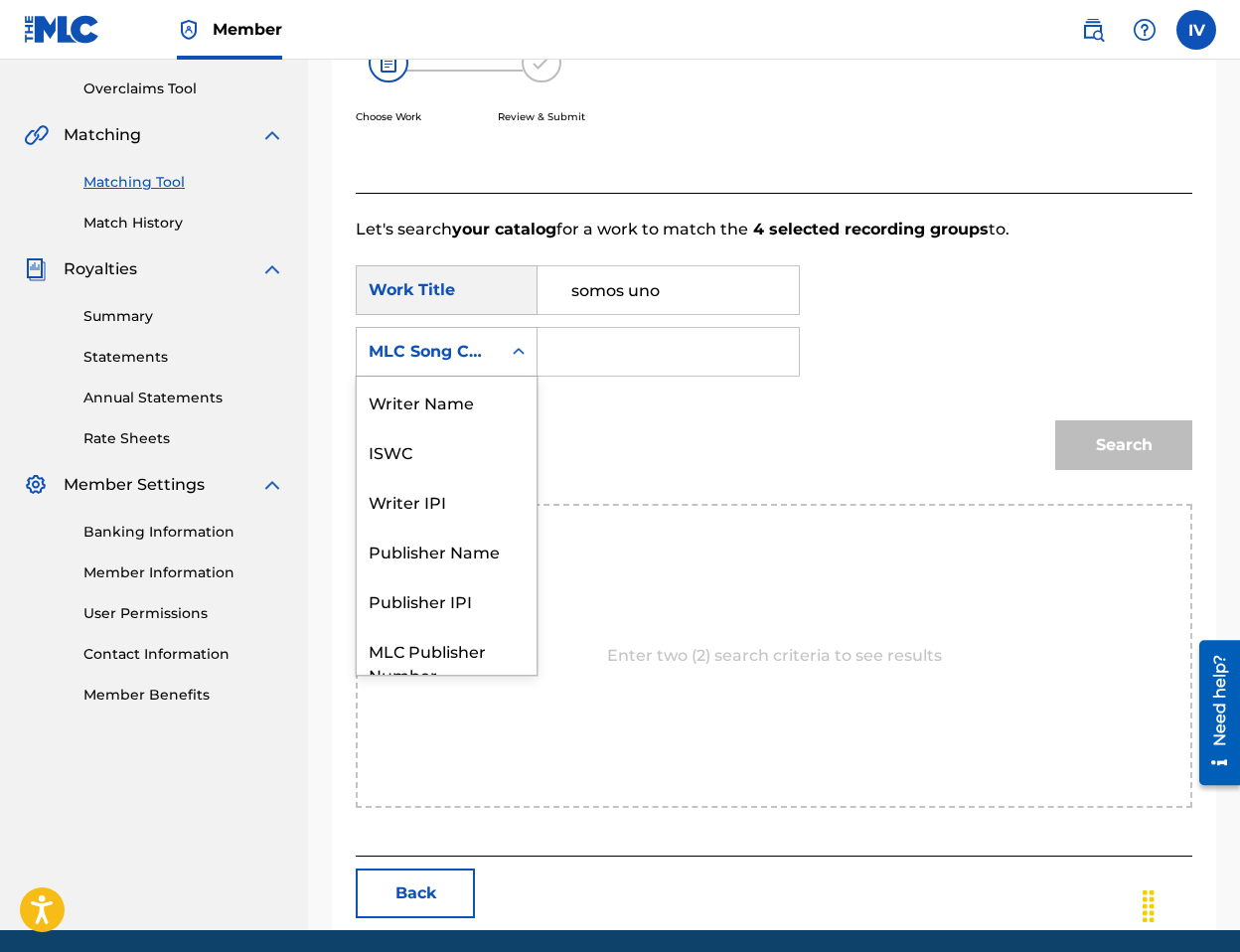 click on "MLC Song Code" at bounding box center [428, 352] 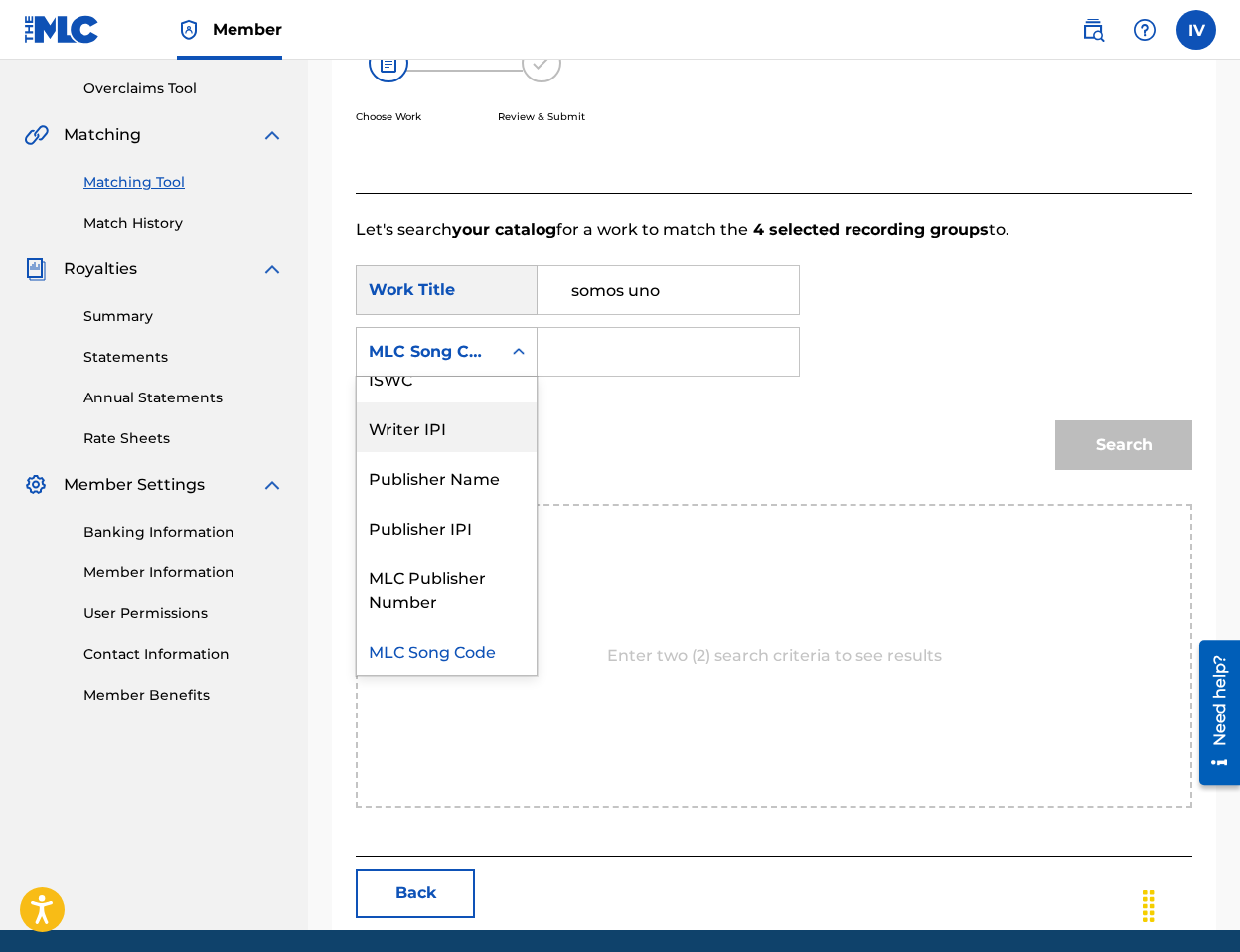 scroll, scrollTop: 0, scrollLeft: 0, axis: both 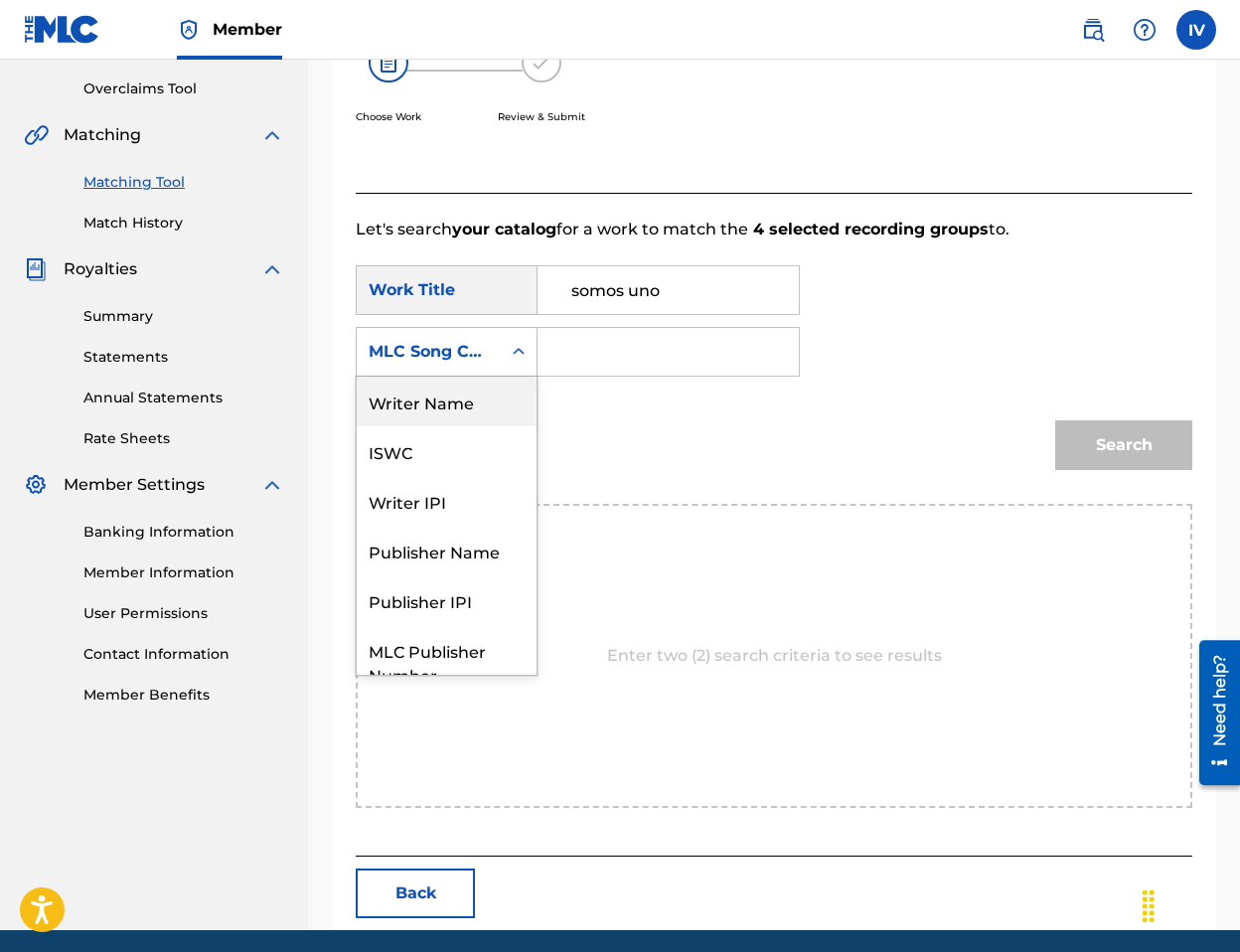 click on "Writer Name" at bounding box center (446, 401) 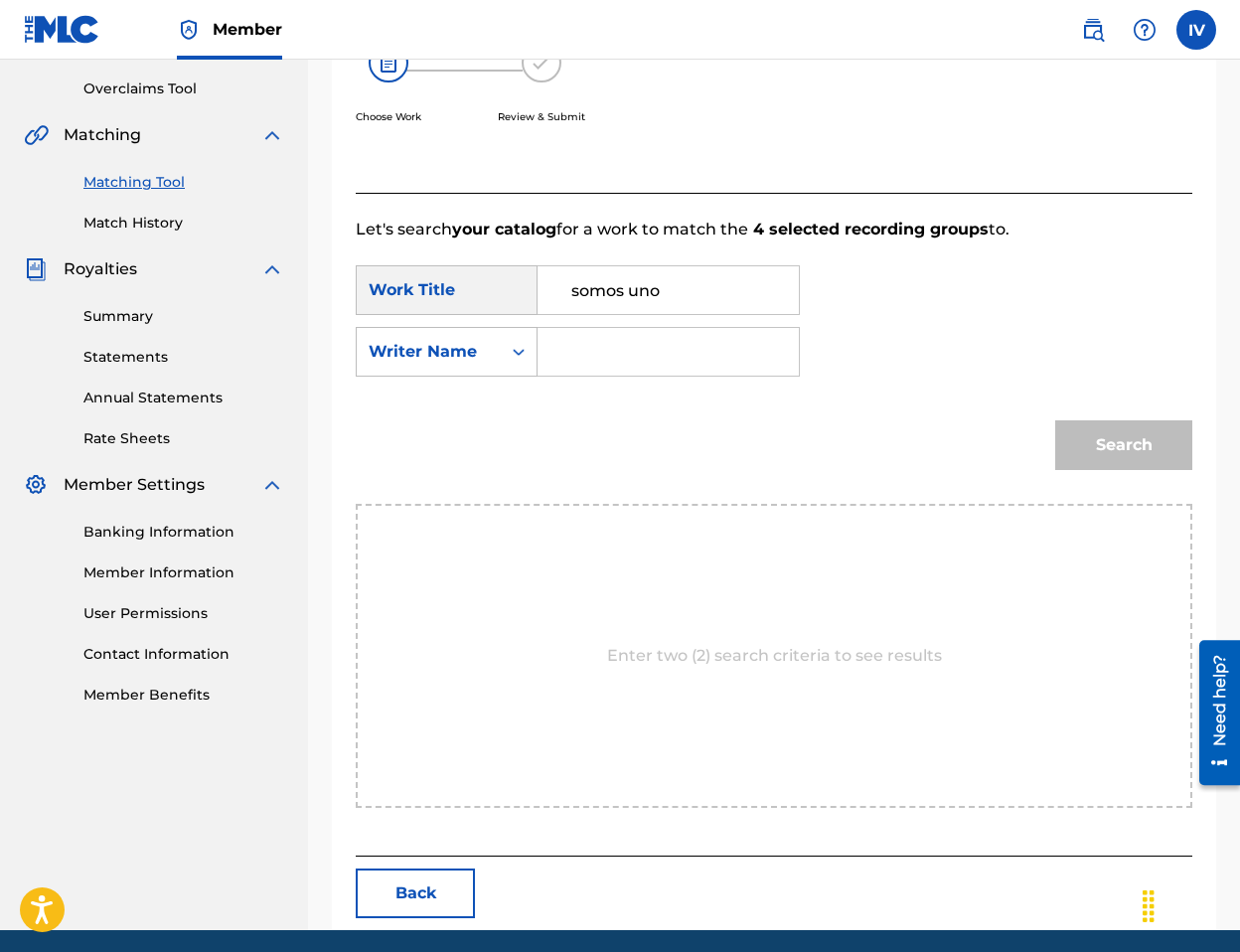 click at bounding box center (668, 352) 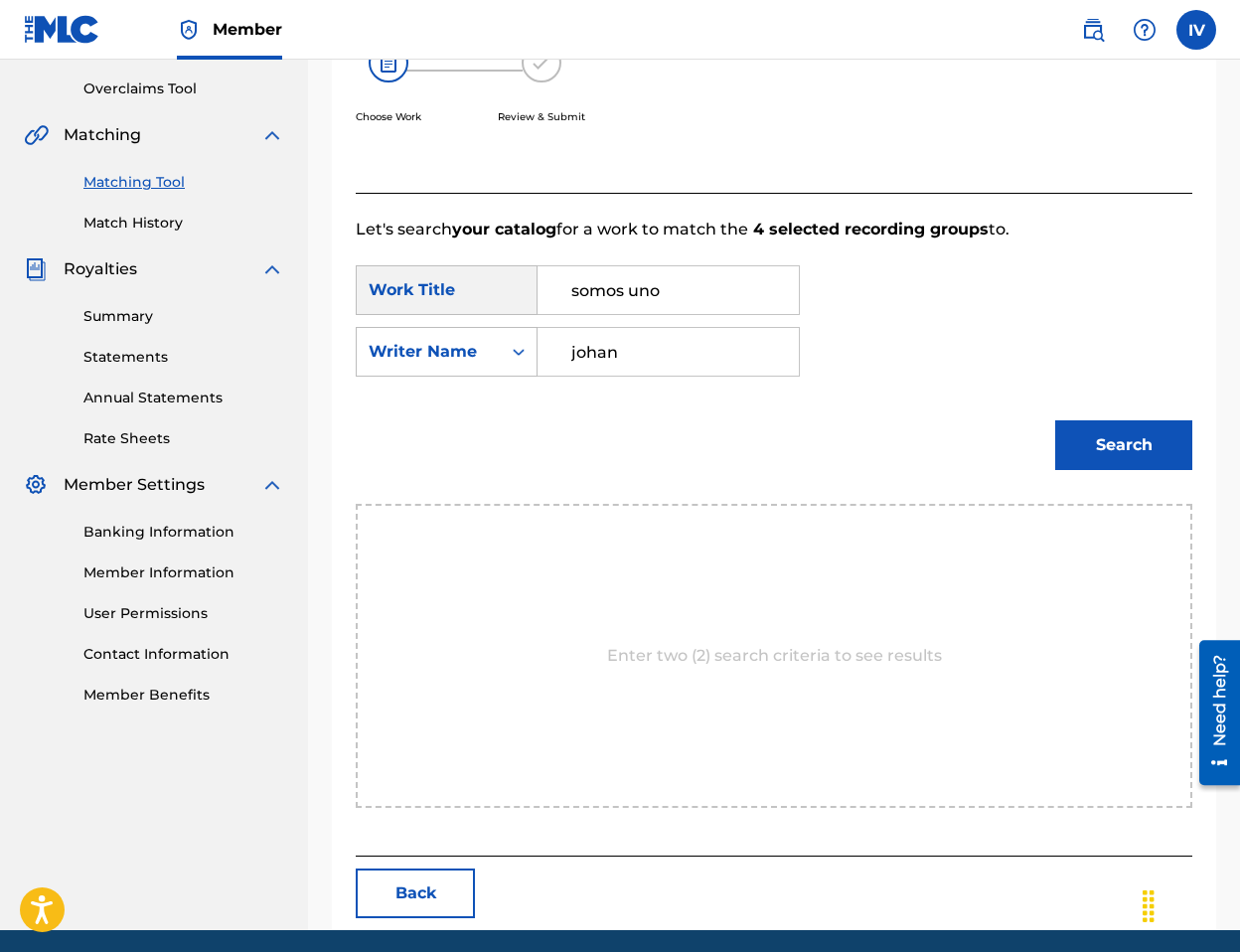type on "johan" 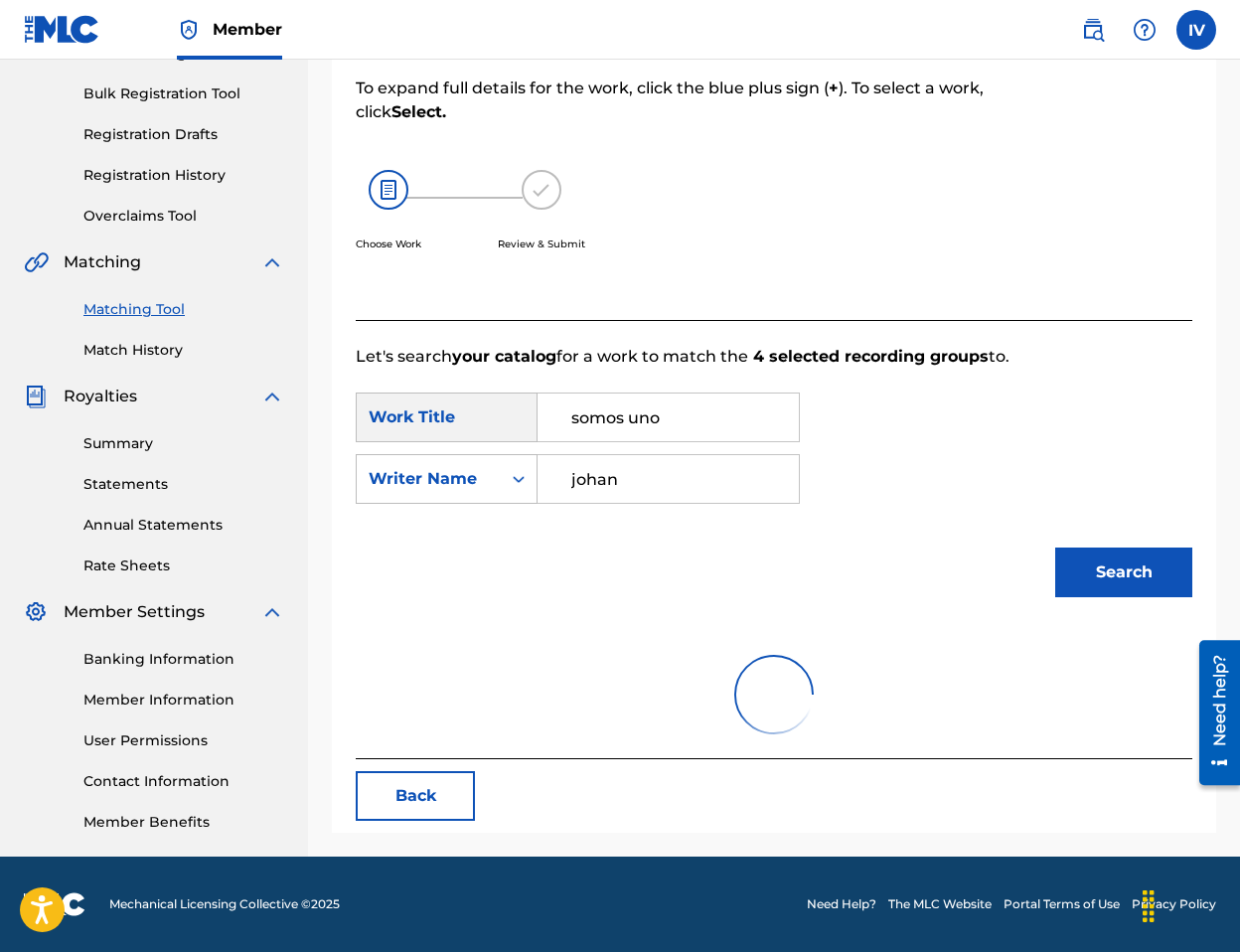 scroll, scrollTop: 407, scrollLeft: 0, axis: vertical 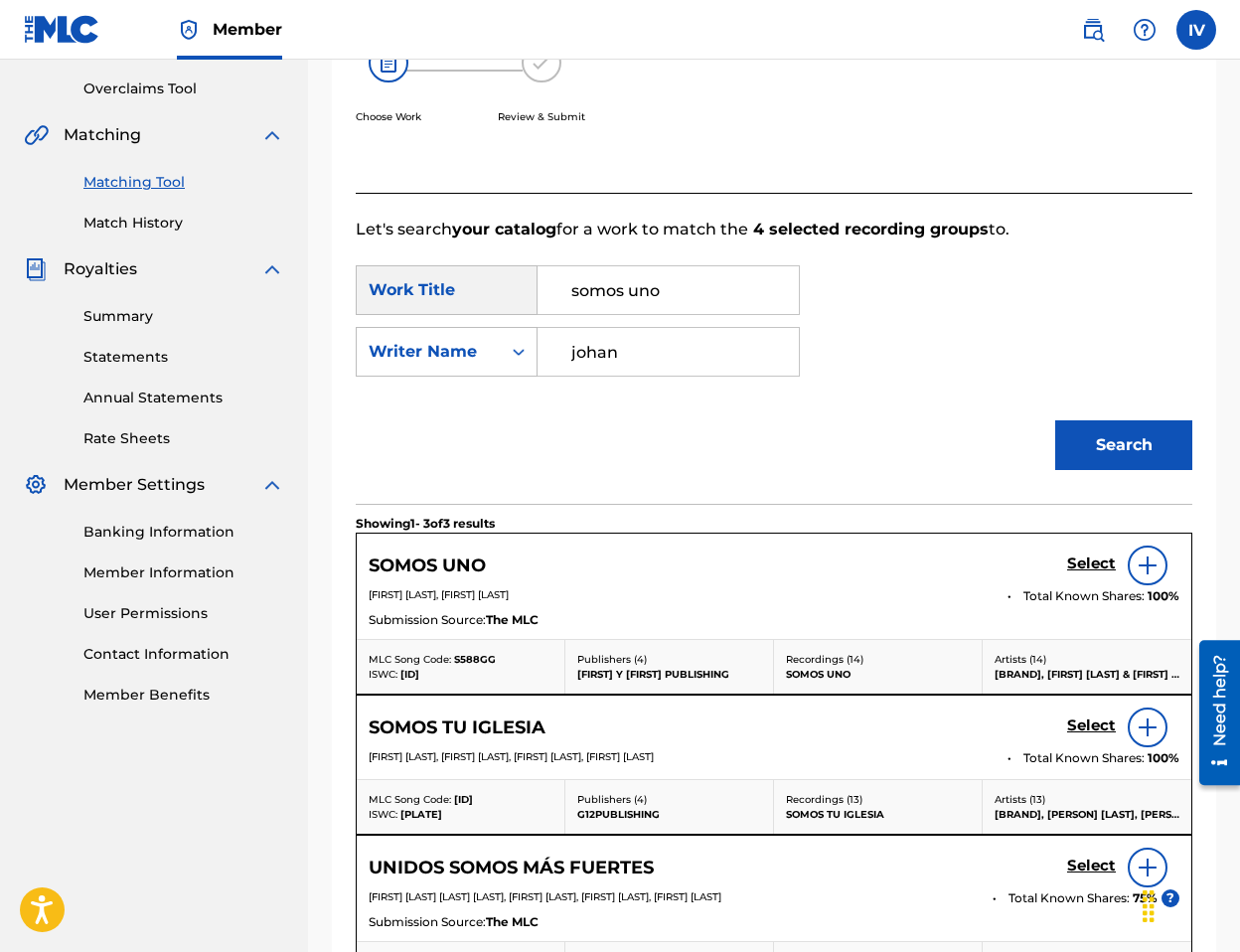 click on "Select" at bounding box center (1123, 565) 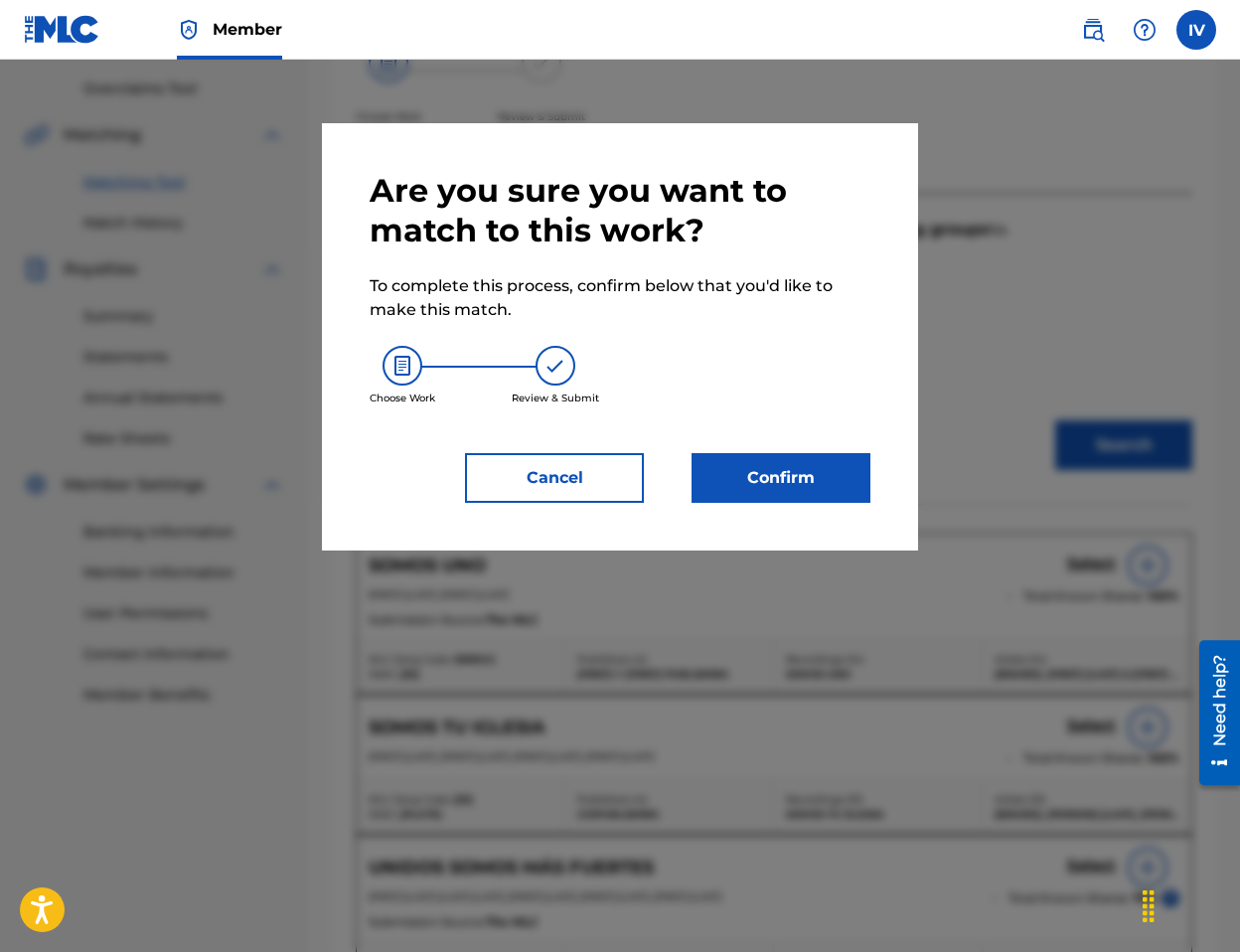 click on "Confirm" at bounding box center [781, 478] 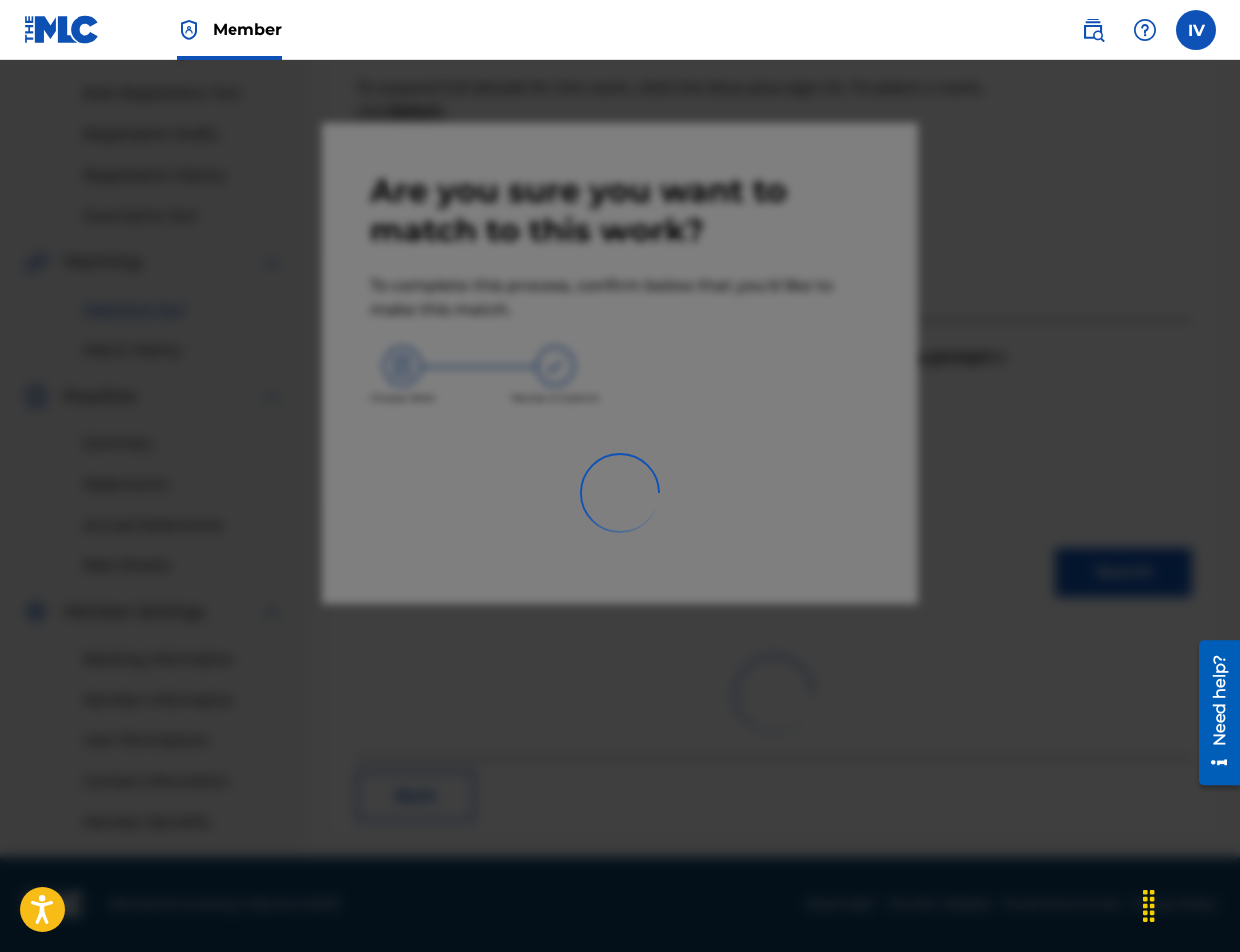scroll, scrollTop: 280, scrollLeft: 0, axis: vertical 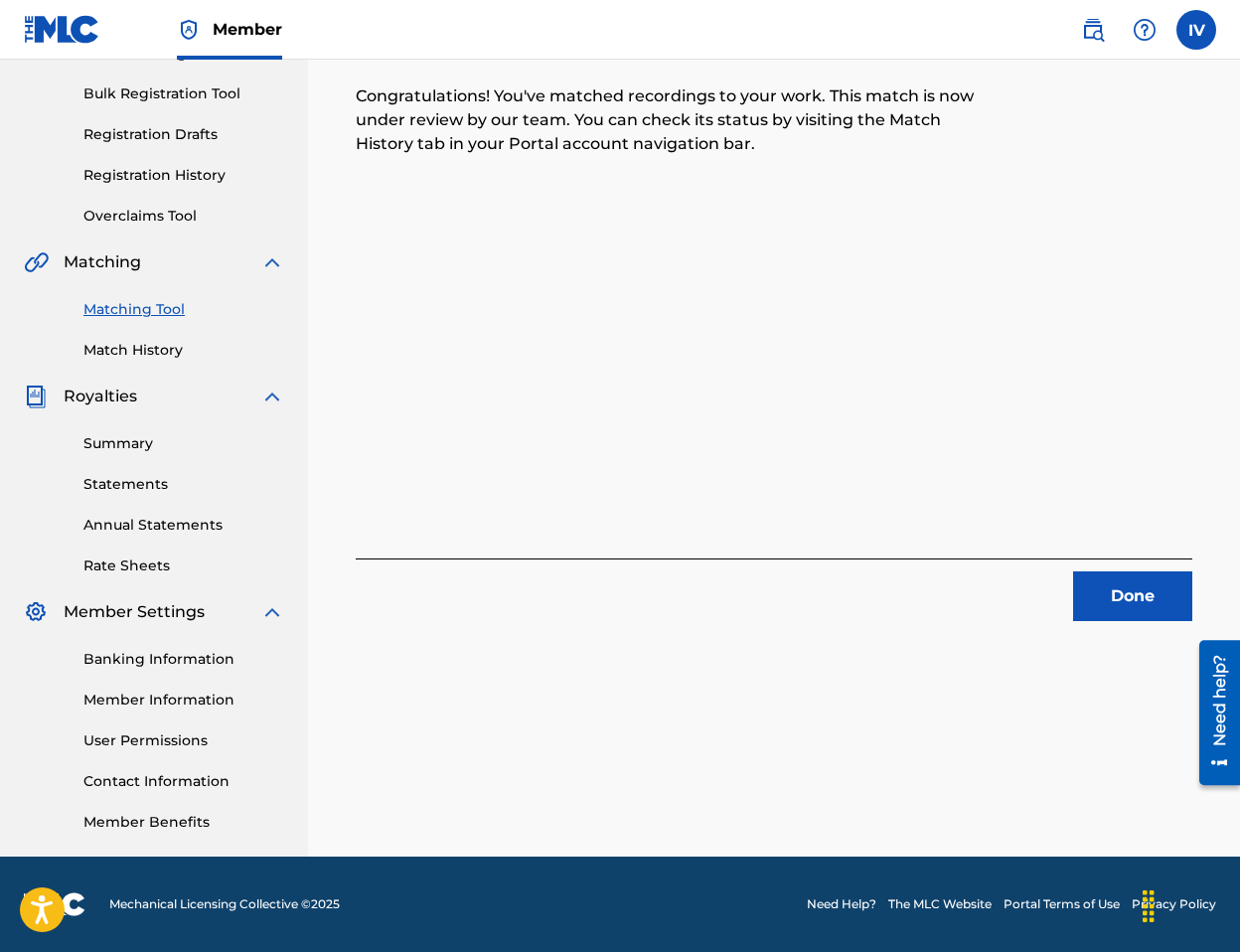 click on "Done" at bounding box center (1133, 596) 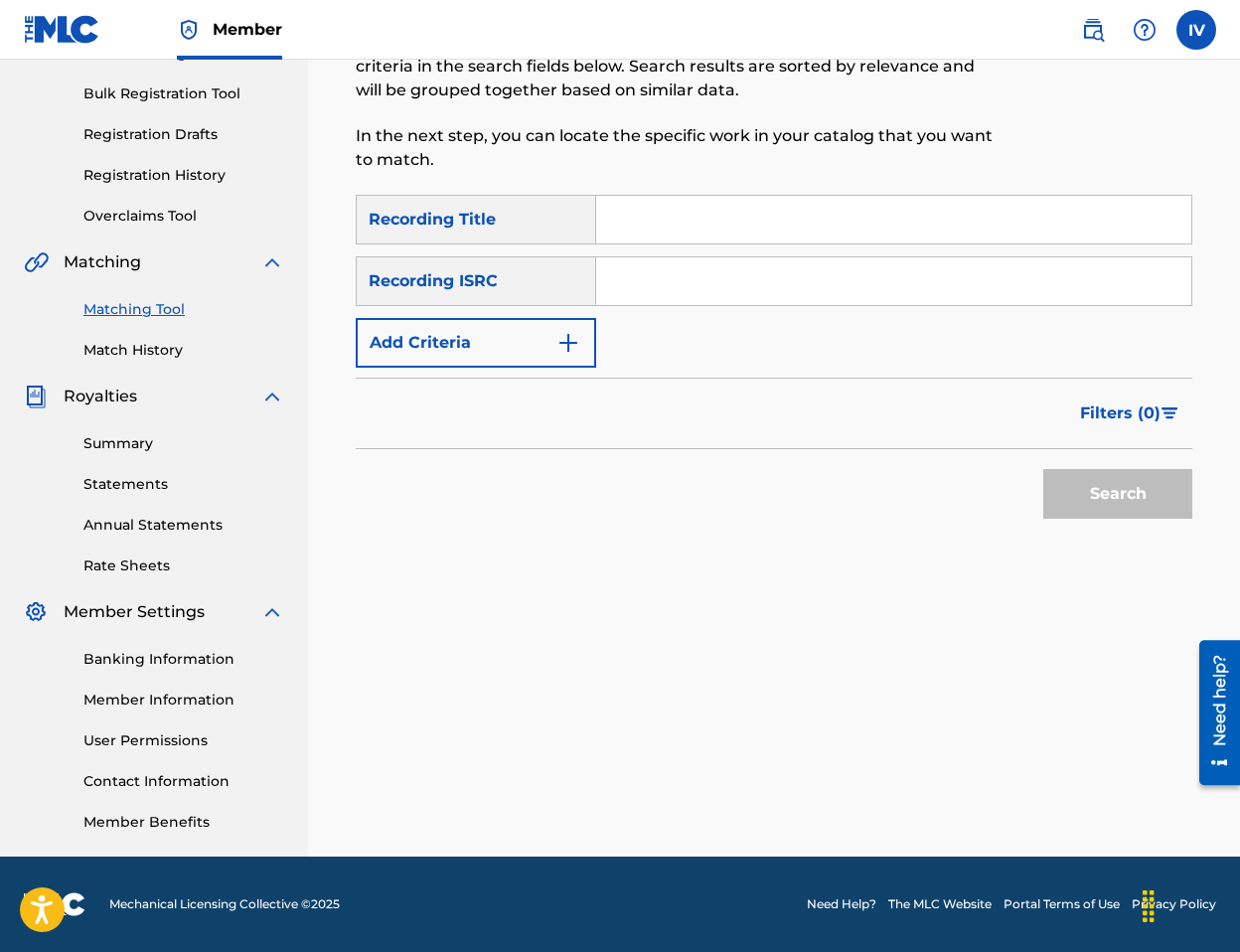 click at bounding box center [893, 281] 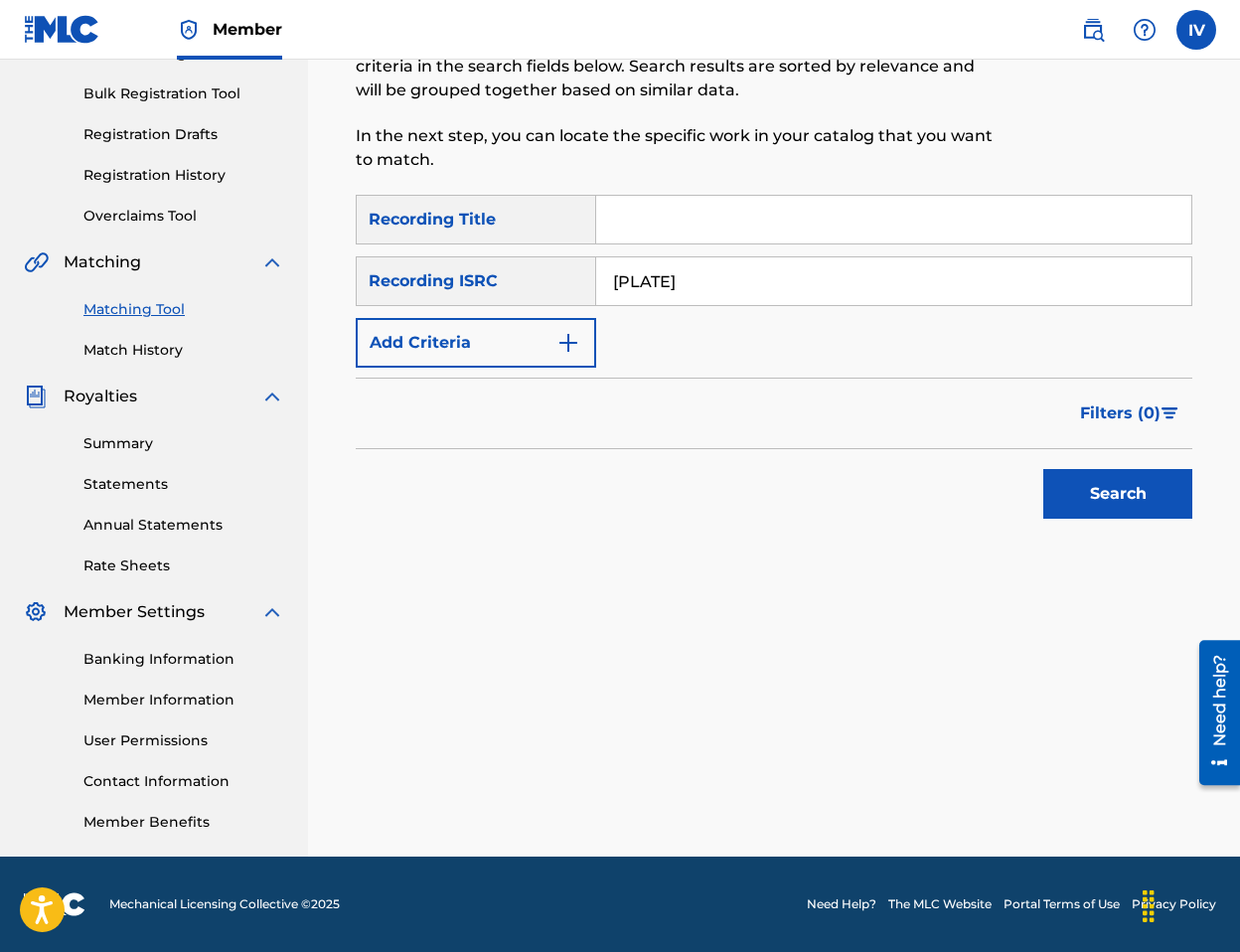 type on "[PLATE]" 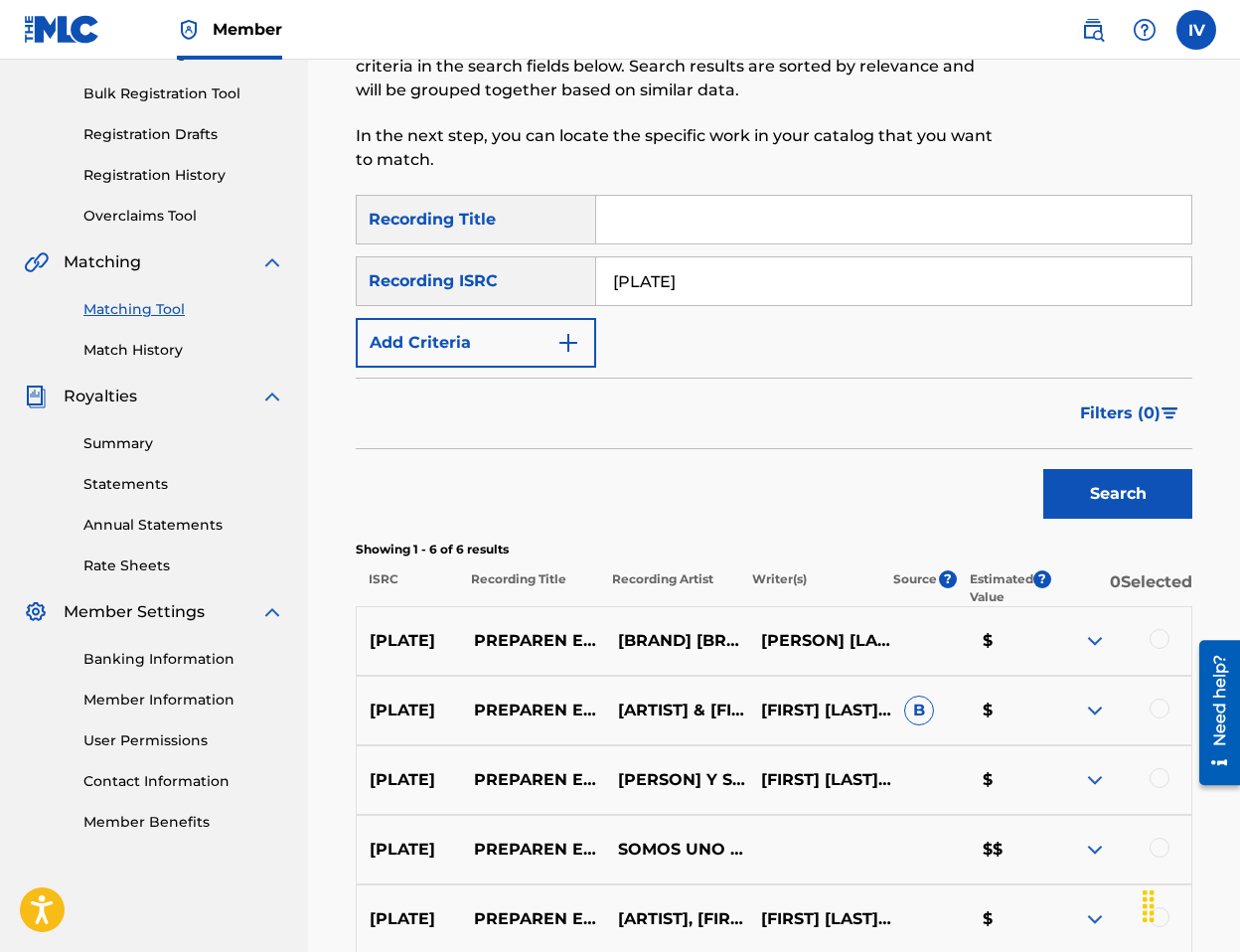 scroll, scrollTop: 547, scrollLeft: 0, axis: vertical 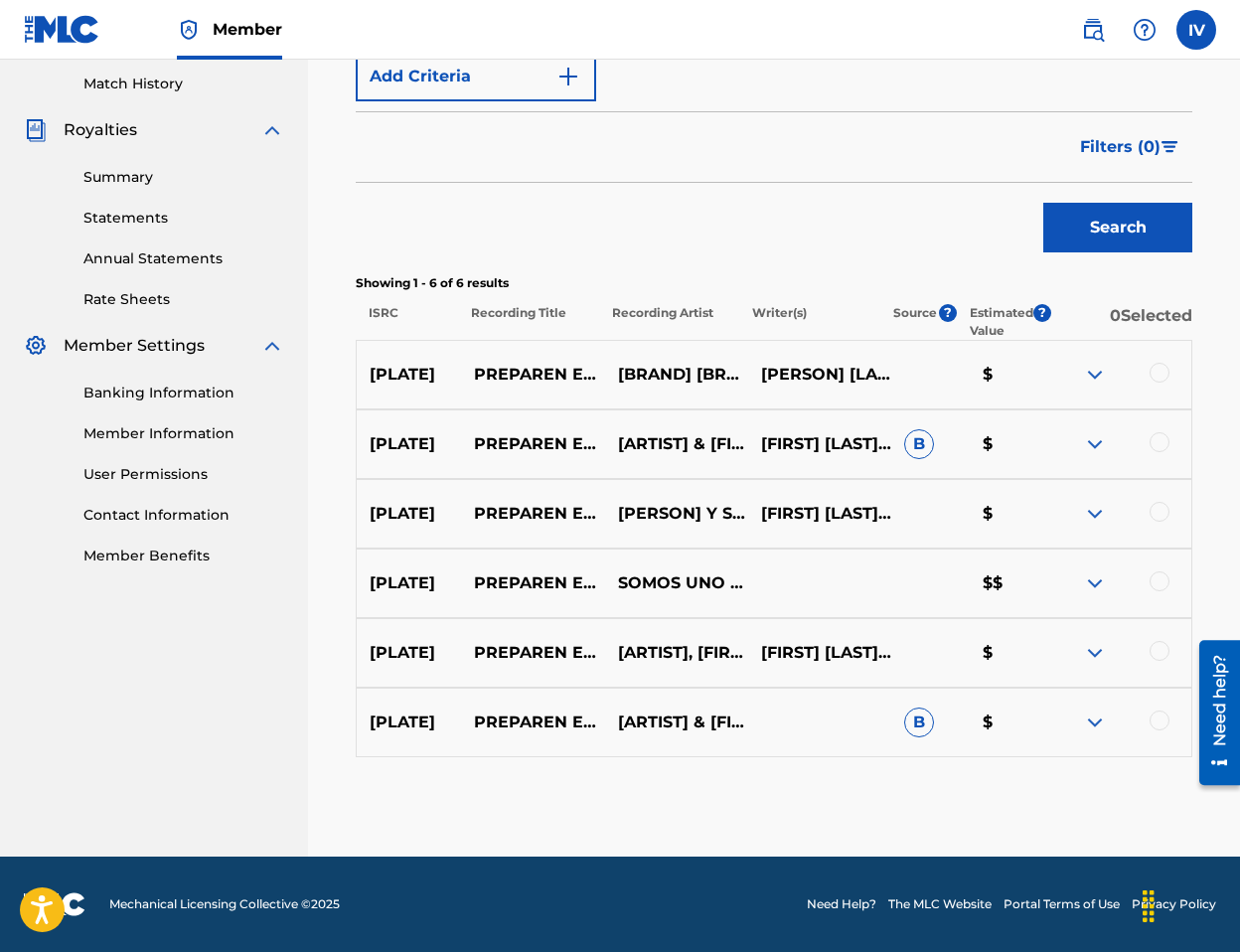 click at bounding box center (1160, 373) 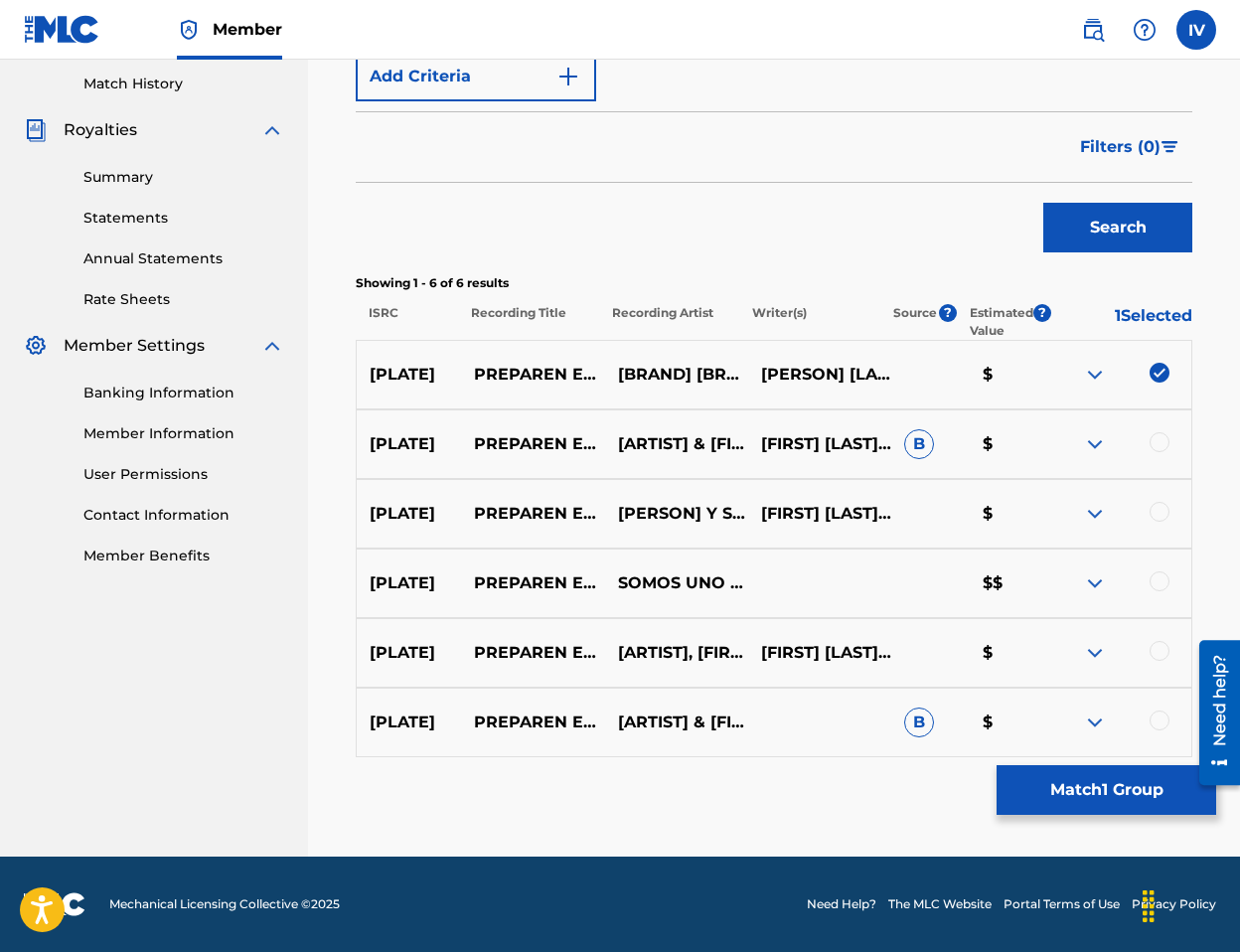 click at bounding box center [1160, 442] 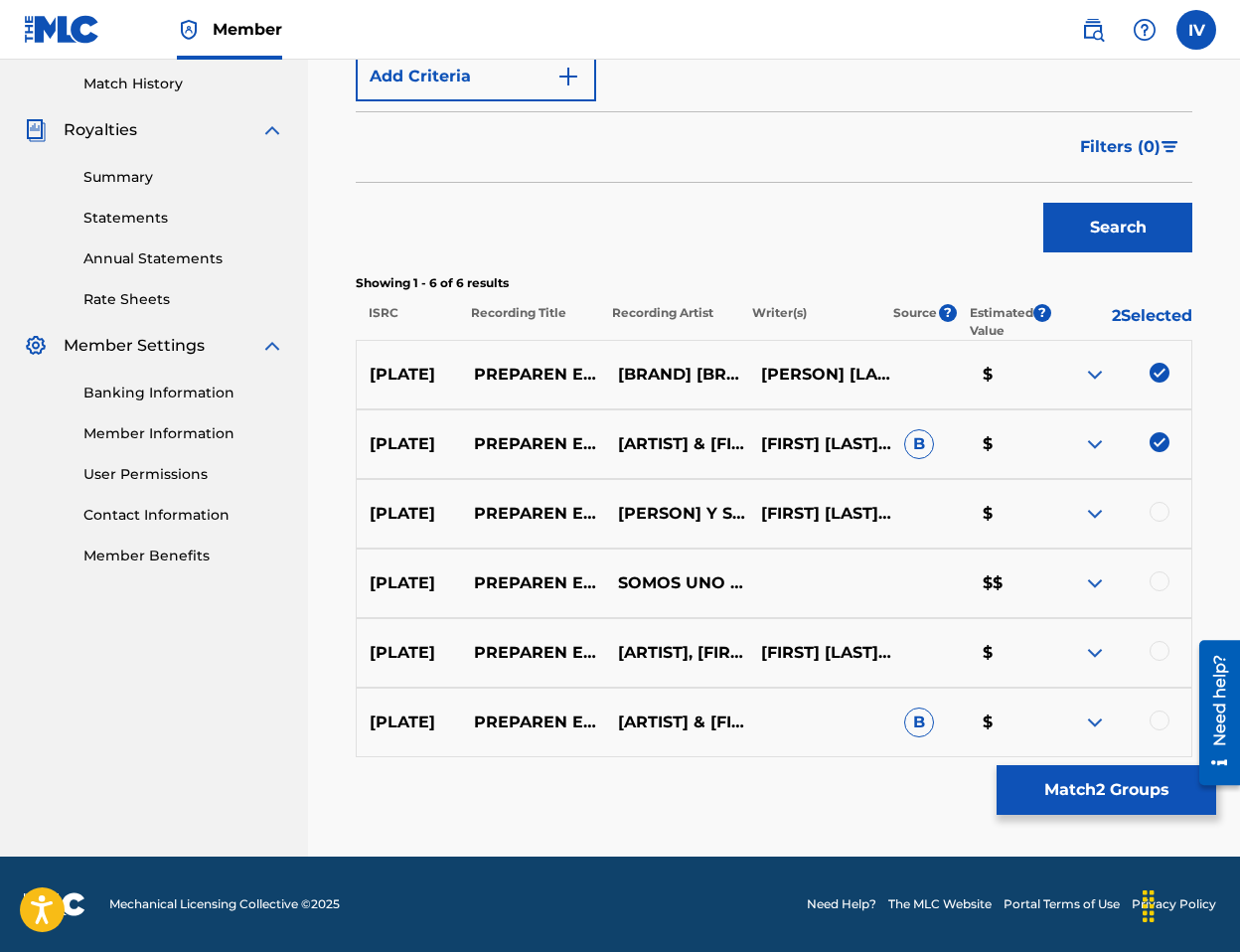 click at bounding box center (1160, 512) 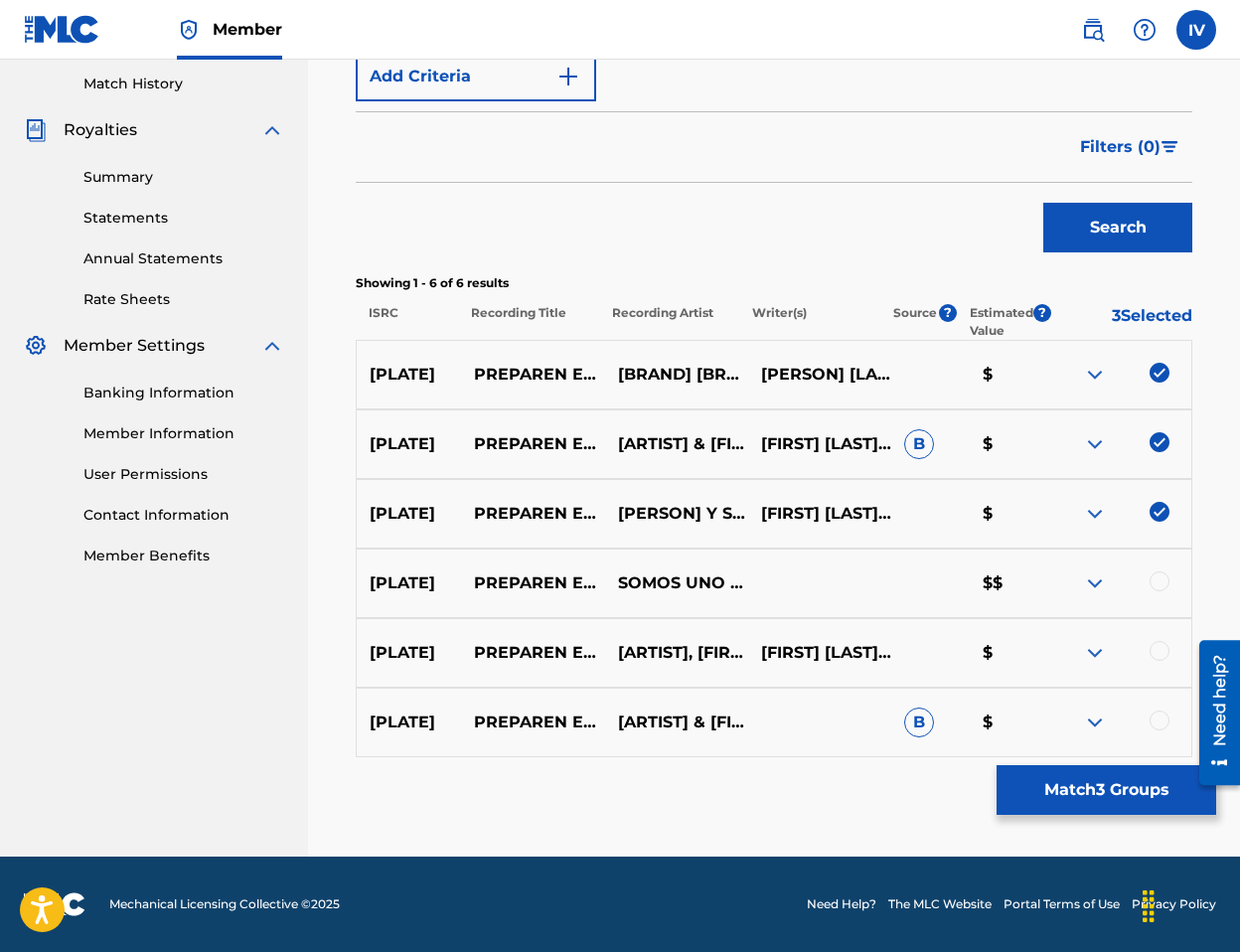 click at bounding box center (1120, 583) 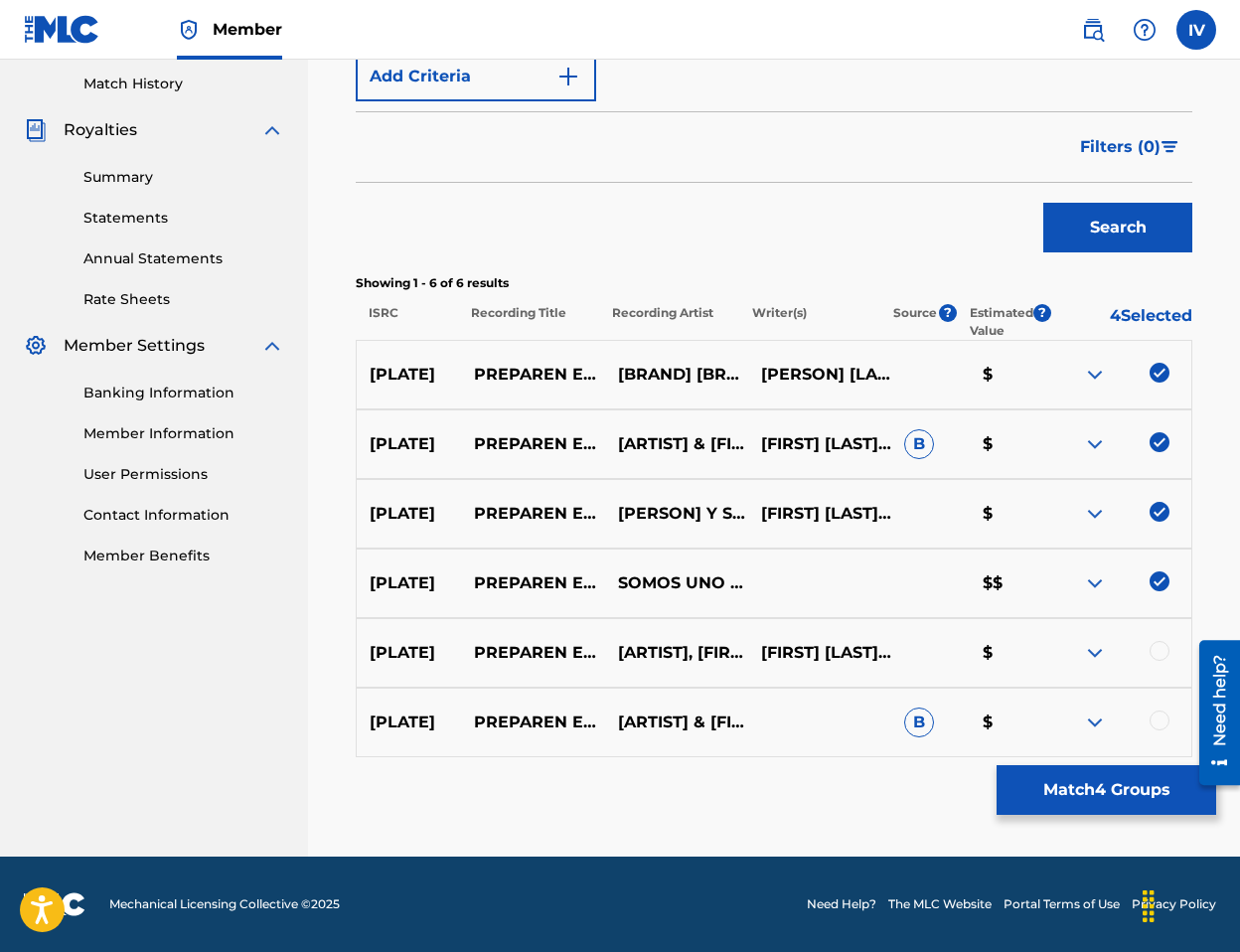 click at bounding box center [1160, 651] 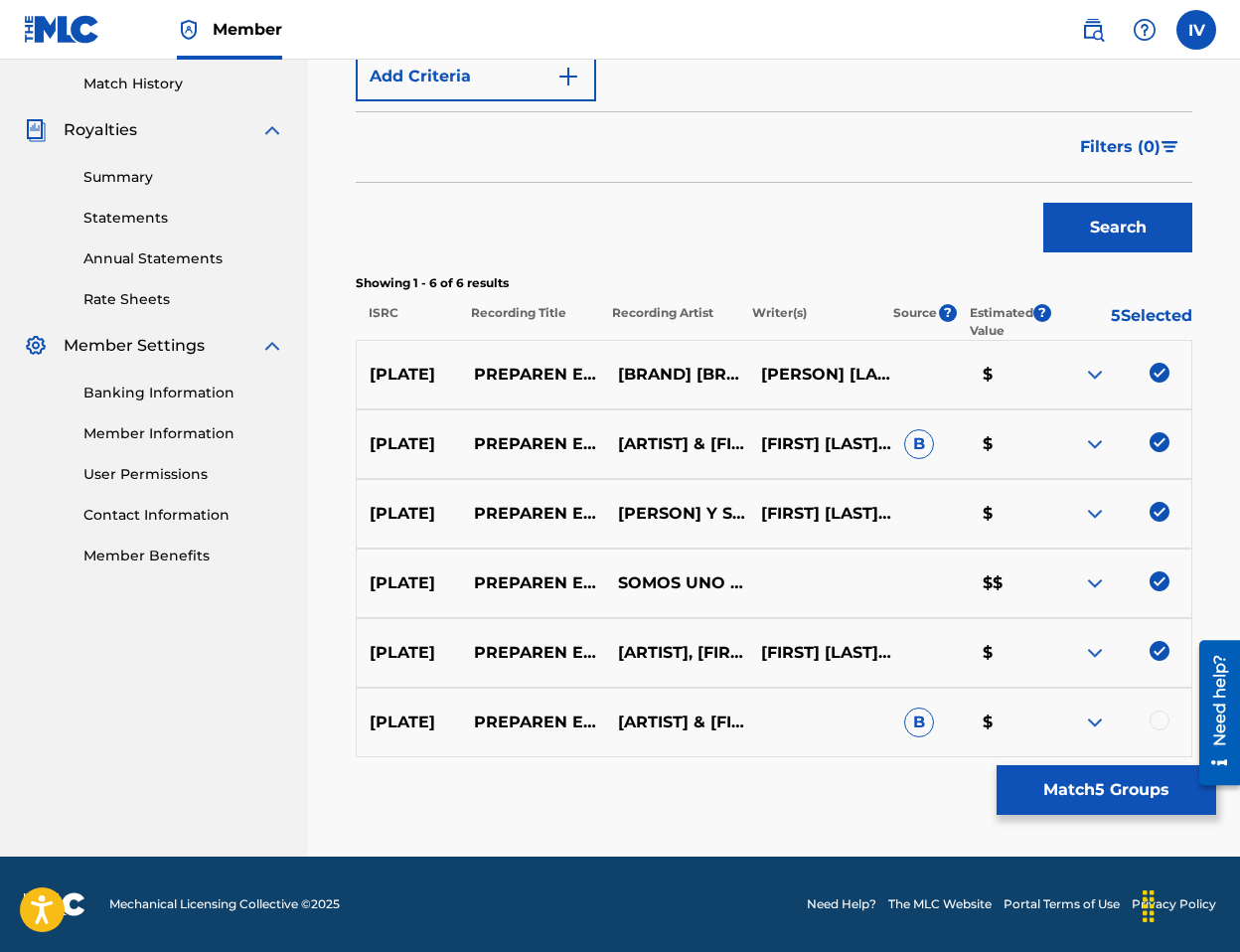 click on "[ID] PREPAREN EL CAMINO SOMOS UNO WORSHIP |[PERSON] Y SOFI B $" at bounding box center [774, 722] 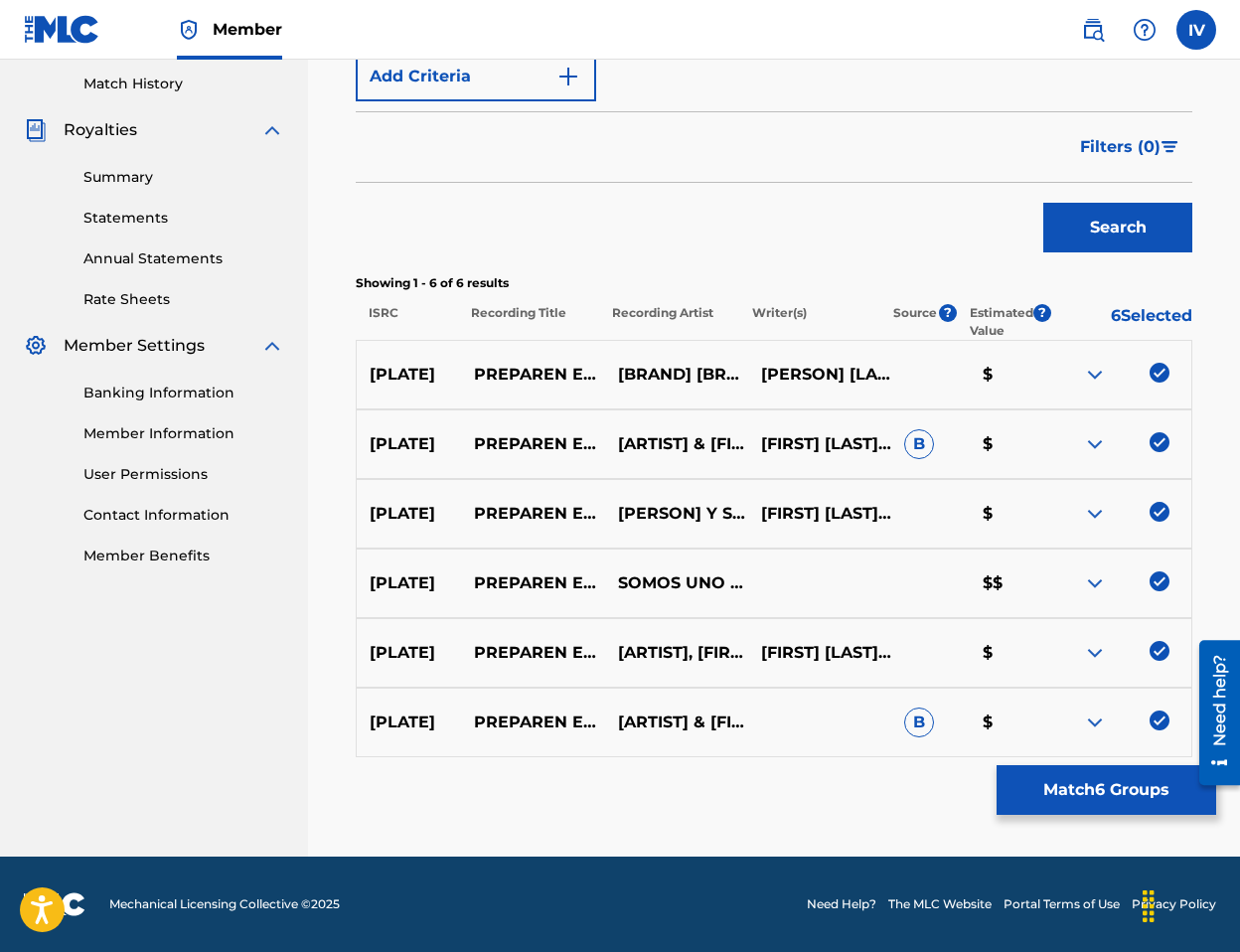 click on "Match  6 Groups" at bounding box center [1106, 790] 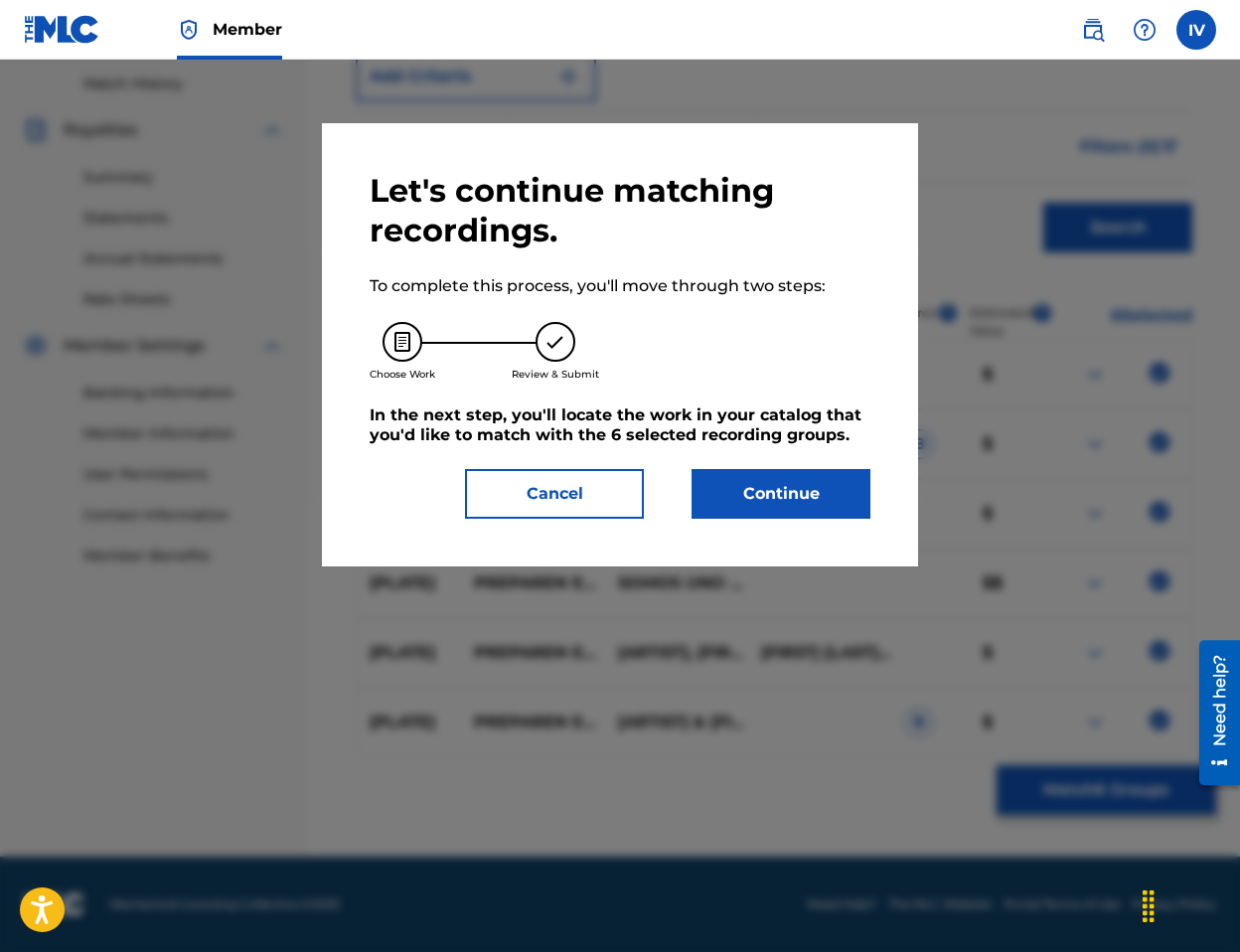 click on "Continue" at bounding box center [781, 494] 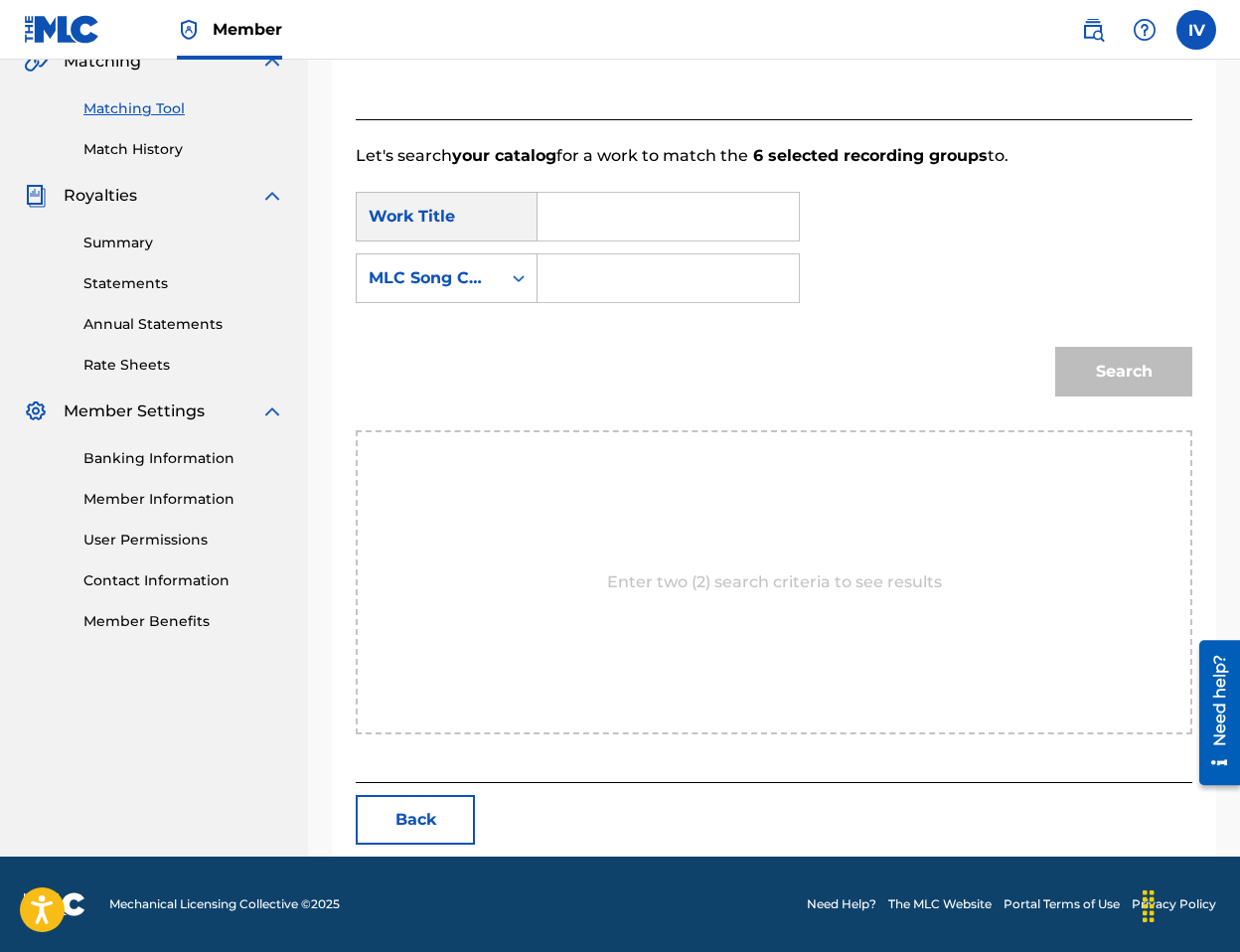 click on "Work Title [STATE][NUMBER] MLC Song Code" at bounding box center (774, 253) 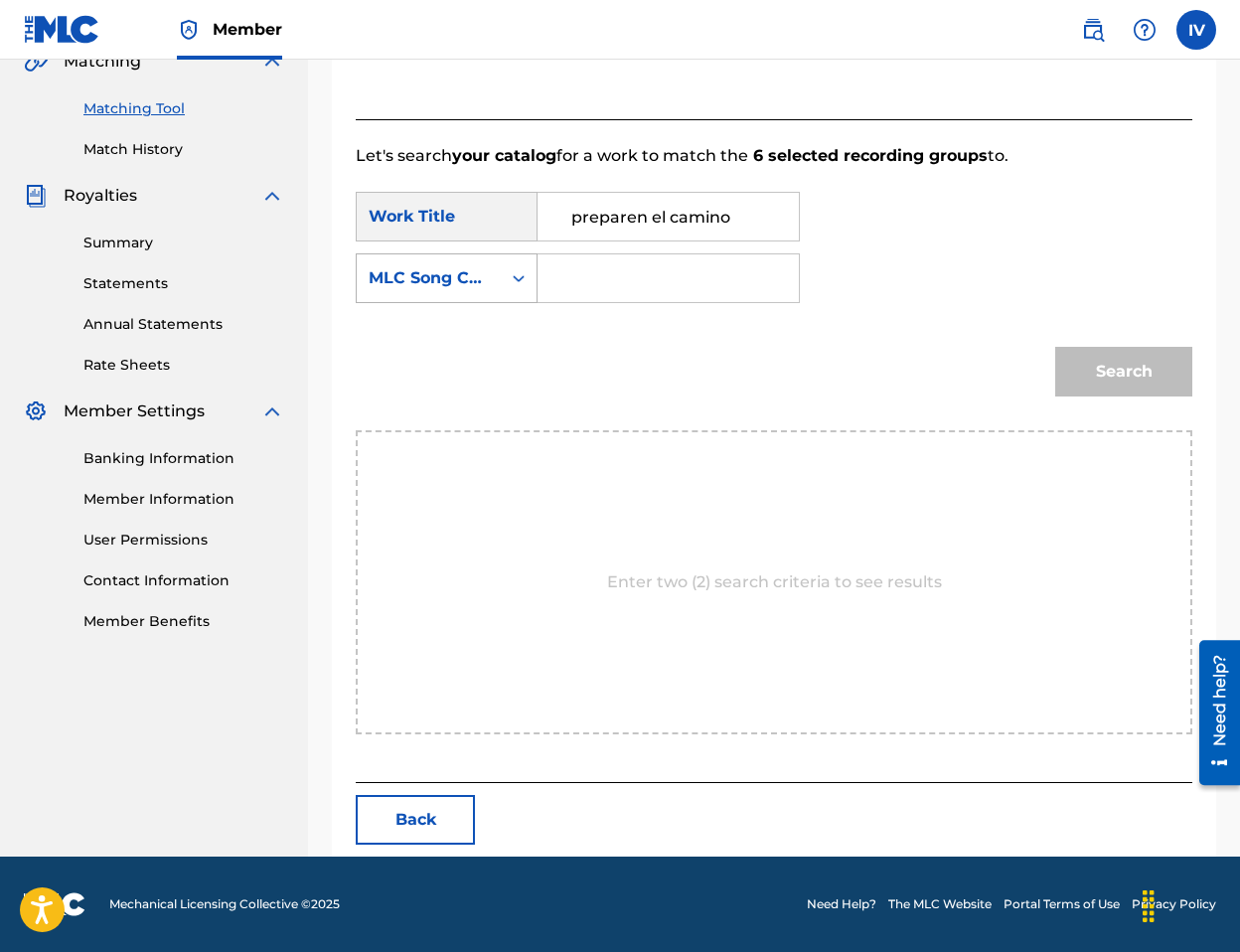 type on "preparen el camino" 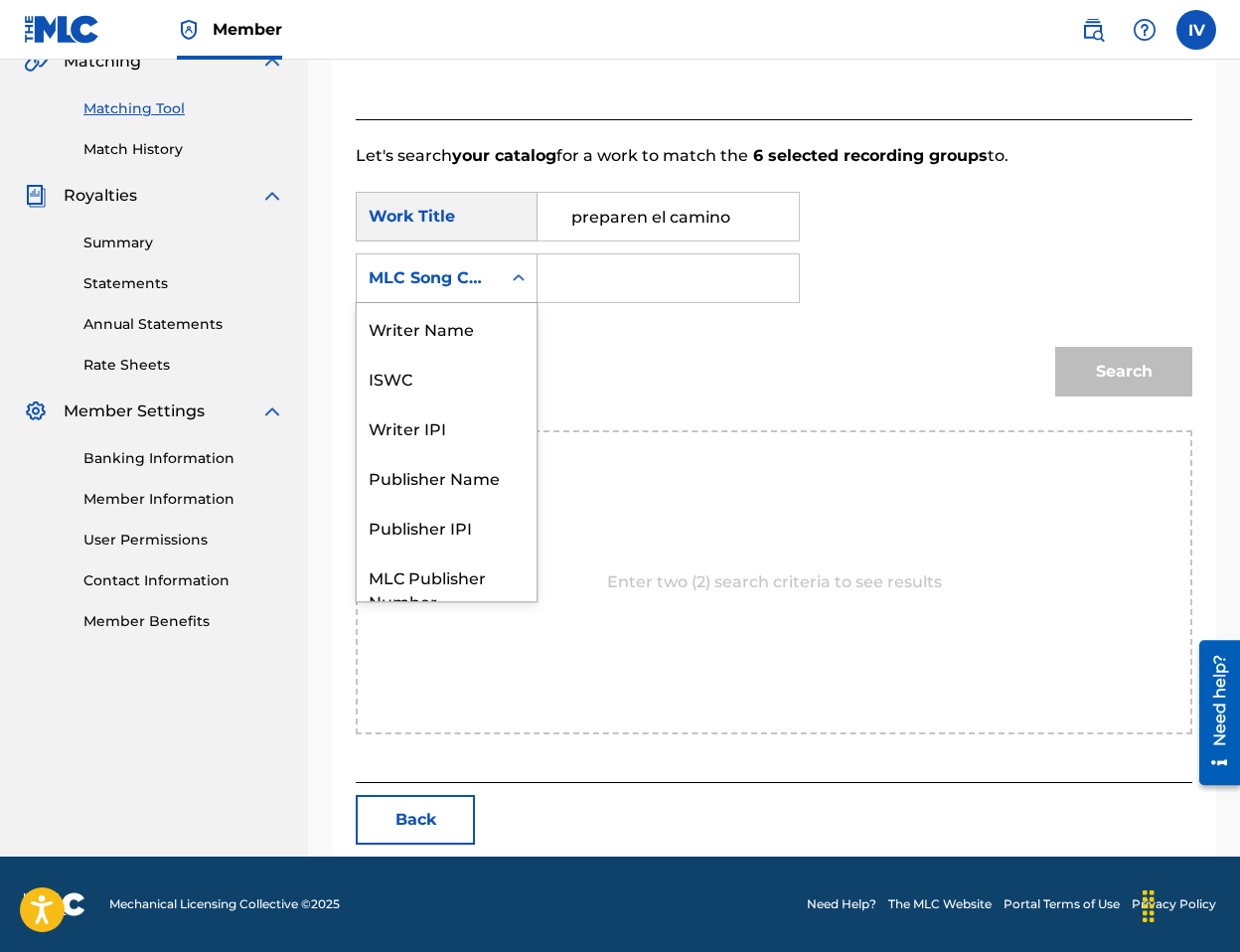 click on "MLC Song Code" at bounding box center [428, 278] 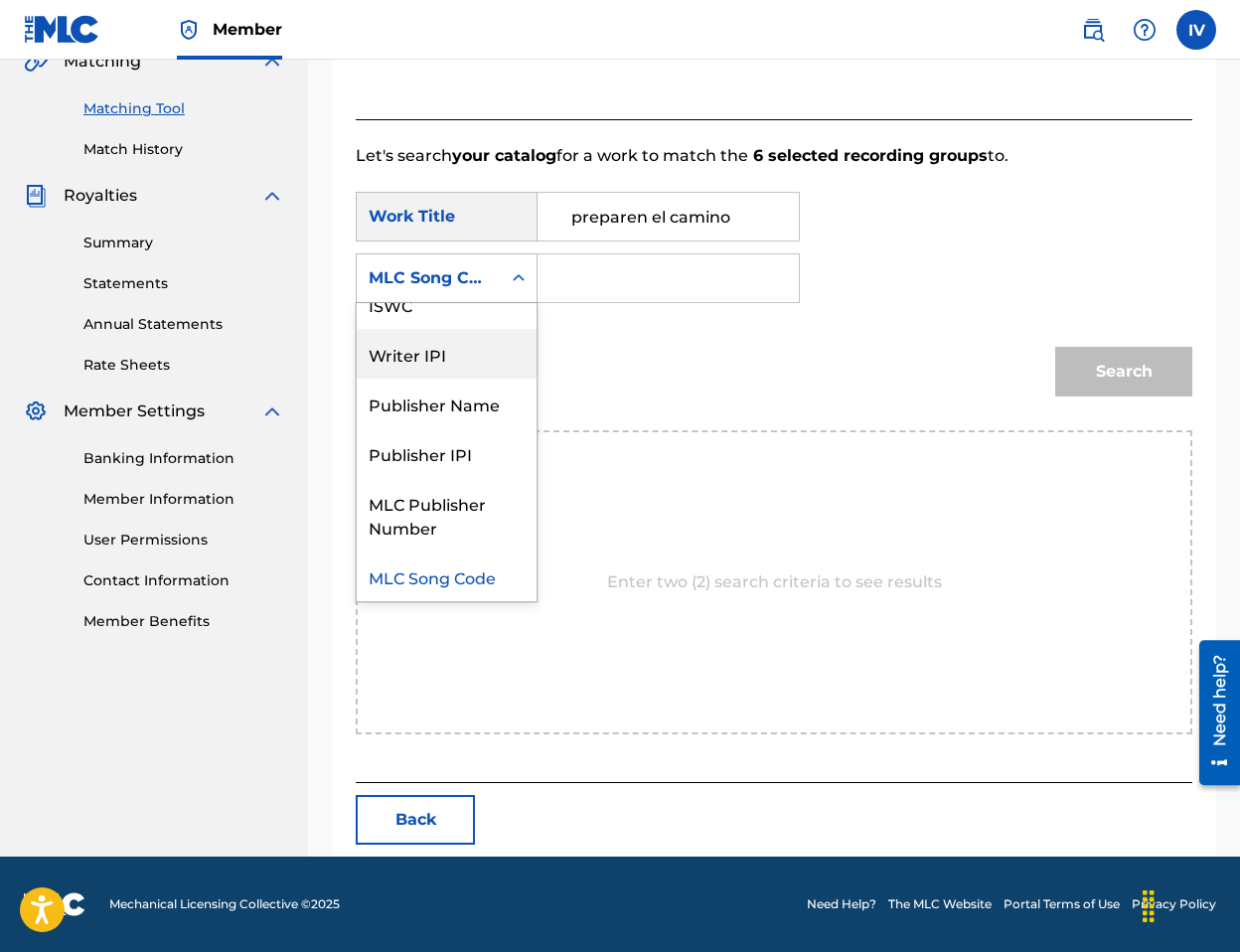 scroll, scrollTop: 0, scrollLeft: 0, axis: both 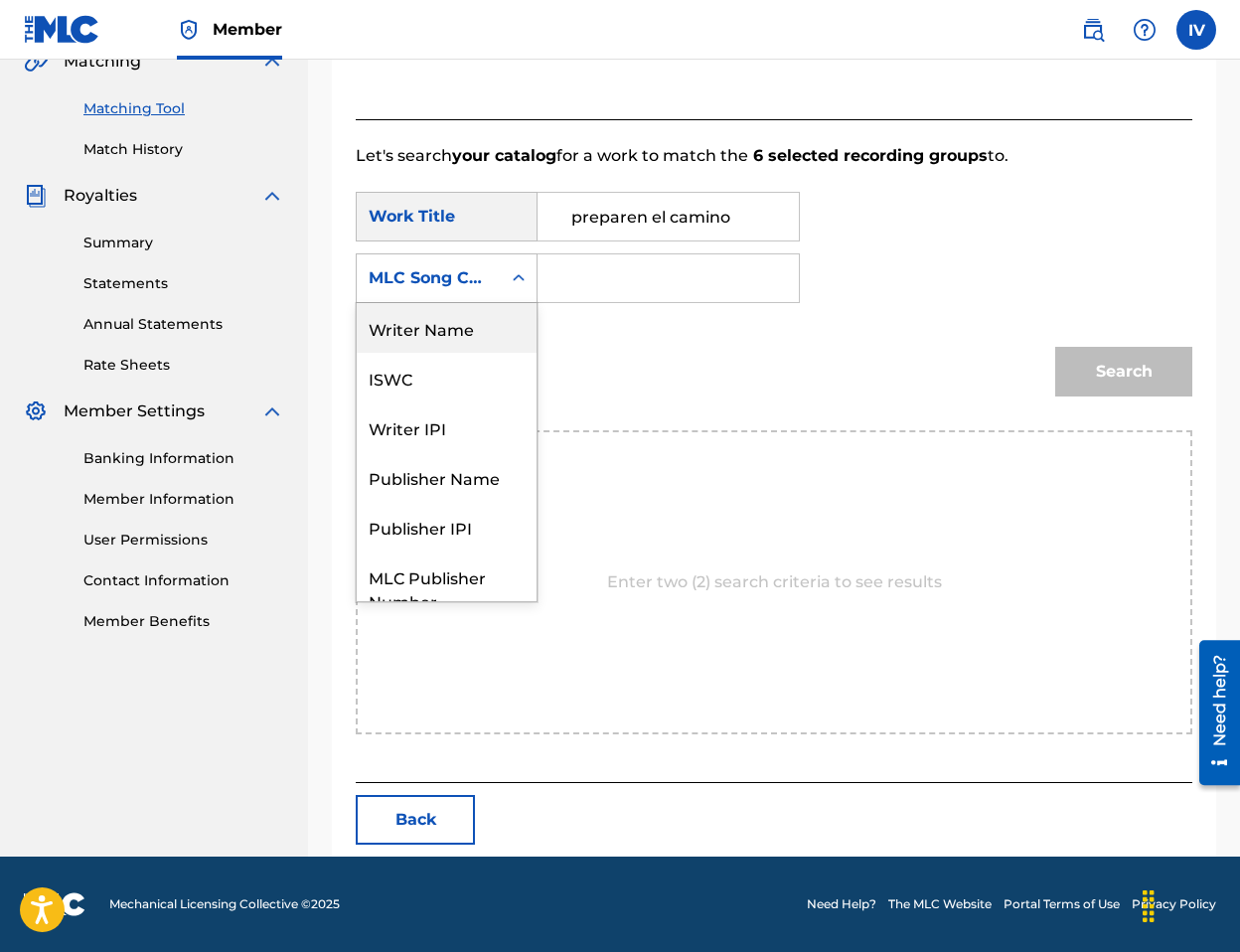 click on "Writer Name" at bounding box center [446, 328] 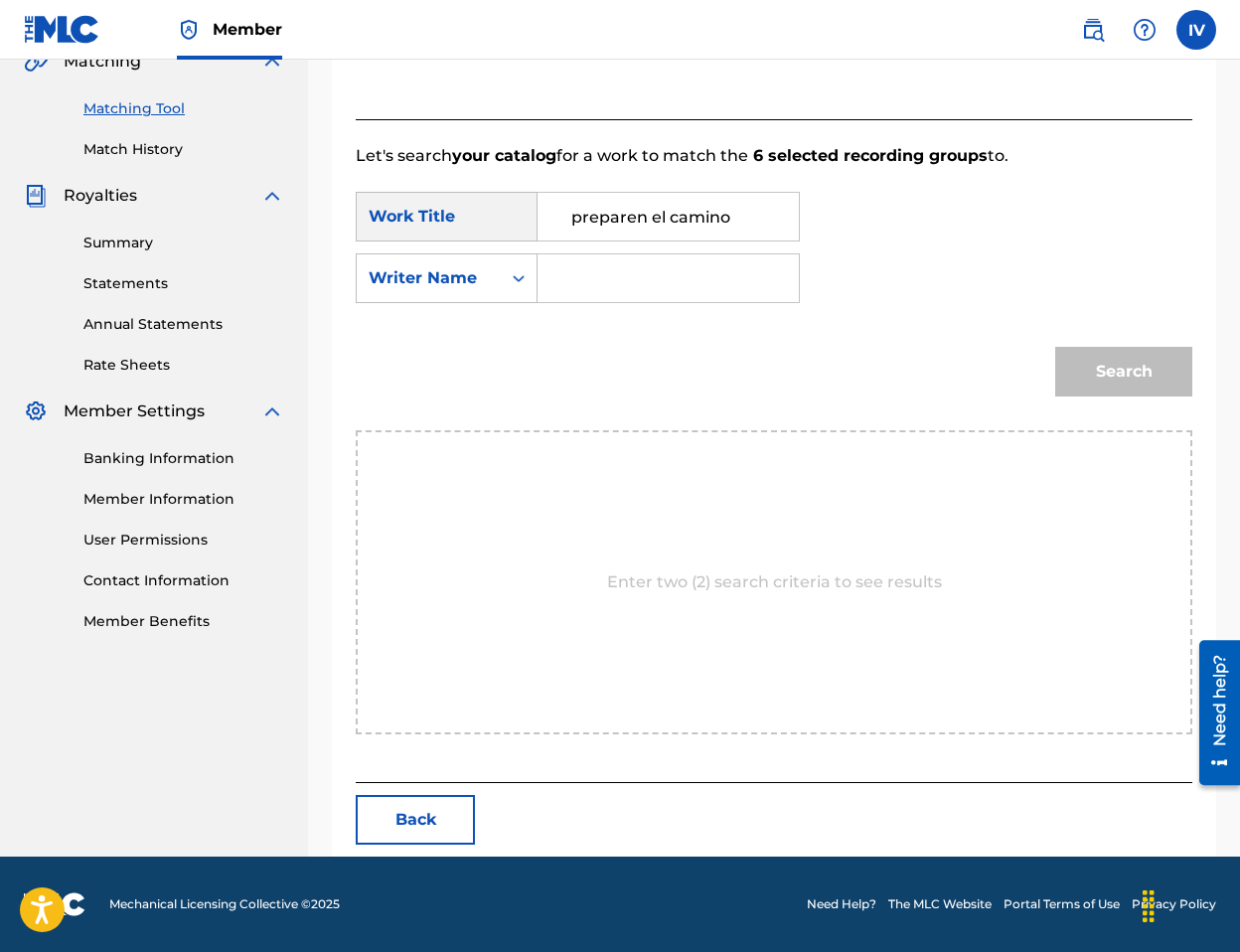 click at bounding box center (668, 278) 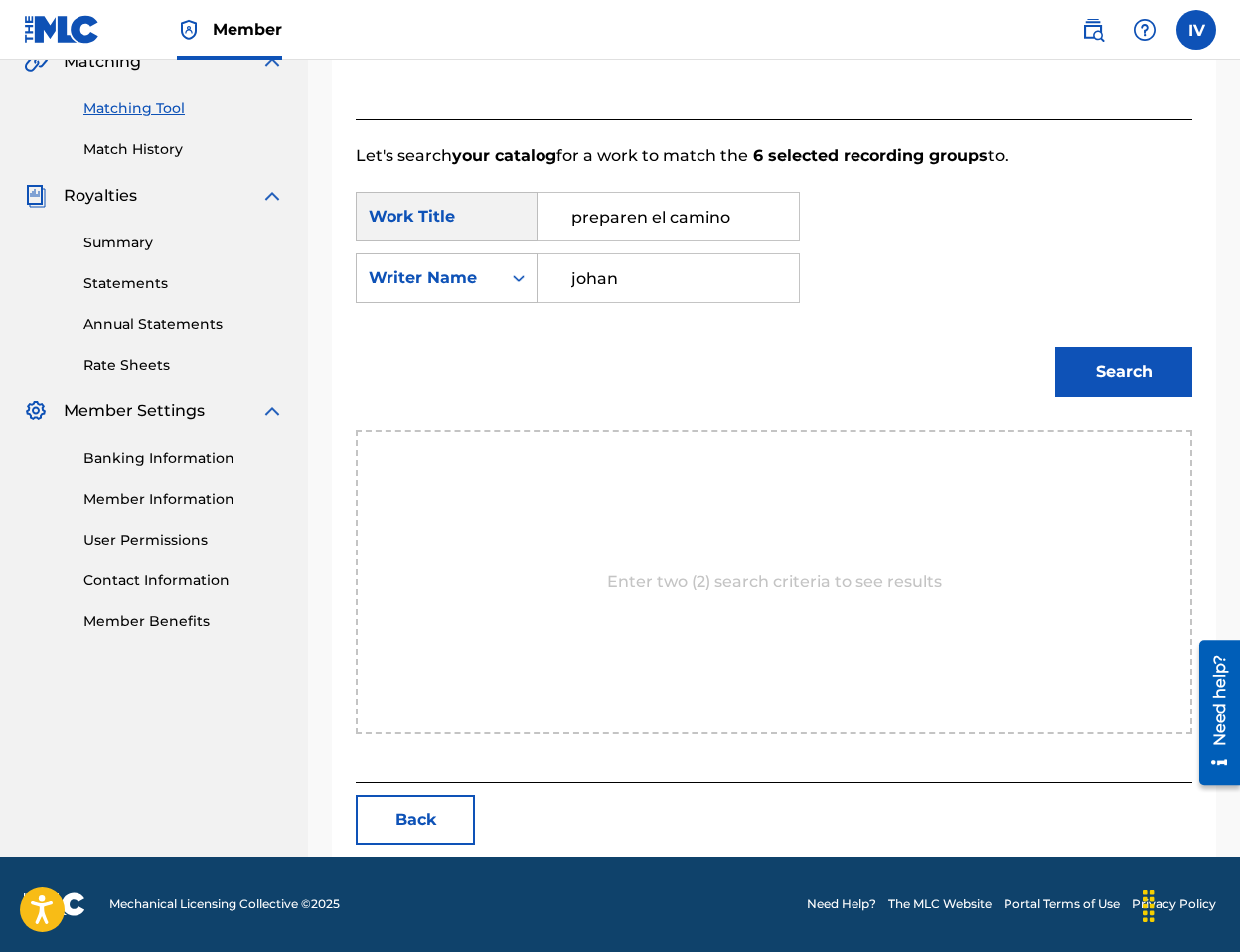 type on "johan" 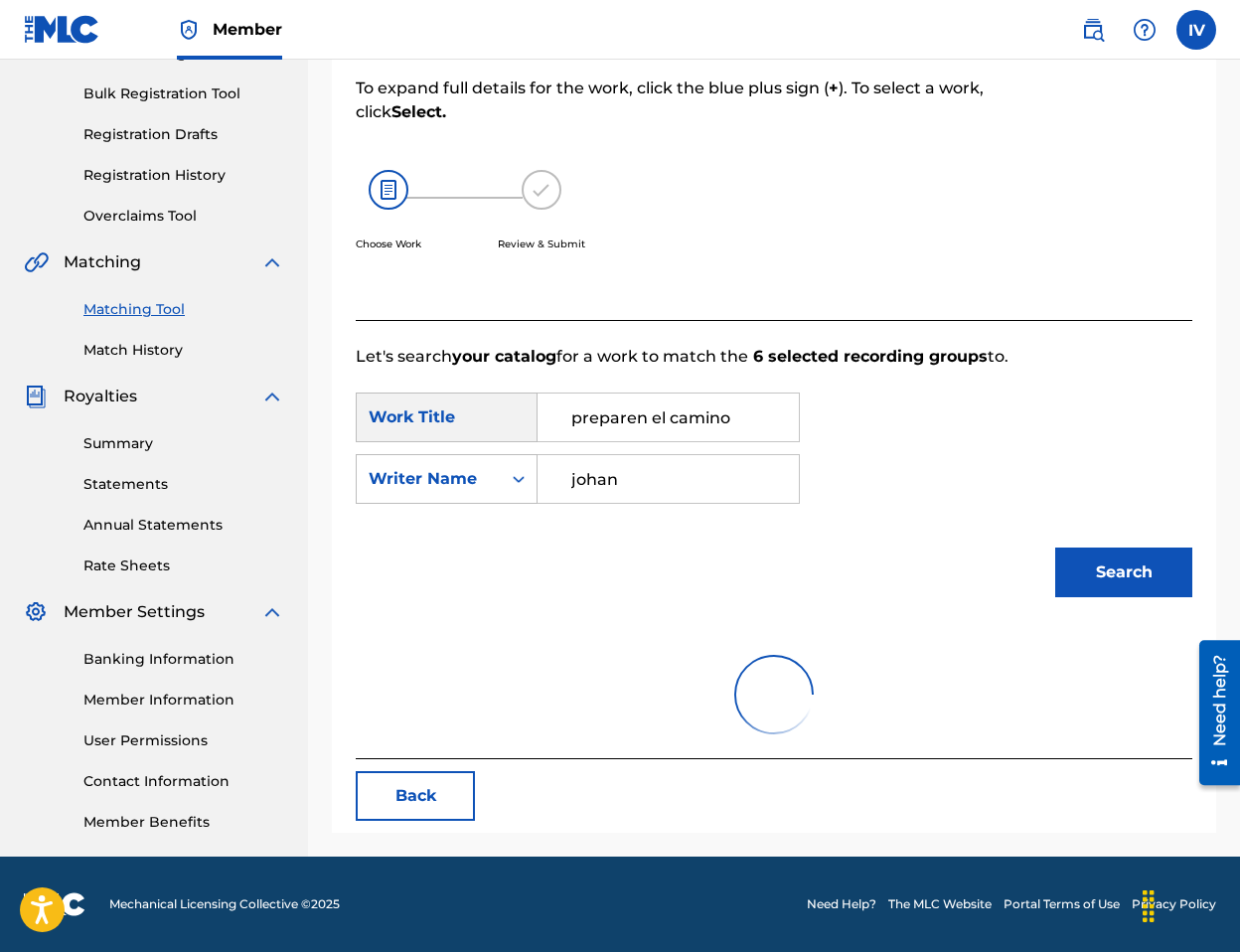 scroll, scrollTop: 481, scrollLeft: 0, axis: vertical 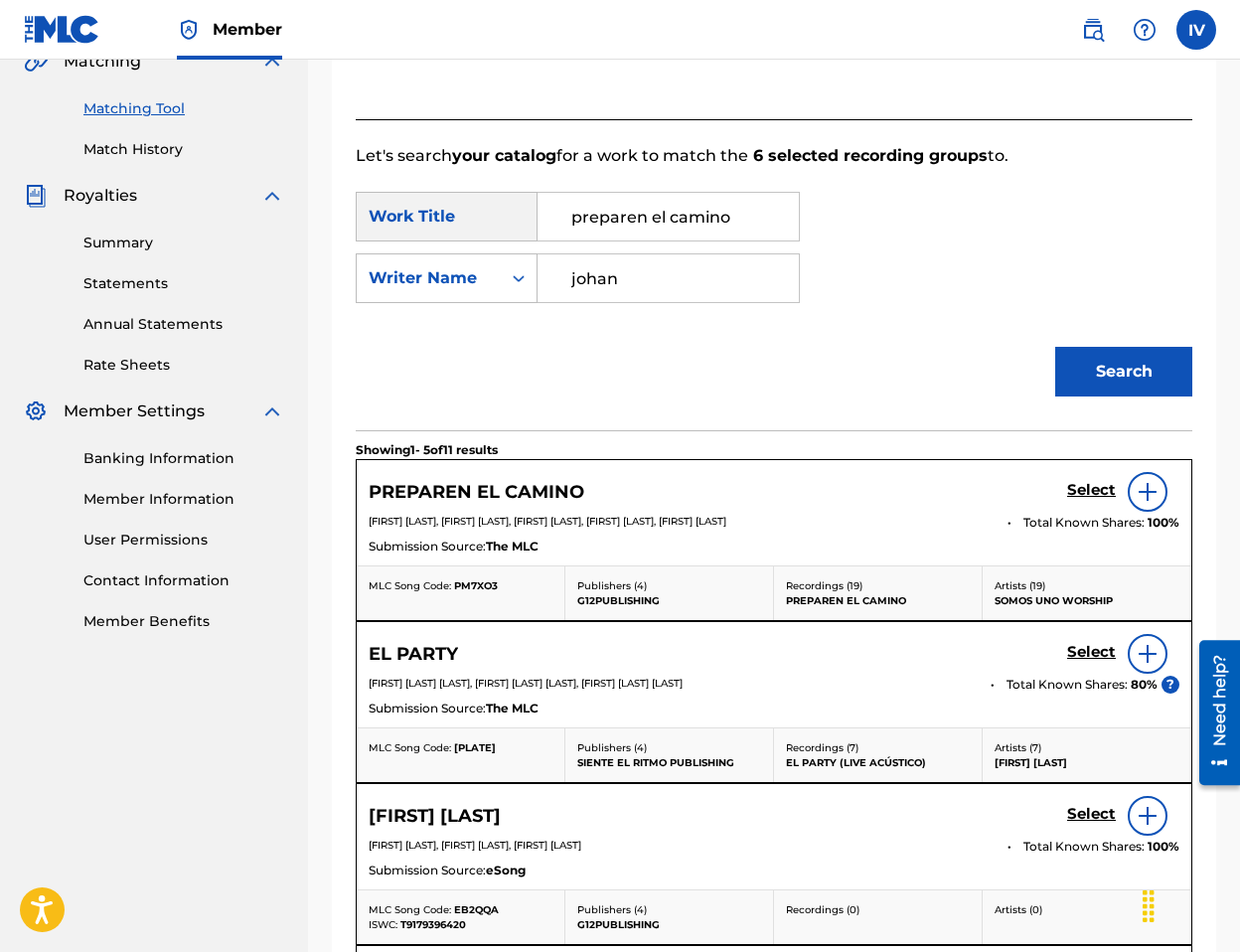 click on "Select" at bounding box center (1091, 490) 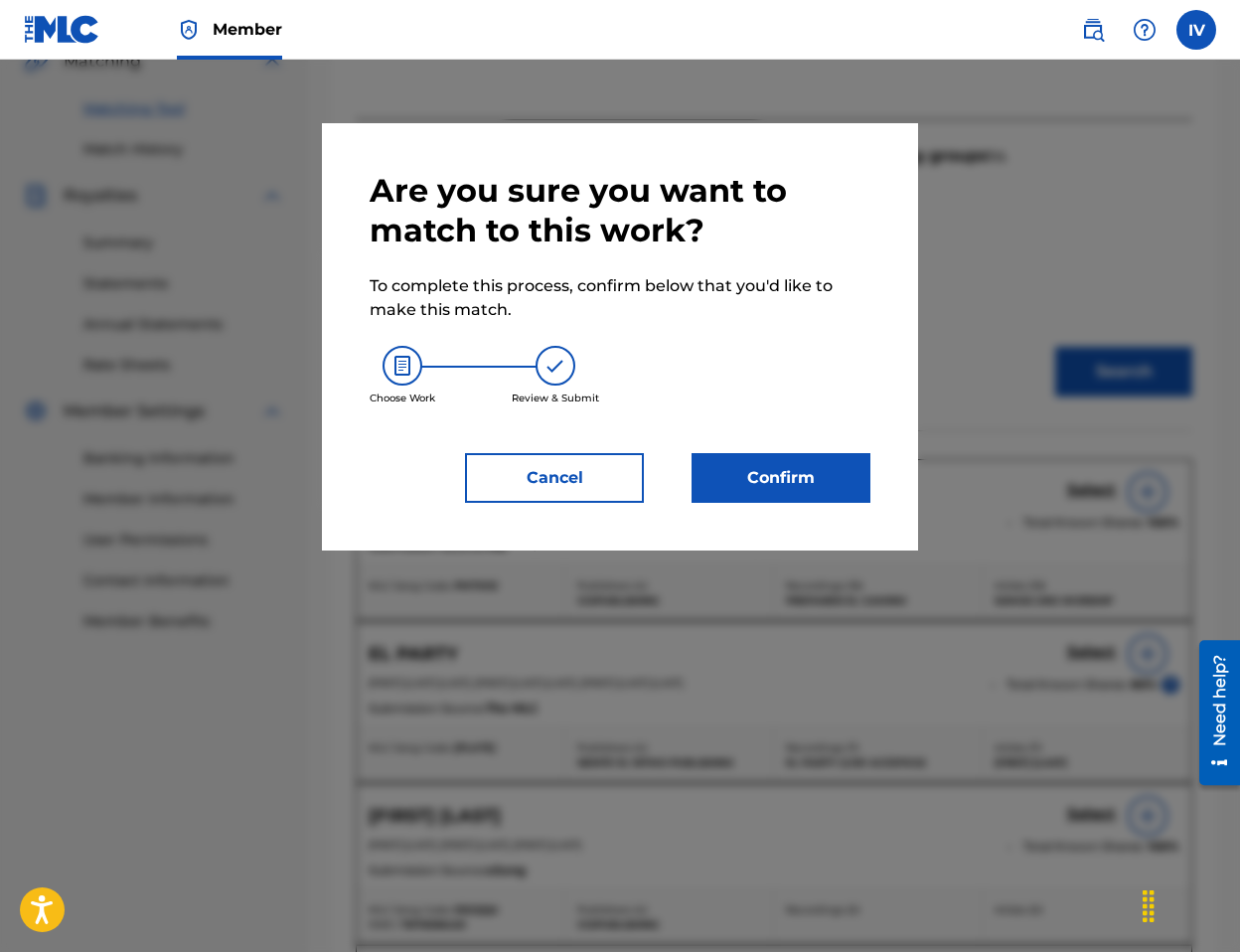 click on "Confirm" at bounding box center [781, 478] 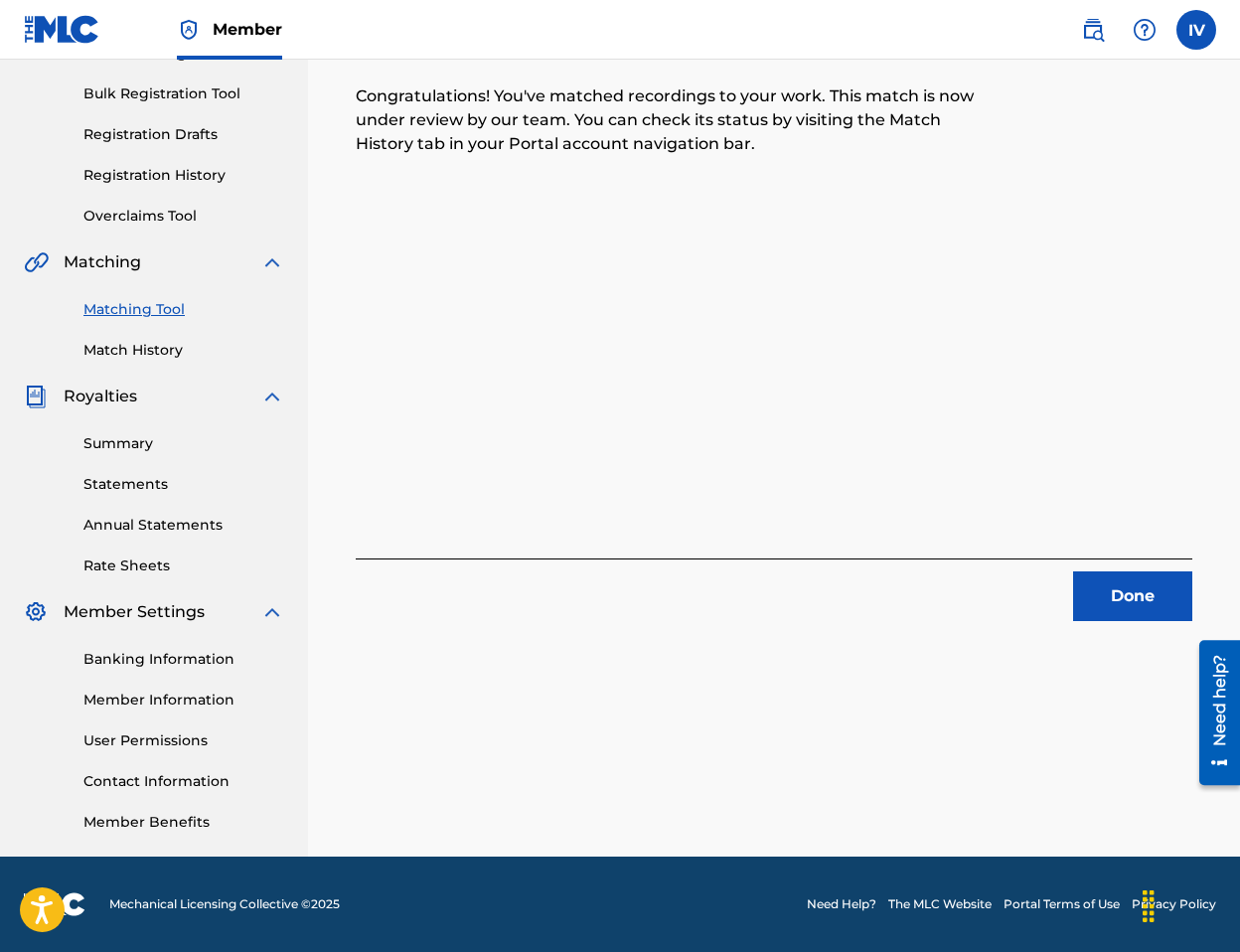 click on "Done" at bounding box center [1133, 596] 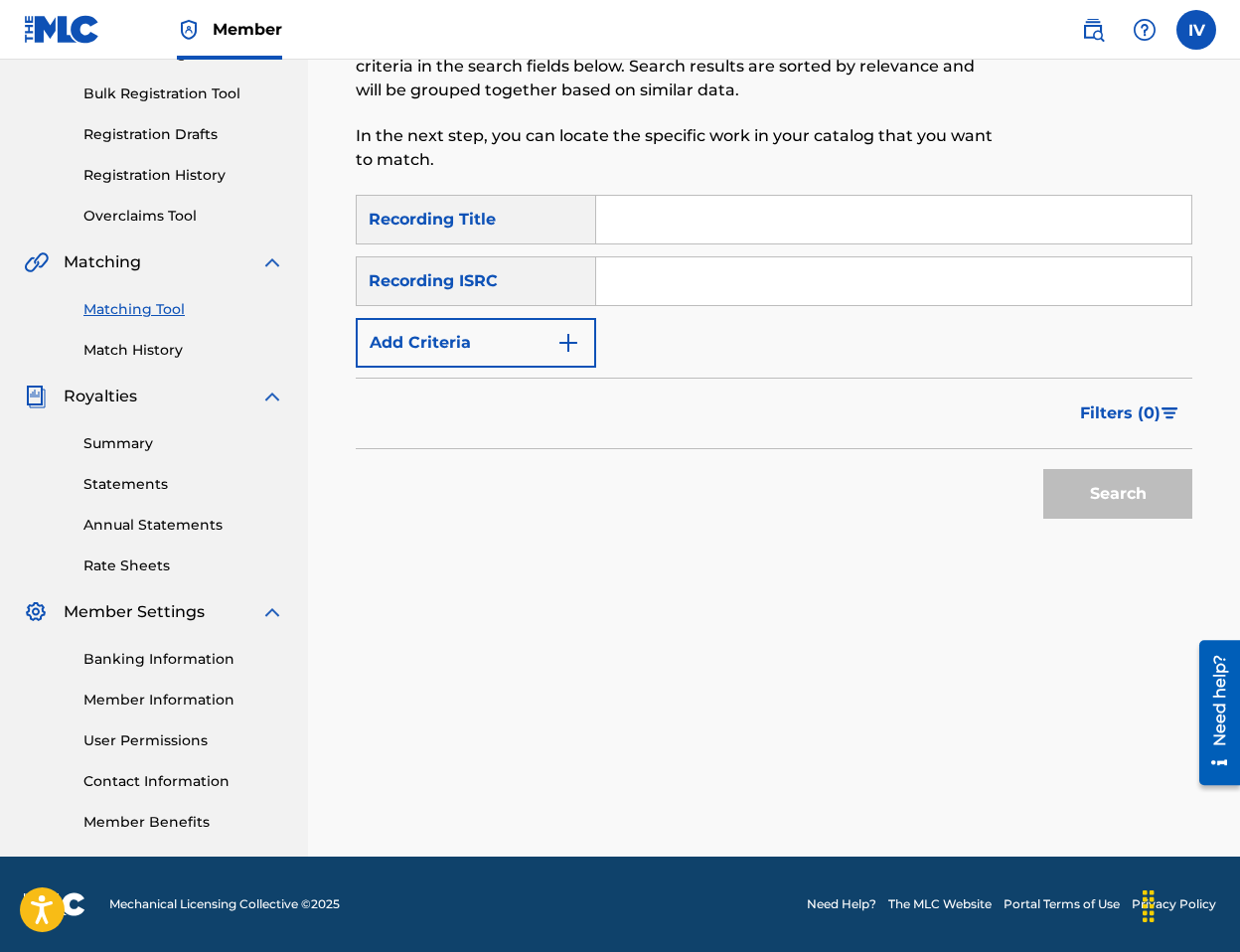 click at bounding box center [893, 281] 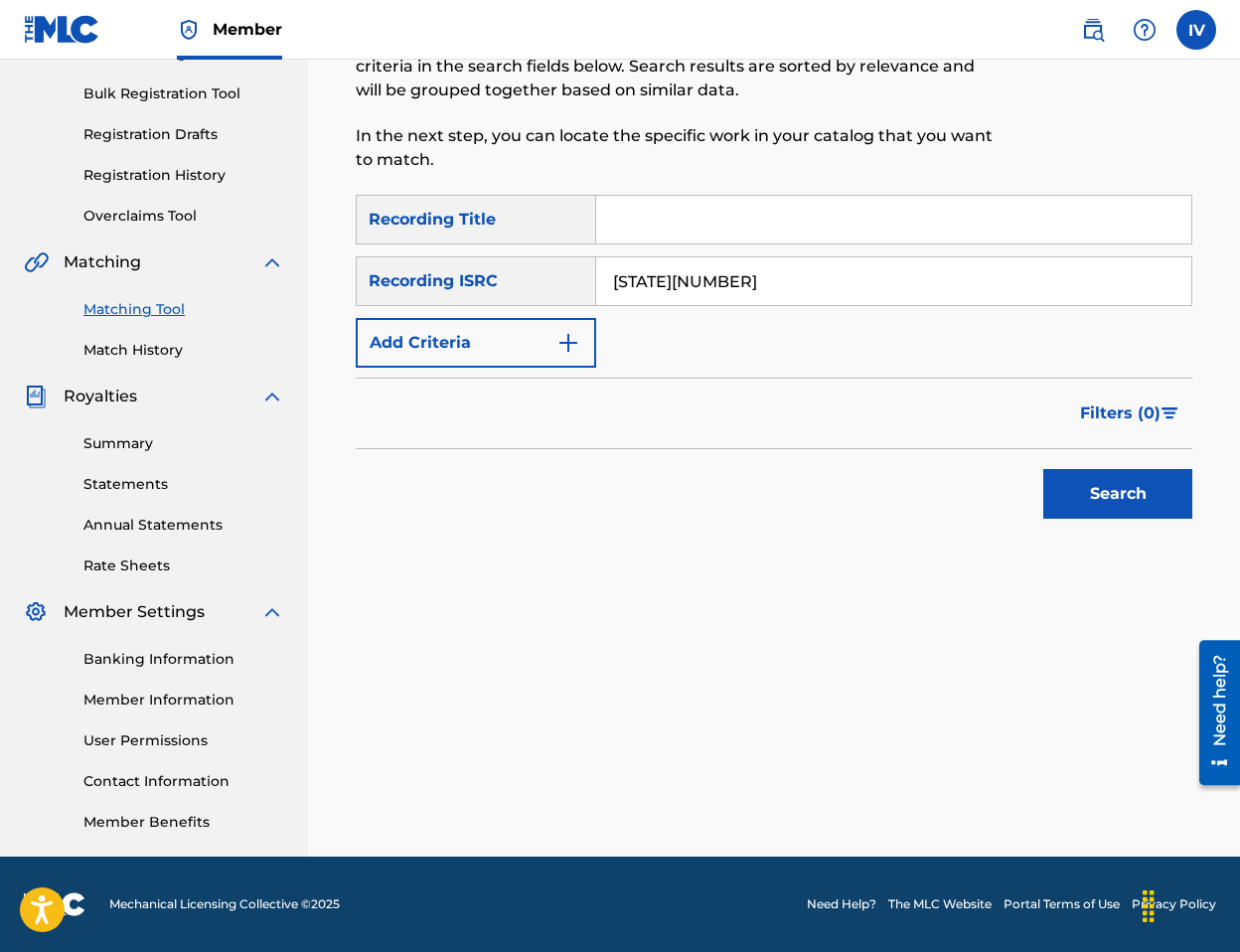 type on "[STATE][NUMBER]" 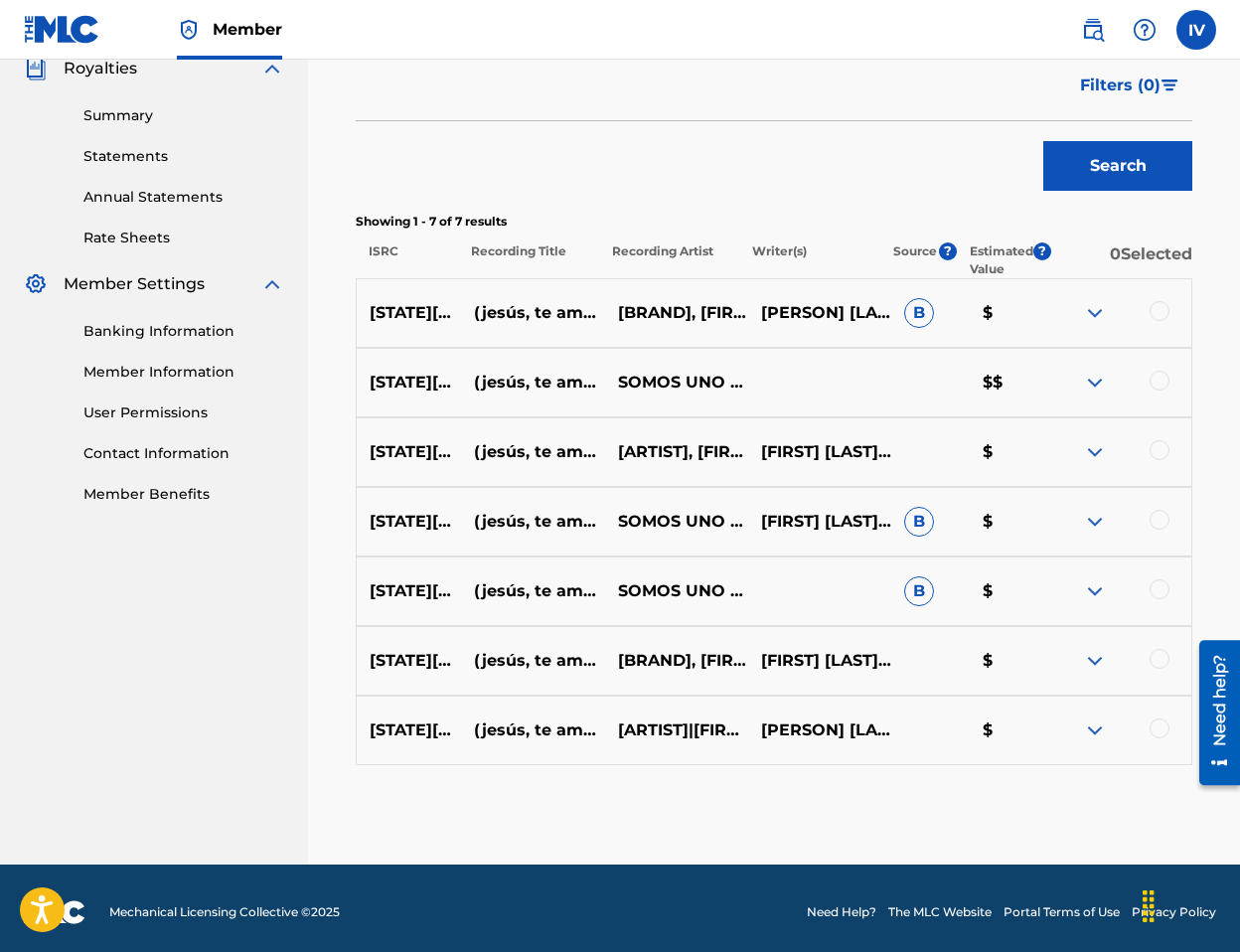 scroll, scrollTop: 616, scrollLeft: 0, axis: vertical 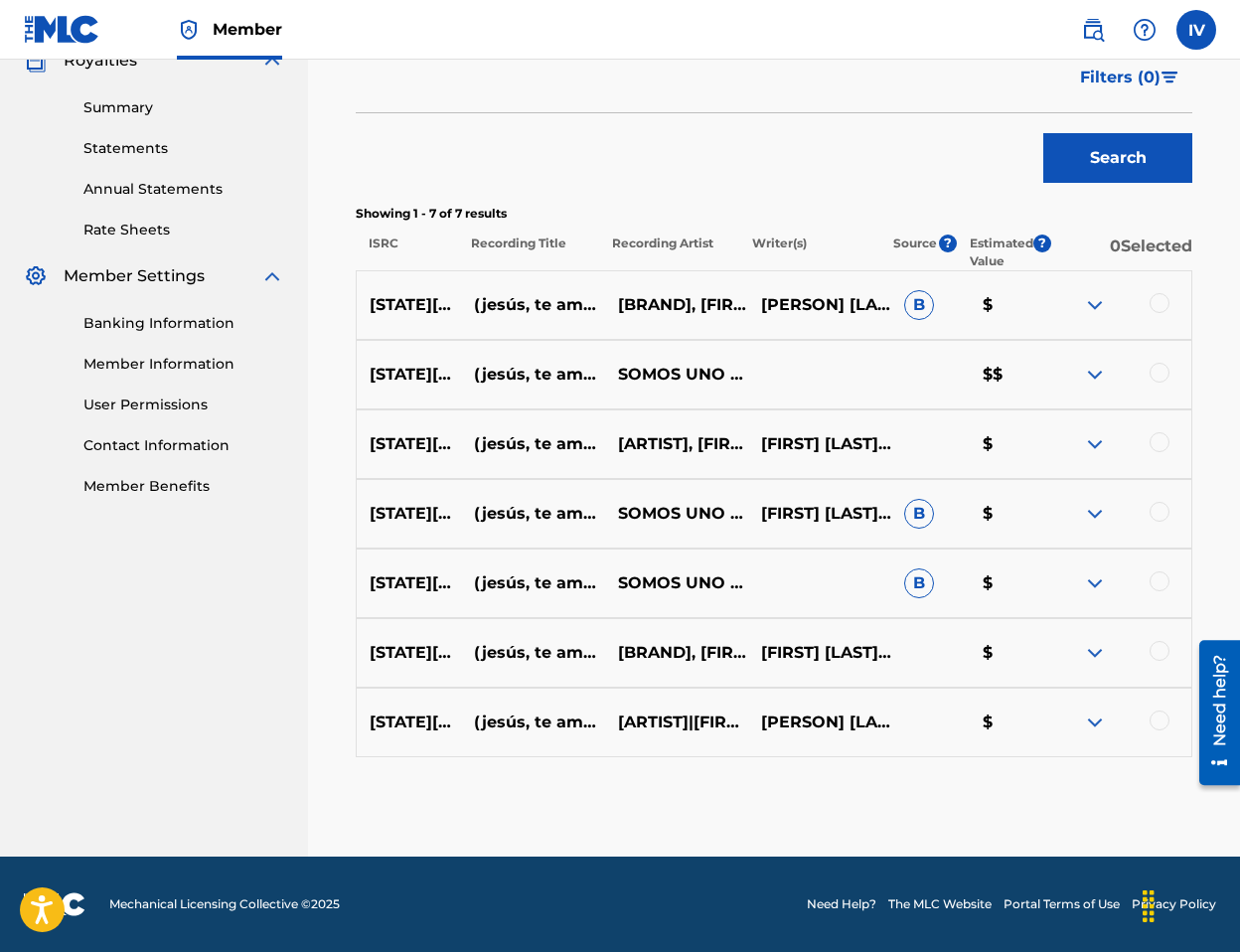 click at bounding box center [1160, 303] 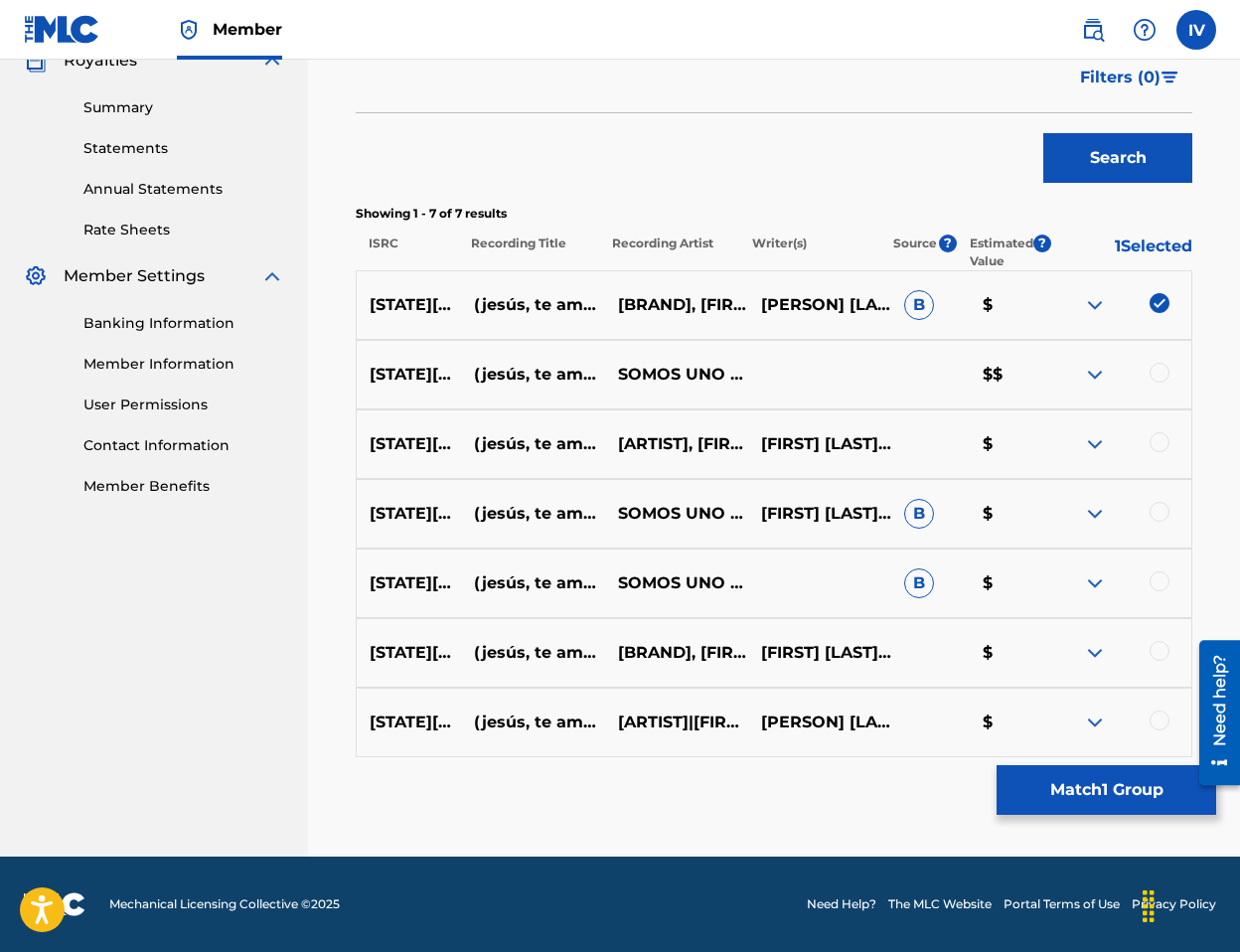 click at bounding box center [1160, 373] 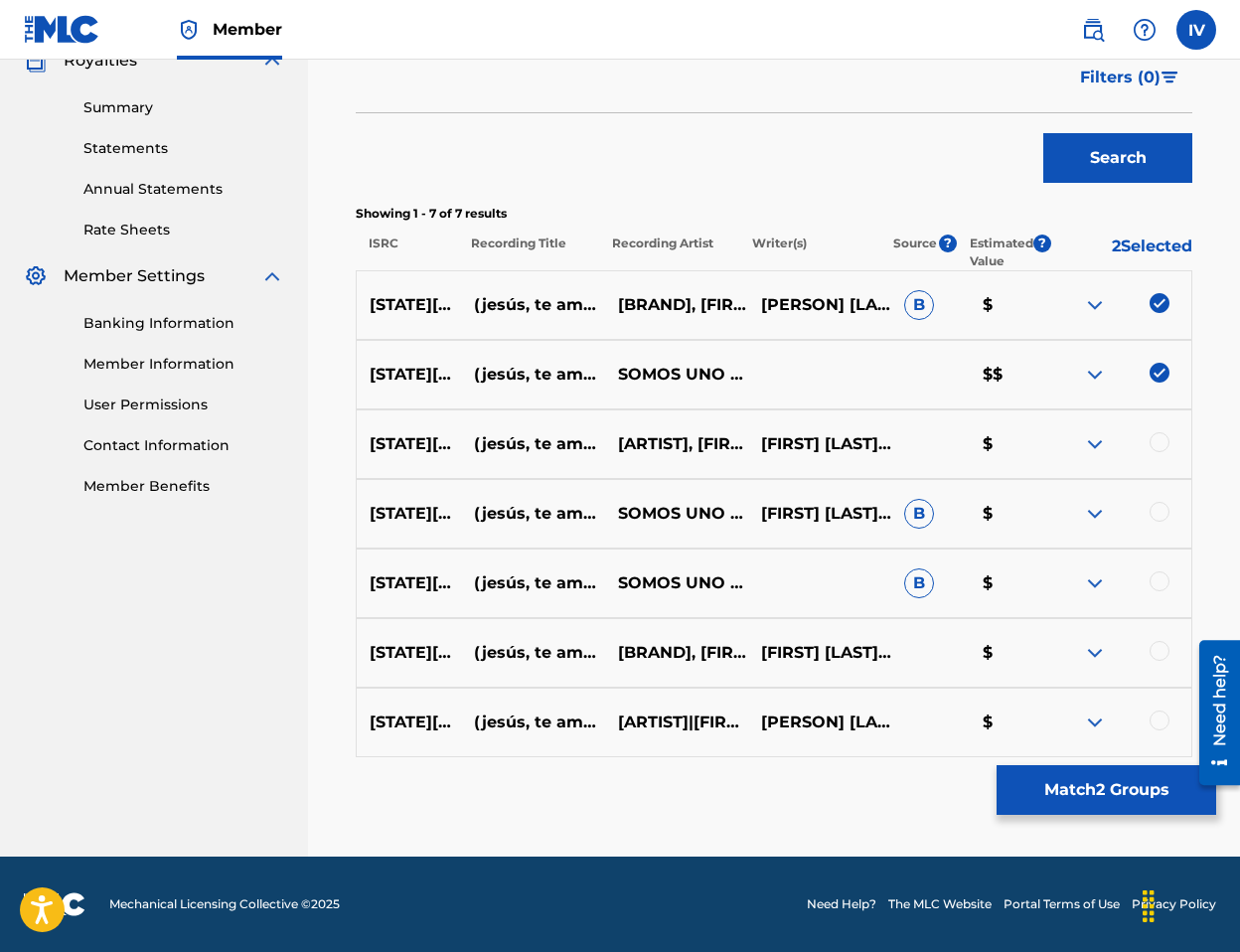 click at bounding box center (1160, 442) 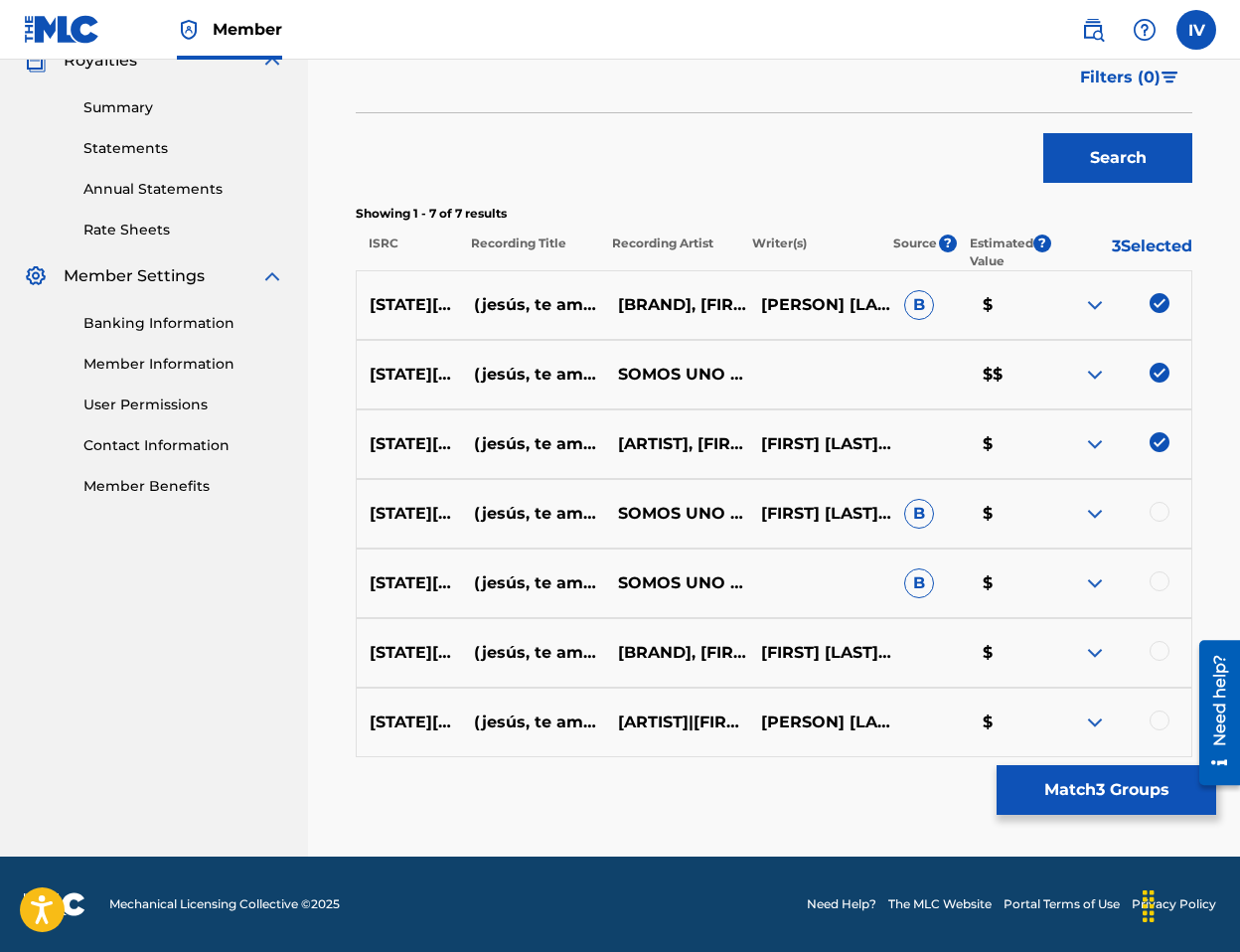 click at bounding box center [1160, 512] 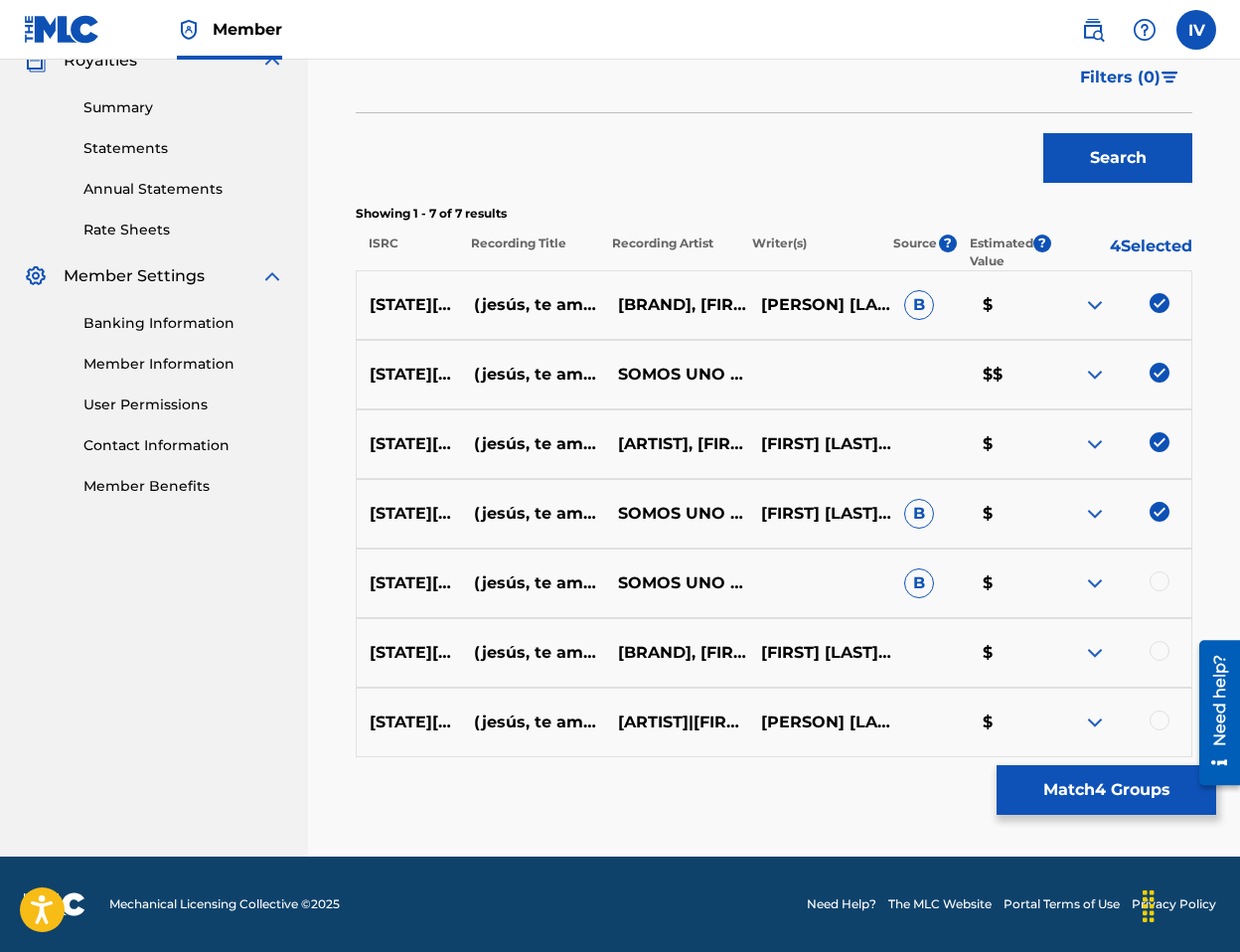click at bounding box center [1160, 581] 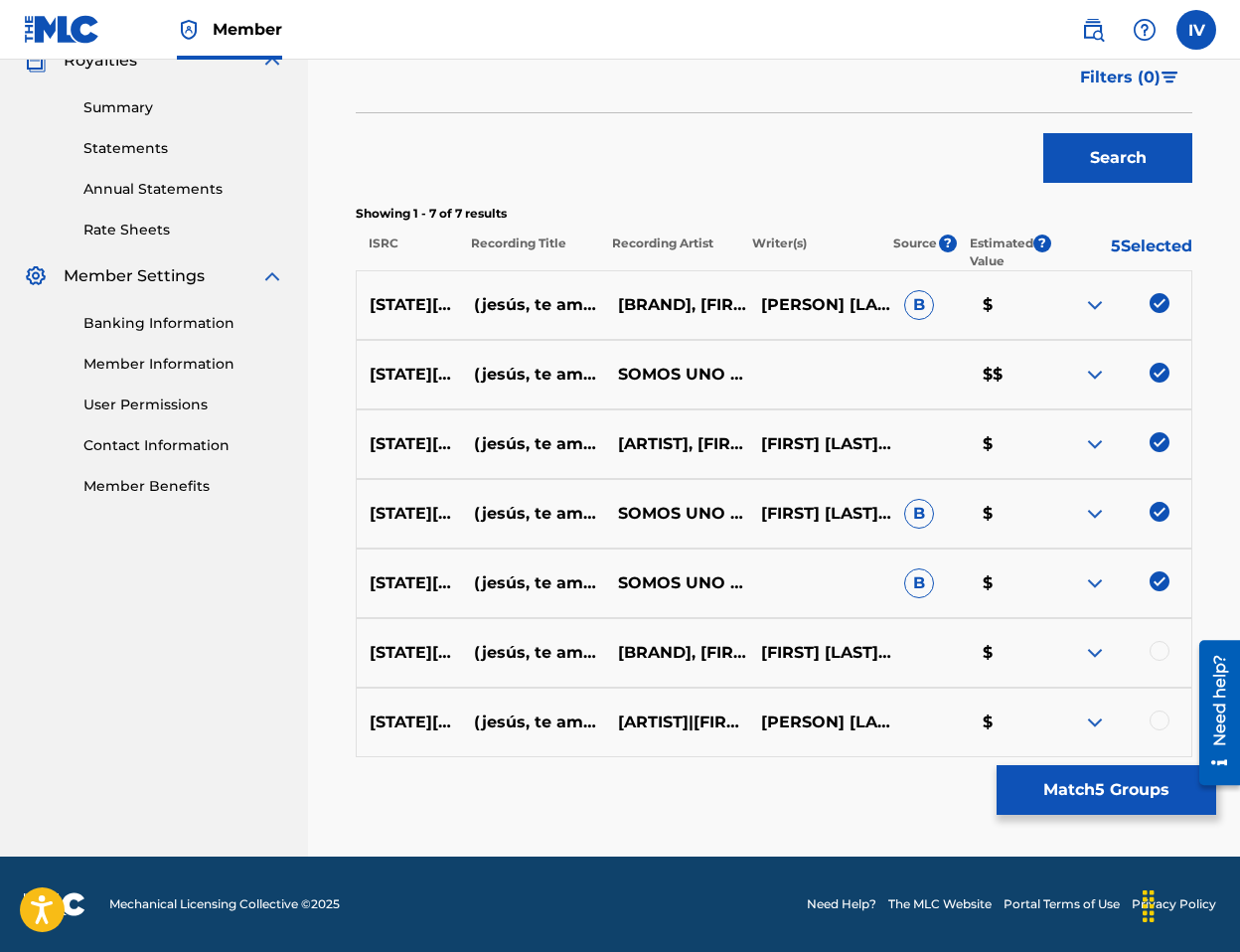 click on "[PLATE] [TITLE] ([FIRST], [FIRST] [FIRST]) [ARTIST], [FIRST] [LAST], [FIRST] [LAST], [FIRST] [LAST], [FIRST] [LAST], [FIRST] [LAST], [FIRST] [LAST], [FIRST] [LAST] $" at bounding box center (774, 653) 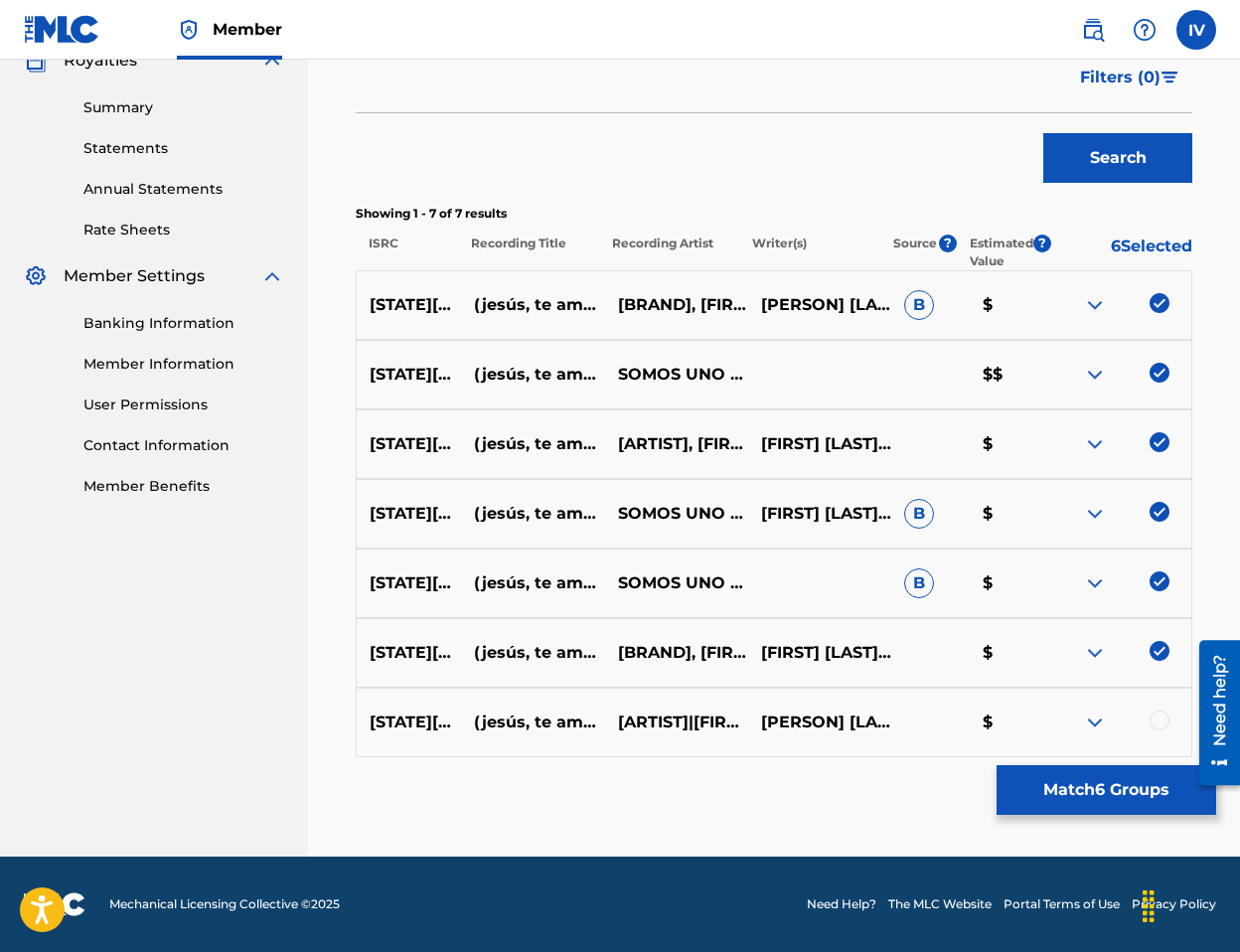 click at bounding box center (1160, 720) 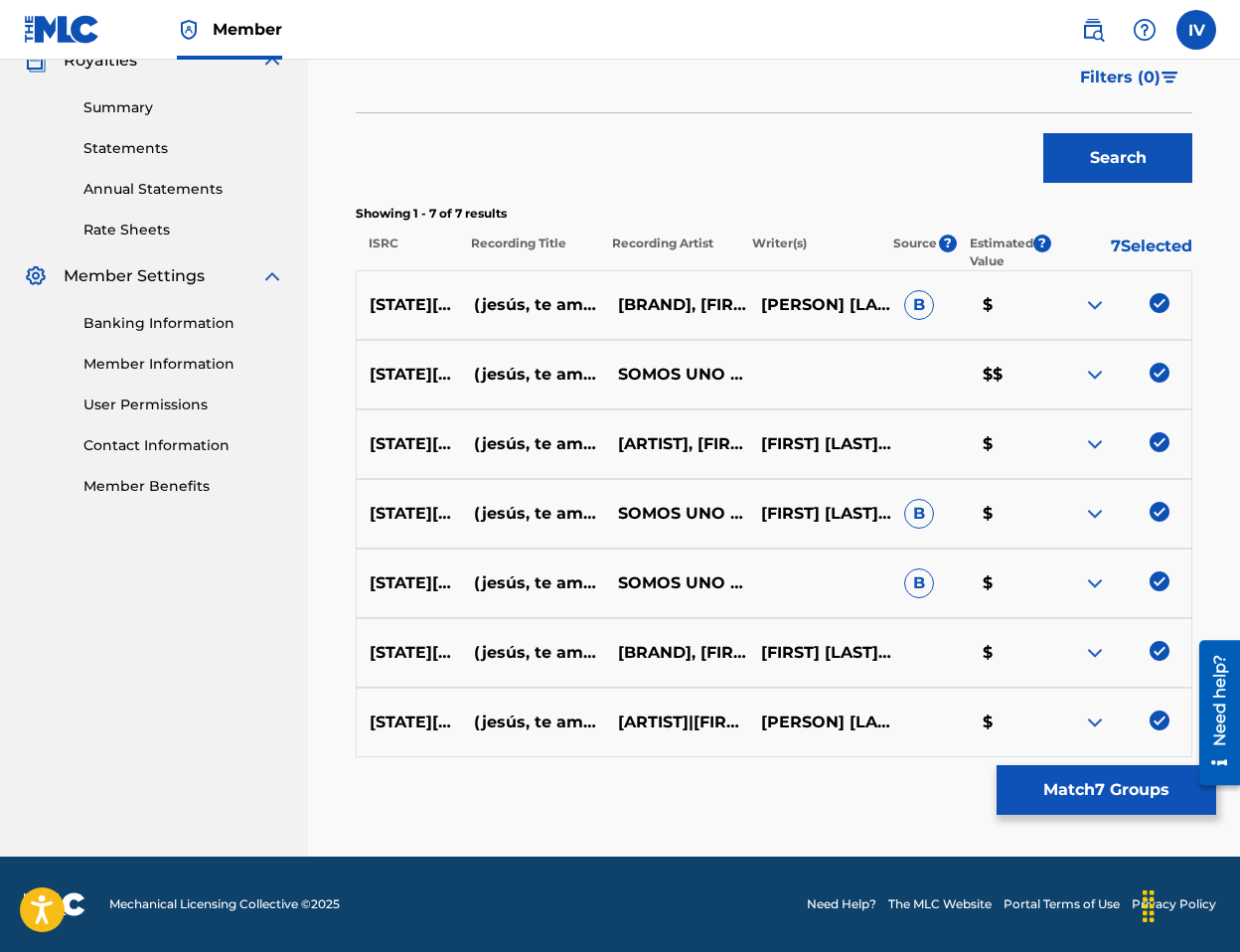click on "SearchWithCriteria[UUID] Recording Title SearchWithCriteria[UUID] Recording ISRC [PLATE] Add Criteria Filter Estimated Value All $$$$$ $$$$ $$$ $$ $ Source All Blanket License Historical Unmatched Remove Filters Apply Filters Filters ( 0 ) Search Showing 1 - 7 of 7 results ISRC Recording Title Recording Artist Writer(s) Source ? Estimated Value ? 7  Selected [PLATE] [TITLE] ([FIRST], [FIRST] [FIRST]) [ARTIST], [ARTIST] & [ARTIST] $ [PLATE] $" at bounding box center (774, 200) 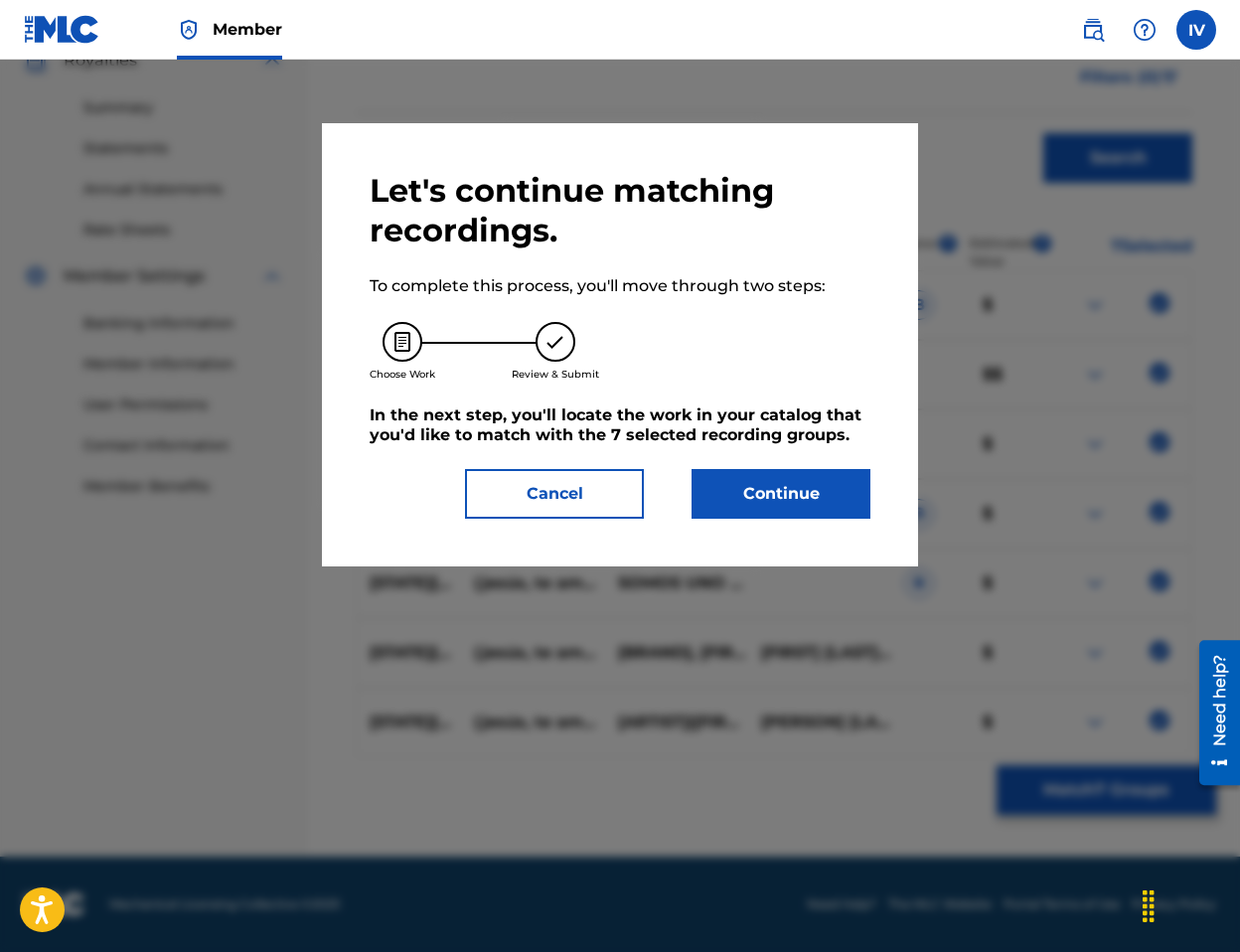 click on "Continue" at bounding box center [781, 494] 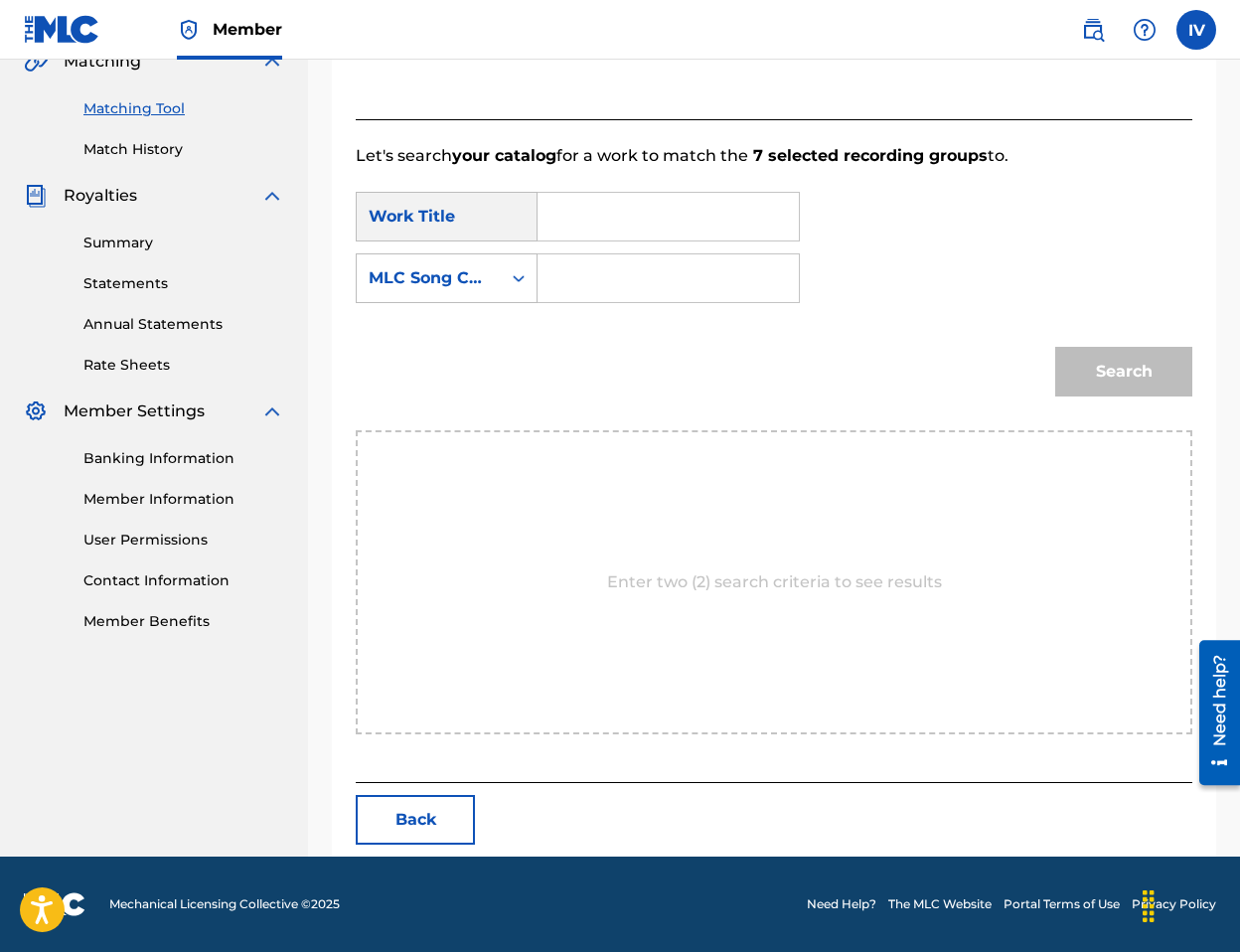 scroll, scrollTop: 481, scrollLeft: 0, axis: vertical 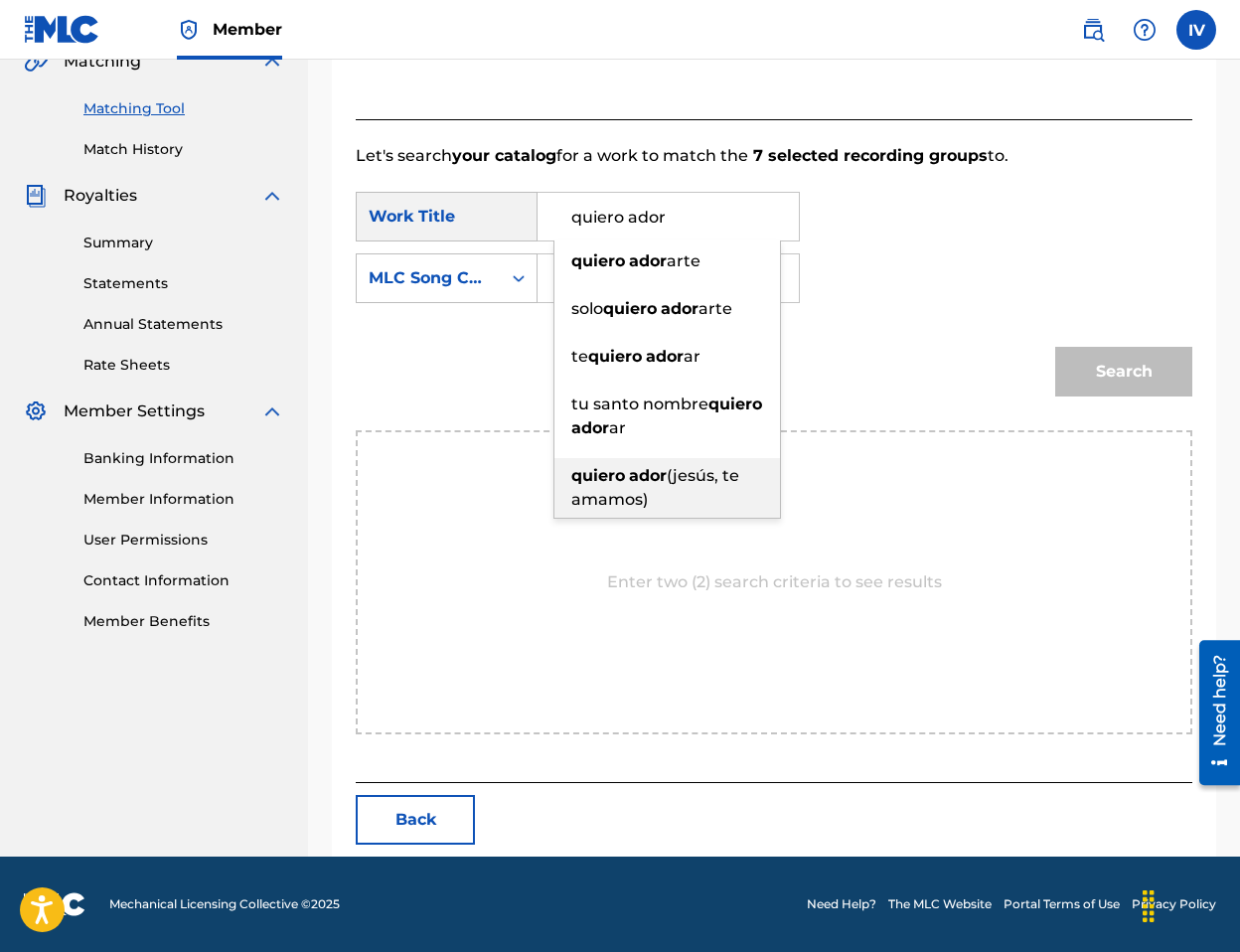 click on "(jesús, te amamos)" at bounding box center (667, 488) 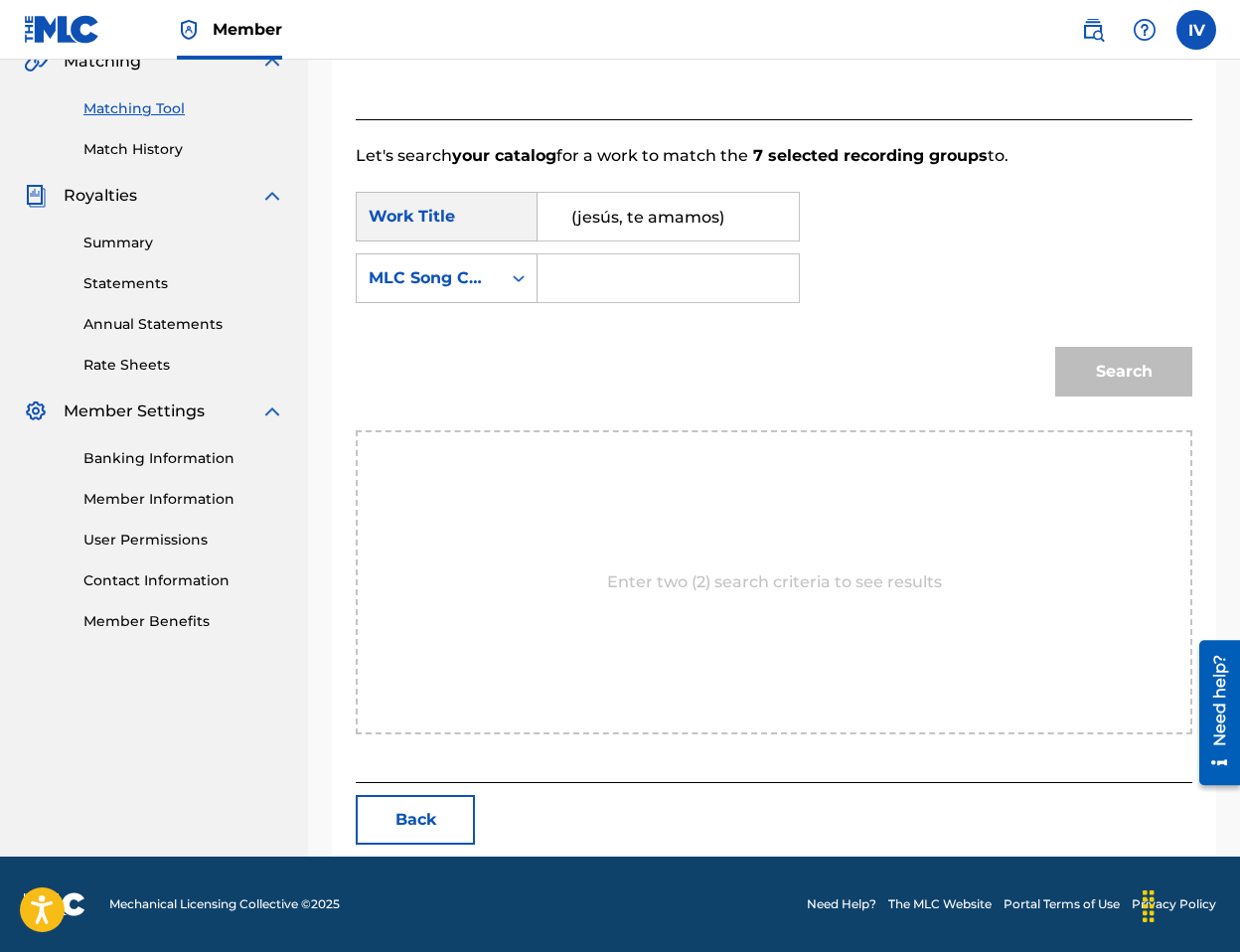 click at bounding box center (668, 278) 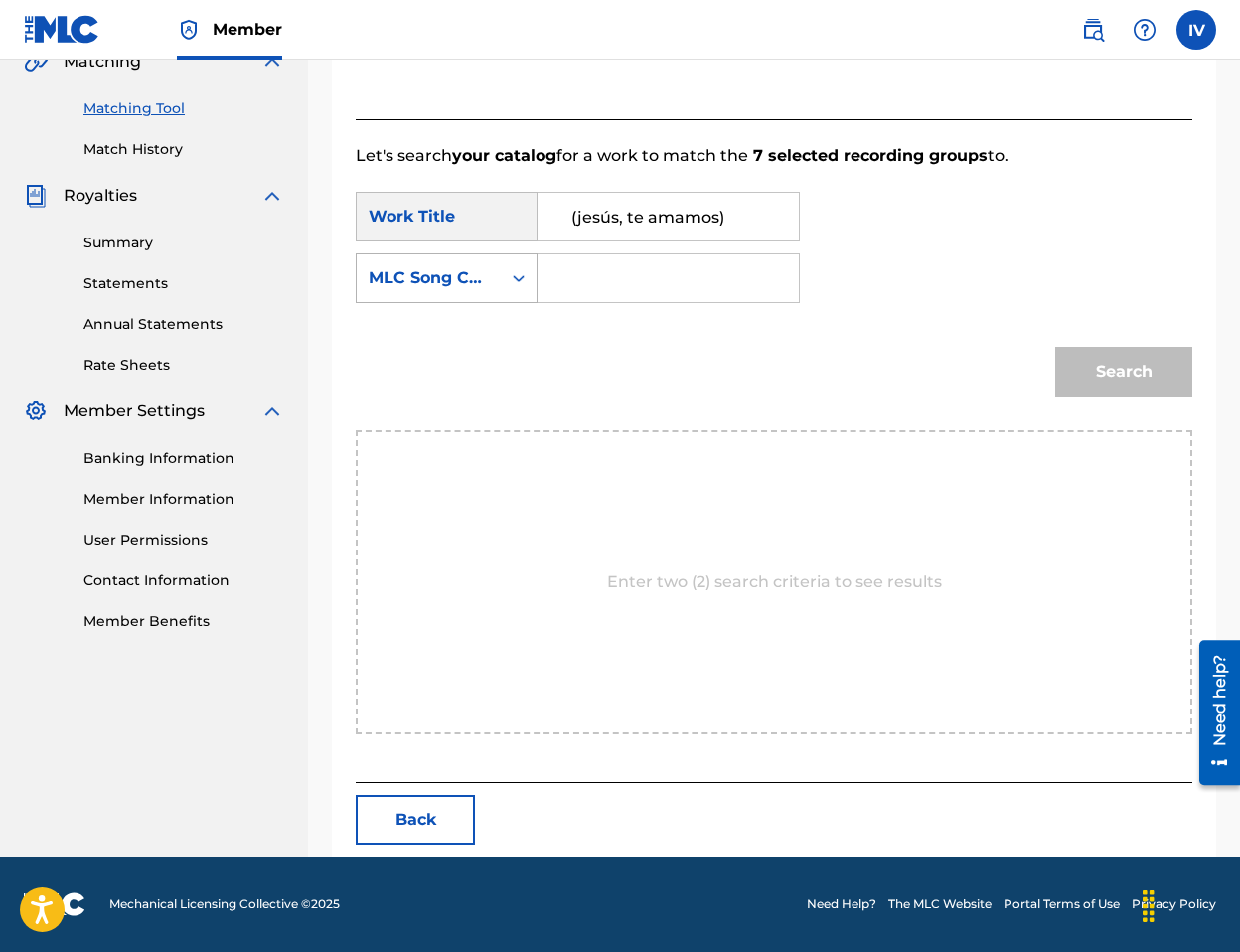 click on "MLC Song Code" at bounding box center (428, 278) 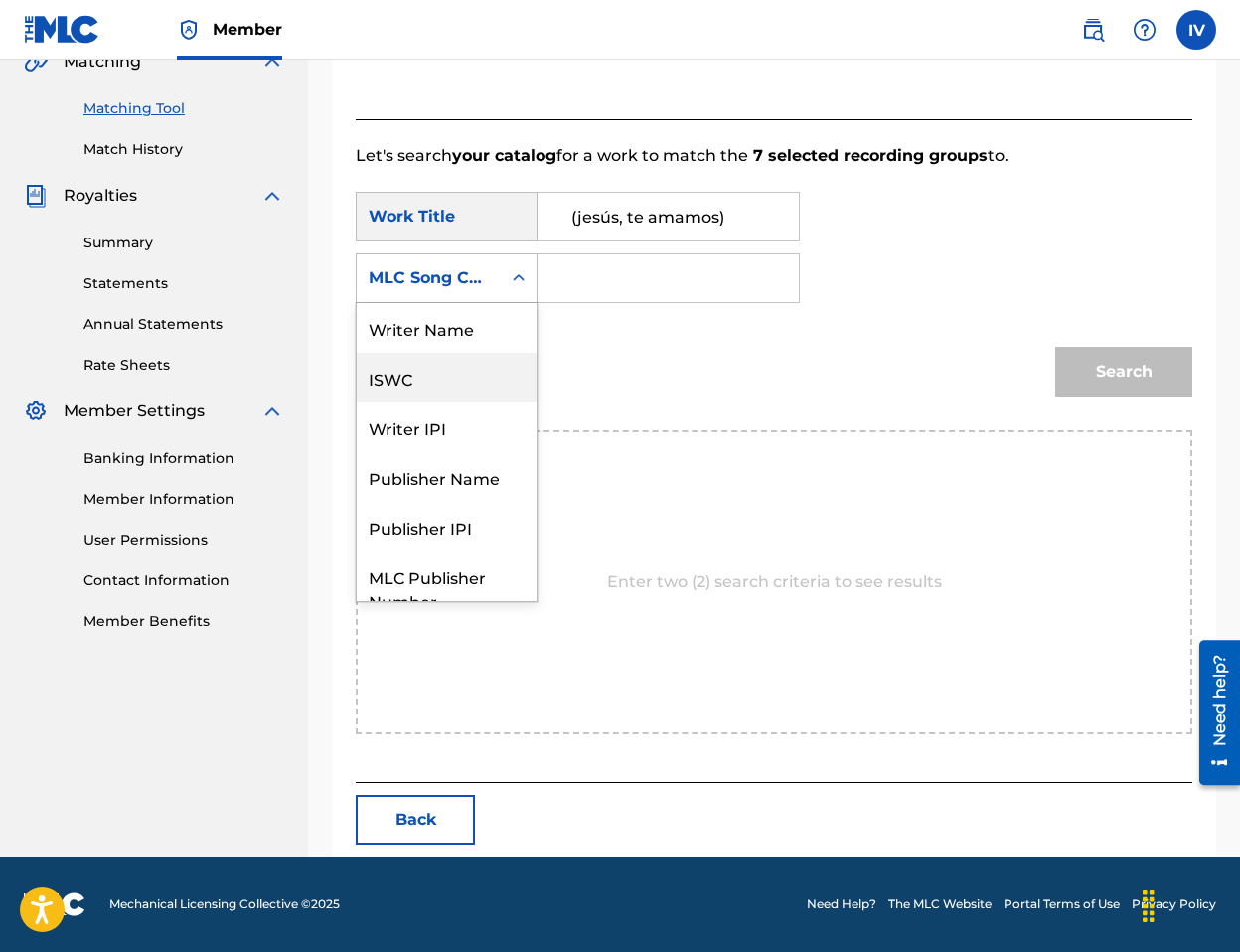 scroll, scrollTop: 0, scrollLeft: 0, axis: both 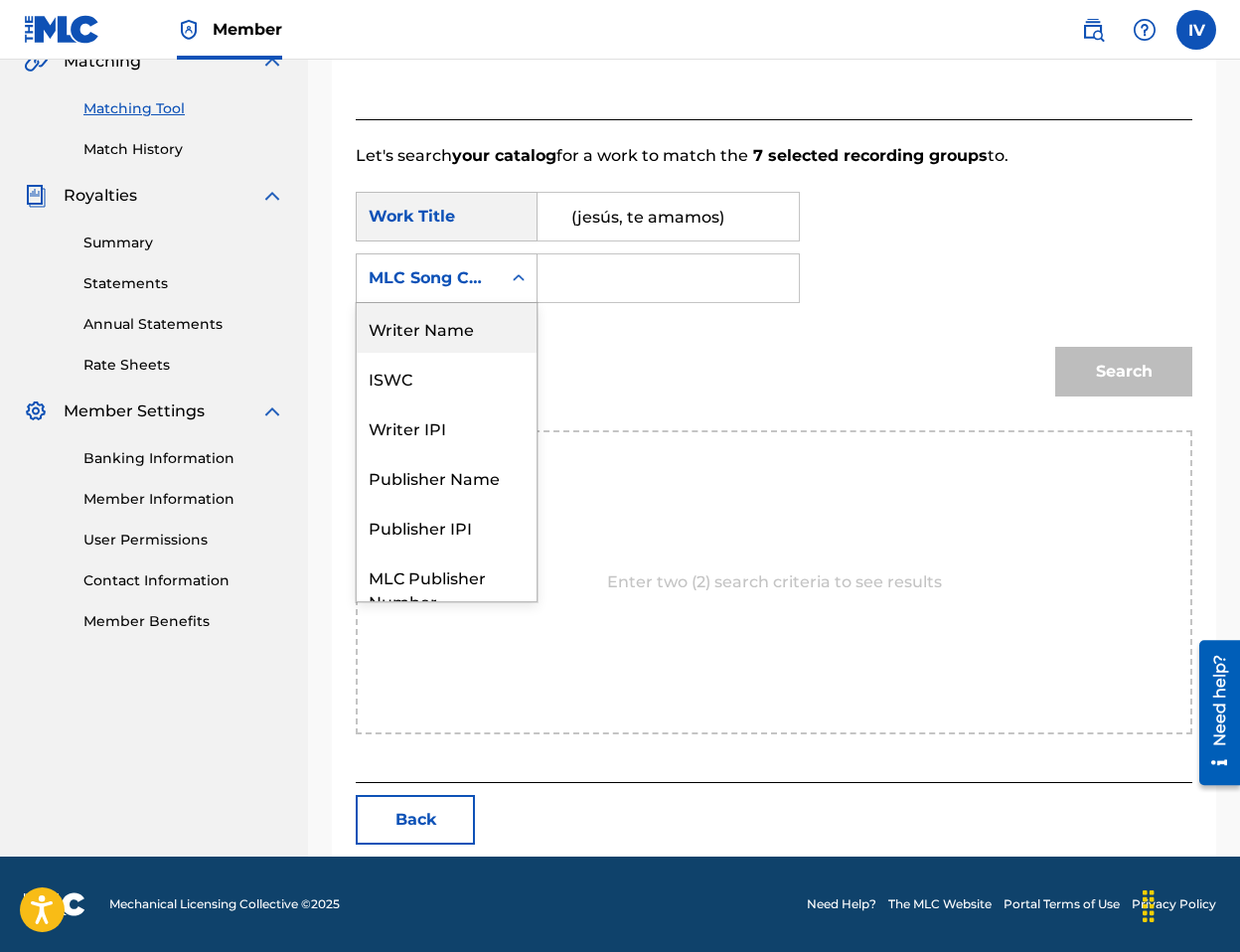 click on "Writer Name" at bounding box center (446, 328) 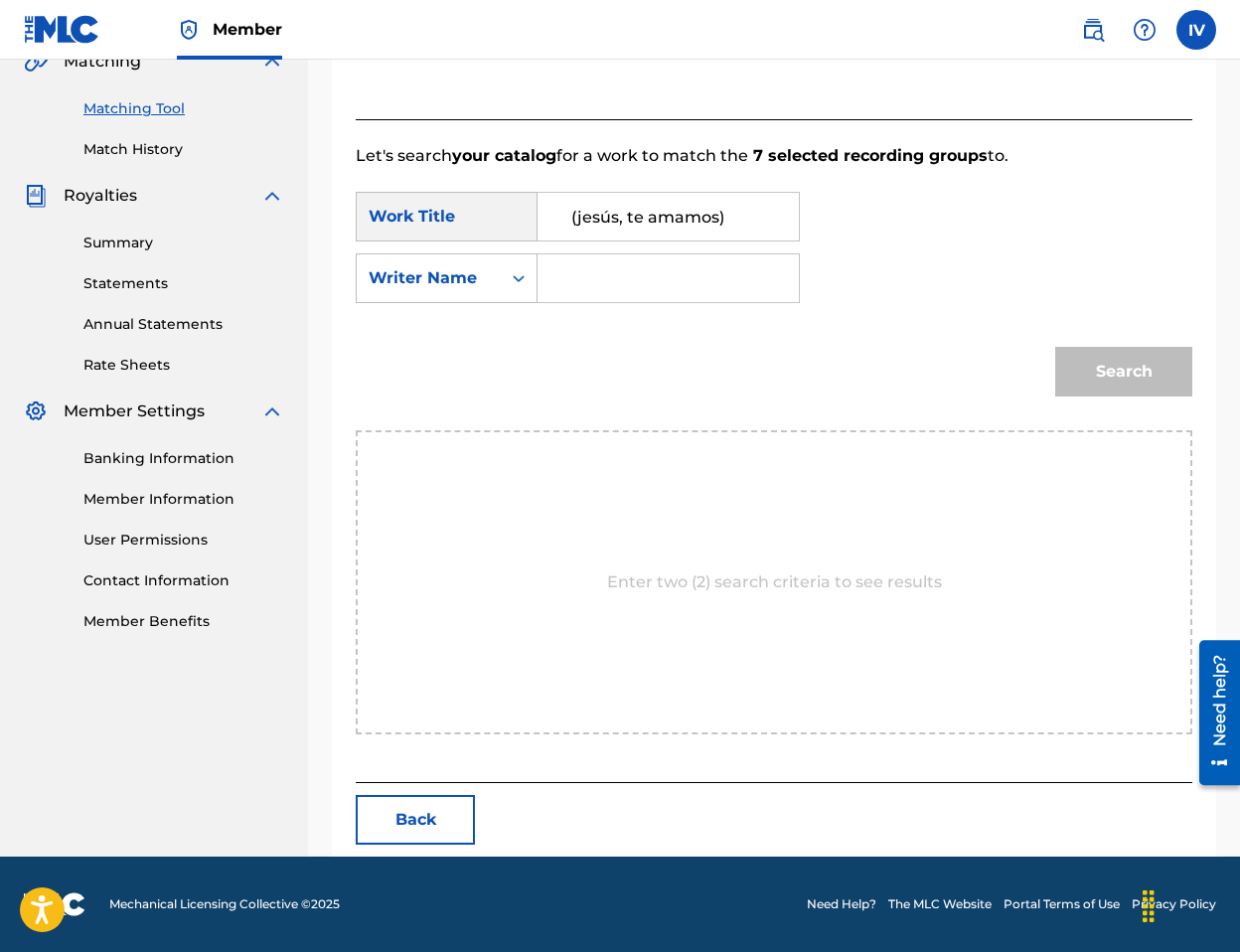 click at bounding box center [668, 278] 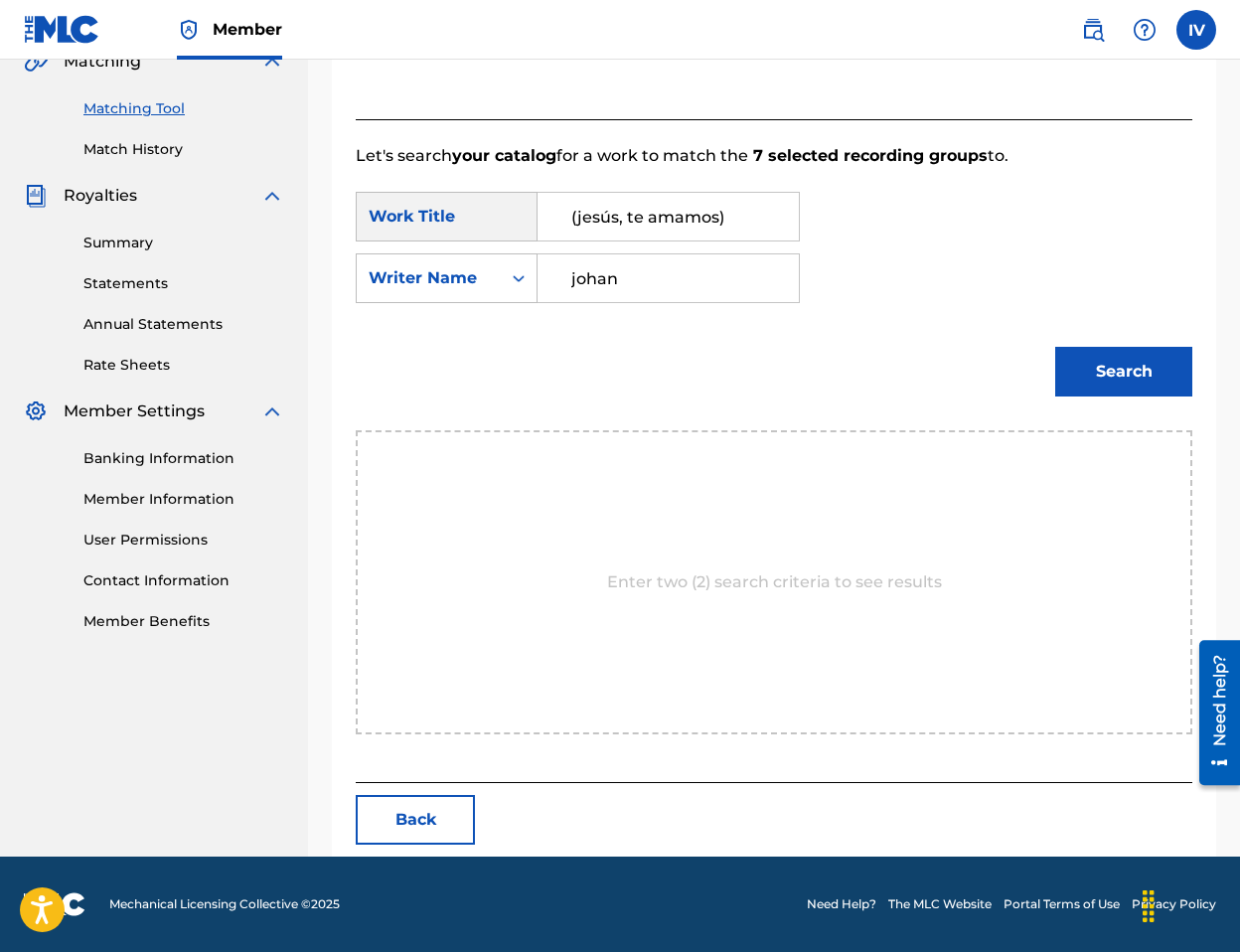 type on "johan" 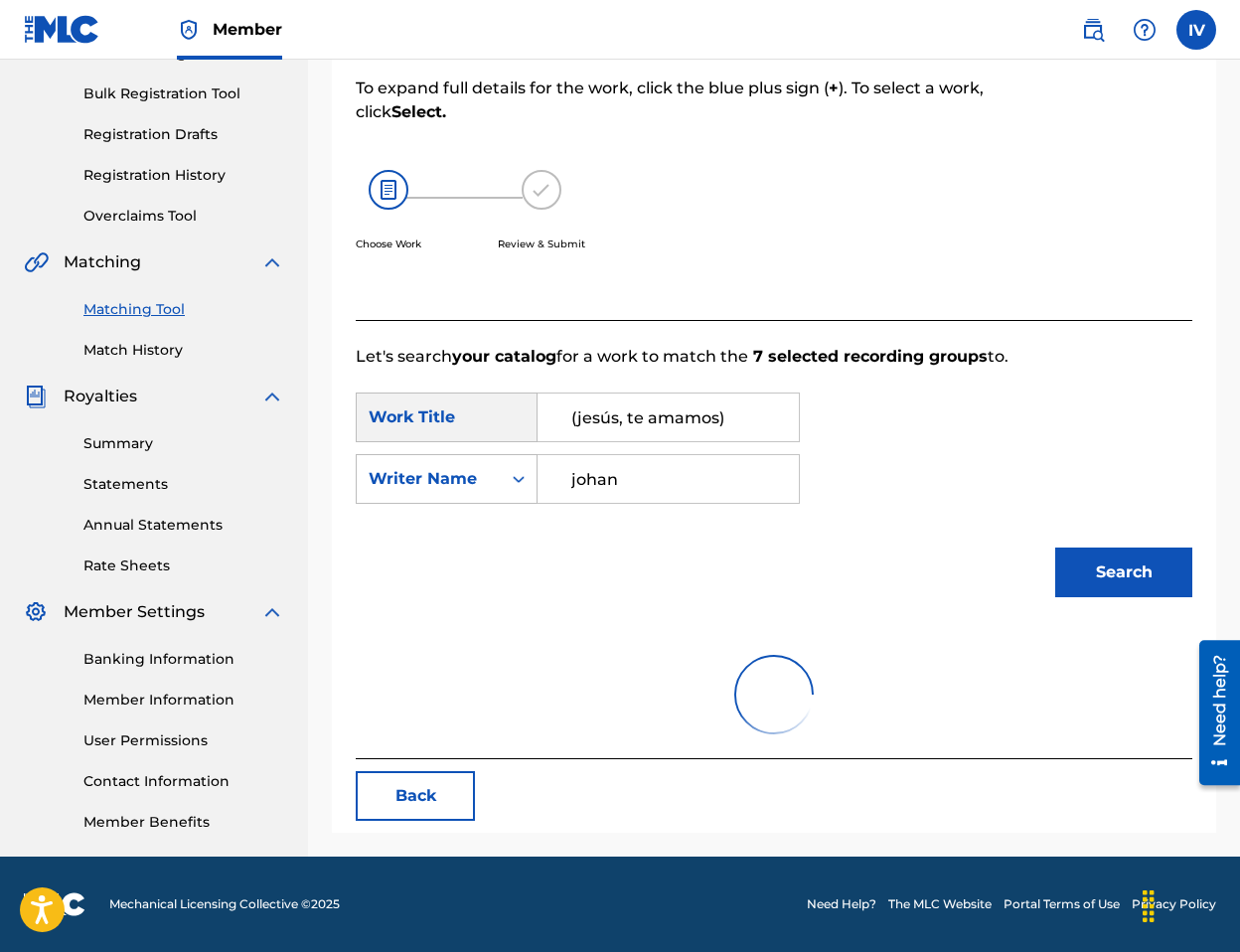 scroll, scrollTop: 481, scrollLeft: 0, axis: vertical 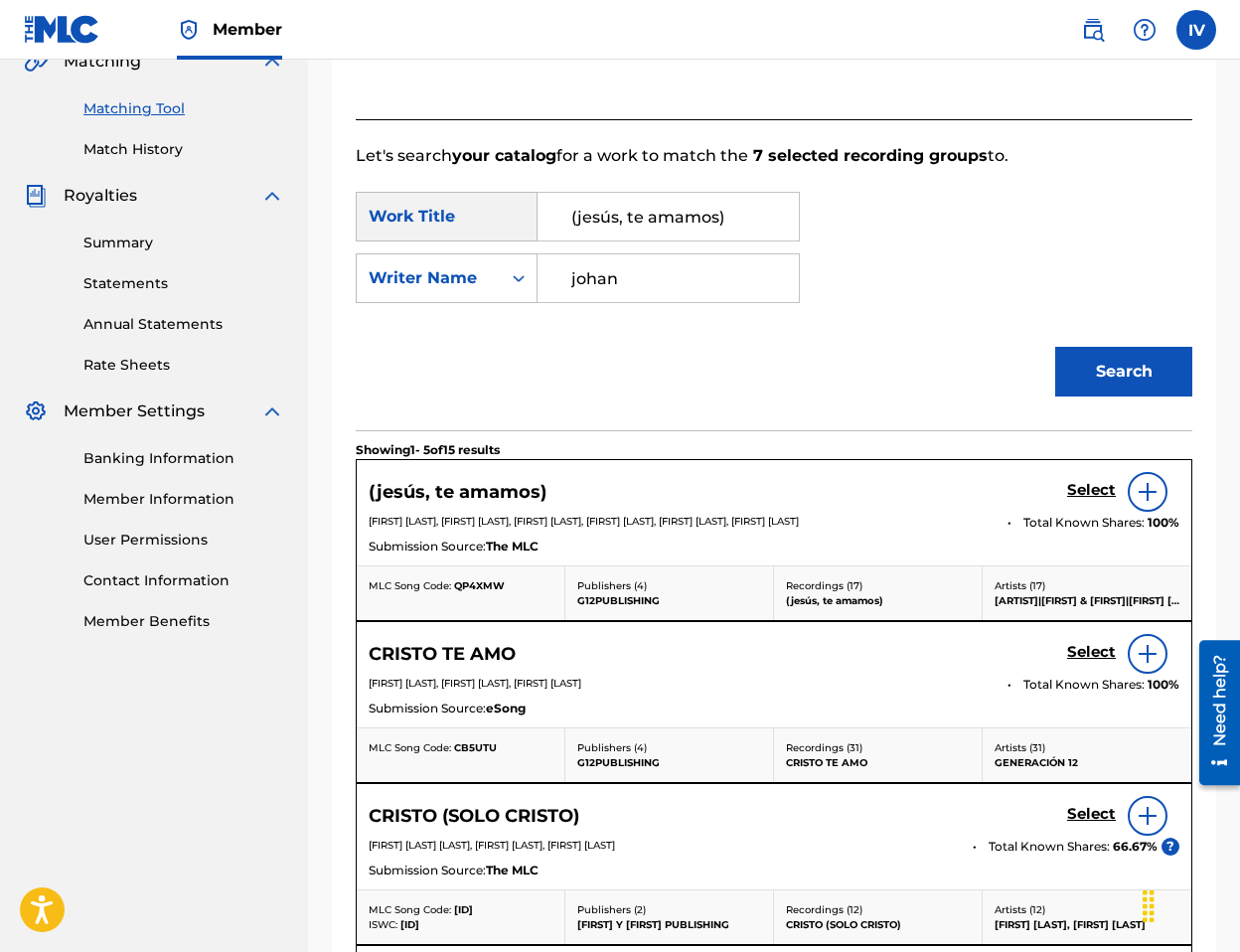 click on "Select" at bounding box center (1123, 492) 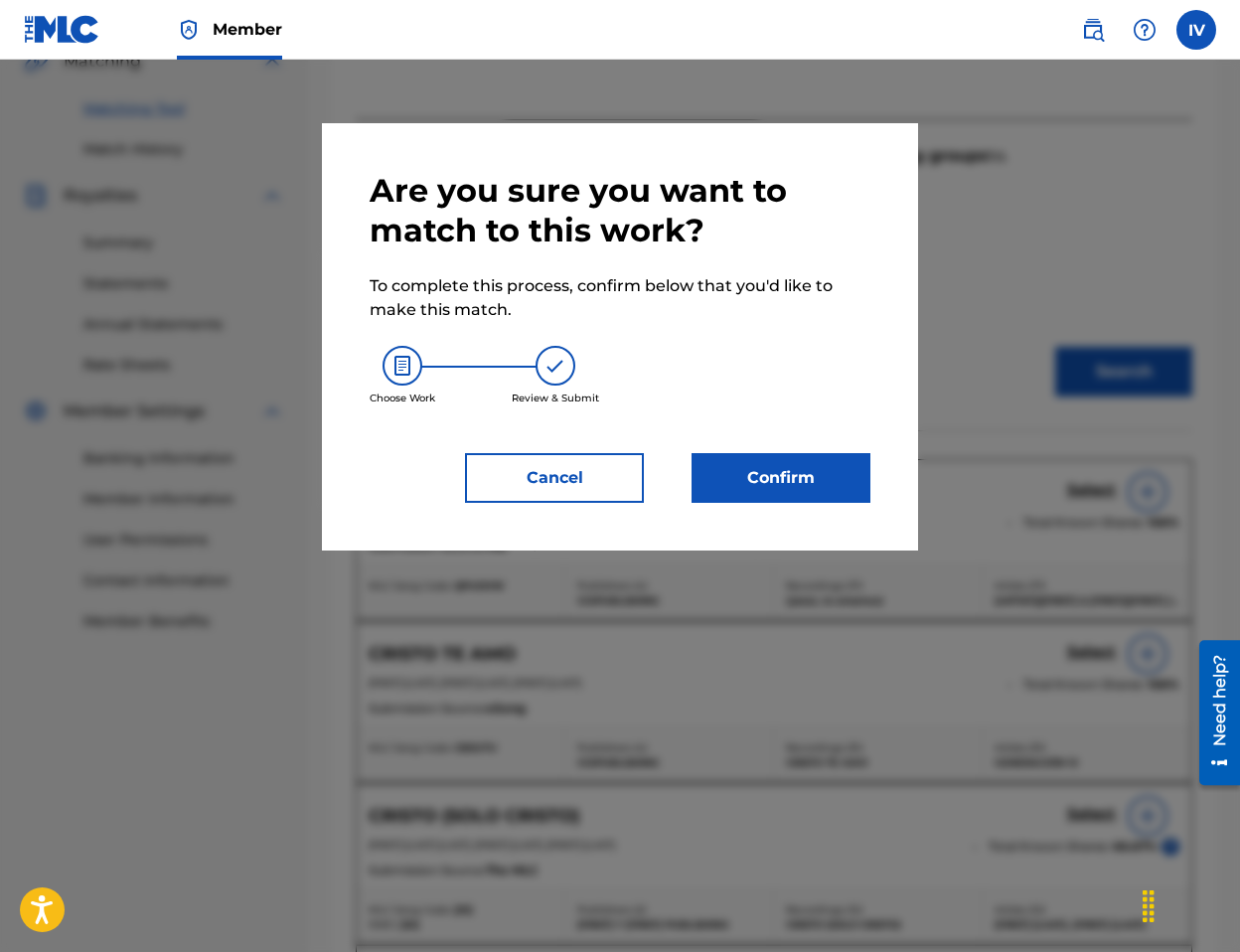 click on "Confirm" at bounding box center [781, 478] 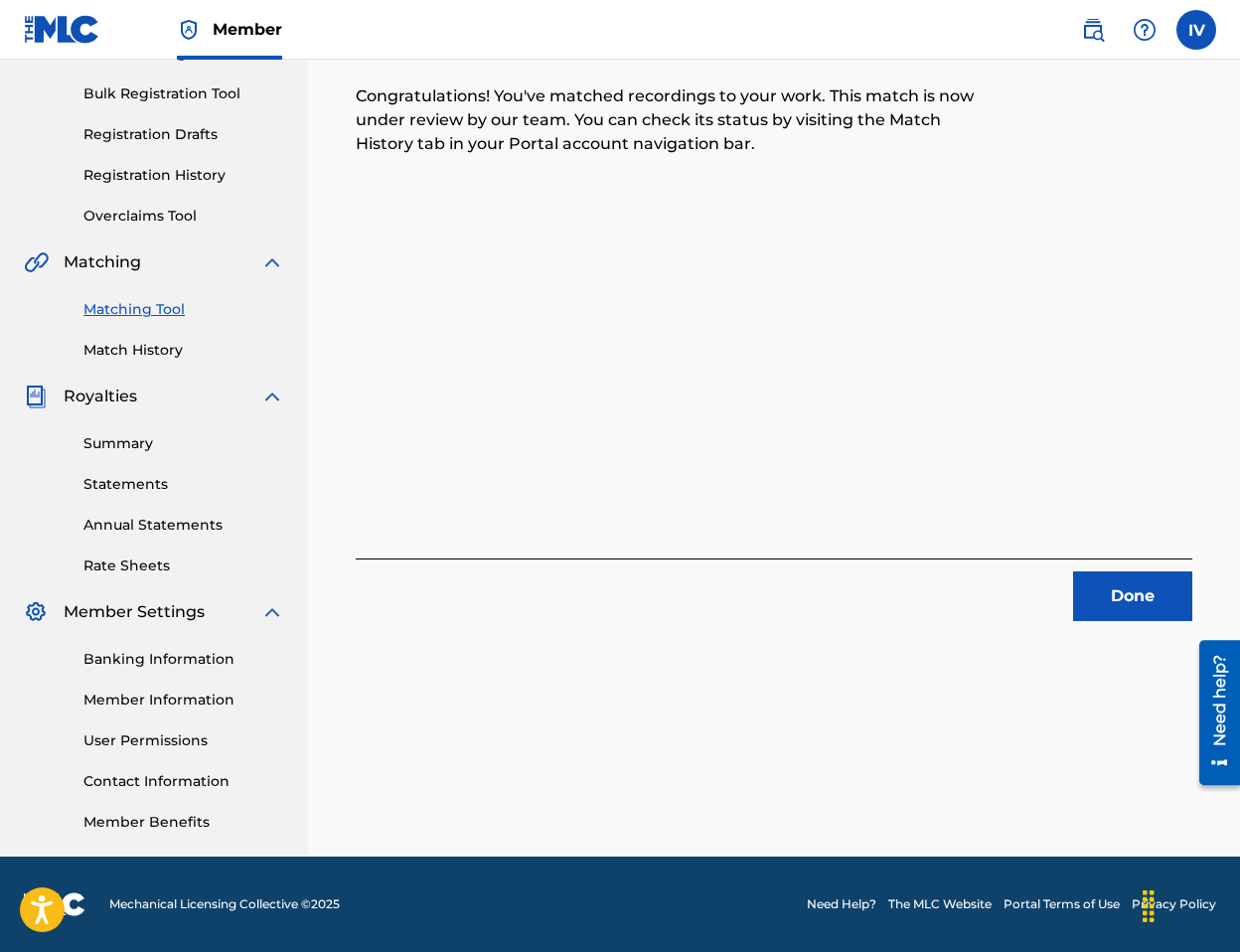 click on "Done" at bounding box center [774, 589] 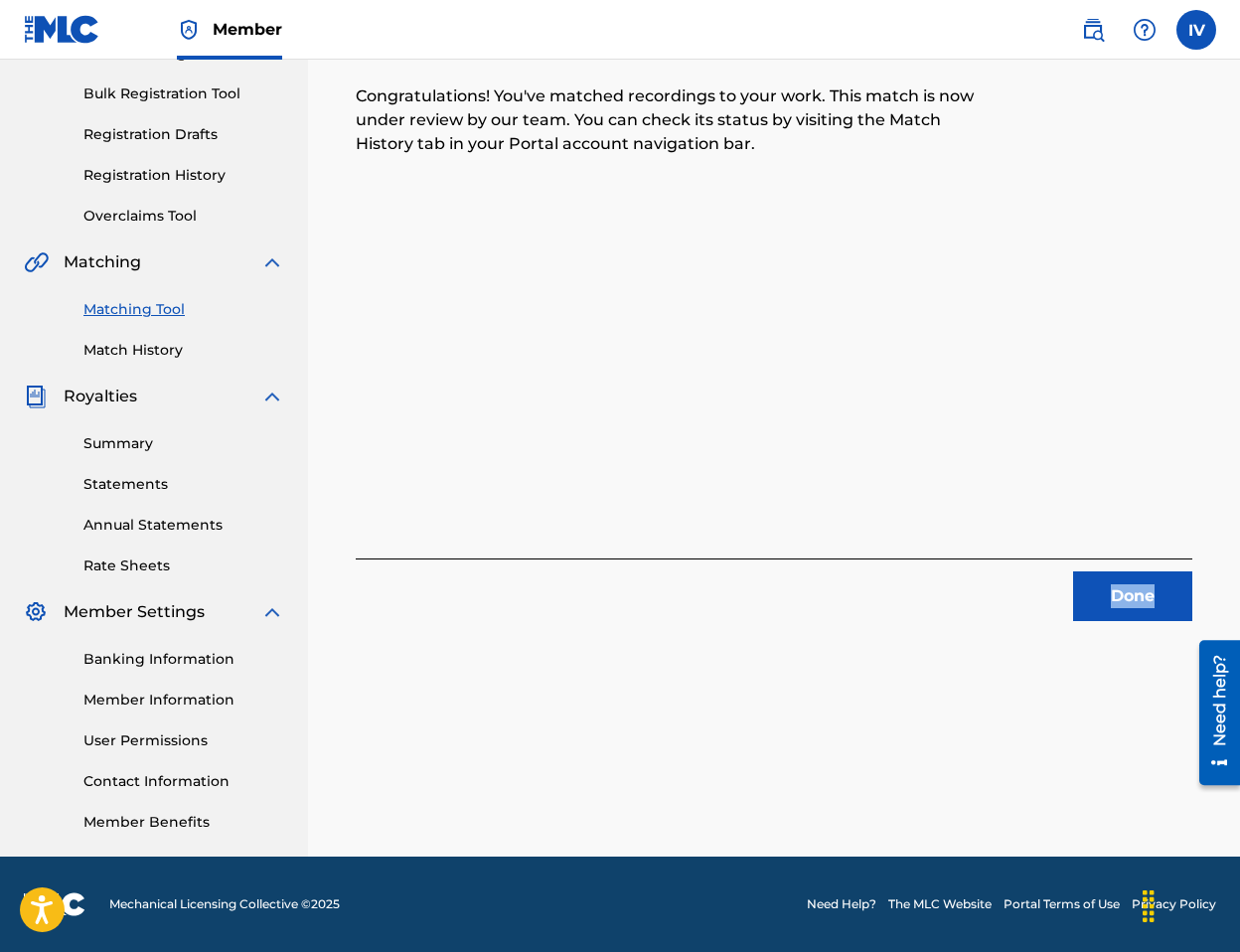 click on "Done" at bounding box center (774, 589) 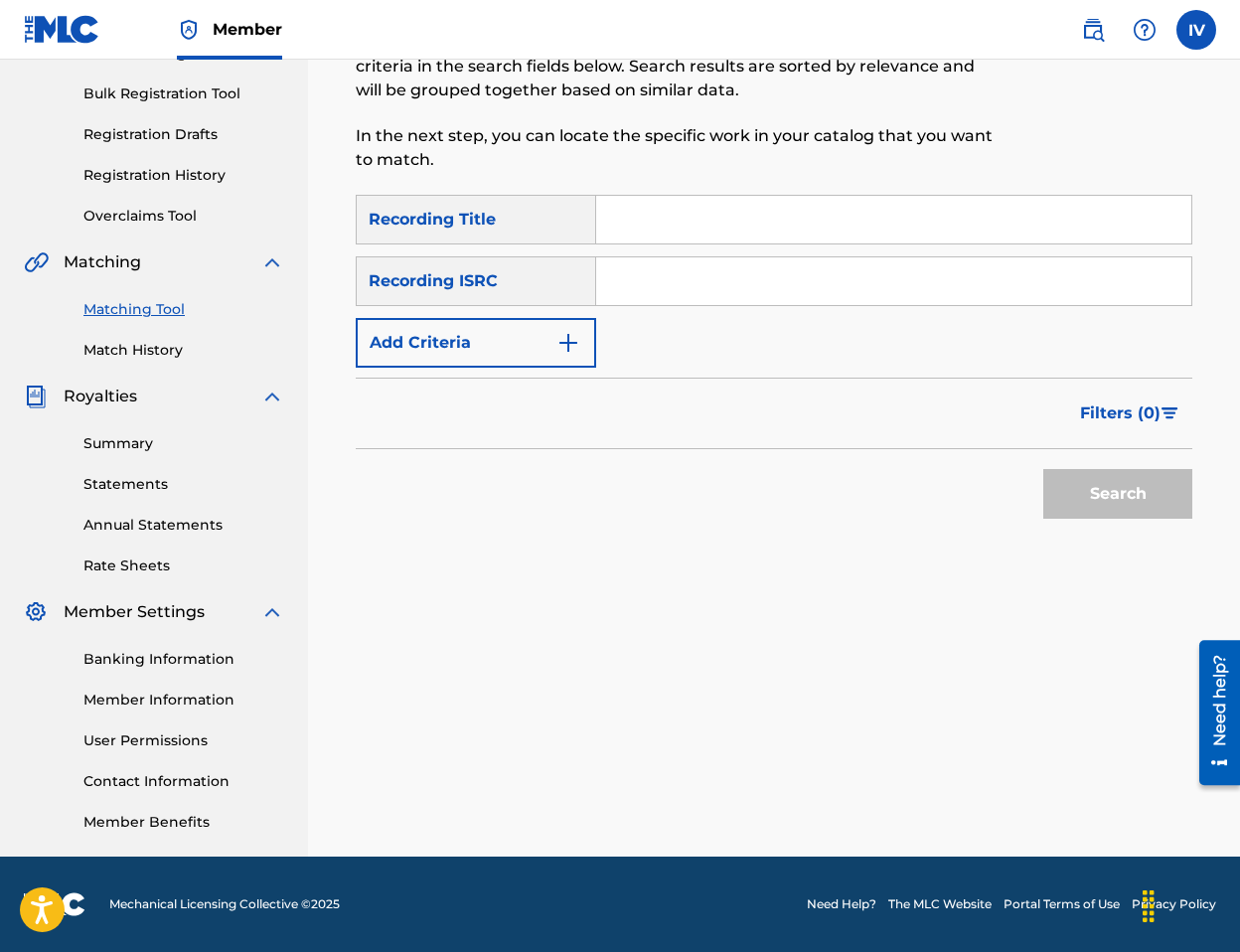 click at bounding box center (893, 281) 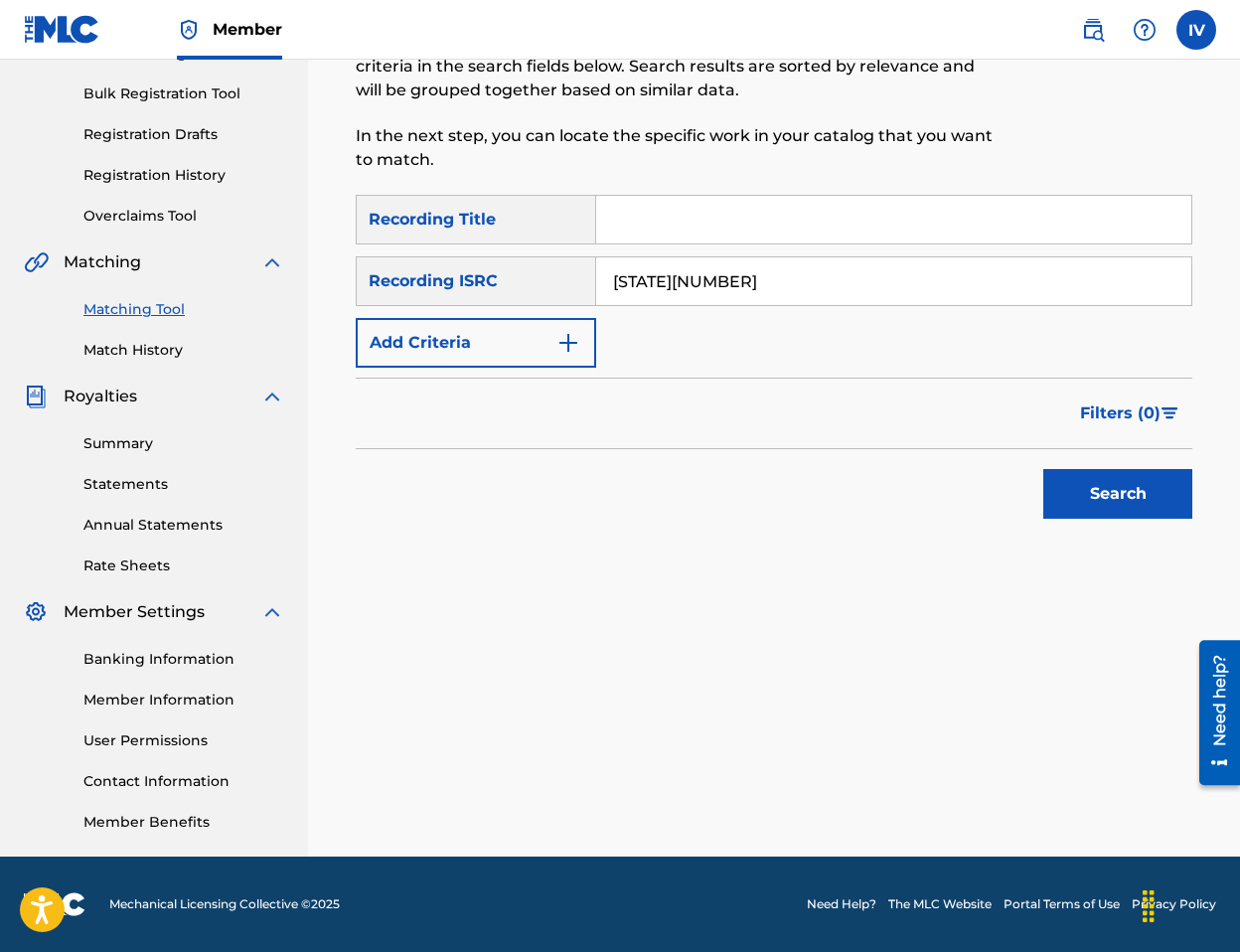 type on "[STATE][NUMBER]" 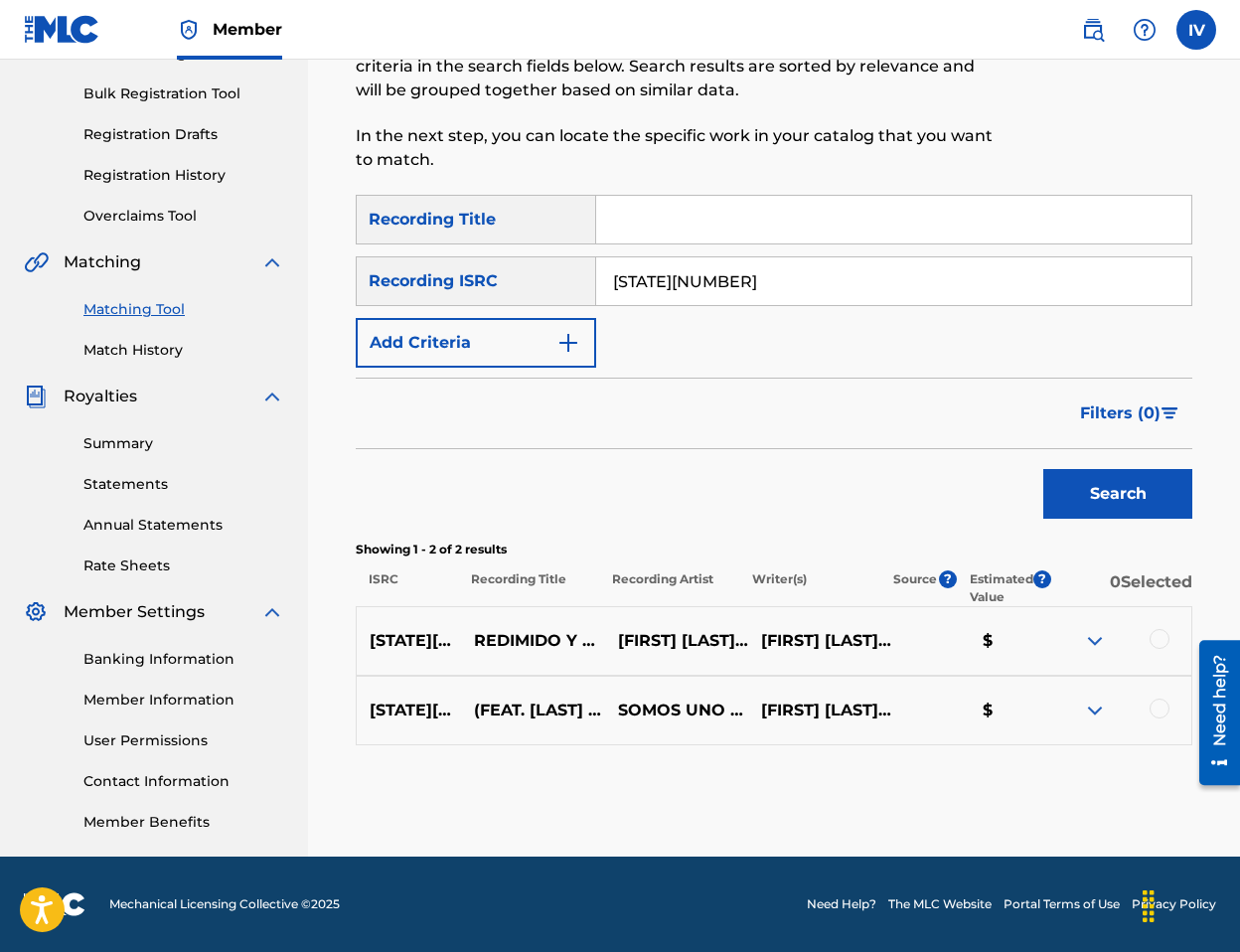 click at bounding box center (1160, 639) 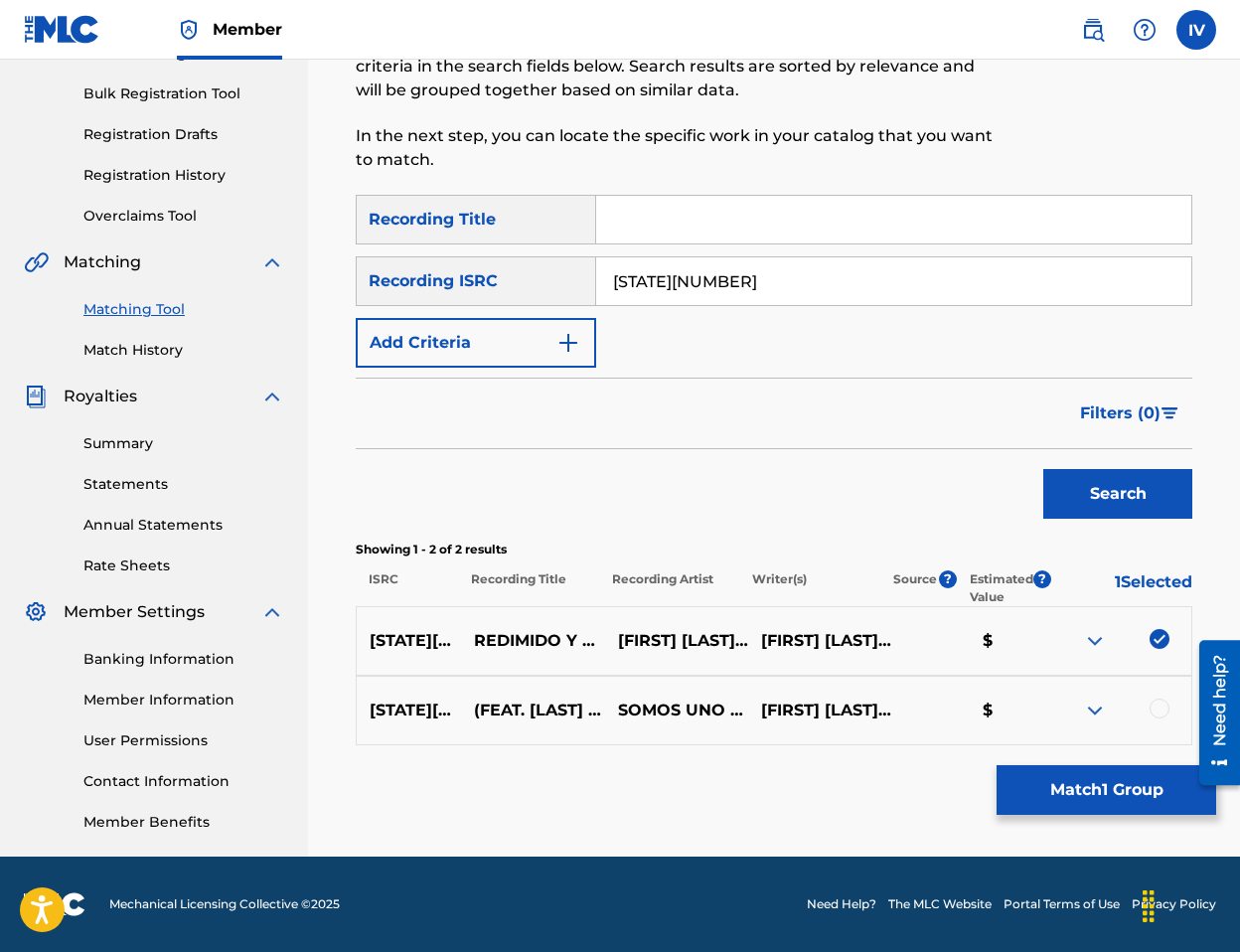click at bounding box center [1160, 709] 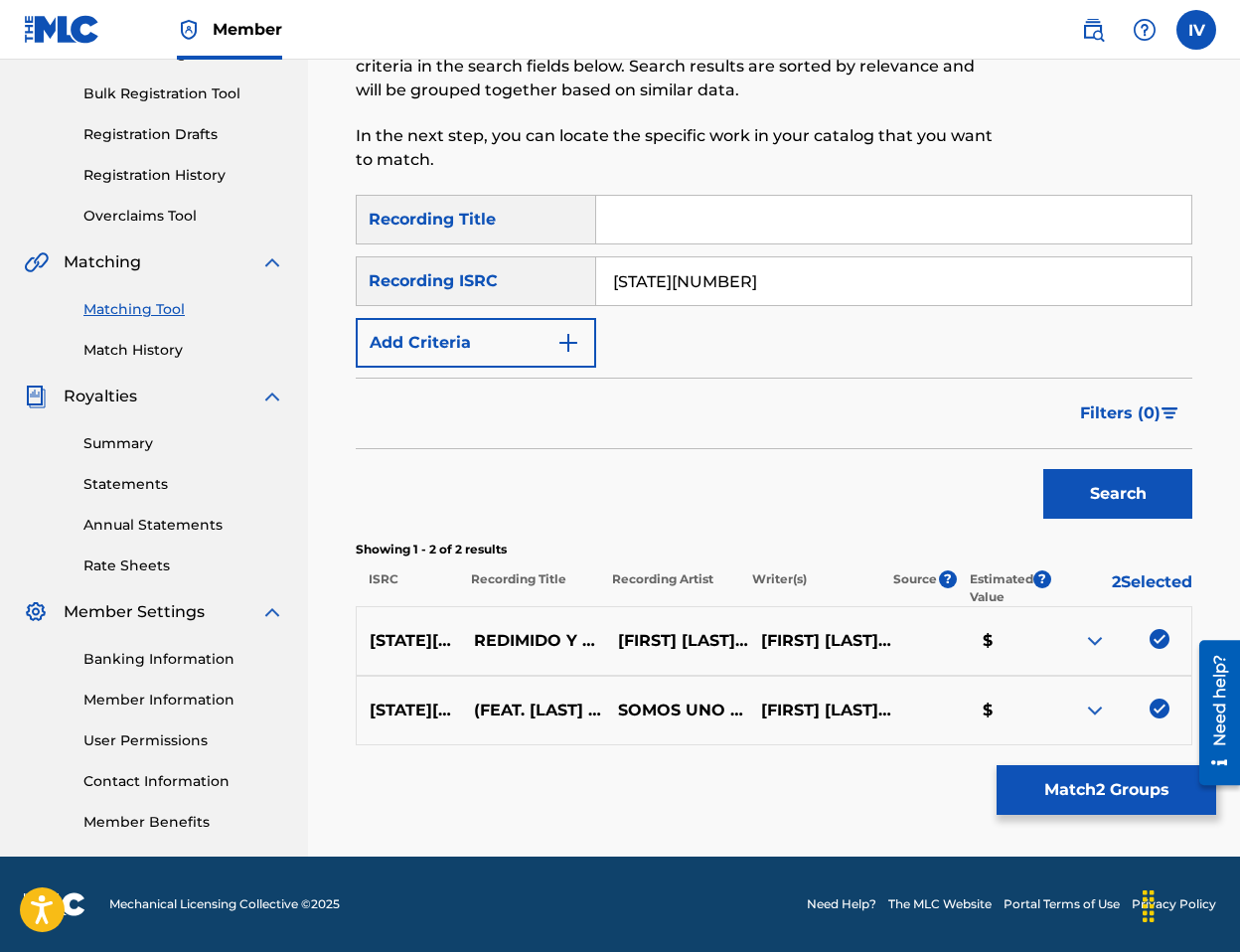 click on "Match  2 Groups" at bounding box center [1106, 790] 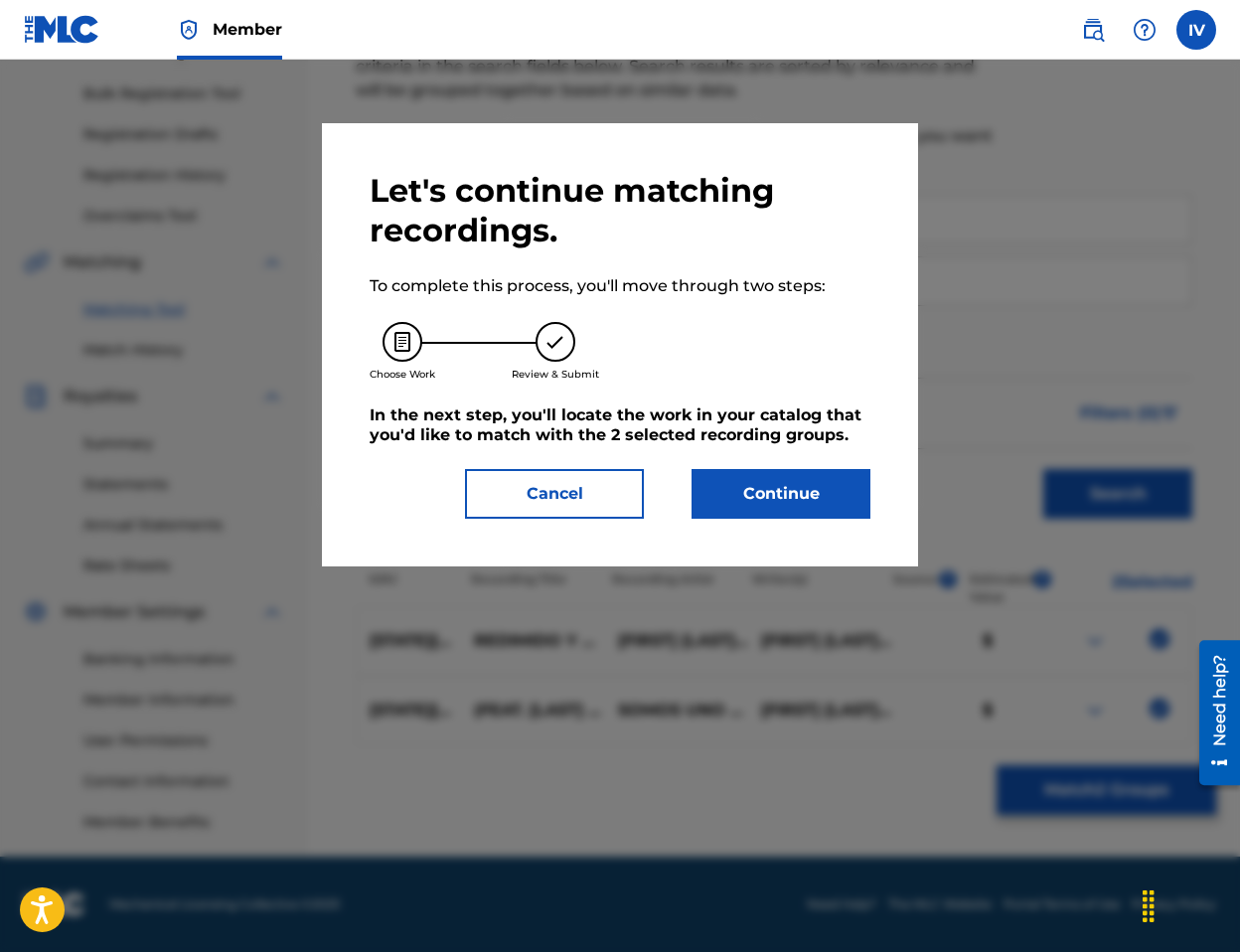 click on "Continue" at bounding box center (781, 494) 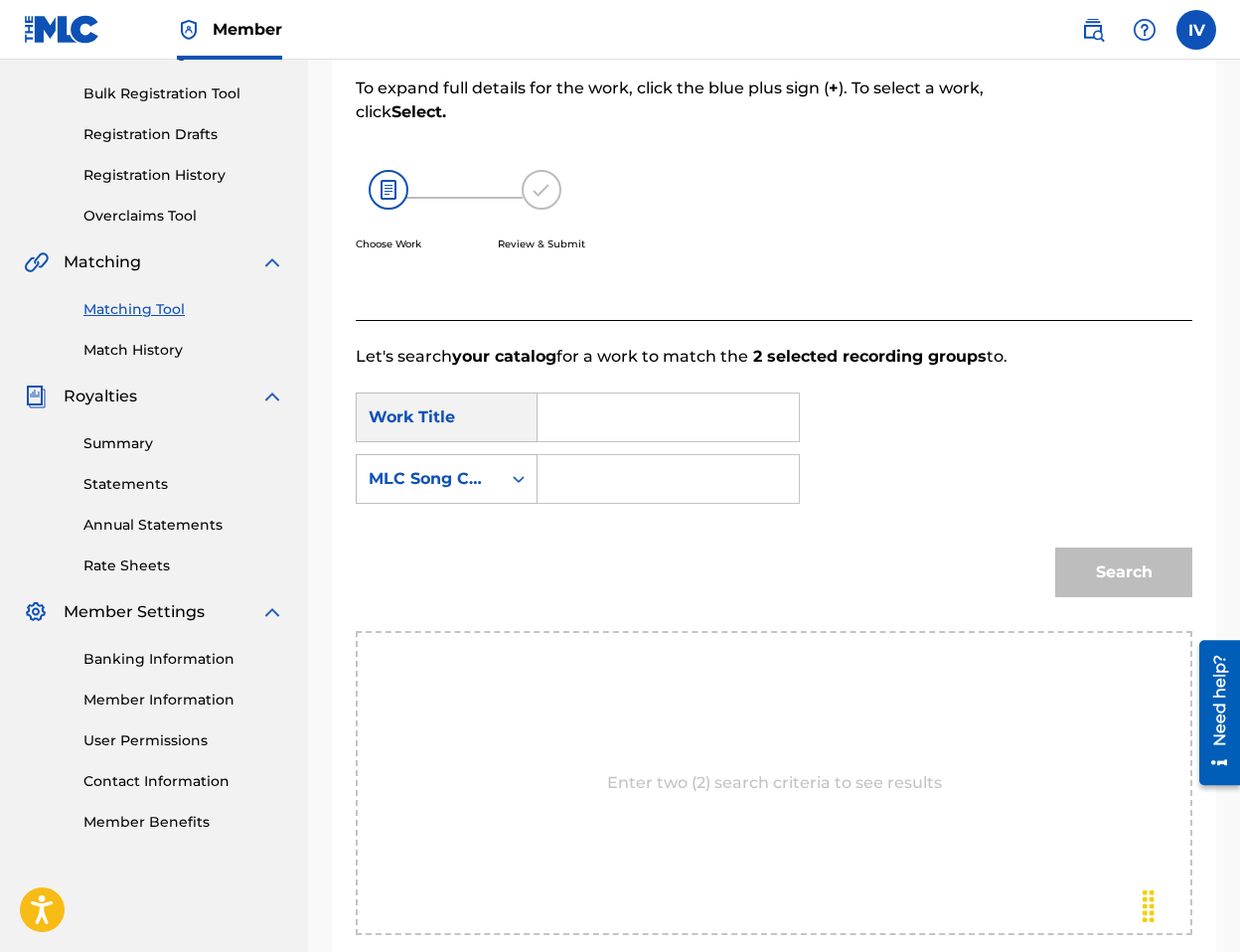 click at bounding box center [668, 417] 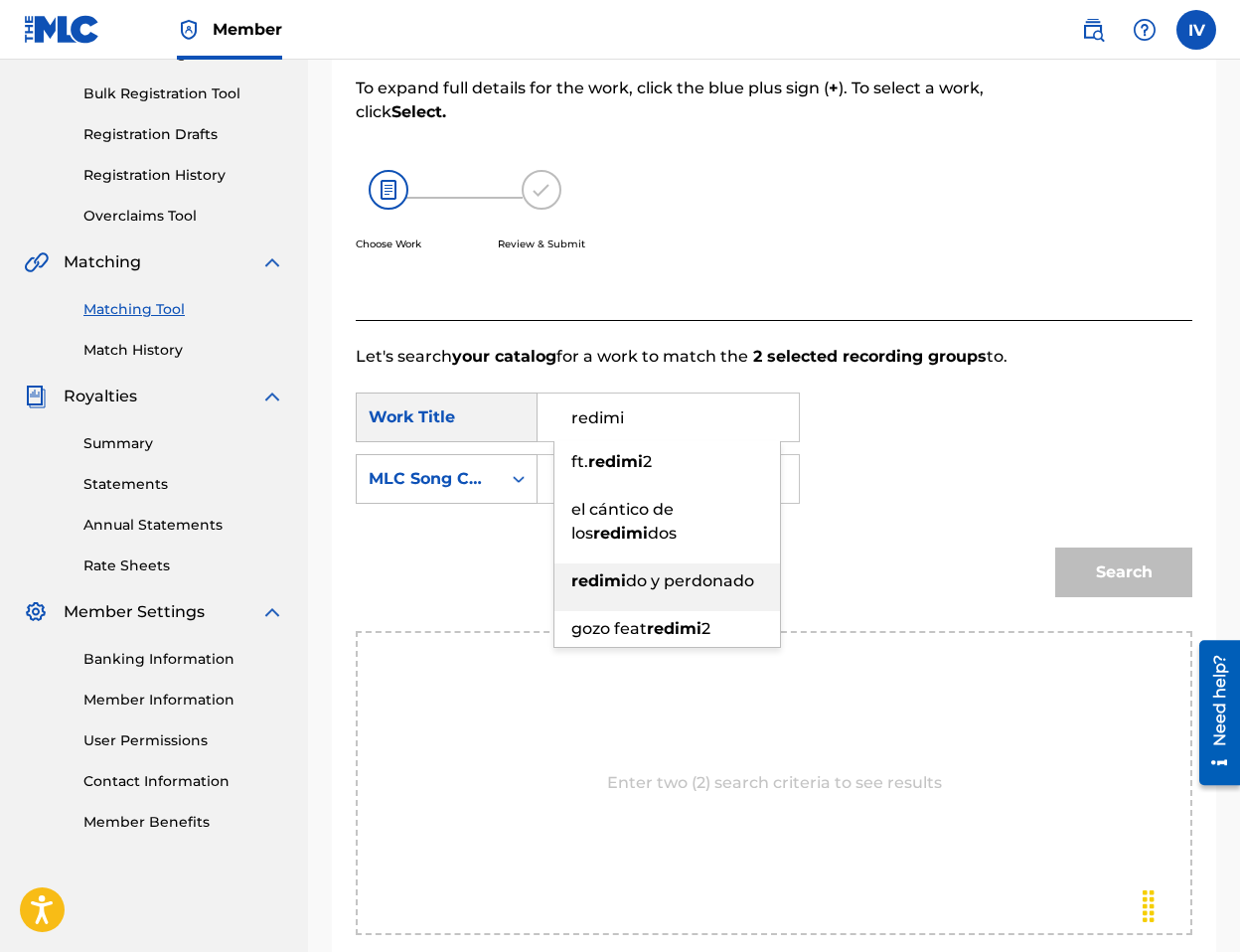 click on "redimi do y perdonado" at bounding box center (667, 581) 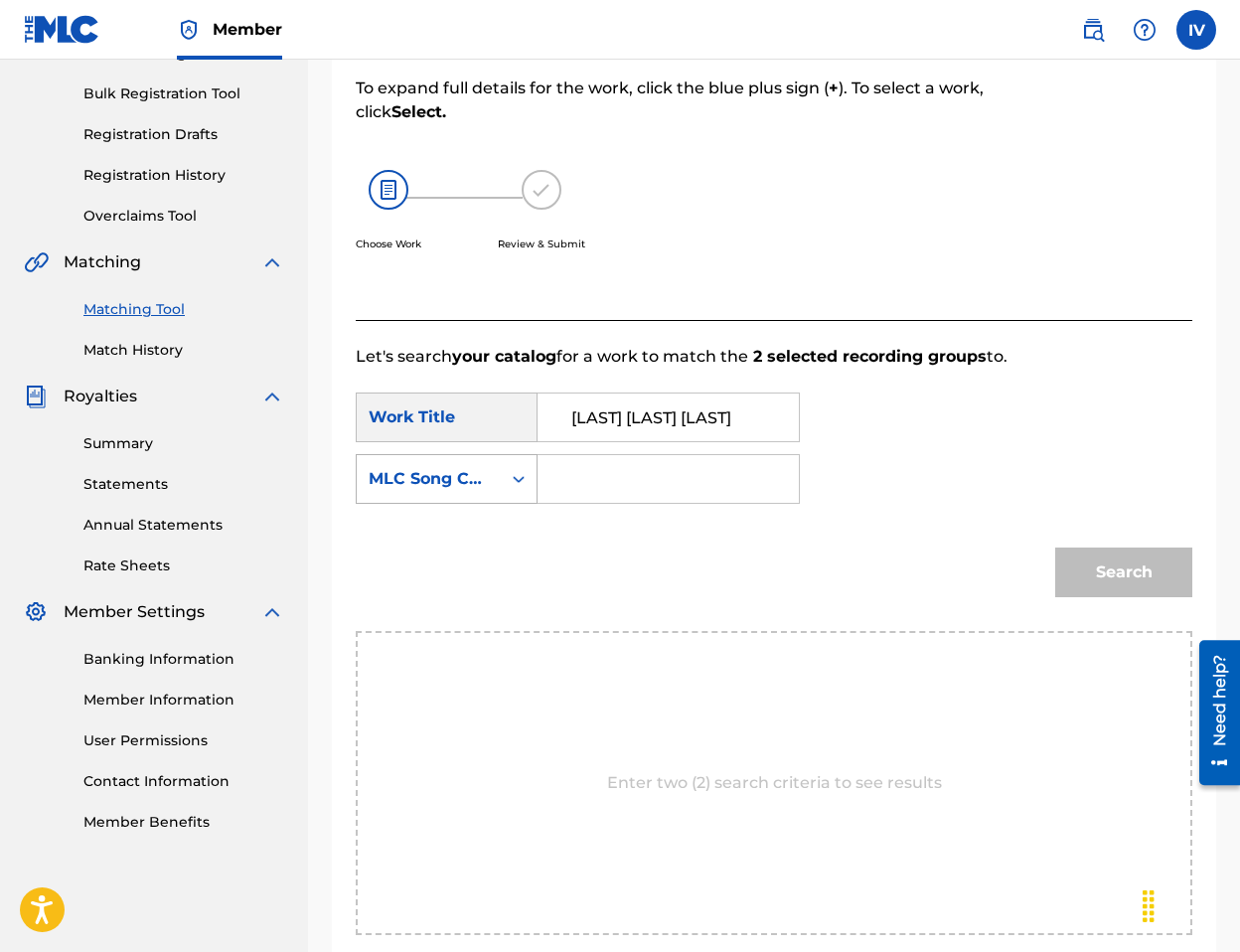 click on "MLC Song Code" at bounding box center (446, 479) 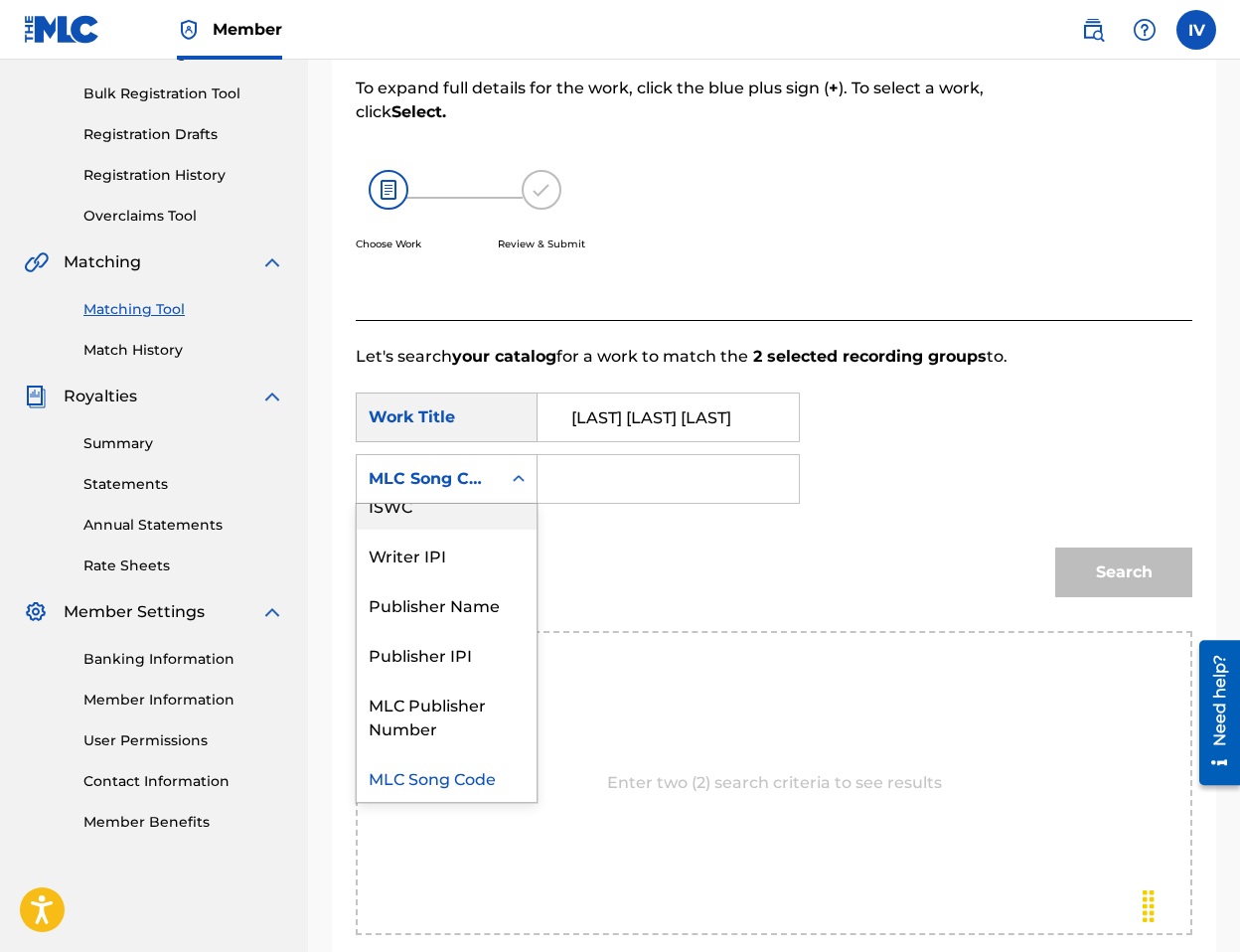 scroll, scrollTop: 0, scrollLeft: 0, axis: both 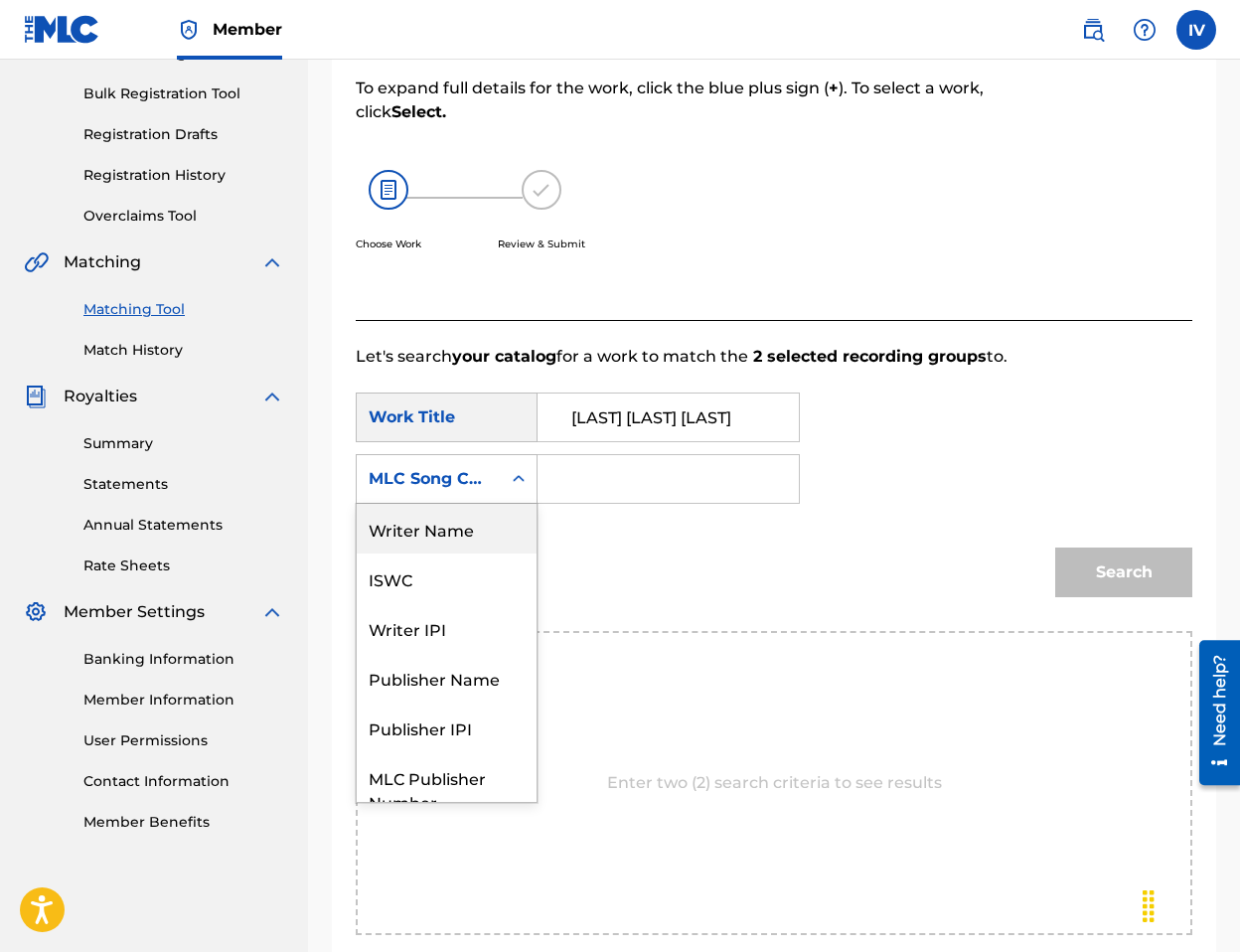 click on "Writer Name" at bounding box center [446, 529] 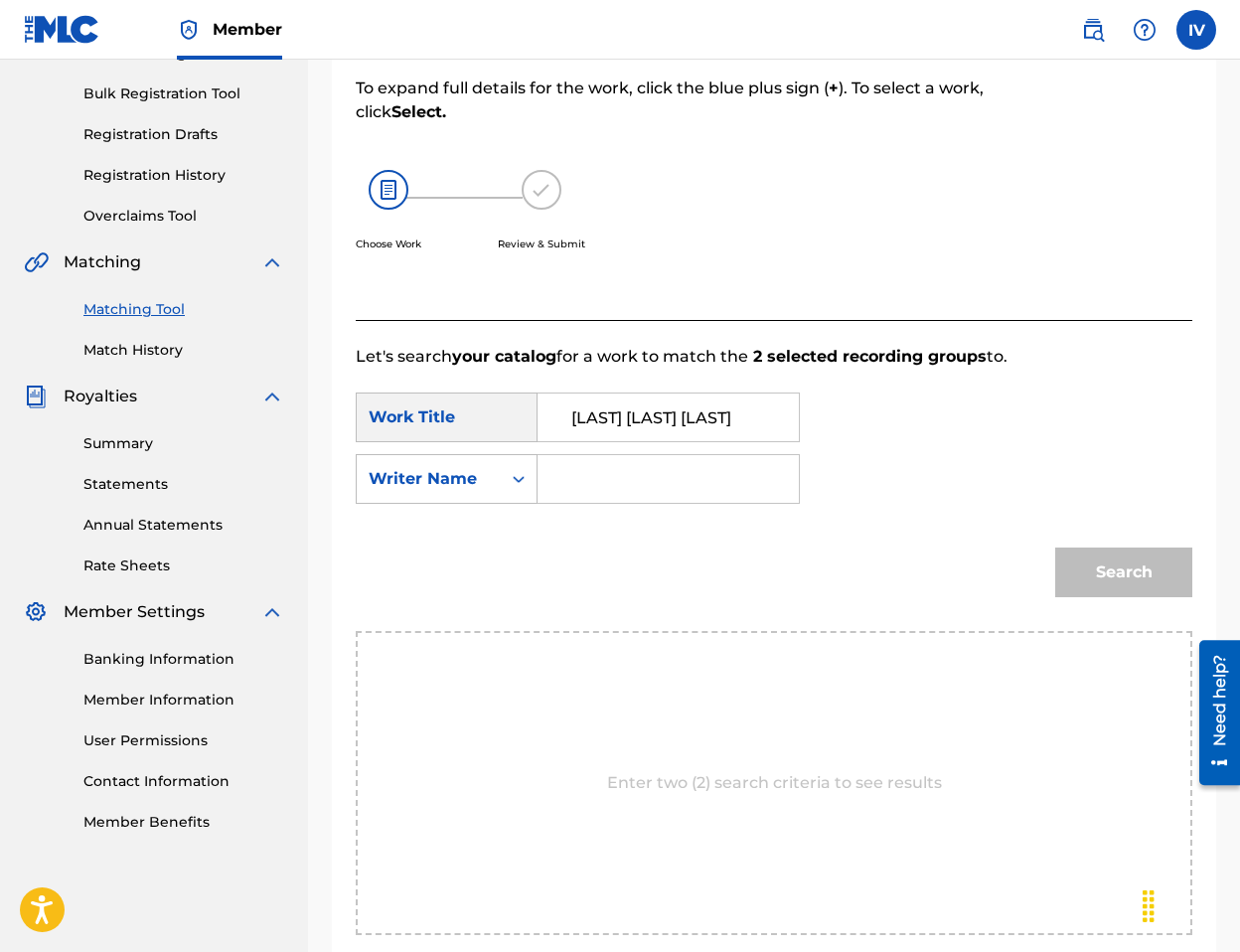 click at bounding box center (668, 479) 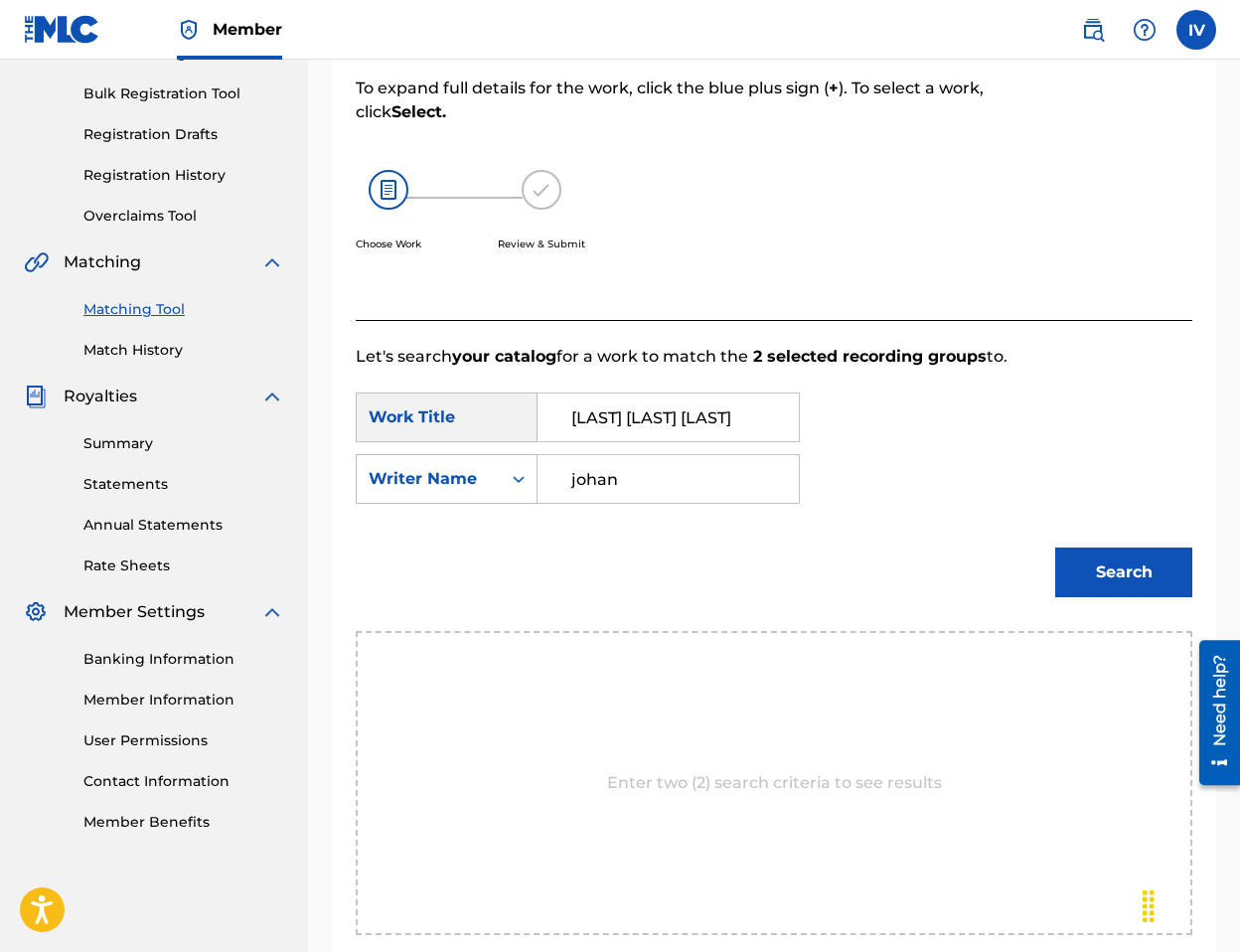 type on "johan" 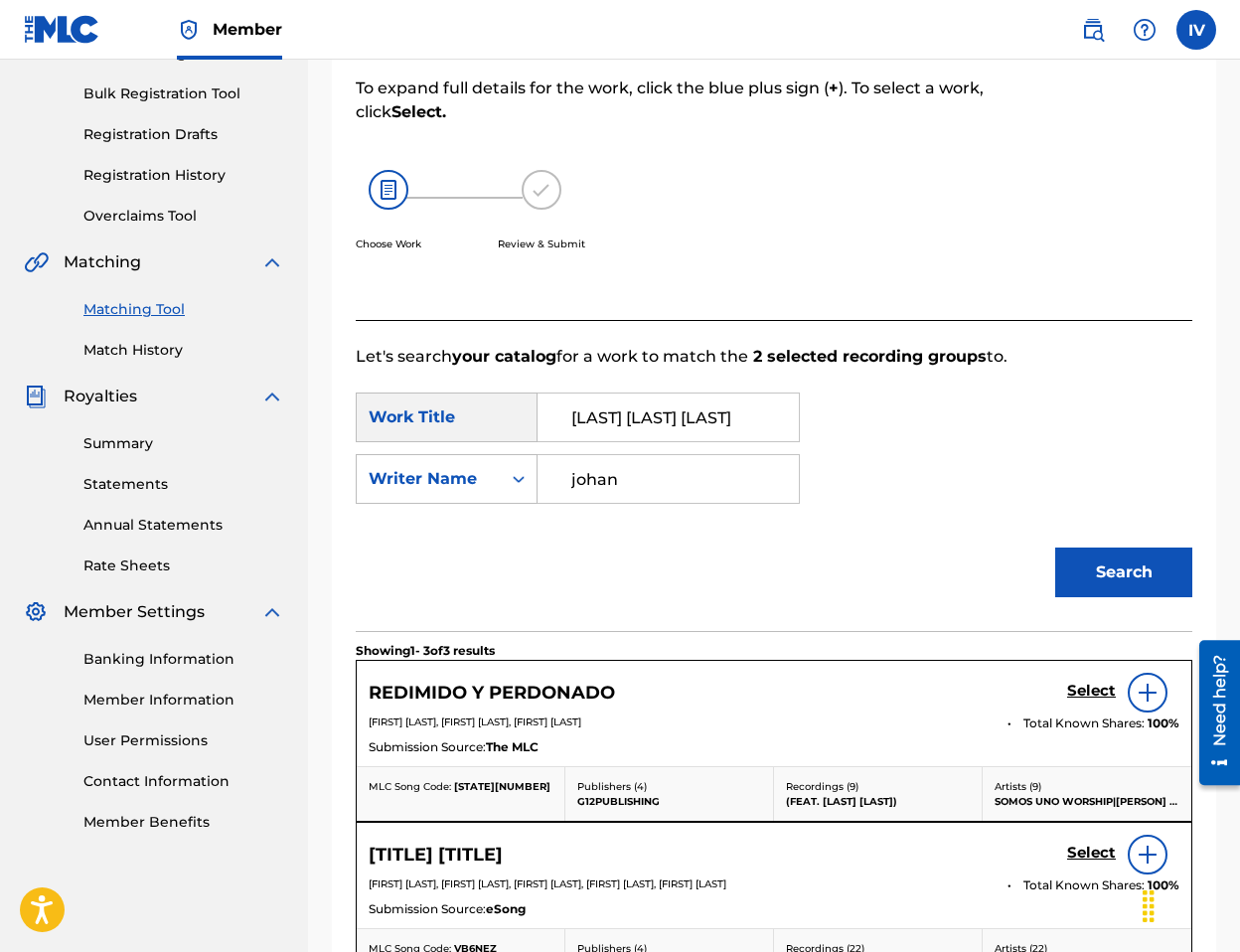 click on "Select" at bounding box center (1091, 691) 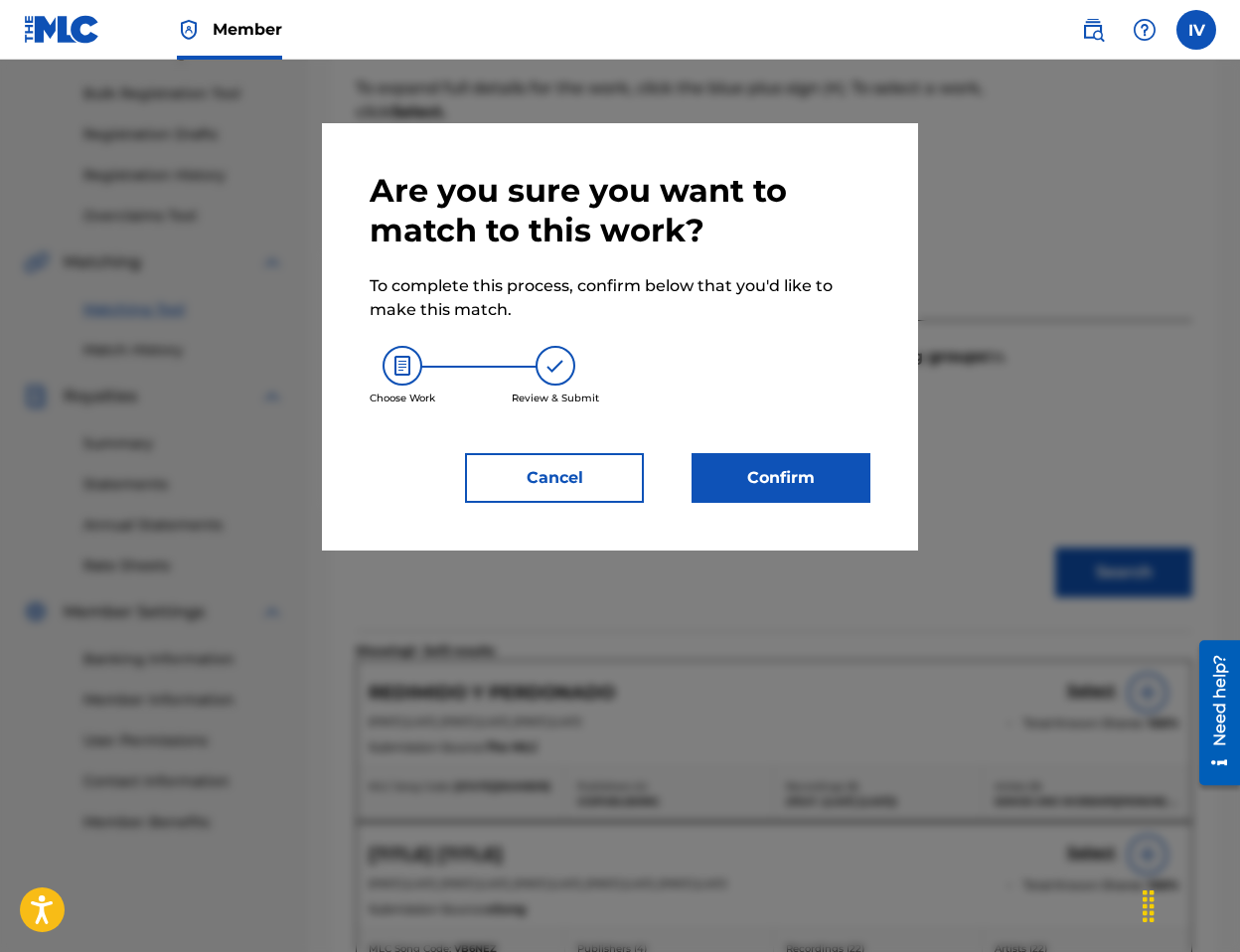 click on "Confirm" at bounding box center (781, 478) 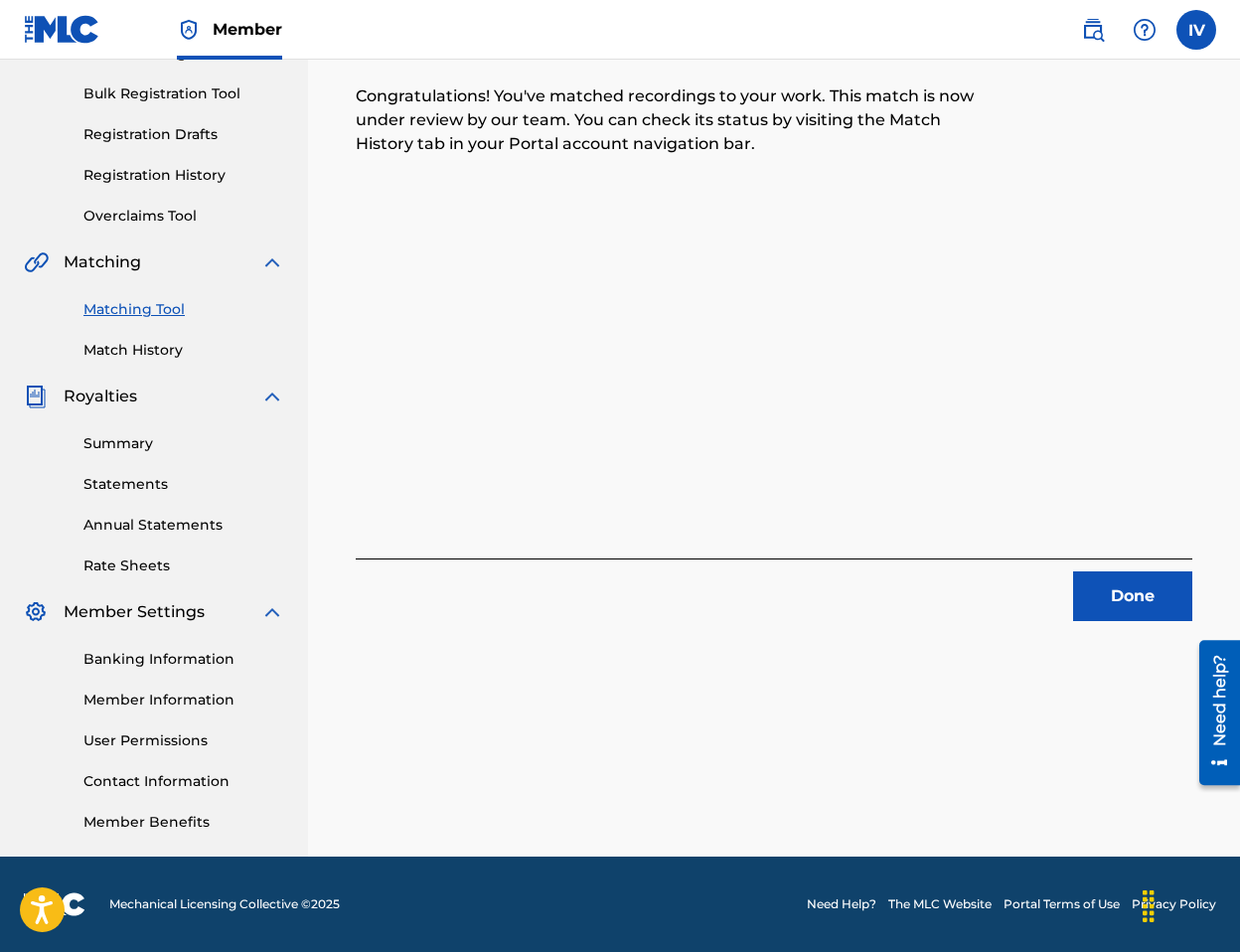 click on "Done" at bounding box center [774, 589] 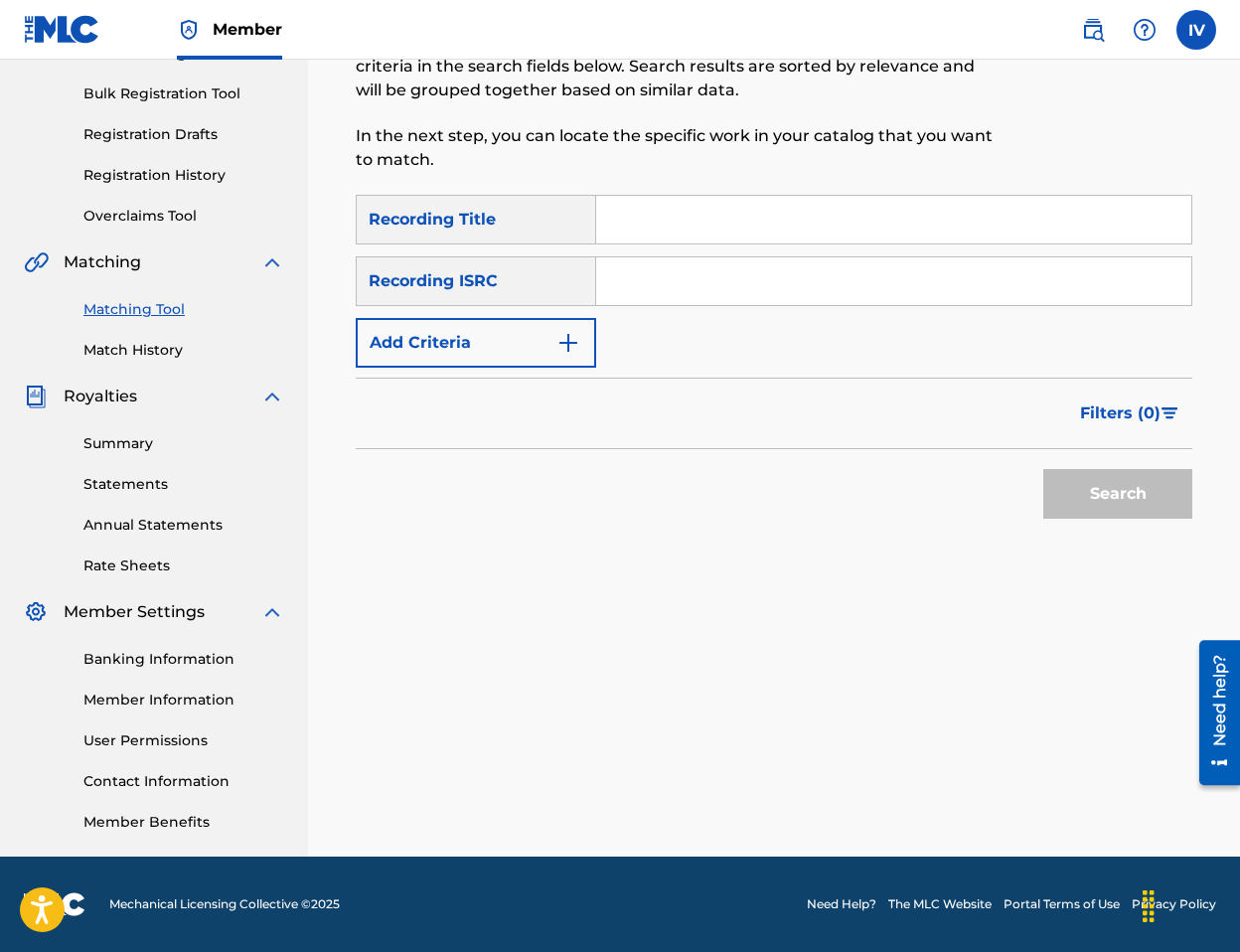 click at bounding box center [893, 281] 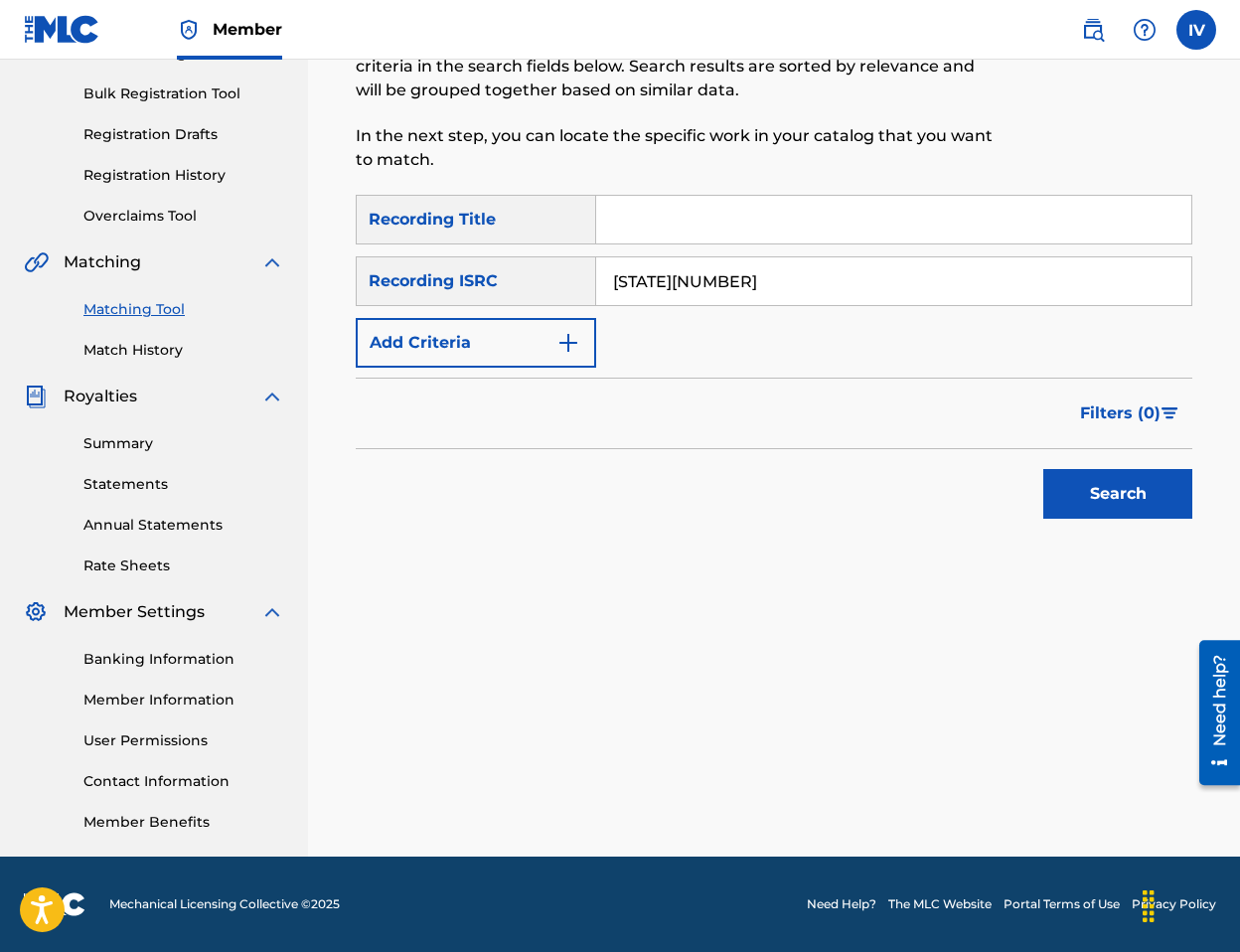 click on "Search" at bounding box center [1118, 494] 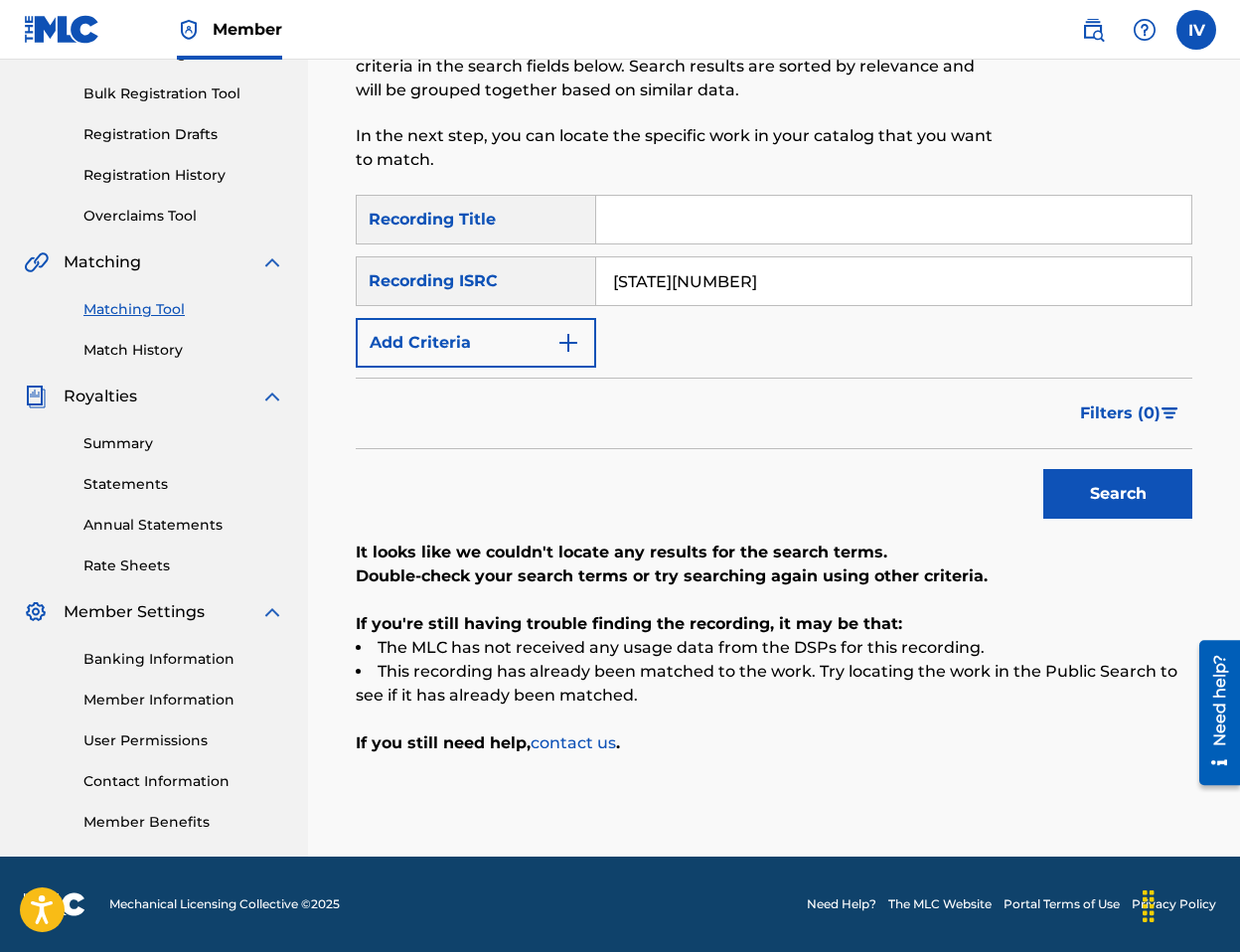 paste on "US7VG2489013" 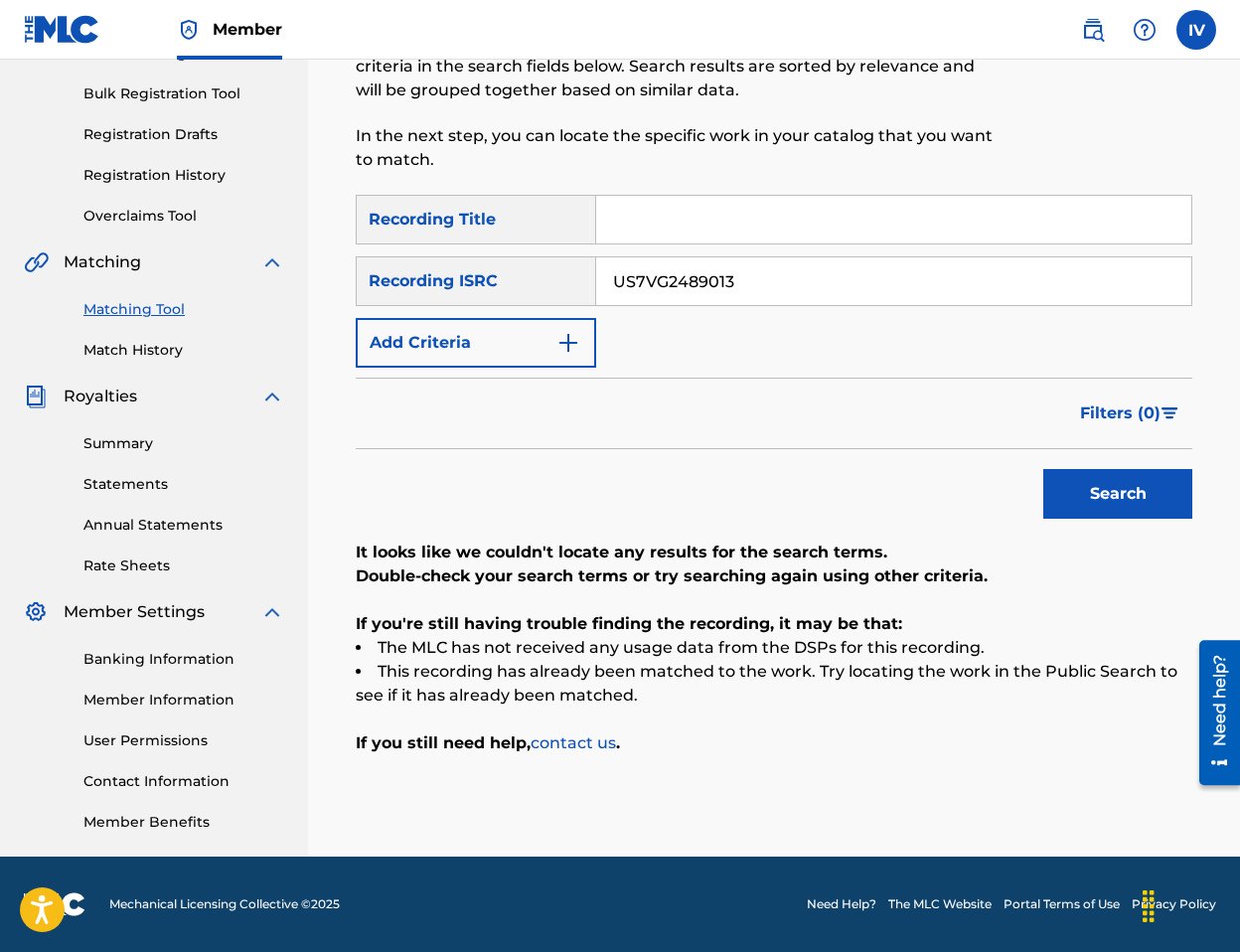 type on "US7VG2489013" 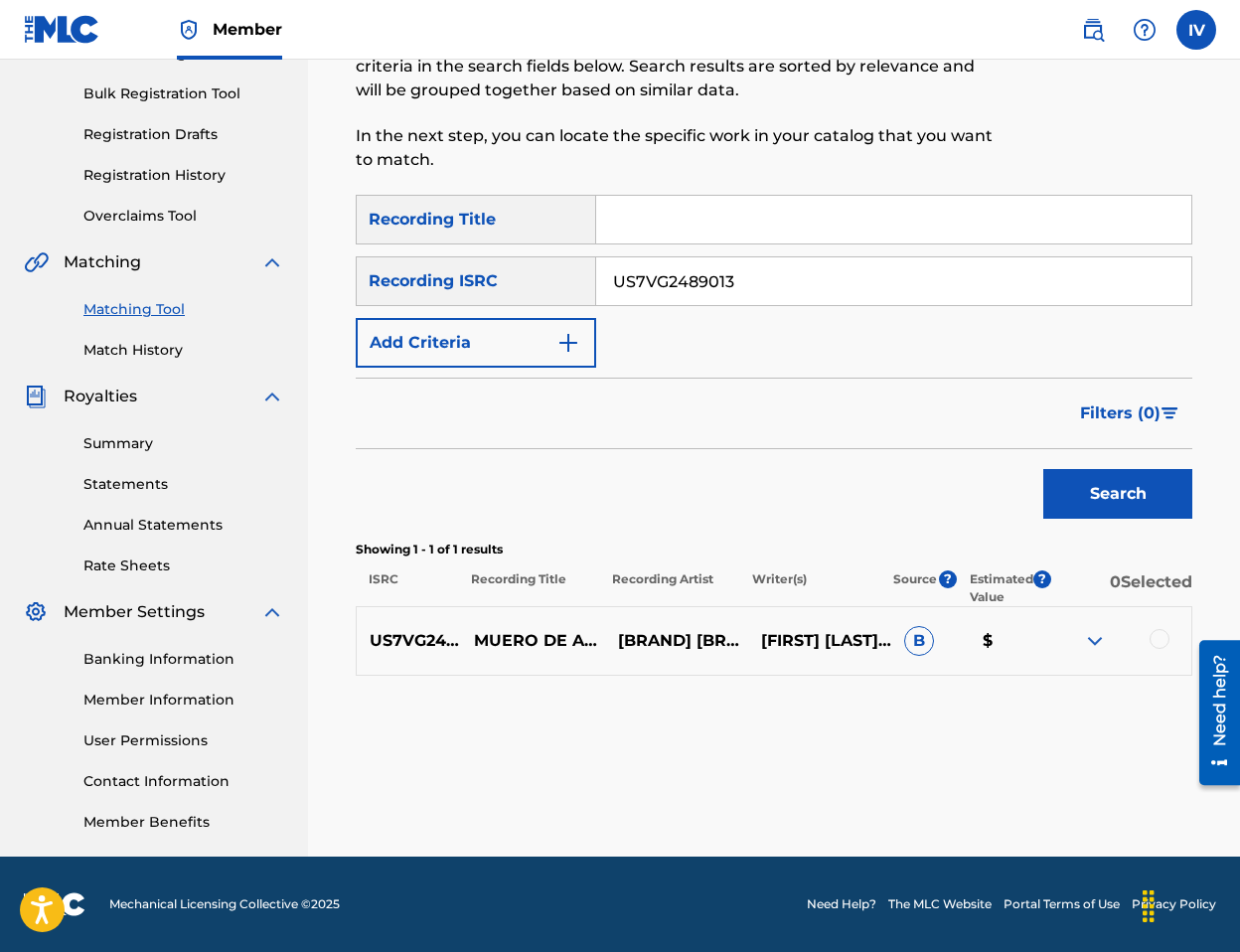 click at bounding box center [1160, 639] 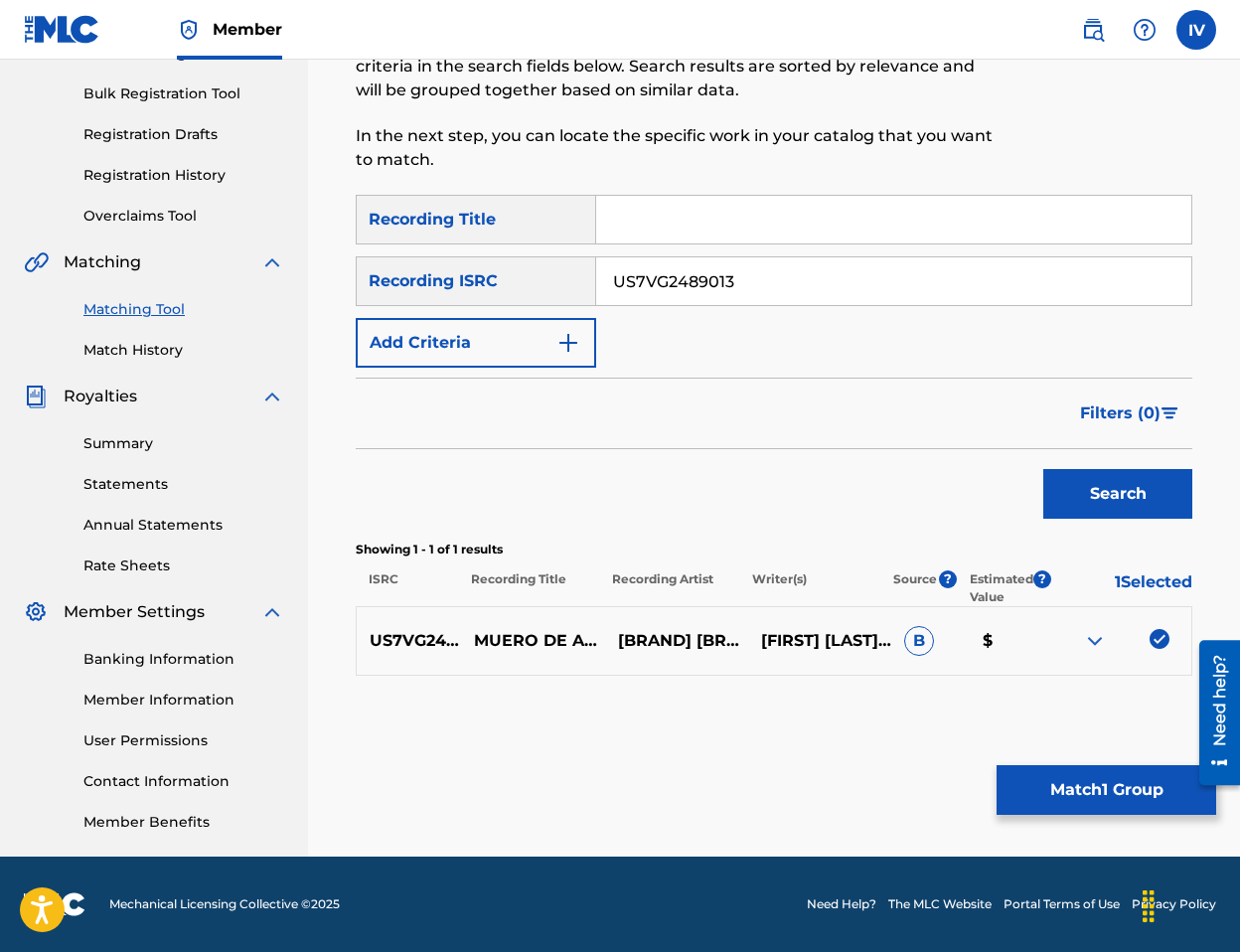 click on "Match  1 Group" at bounding box center (1106, 790) 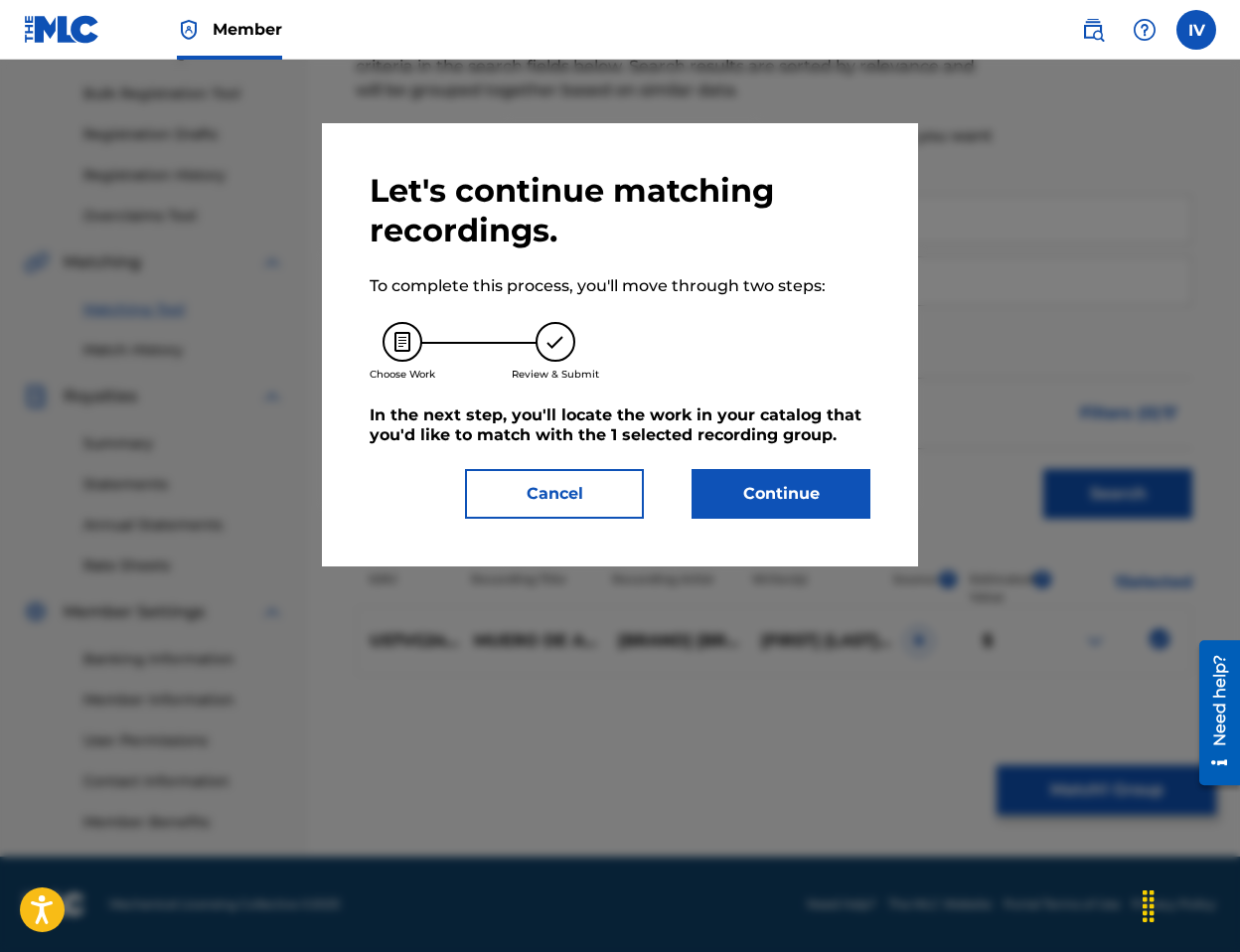 click on "Continue" at bounding box center [781, 494] 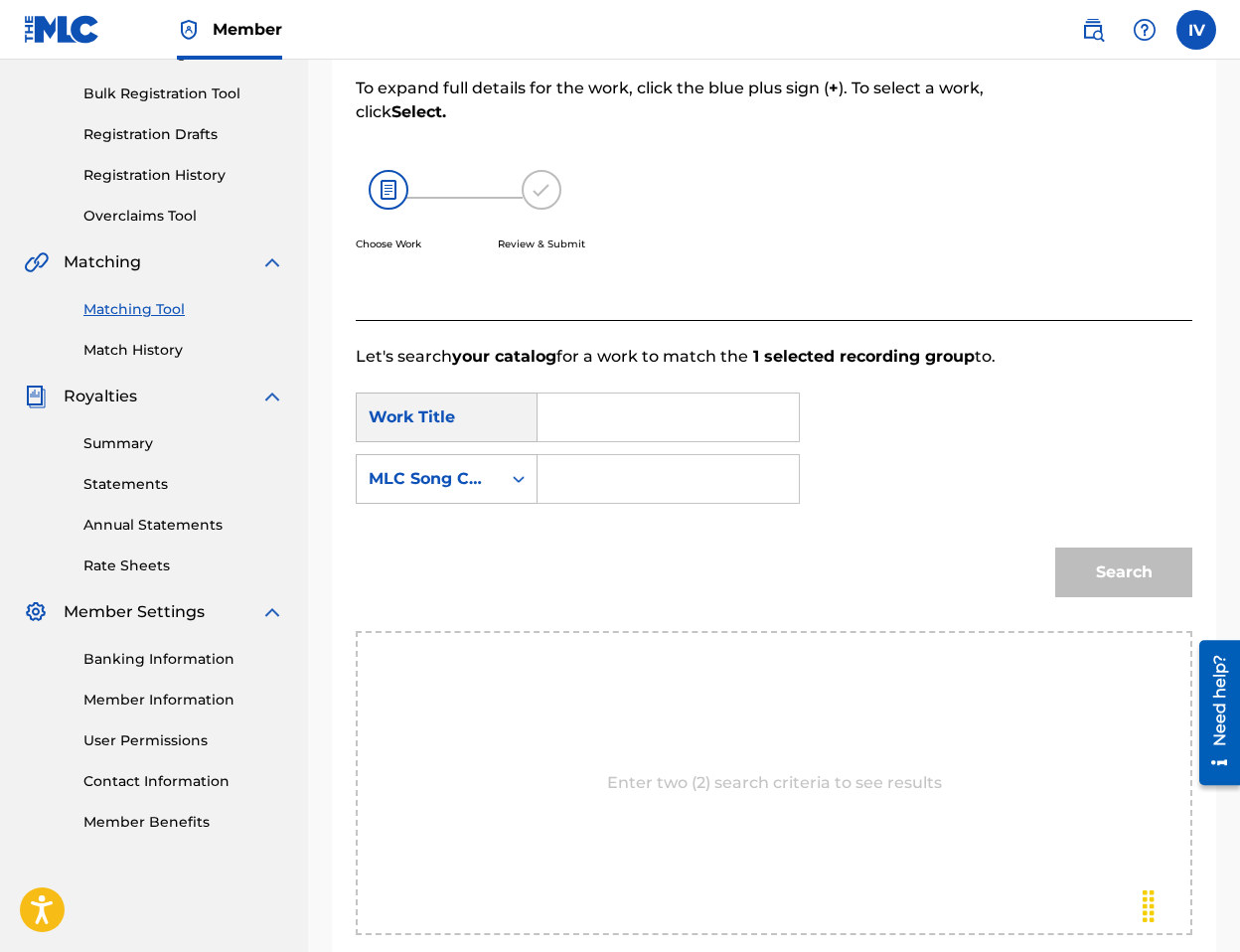 click at bounding box center (668, 417) 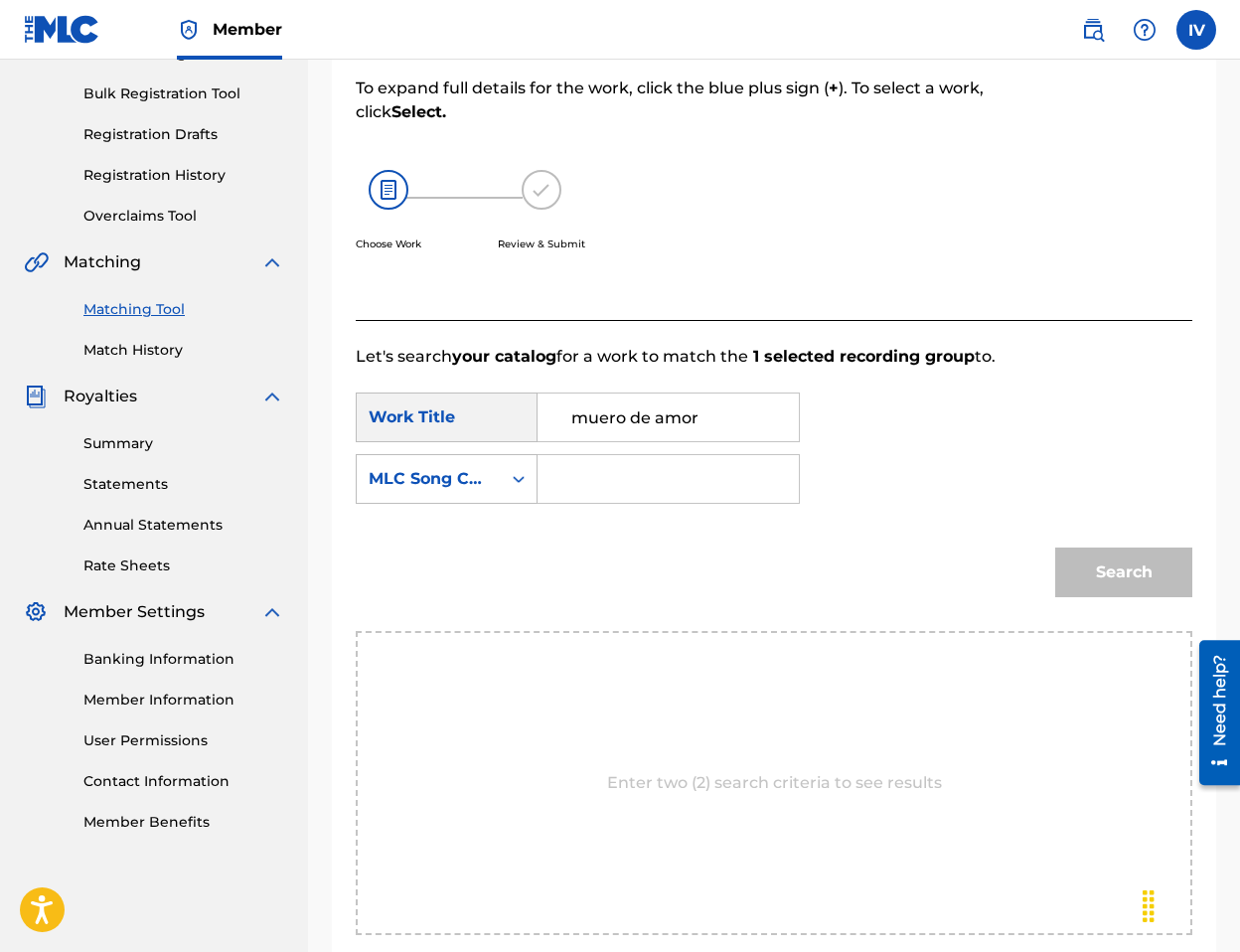 type on "muero de amor" 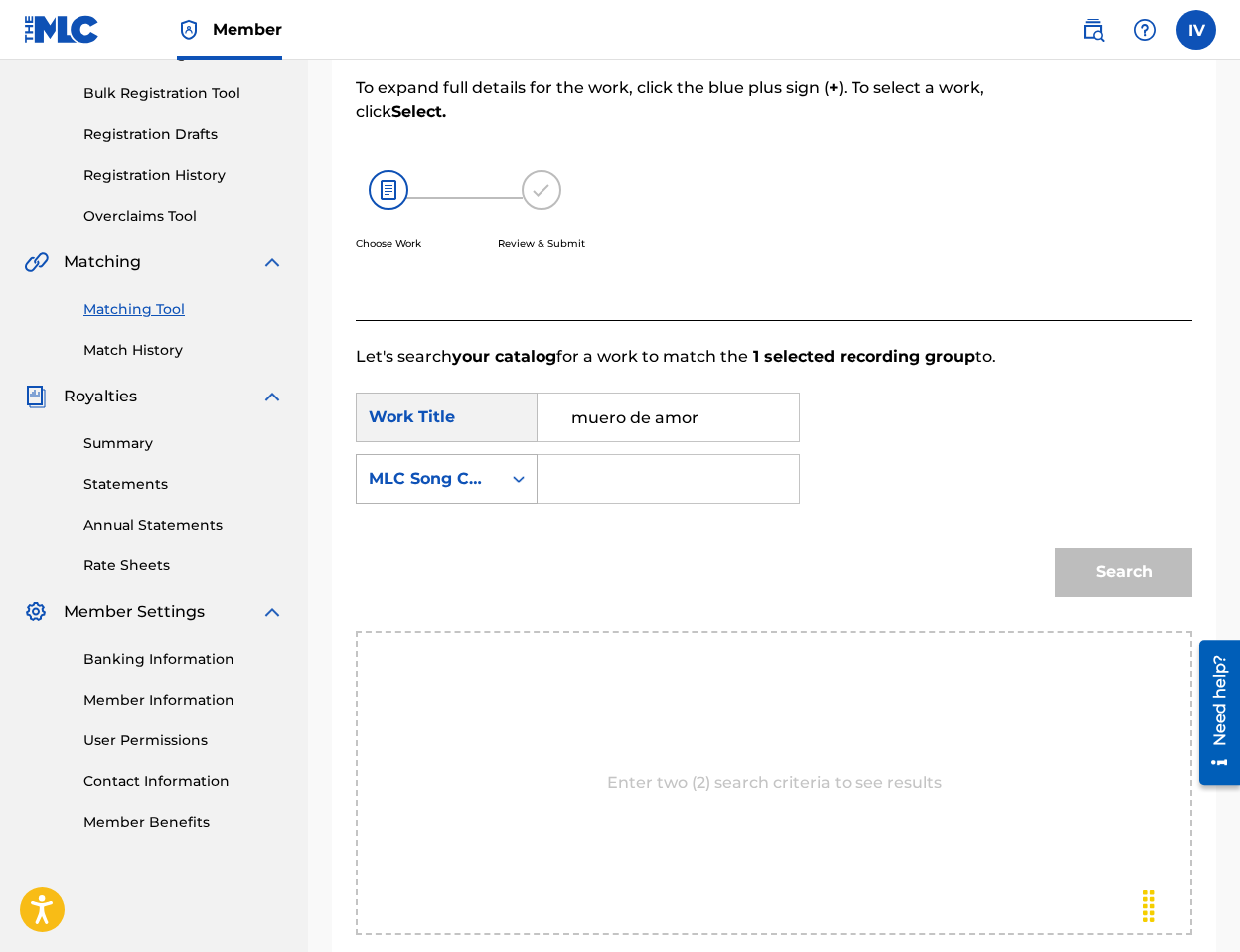 click on "MLC Song Code" at bounding box center (428, 479) 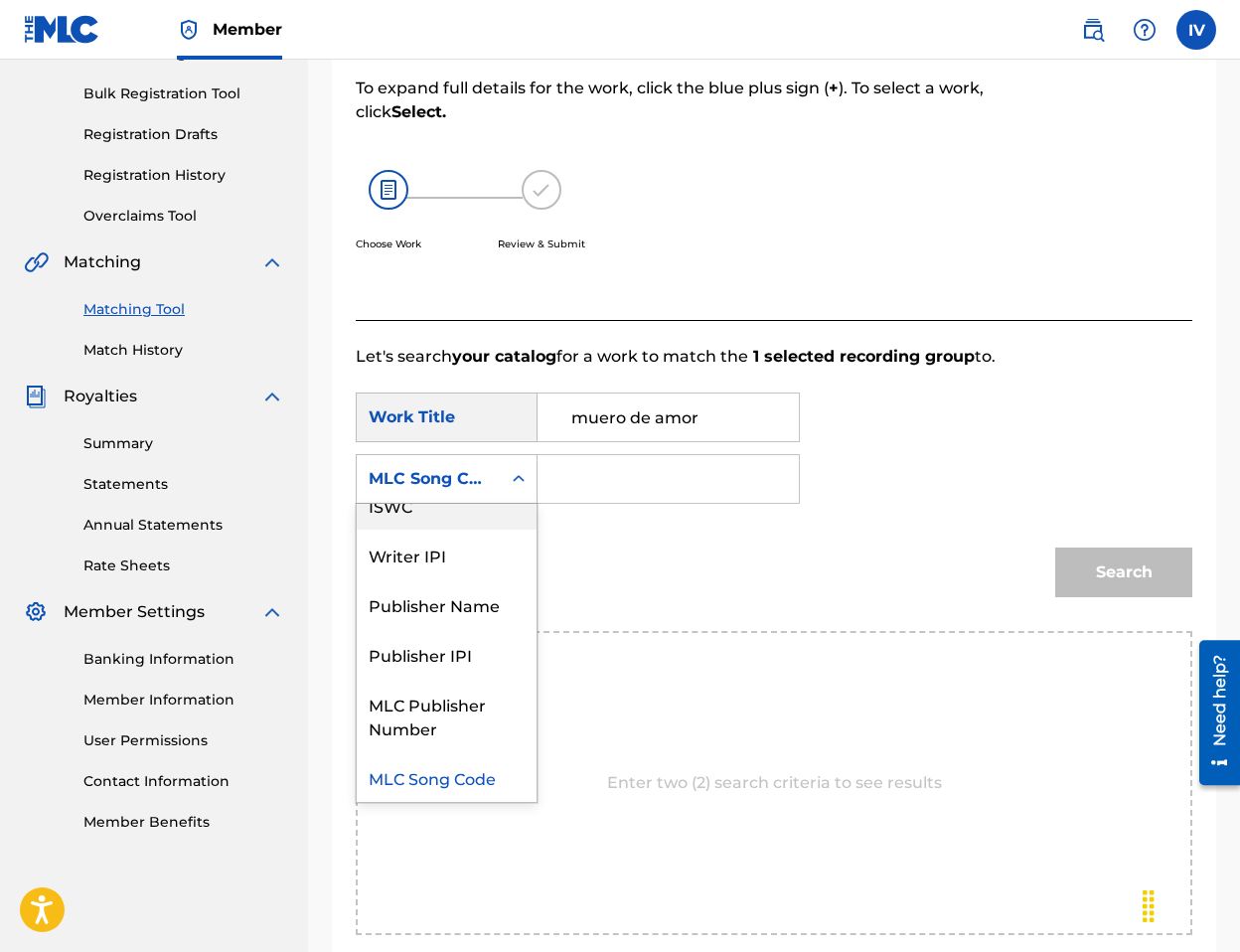 scroll, scrollTop: 0, scrollLeft: 0, axis: both 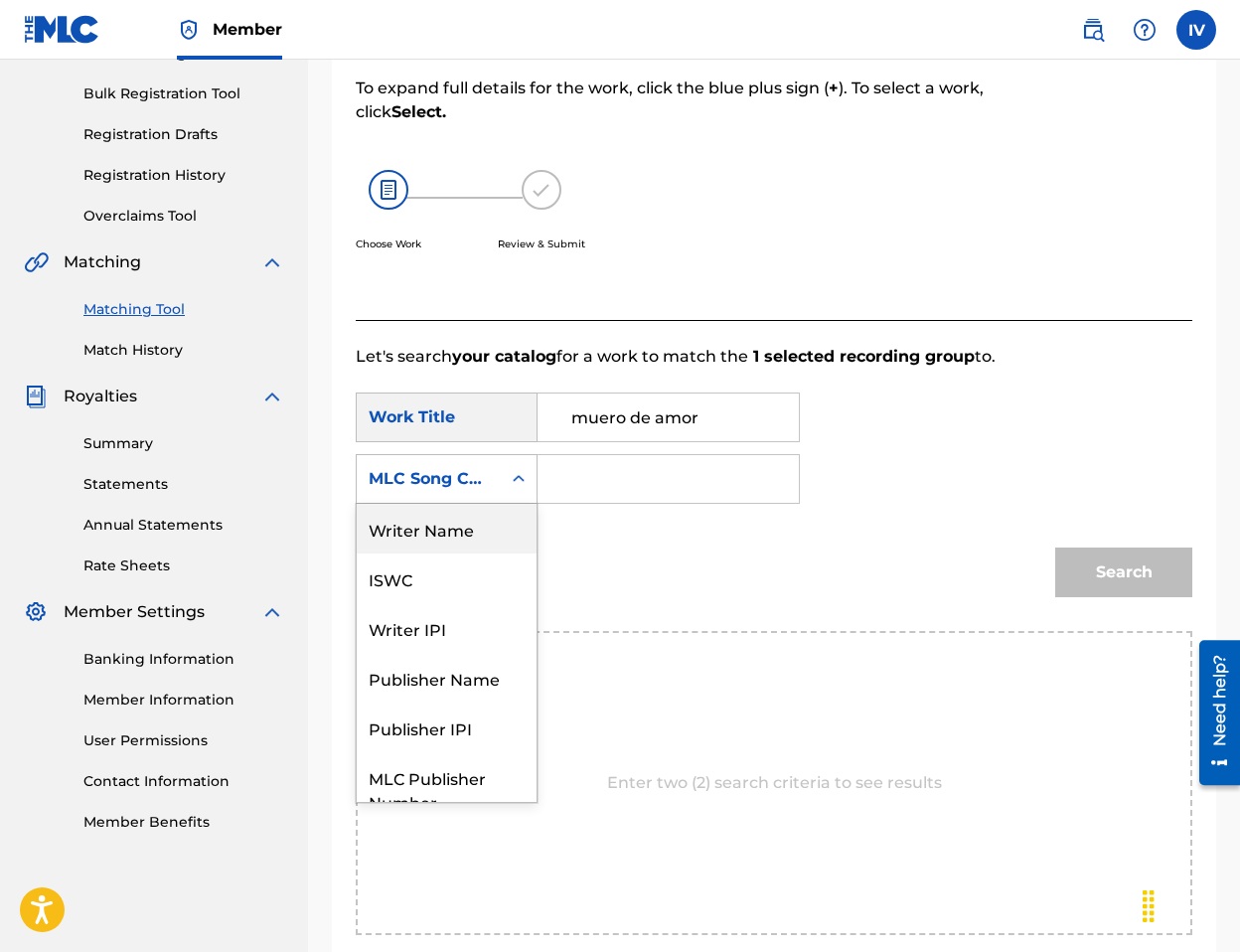 click on "Writer Name" at bounding box center [446, 529] 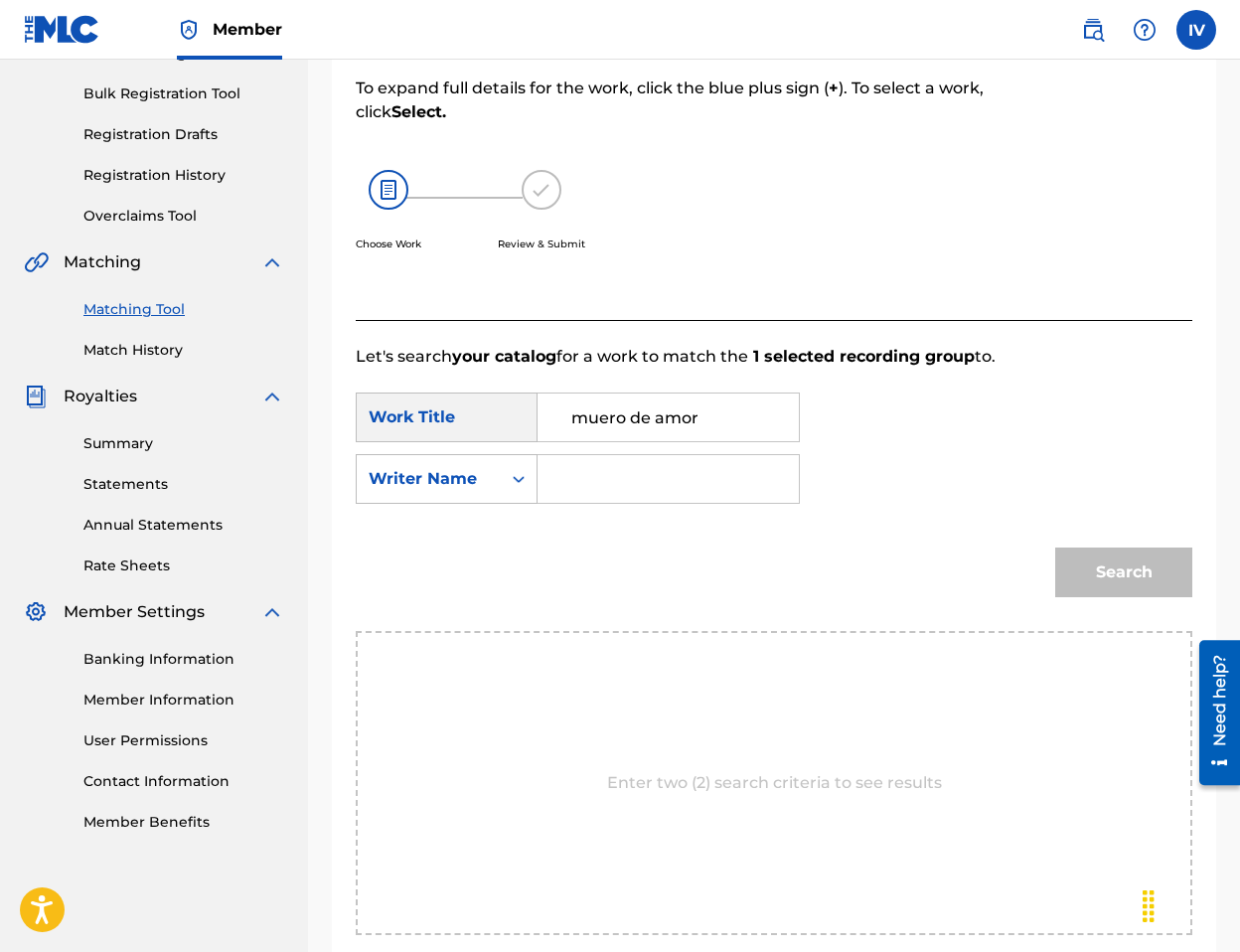 click at bounding box center [668, 479] 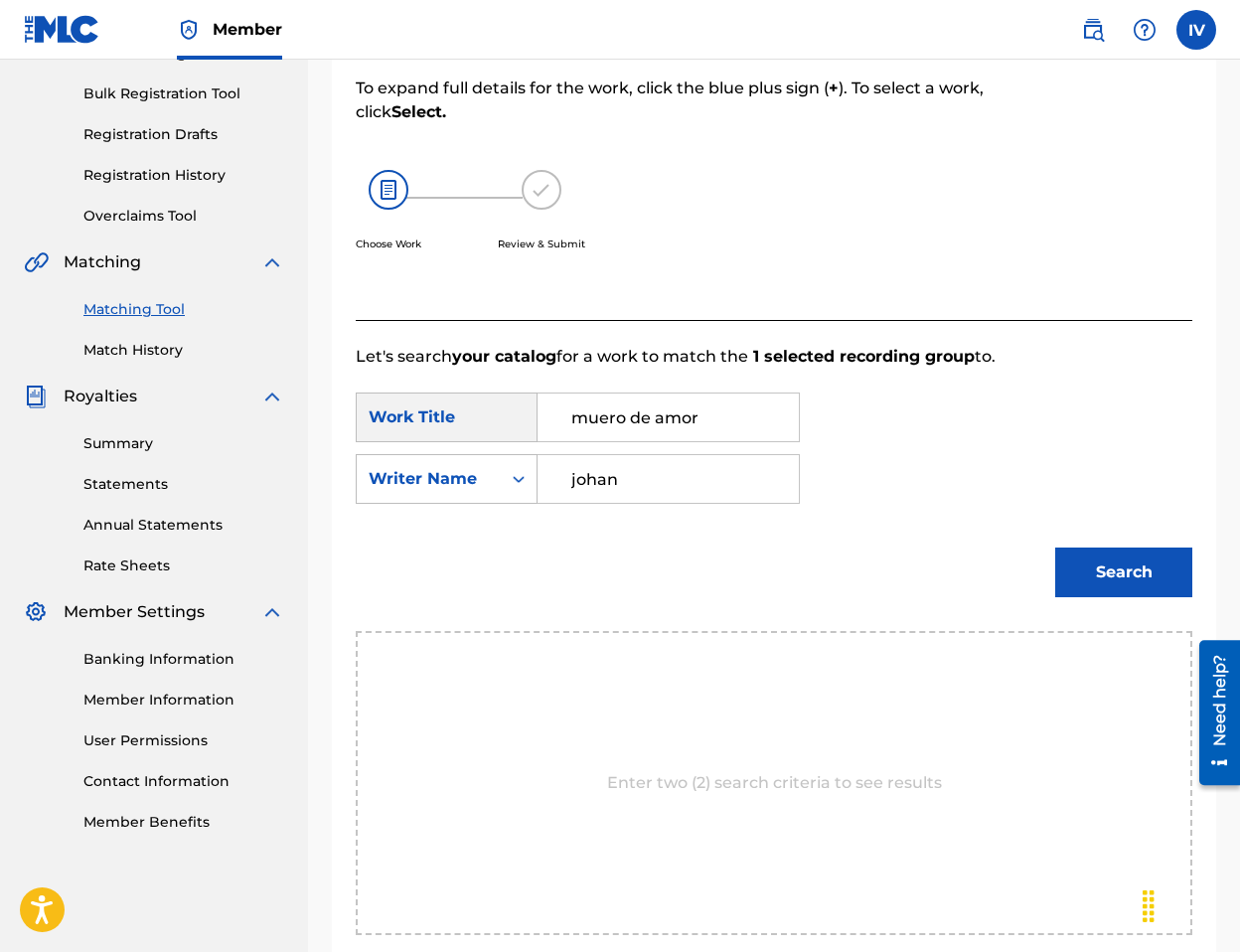 type on "johan" 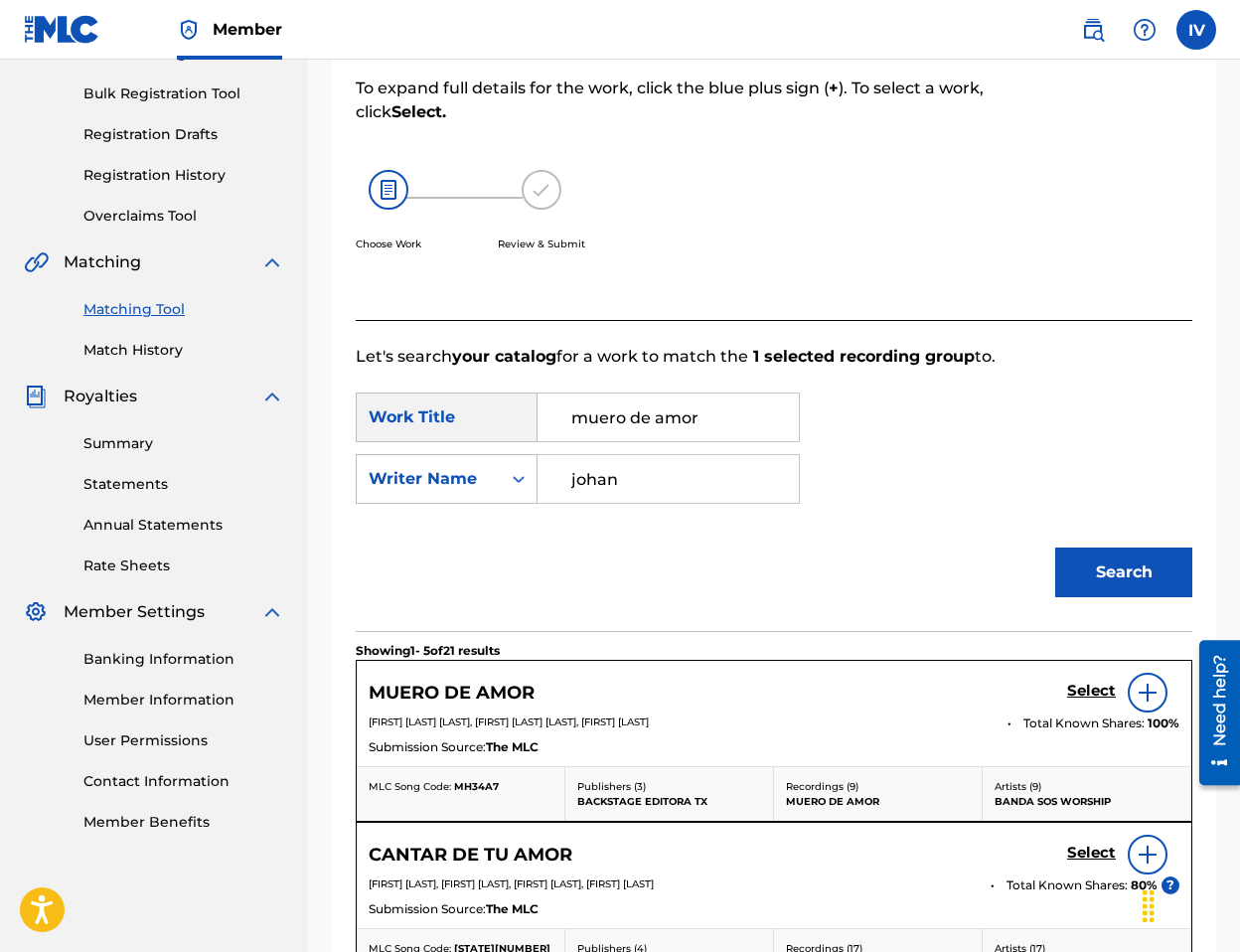 click on "Select" at bounding box center (1091, 691) 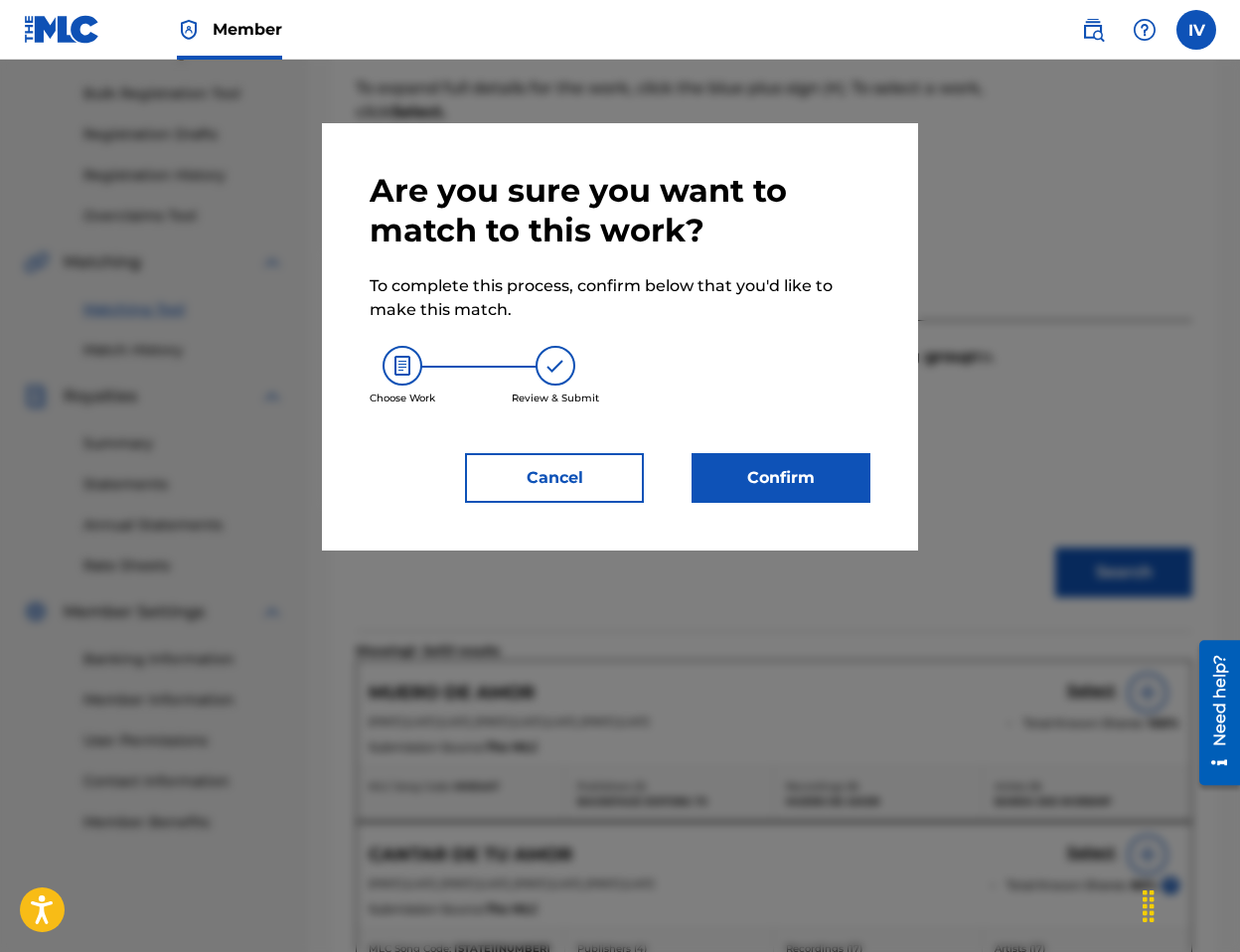 click on "Confirm" at bounding box center [781, 478] 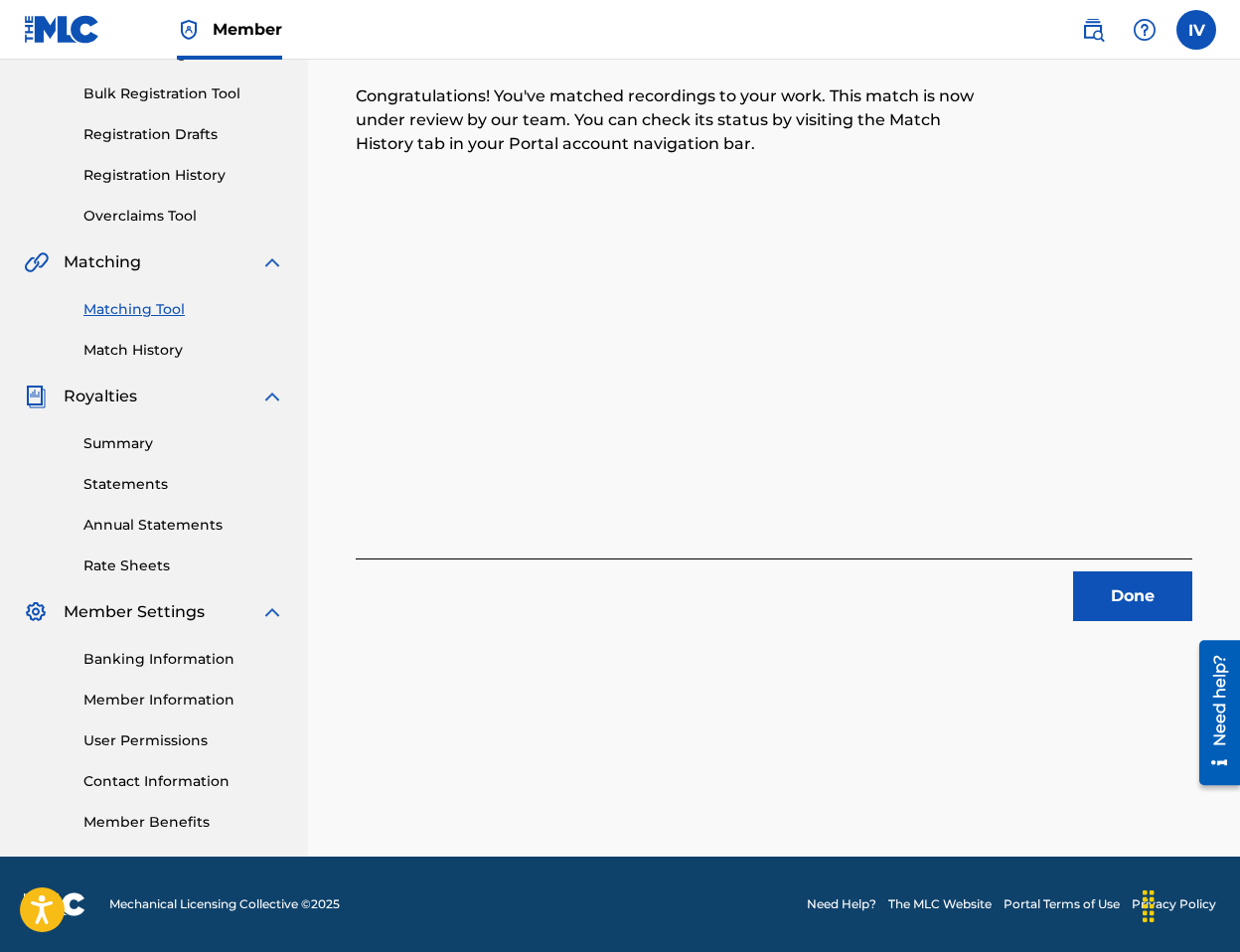 click on "Done" at bounding box center [1133, 596] 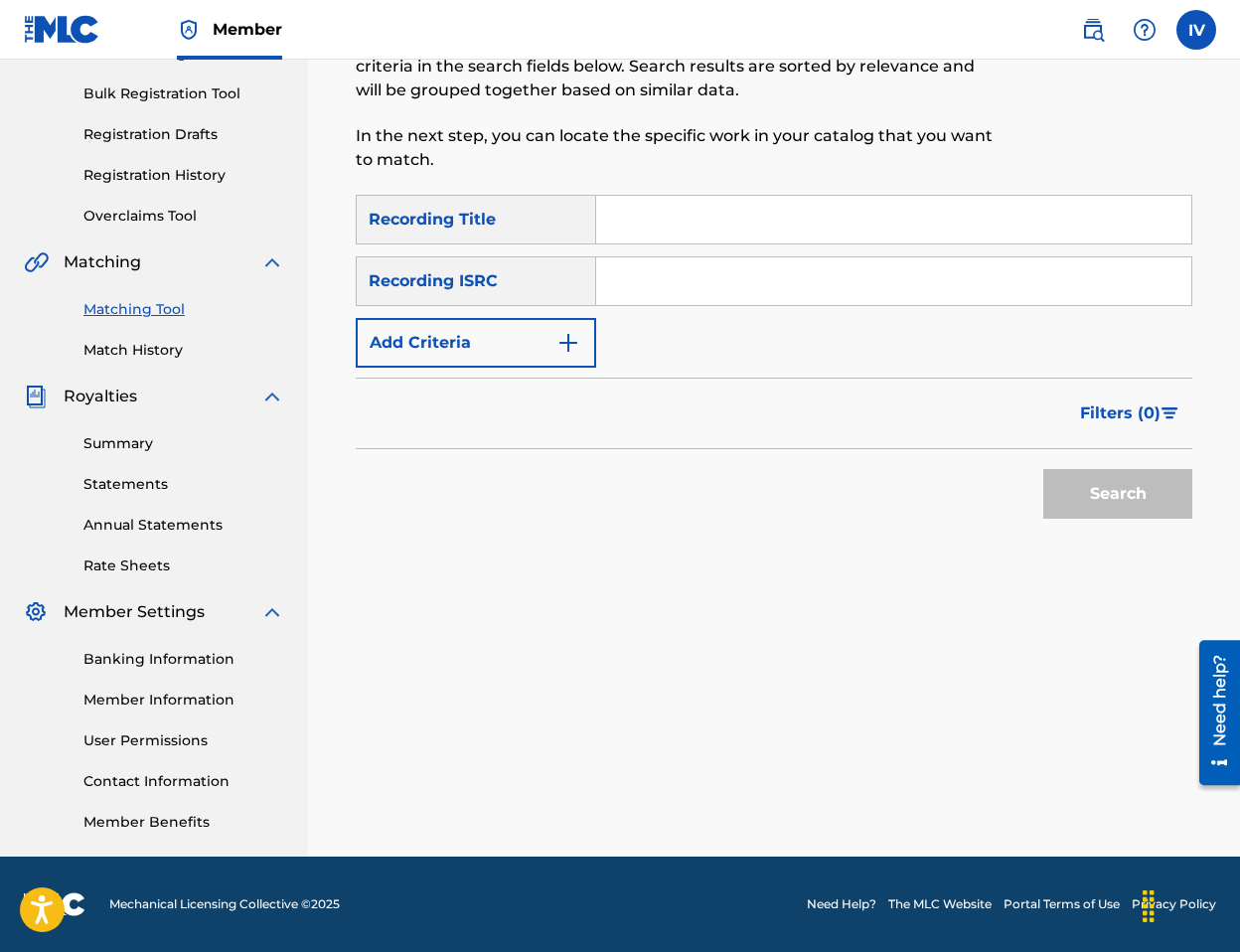 click at bounding box center [893, 281] 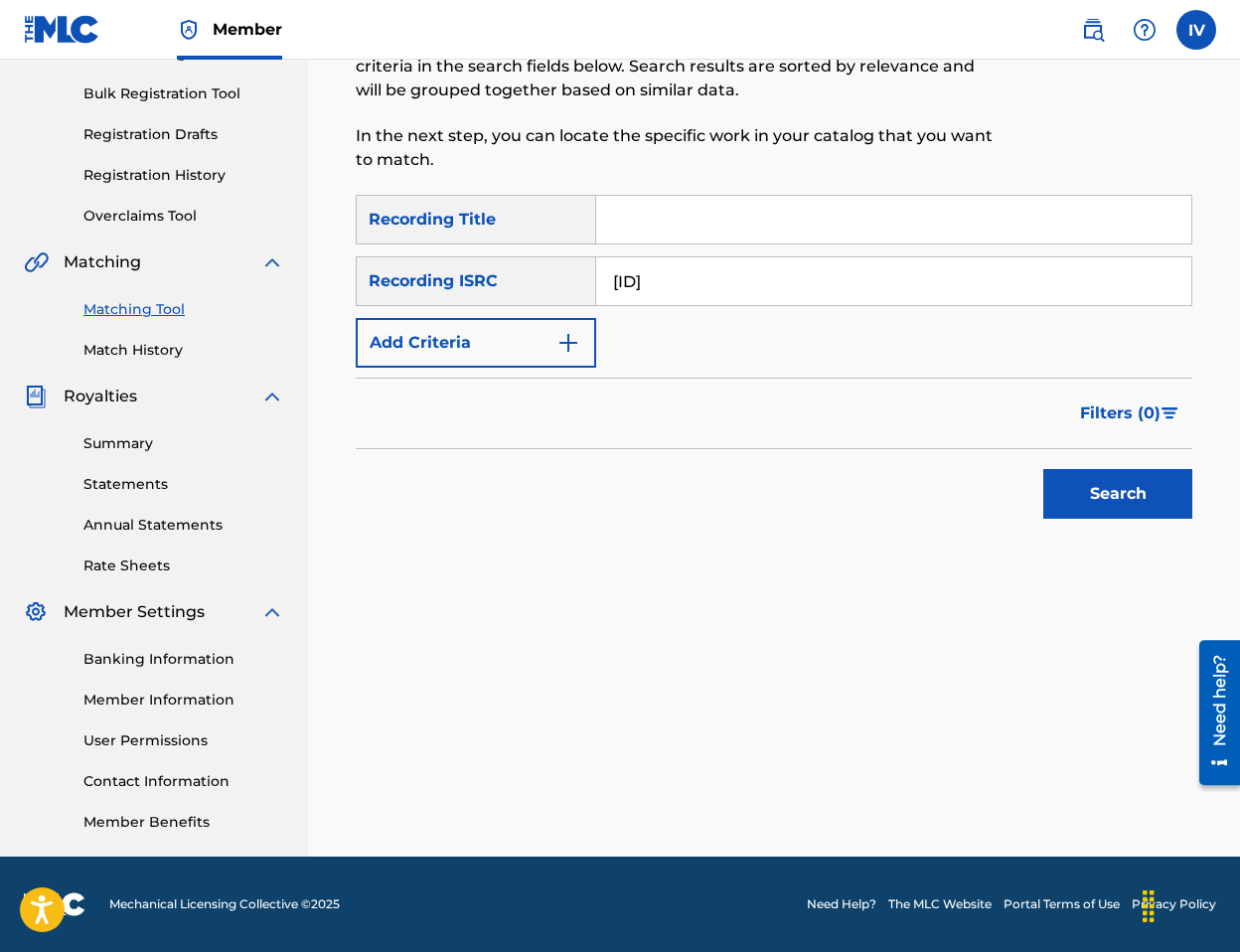 click on "Search" at bounding box center [1118, 494] 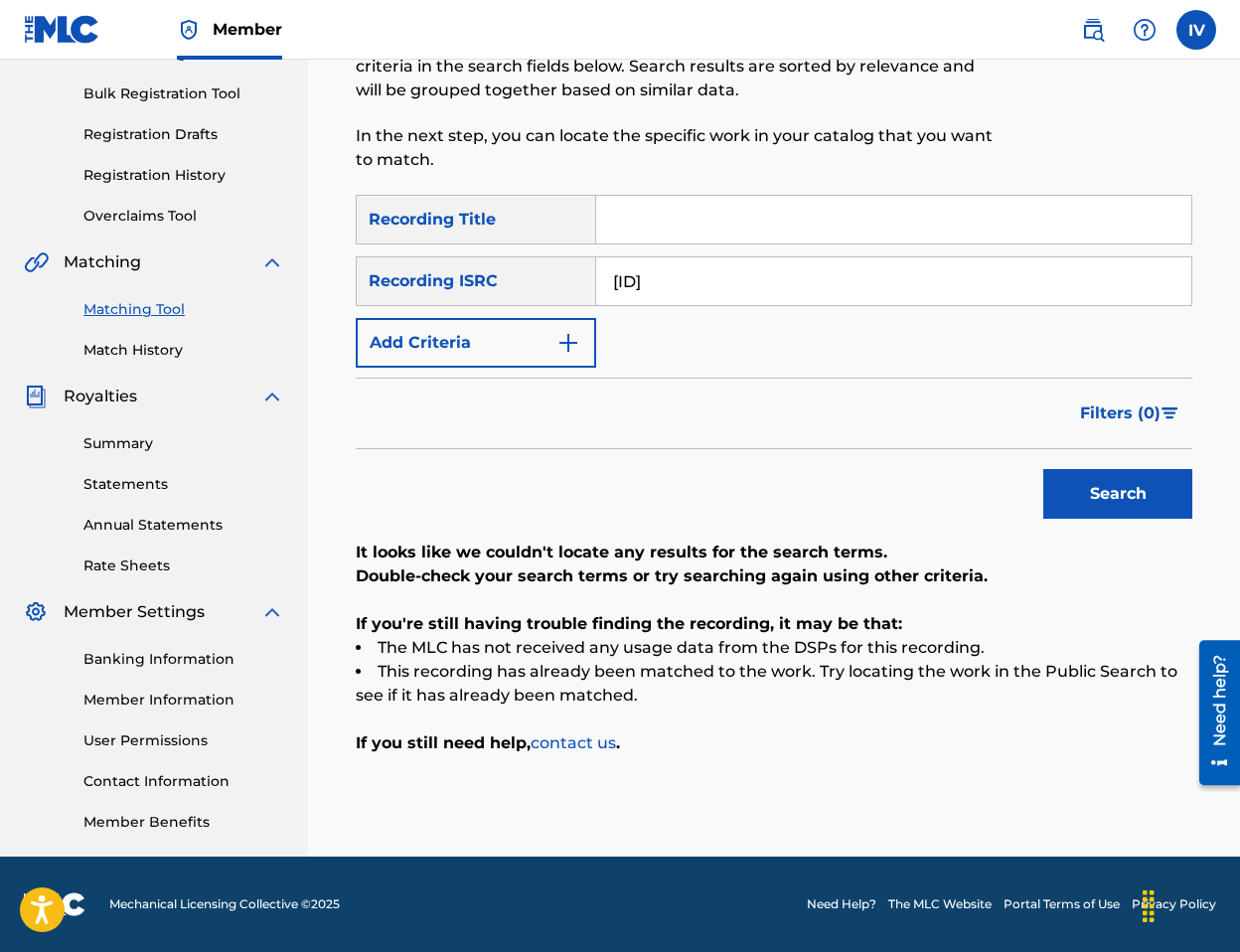 paste on "2" 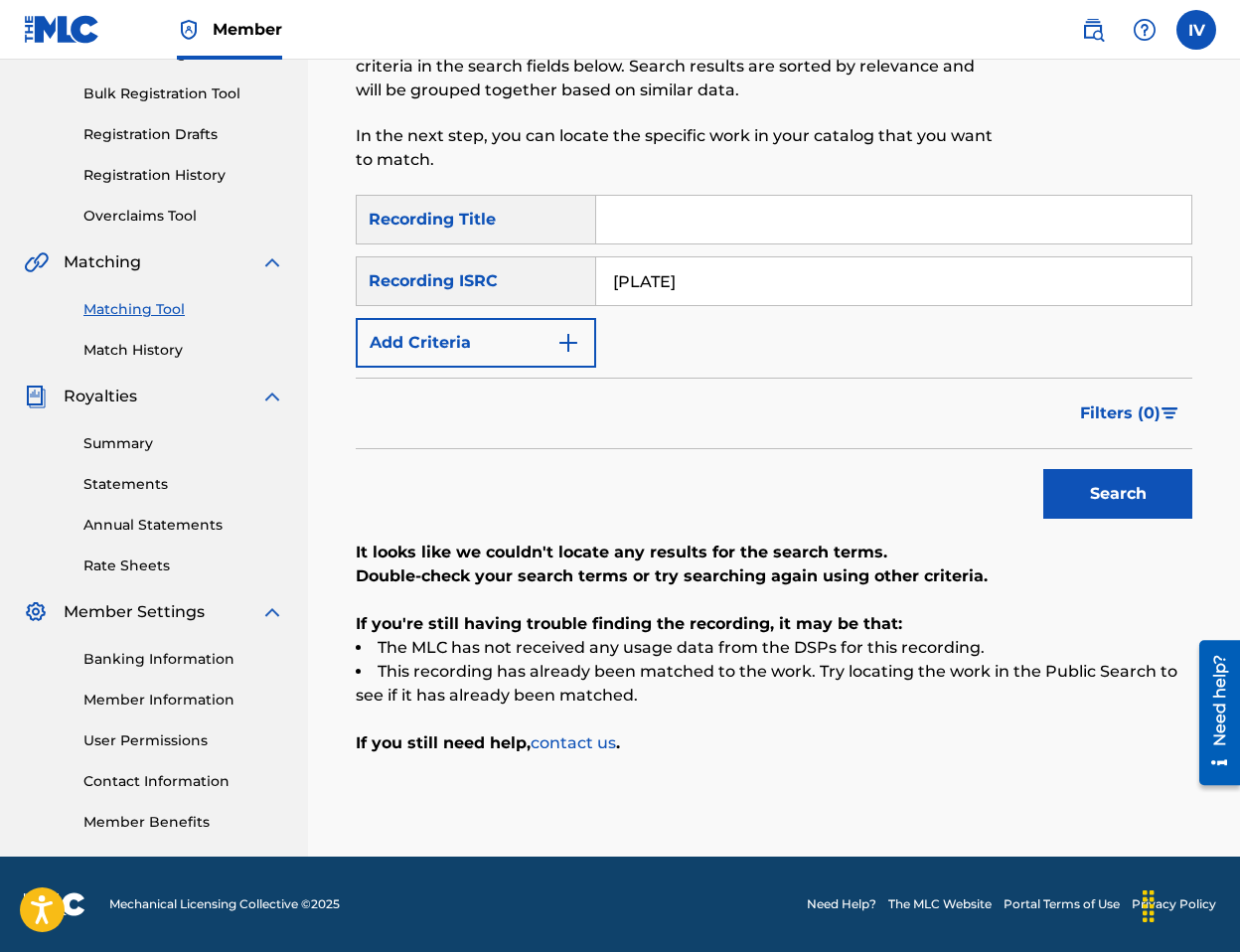 click on "Search" at bounding box center (1118, 494) 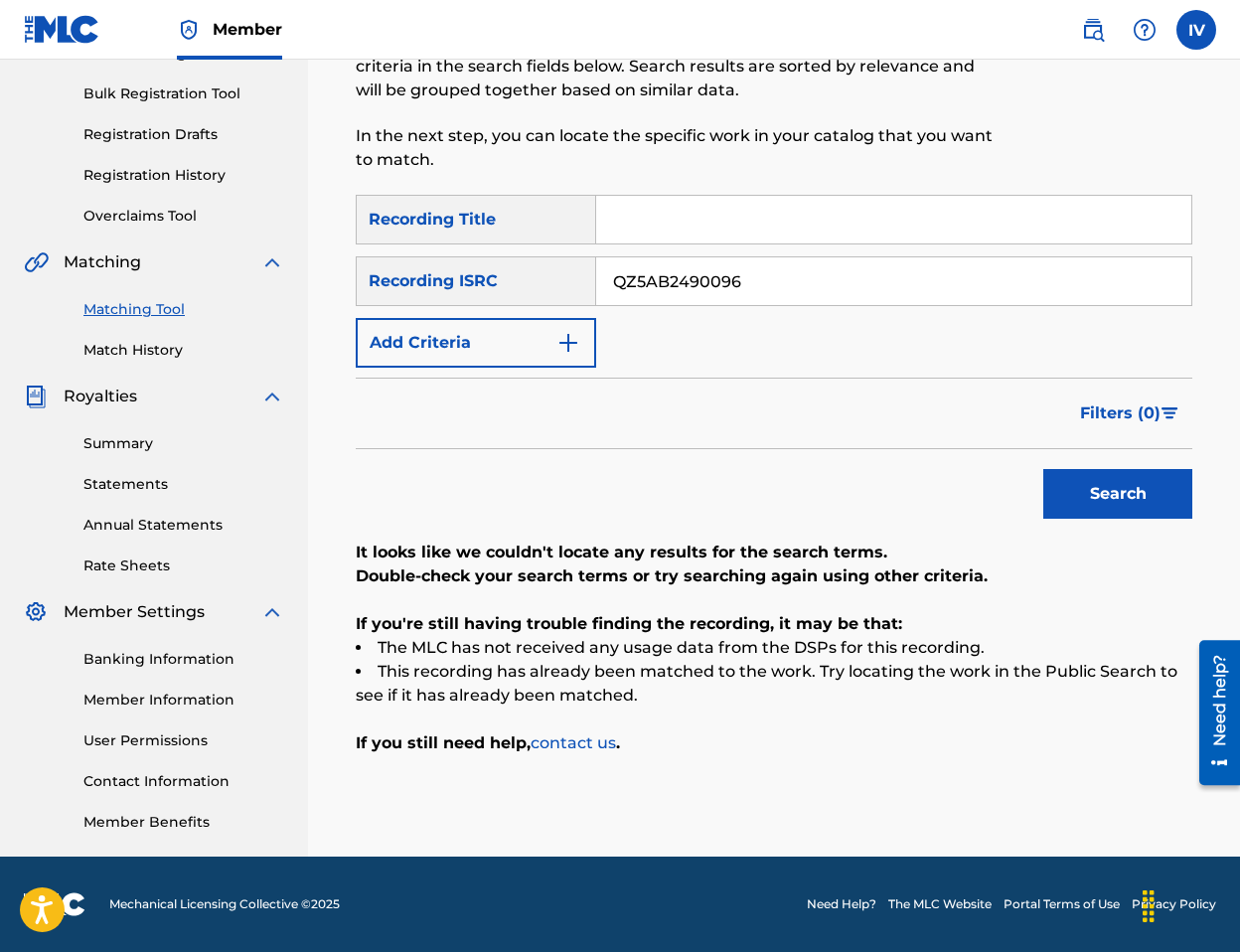click on "Search" at bounding box center (1118, 494) 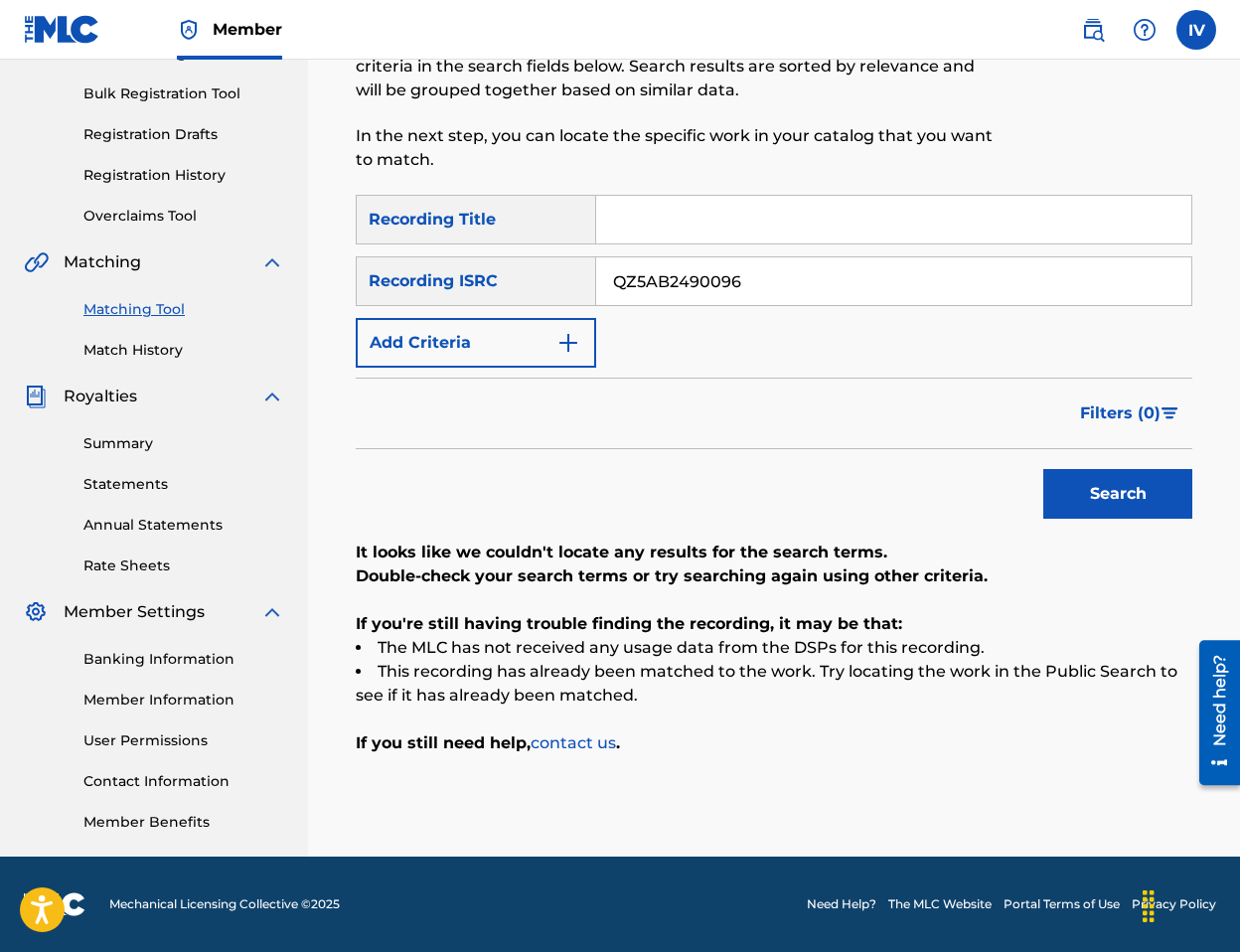 paste on "[PLATE]" 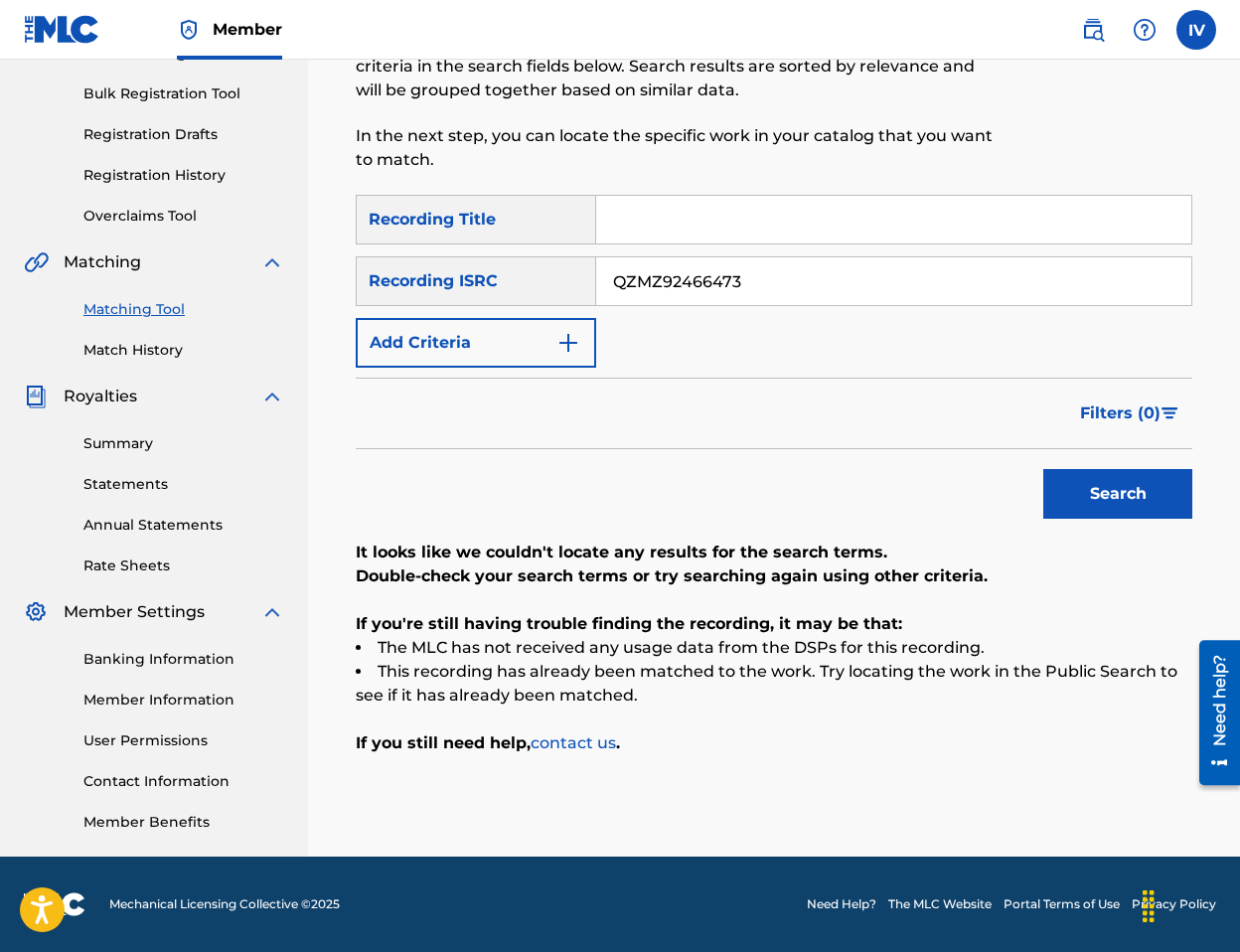 type on "QZMZ92466473" 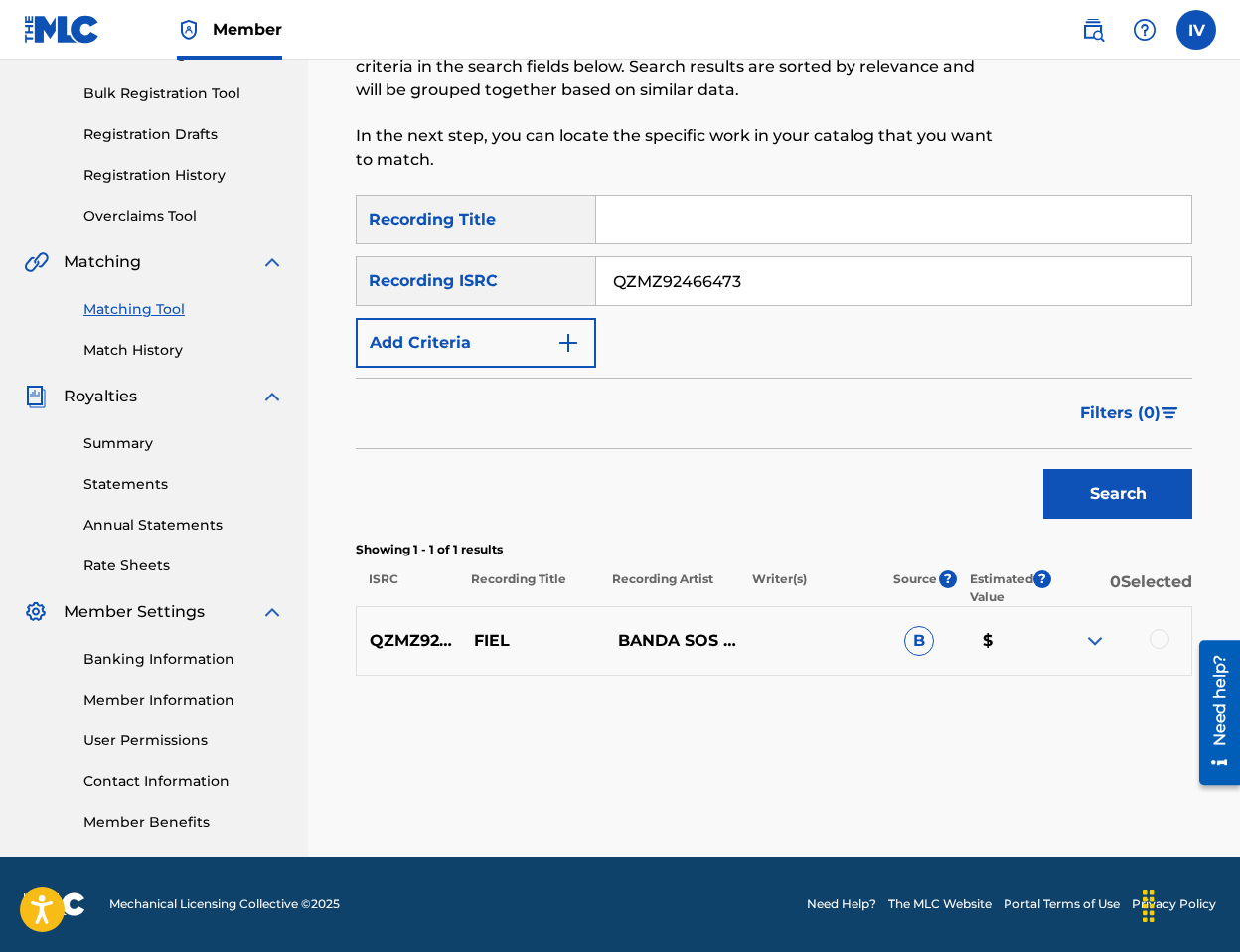 click at bounding box center (1120, 641) 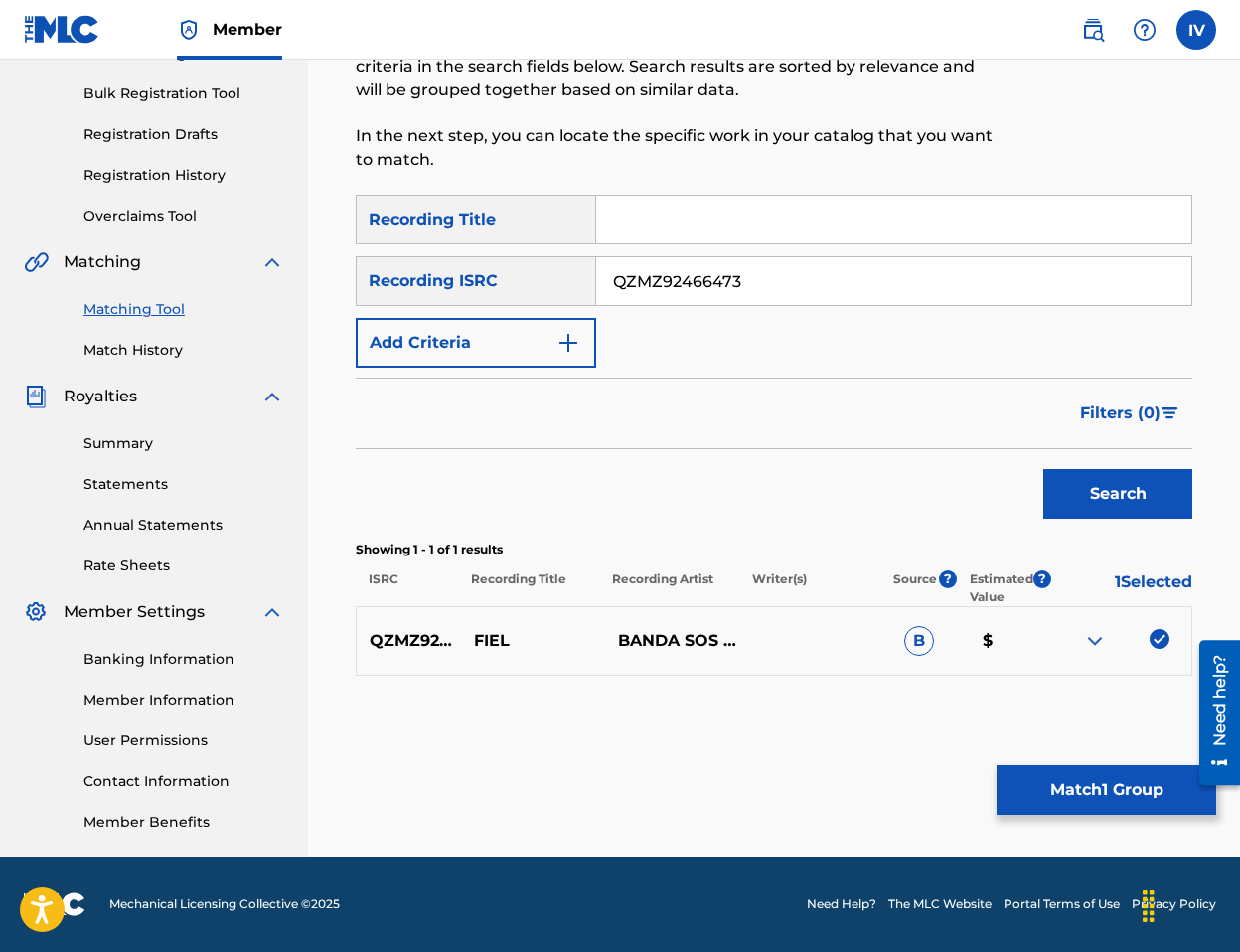 click on "Match  1 Group" at bounding box center (1106, 790) 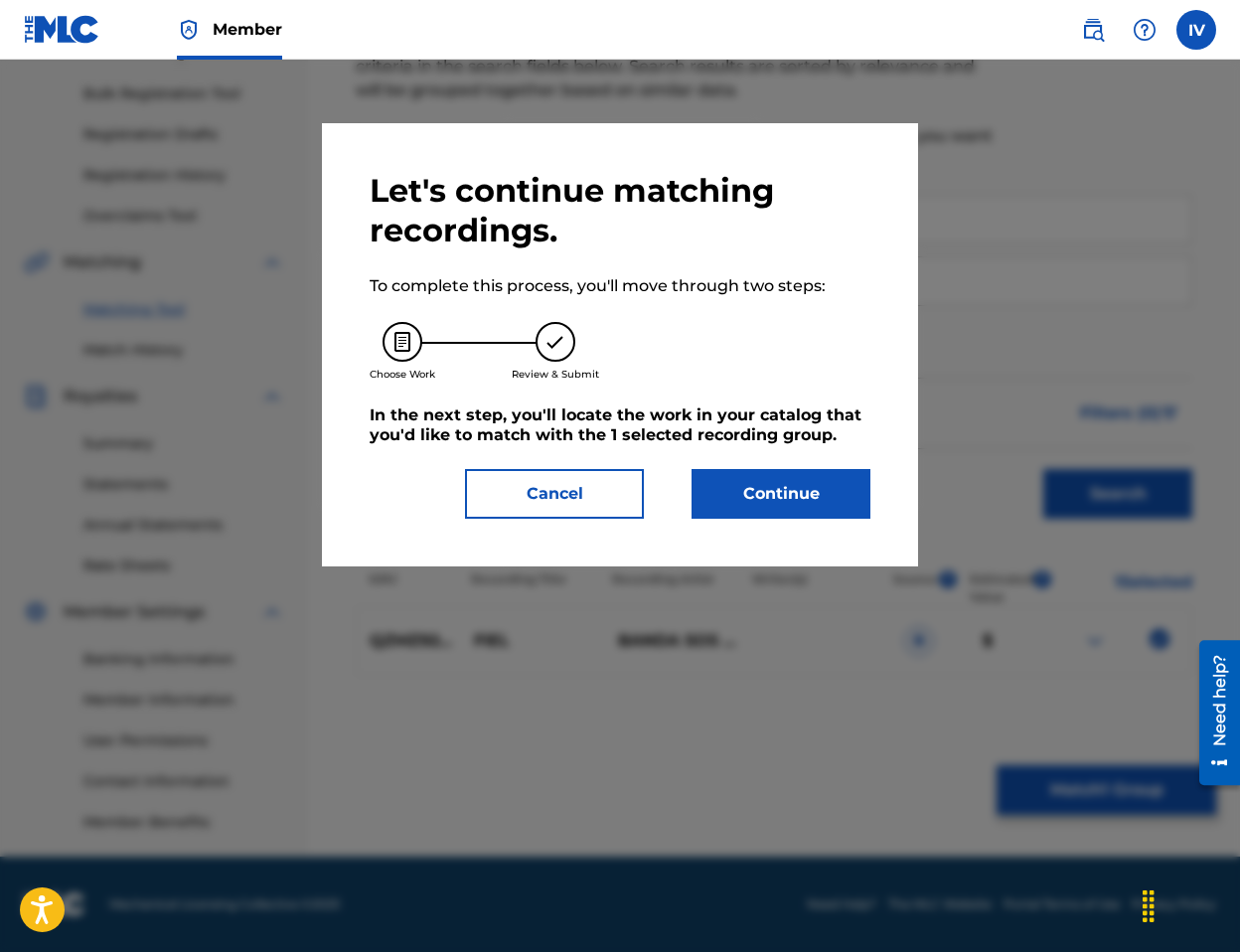 click on "Continue" at bounding box center [781, 494] 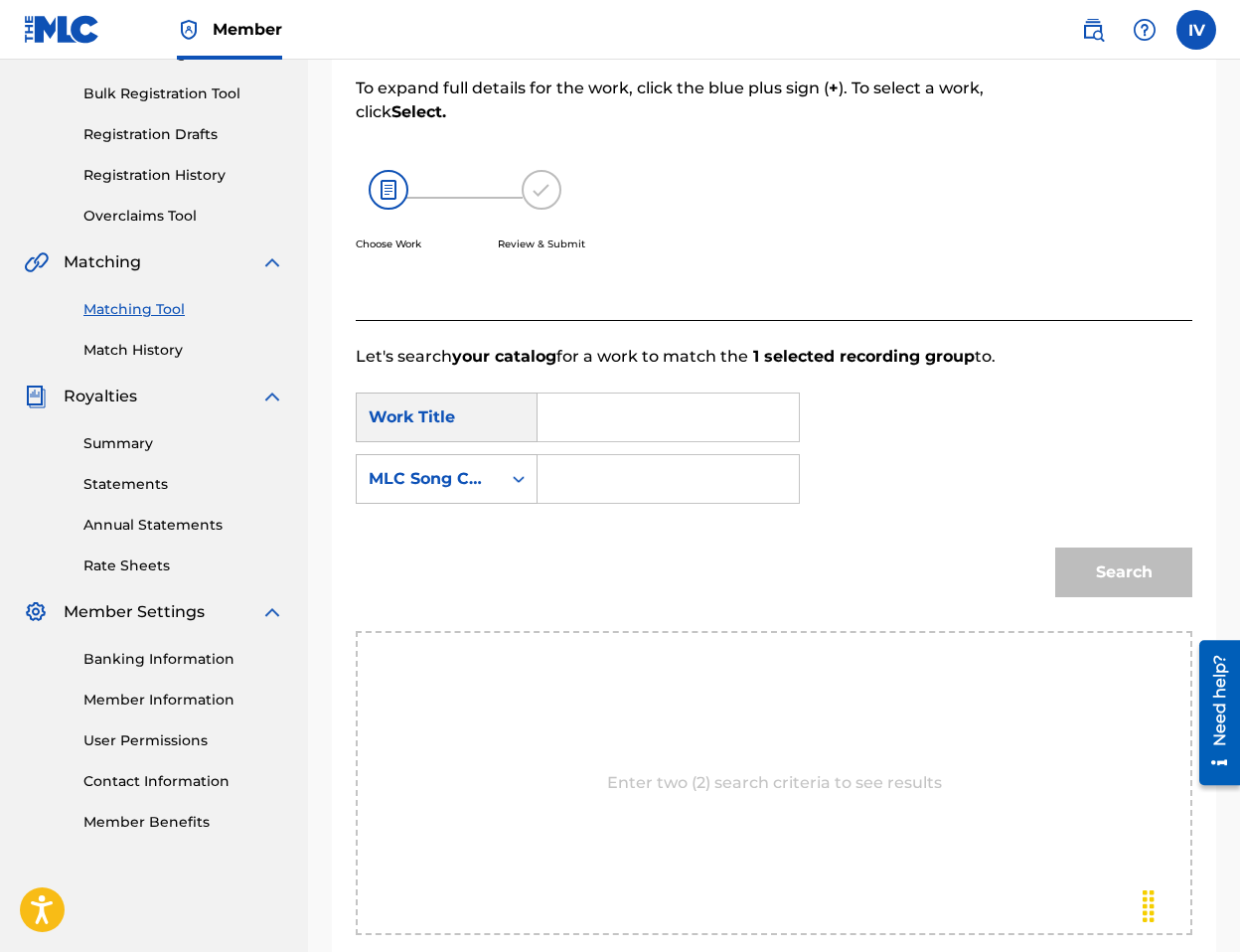 click at bounding box center [668, 417] 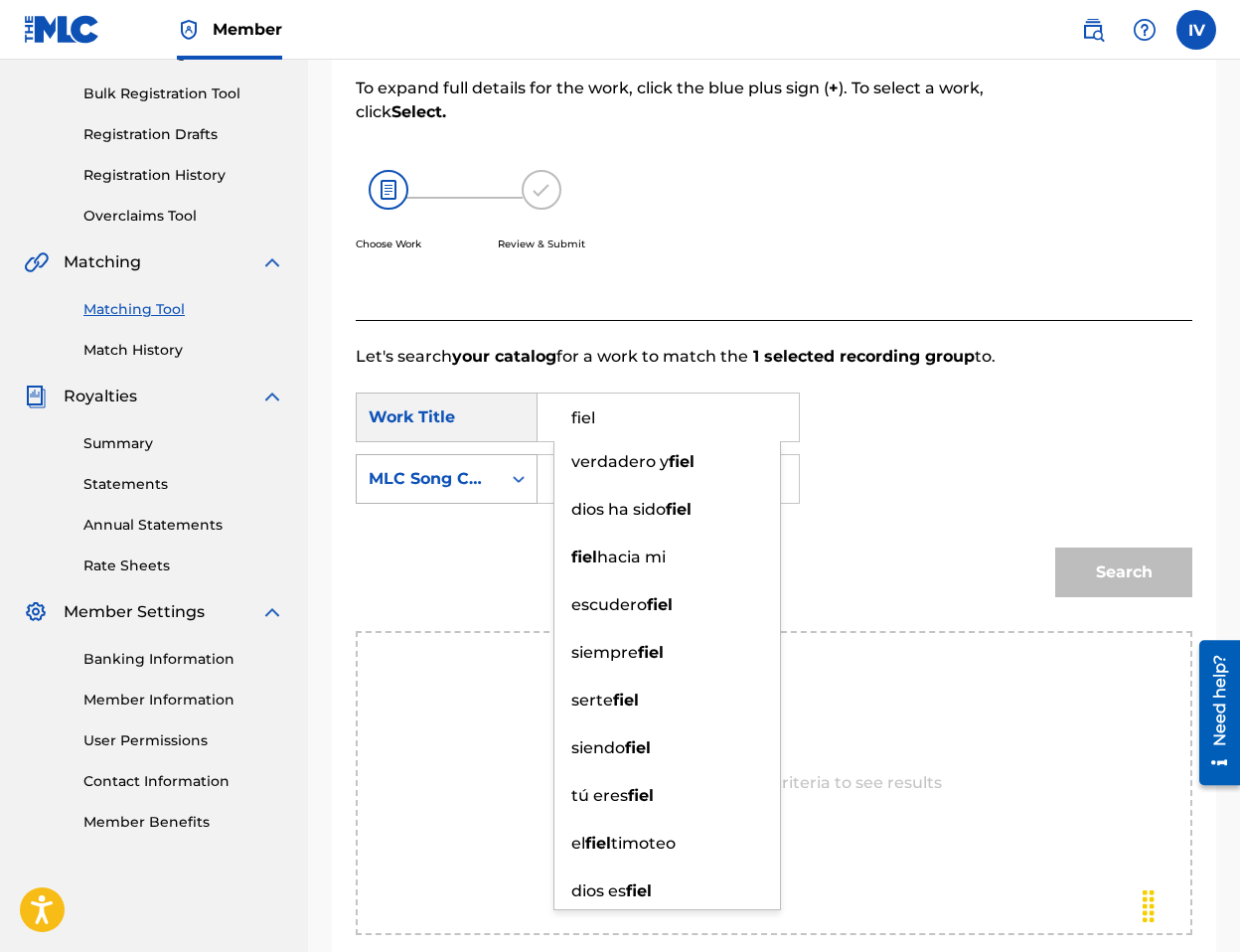 type on "fiel" 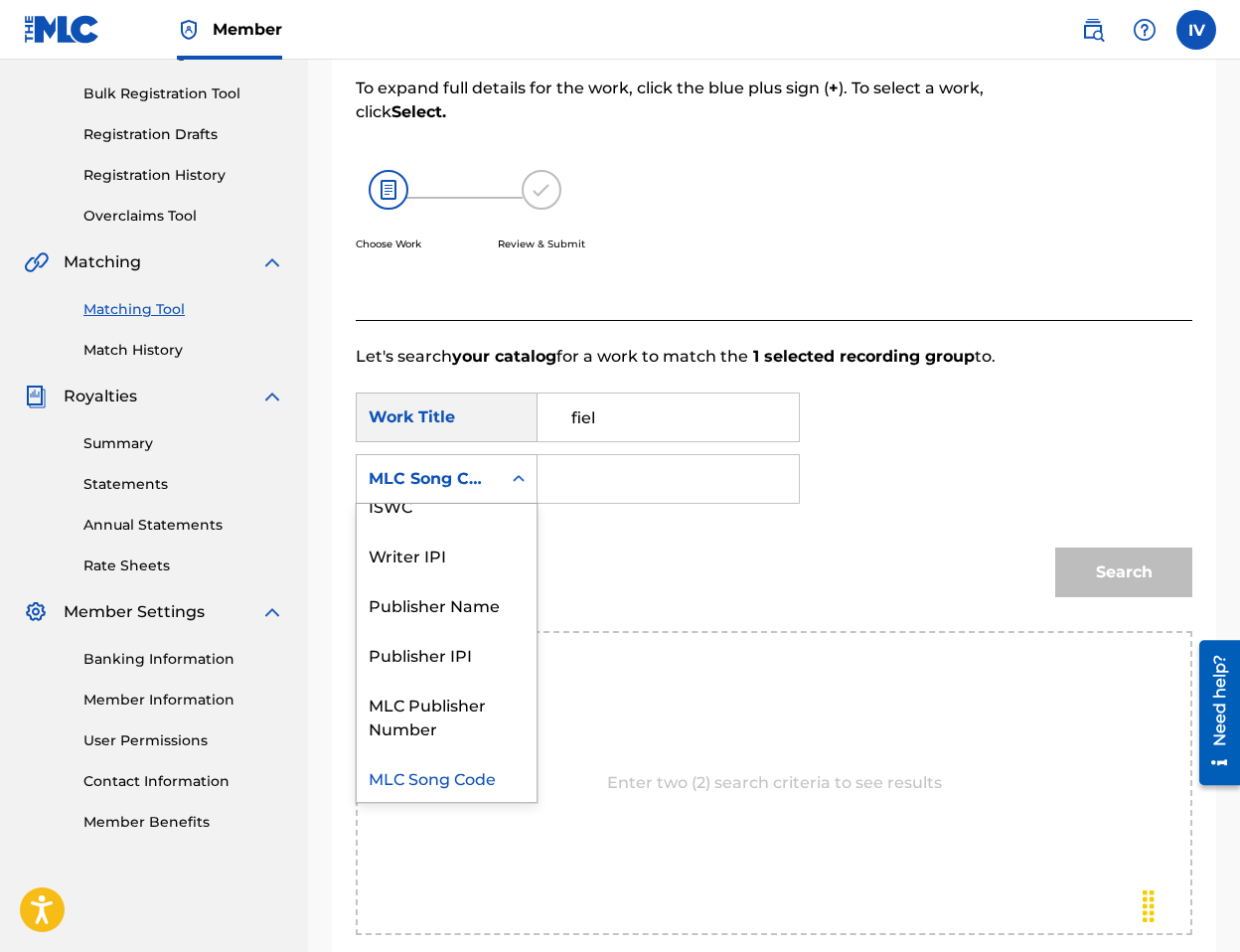 scroll, scrollTop: 0, scrollLeft: 0, axis: both 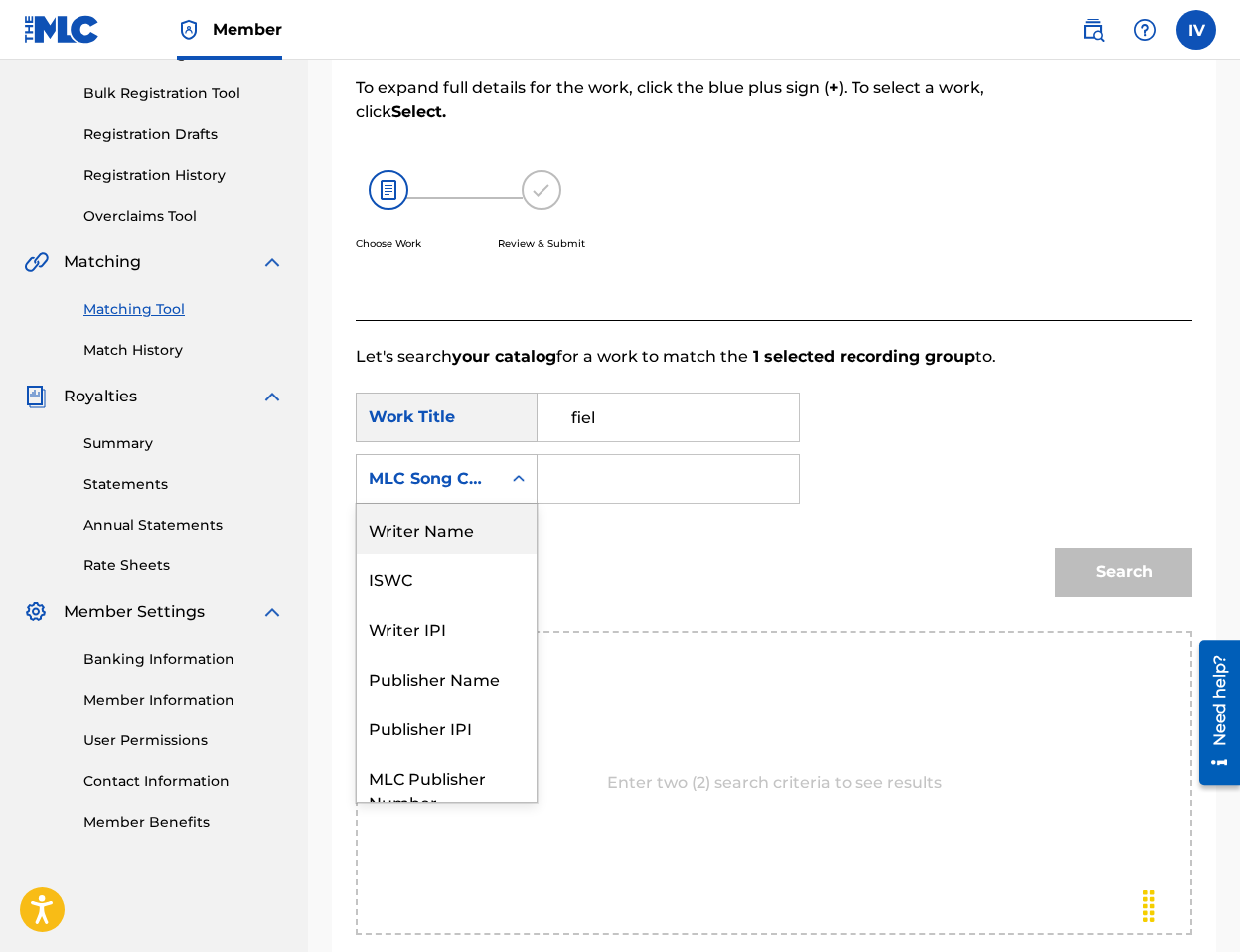 click on "Writer Name" at bounding box center [446, 529] 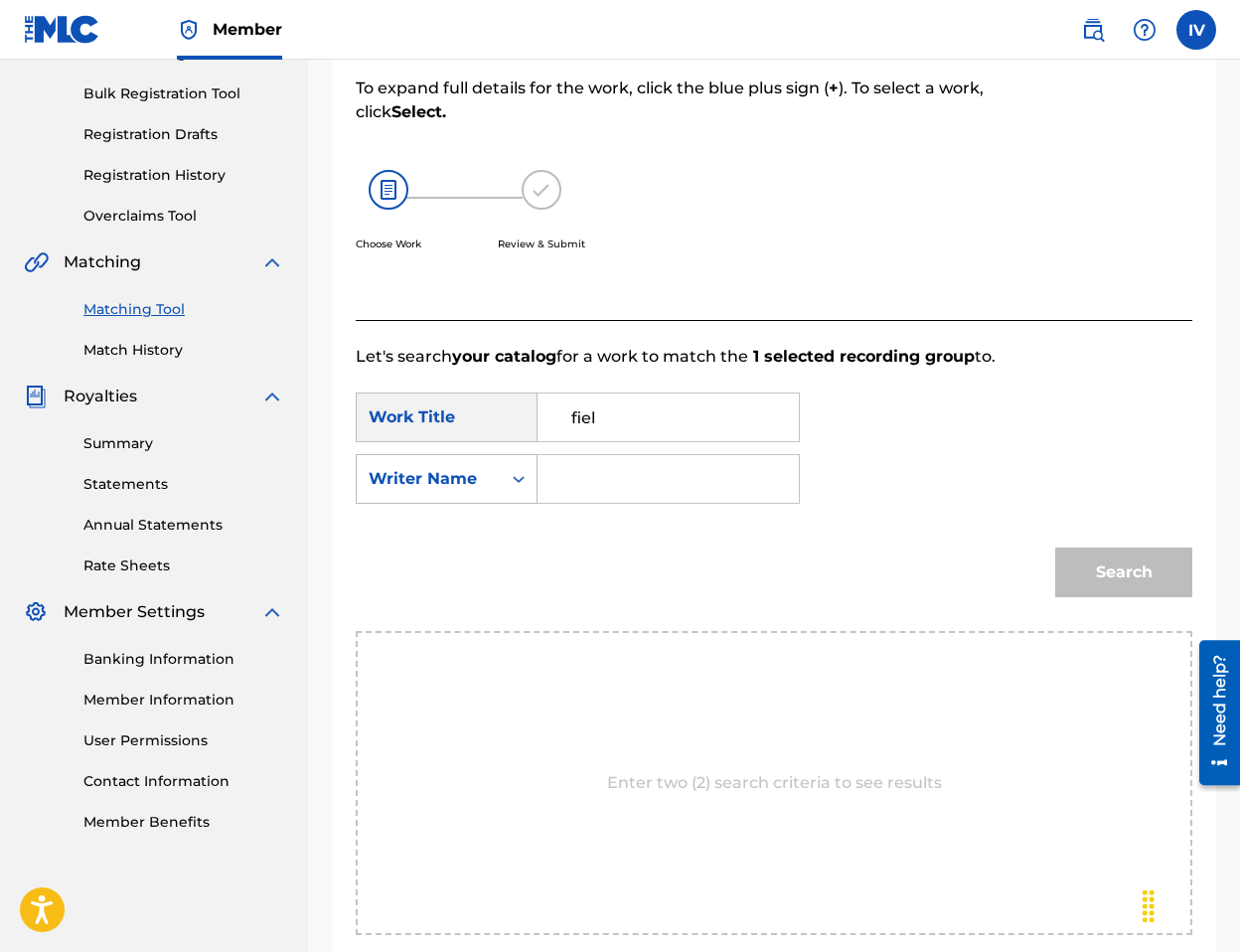 click at bounding box center (668, 479) 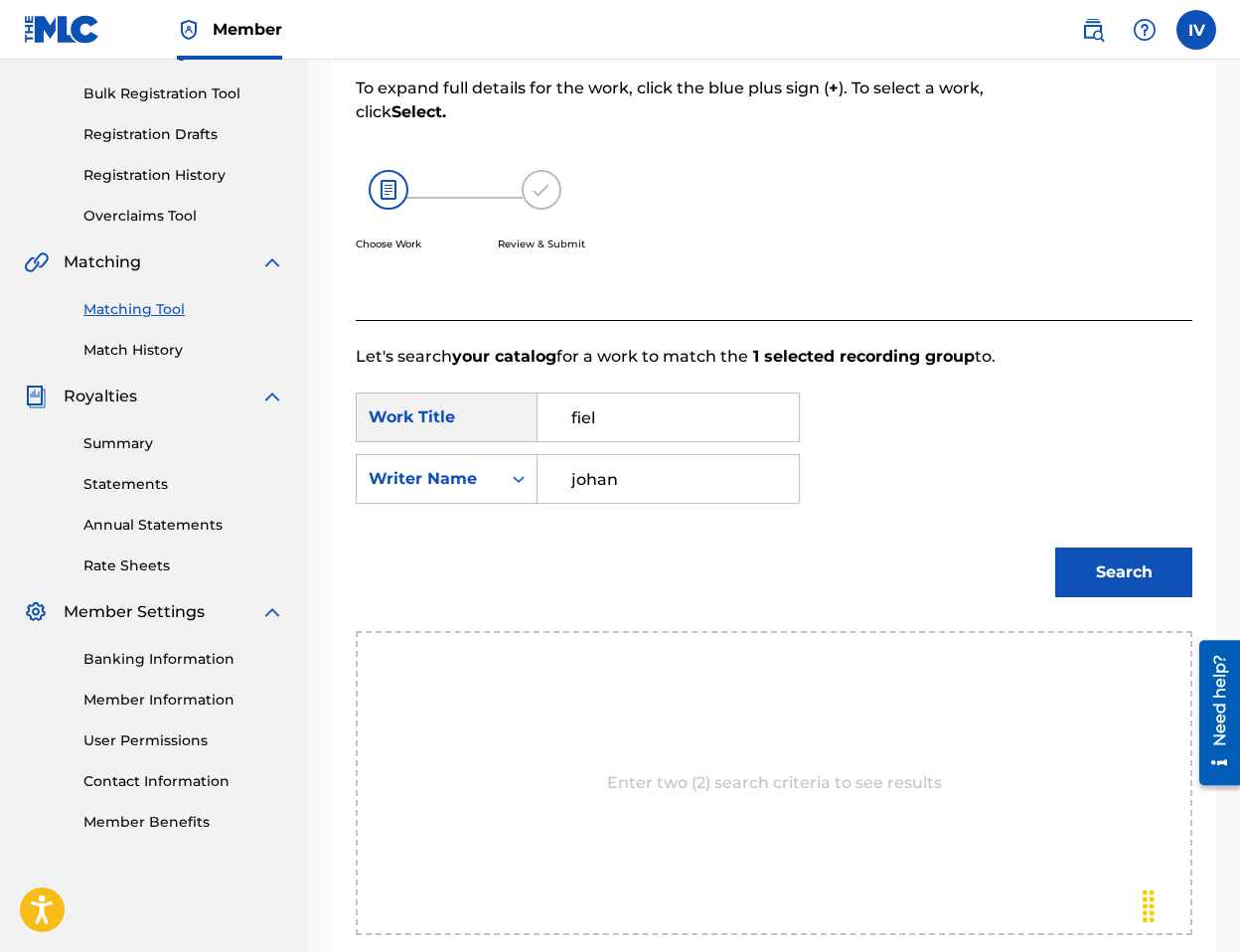 type on "johan" 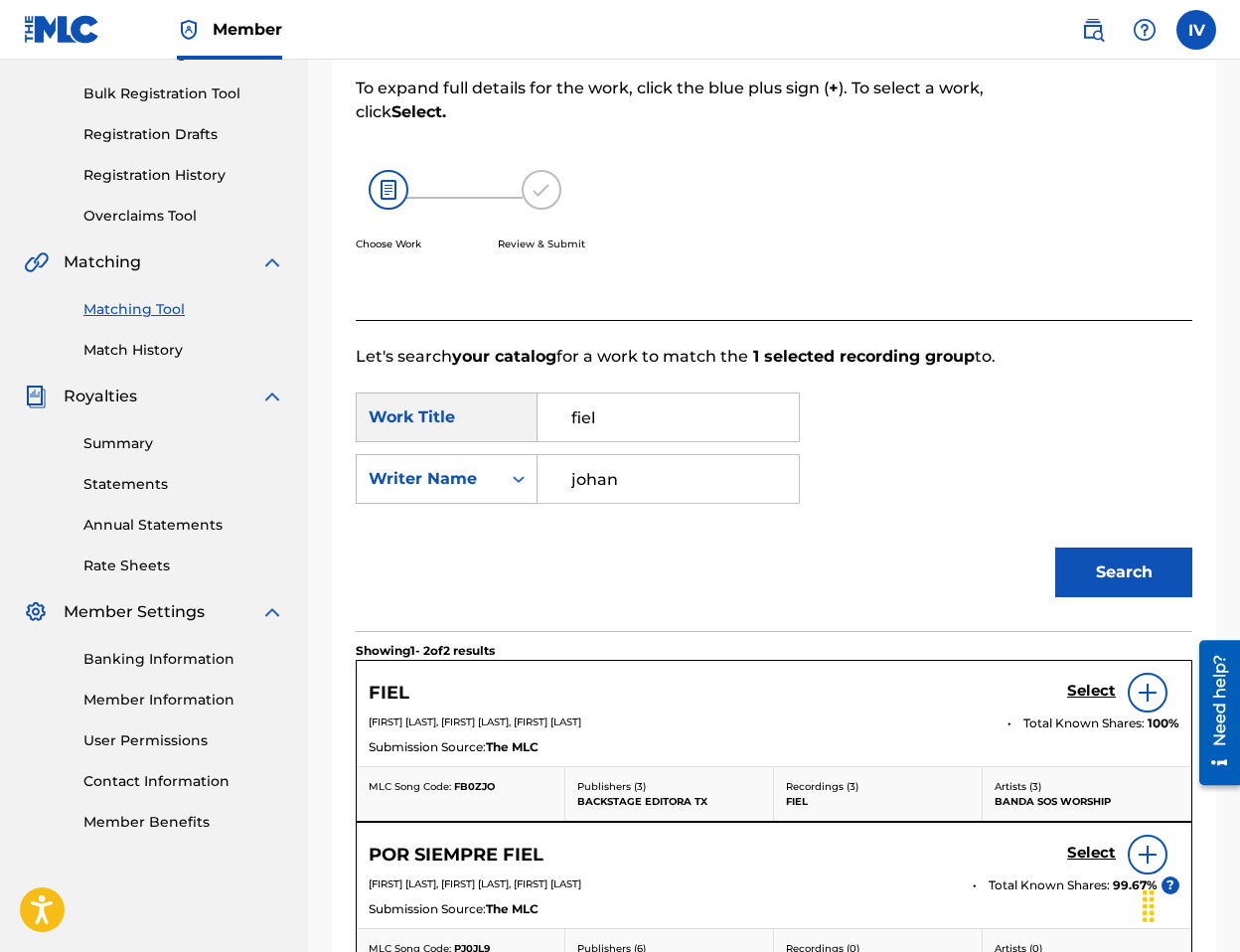click on "Select" at bounding box center [1091, 691] 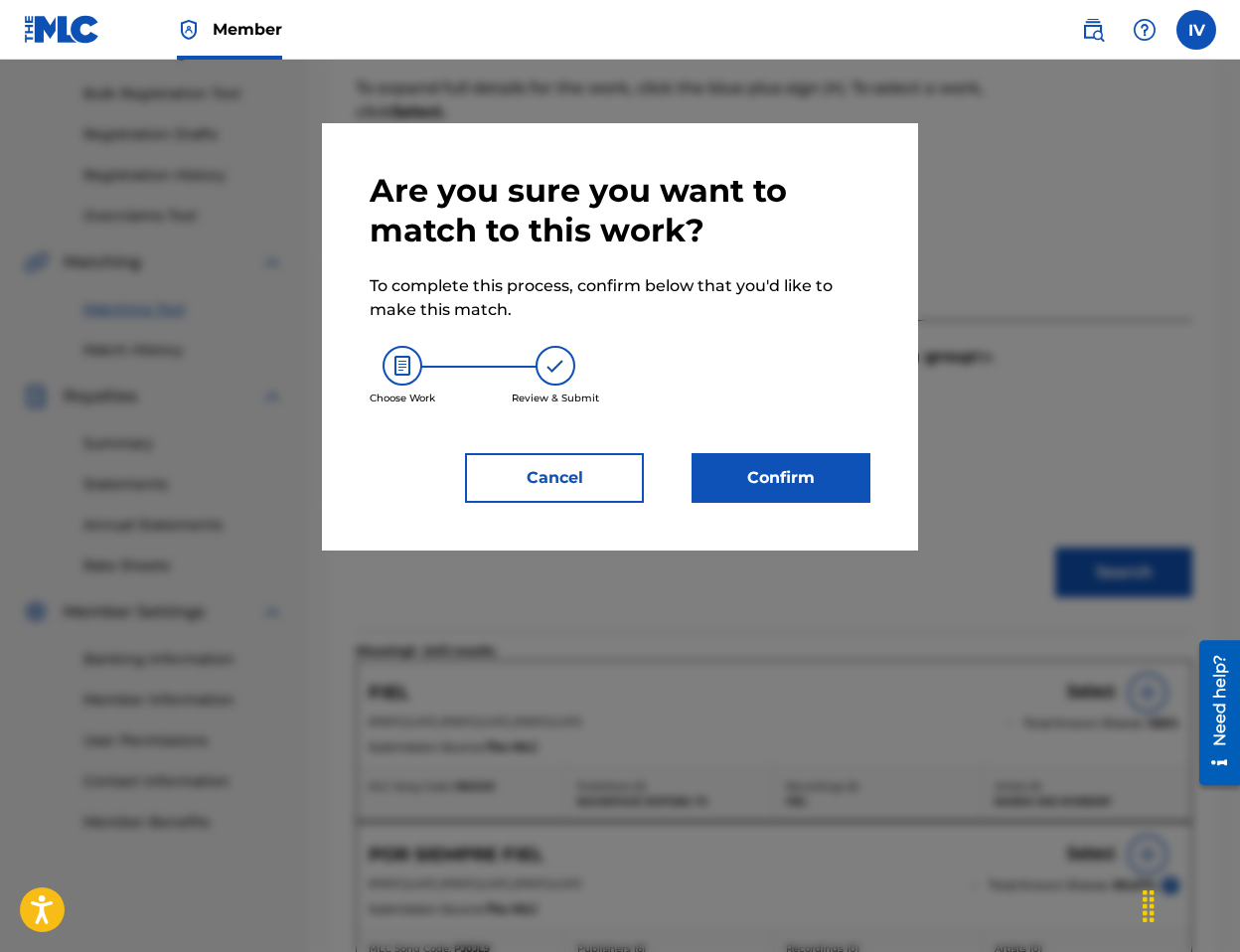 click on "Confirm" at bounding box center (781, 478) 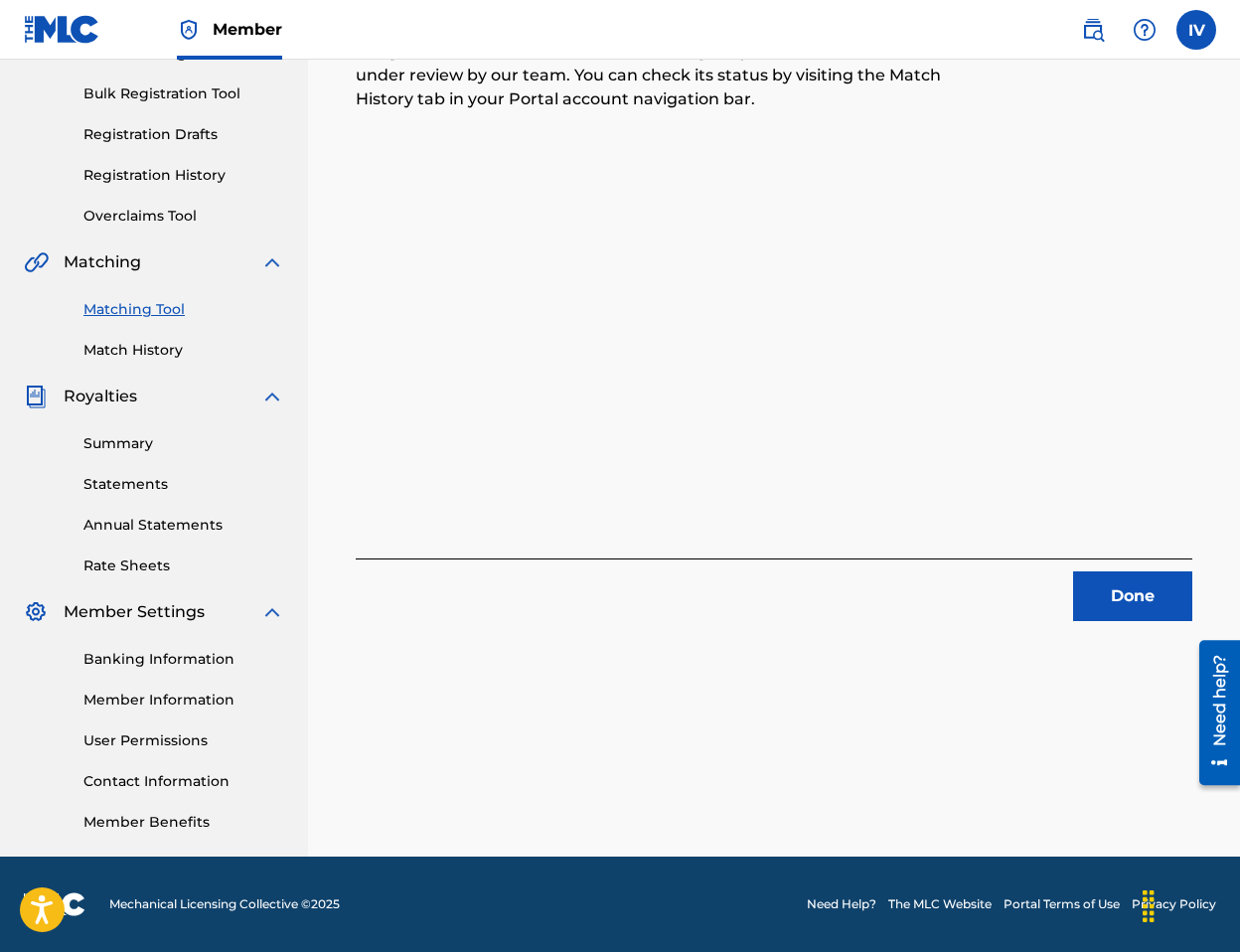 click on "Done" at bounding box center [1133, 596] 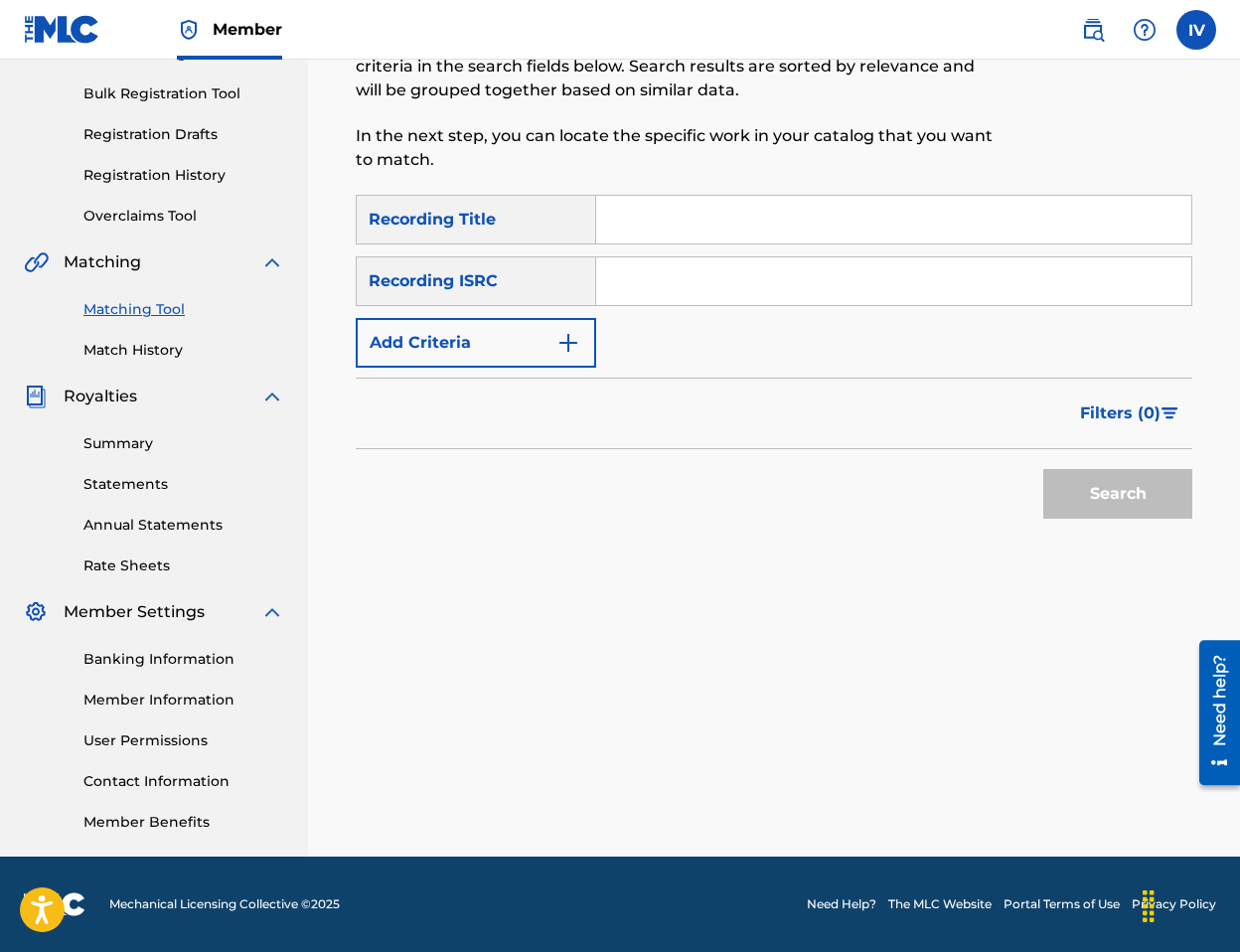 click at bounding box center (893, 281) 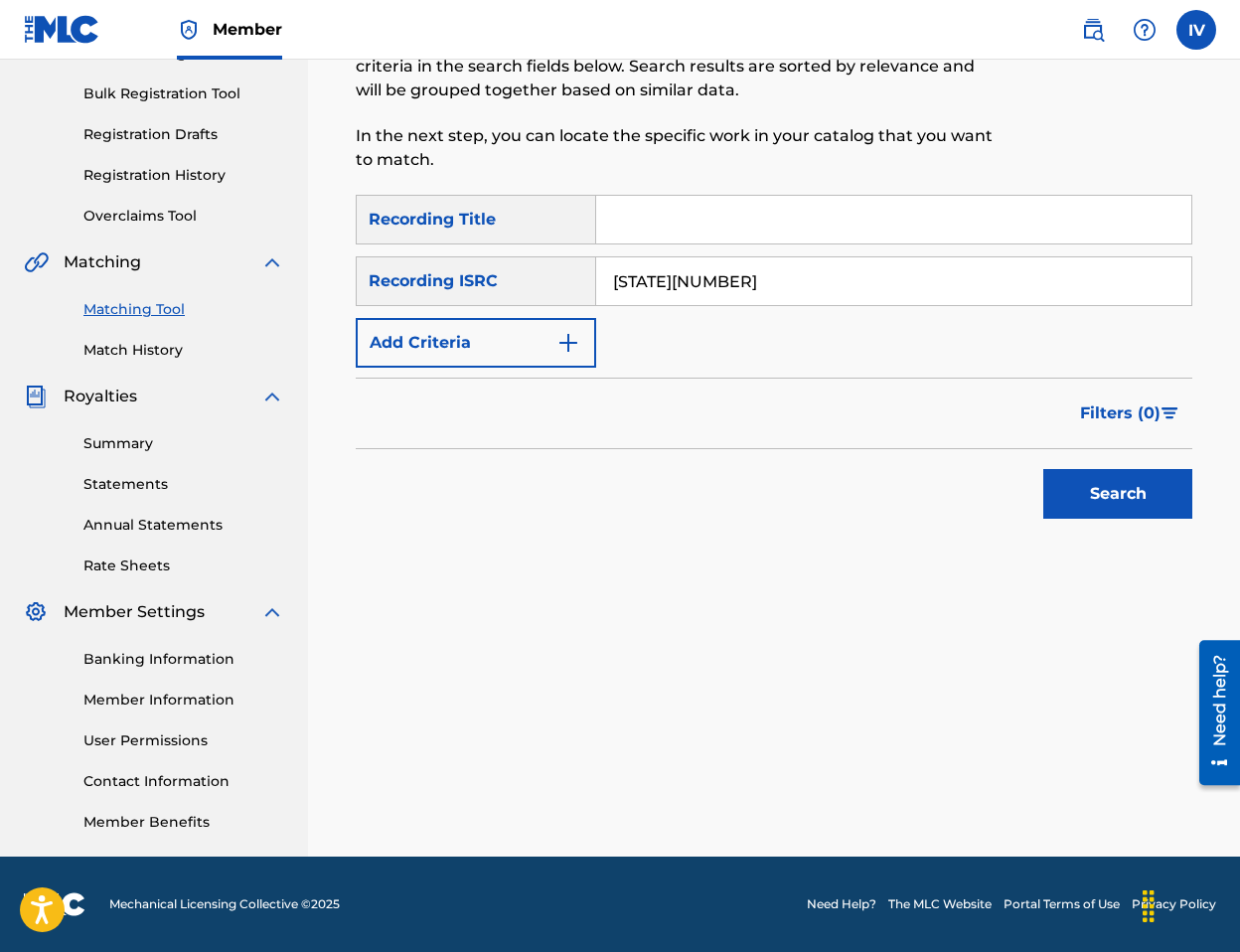 click on "Search" at bounding box center (1118, 494) 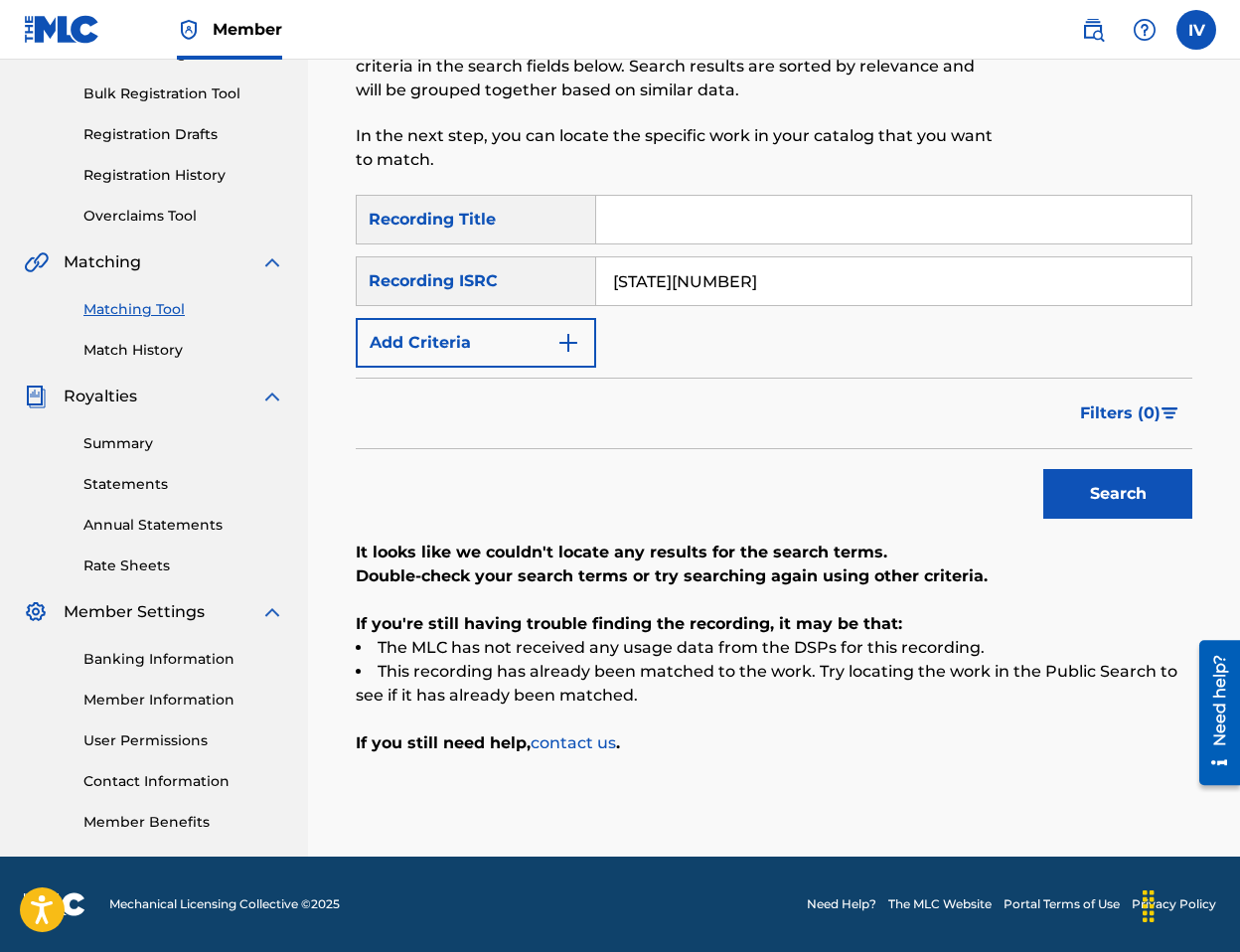 paste on "5" 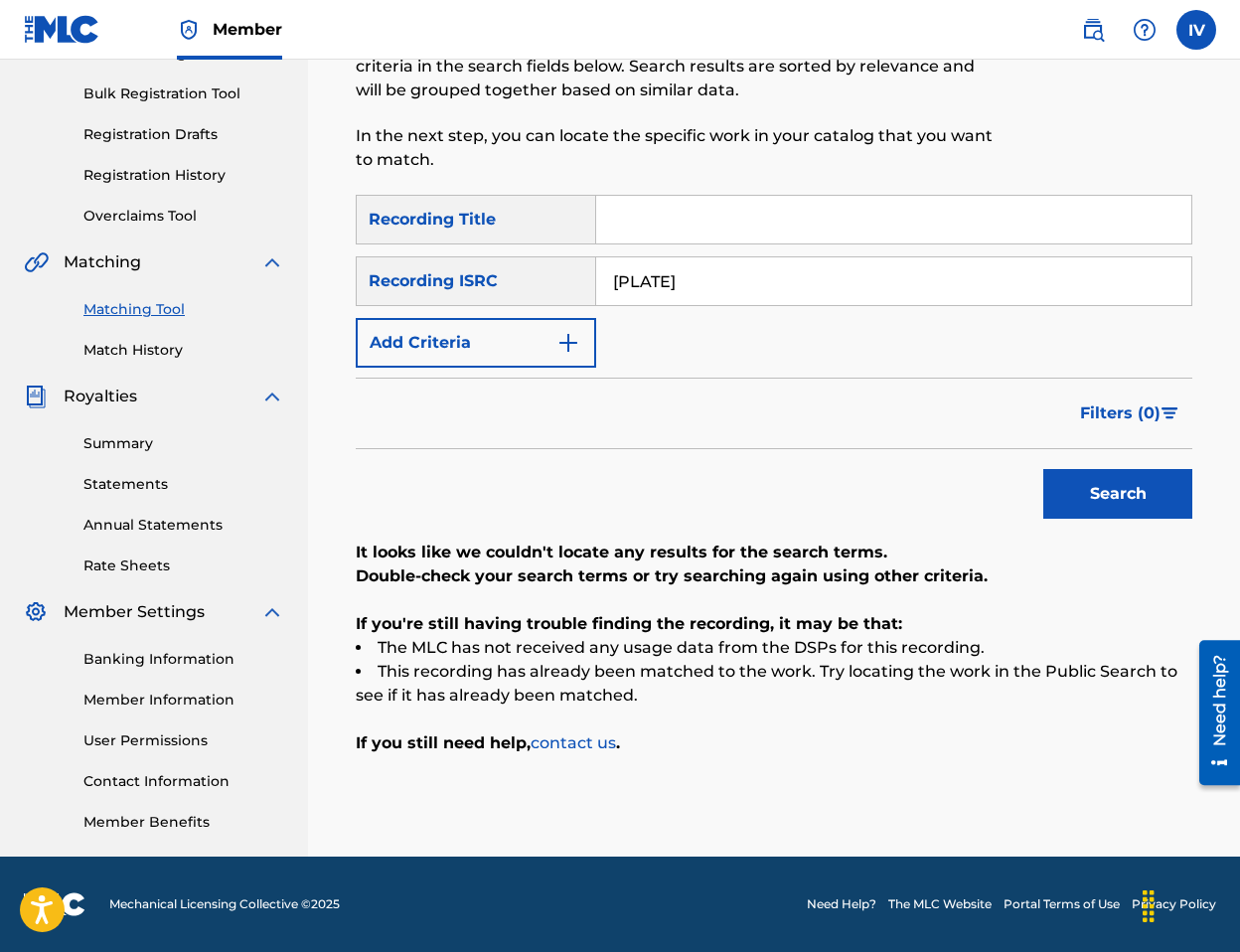 type on "[PLATE]" 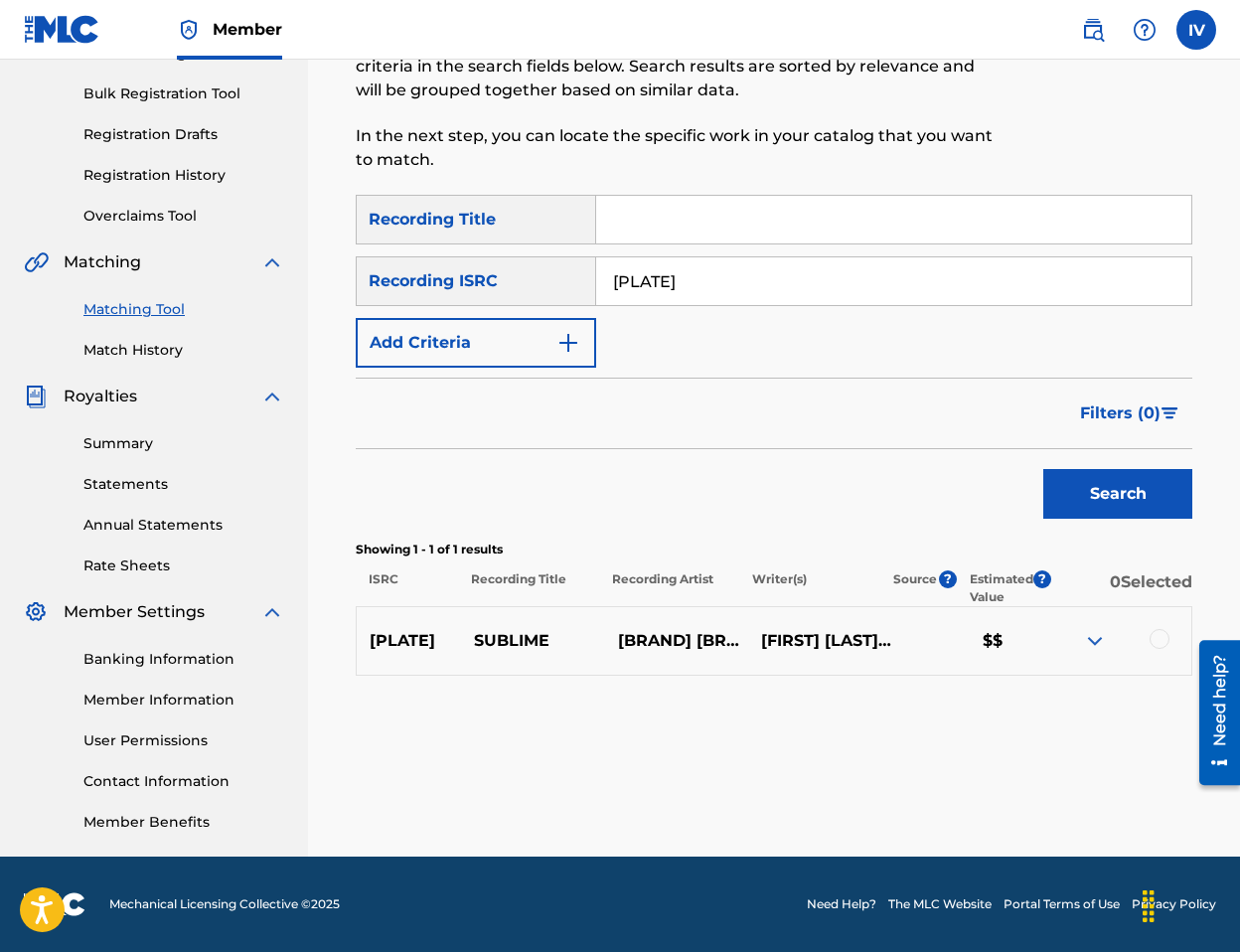 click at bounding box center [1160, 639] 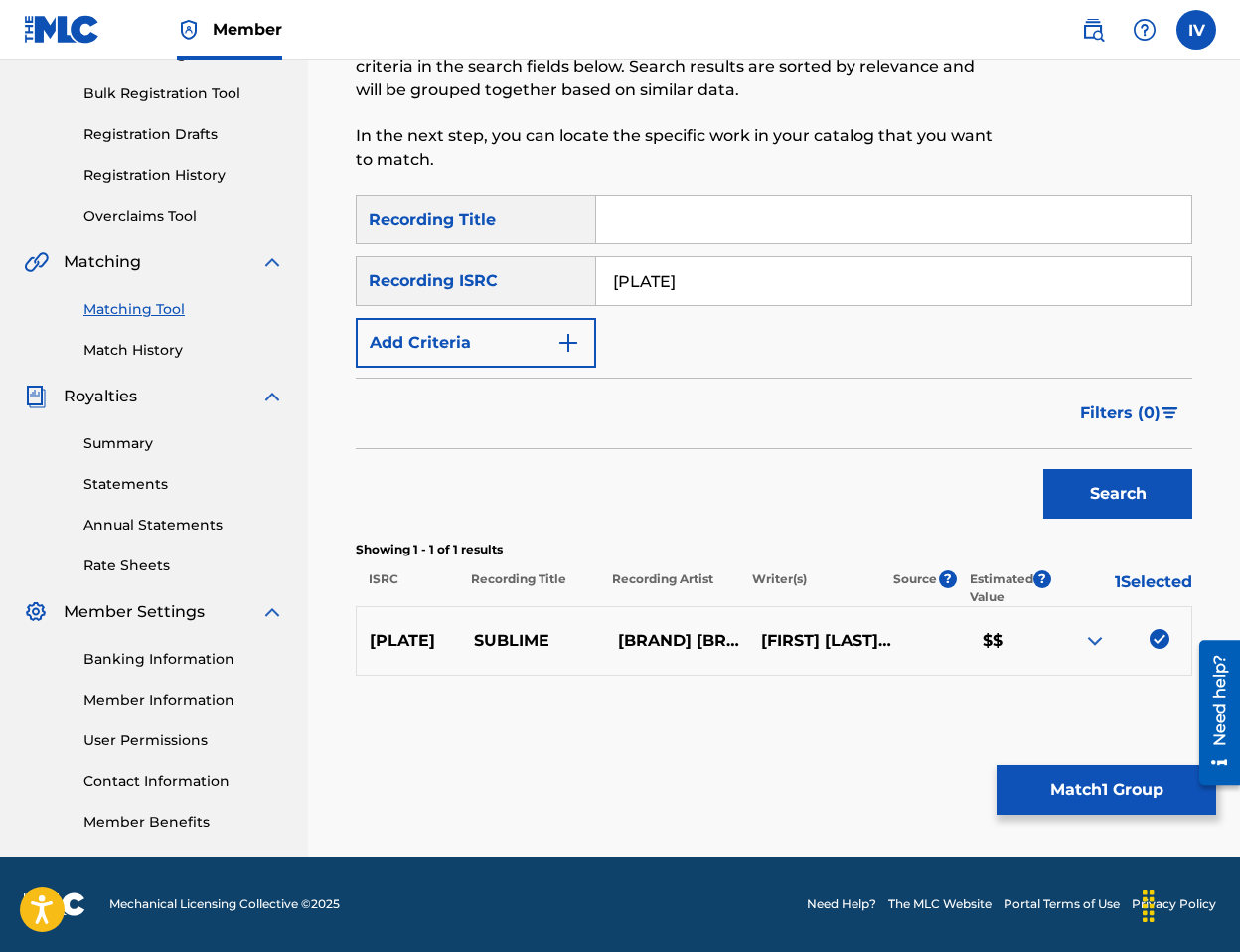 click on "Match  1 Group" at bounding box center (1106, 790) 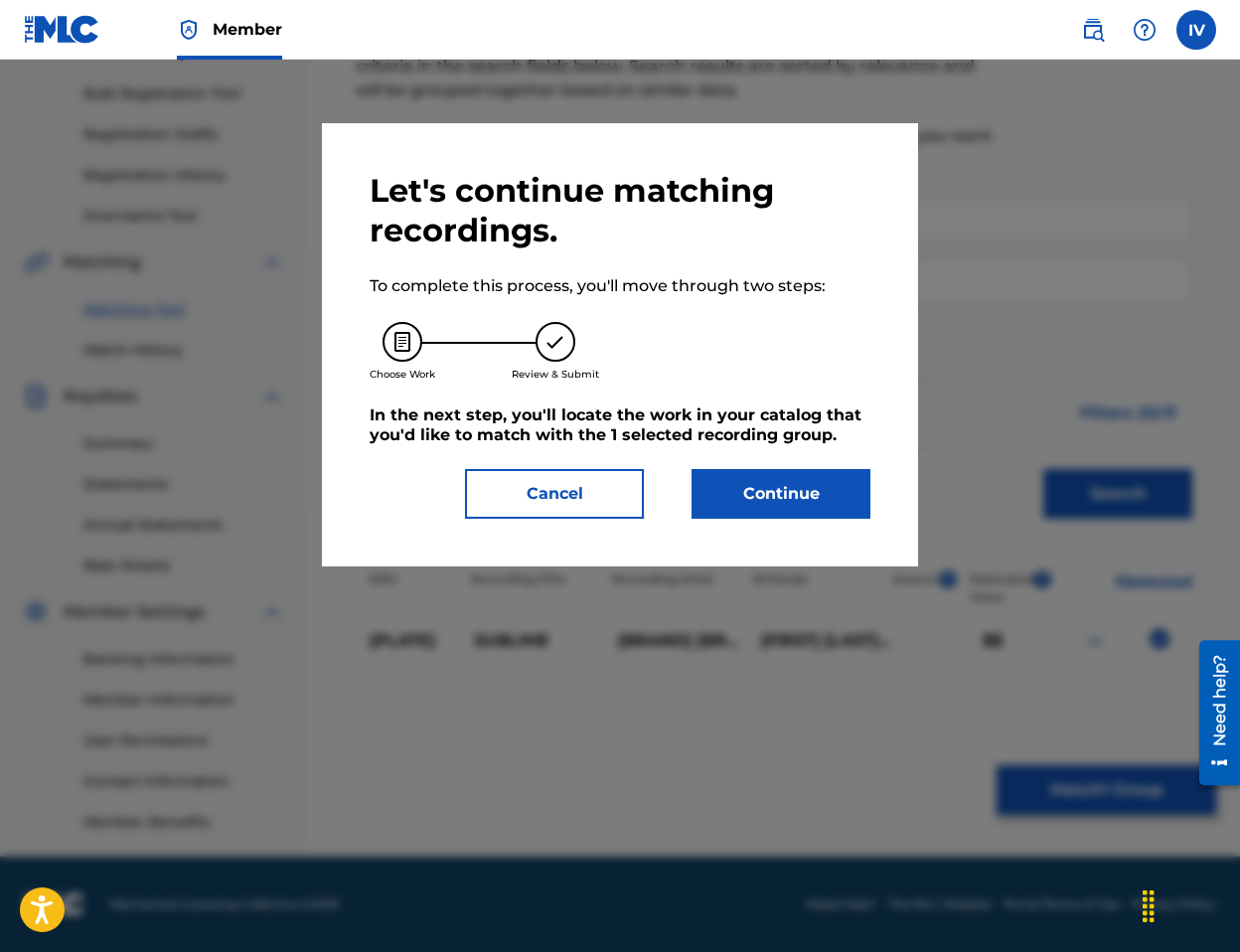 click on "Continue" at bounding box center (781, 494) 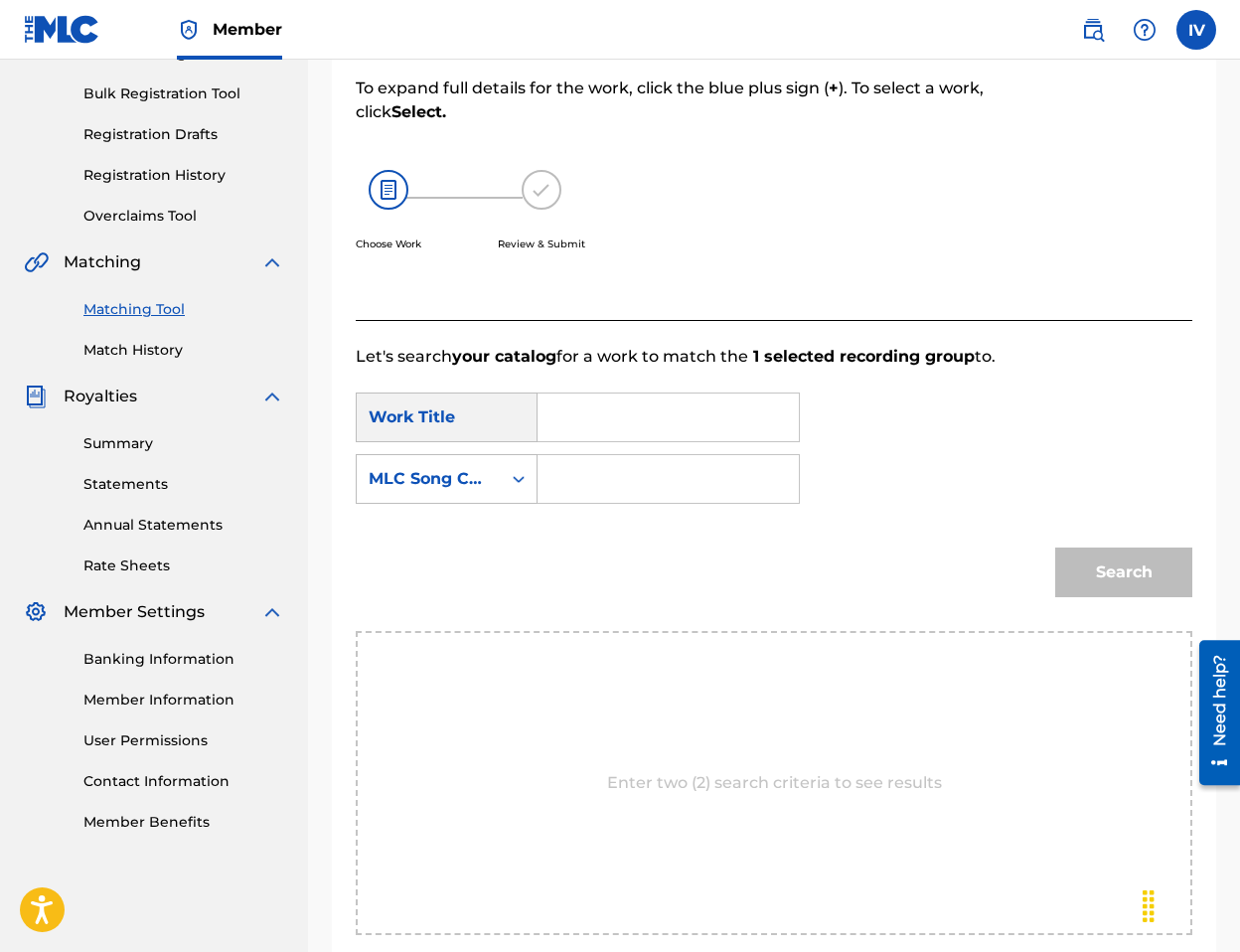 click at bounding box center [668, 417] 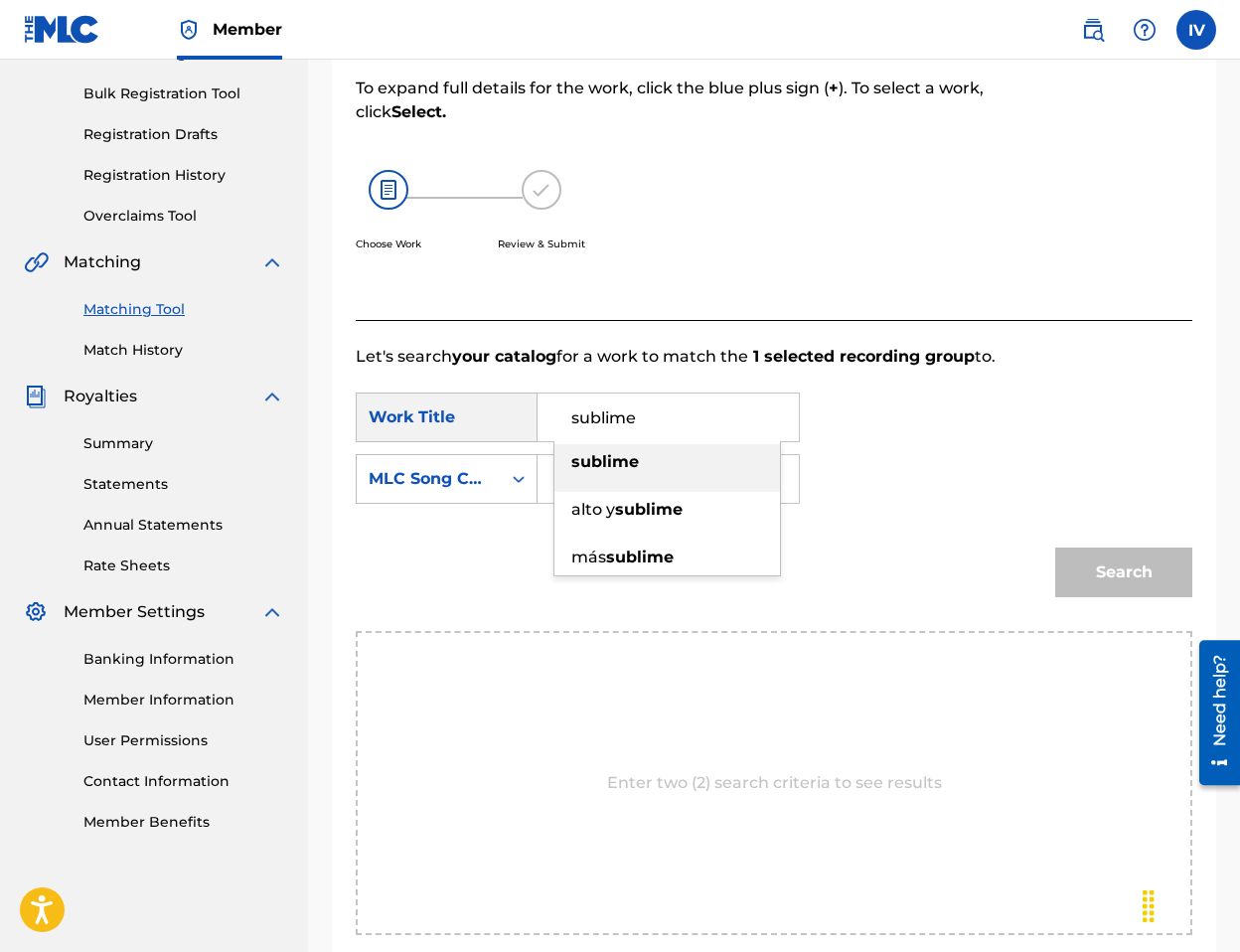 type on "sublime" 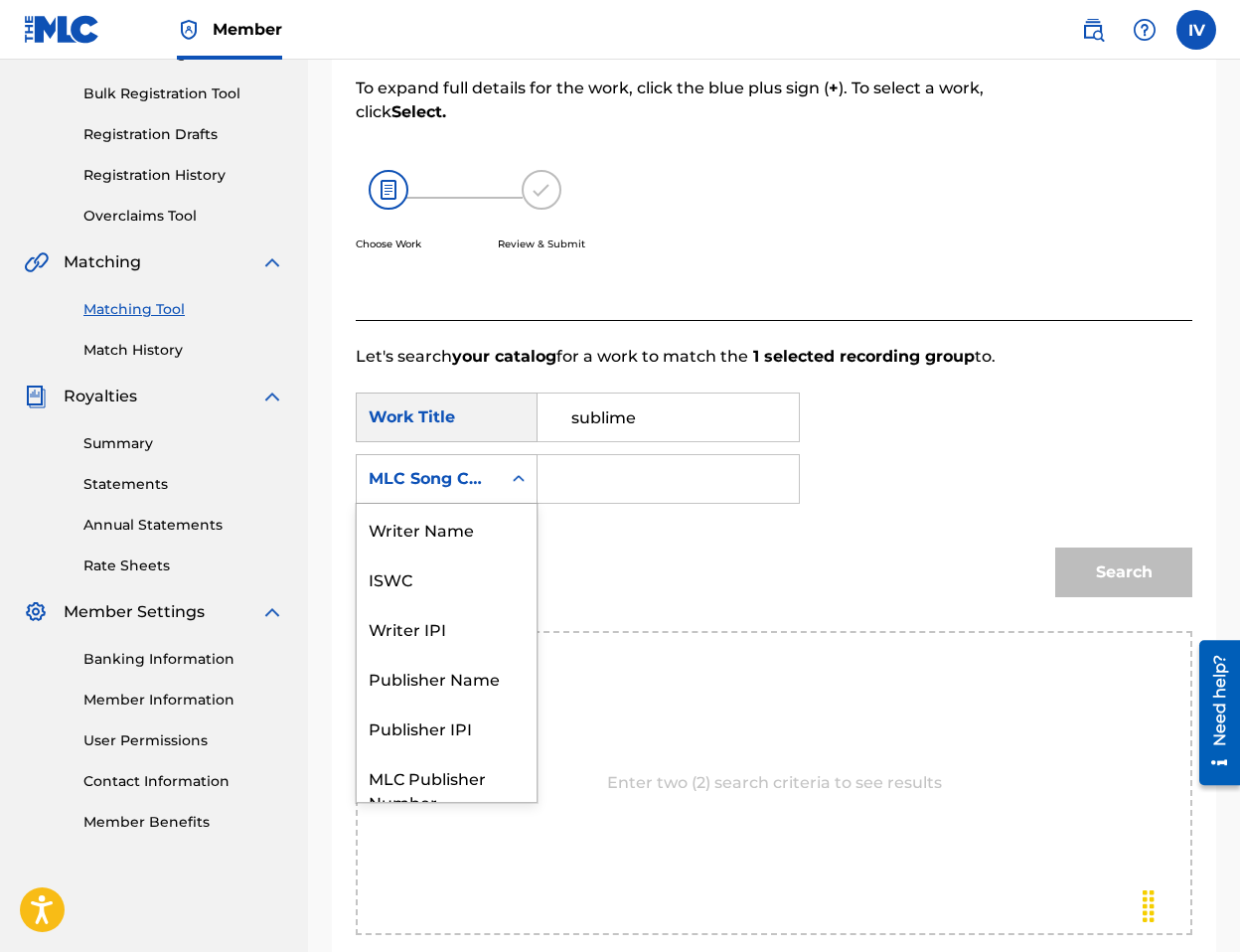 click on "MLC Song Code" at bounding box center (428, 479) 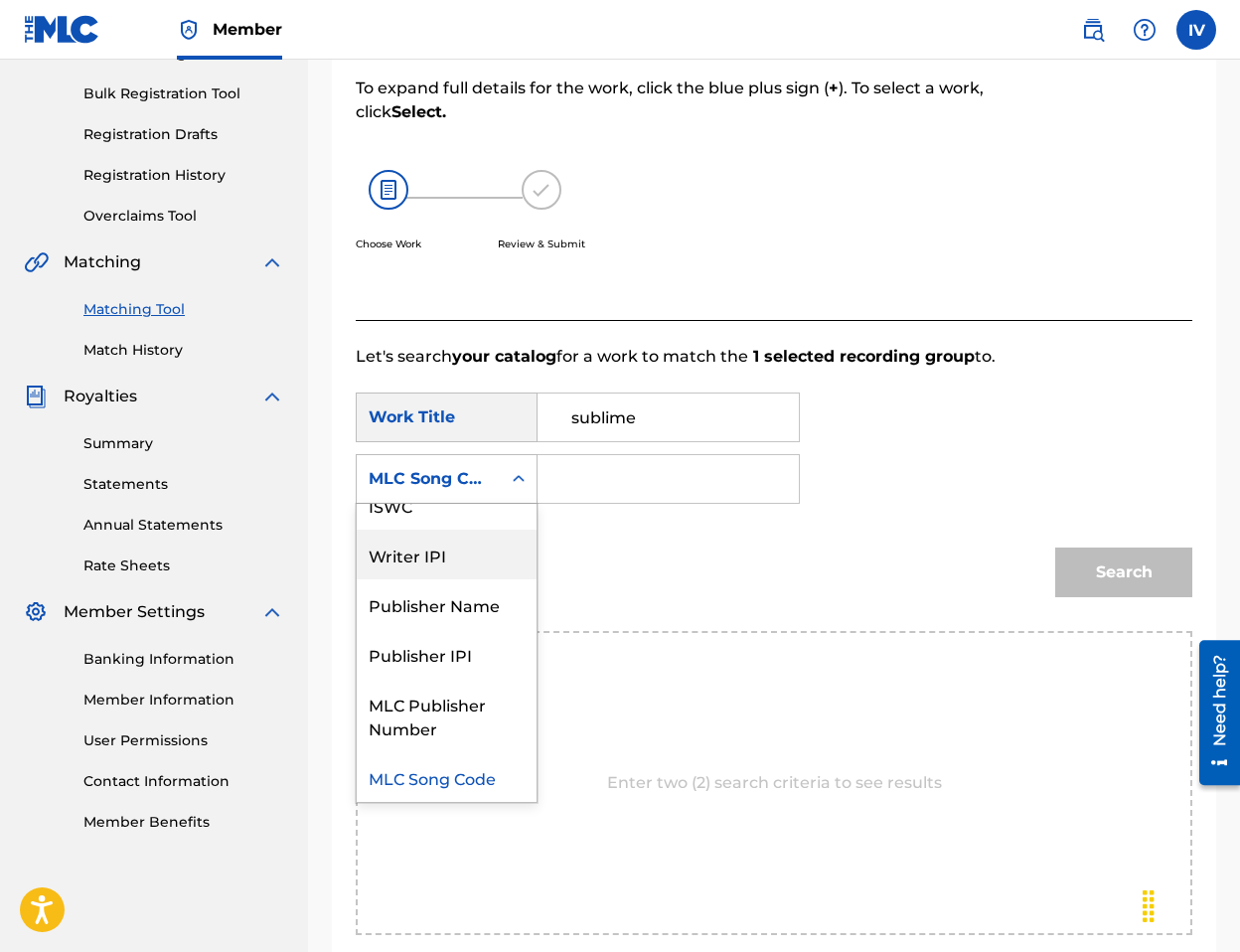 scroll, scrollTop: 0, scrollLeft: 0, axis: both 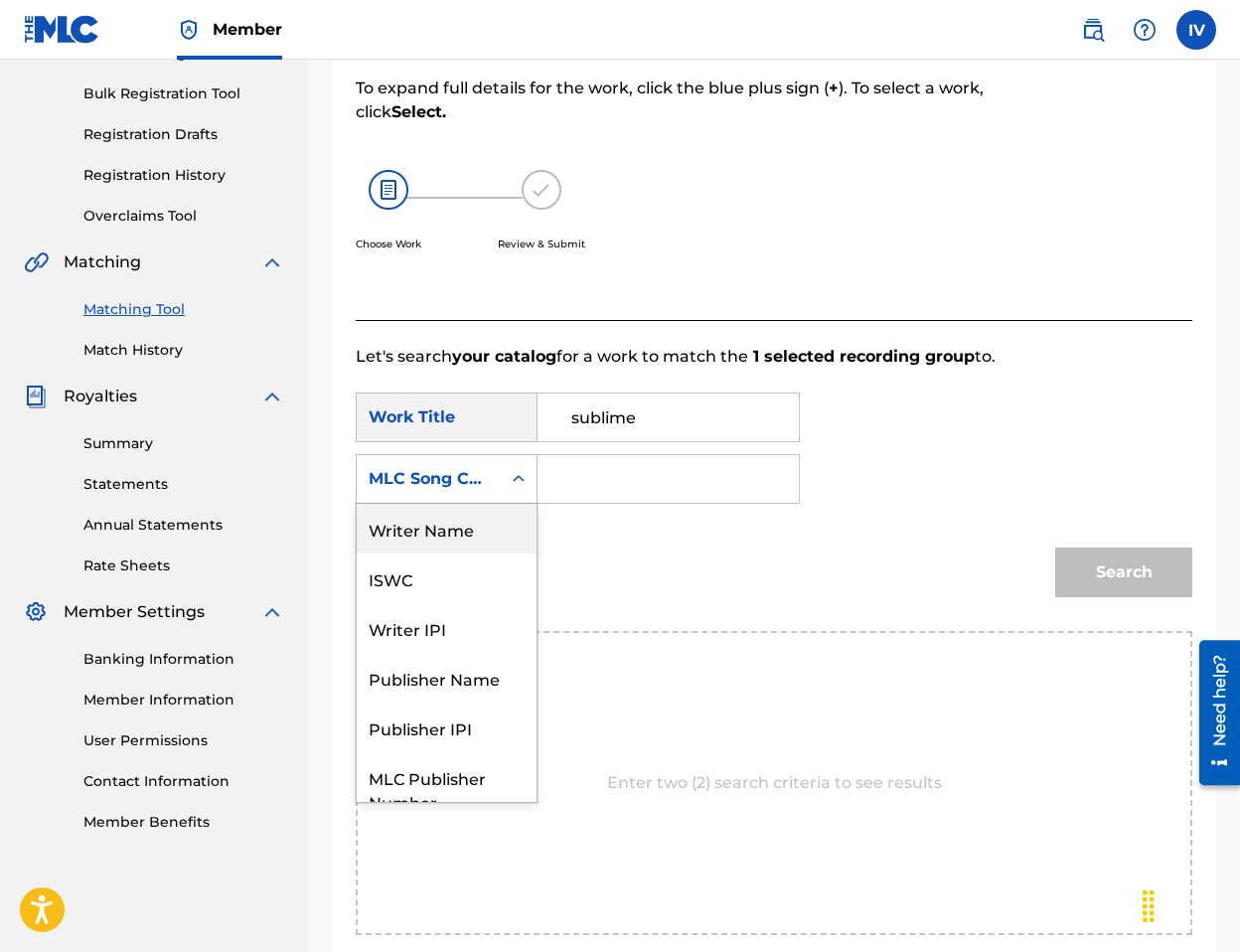 click on "Writer Name" at bounding box center [446, 529] 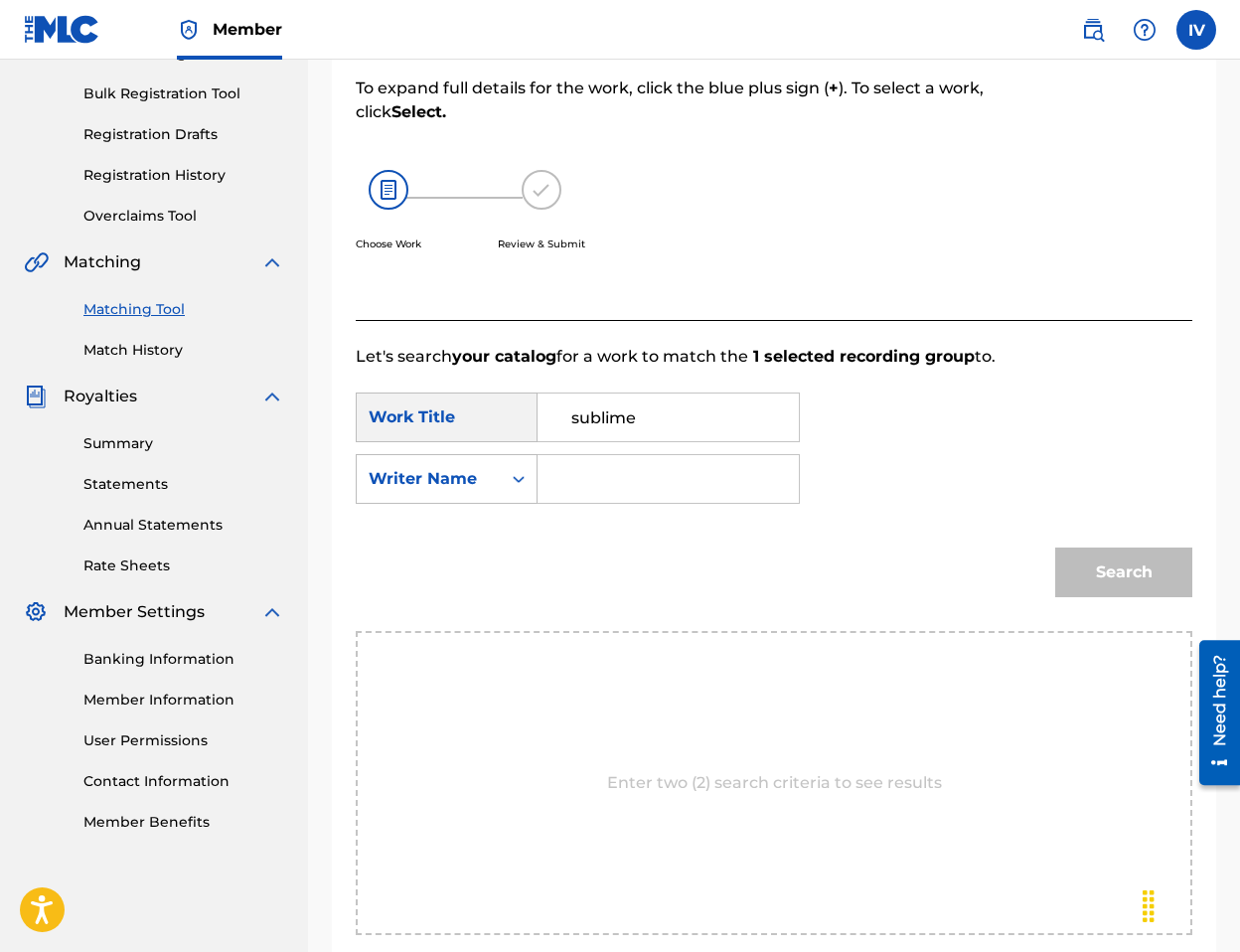 click at bounding box center [668, 479] 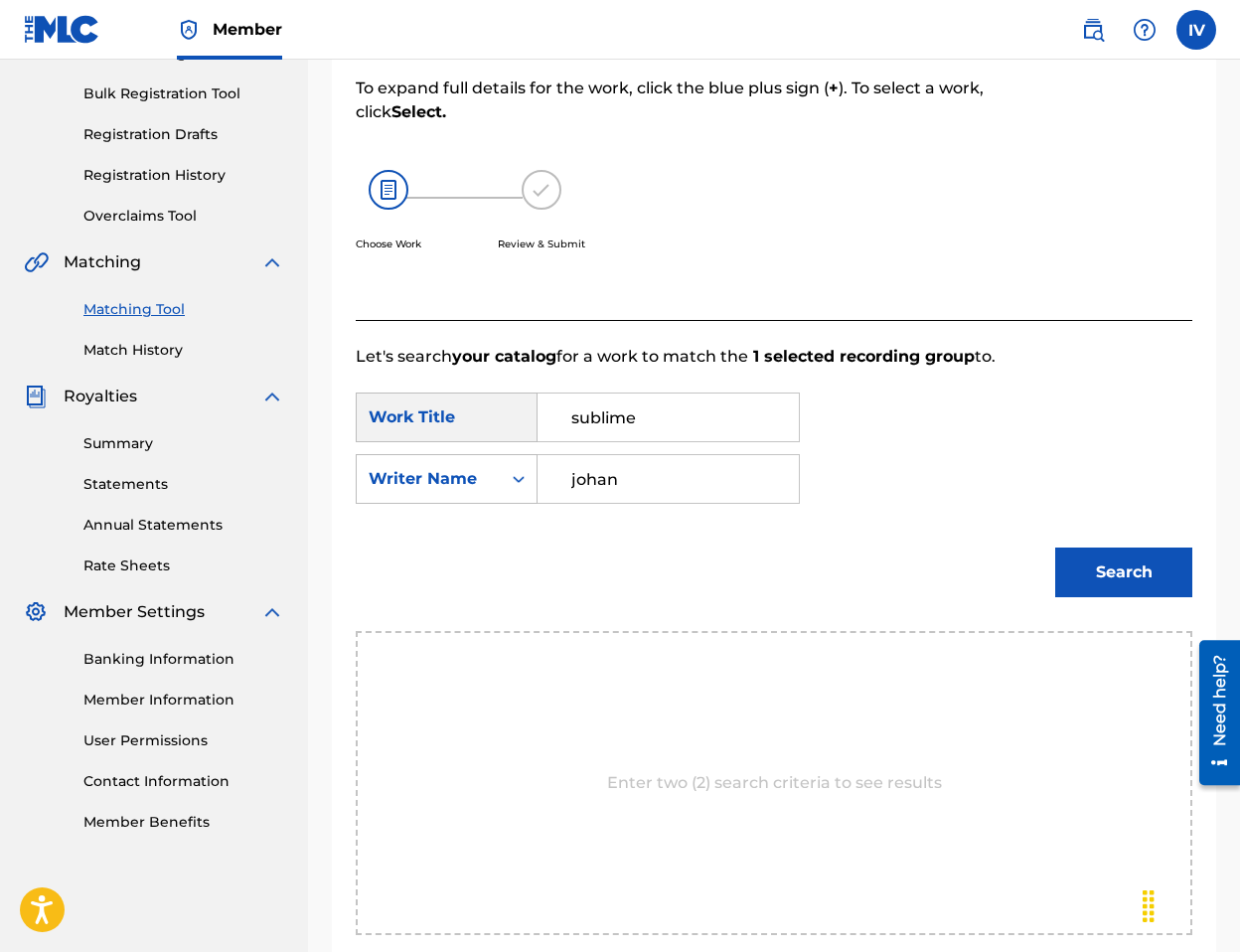 type on "johan" 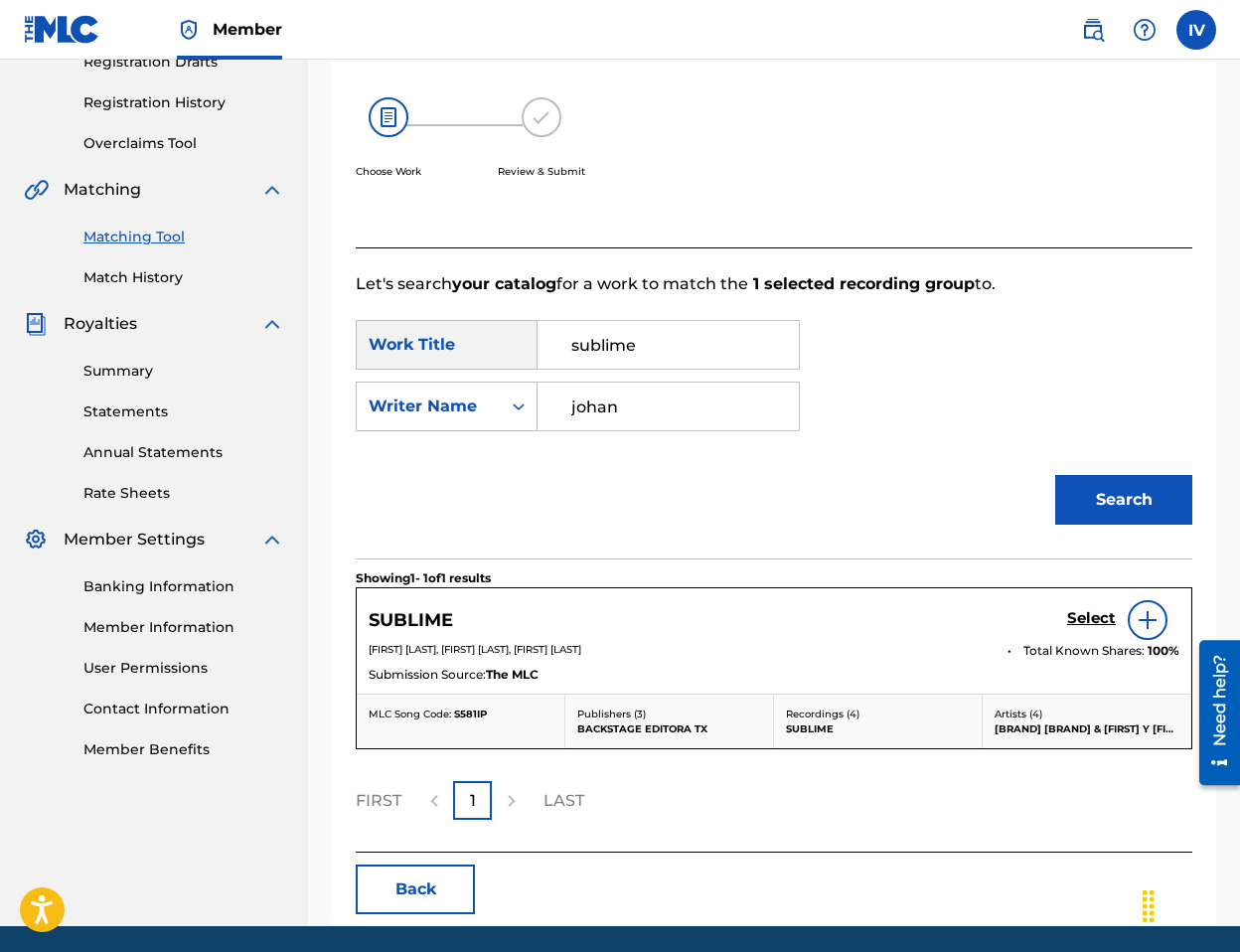 scroll, scrollTop: 393, scrollLeft: 0, axis: vertical 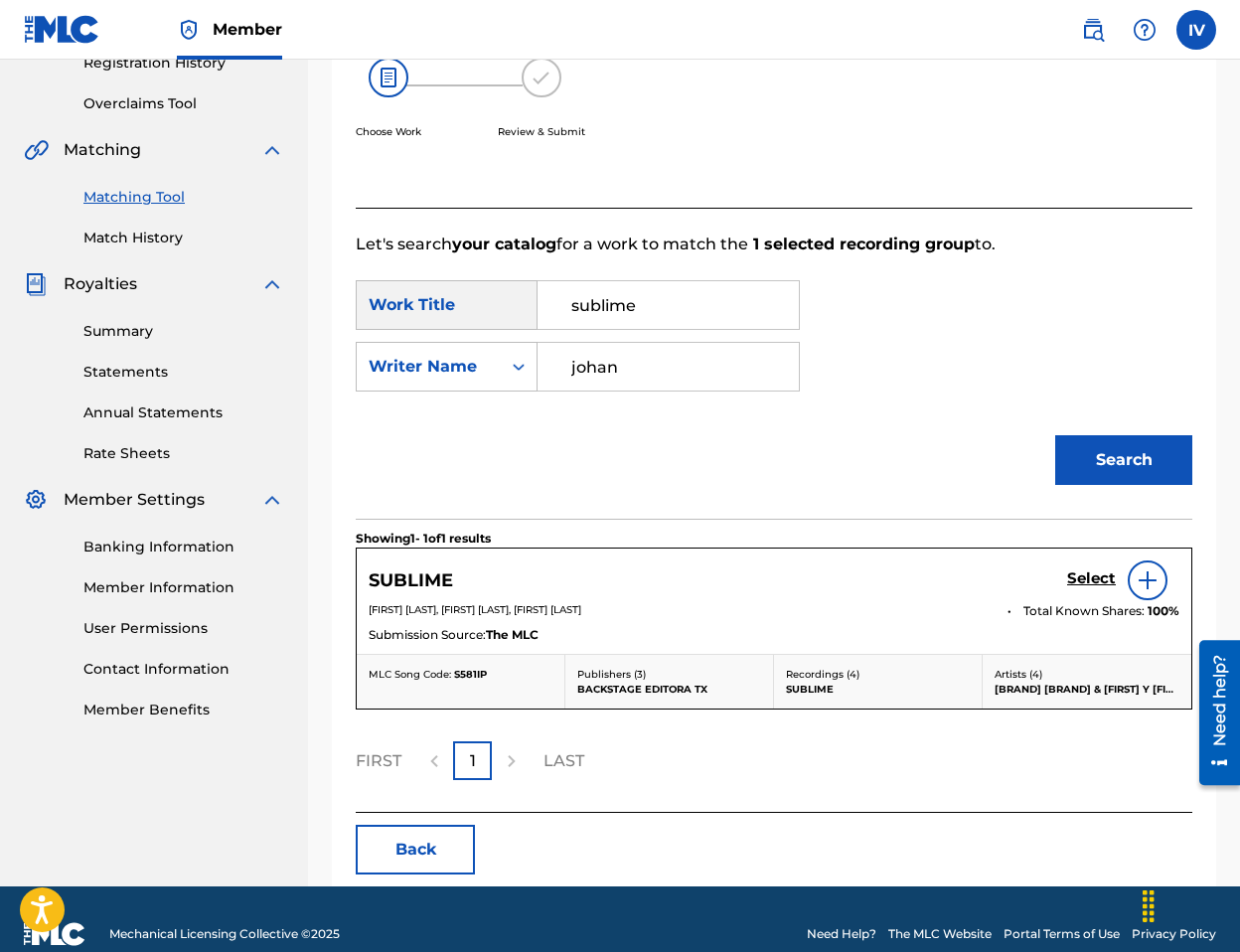 click on "Select" at bounding box center (1091, 578) 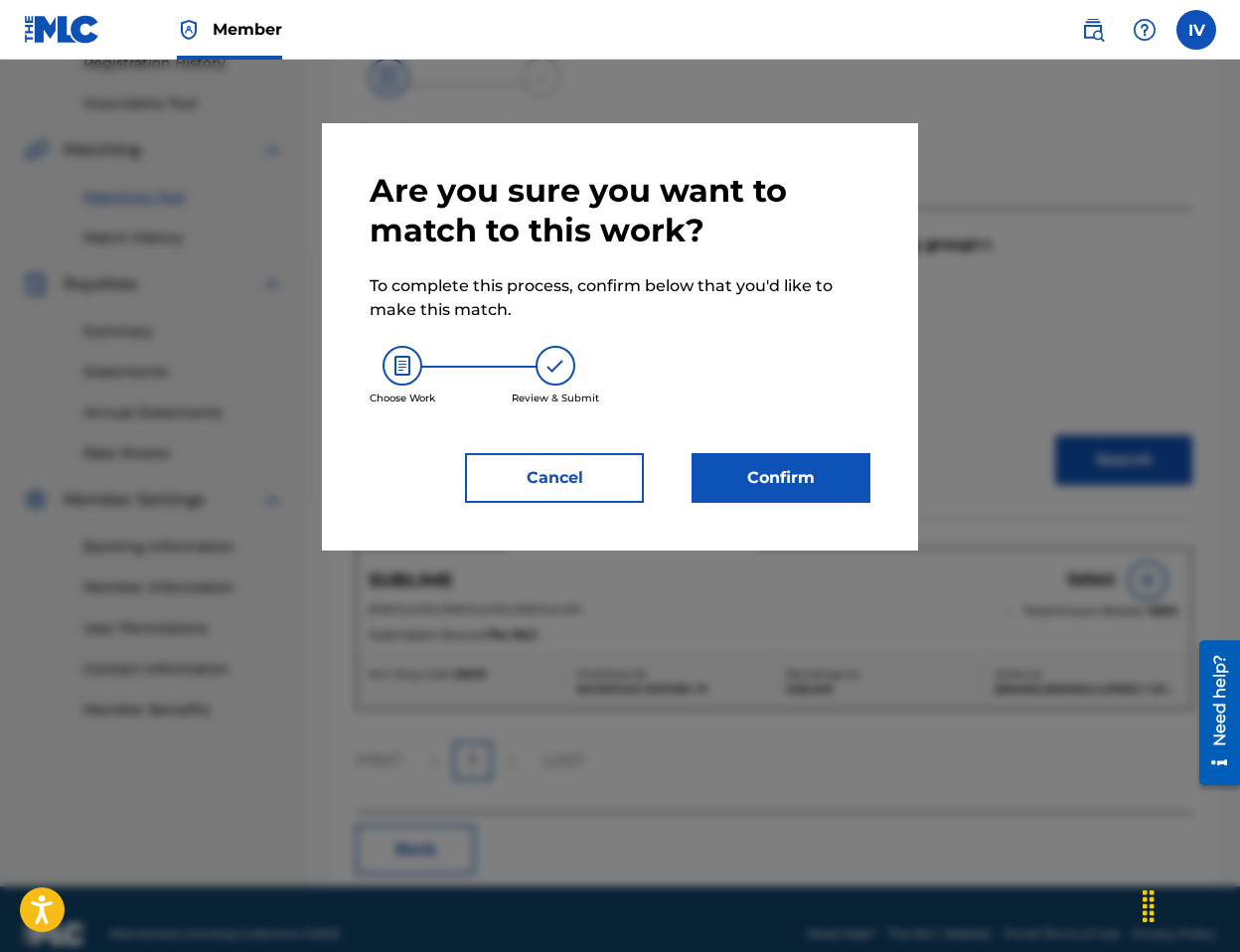 click on "Confirm" at bounding box center [781, 478] 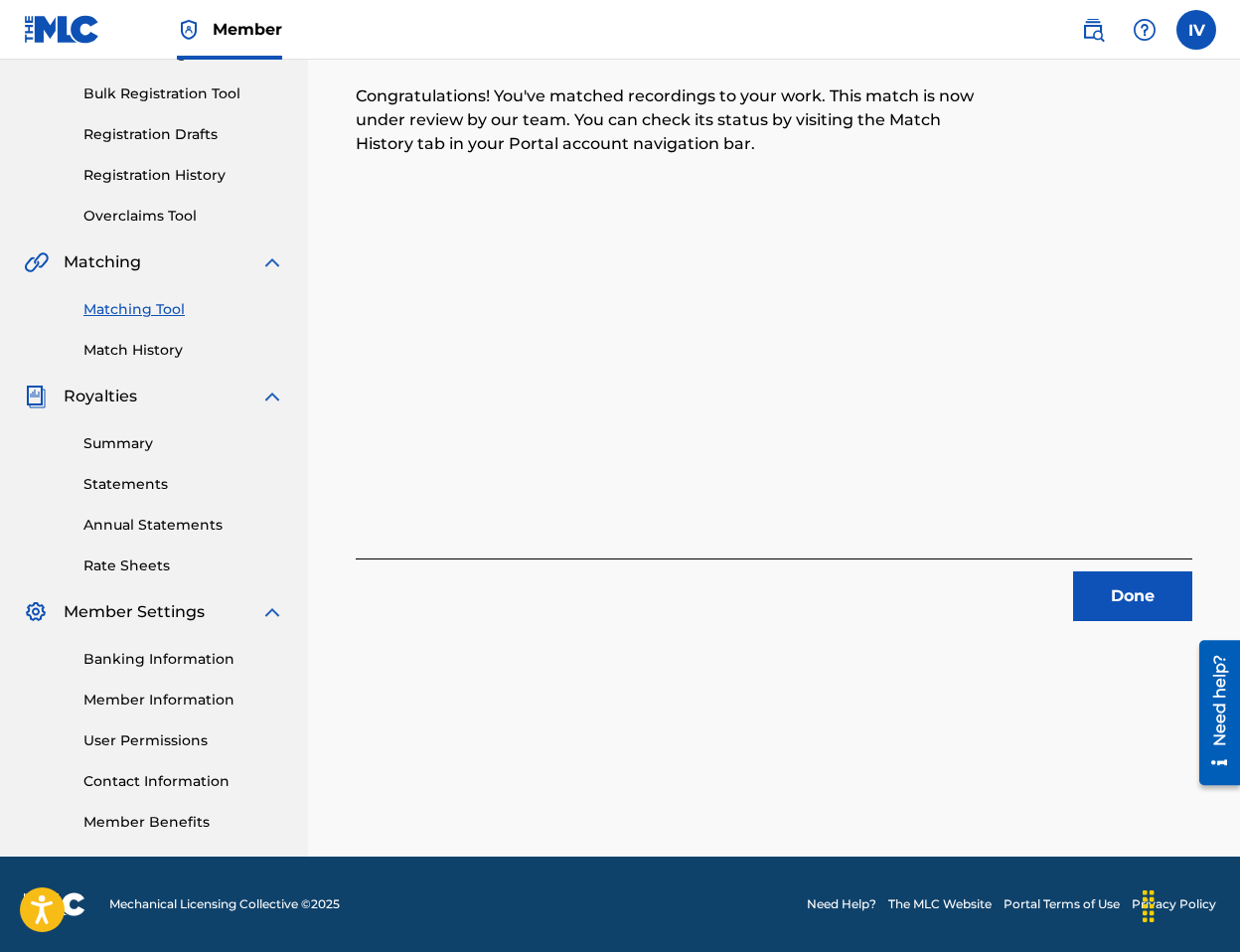 click on "Done" at bounding box center (1133, 596) 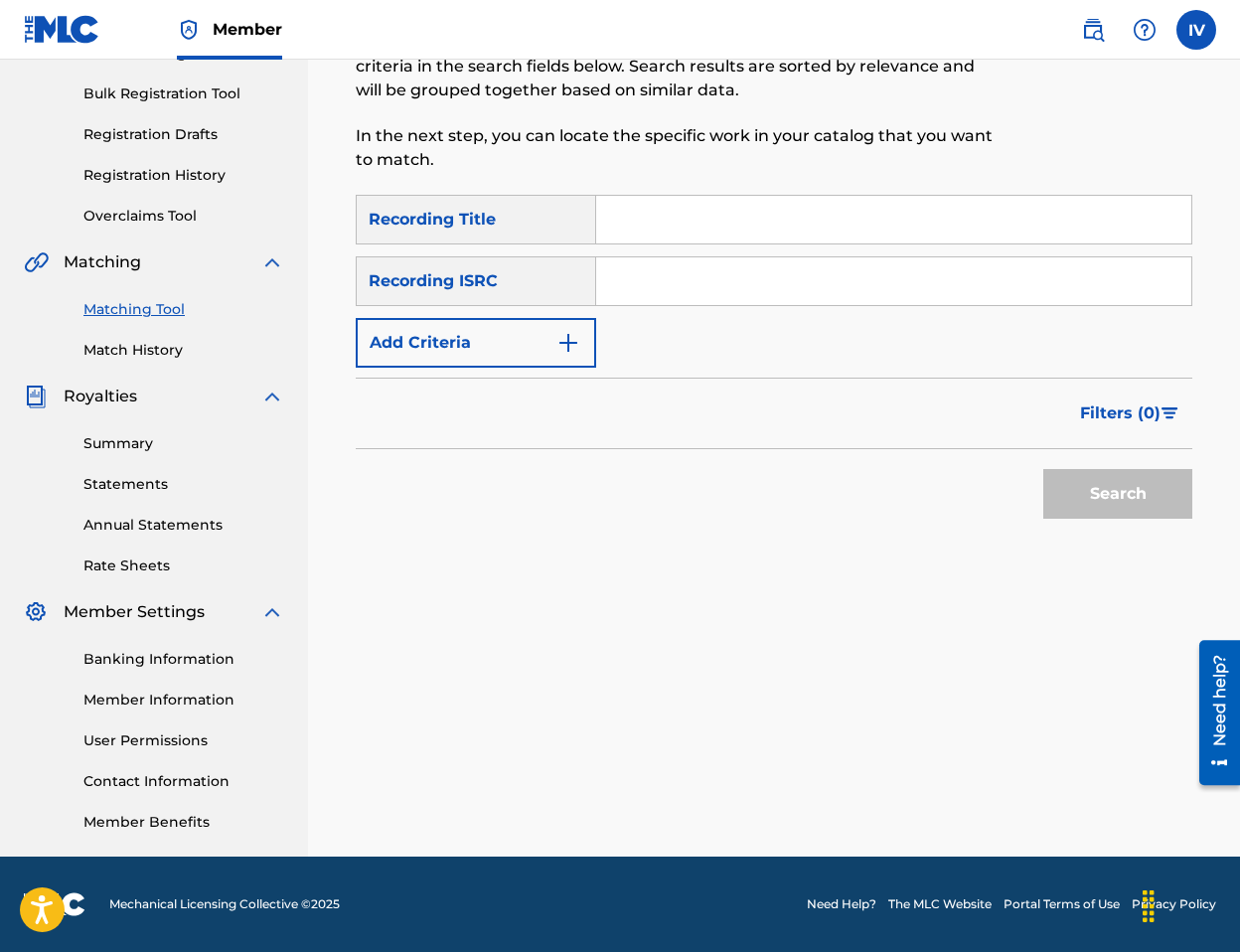 click at bounding box center [893, 281] 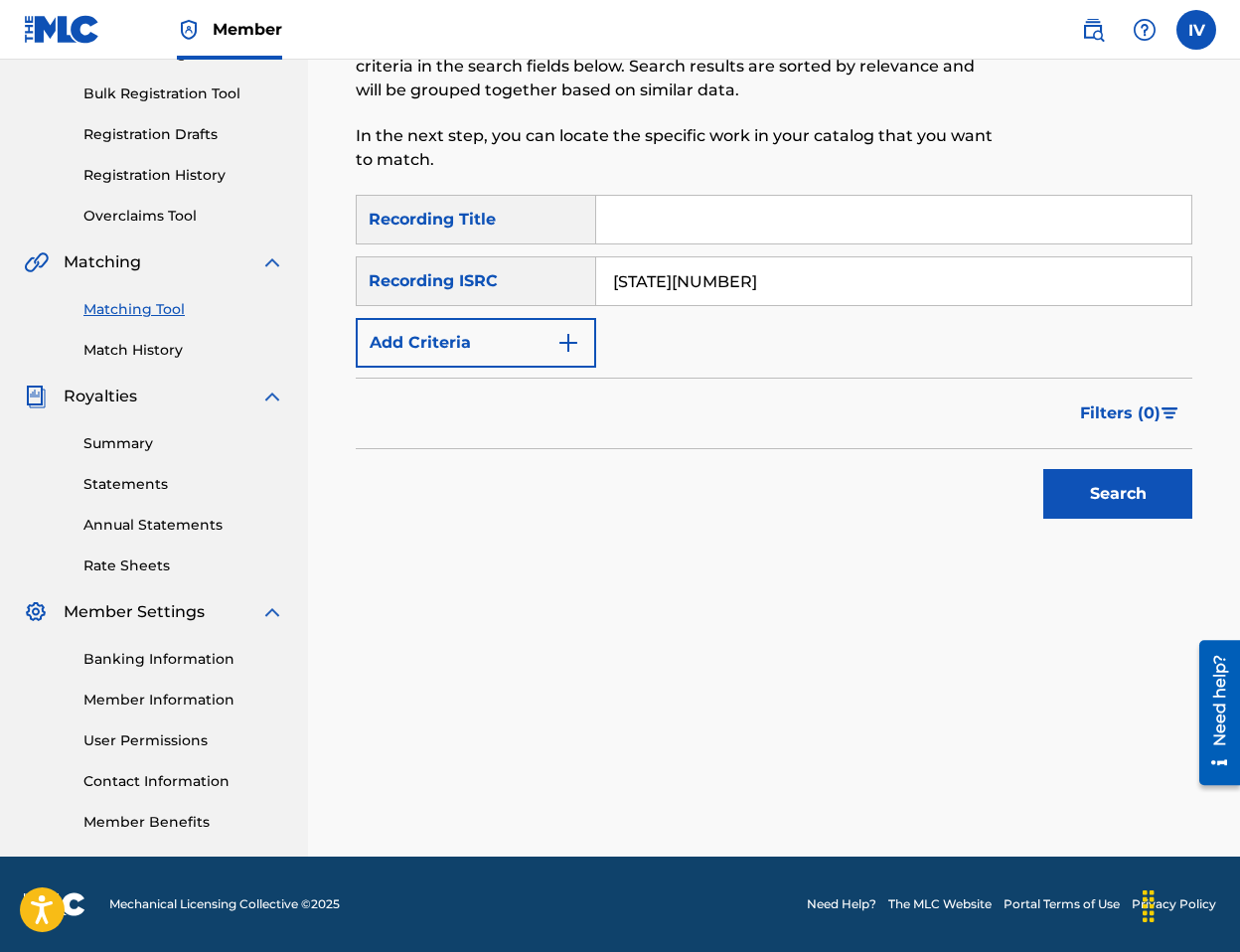 click on "Search" at bounding box center [1118, 494] 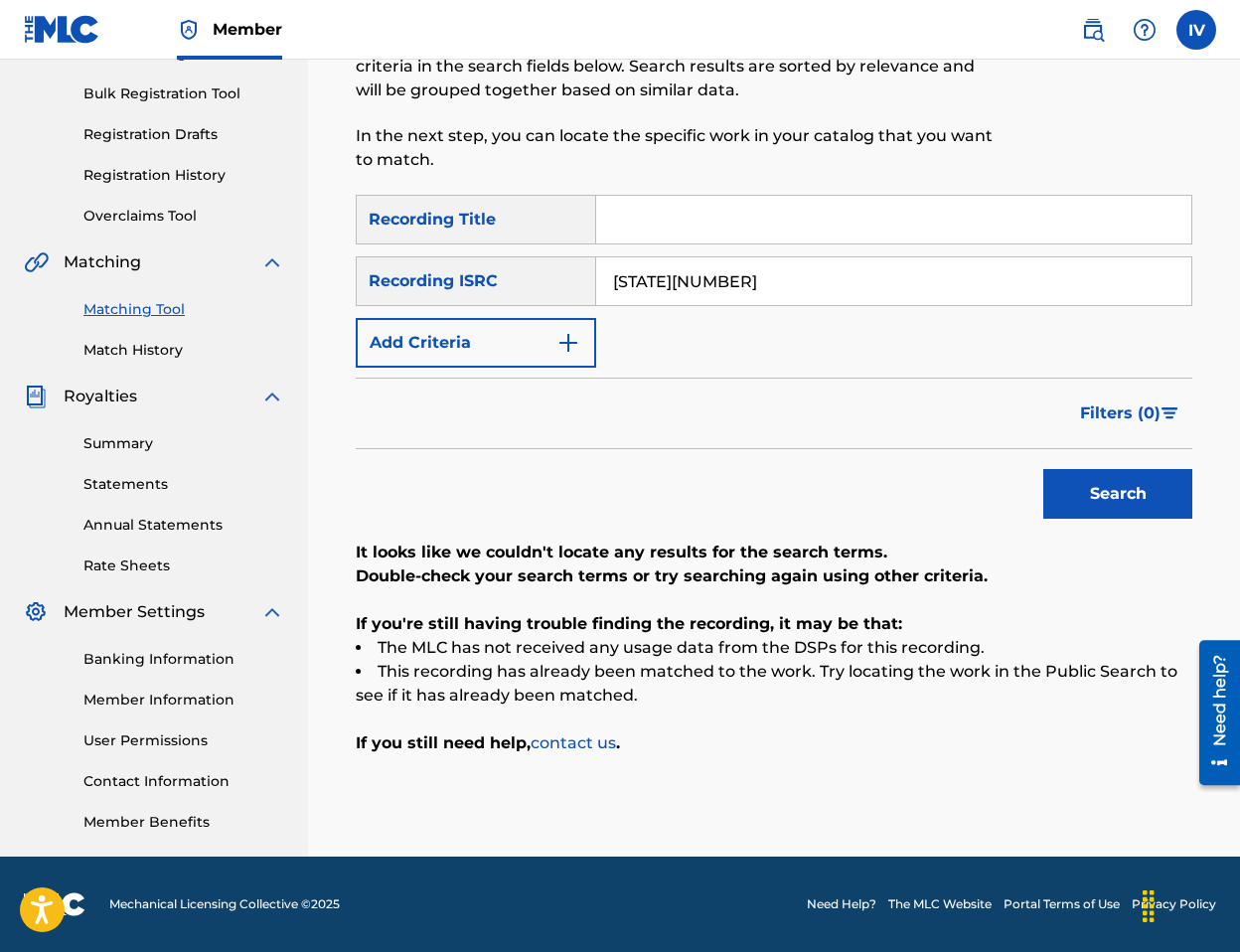 paste on "GLS2499827" 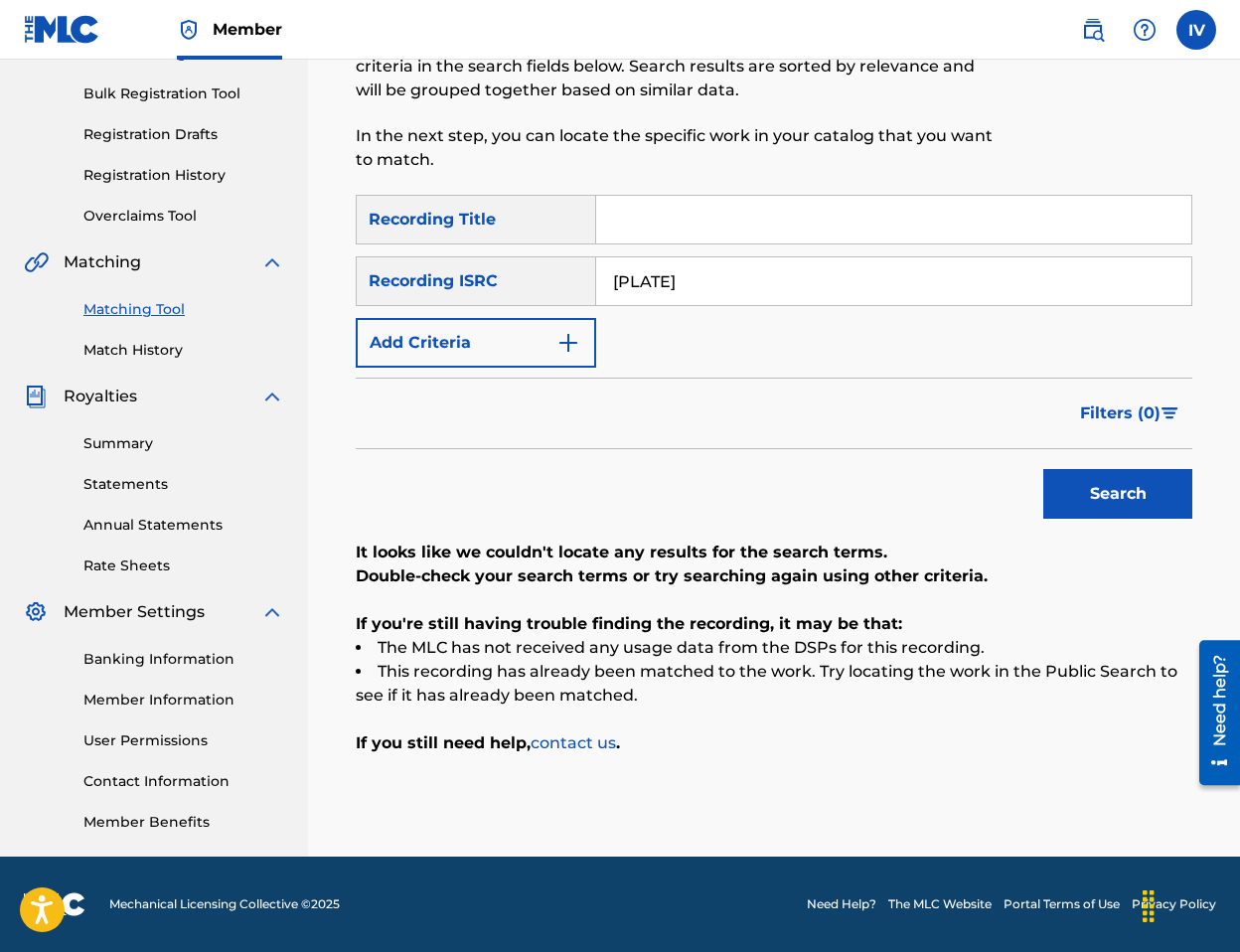 click on "Search" at bounding box center [1118, 494] 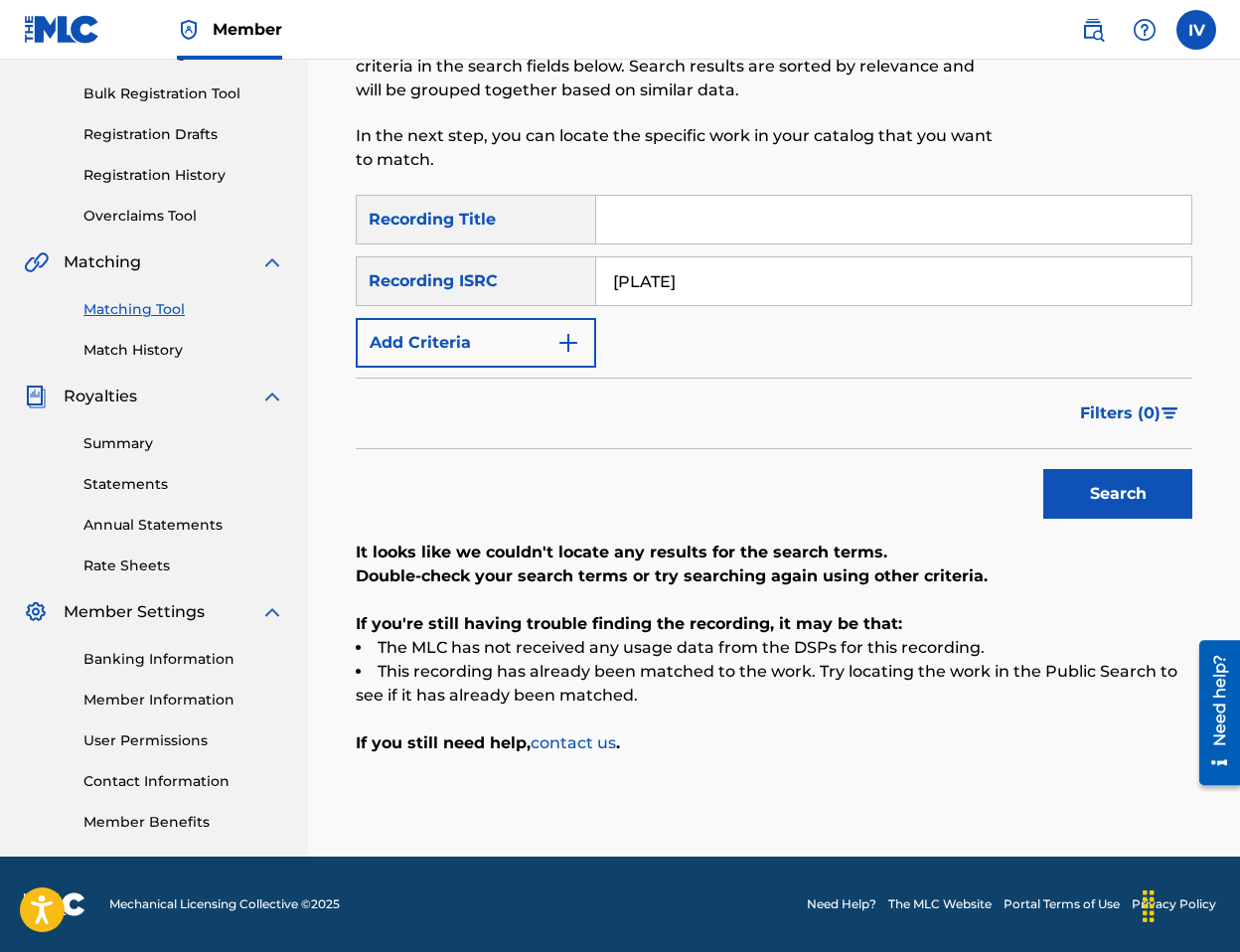 paste on "[ID]" 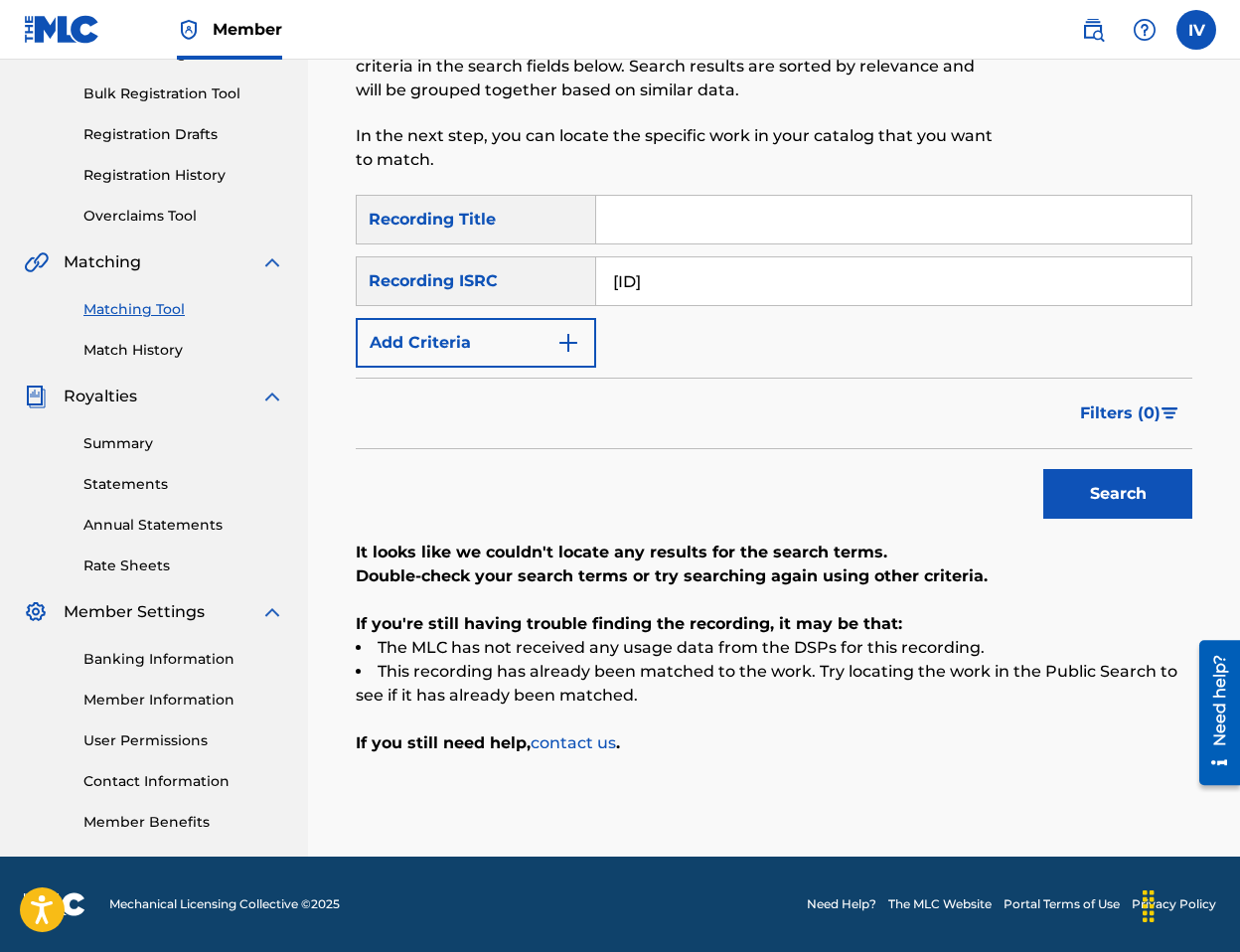 type on "[ID]" 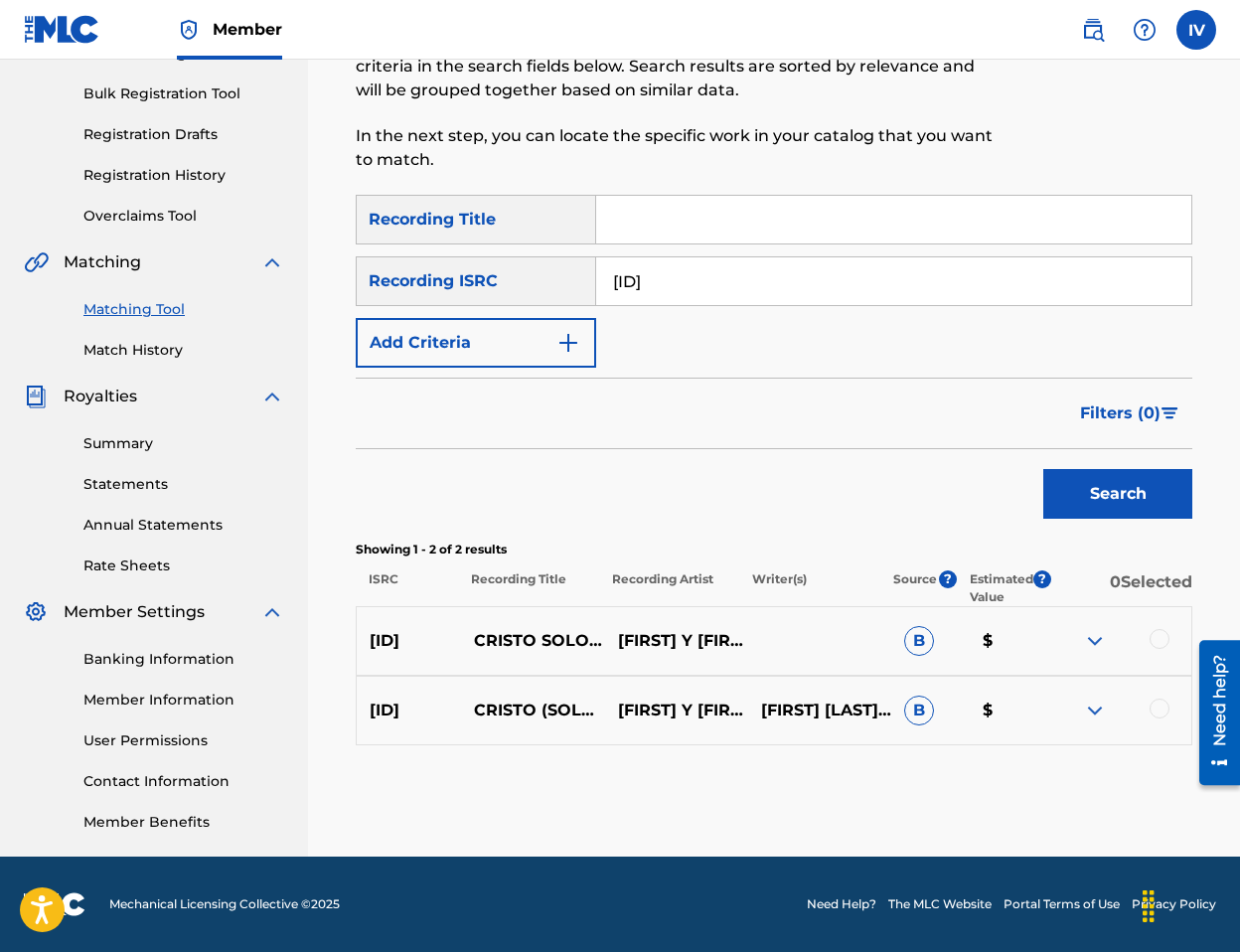 click at bounding box center [1160, 639] 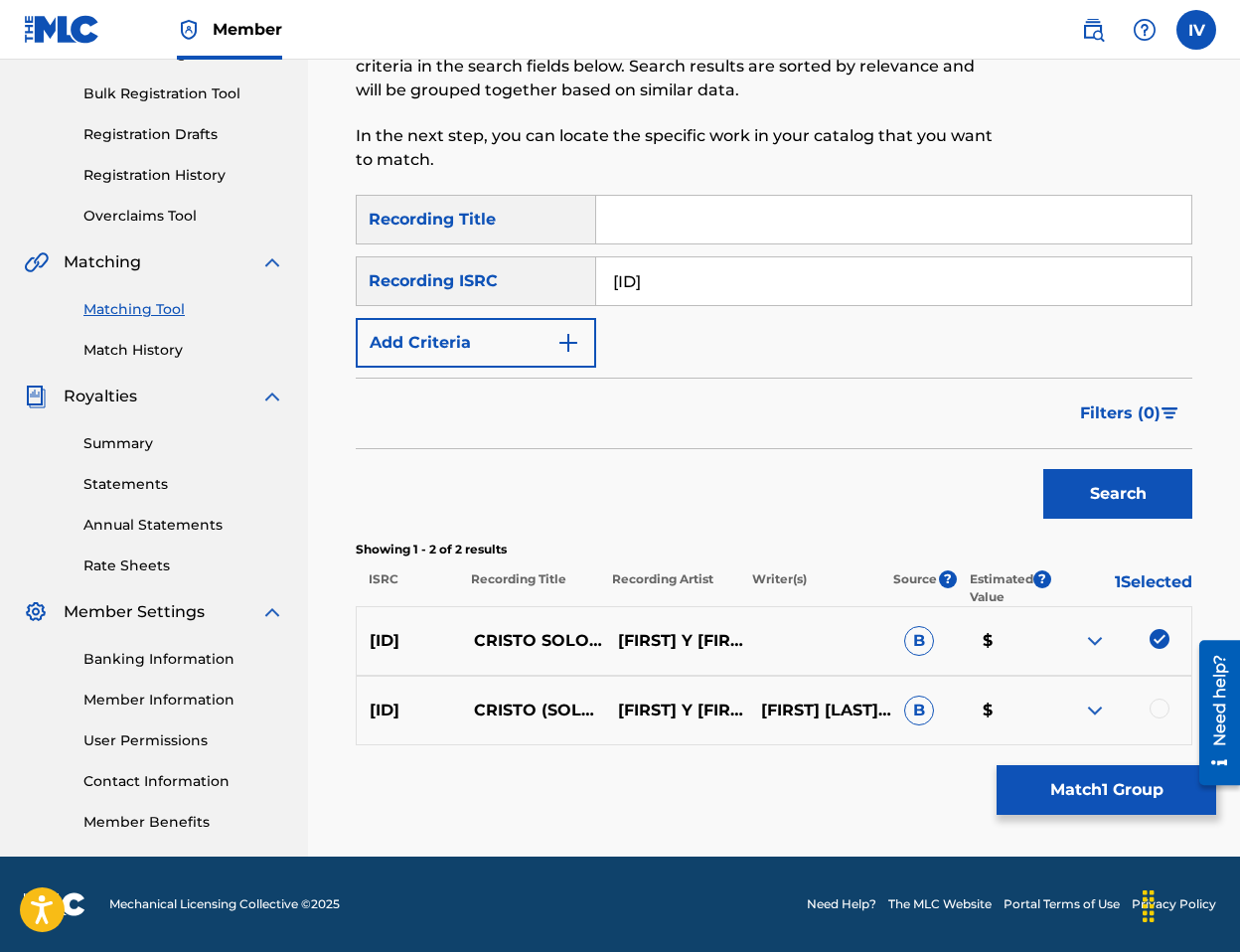 click at bounding box center [1160, 709] 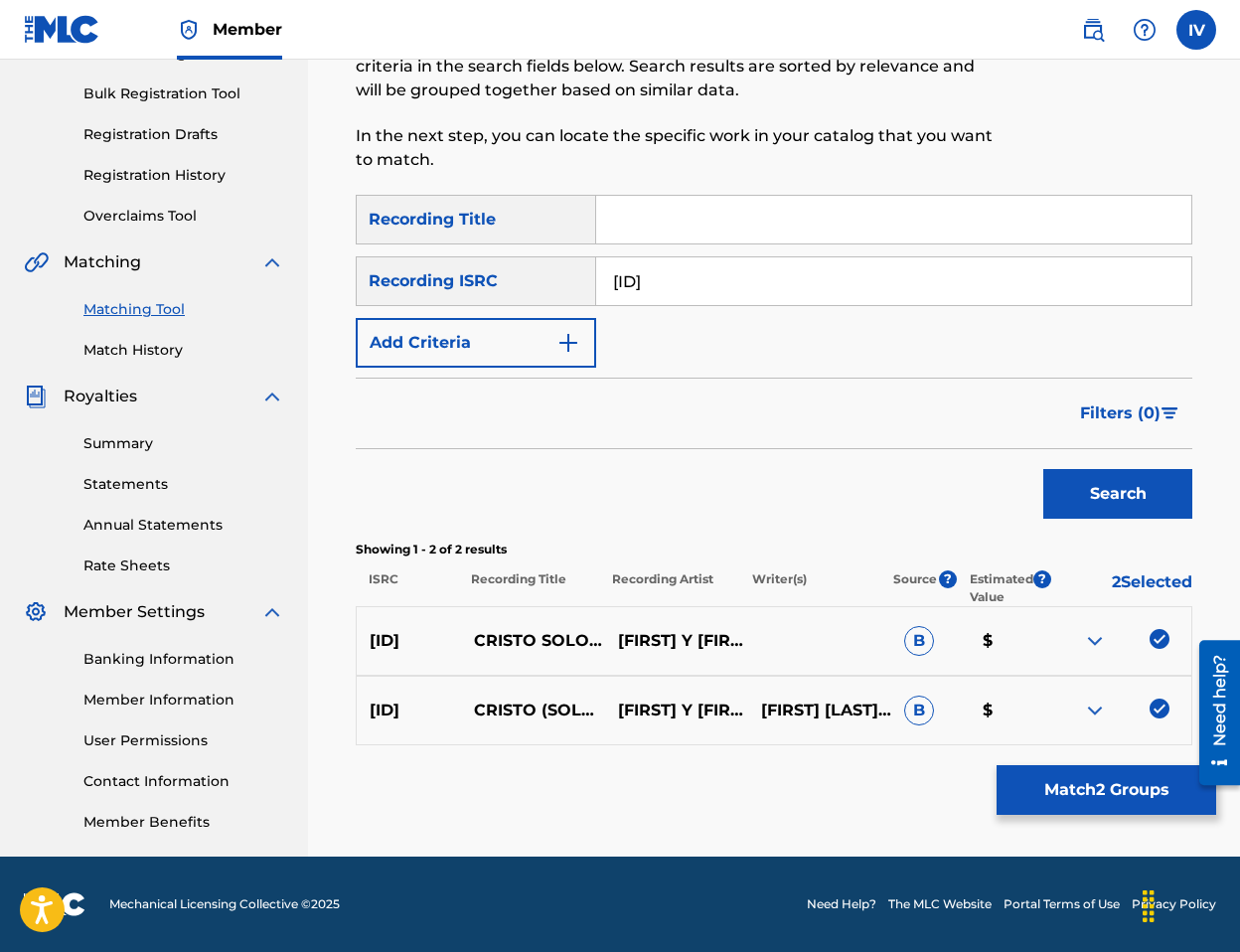 click on "Match  2 Groups" at bounding box center (1106, 790) 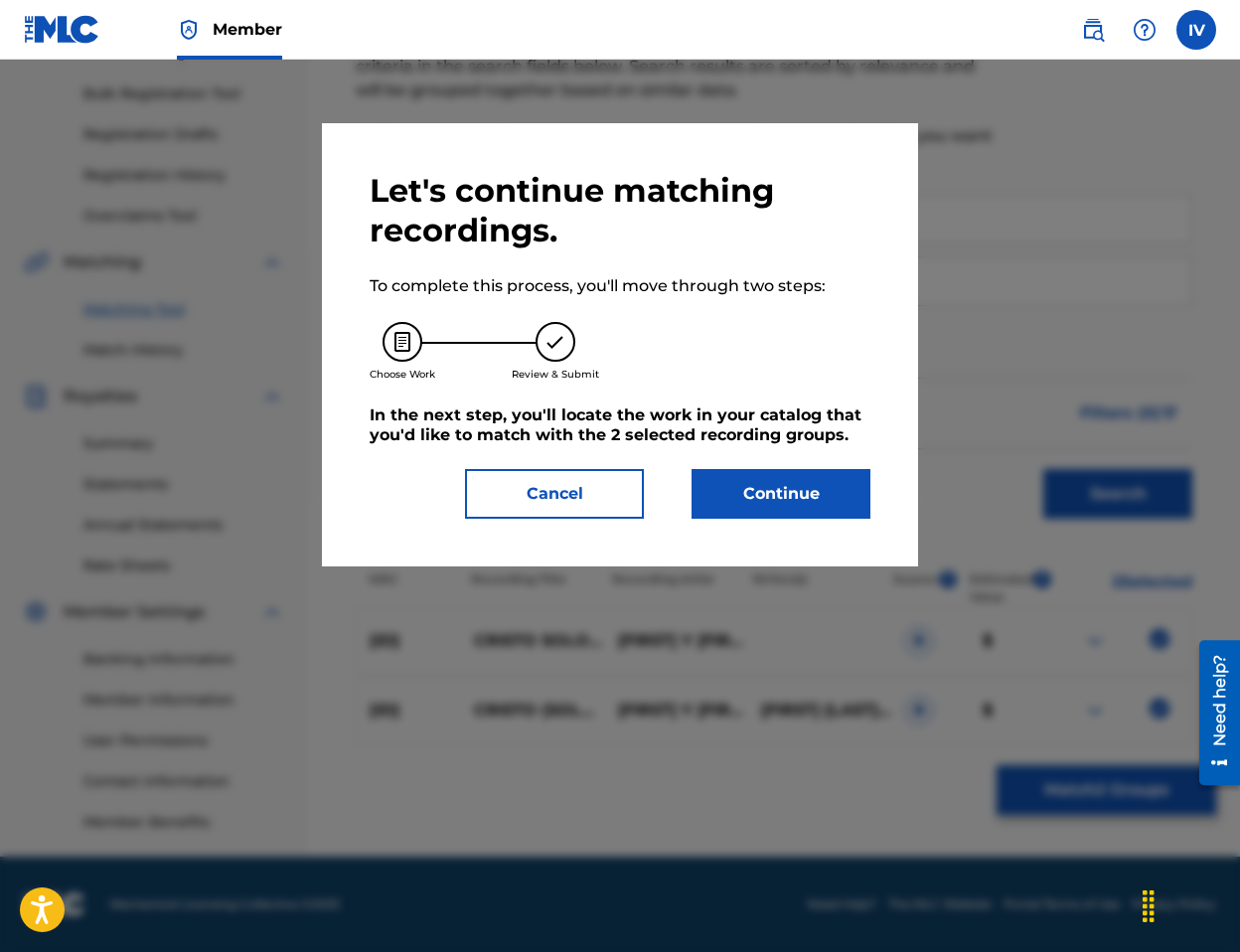click on "Catalog Register Work Title [STATE][NUMBER] [FIRST] [LAST] Your Shares 100 % Total Known Shares 100 % SALMO 91 [STATE][NUMBER] [FIRST] [LAST], [FIRST] [LAST] Your Shares 100 % Total Known Shares 100 % SALMO 91 [STATE][NUMBER] [FIRST] [LAST] Your Shares 100 % Total Known Shares 100 % 91 [STATE][NUMBER] [FIRST] [LAST], [FIRST] [LAST] Your Shares 50 % Total Known Shares 50 % SALMO [STATE][NUMBER] [FIRST] [LAST] Your Shares 100 % Total Known Shares 100 % SALMOS 91 [STATE][NUMBER] [FIRST] [LAST] Your Shares 100 % Total Known Shares 100 % SALMO 131 [STATE][NUMBER] [FIRST] [LAST] Your Shares 100 % Total Known Shares 100 % SALMO 133 [STATE][NUMBER] [FIRST] [LAST] Your Shares 100 % Total Known Shares 100 % SALMO 8 [STATE][NUMBER] [FIRST] [LAST] Your Shares %" at bounding box center (620, 345) 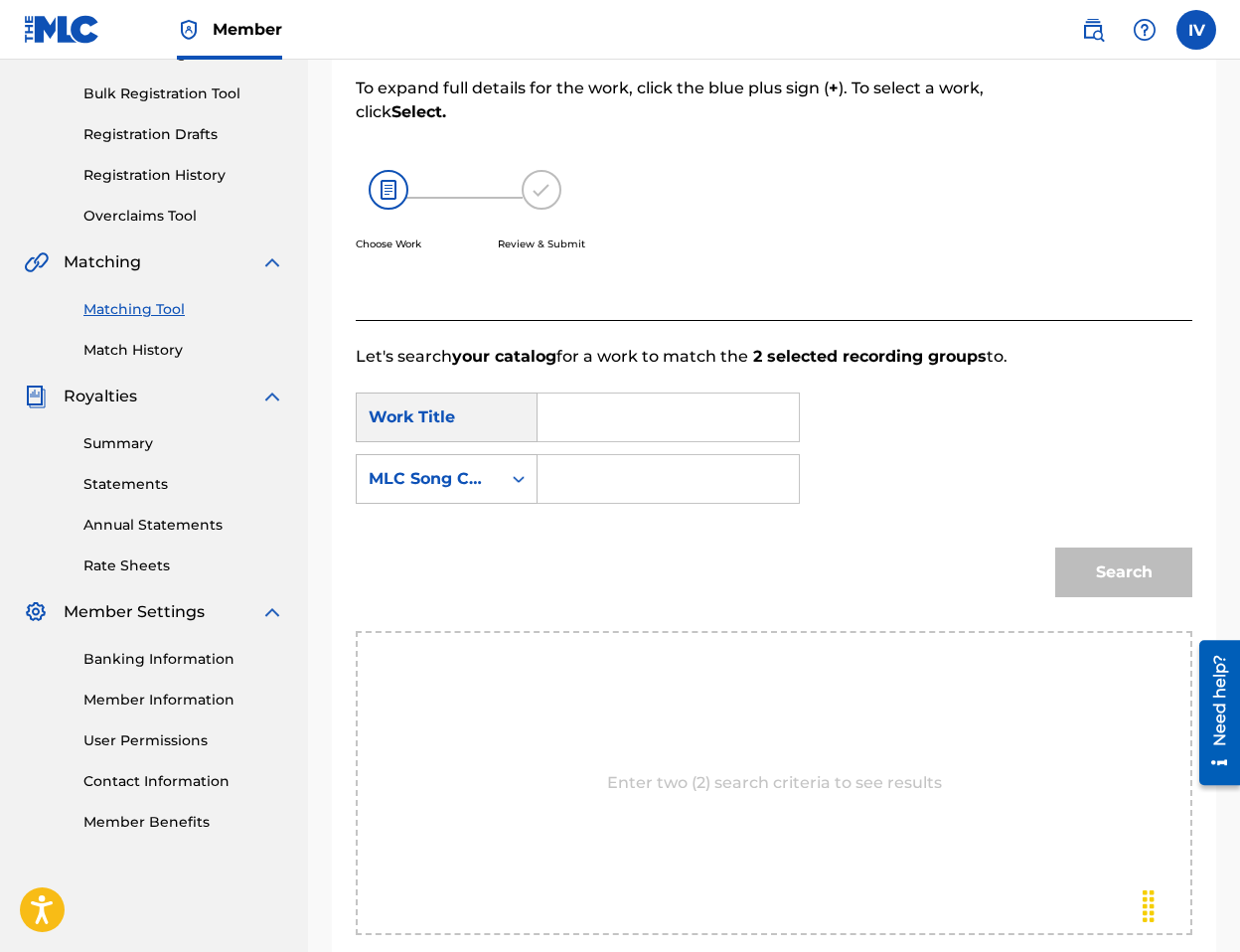click at bounding box center (668, 417) 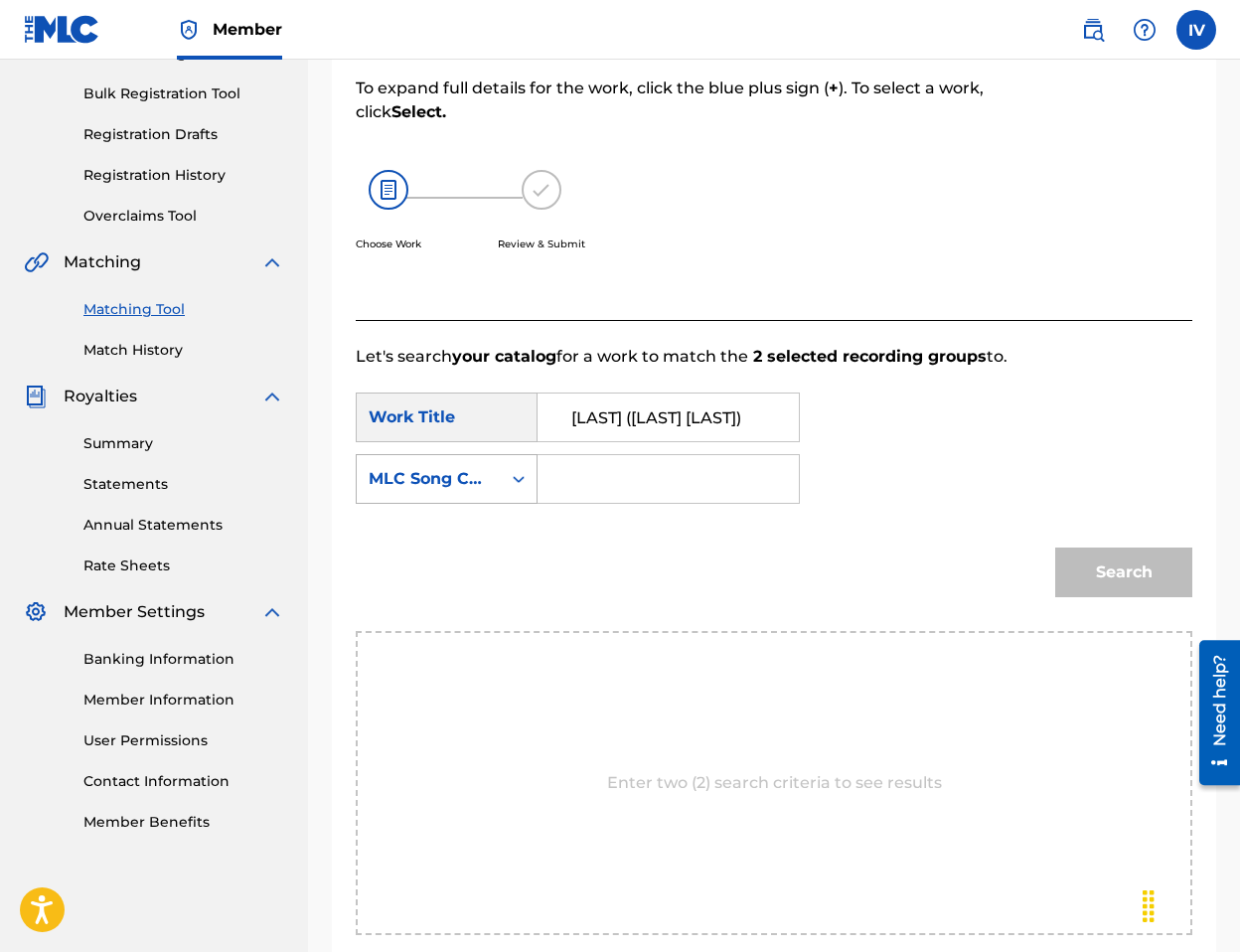 type on "[LAST] ([LAST] [LAST])" 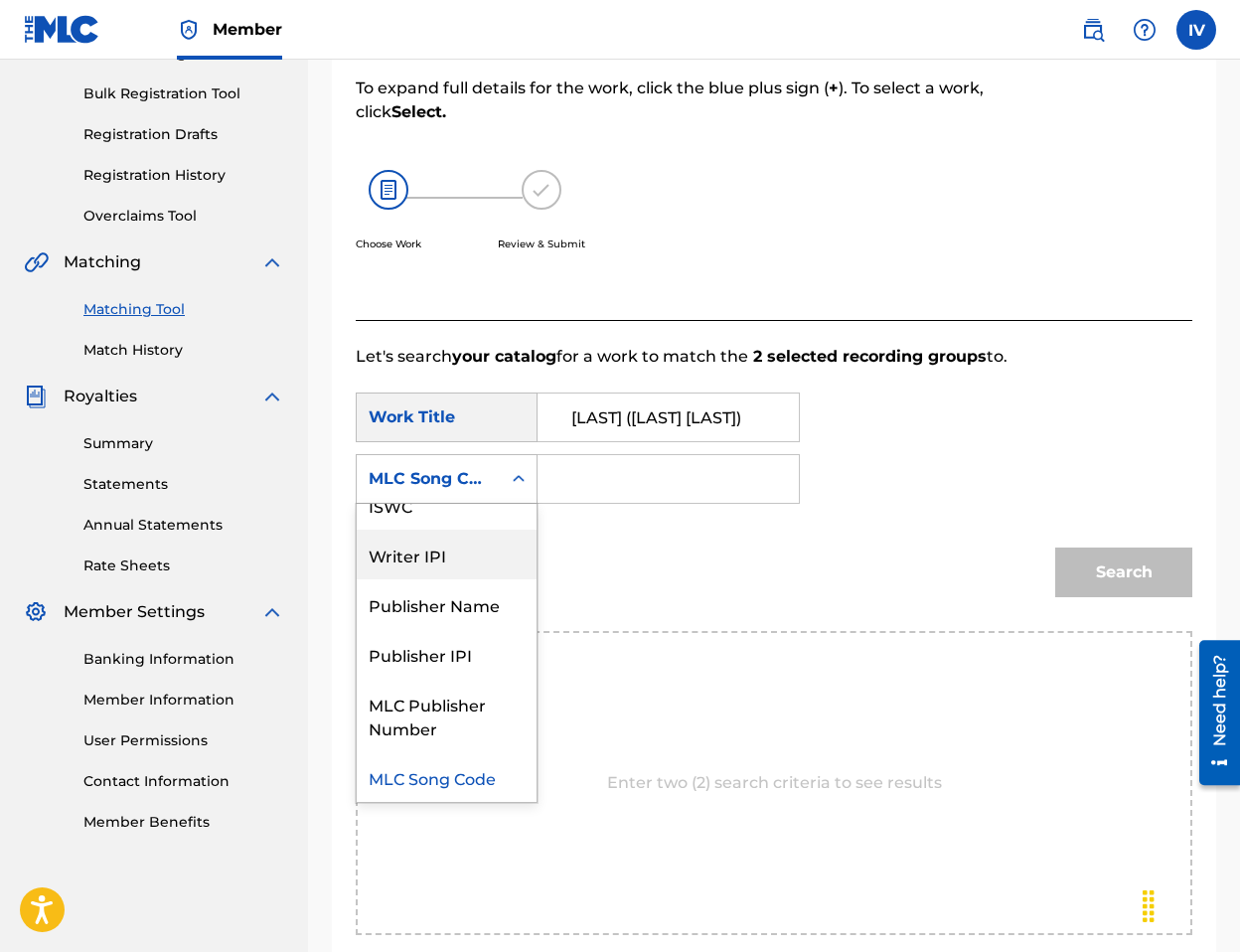 scroll, scrollTop: 0, scrollLeft: 0, axis: both 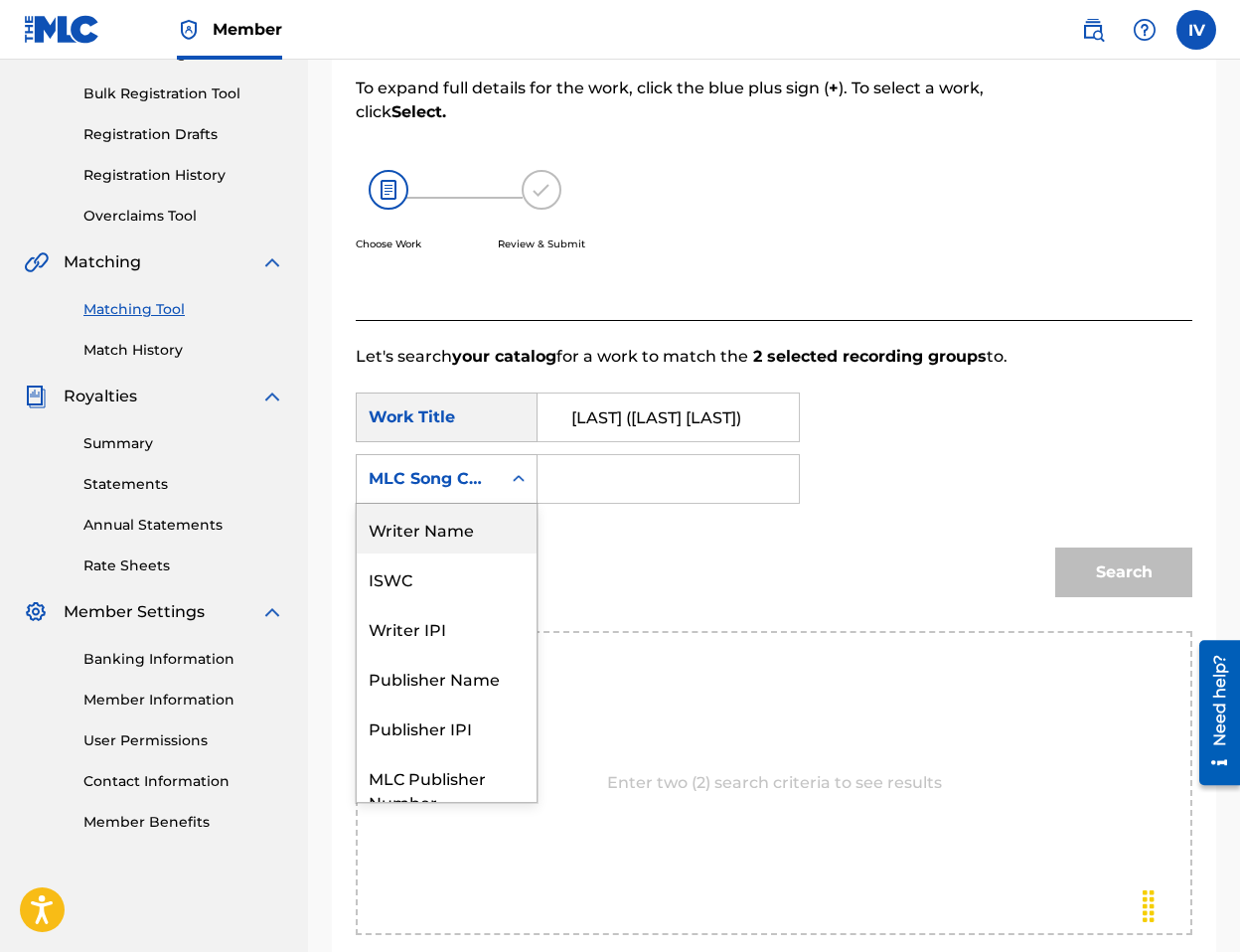 click on "Writer Name" at bounding box center [446, 529] 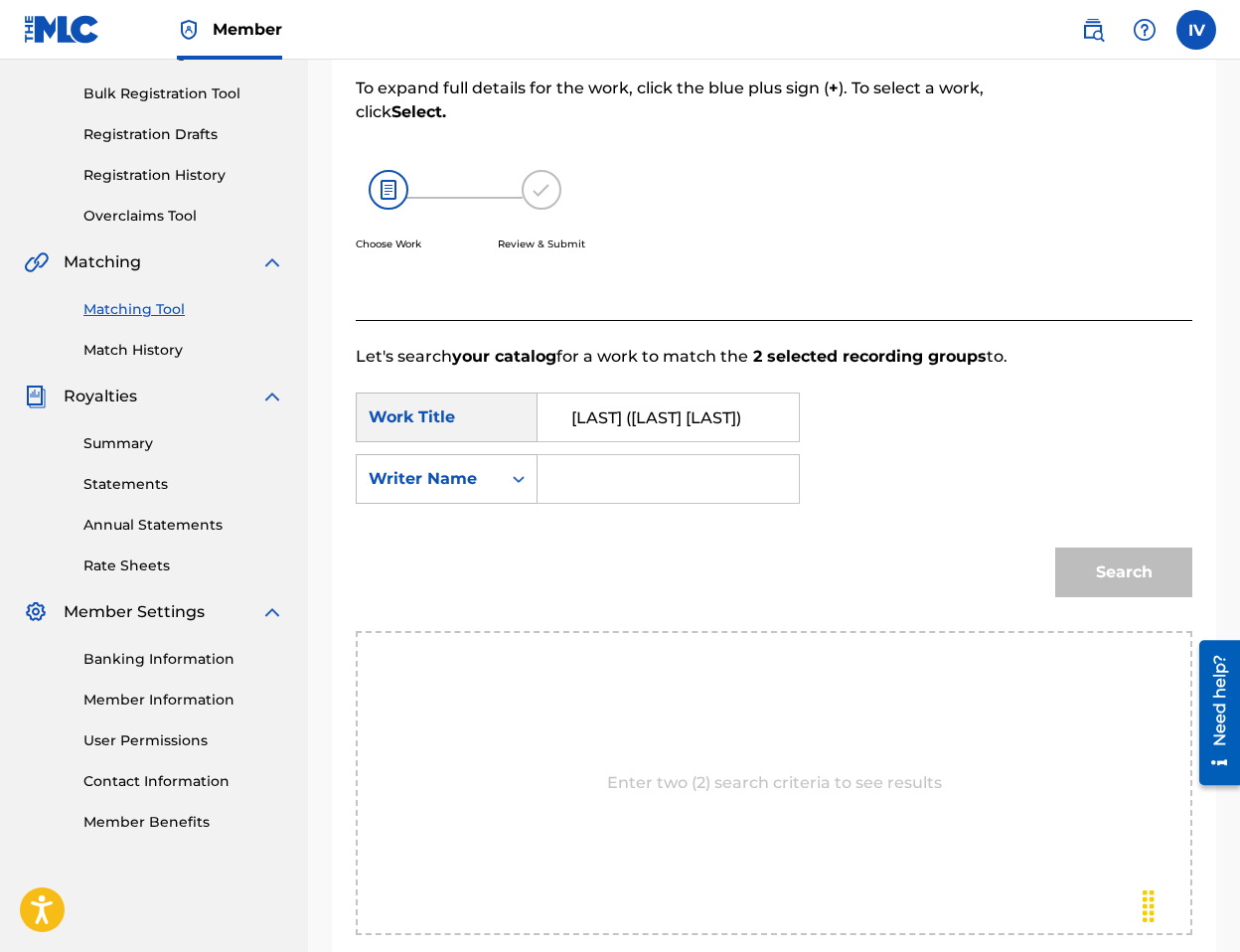 click at bounding box center [668, 479] 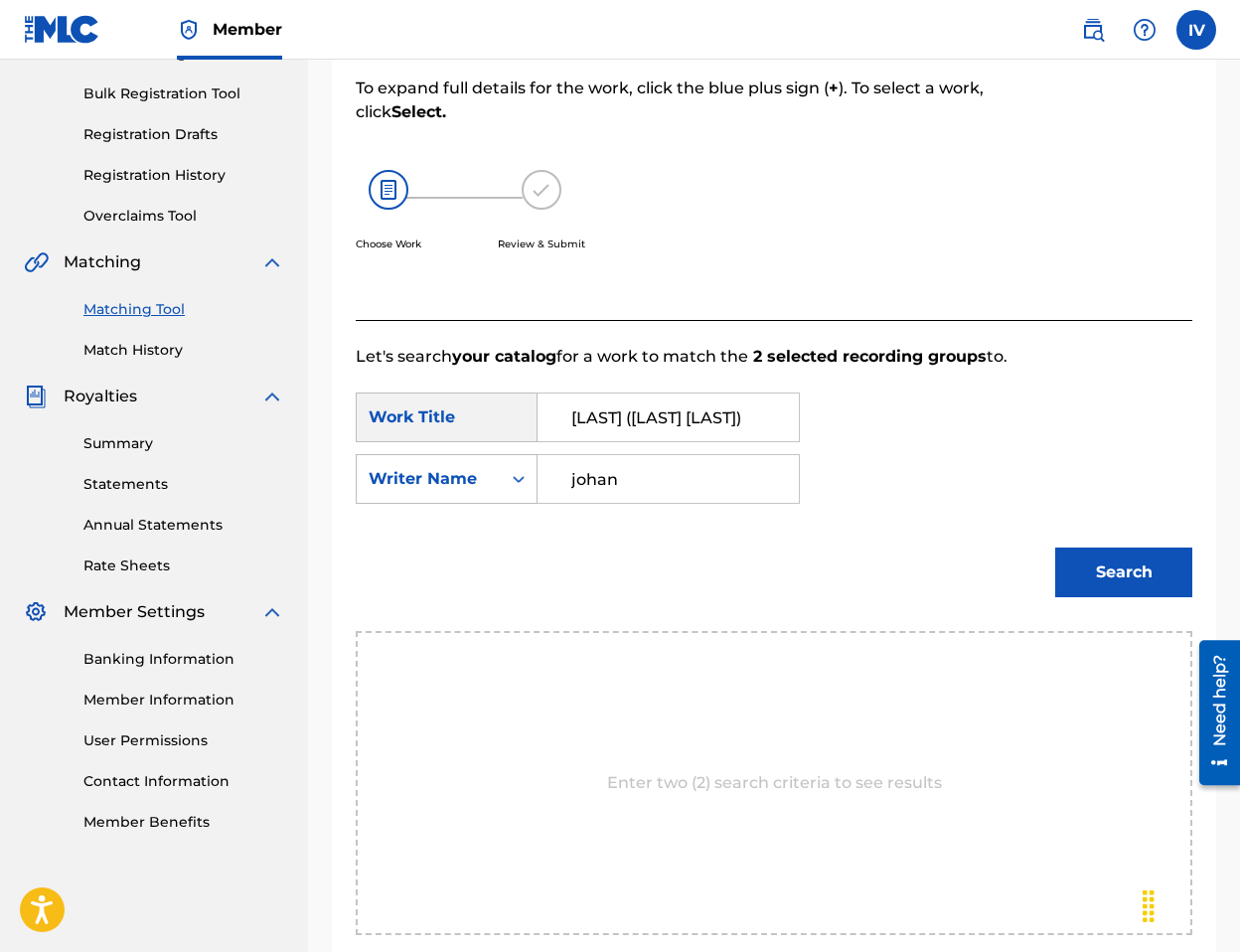 type on "johan" 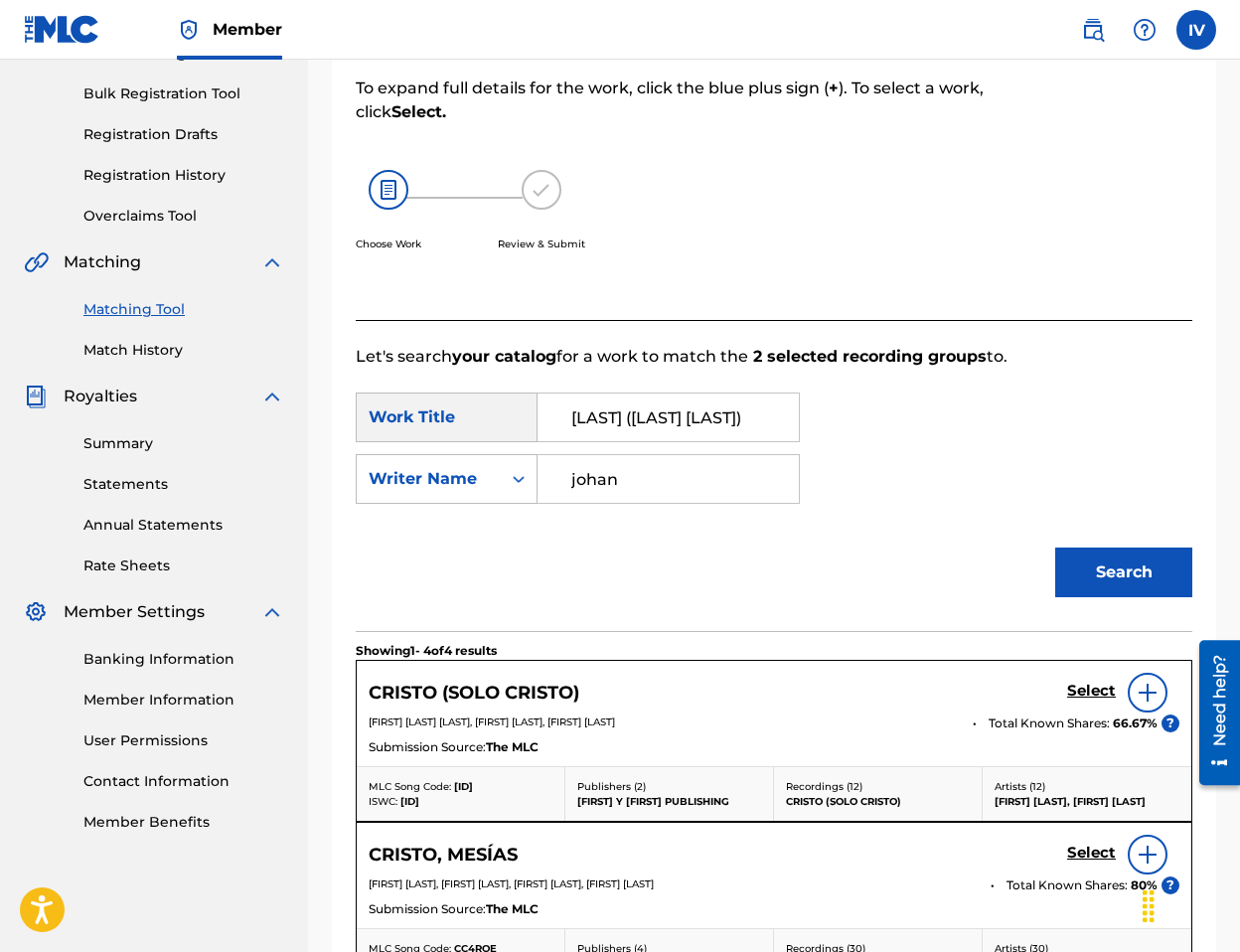 click at bounding box center [1148, 693] 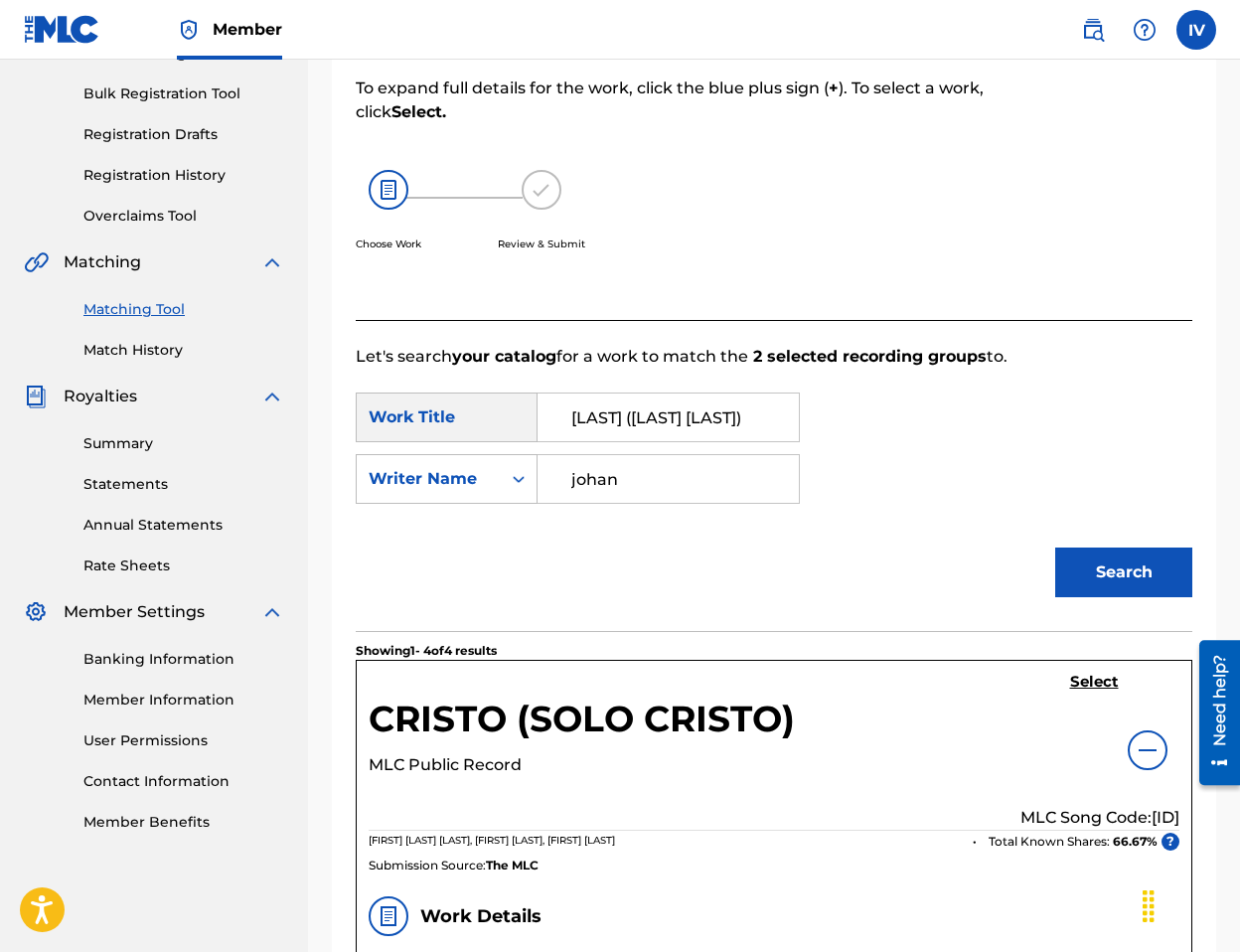 click on "Select" at bounding box center [1094, 682] 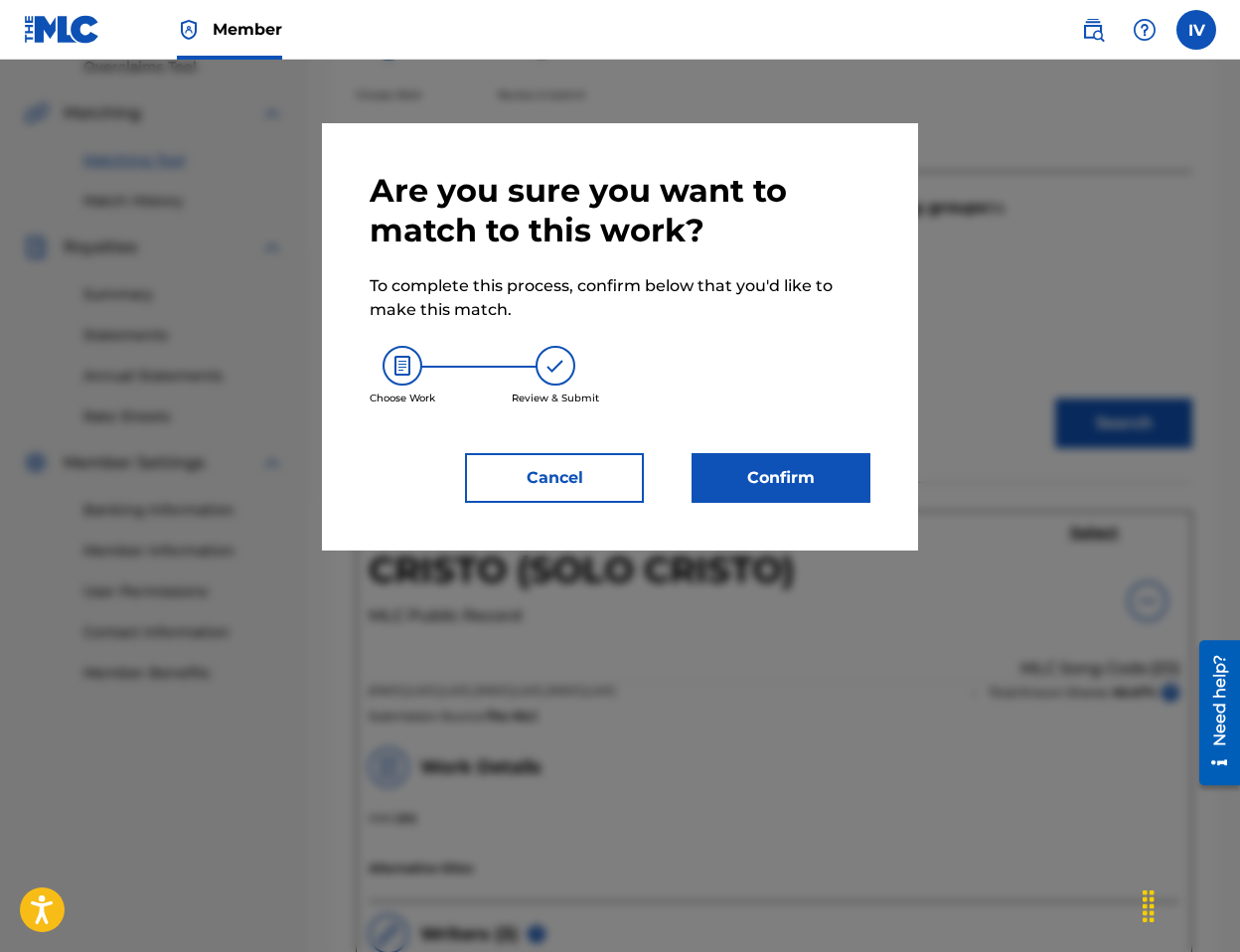click on "Confirm" at bounding box center (781, 478) 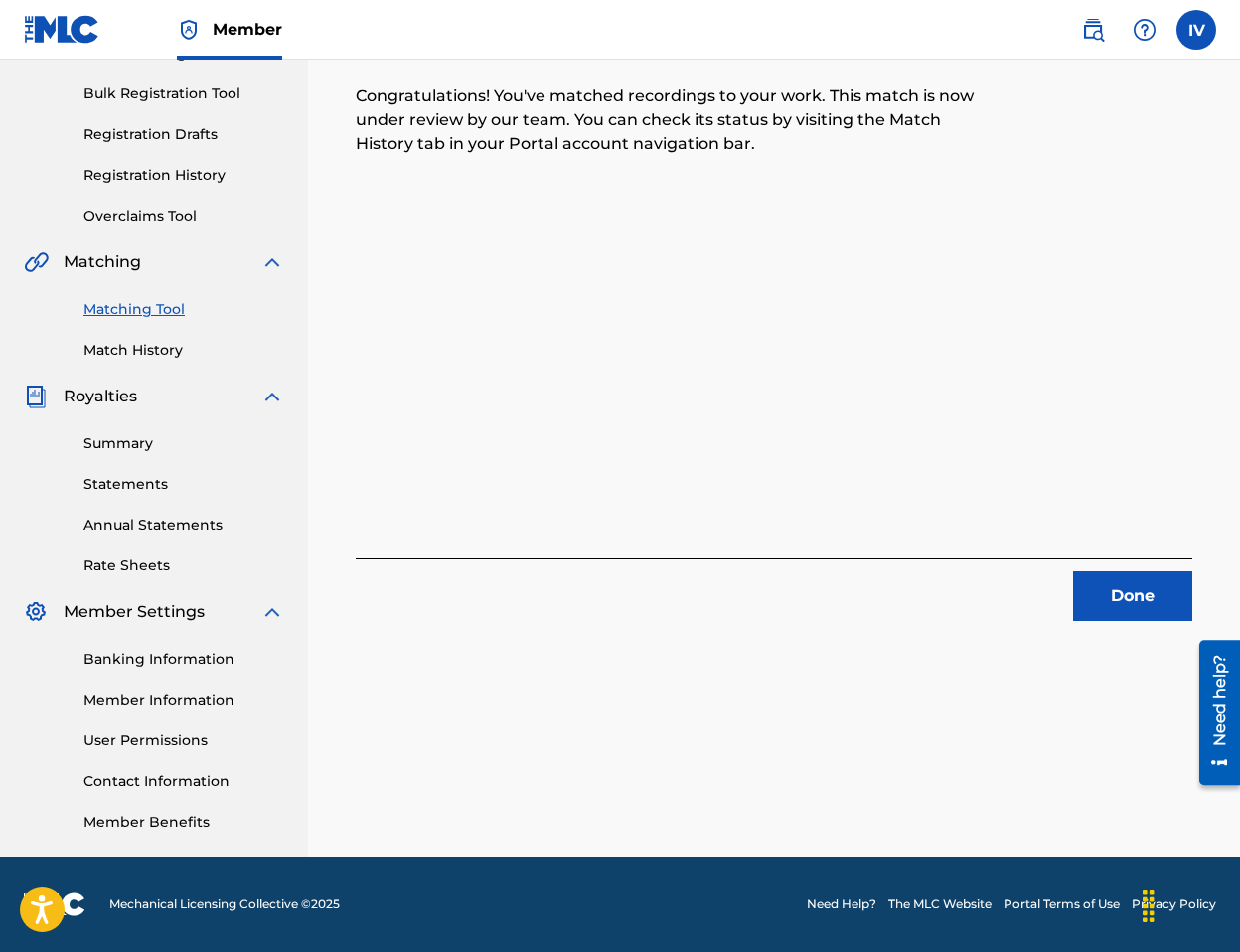 click on "Done" at bounding box center (1133, 596) 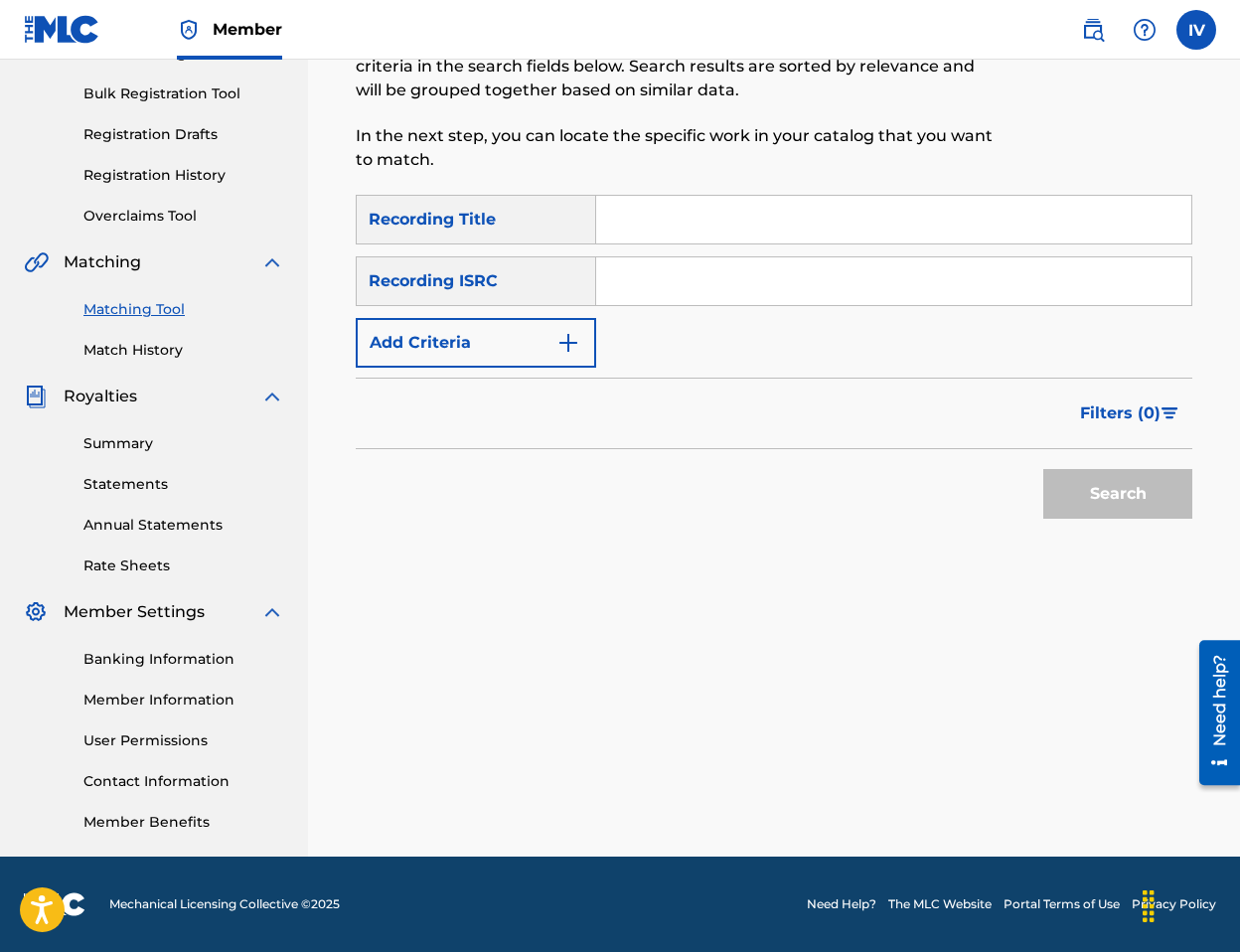 click at bounding box center (893, 281) 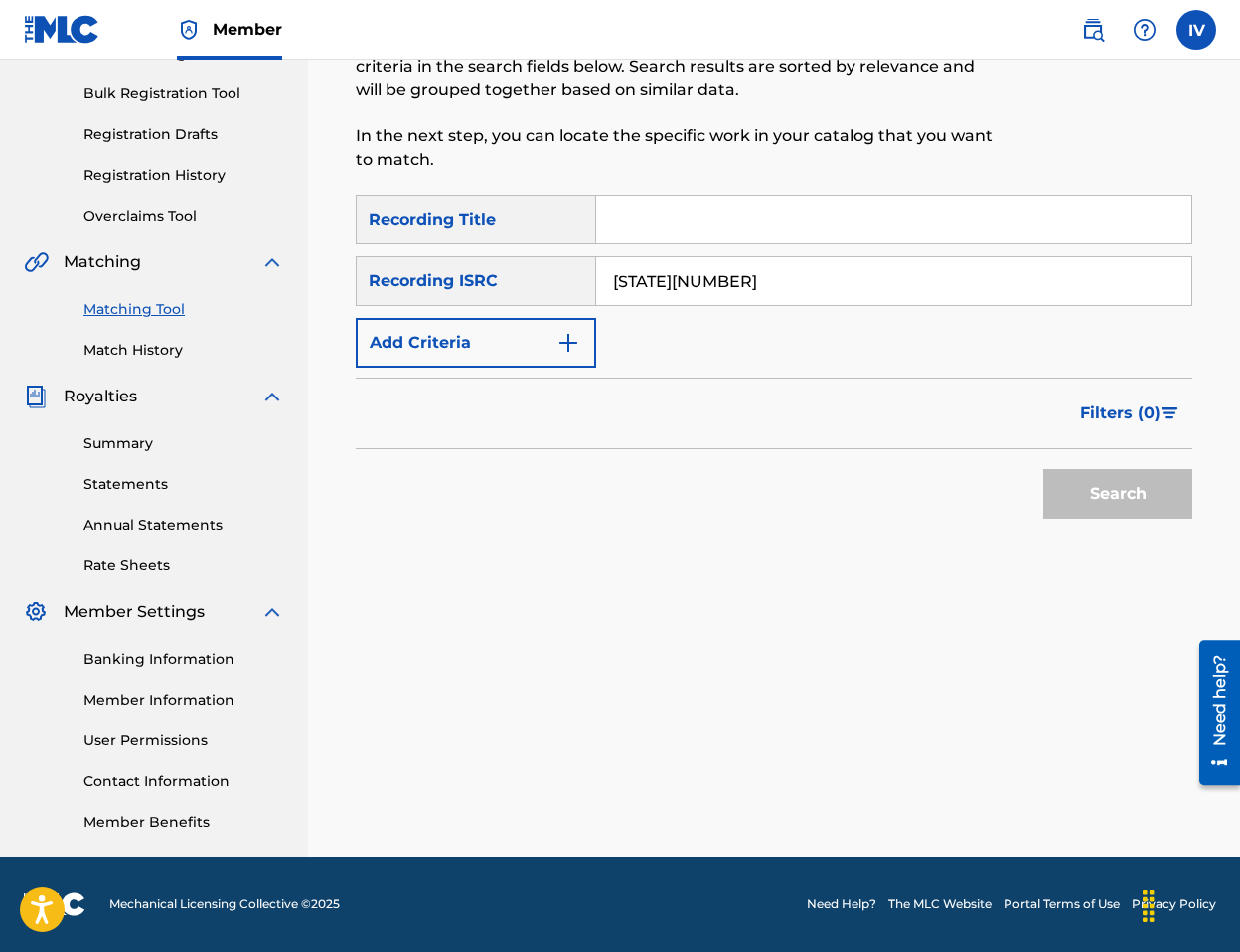 type on "[STATE][NUMBER]" 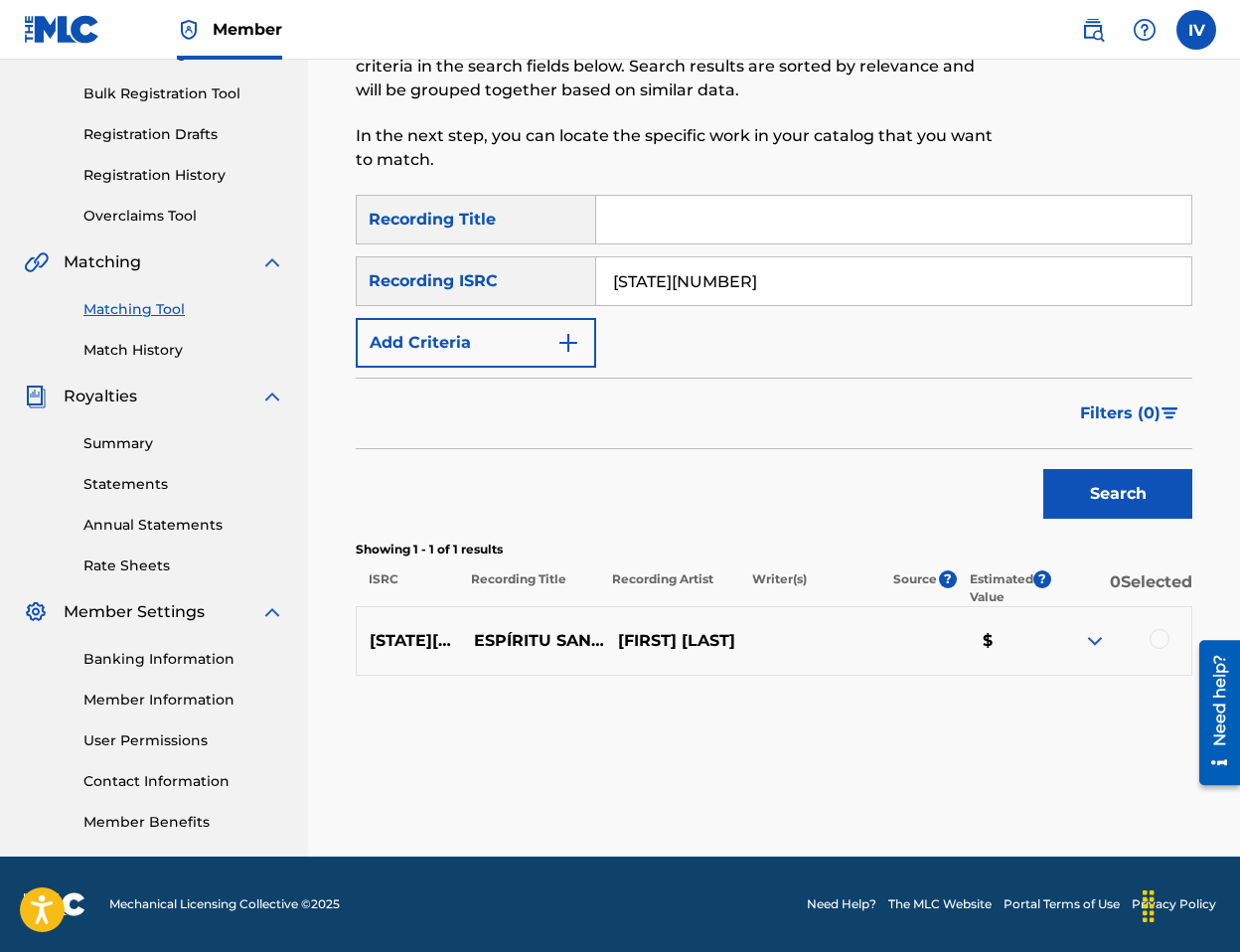 click at bounding box center (1160, 639) 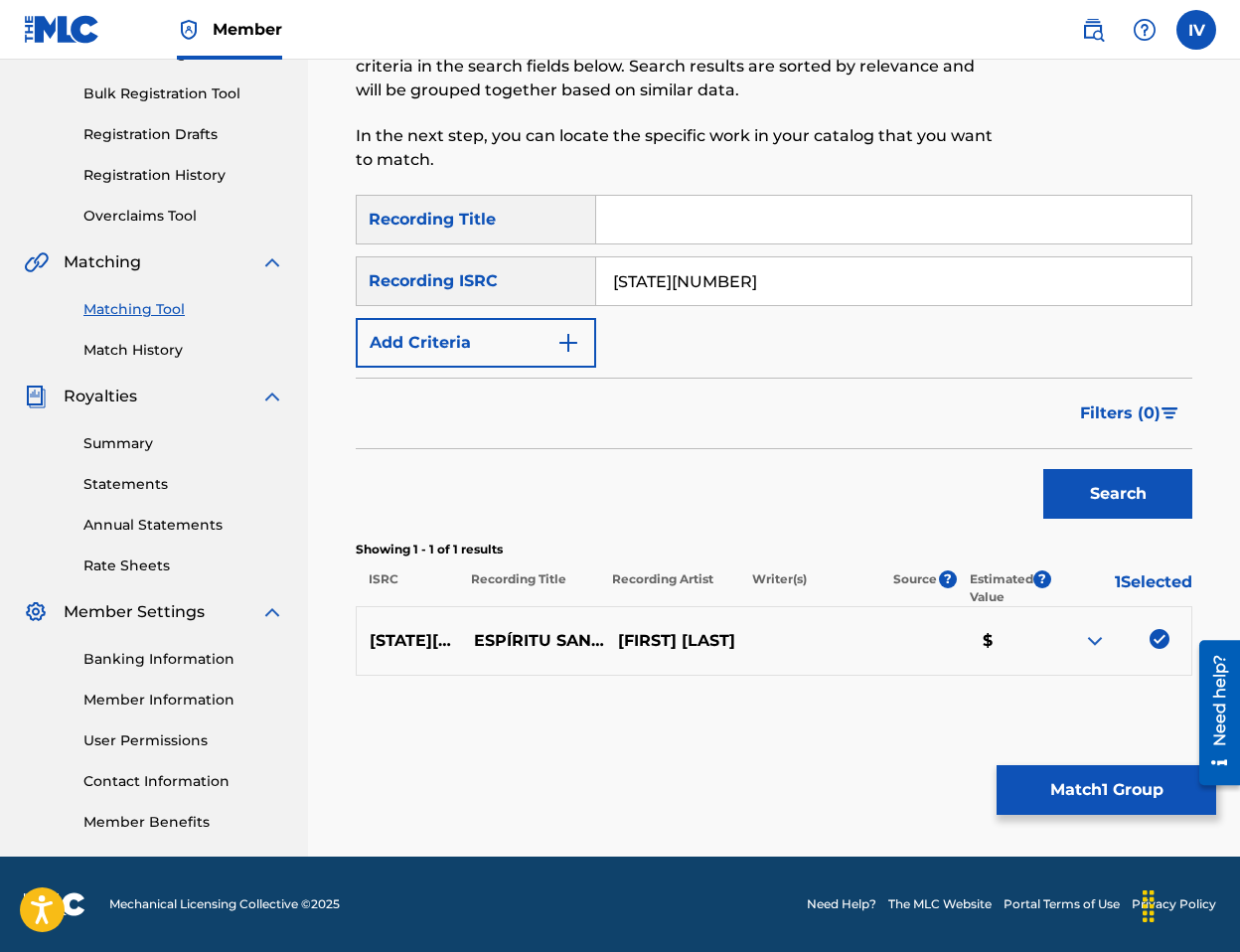 click on "Match  1 Group" at bounding box center (1106, 790) 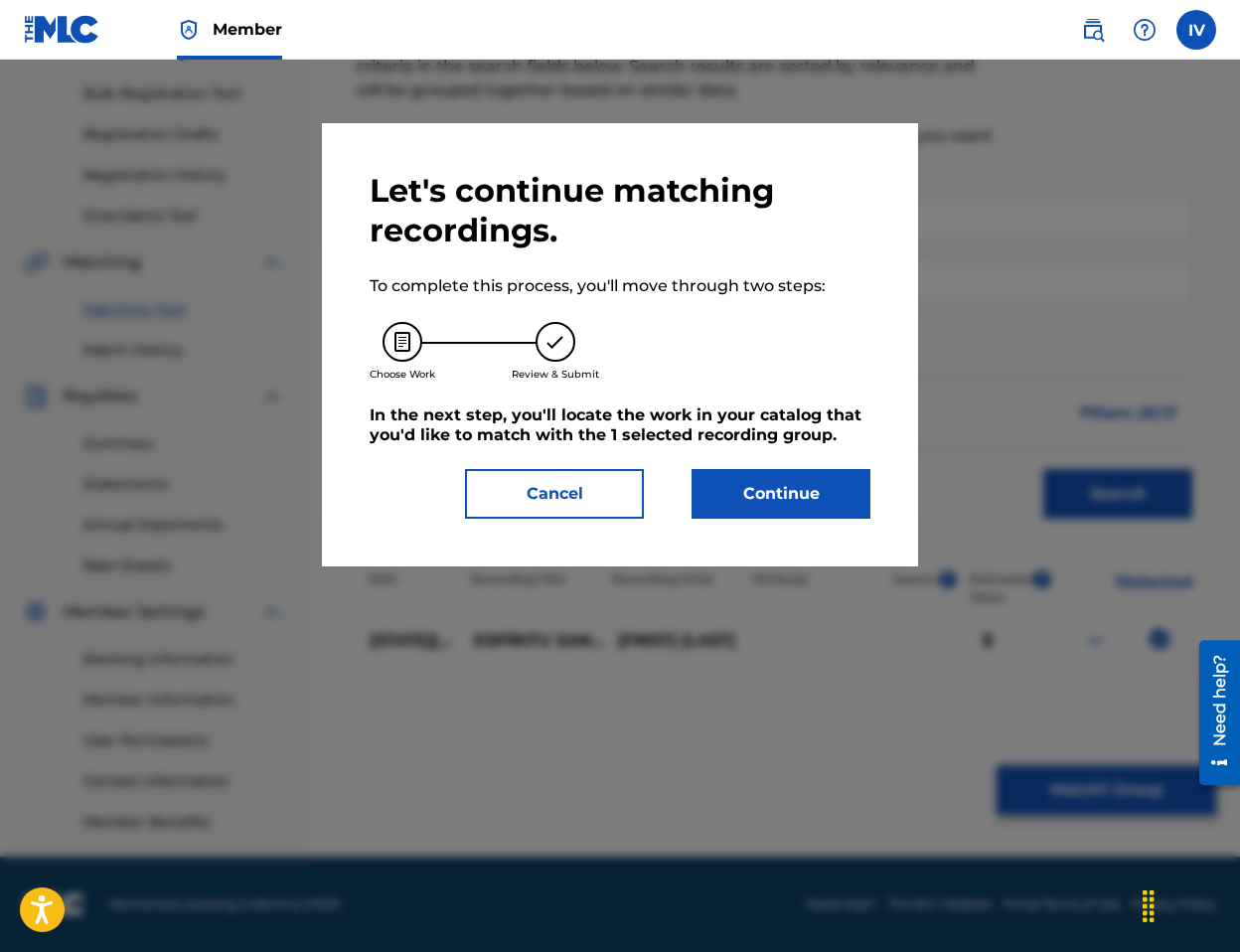 click on "Continue" at bounding box center (781, 494) 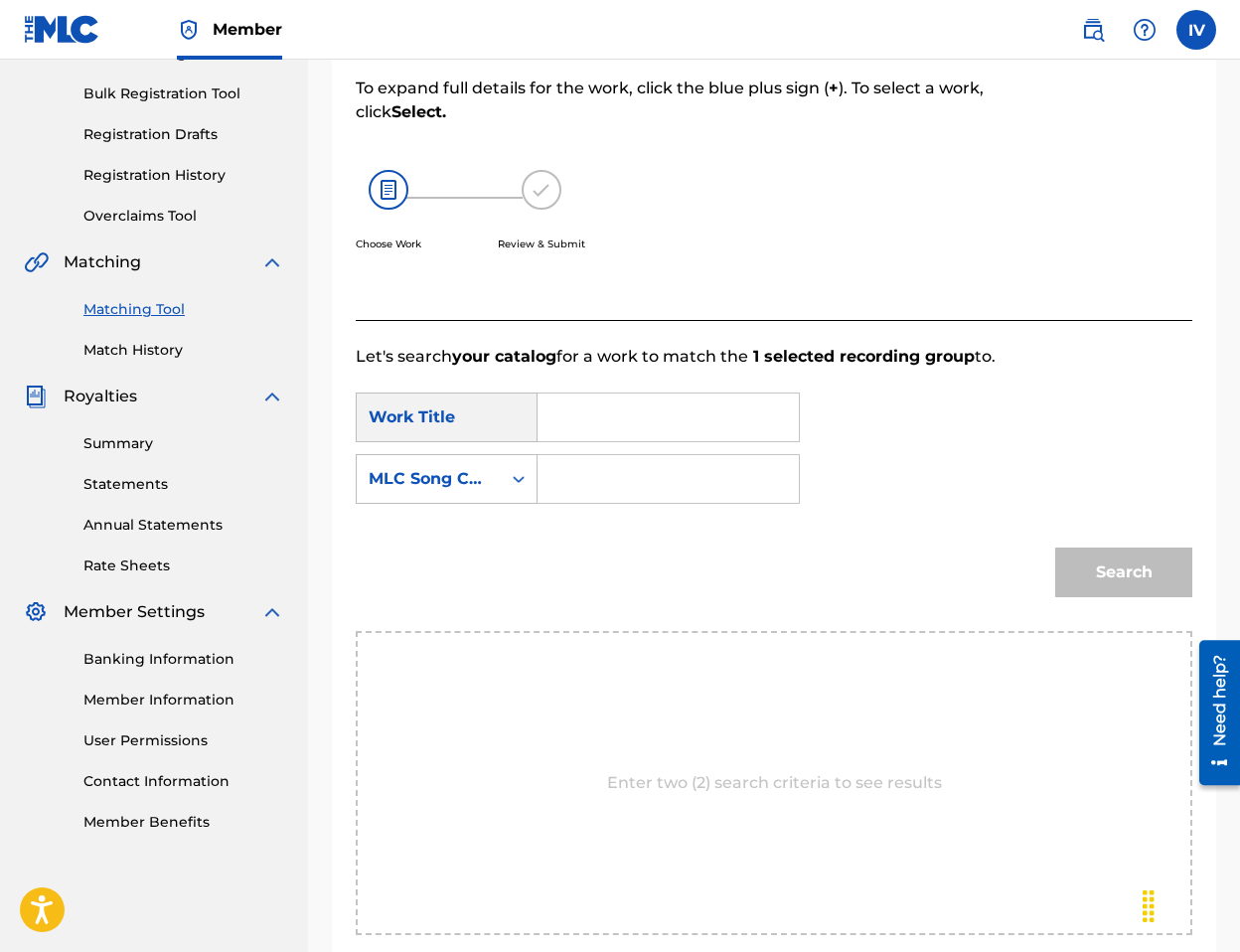 click on "SearchWithCriteria[UUID] Work Title SearchWithCriteria[UUID] MLC Song Code Search" at bounding box center [774, 500] 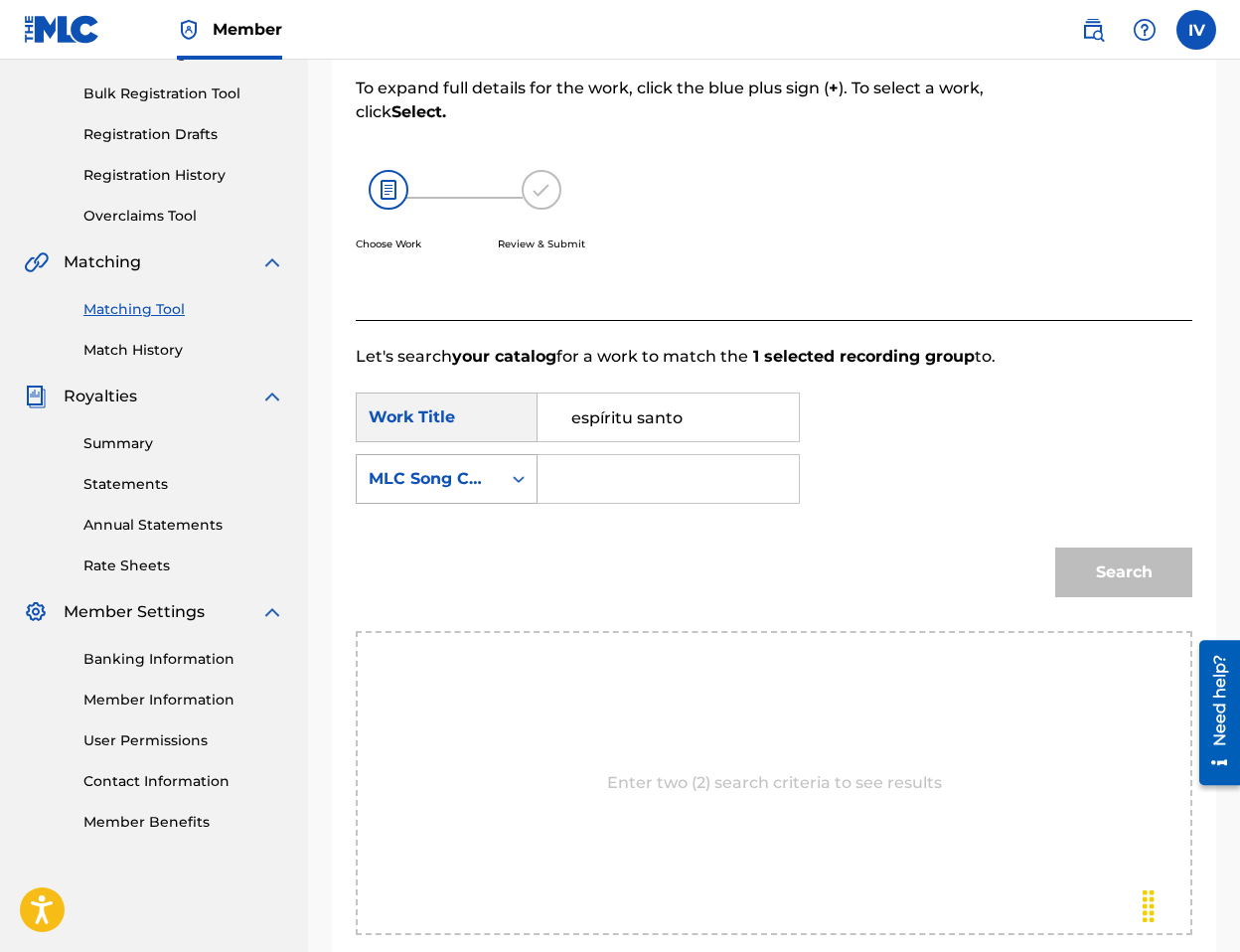 type on "espíritu santo" 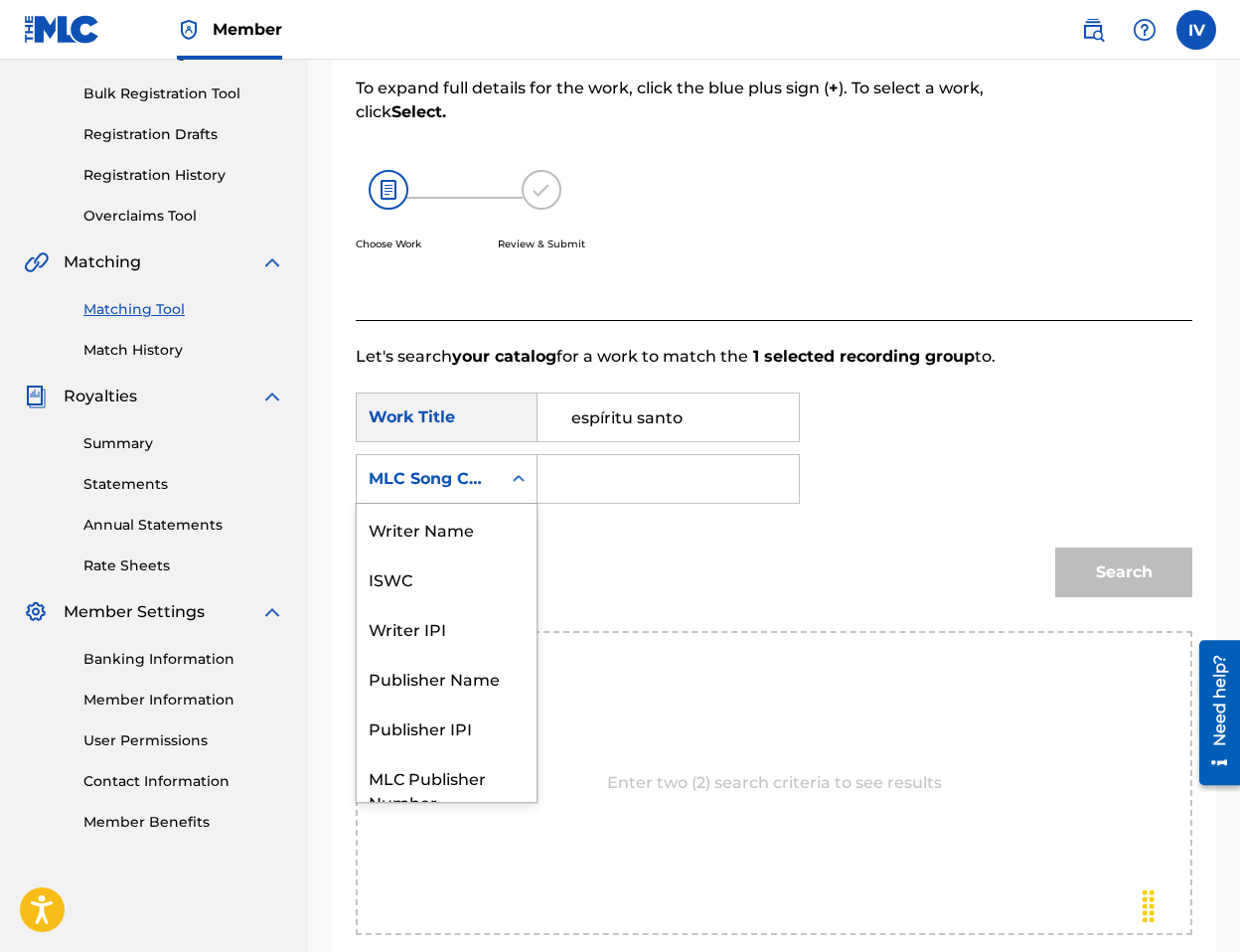 click on "MLC Song Code" at bounding box center (428, 479) 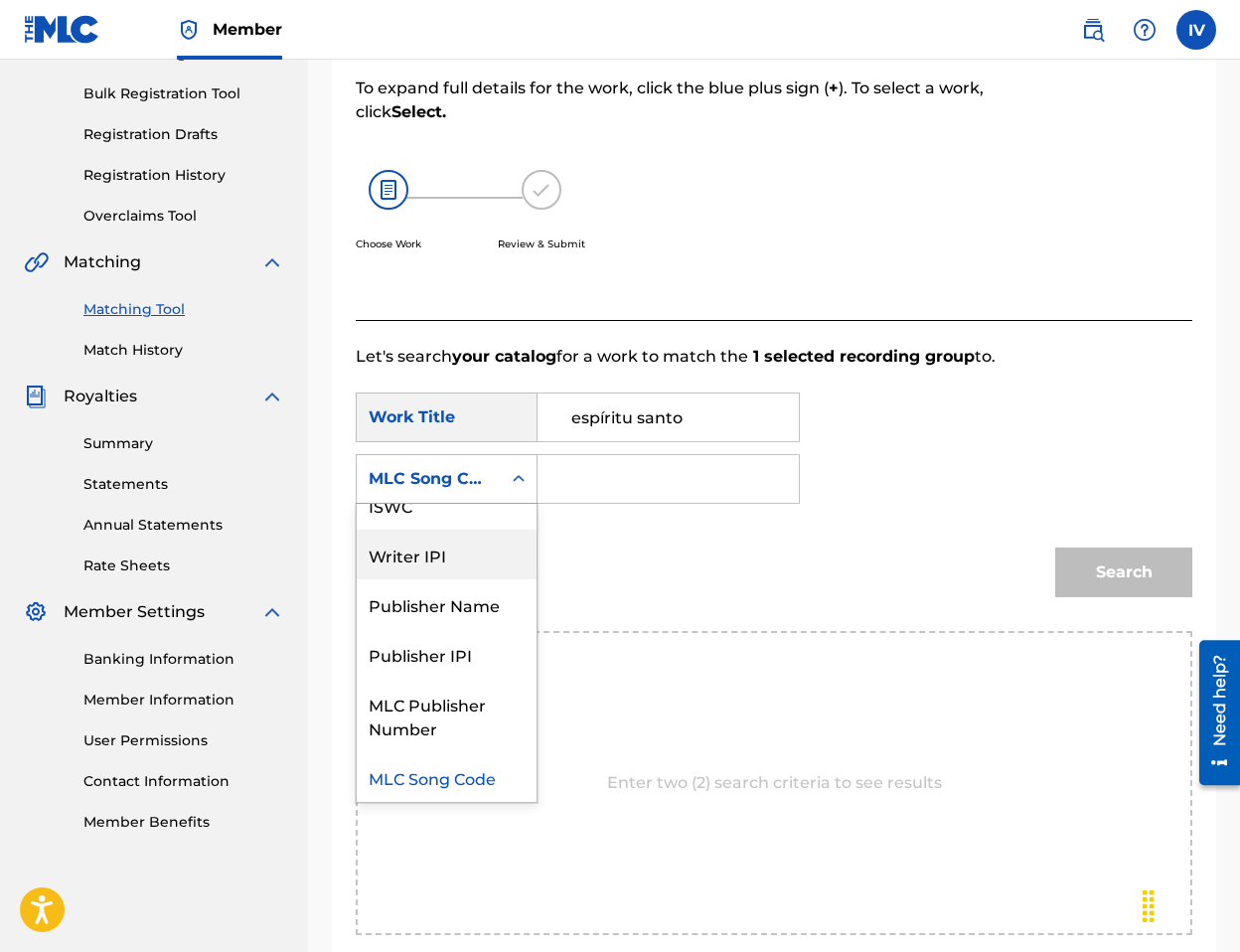 scroll, scrollTop: 0, scrollLeft: 0, axis: both 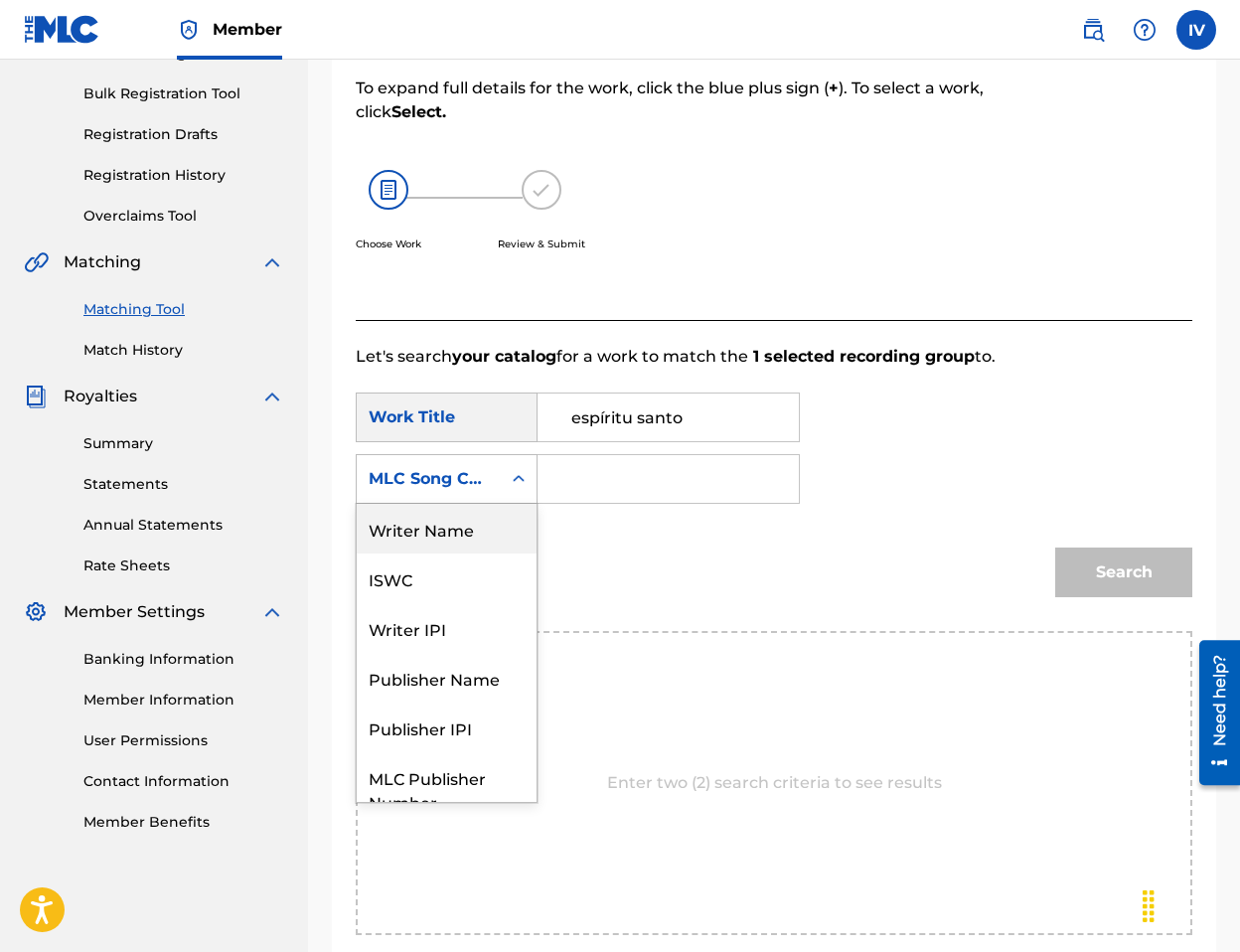 click on "Writer Name" at bounding box center (446, 529) 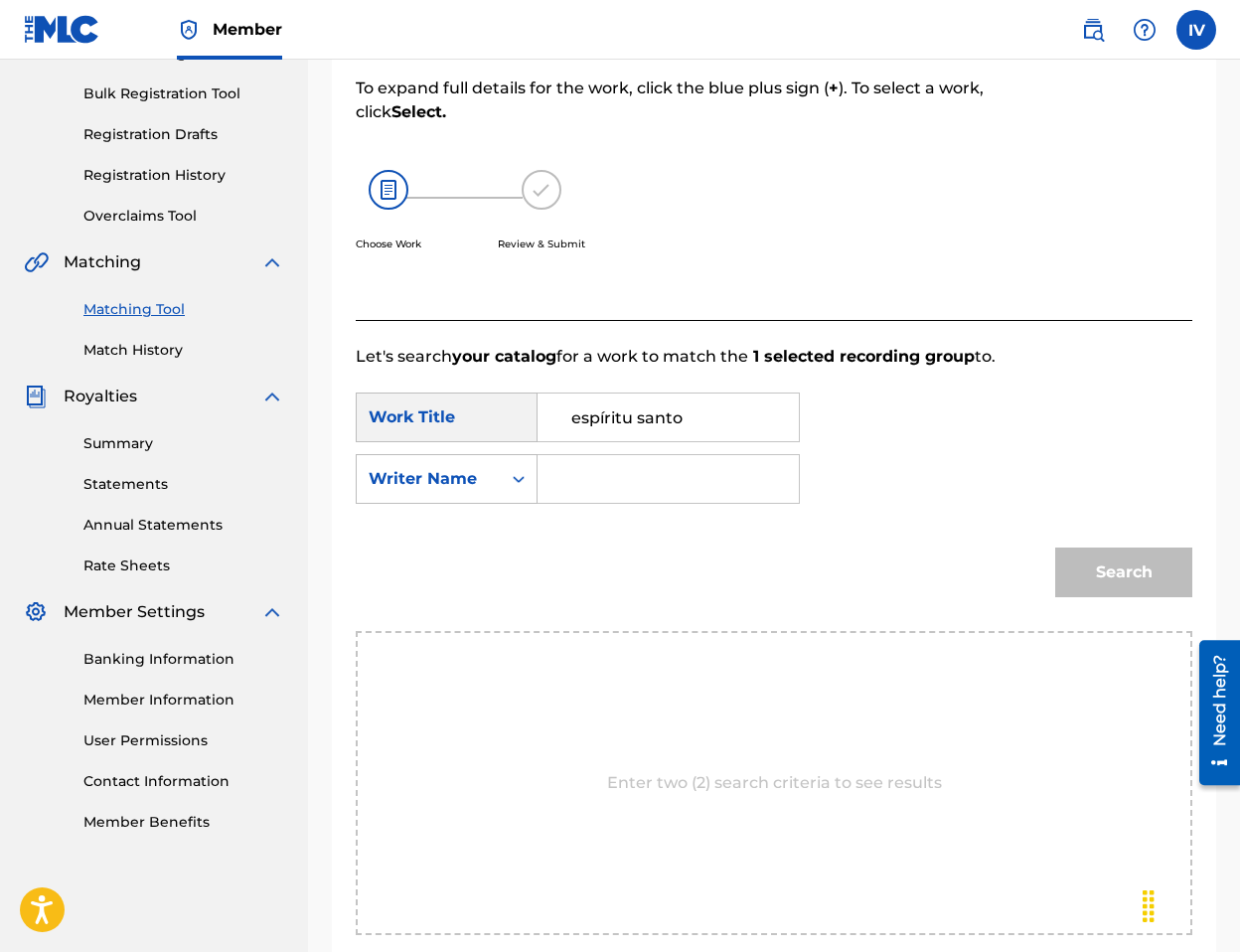 click at bounding box center [668, 479] 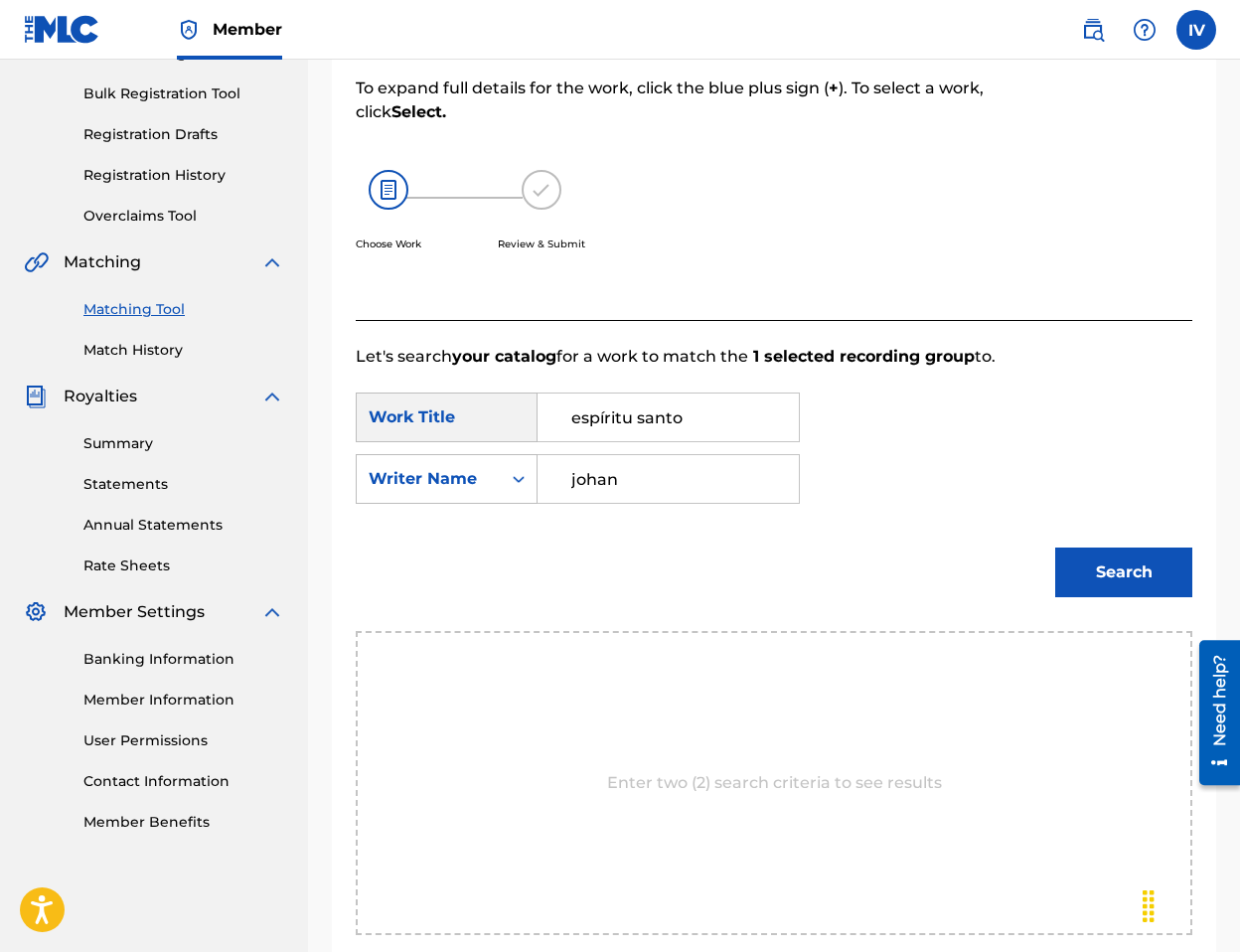type on "johan" 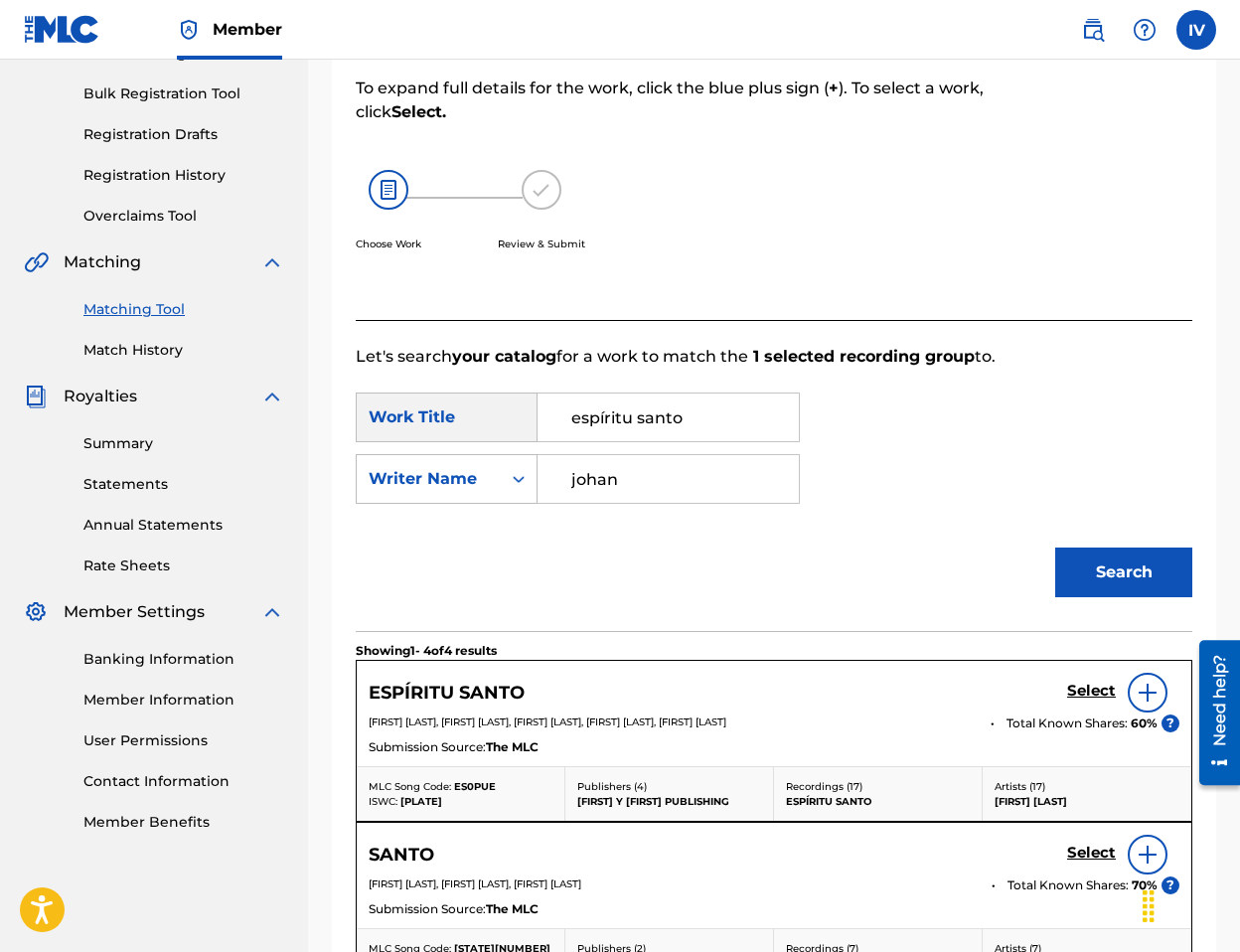 click on "Select" at bounding box center [1091, 693] 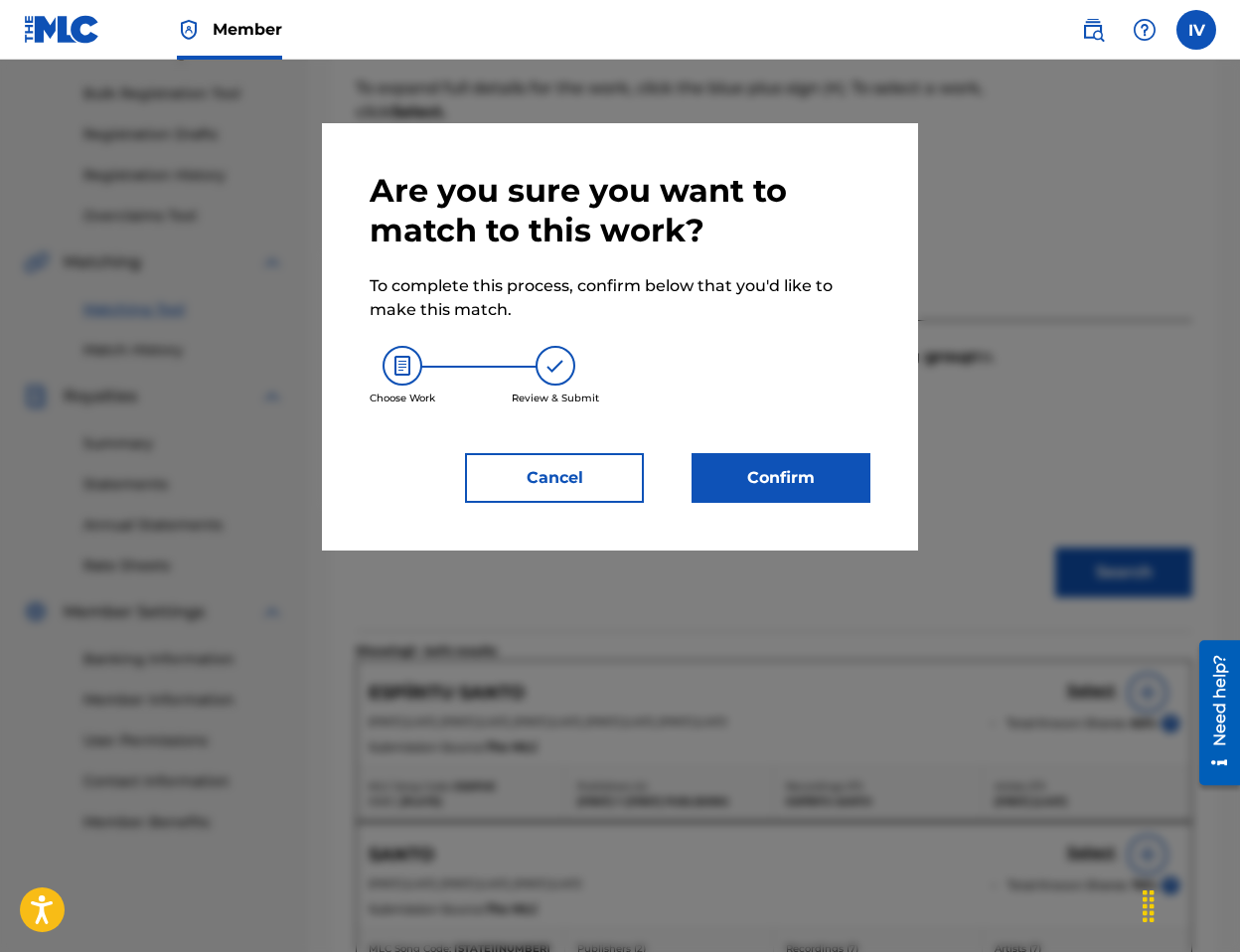 click on "Confirm" at bounding box center [781, 478] 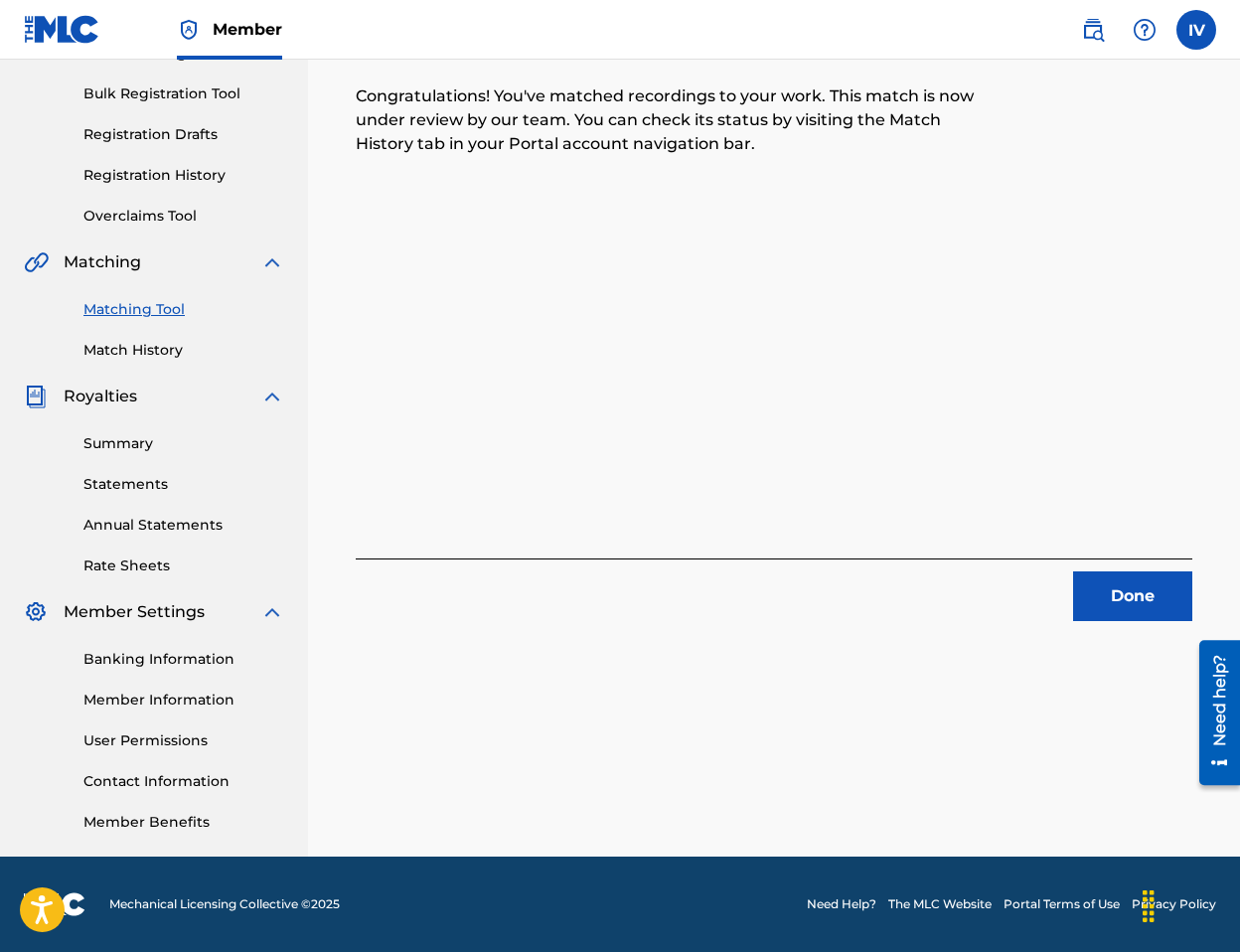 click on "Done" at bounding box center (1133, 596) 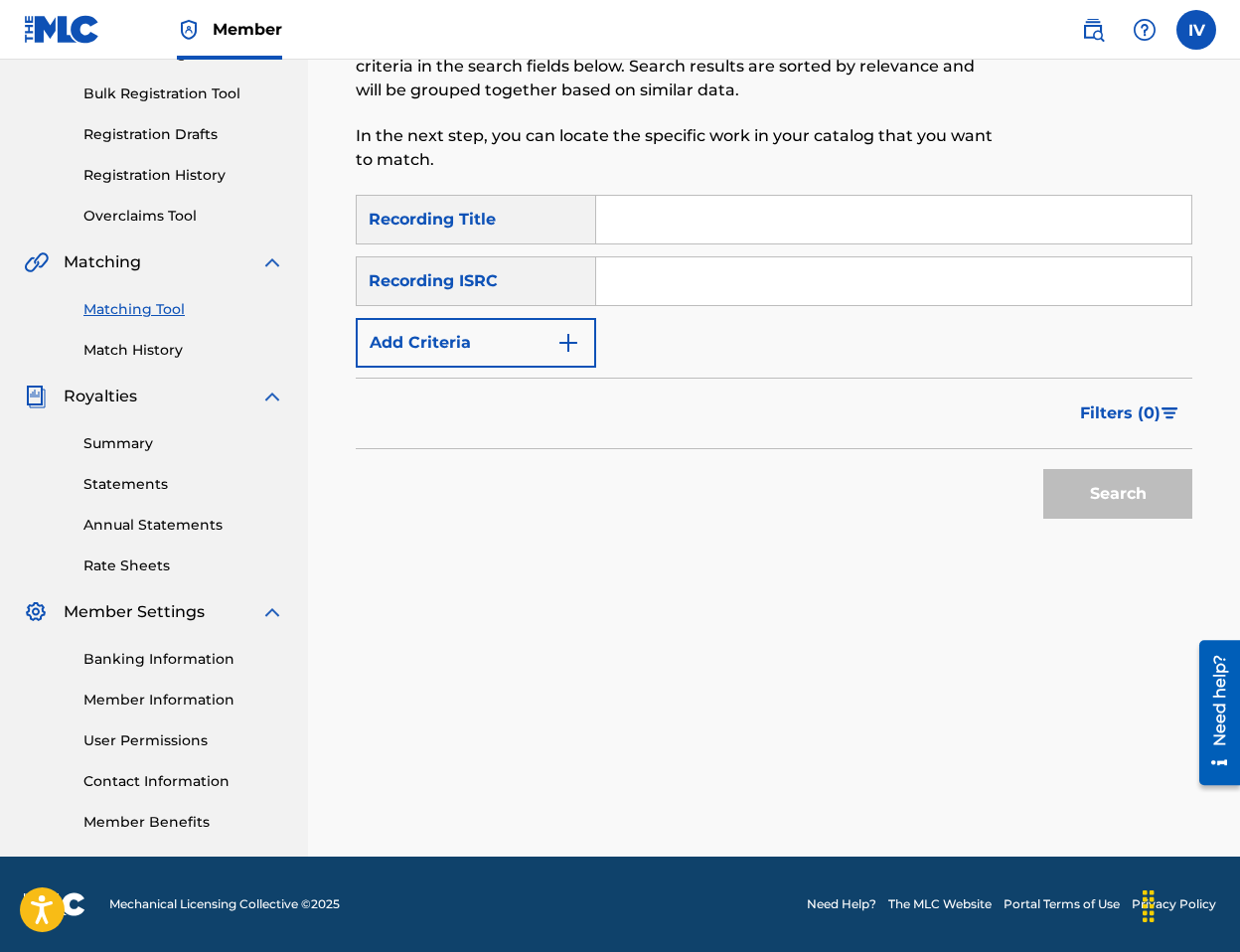 click at bounding box center [893, 281] 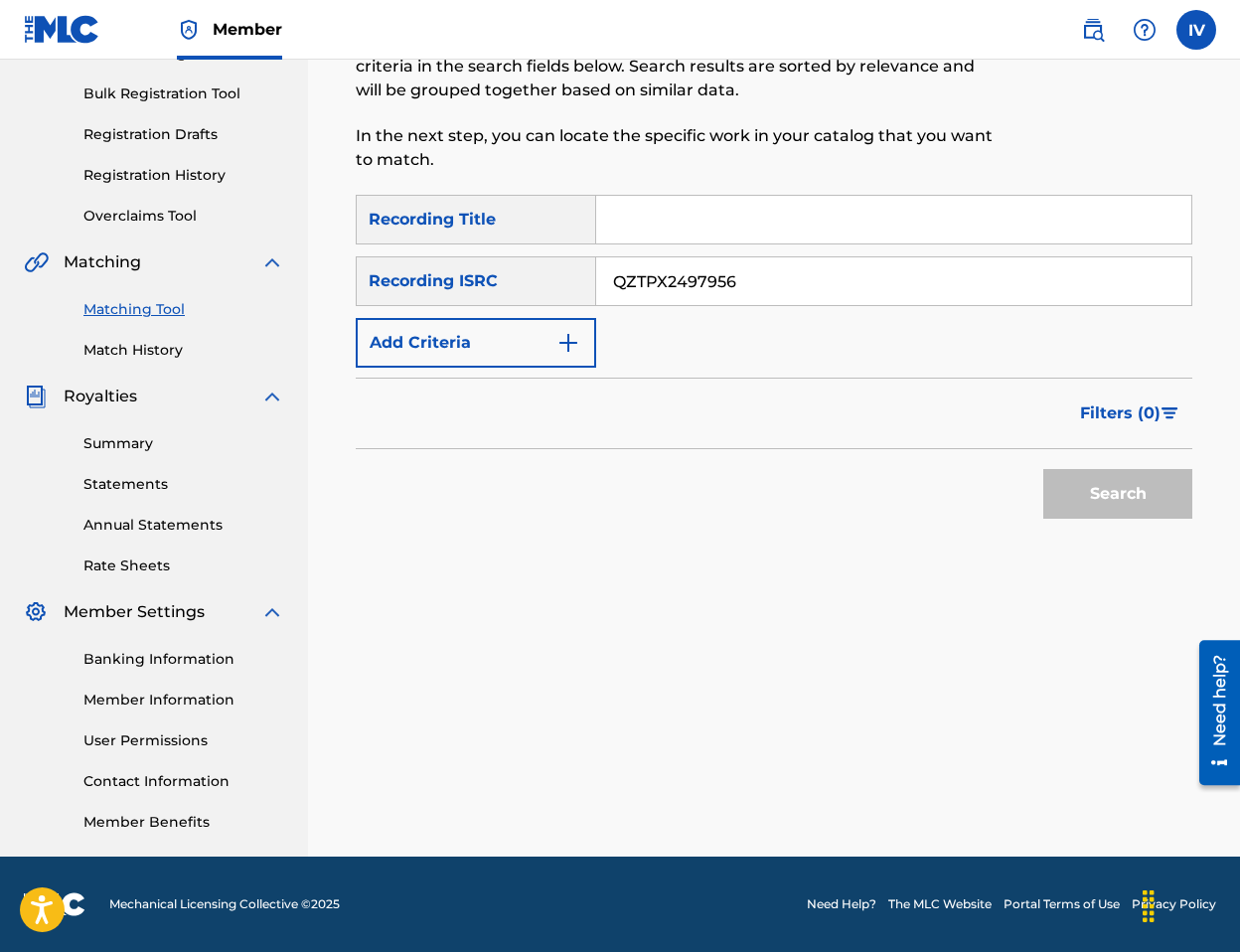 type on "QZTPX2497956" 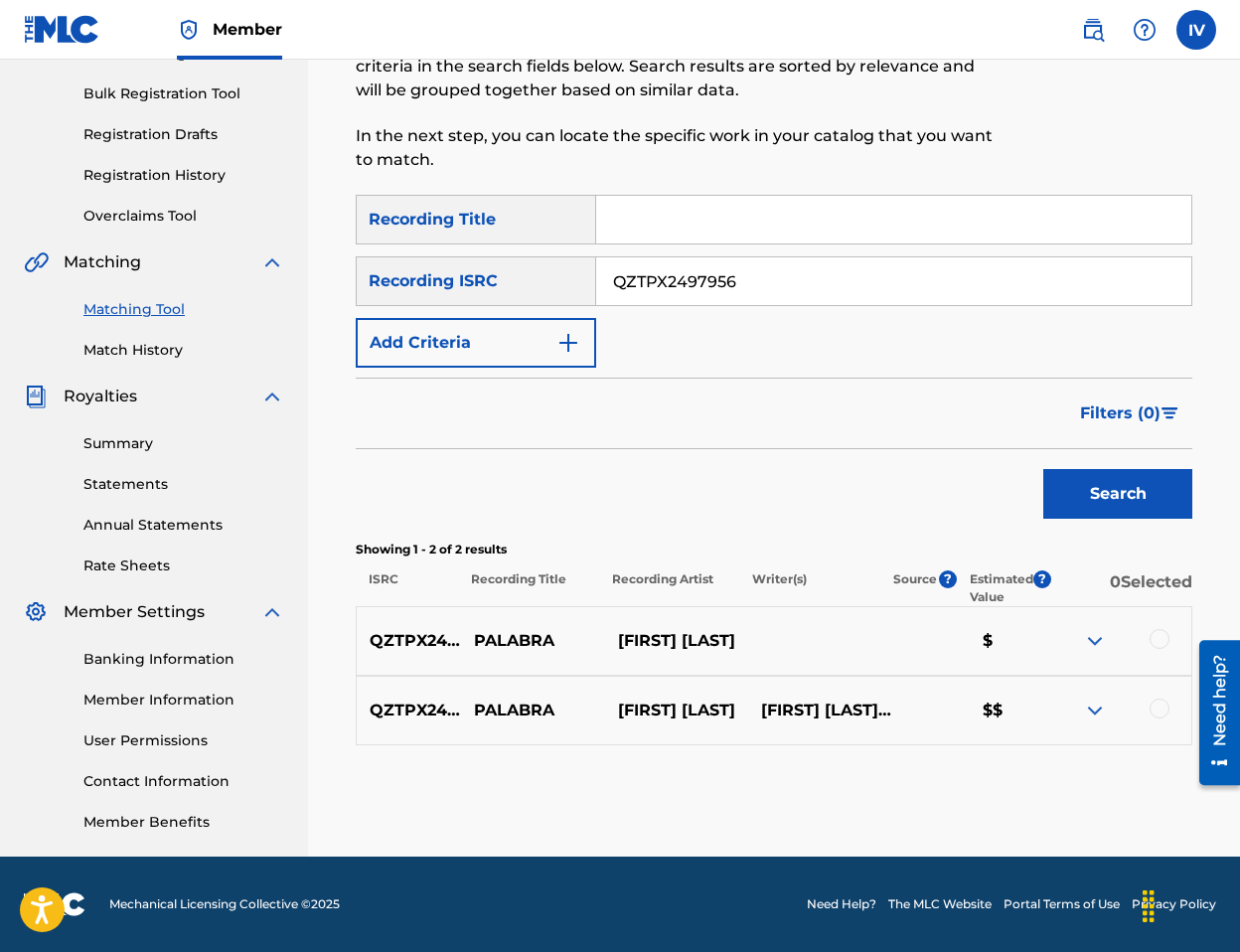 click at bounding box center (1160, 639) 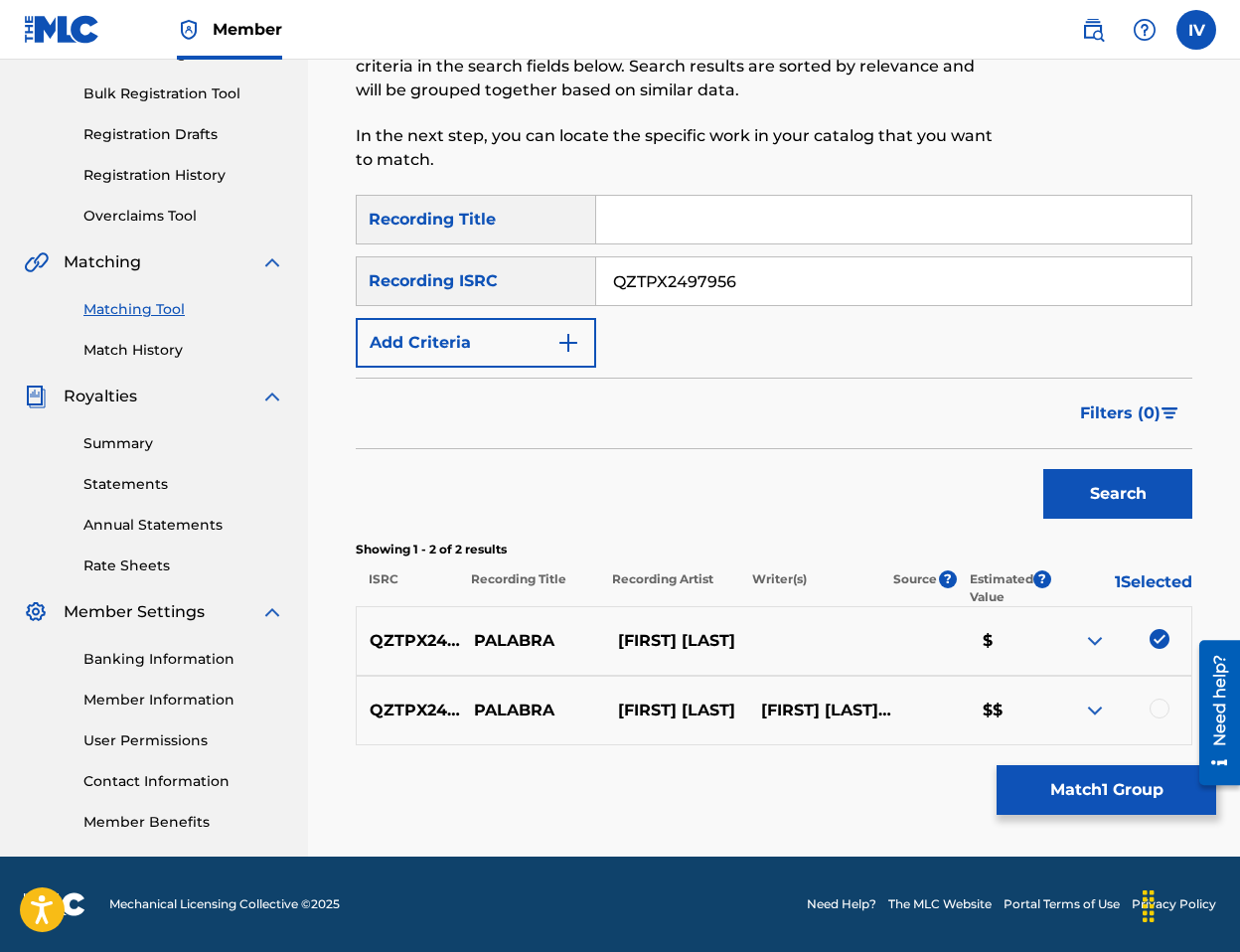 click at bounding box center (1160, 709) 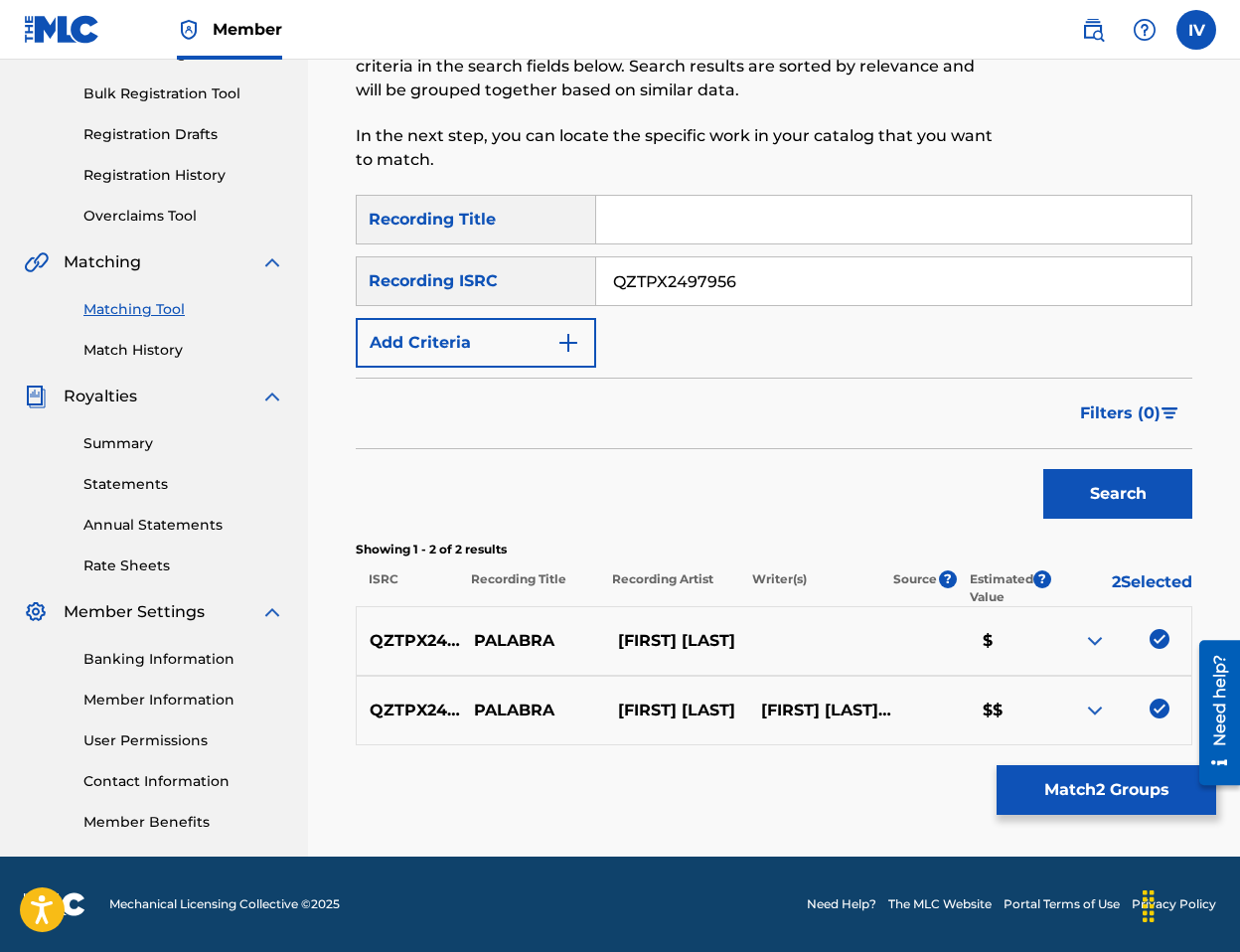 click on "Match  2 Groups" at bounding box center [1106, 790] 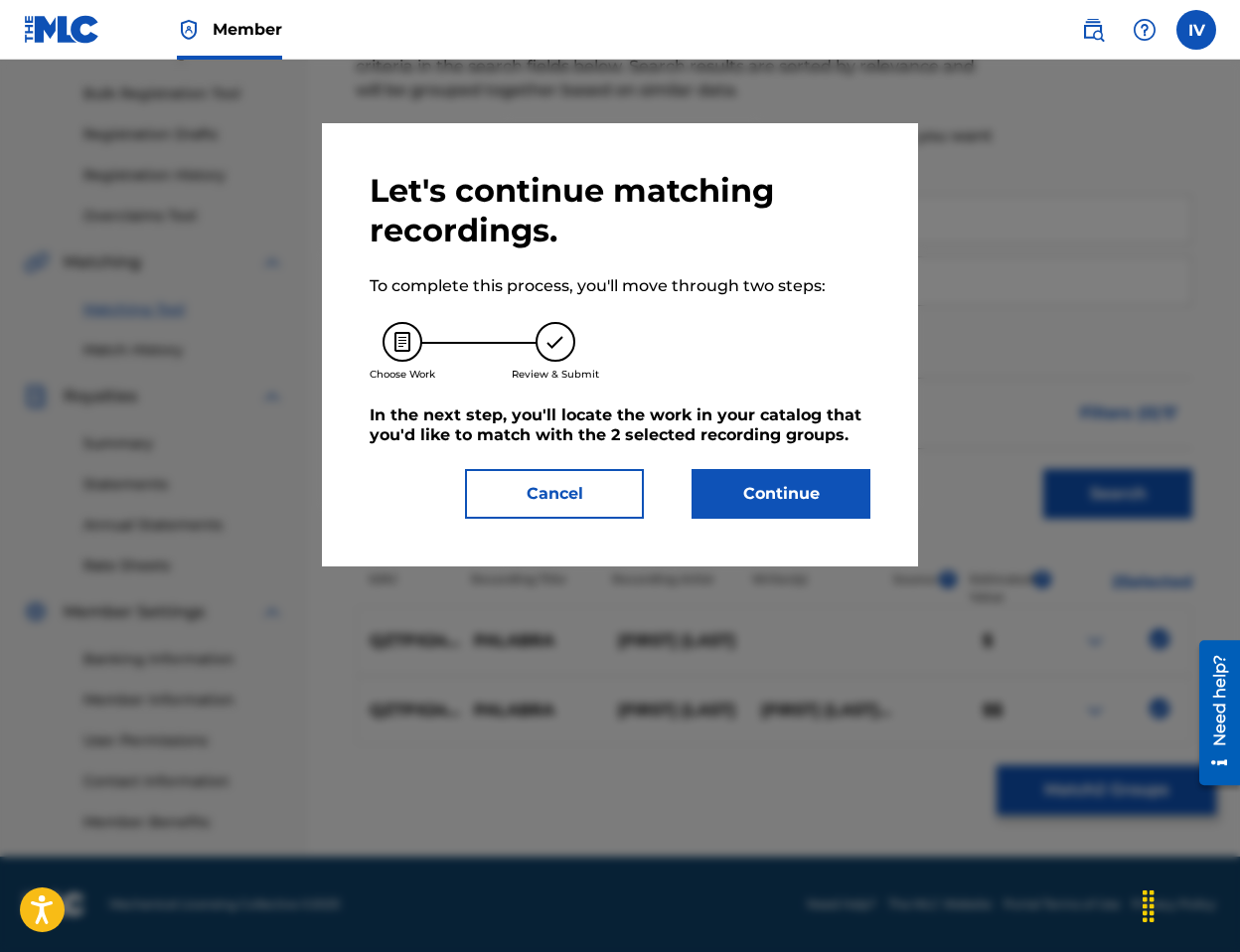 click on "Continue" at bounding box center [781, 494] 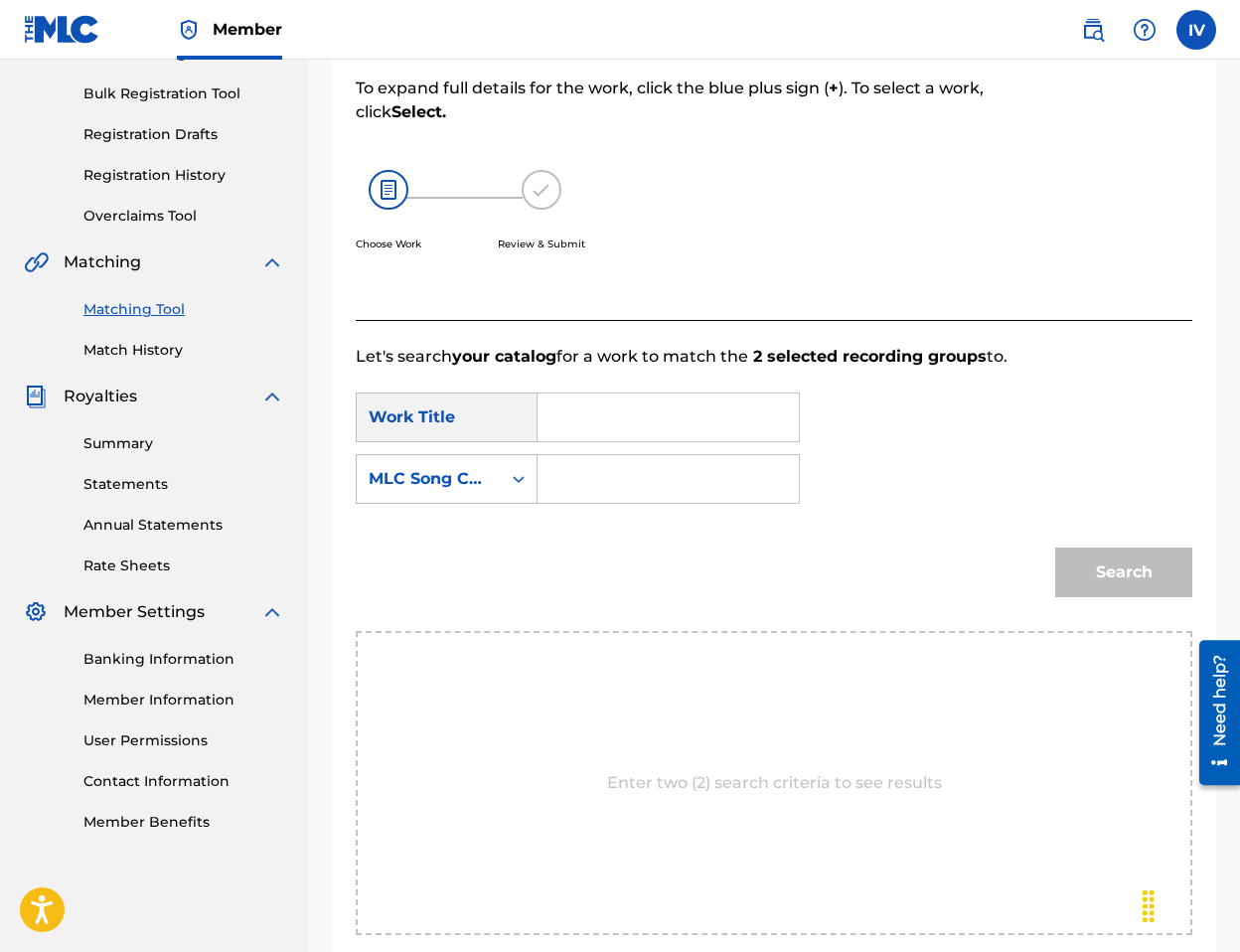 click at bounding box center [668, 417] 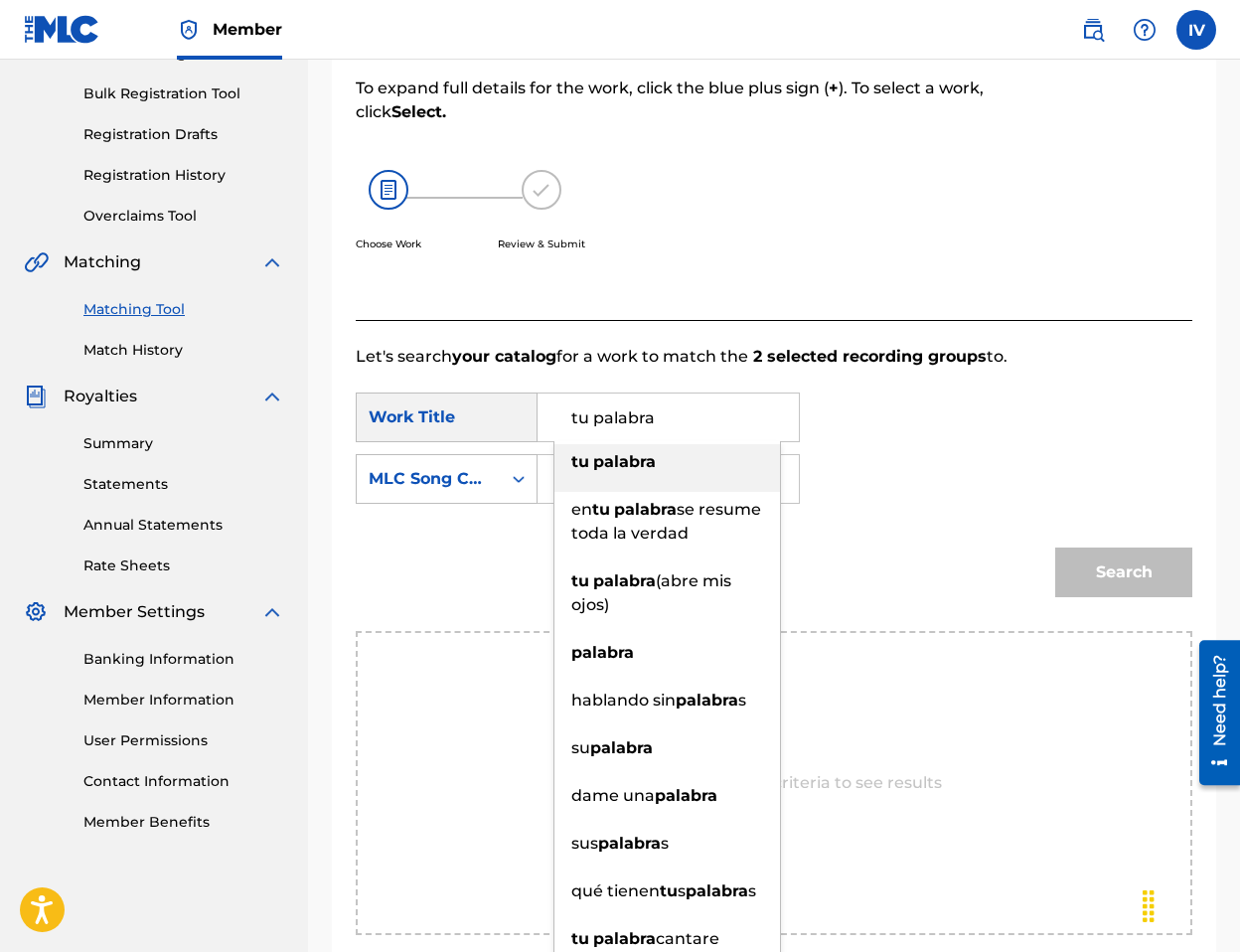click on "tu palabra" at bounding box center [668, 417] 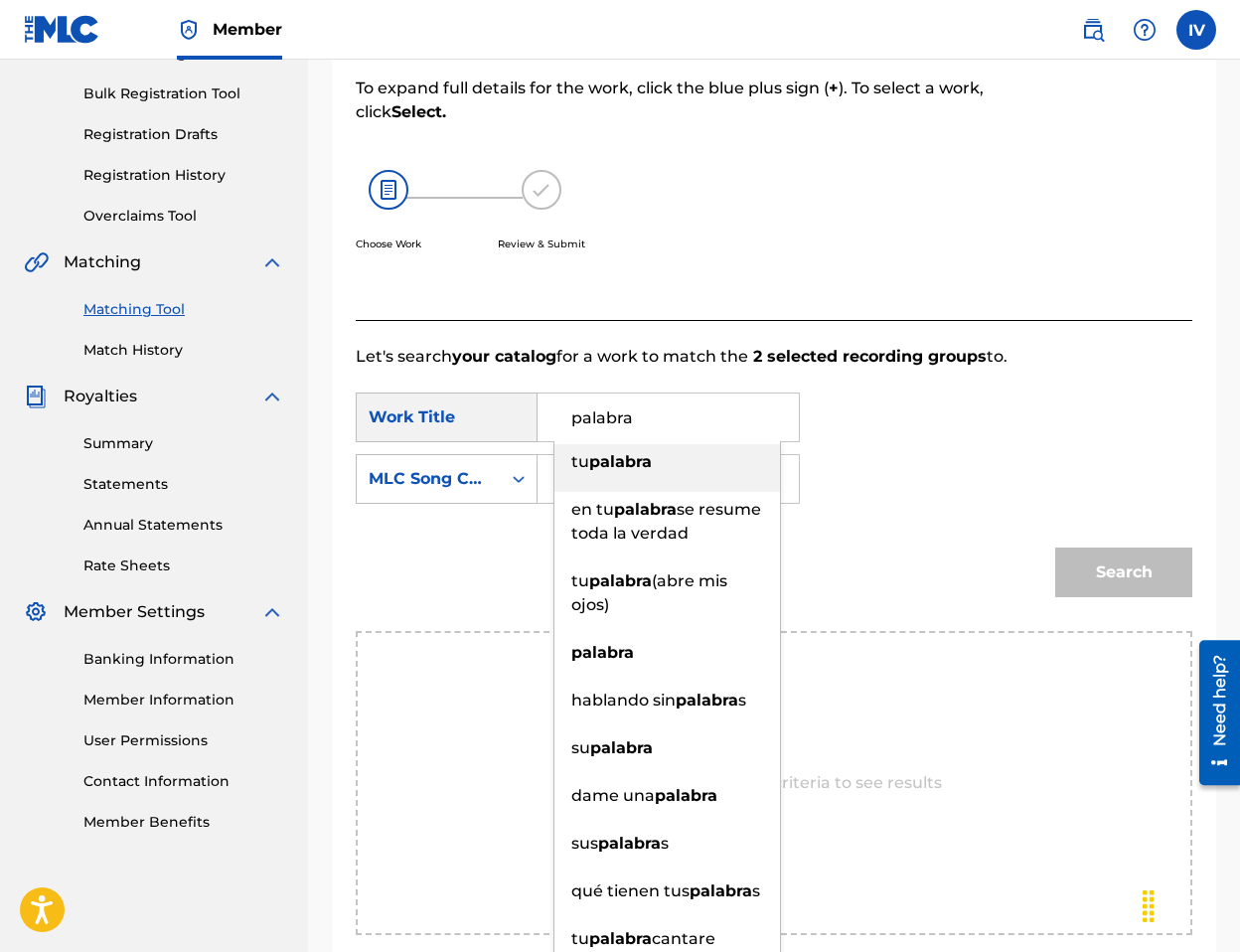 type on "palabra" 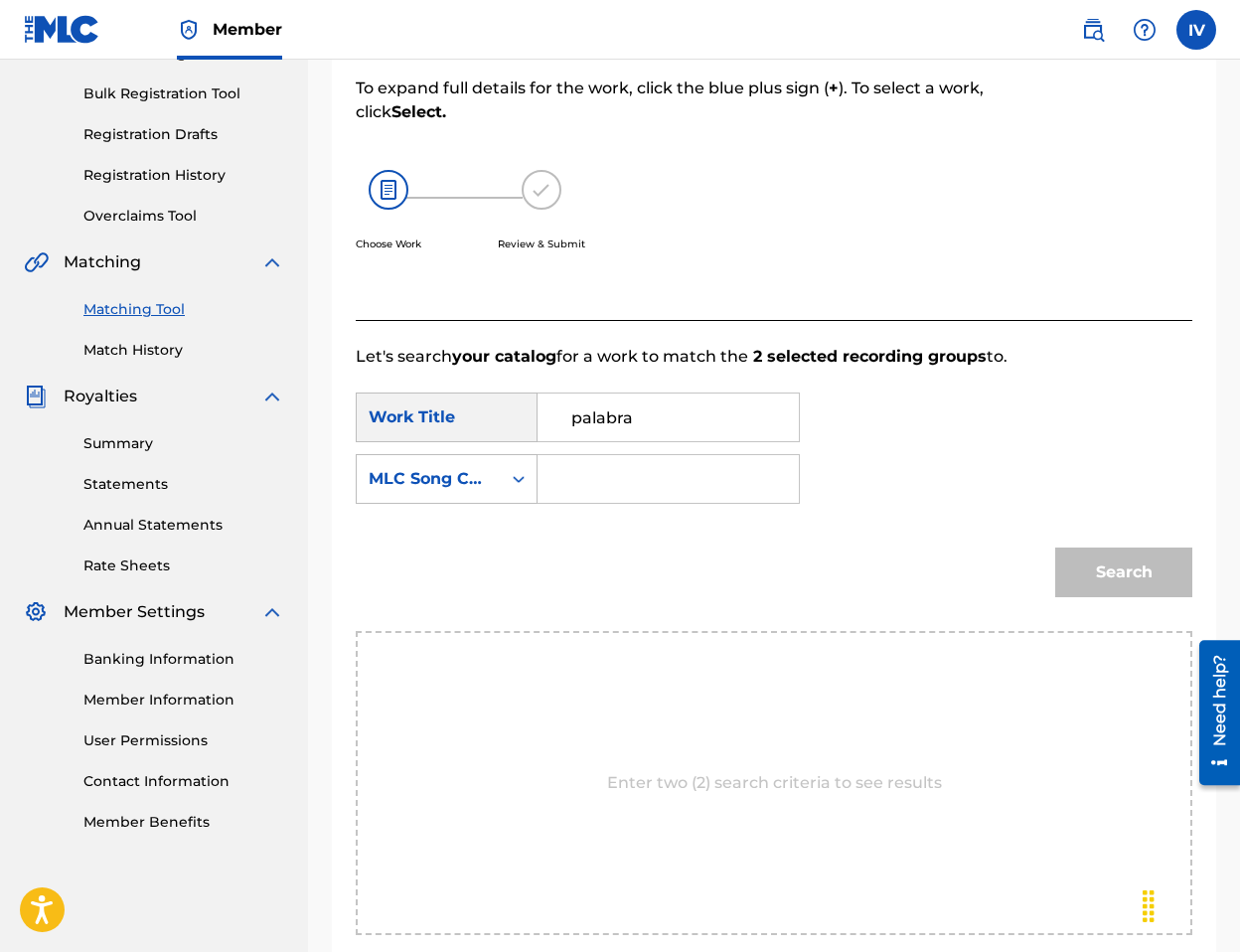 click on "Match Usage - Select Work In this step, you will locate the work you'd like to match with your selected sound recording(s). Two criteria are required to search. If you do not have The MLC Song Code, click the down arrow to select another search criteria. To expand full details for the work, click the blue plus sign ( + ). To select a work, click  Select. Choose Work Review & Submit" at bounding box center (678, 99) 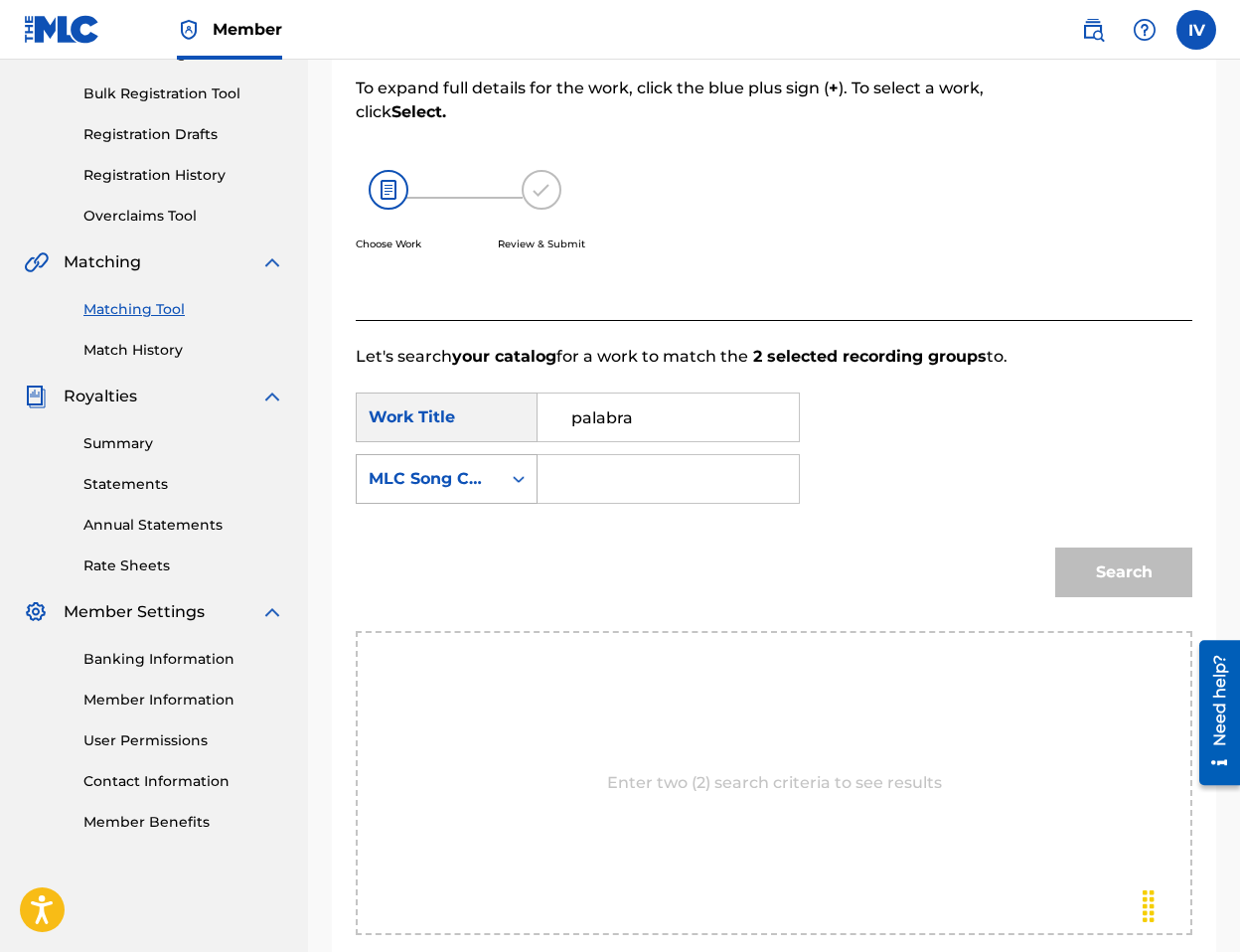 click on "MLC Song Code" at bounding box center [428, 479] 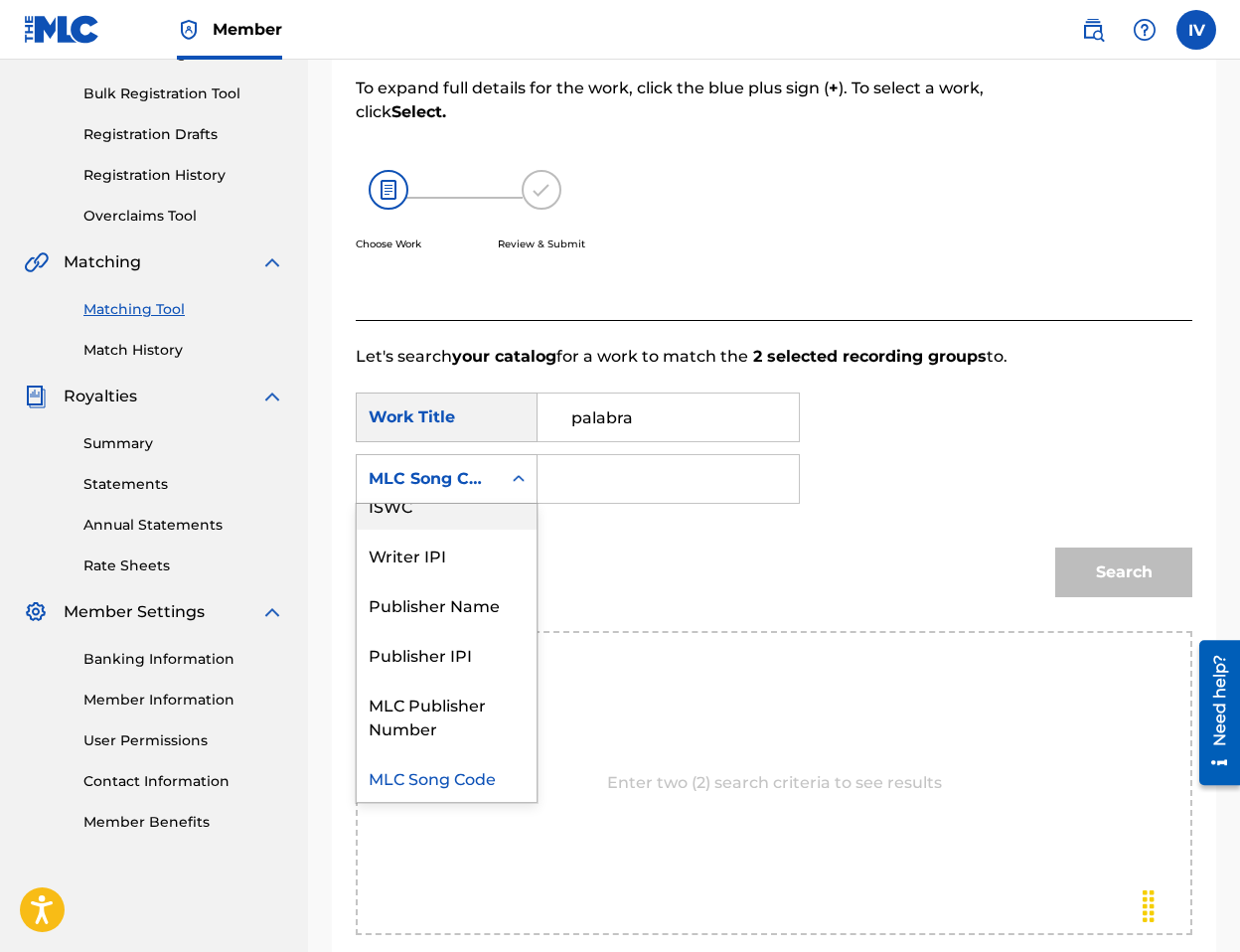 scroll, scrollTop: 0, scrollLeft: 0, axis: both 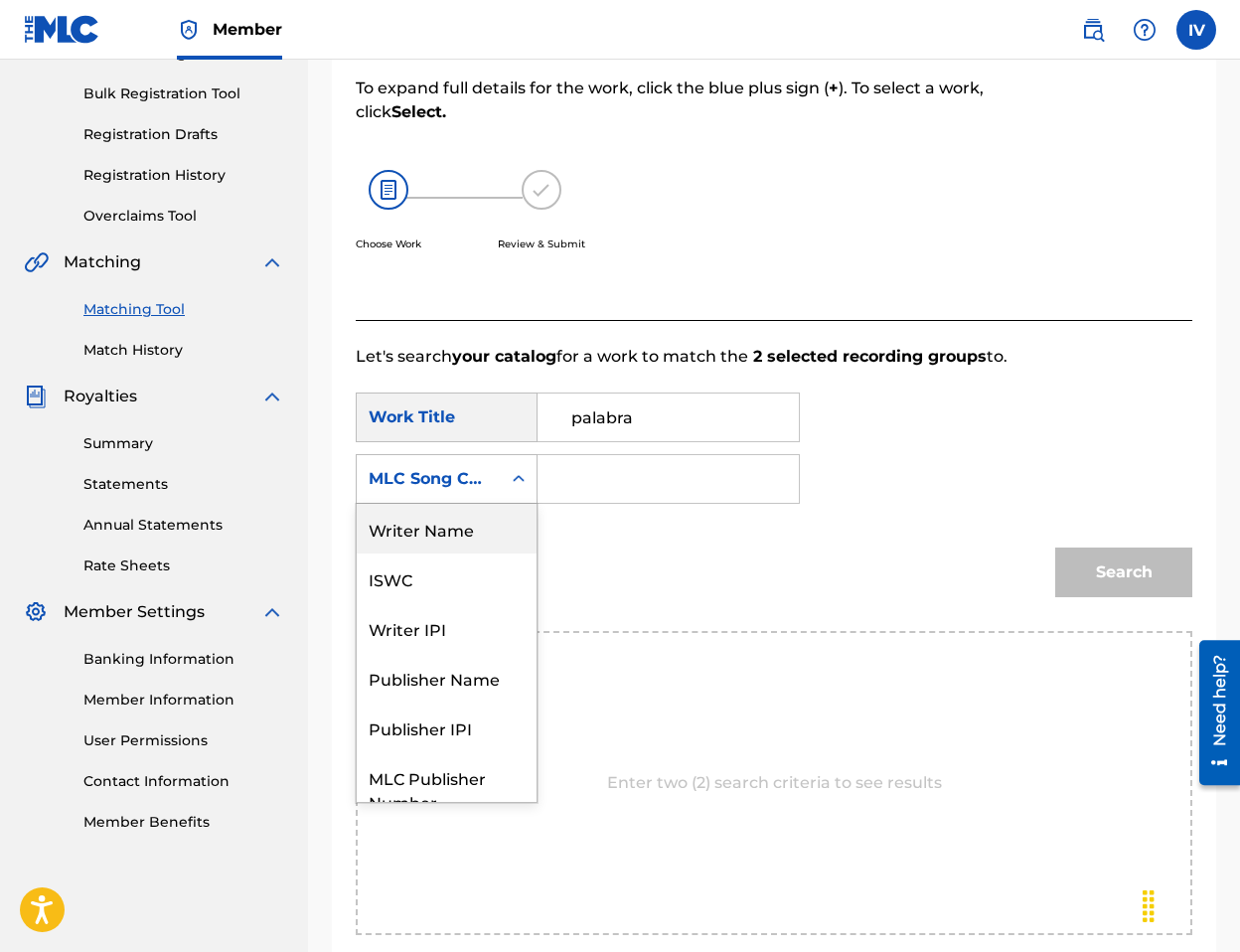 click on "Writer Name" at bounding box center [446, 529] 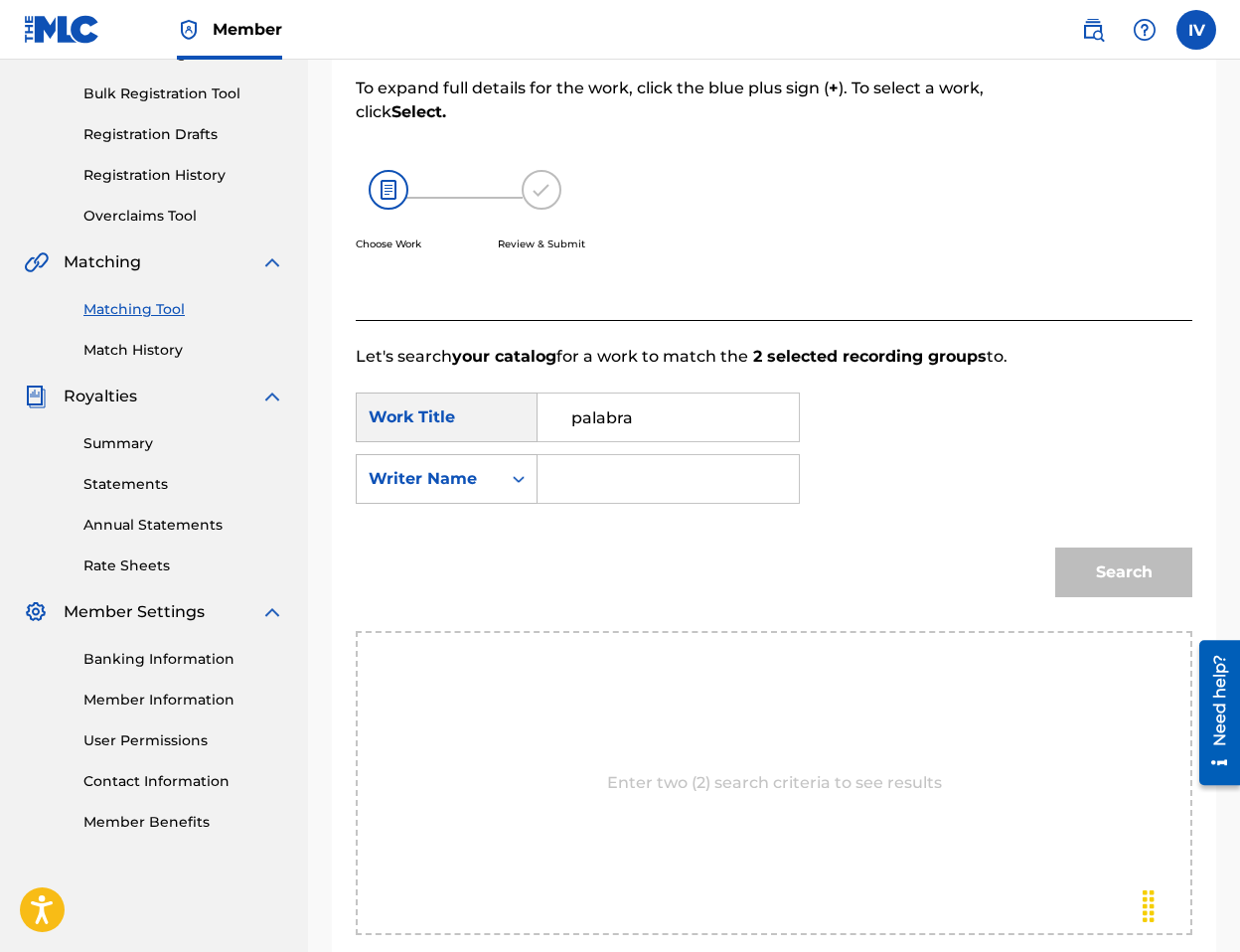 click at bounding box center [668, 479] 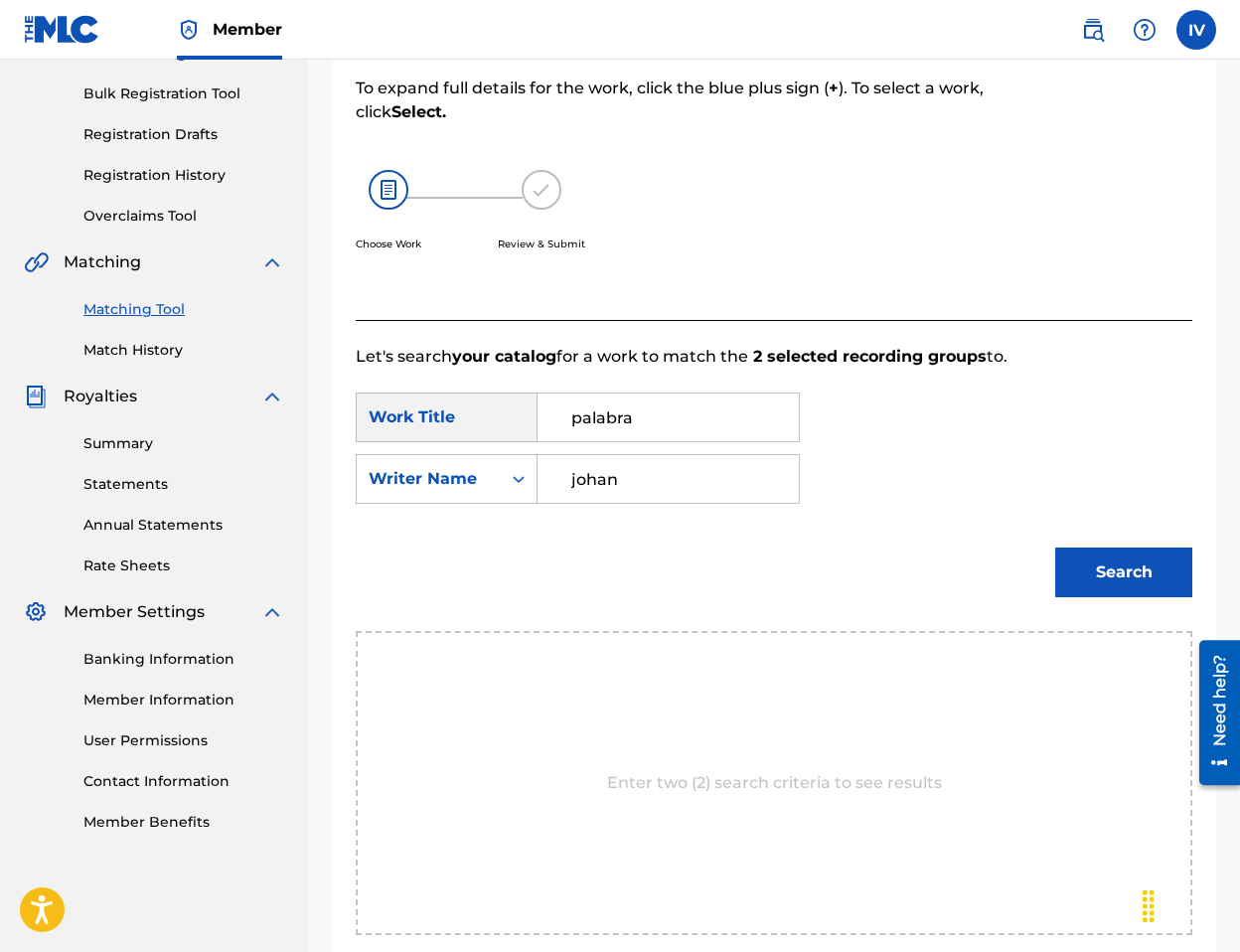 type on "johan" 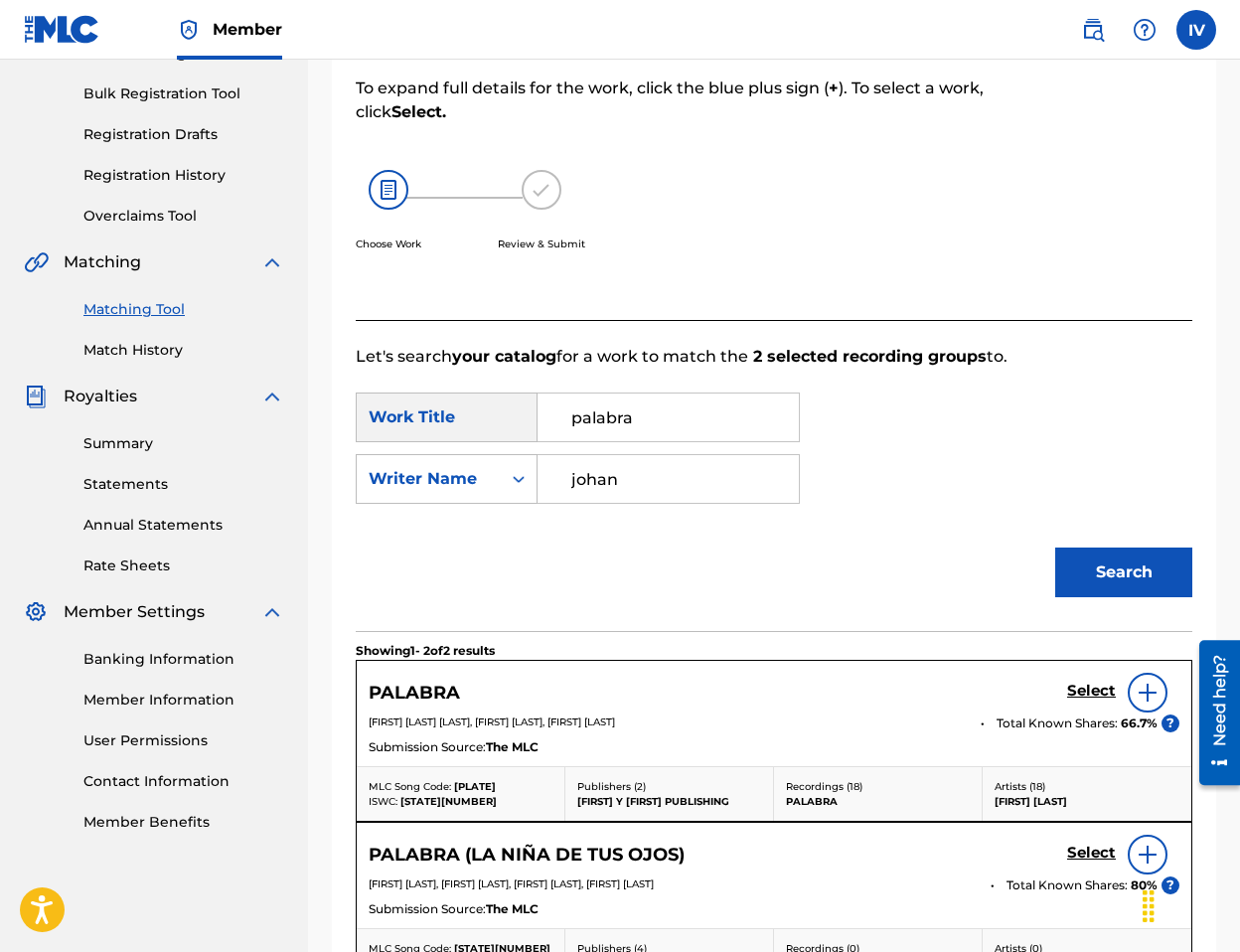 click on "Select" at bounding box center (1091, 691) 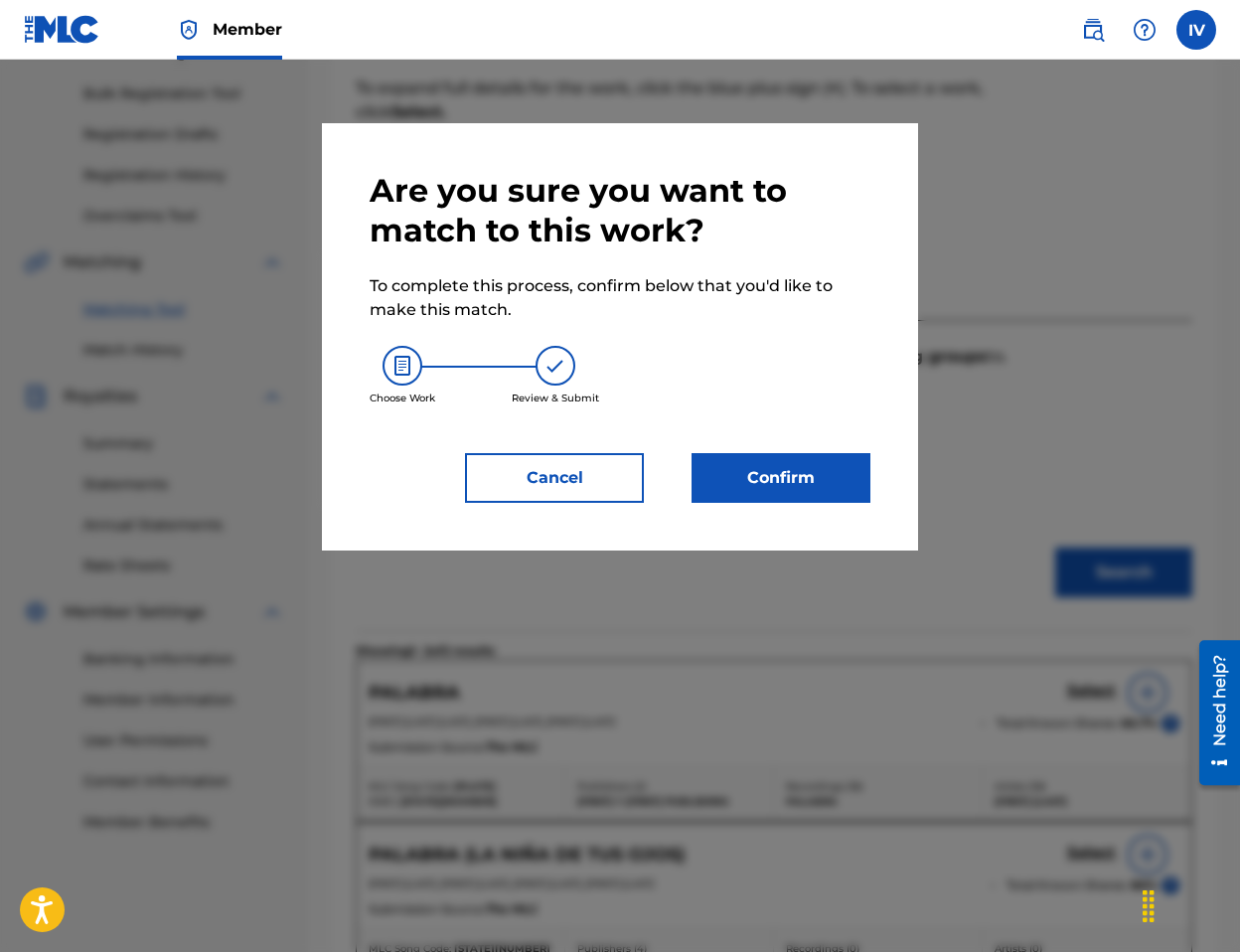 click on "Confirm" at bounding box center (781, 478) 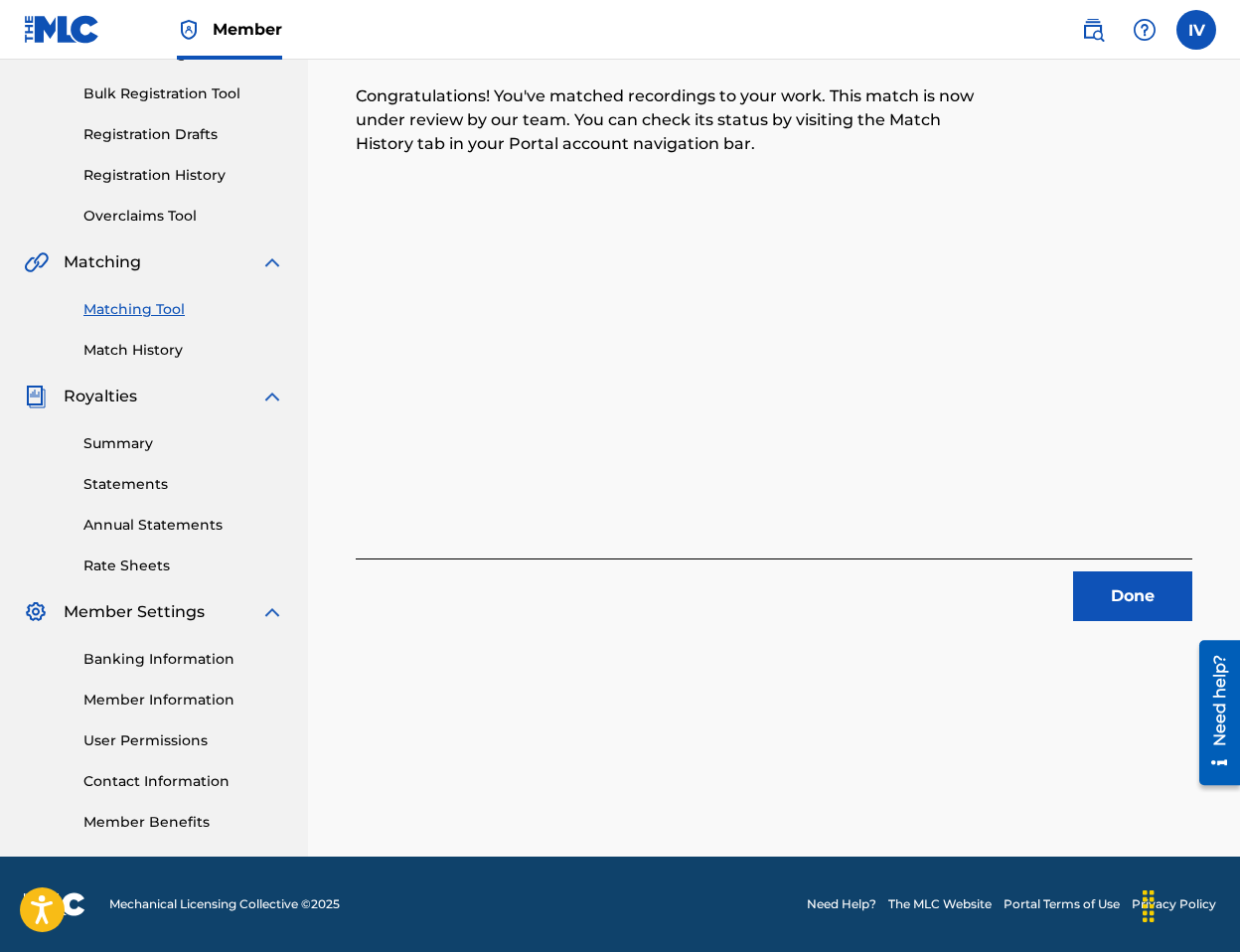 click on "Done" at bounding box center [1133, 596] 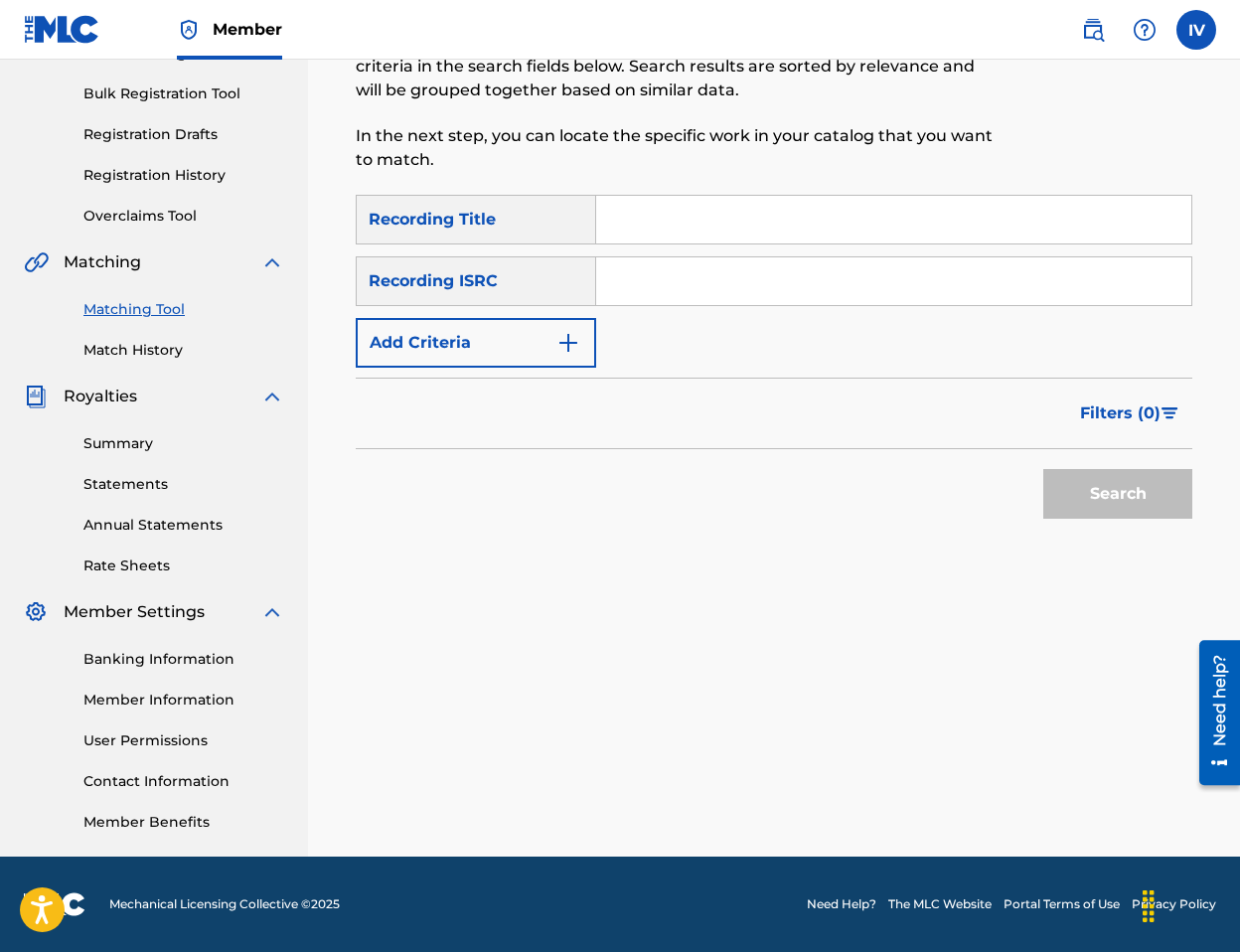 click at bounding box center (893, 281) 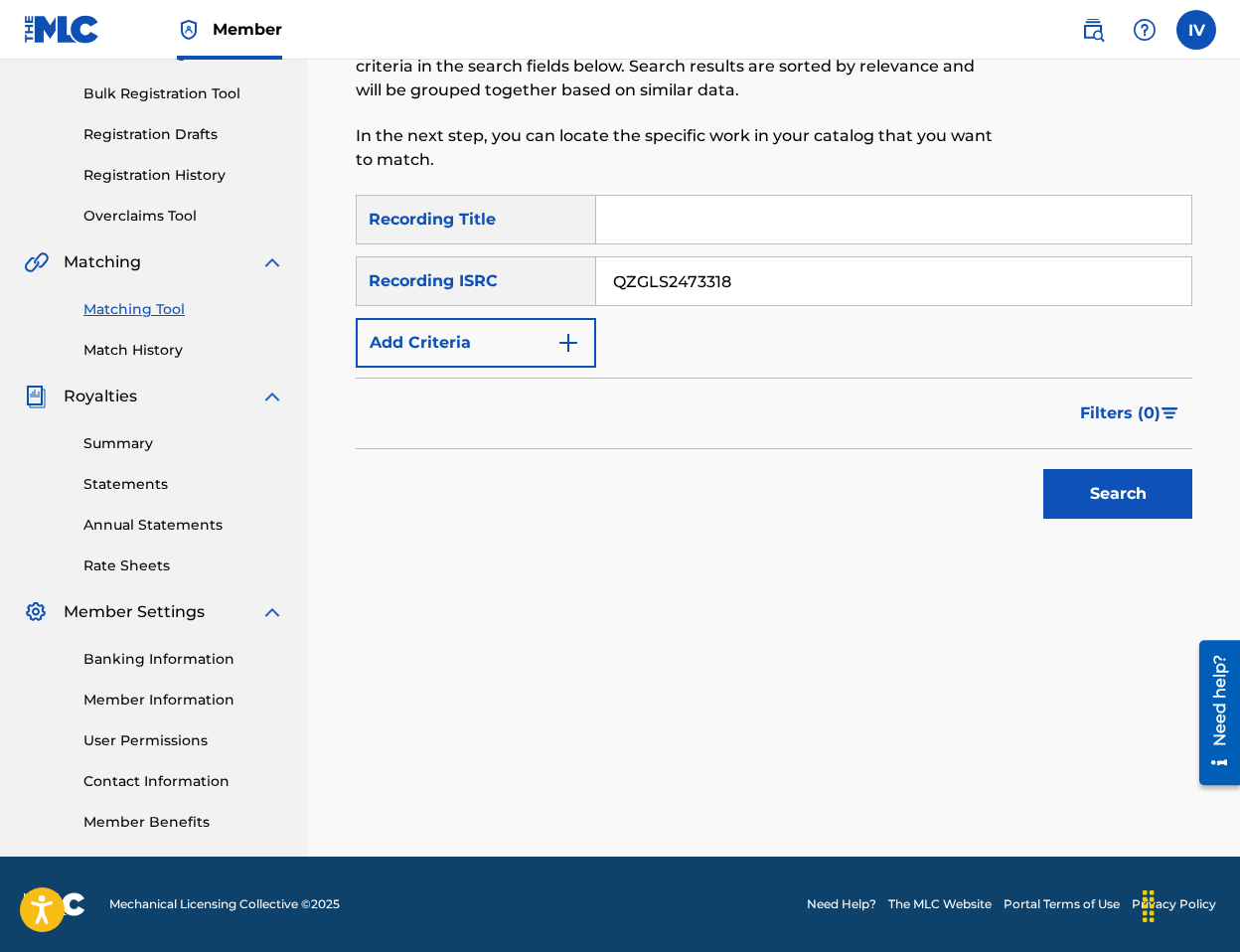 type on "QZGLS2473318" 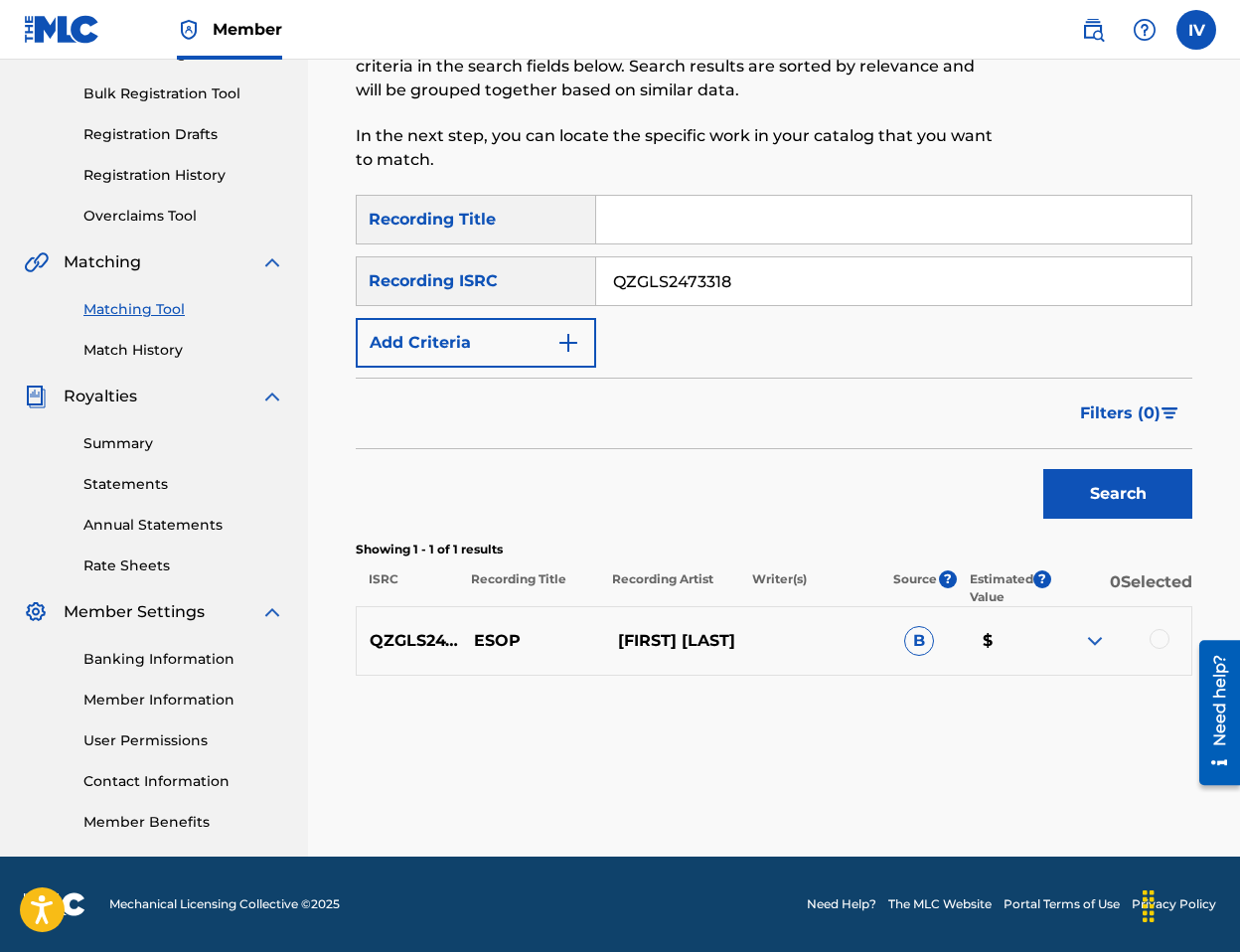click at bounding box center [1160, 639] 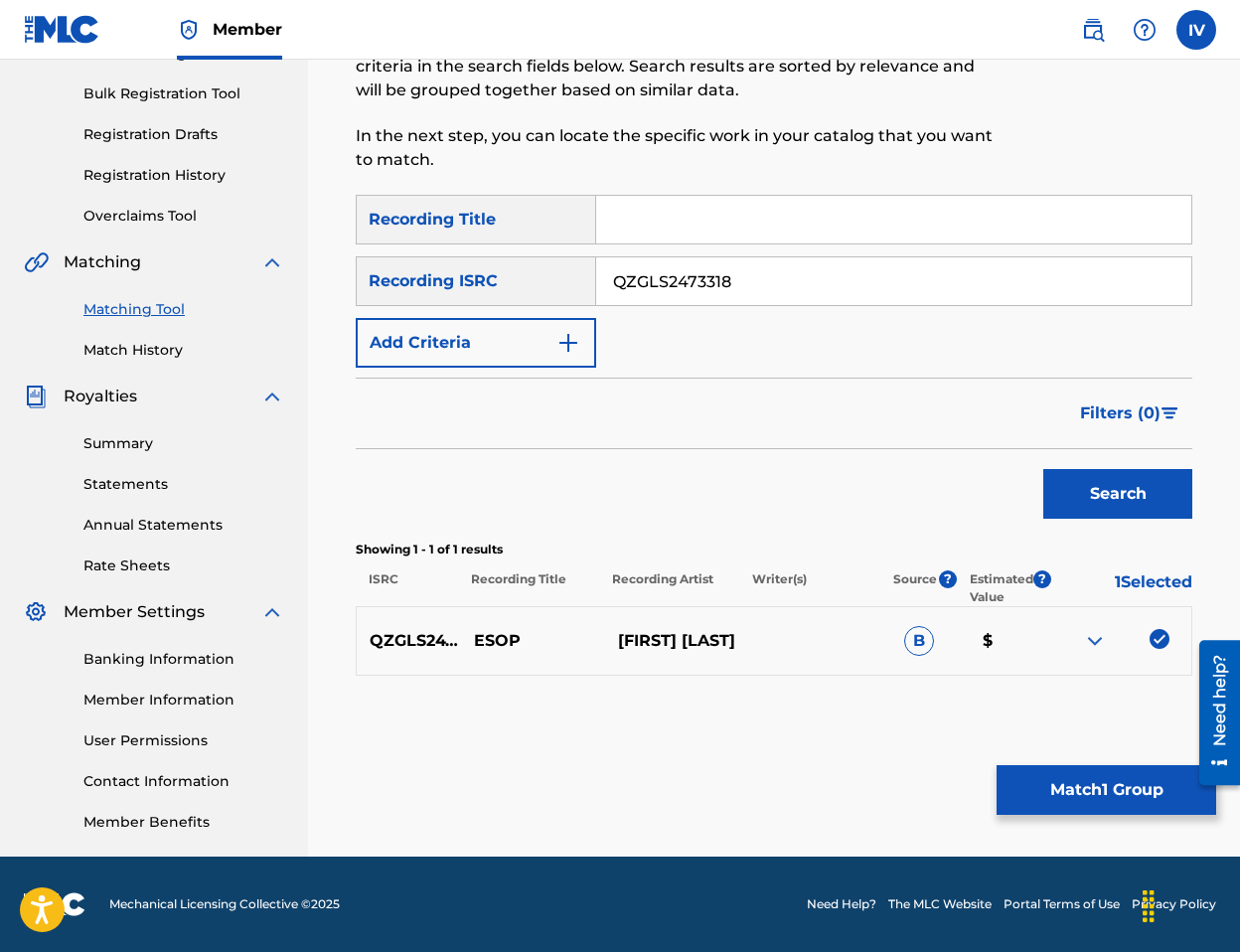click on "Match  1 Group" at bounding box center [1106, 790] 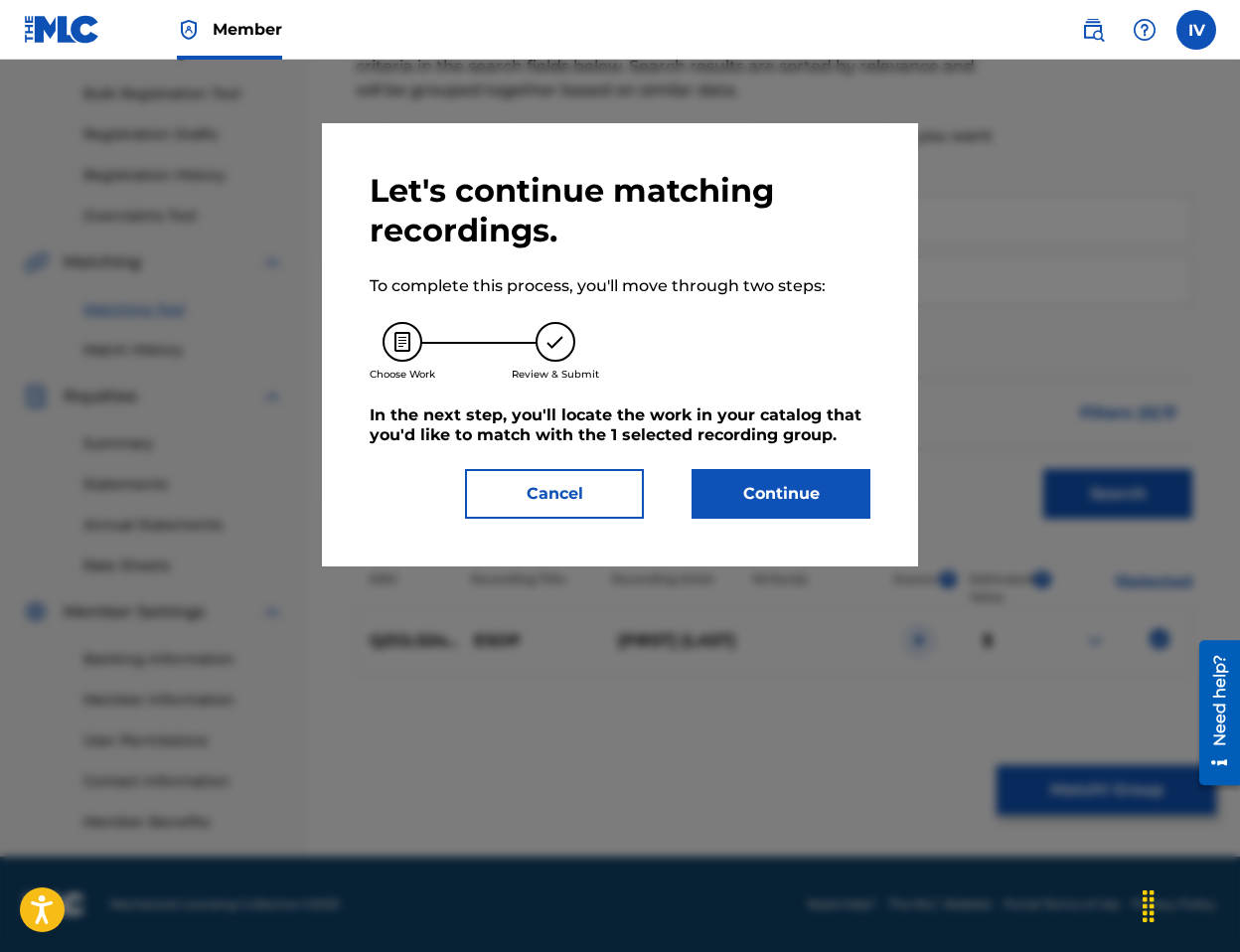 click on "Continue" at bounding box center (781, 494) 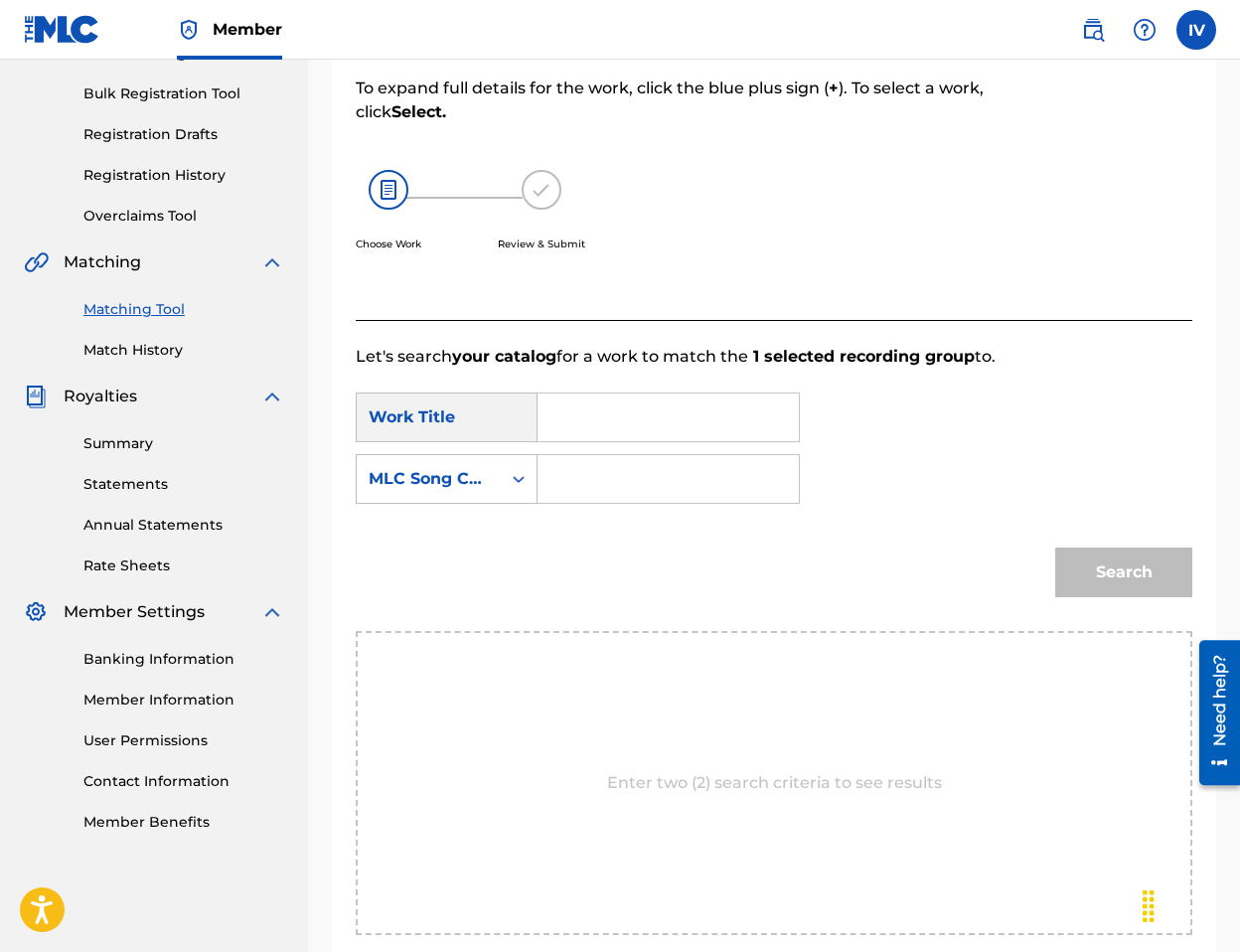 click at bounding box center (668, 417) 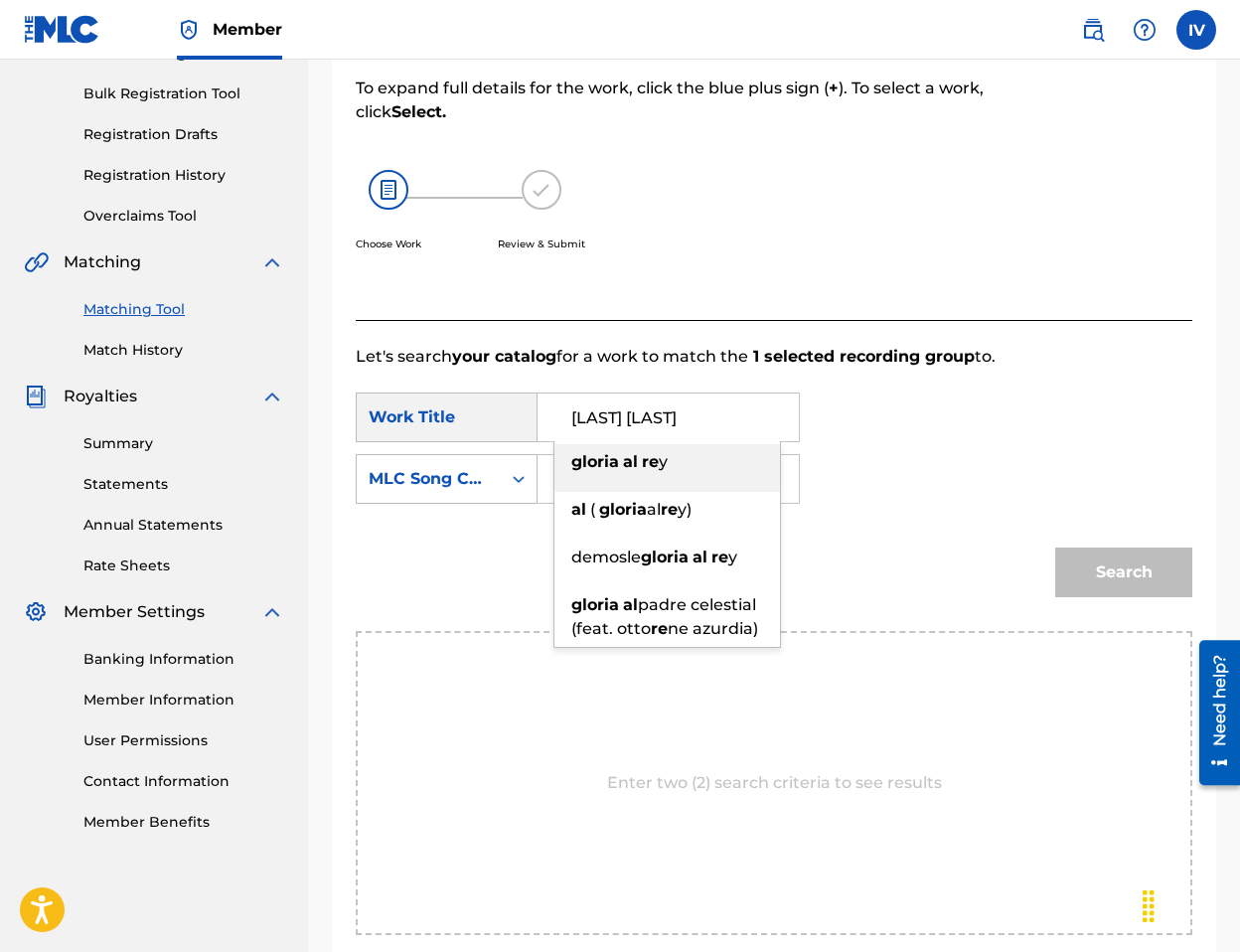 click on "gloria   al   re y" at bounding box center [667, 462] 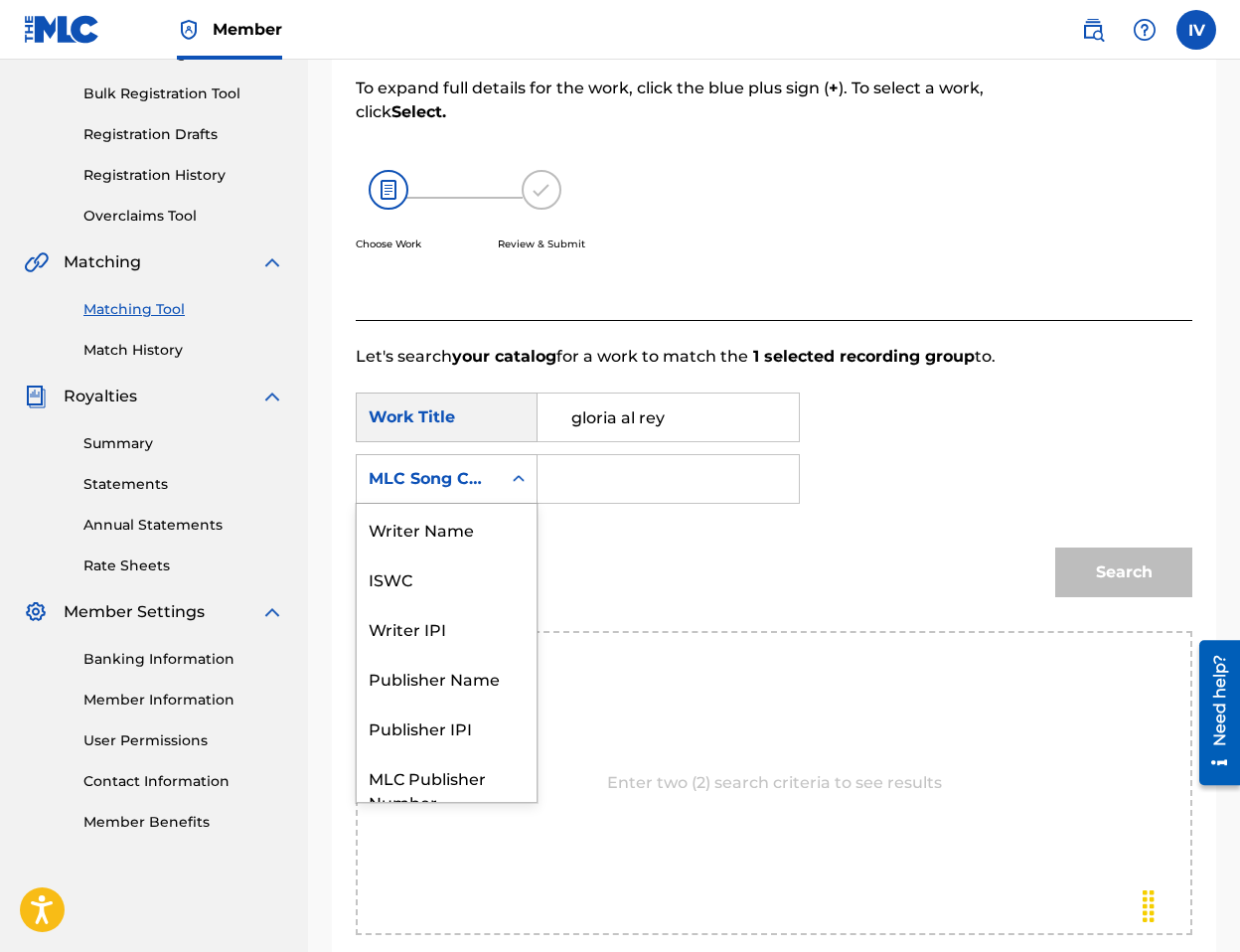click on "MLC Song Code" at bounding box center (428, 479) 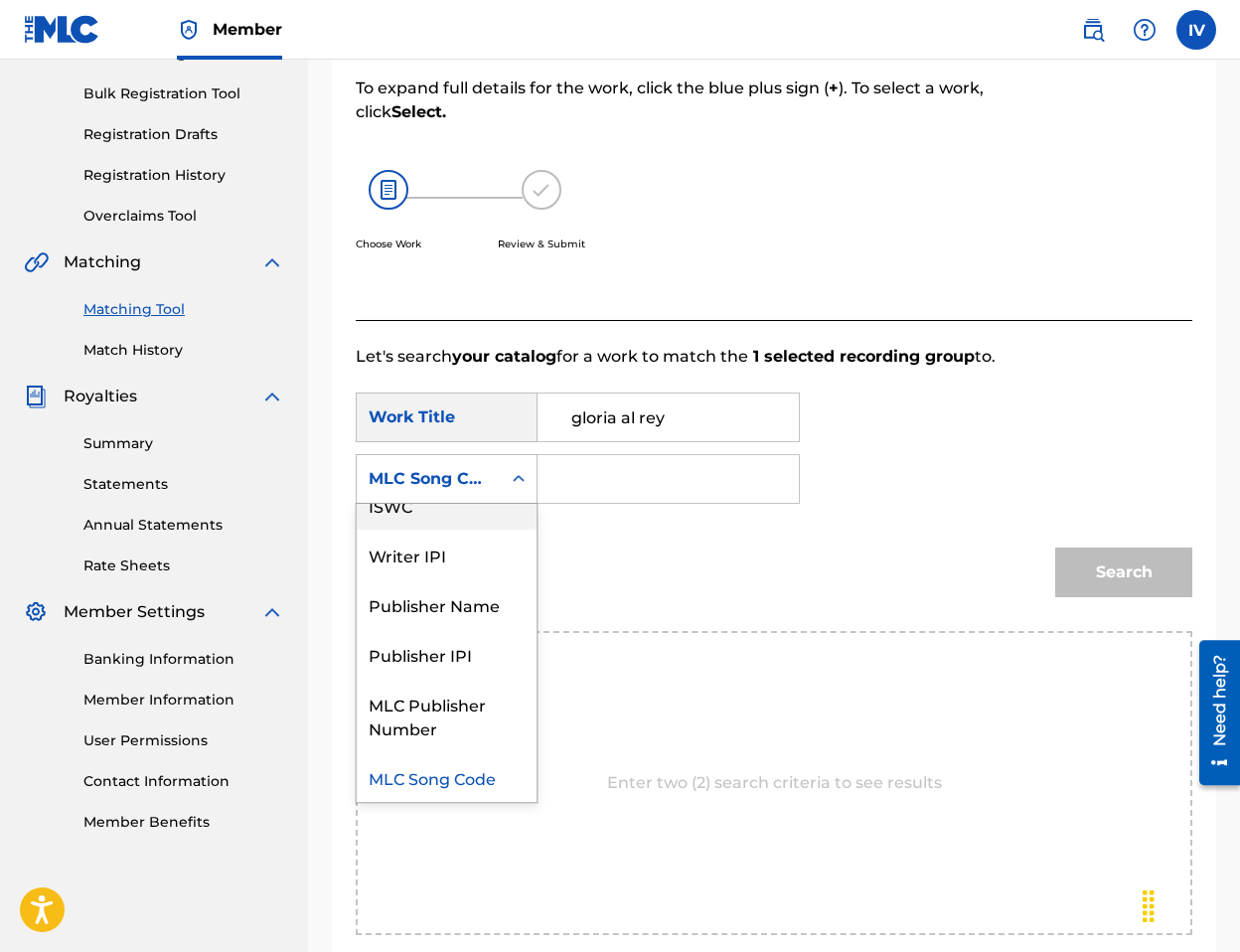 scroll, scrollTop: 0, scrollLeft: 0, axis: both 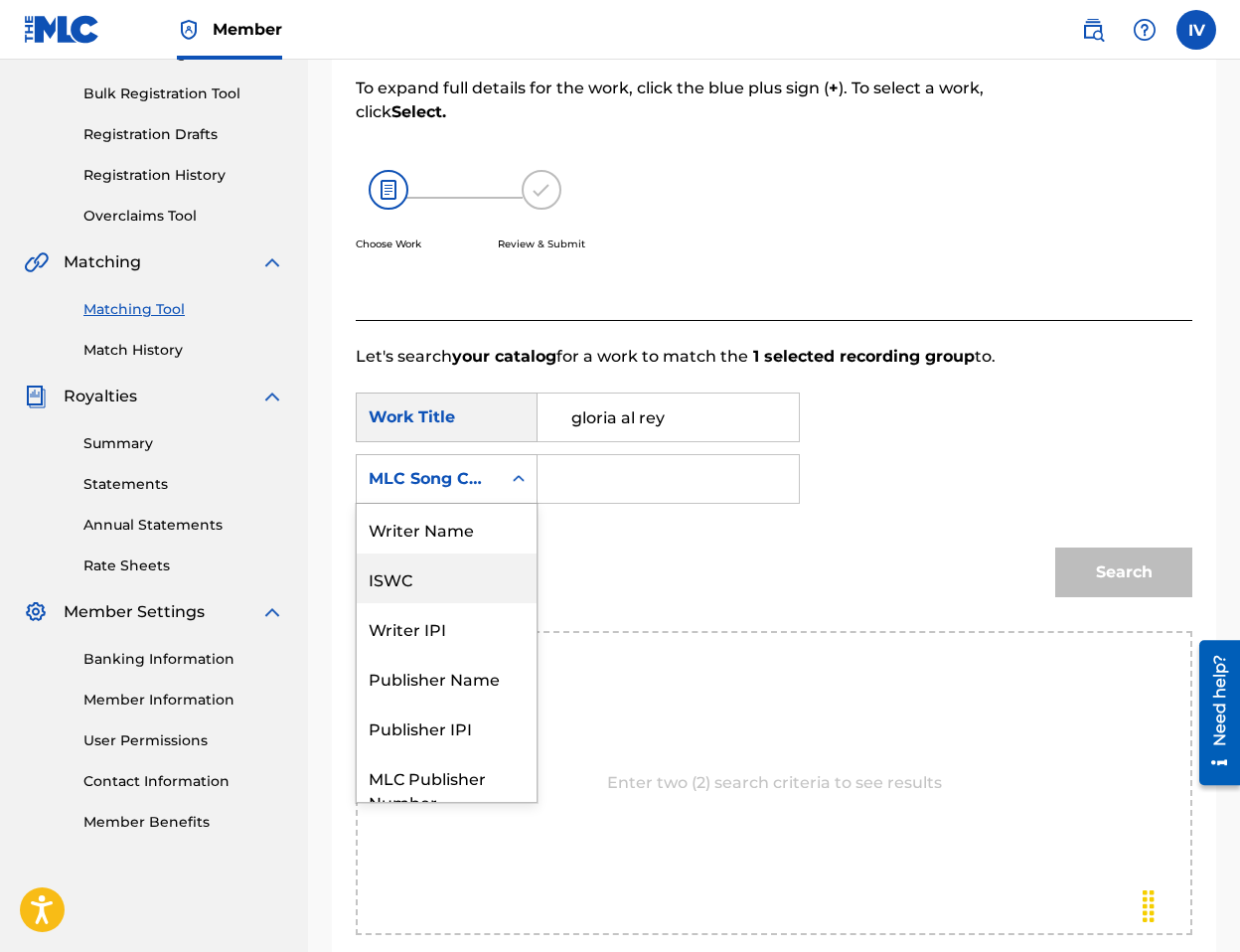 click on "Writer Name" at bounding box center [446, 529] 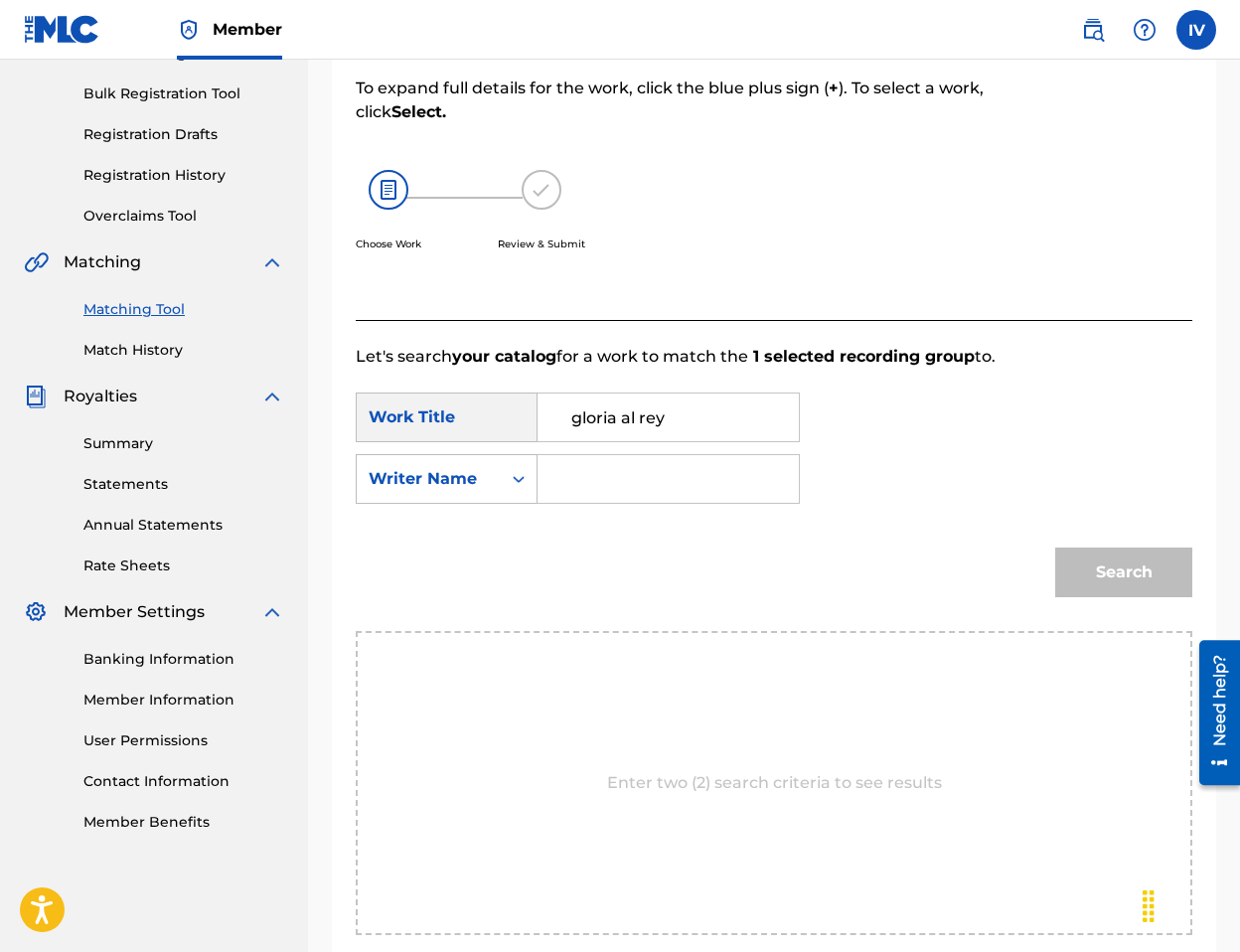 click at bounding box center [668, 479] 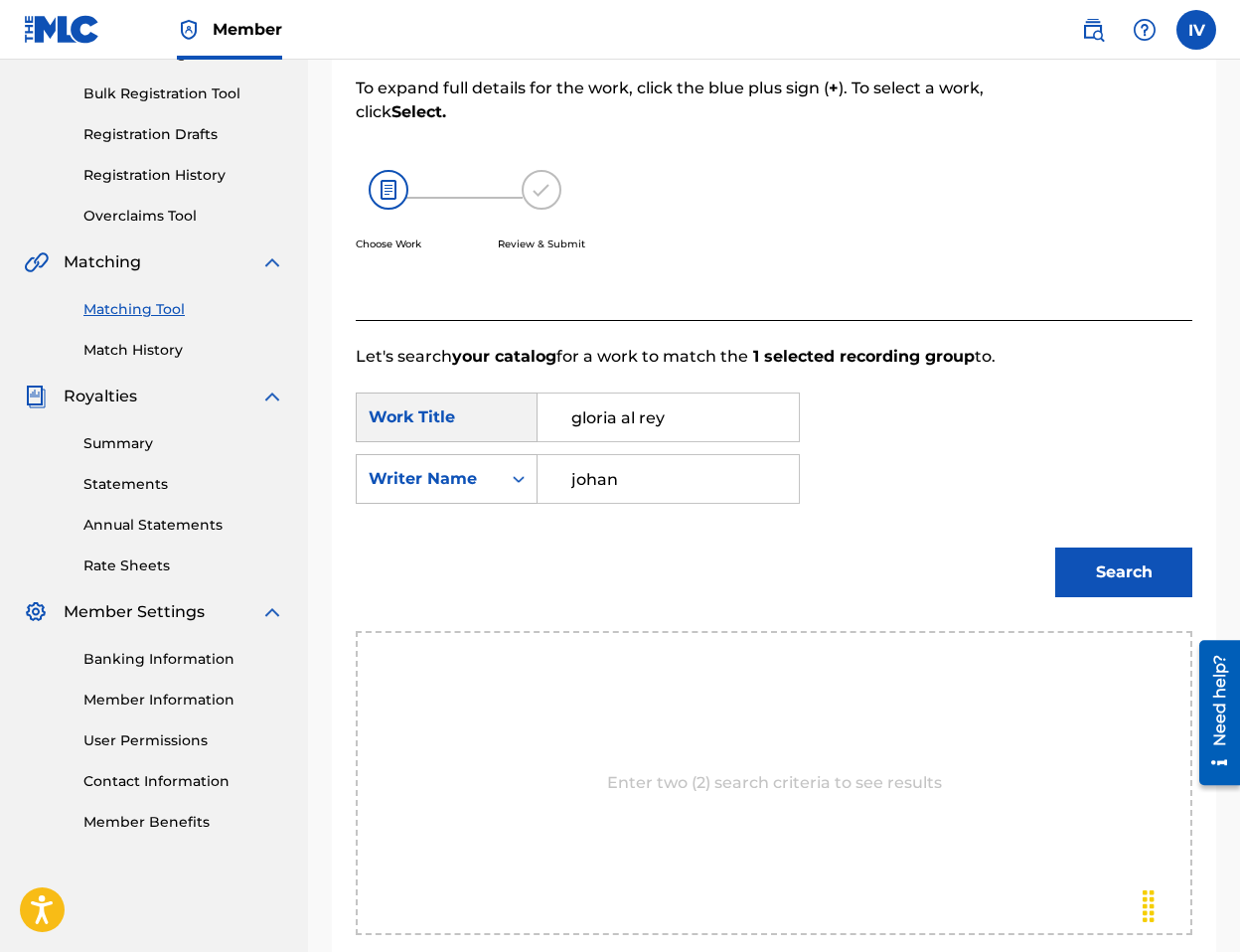 type on "johan" 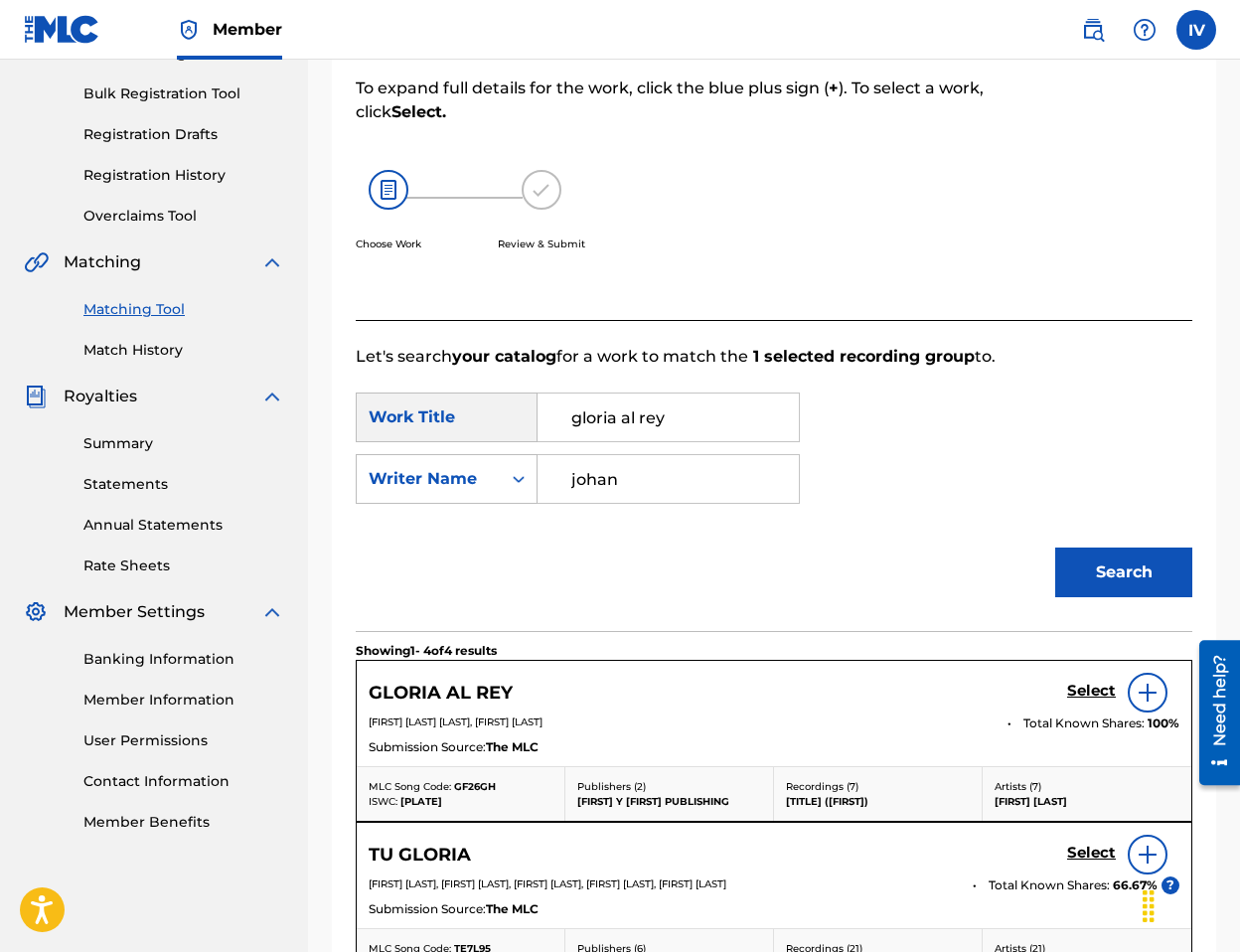 click on "Select" at bounding box center [1091, 691] 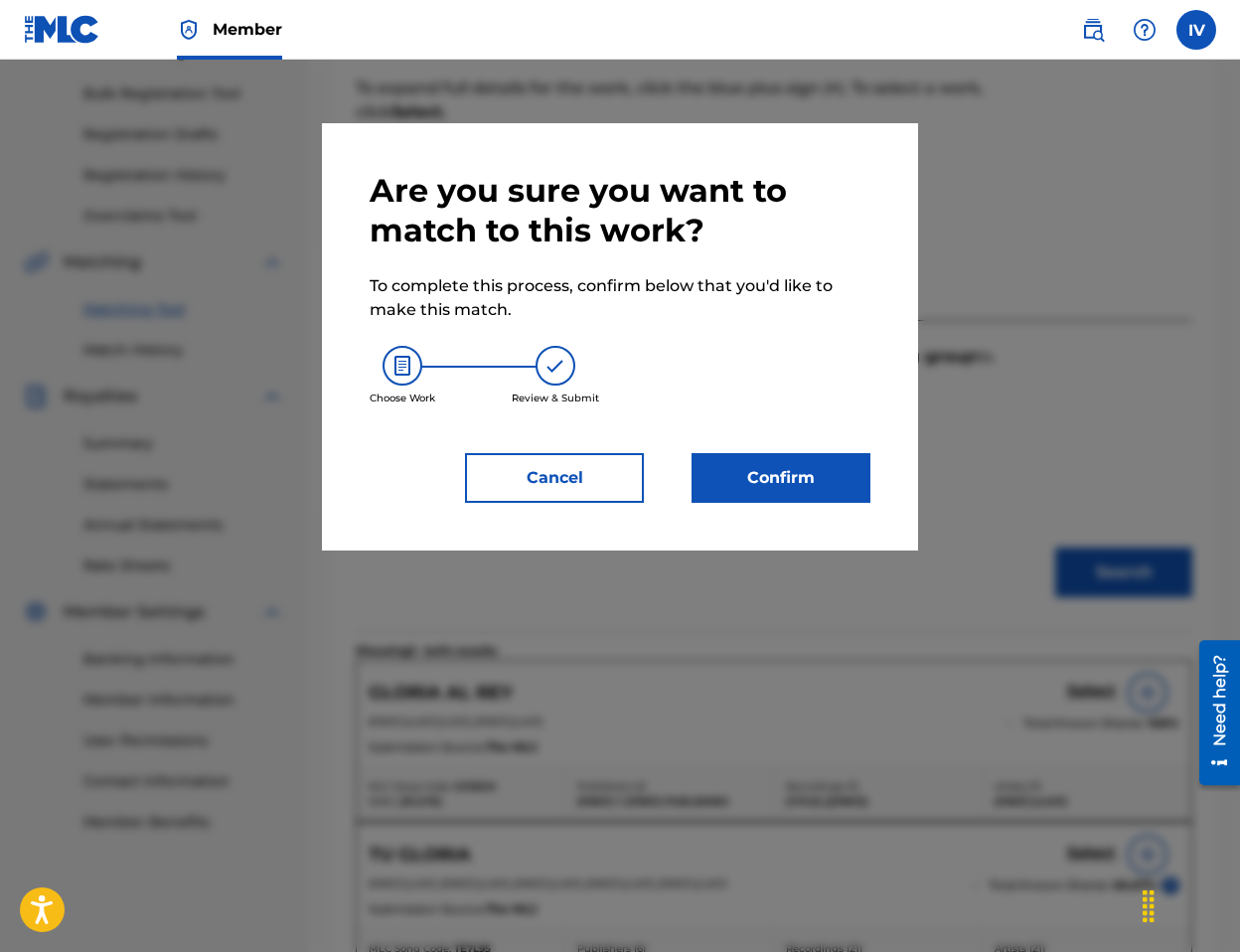 click on "Confirm" at bounding box center (781, 478) 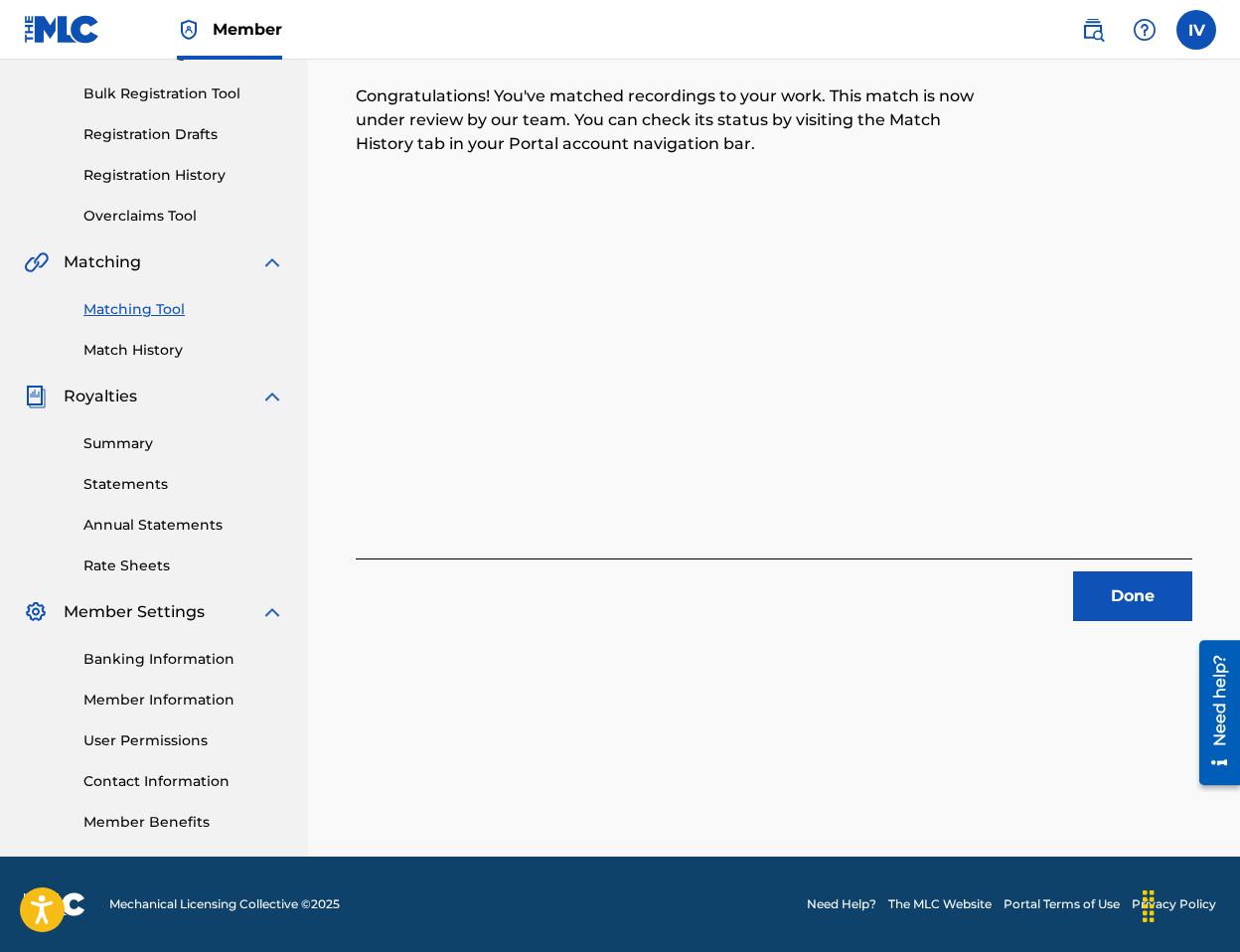 click on "Done" at bounding box center (1133, 596) 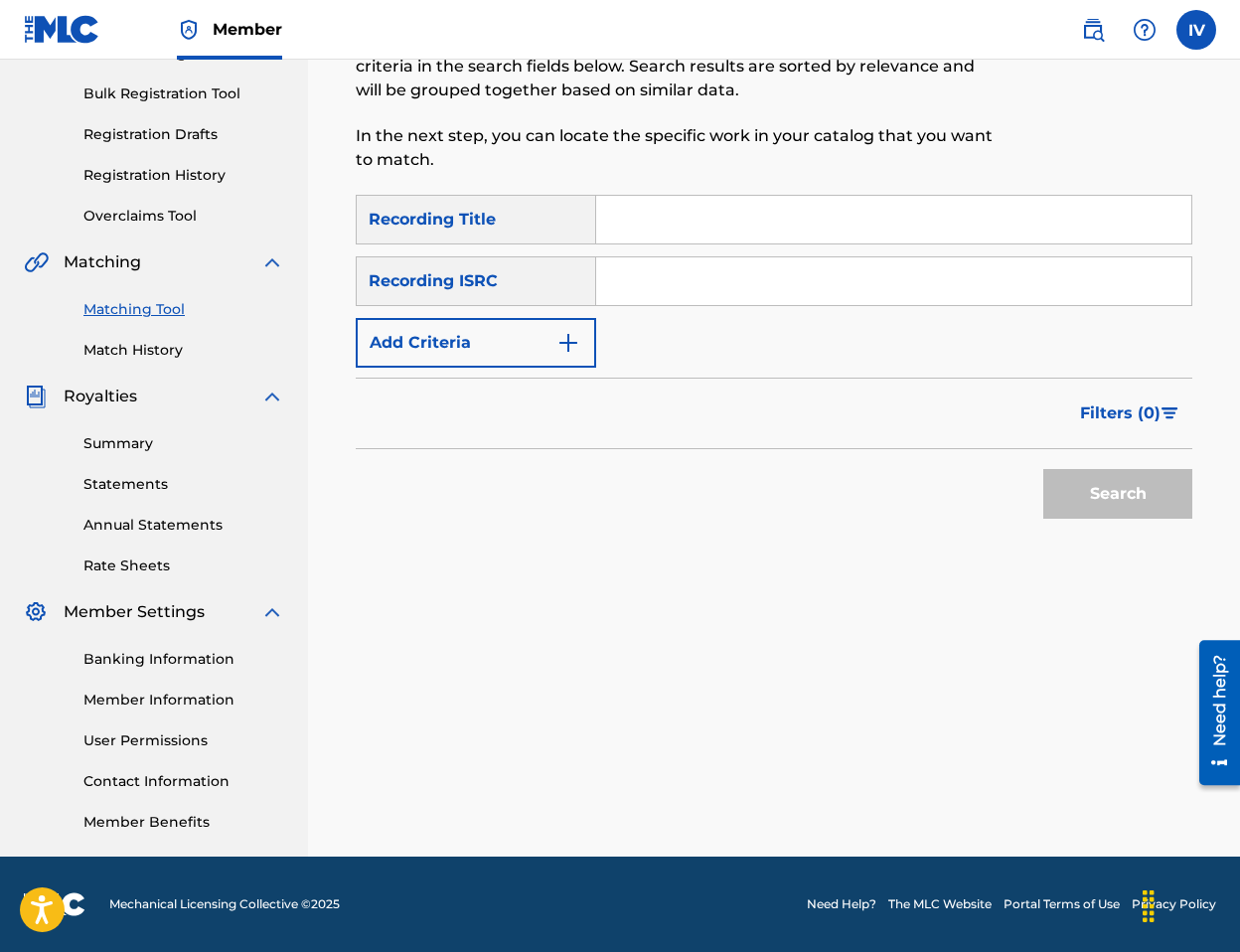 click at bounding box center [893, 281] 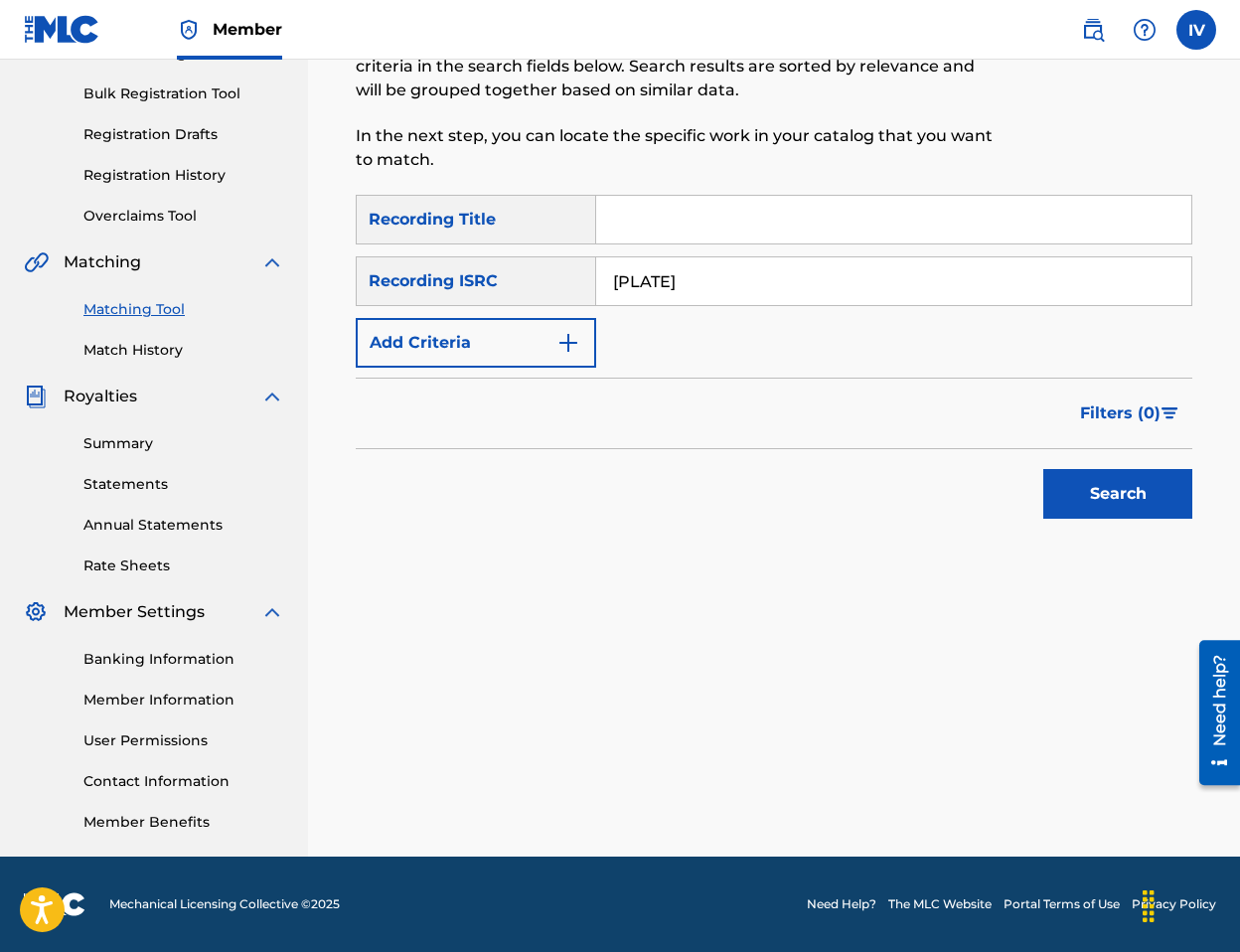 click on "Search" at bounding box center [1118, 494] 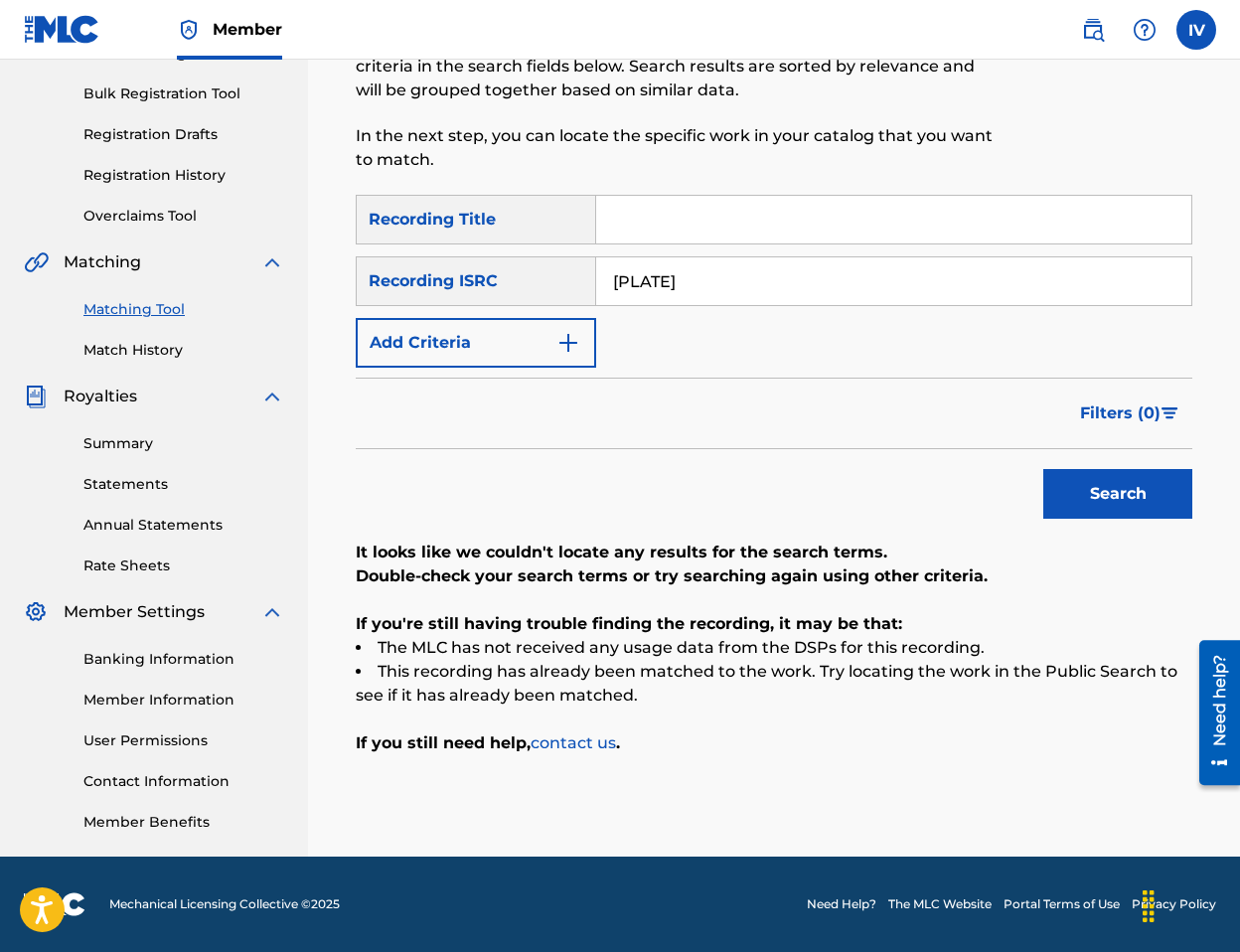 paste on "4" 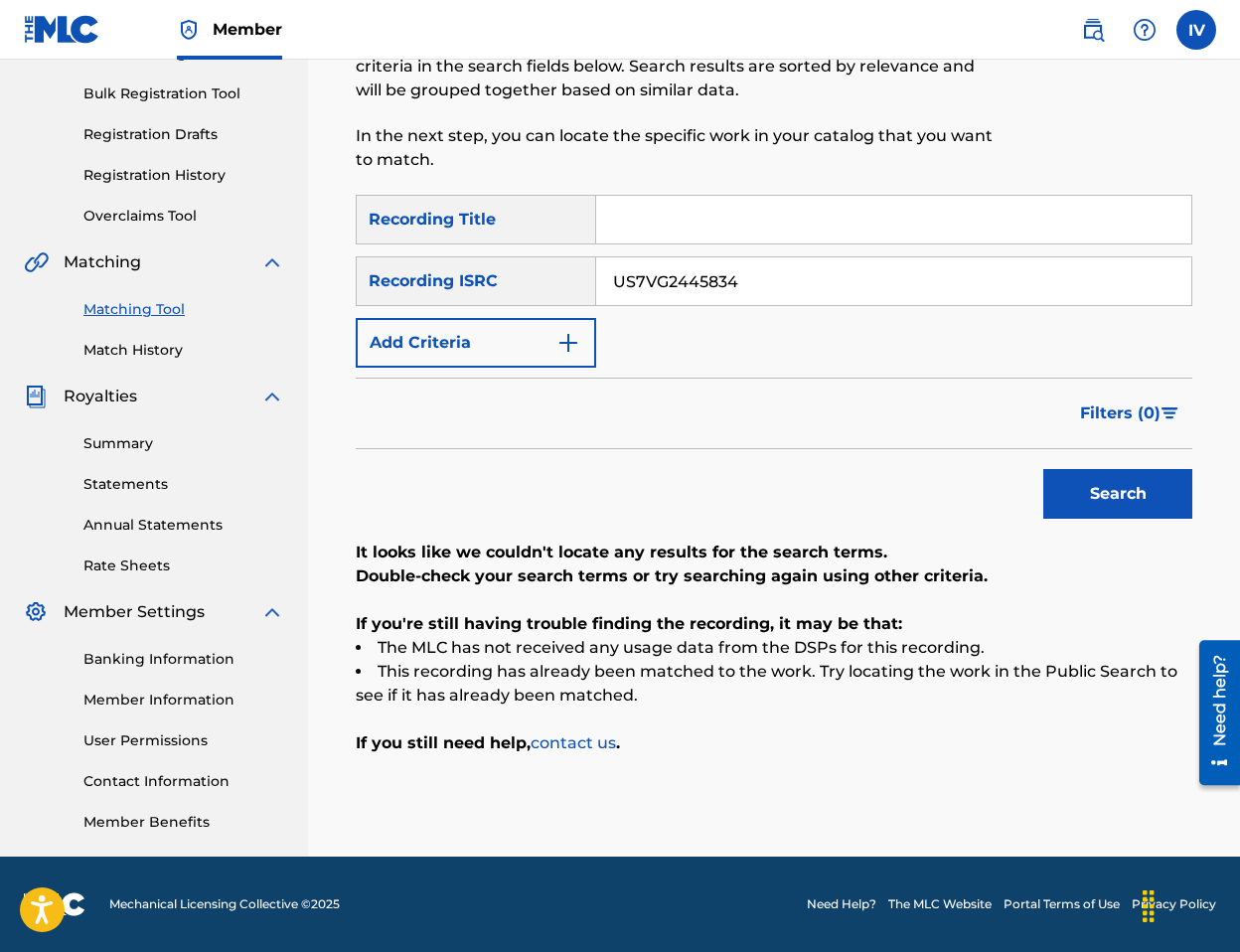 click on "Search" at bounding box center [1118, 494] 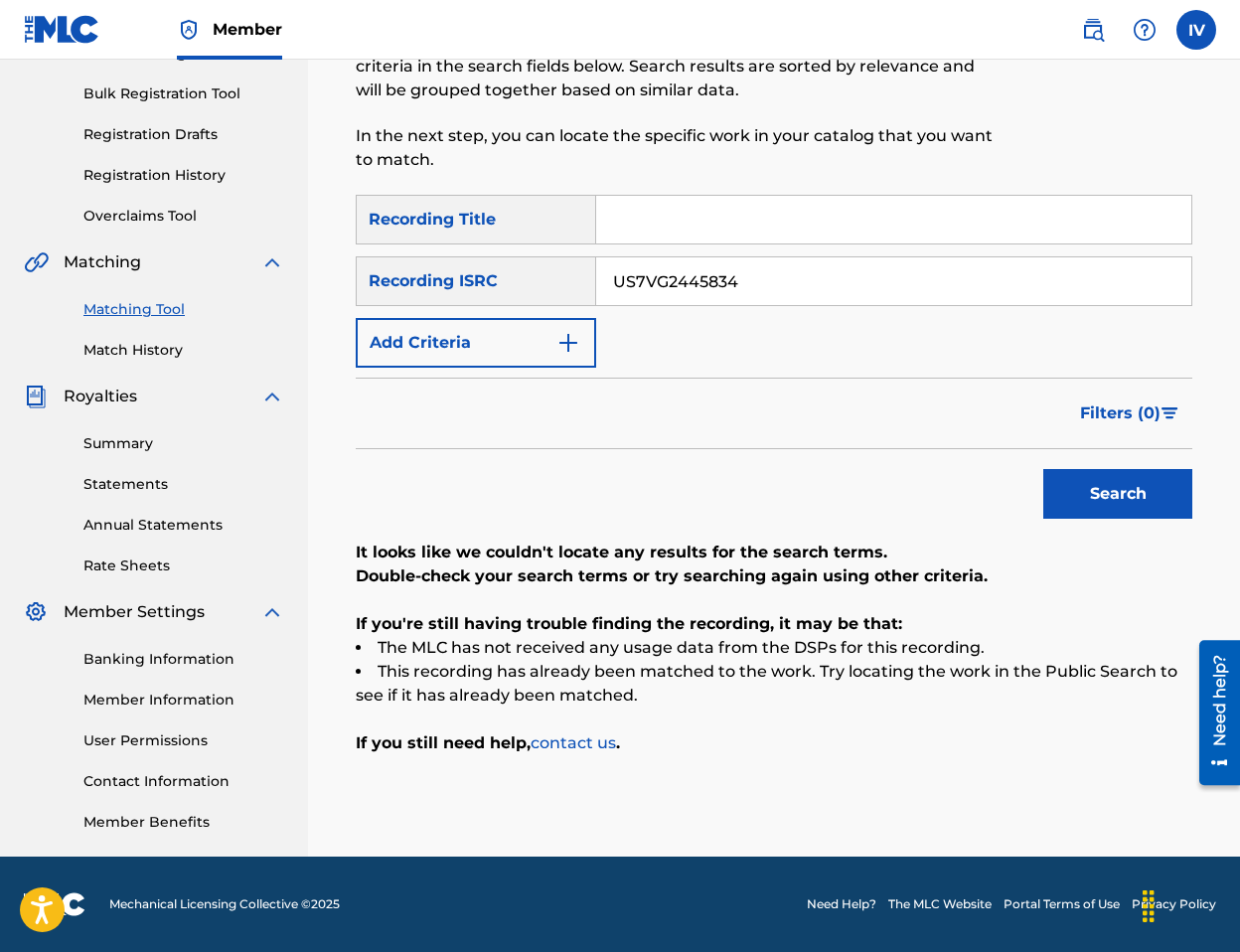 paste on "7" 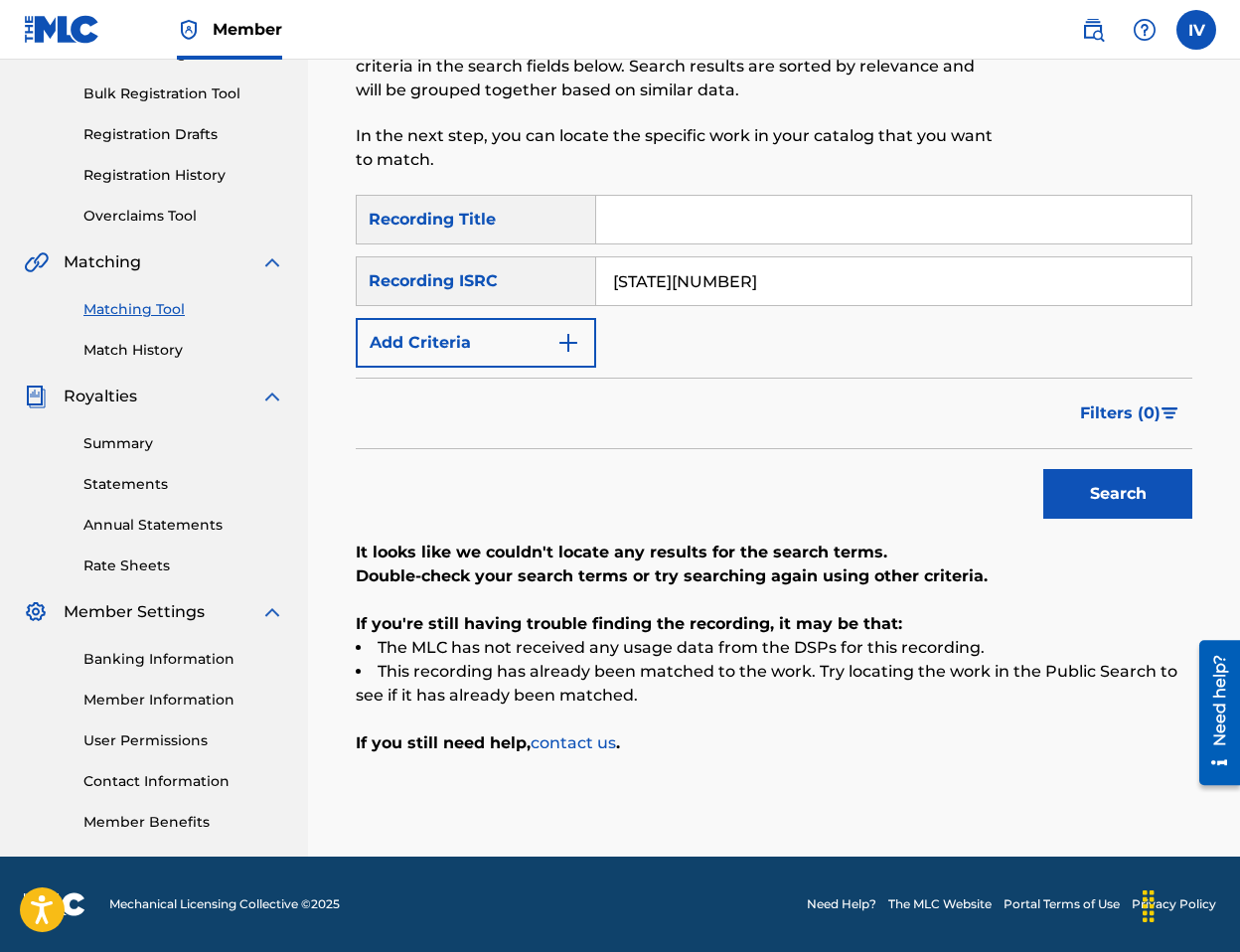 type on "[STATE][NUMBER]" 